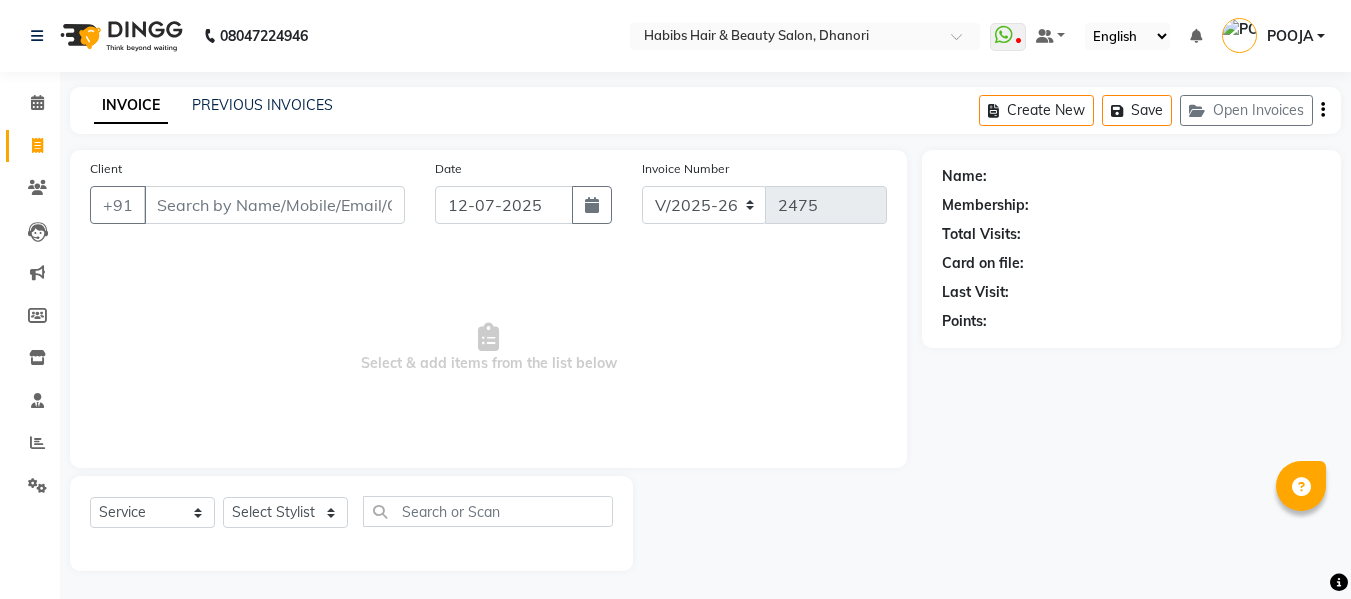 select on "4967" 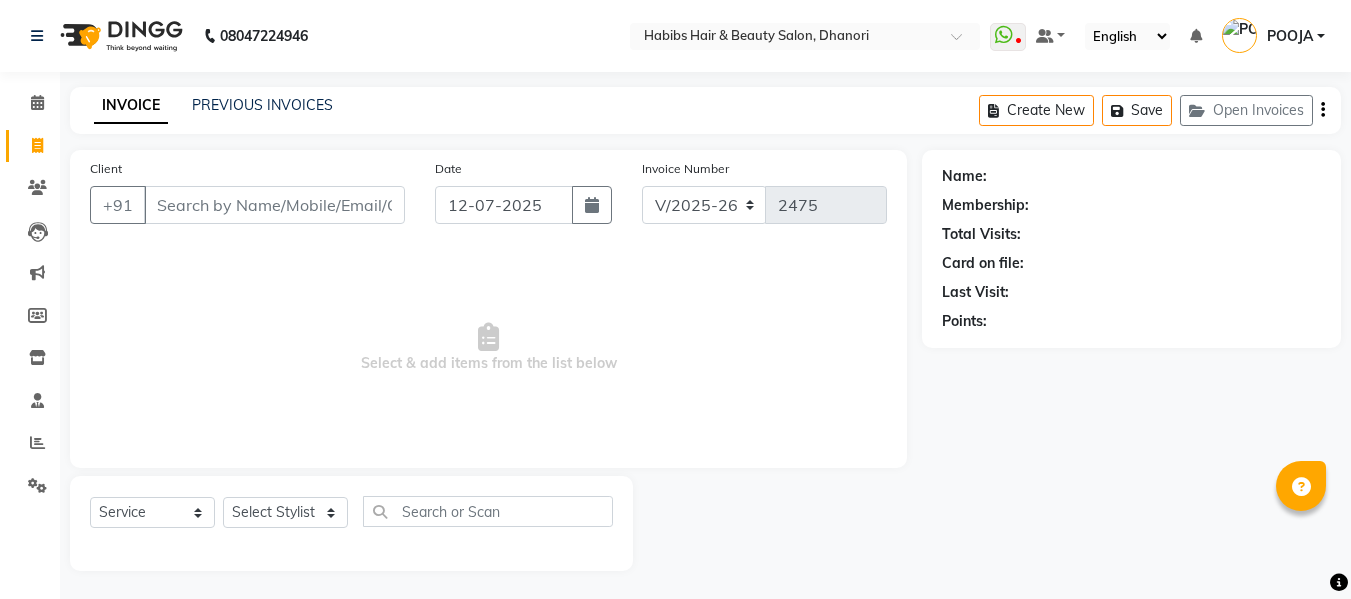 scroll, scrollTop: 2, scrollLeft: 0, axis: vertical 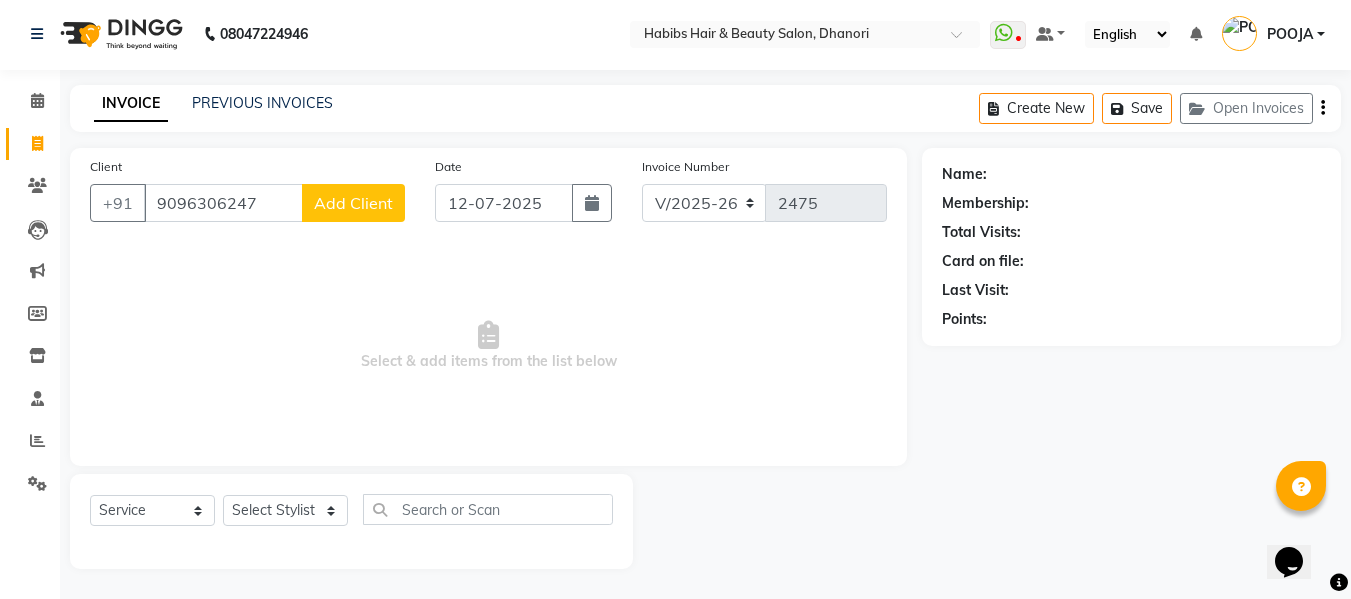 type on "9096306247" 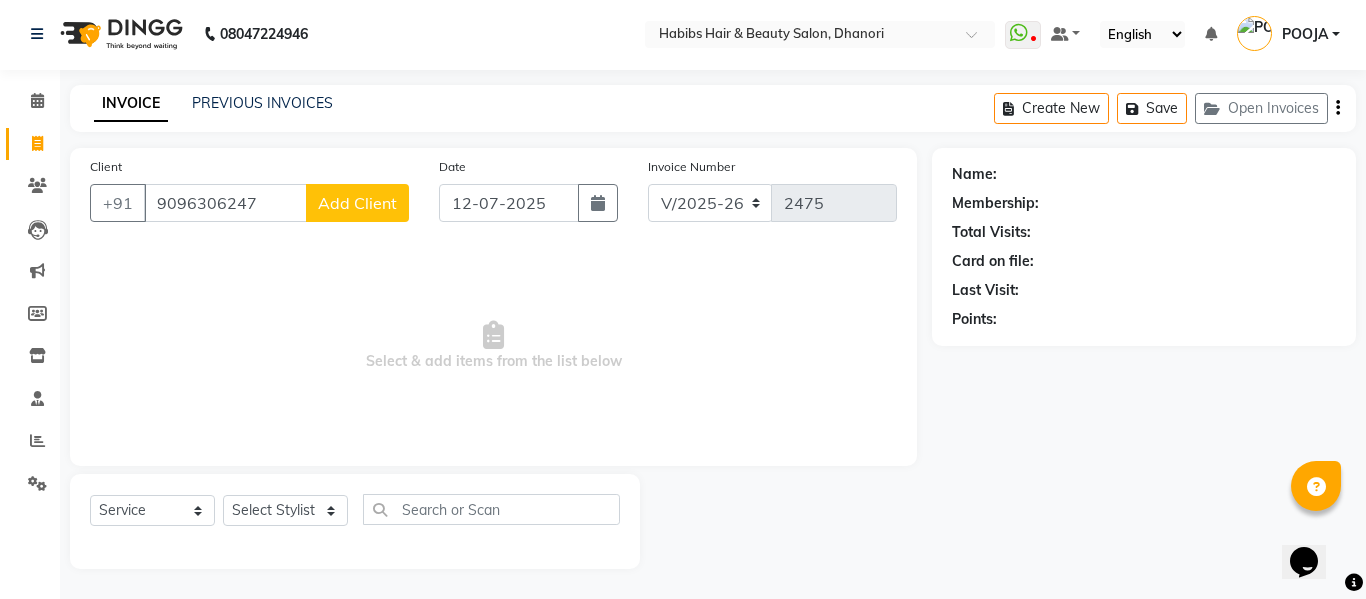 select on "22" 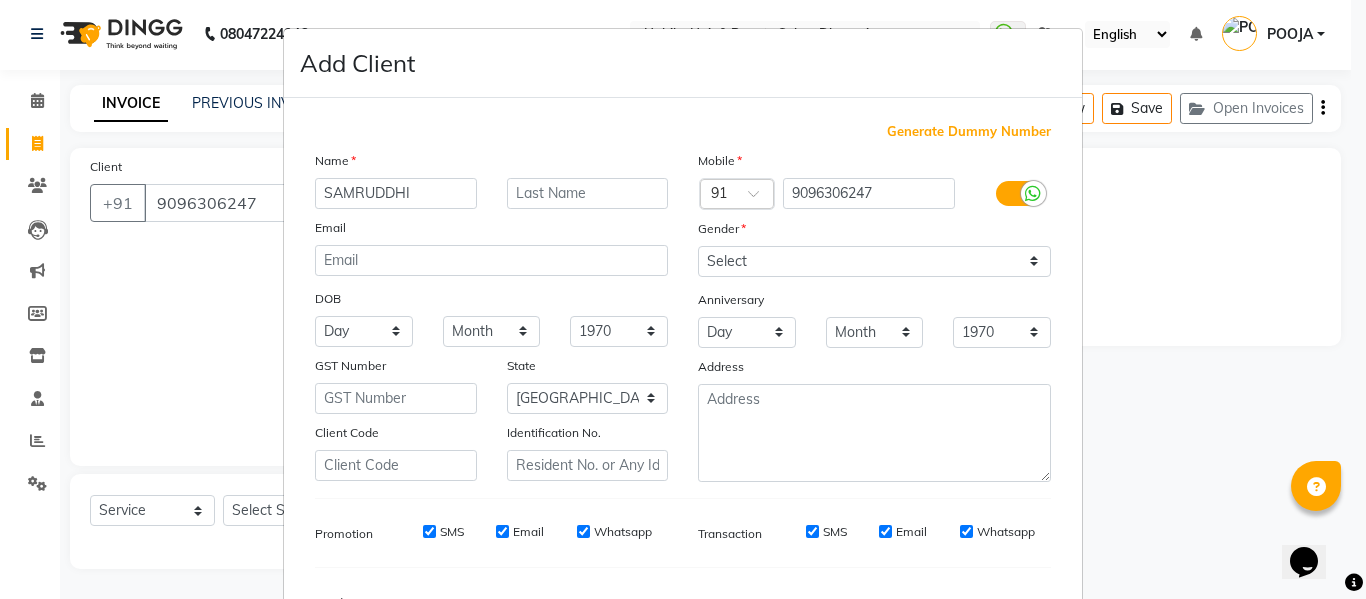 type on "SAMRUDDHI" 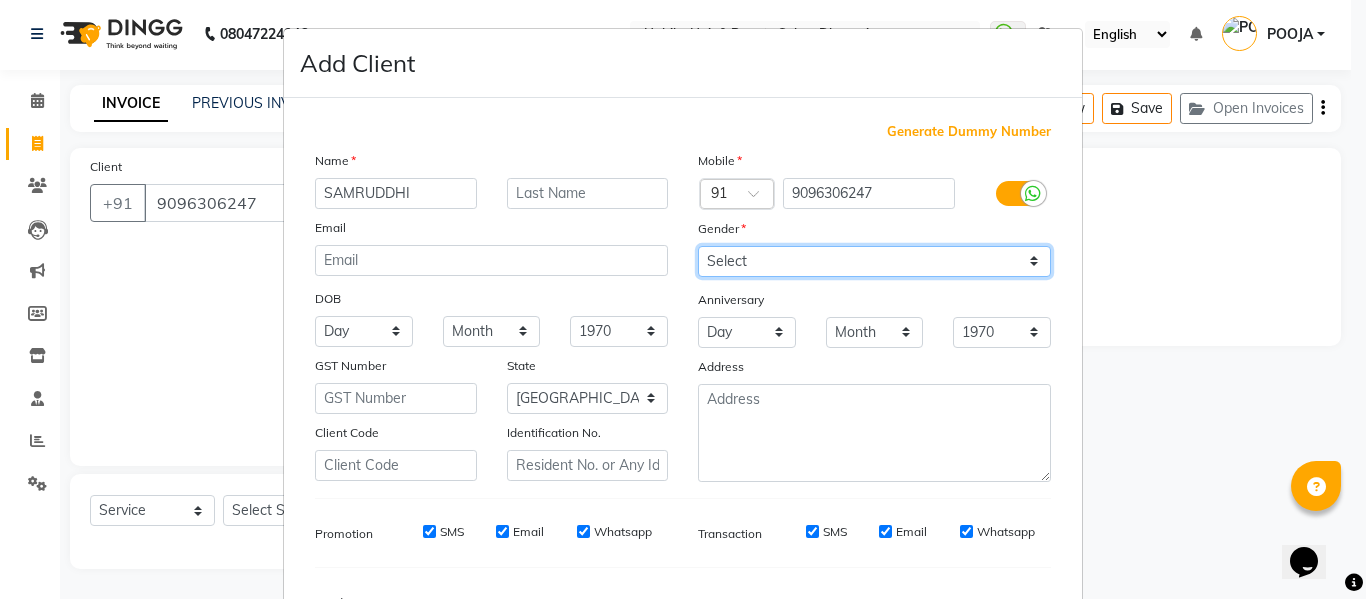 click on "Select [DEMOGRAPHIC_DATA] [DEMOGRAPHIC_DATA] Other Prefer Not To Say" at bounding box center [874, 261] 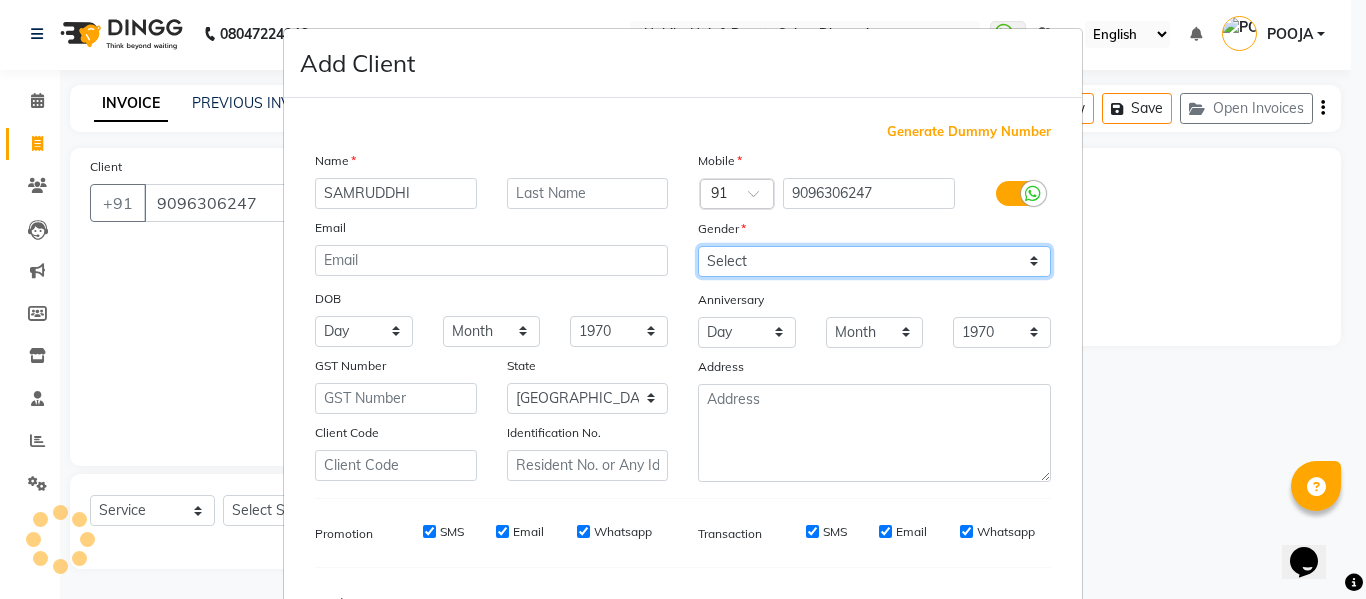select on "[DEMOGRAPHIC_DATA]" 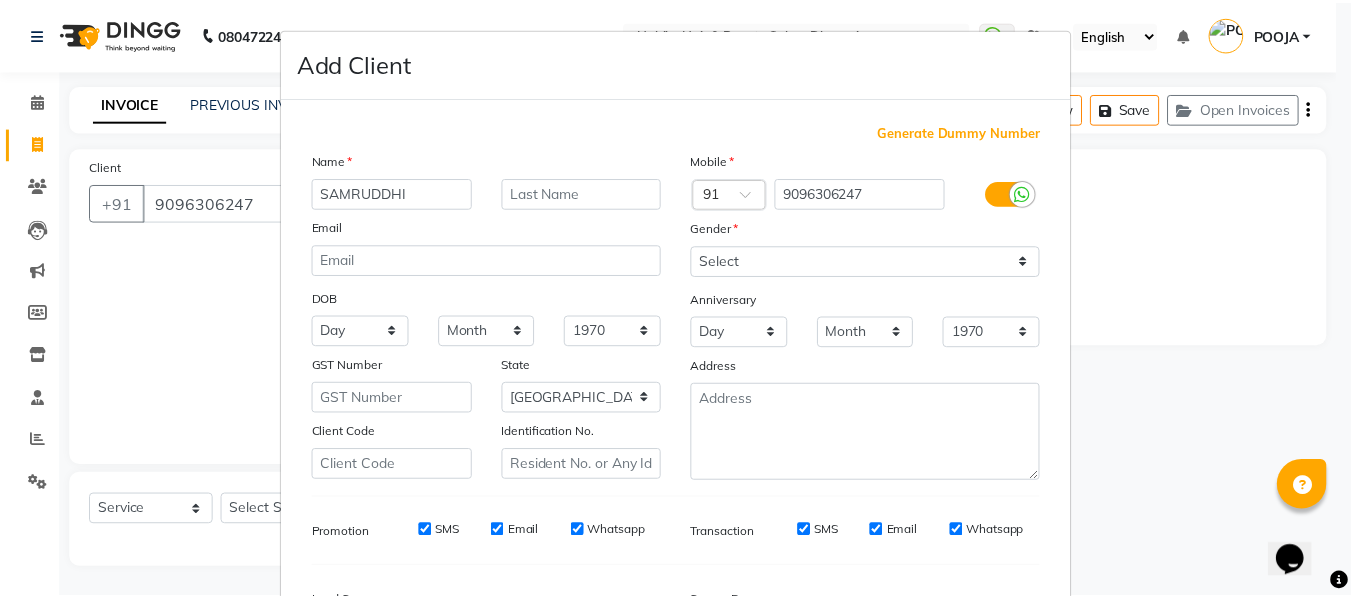 scroll, scrollTop: 250, scrollLeft: 0, axis: vertical 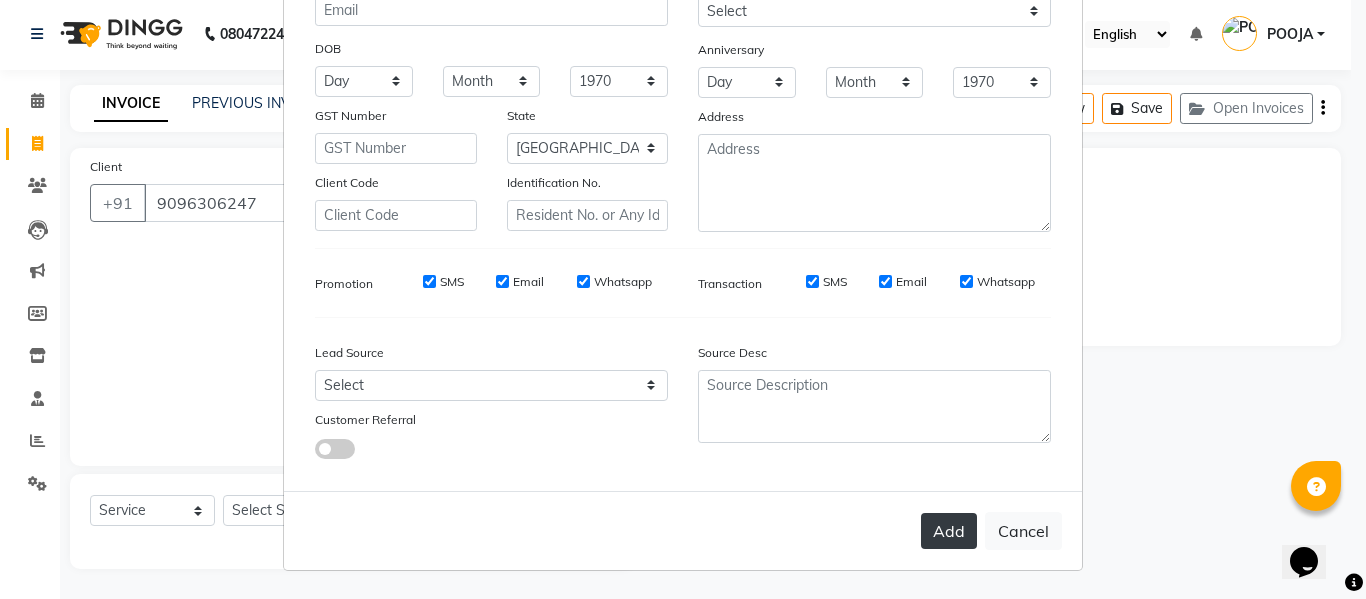 click on "Add" at bounding box center (949, 531) 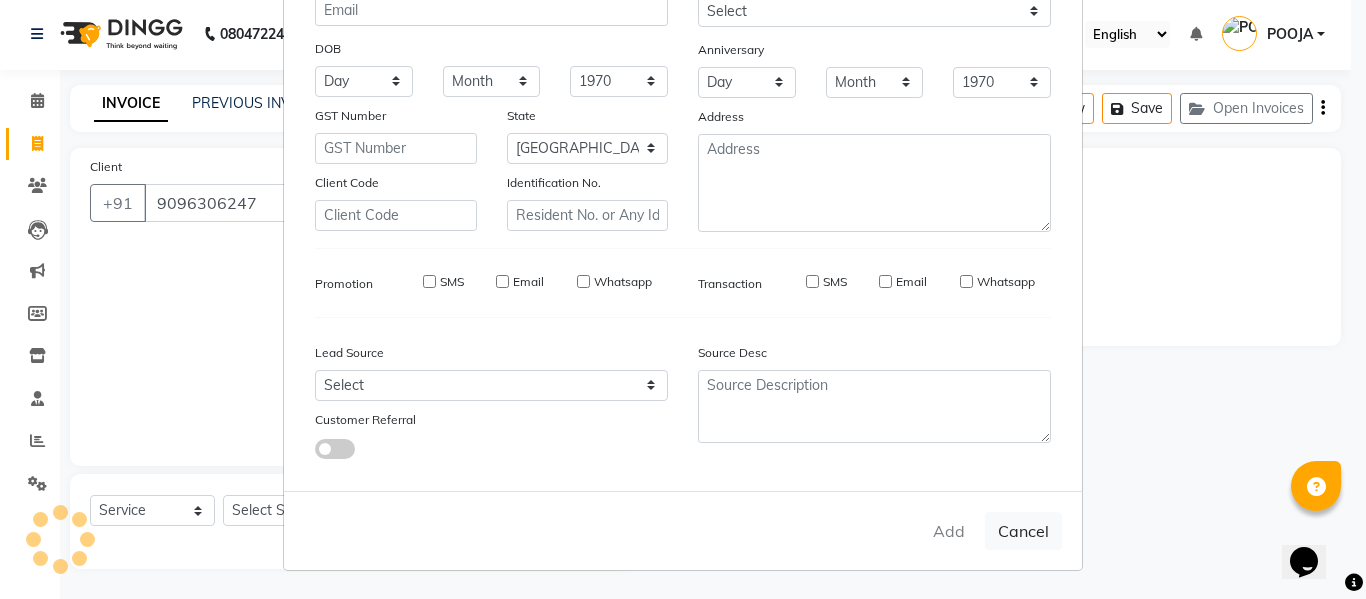 type on "90******47" 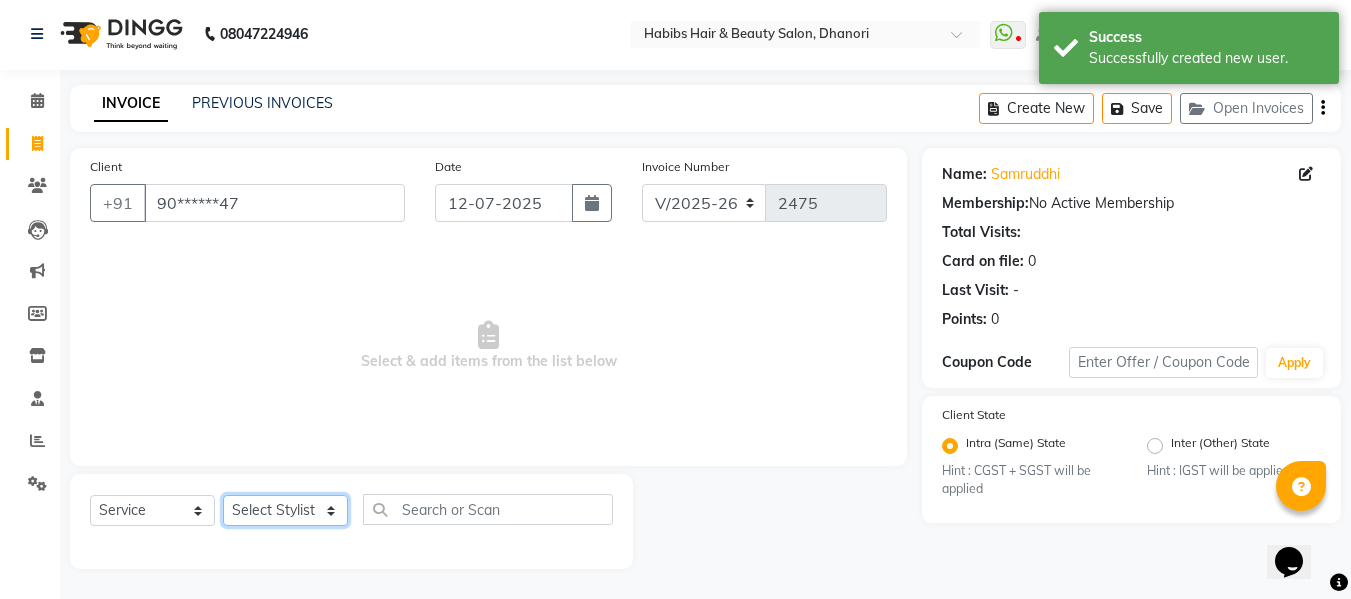 click on "Select Stylist Admin  [PERSON_NAME]  [PERSON_NAME] DARSHAN DIVYA [PERSON_NAME] POOJA POOJA J RAKESH [PERSON_NAME] [PERSON_NAME]" 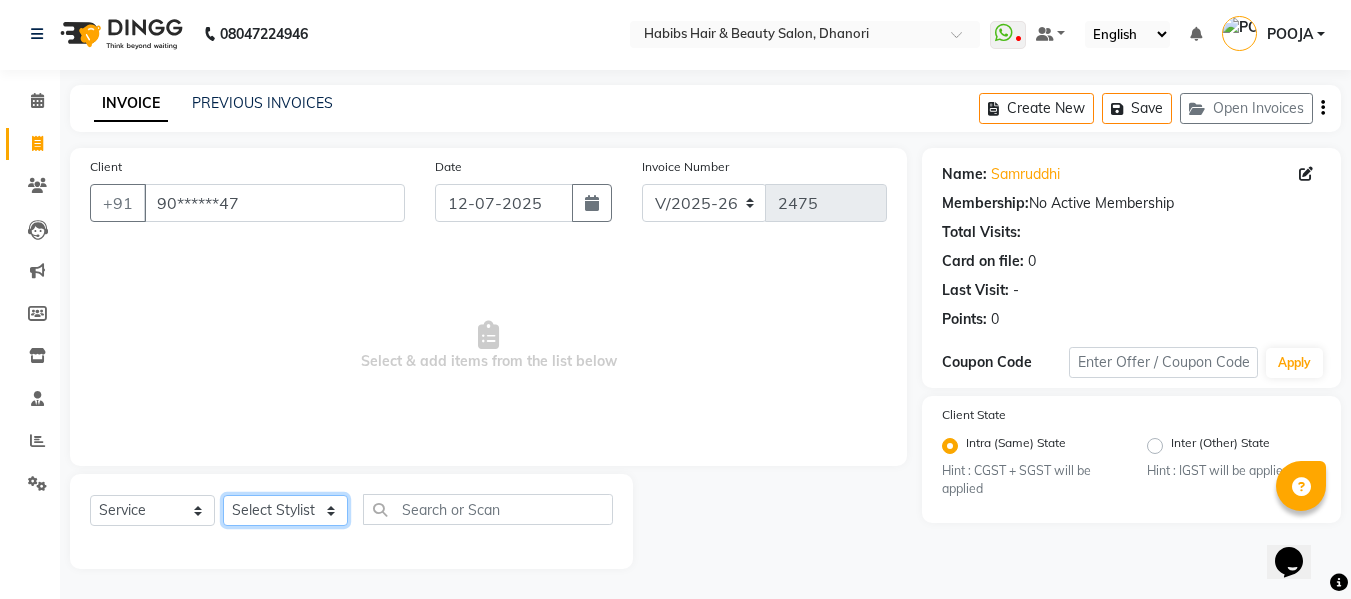 select on "70341" 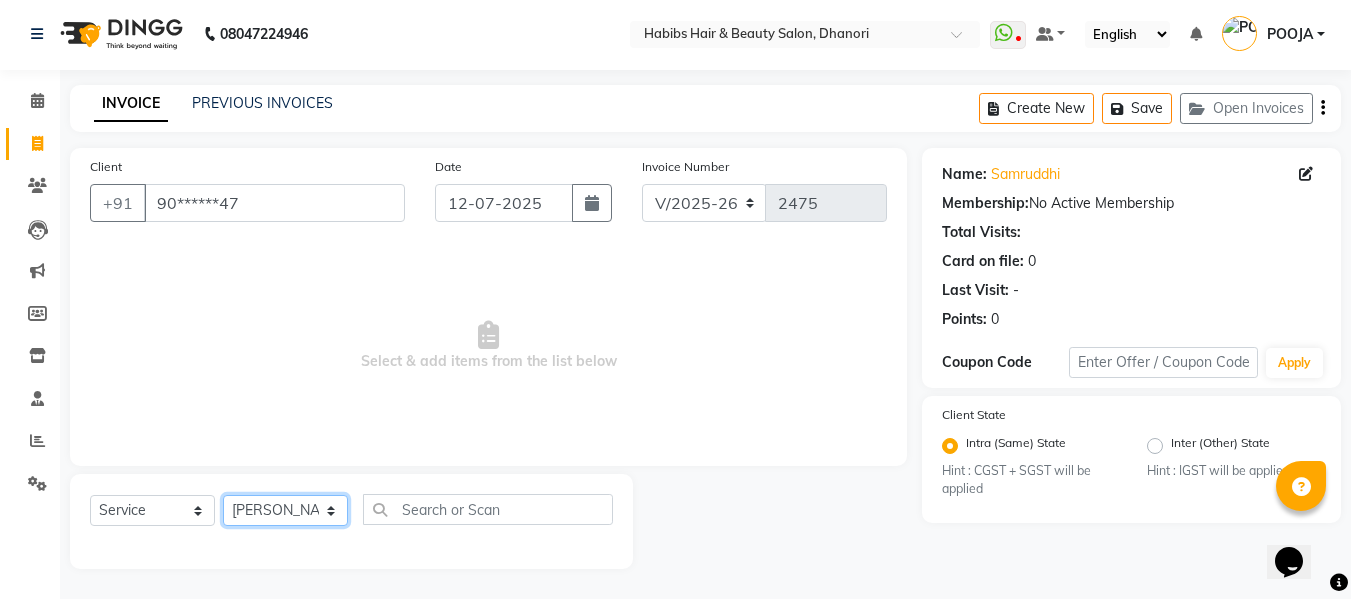 click on "Select Stylist Admin  [PERSON_NAME]  [PERSON_NAME] DARSHAN DIVYA [PERSON_NAME] POOJA POOJA J RAKESH [PERSON_NAME] [PERSON_NAME]" 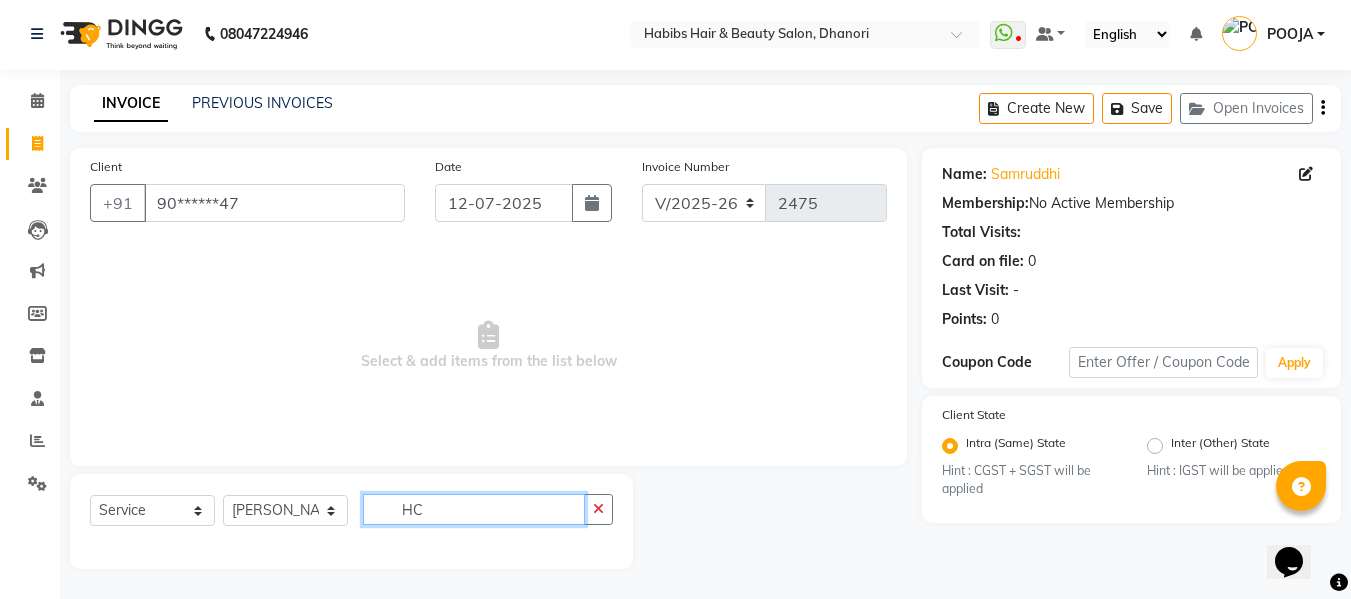 type on "H" 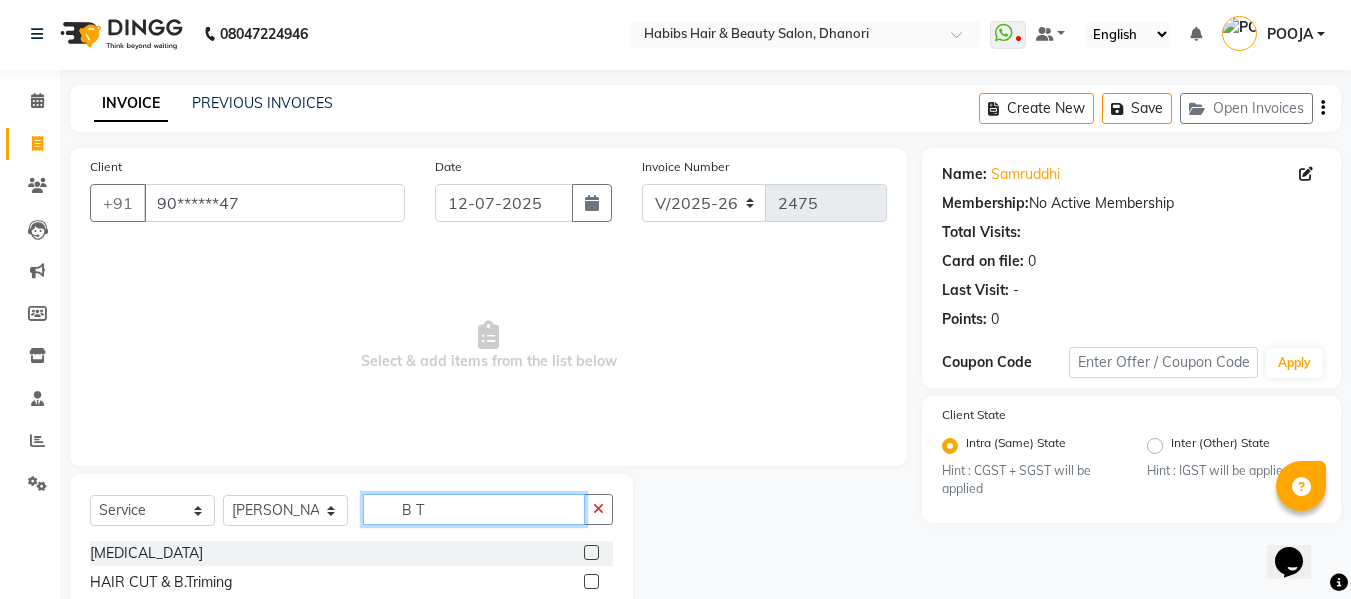type on "B T" 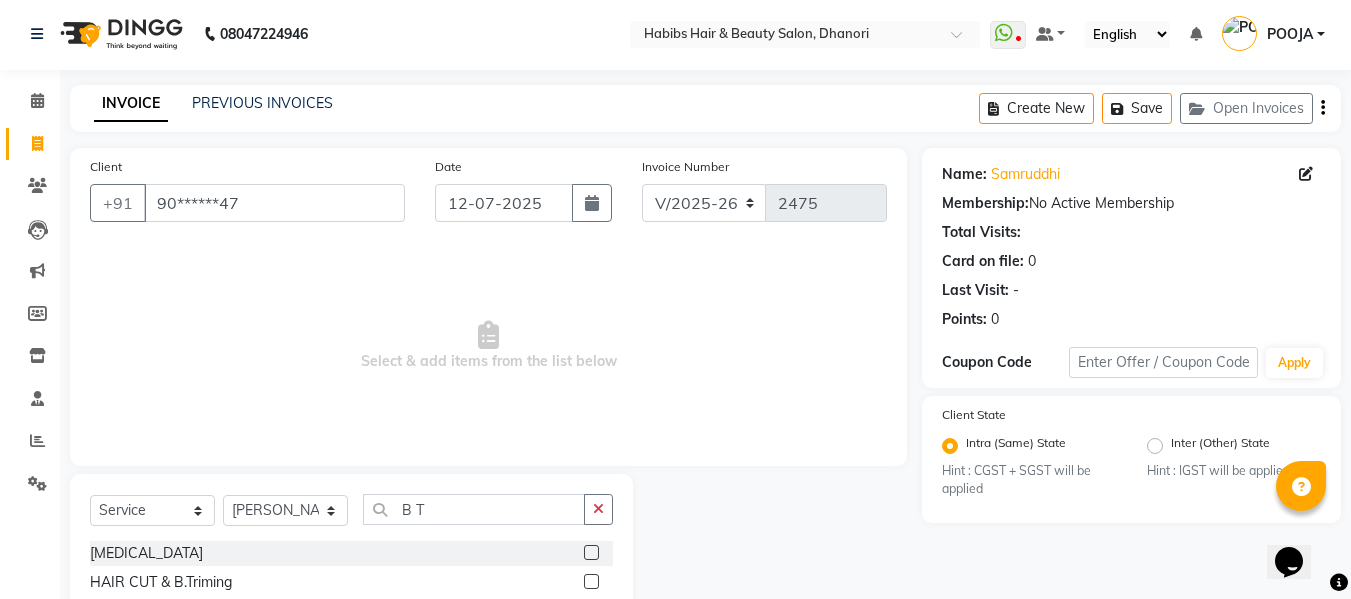 click 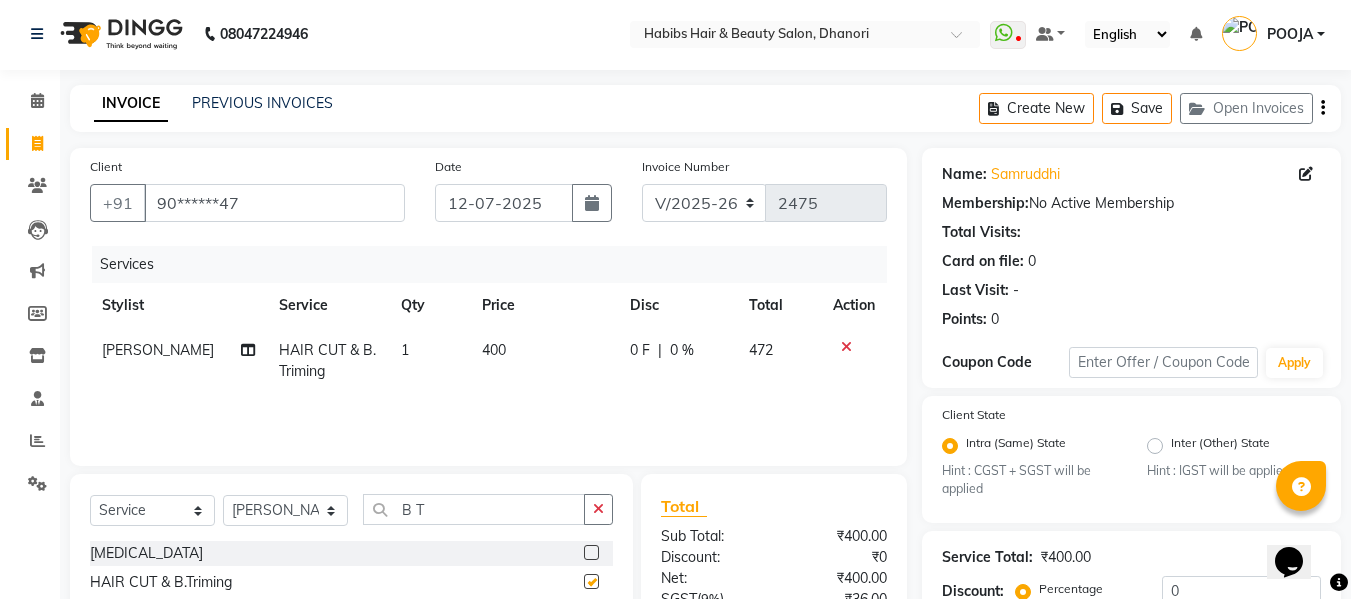 checkbox on "false" 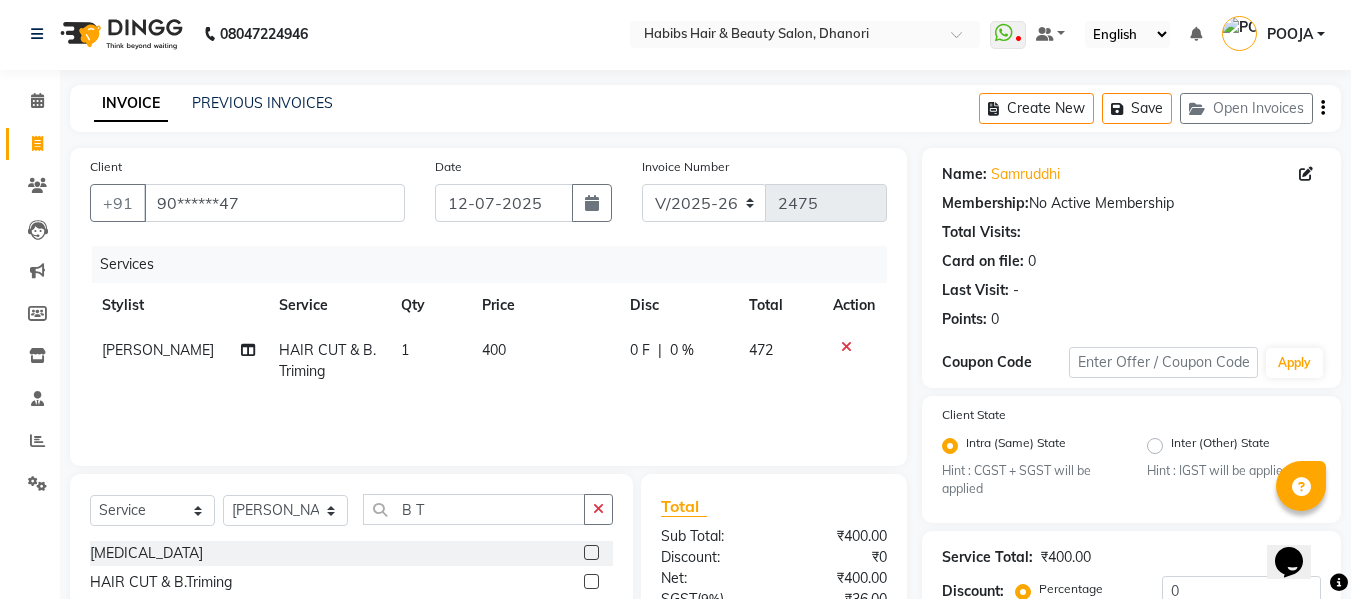 click on "400" 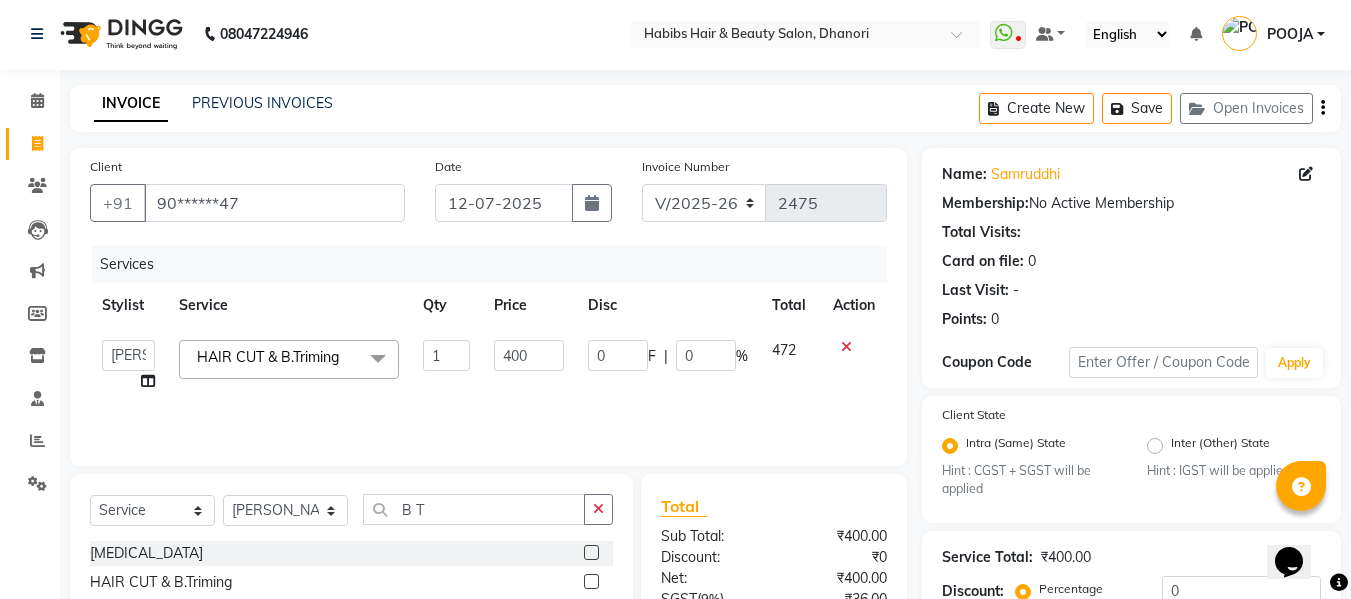 click on "400" 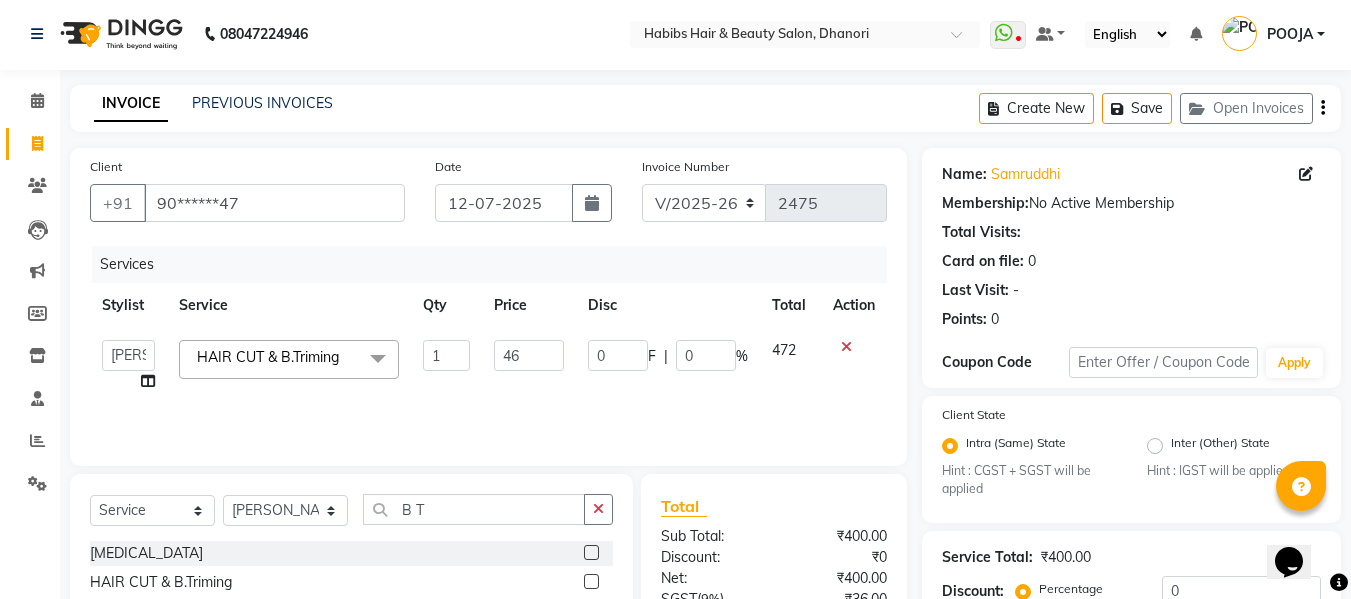 type on "466" 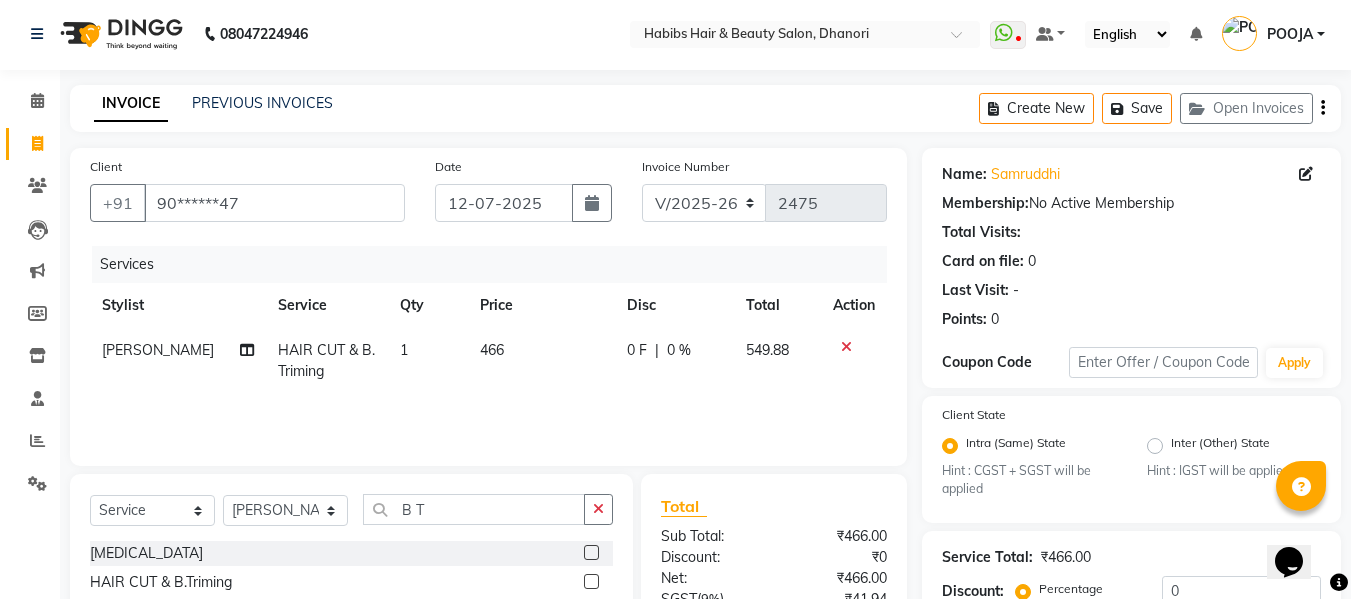 click on "Services Stylist Service Qty Price Disc Total Action [PERSON_NAME] HAIR CUT & B.Triming 1 466 0 F | 0 % 549.88" 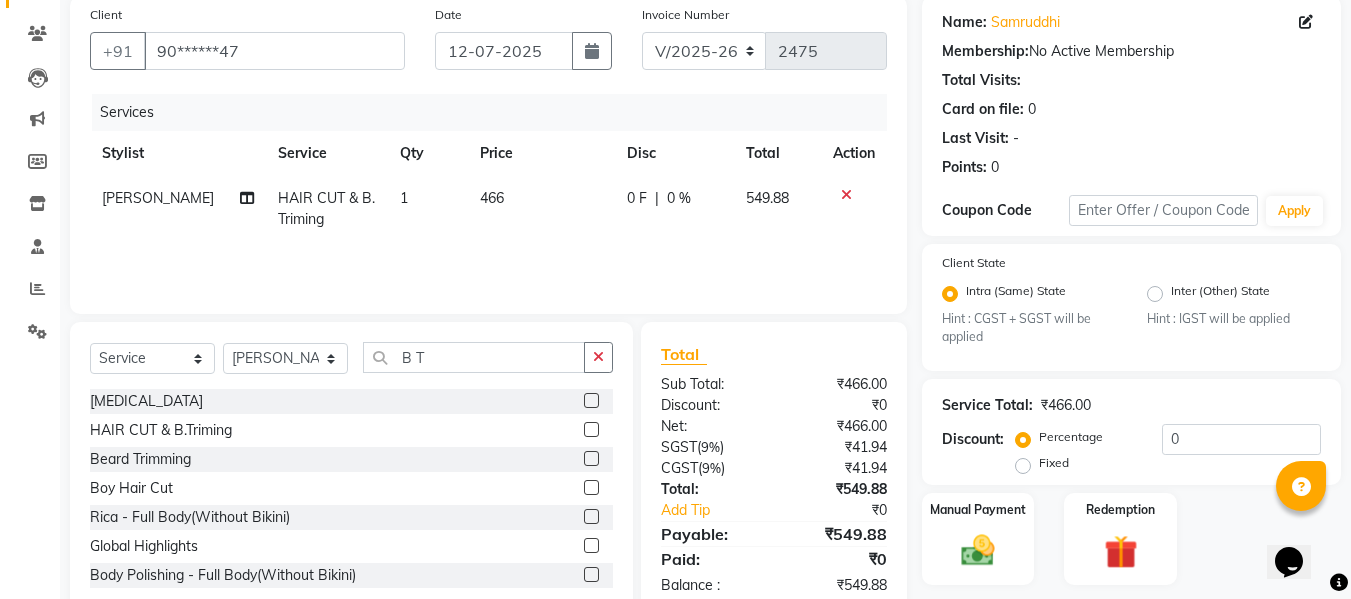 scroll, scrollTop: 211, scrollLeft: 0, axis: vertical 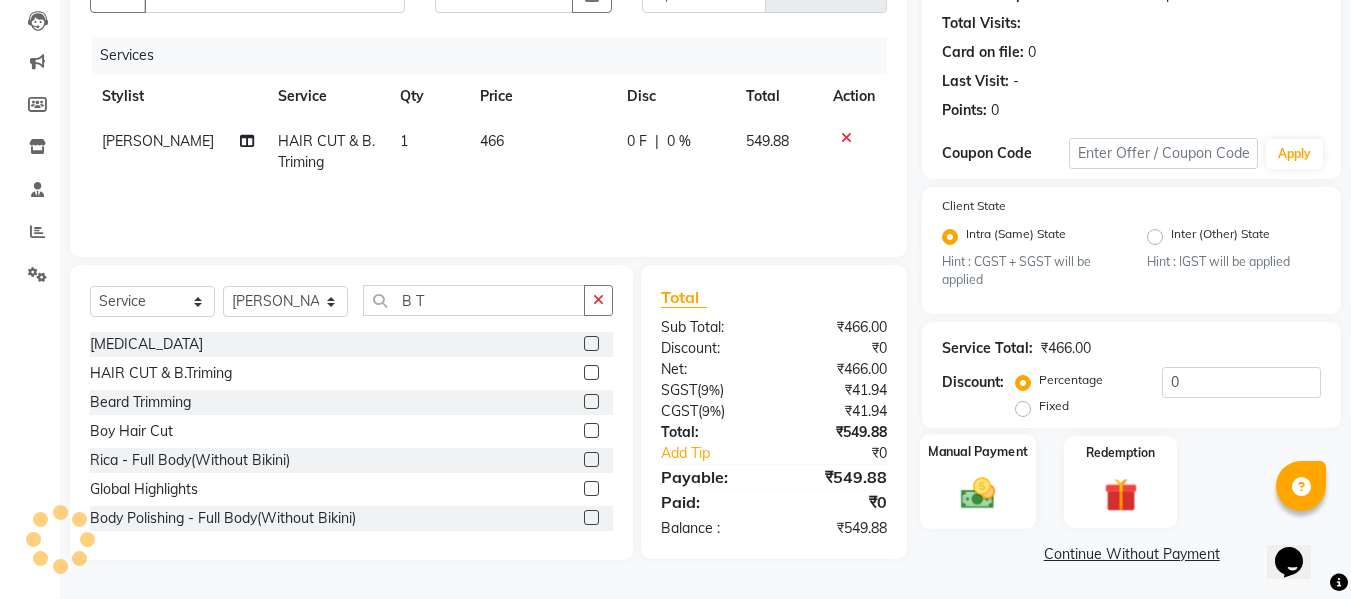 click 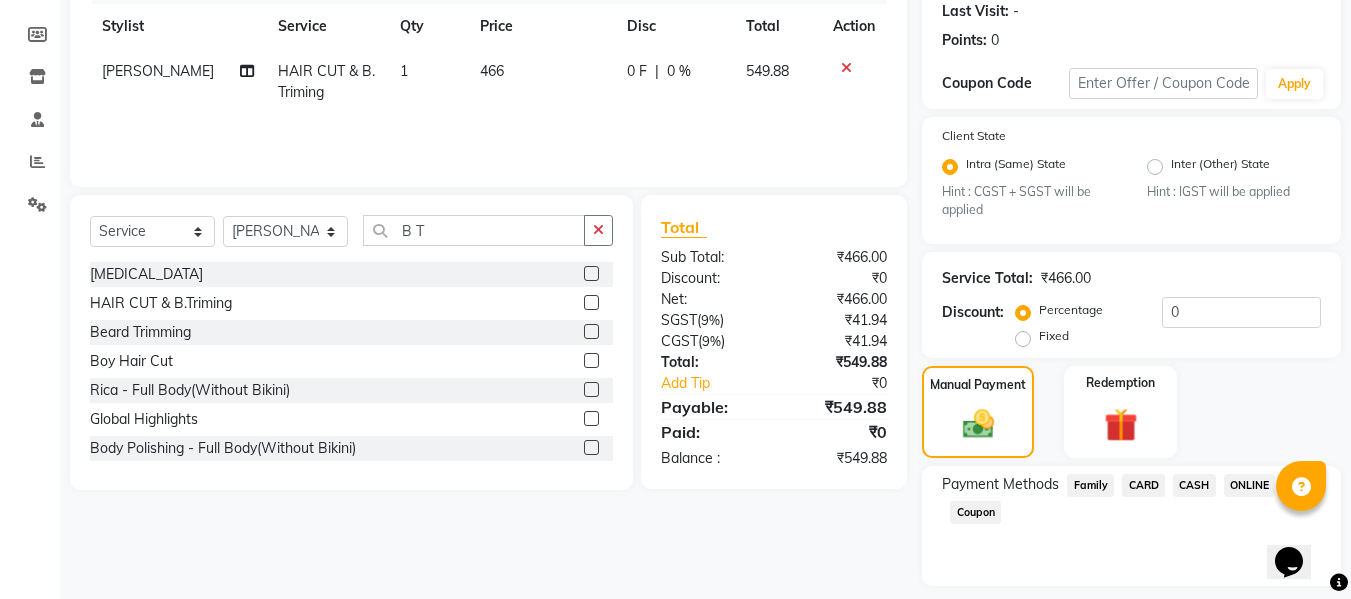 scroll, scrollTop: 339, scrollLeft: 0, axis: vertical 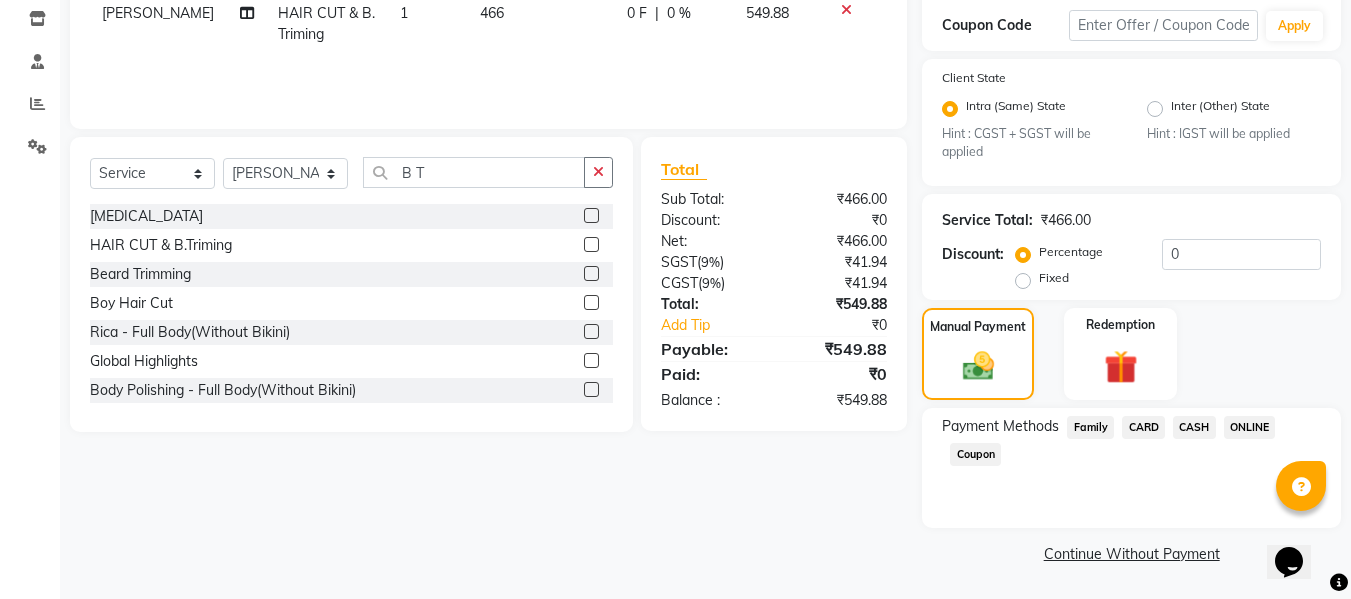 click on "ONLINE" 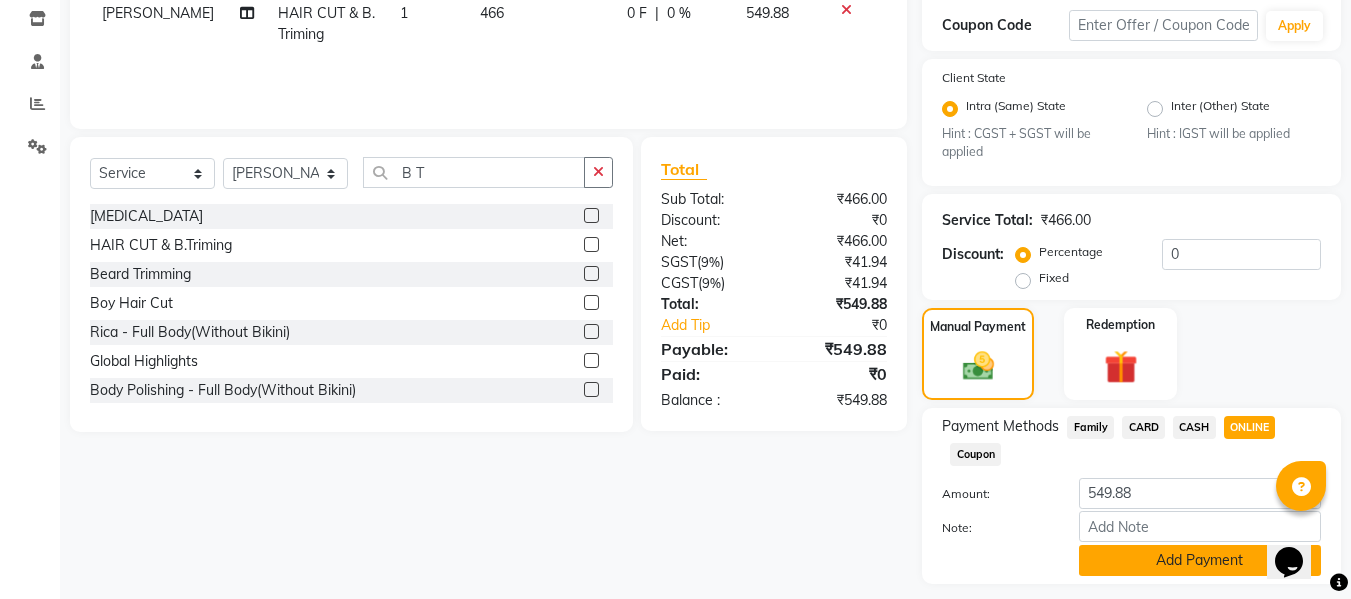 click on "Add Payment" 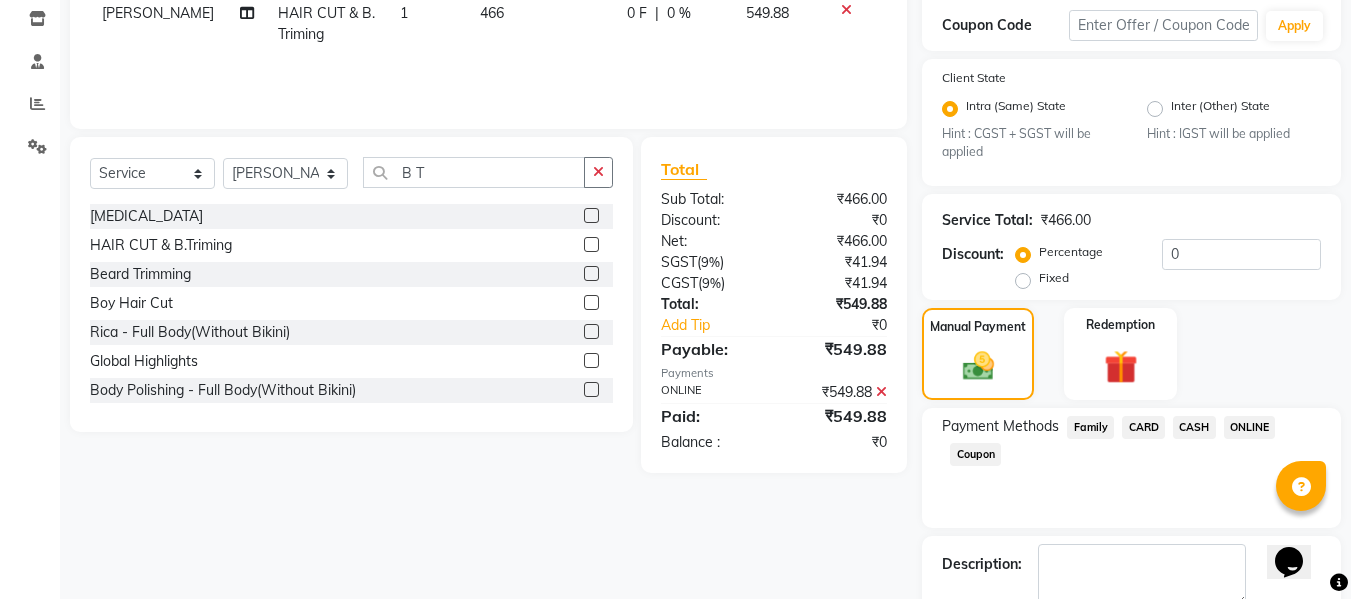 scroll, scrollTop: 412, scrollLeft: 0, axis: vertical 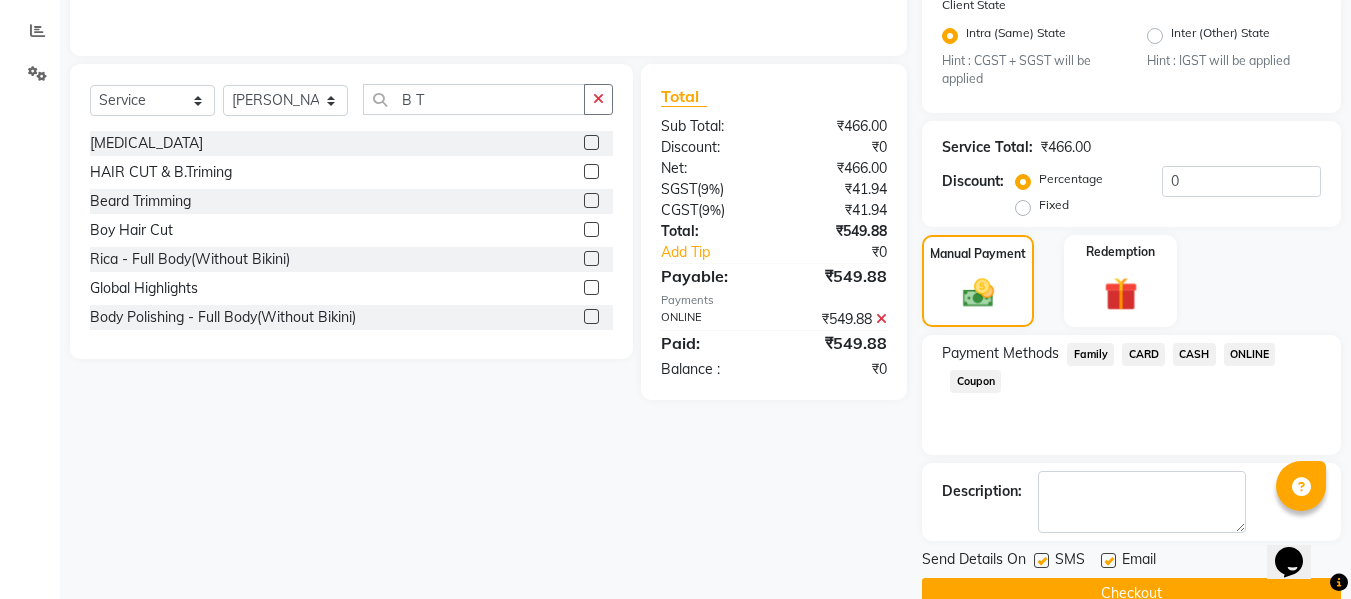 click on "Checkout" 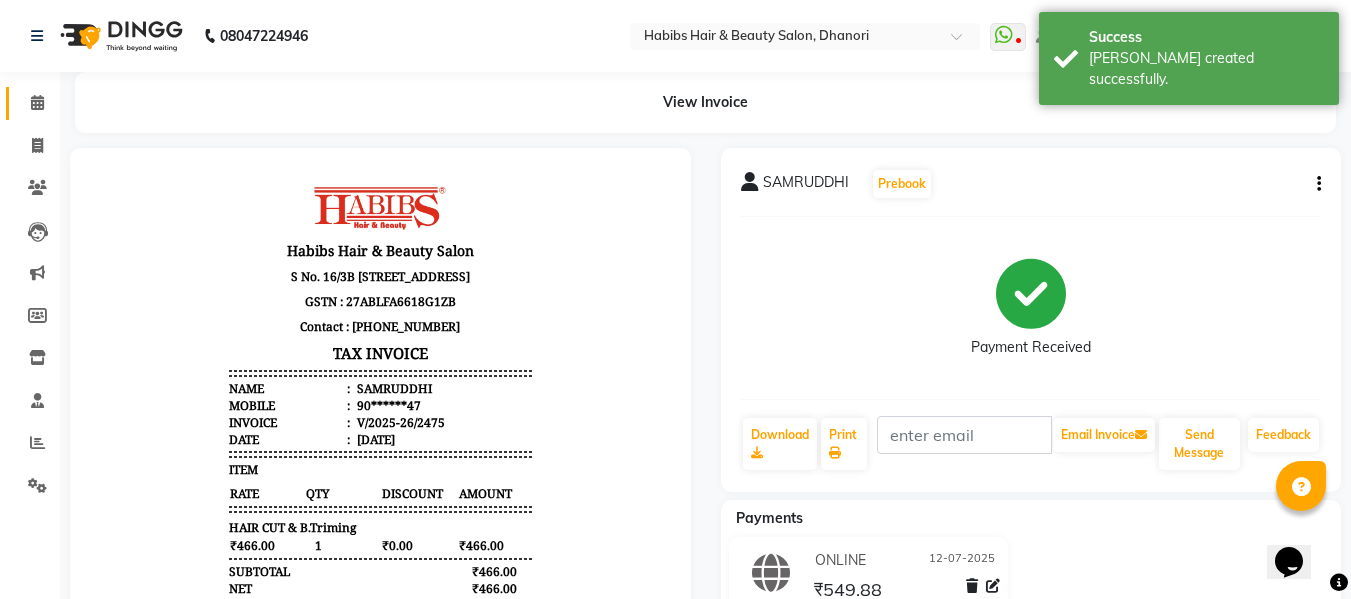 scroll, scrollTop: 0, scrollLeft: 0, axis: both 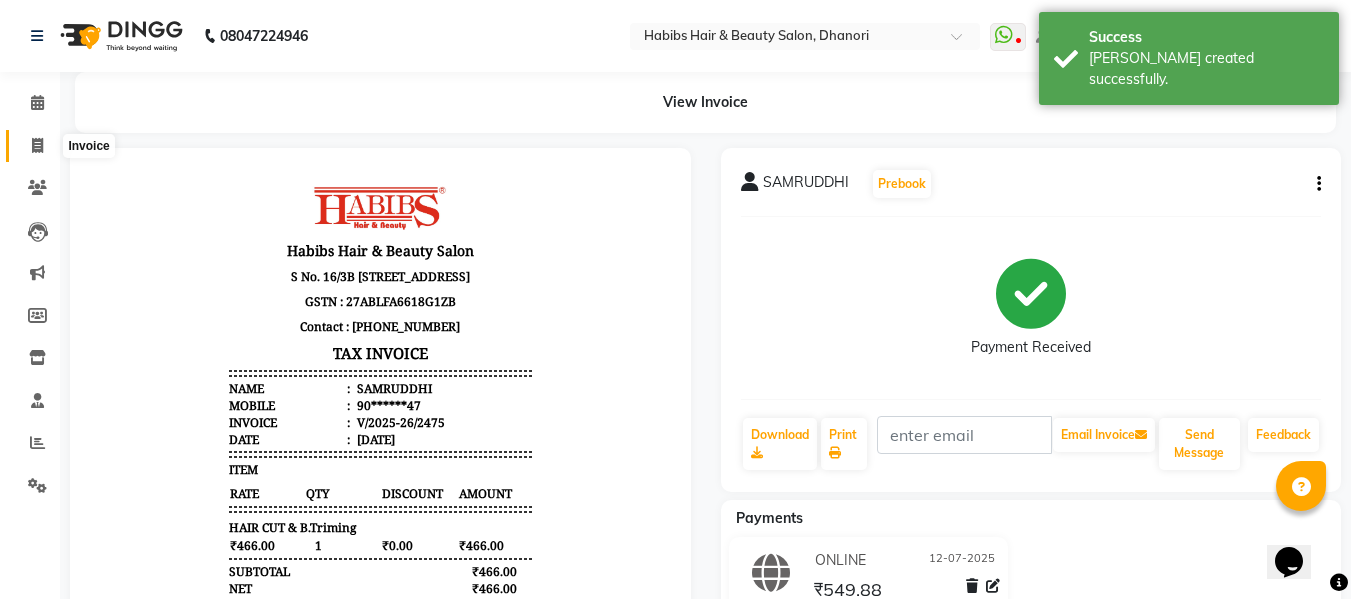 click 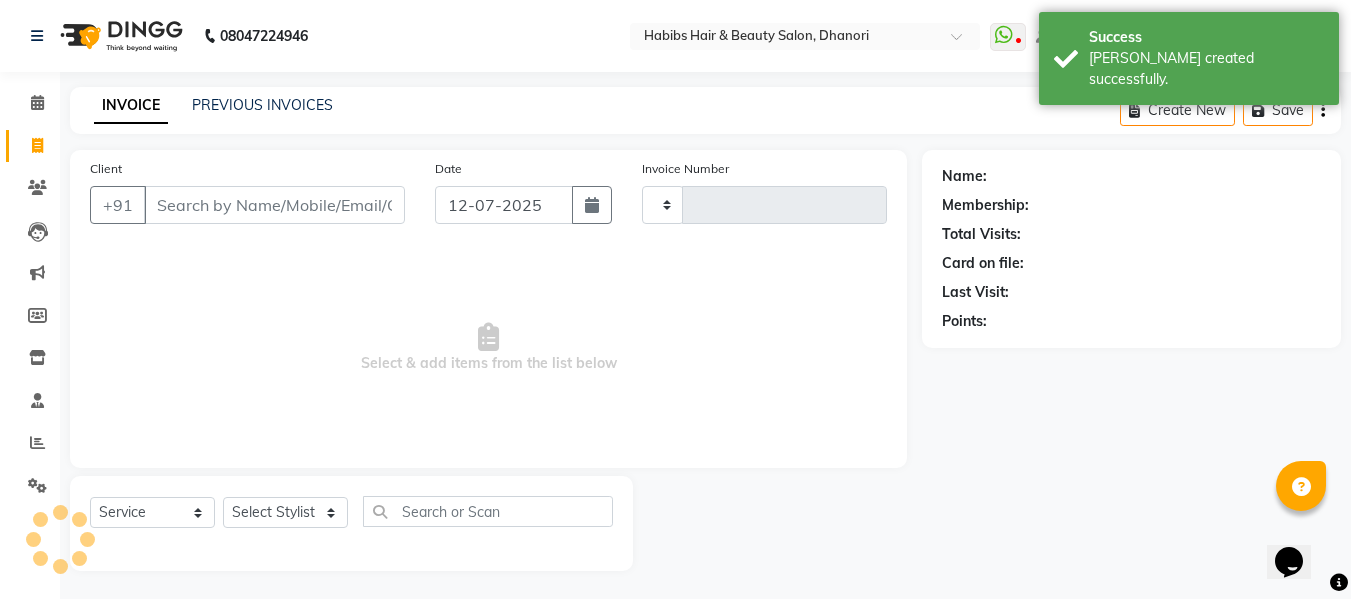 scroll, scrollTop: 2, scrollLeft: 0, axis: vertical 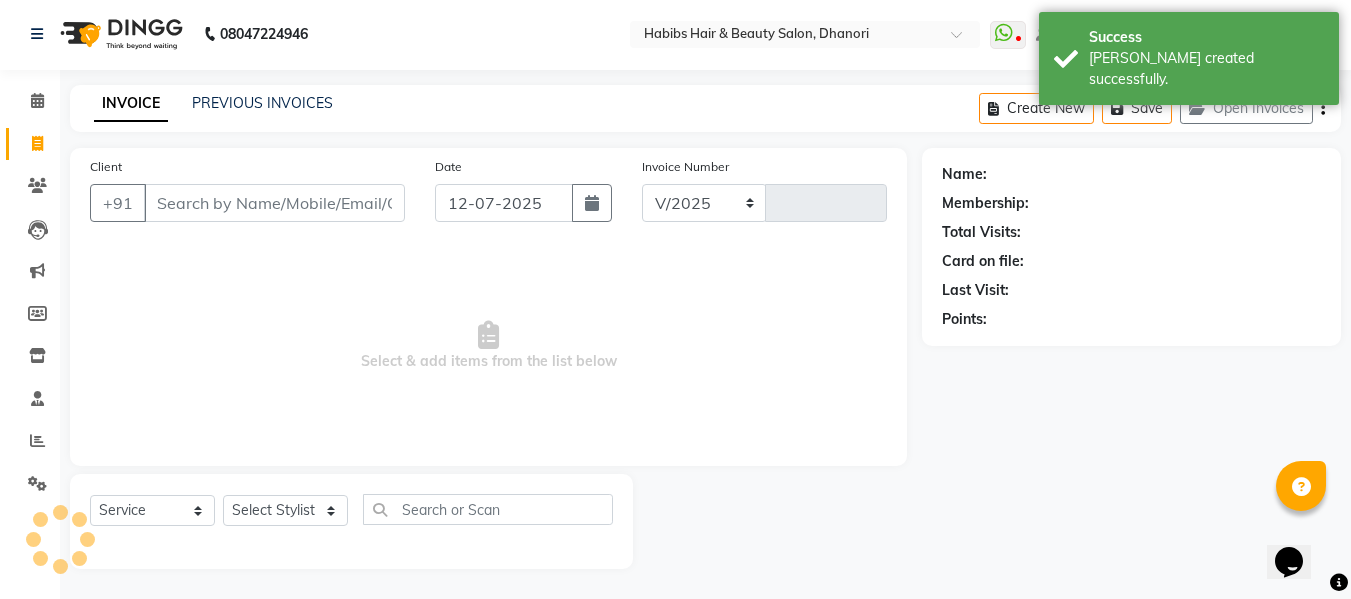 select on "4967" 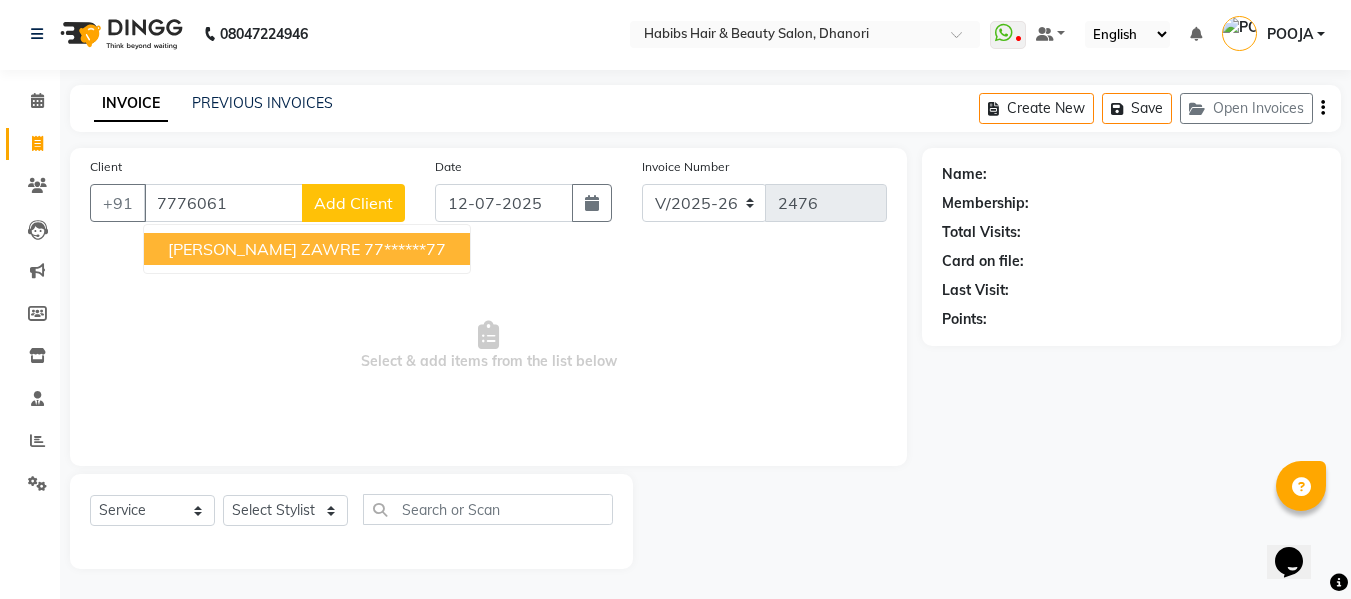 click on "[PERSON_NAME] ZAWRE" at bounding box center (264, 249) 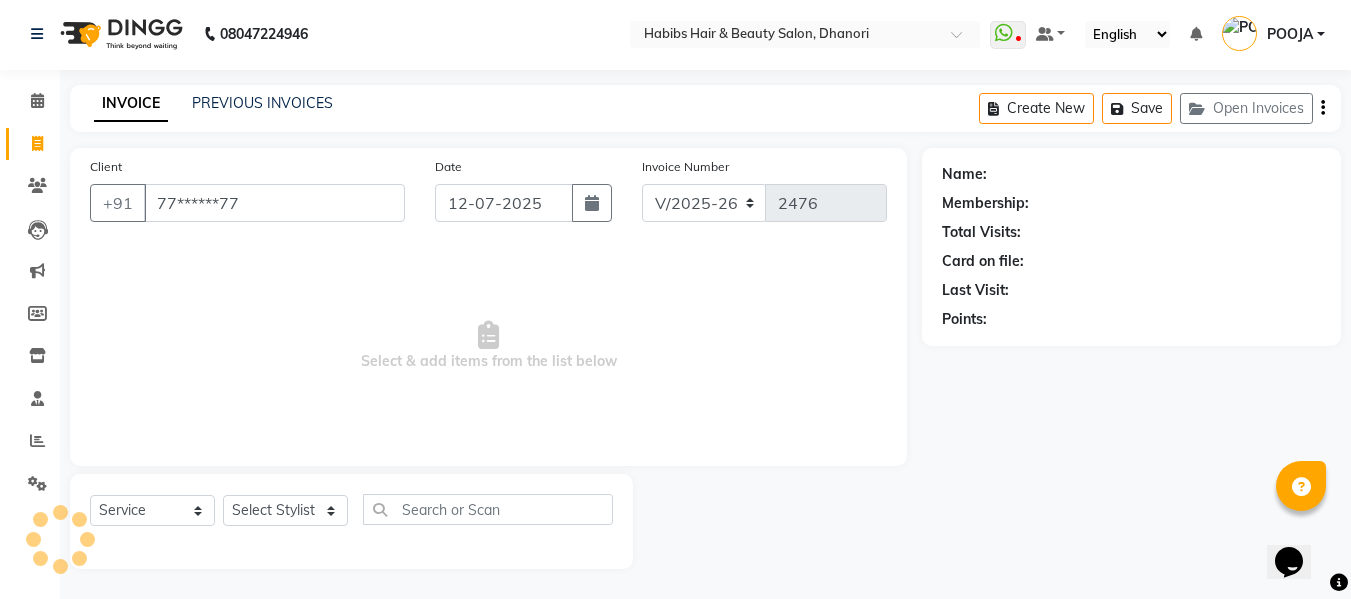 type on "77******77" 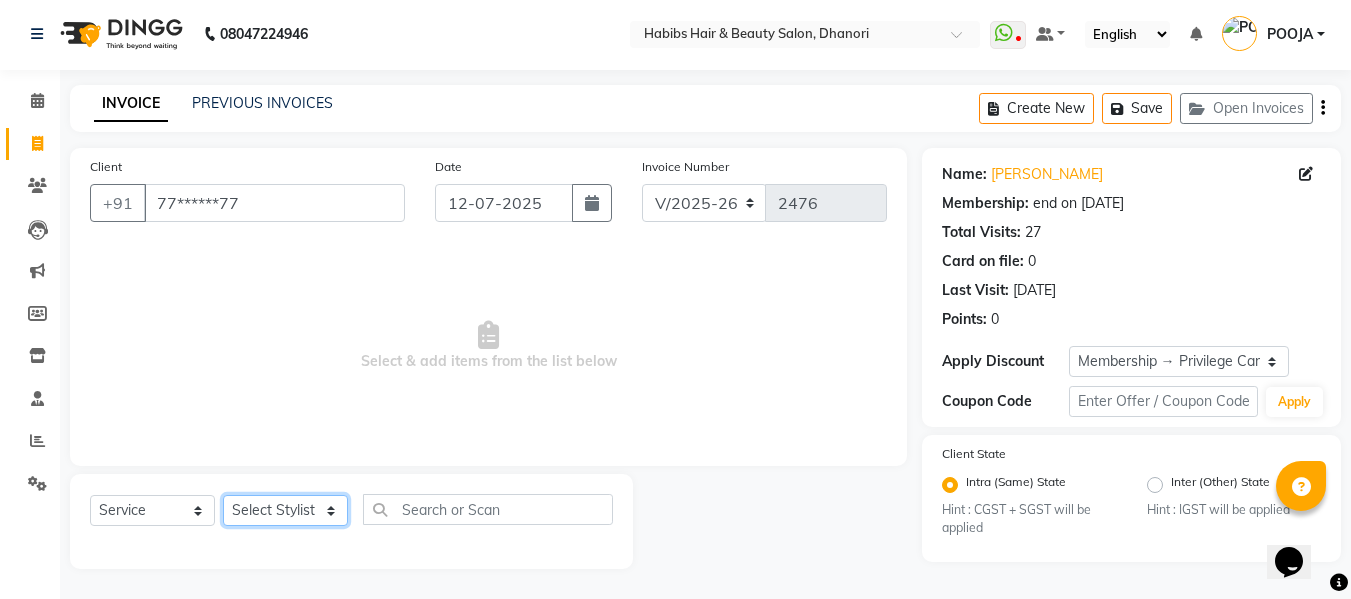 click on "Select Stylist Admin  [PERSON_NAME]  [PERSON_NAME] DARSHAN DIVYA [PERSON_NAME] POOJA POOJA J RAKESH [PERSON_NAME] [PERSON_NAME]" 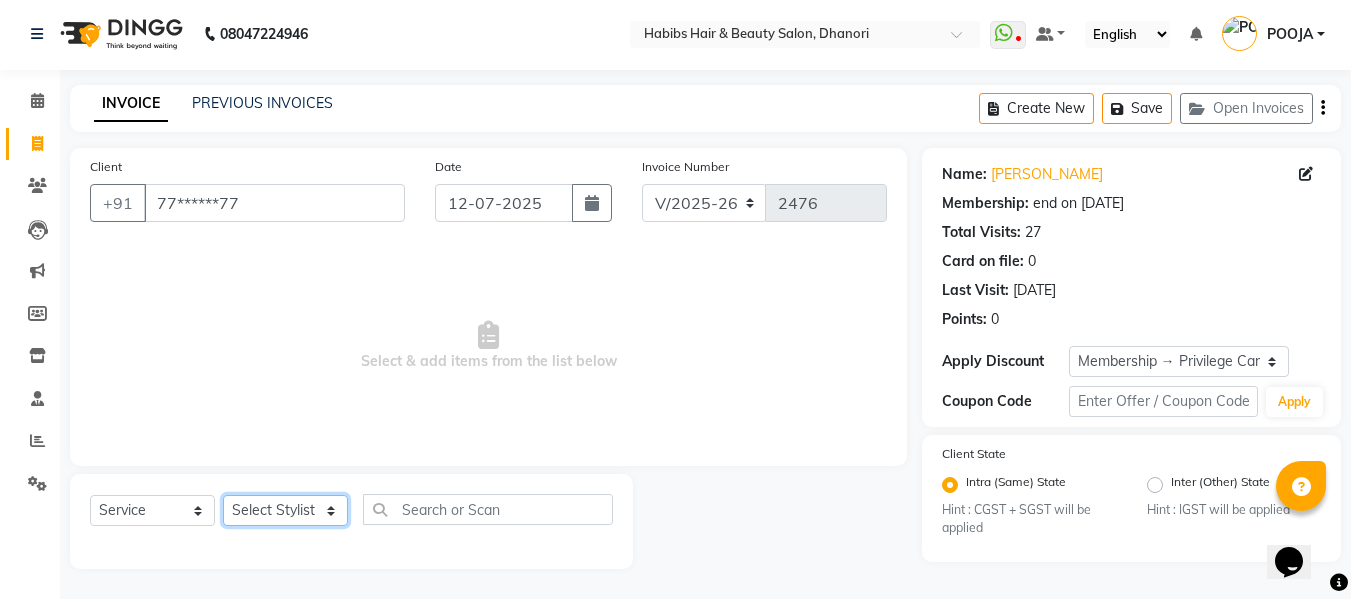 select on "41588" 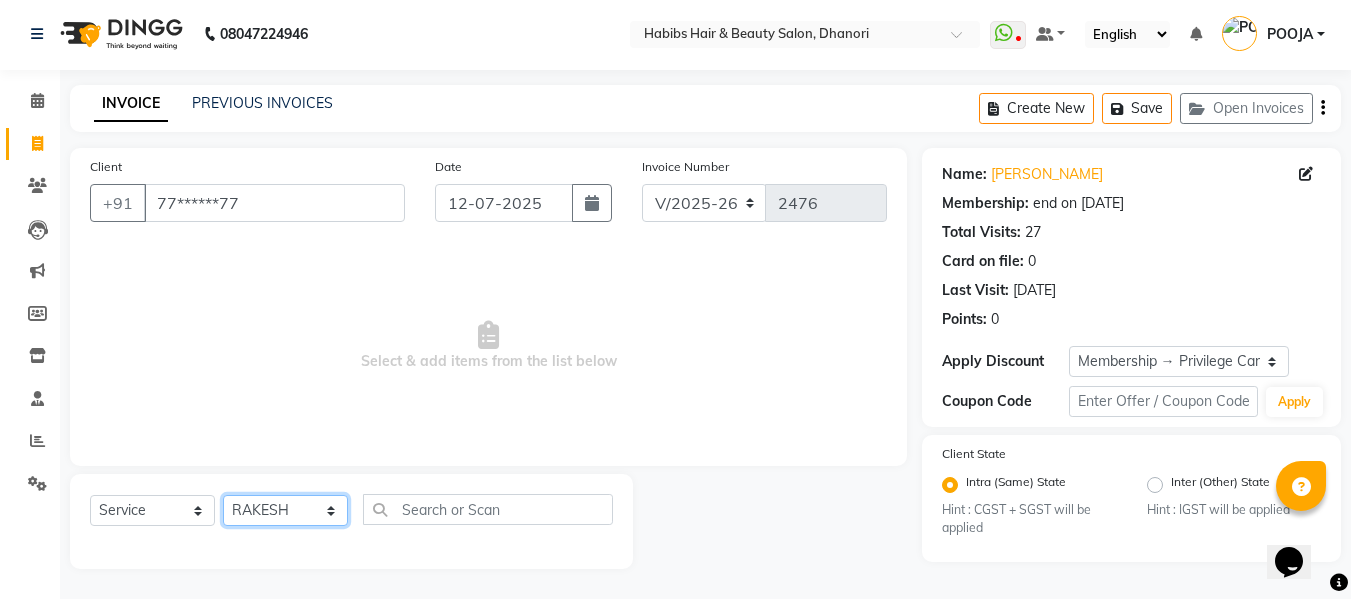 click on "Select Stylist Admin  [PERSON_NAME]  [PERSON_NAME] DARSHAN DIVYA [PERSON_NAME] POOJA POOJA J RAKESH [PERSON_NAME] [PERSON_NAME]" 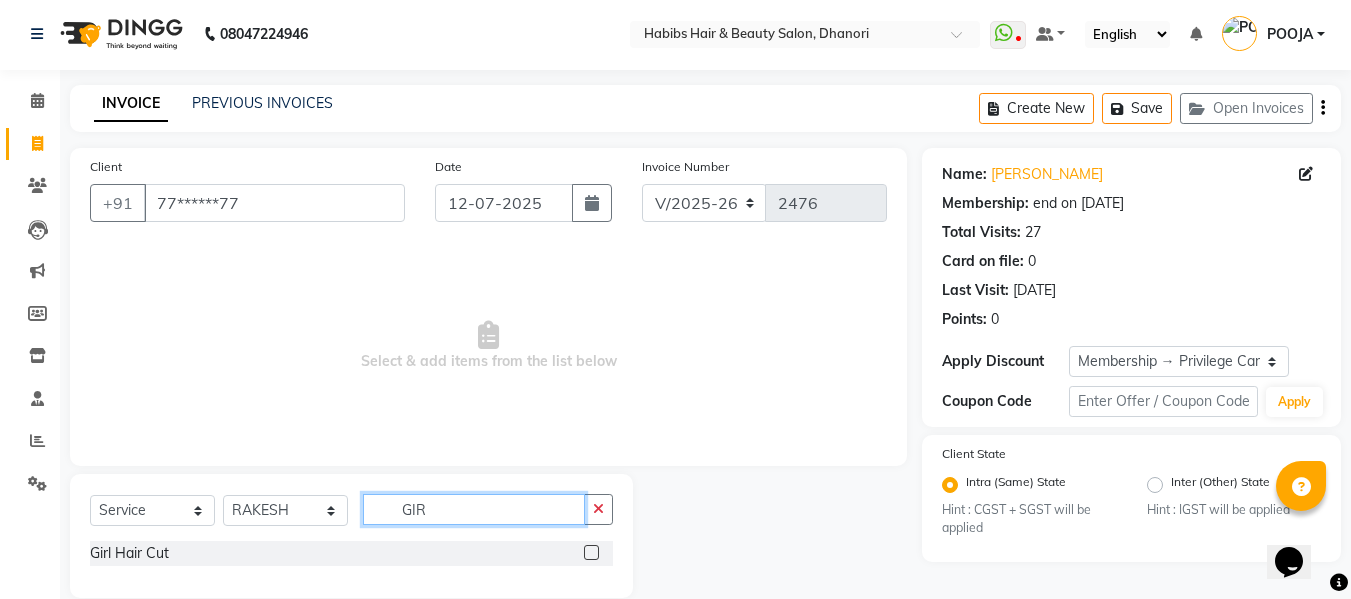 type on "GIR" 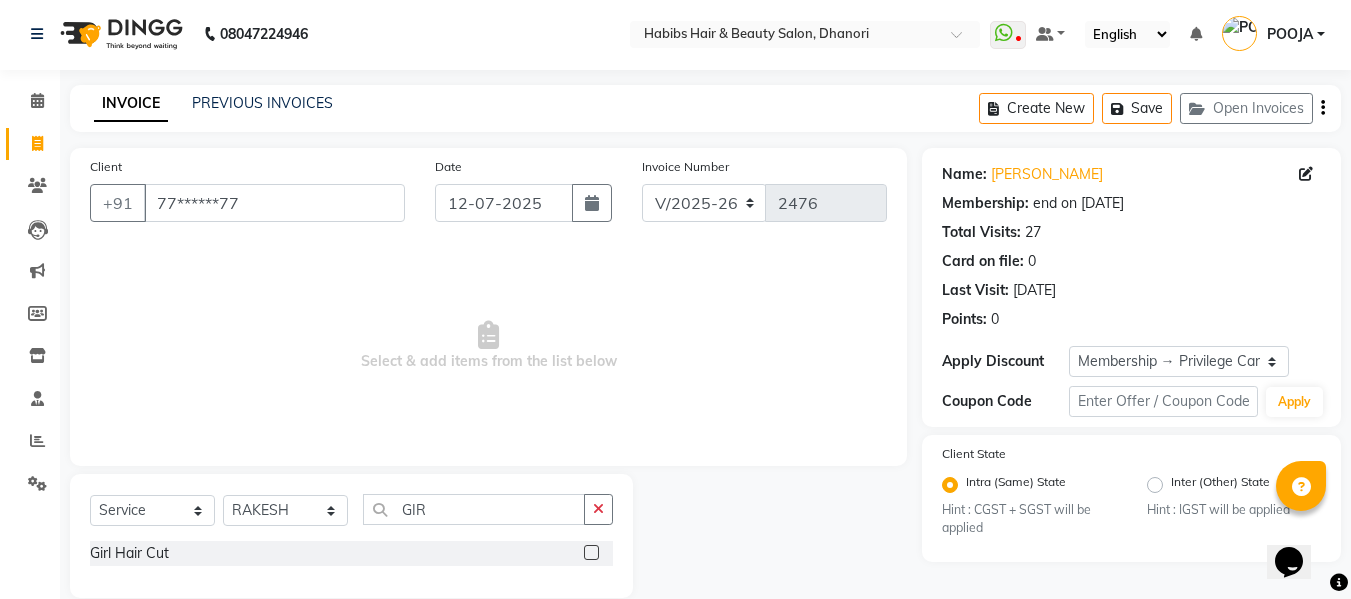 click 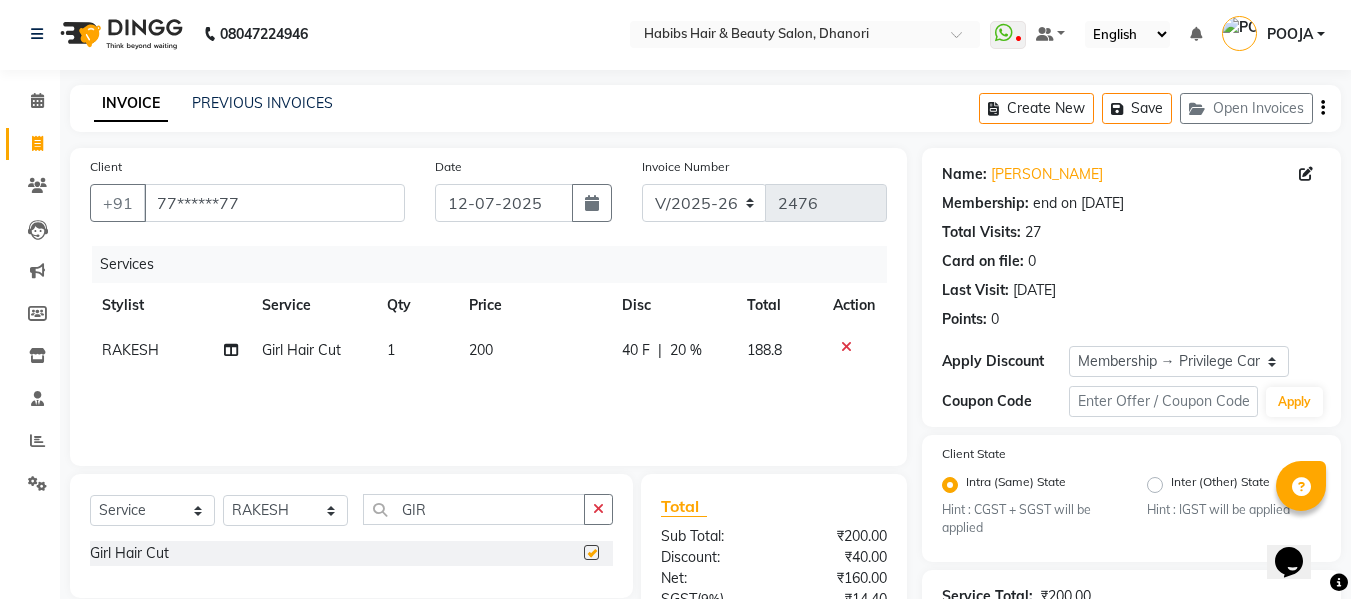 checkbox on "false" 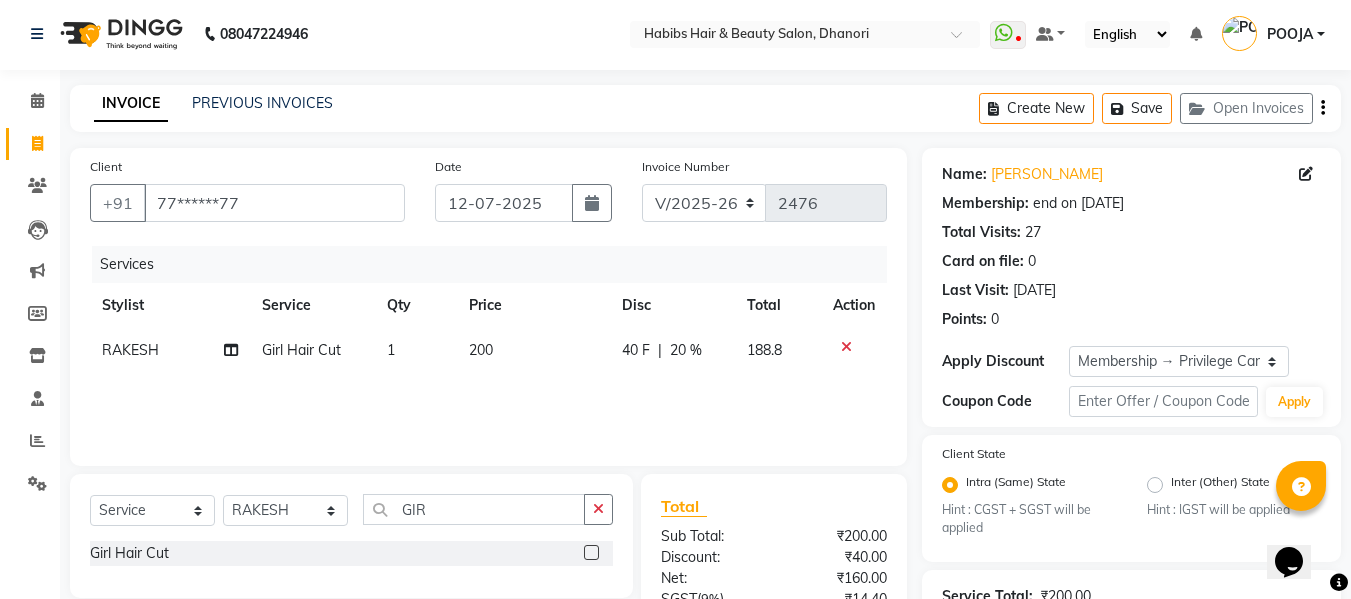 click on "200" 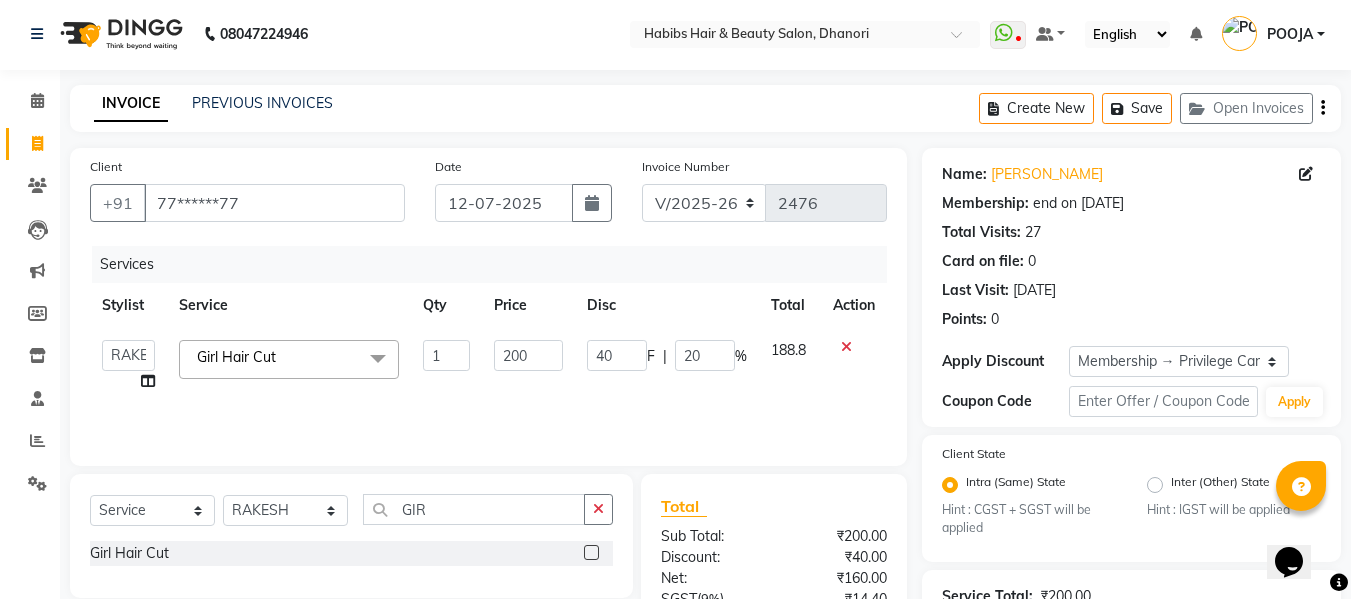 click on "1" 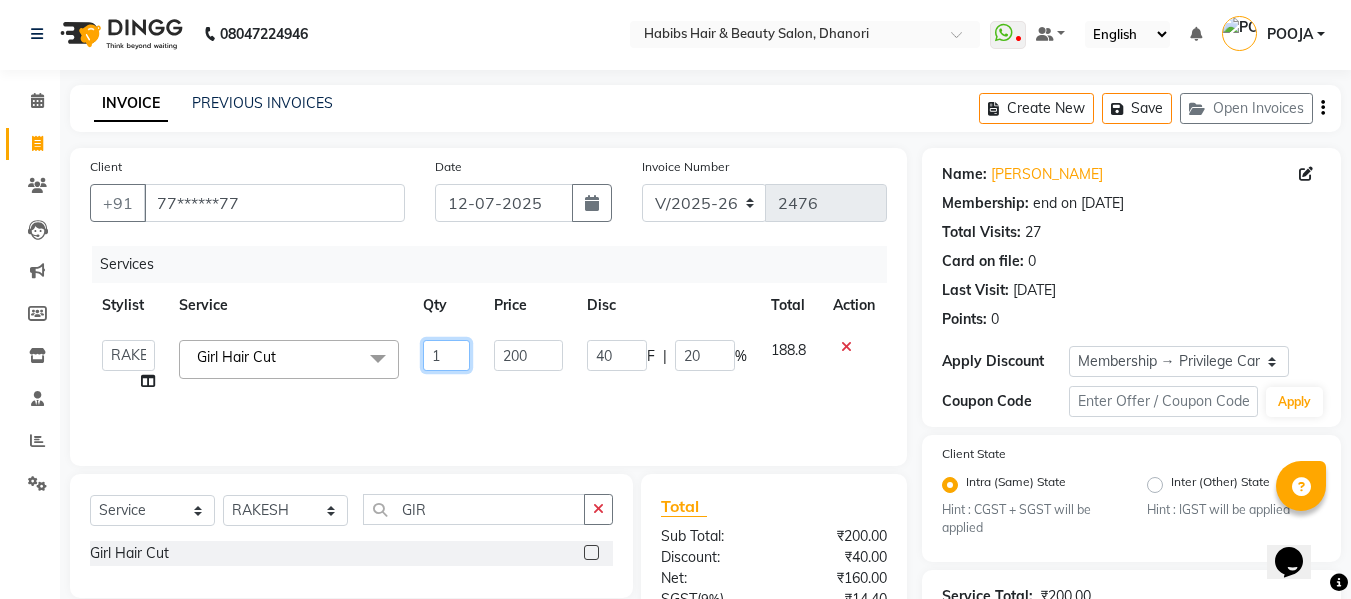 drag, startPoint x: 470, startPoint y: 348, endPoint x: 506, endPoint y: 346, distance: 36.05551 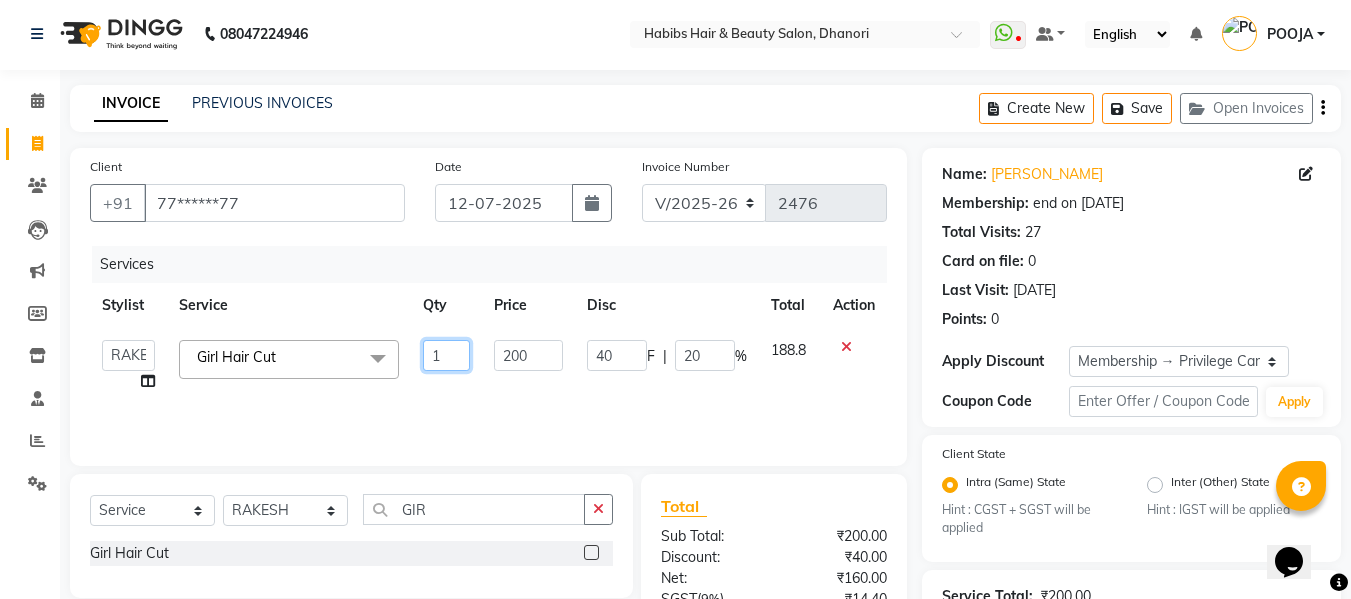 click on "Admin    [PERSON_NAME]    [PERSON_NAME]   DARSHAN   DIVYA   [PERSON_NAME]   POOJA   POOJA J   RAKESH   [PERSON_NAME]   [PERSON_NAME]  Girl Hair Cut  x B Wax Upperlips (Brazilian) [MEDICAL_DATA] Pixi Hair Cut D-Tan o3 Clean UP Basic Clean Up NANO Treatment HAIR CUT & B.Triming NAIL POLISH APPLICATION EYEBROW UPPERLIPS EYEBROWS CHIN UPPERLIPS FOOT MASSAGE HYDRA FACIAL O3+ ADVANCE PEDICURE Back Massage Basic Manicure Basic Pedicure Spa Manicure Spa Pedicure [PERSON_NAME] Colour [PERSON_NAME] Colour([MEDICAL_DATA] Free) [PERSON_NAME] Trimming Head Shave Blow Dry Boy Hair Cut Dry Haircut [DEMOGRAPHIC_DATA] Dry Haircut [DEMOGRAPHIC_DATA] Girl Hair Cut Hair-Set Shaving Wash Haircut [DEMOGRAPHIC_DATA] Wash Haircut [DEMOGRAPHIC_DATA] Hair Wash & Blow Dry F HAIR CUT WASH BLOW DRY M HAIR CUT WASH [PERSON_NAME] [PERSON_NAME] BLOWDRY F HAIRCUT & BLOW DRY Bridal Makeup Engagement Makeup Party Makeup(Sider Makeup) Reception Makeup Bwax Rica - Full Body(Without Bikini) Rica - Full Hands Rica - Full Legs Half Legs Ubderarms (Rica) Cheryals Luxuzry Facial O3+ Facial Chin Eyebrow Forehead Threading - Full Face Lowerlips Sidelocks 1" 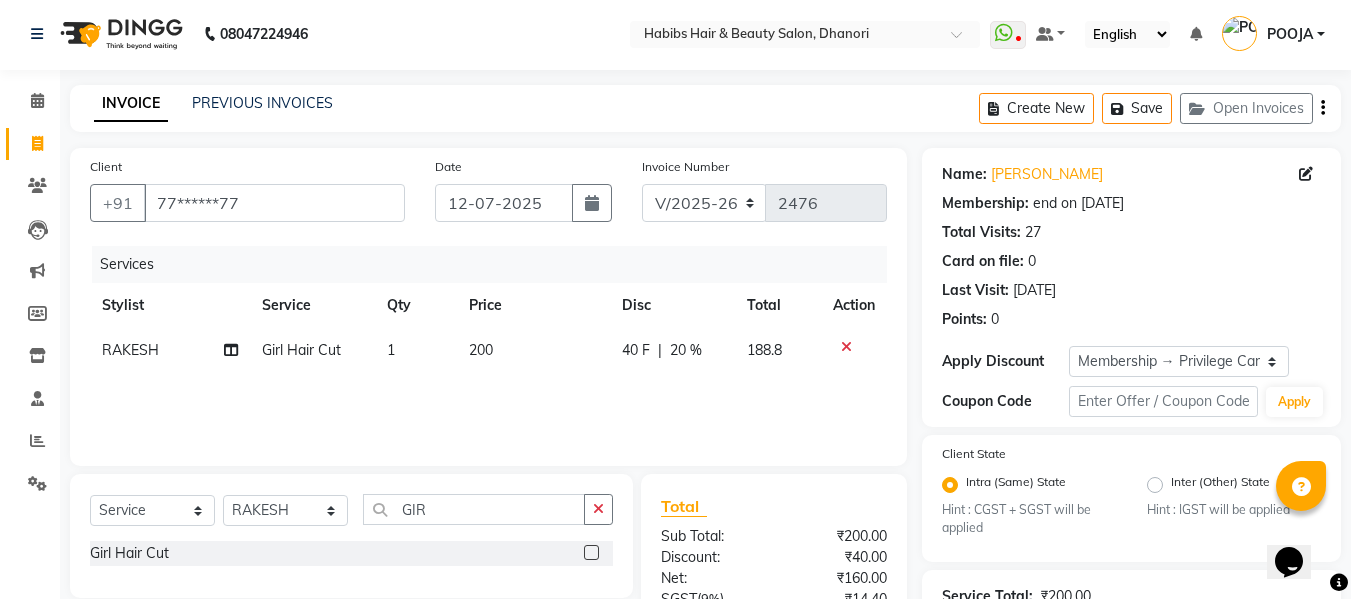click on "200" 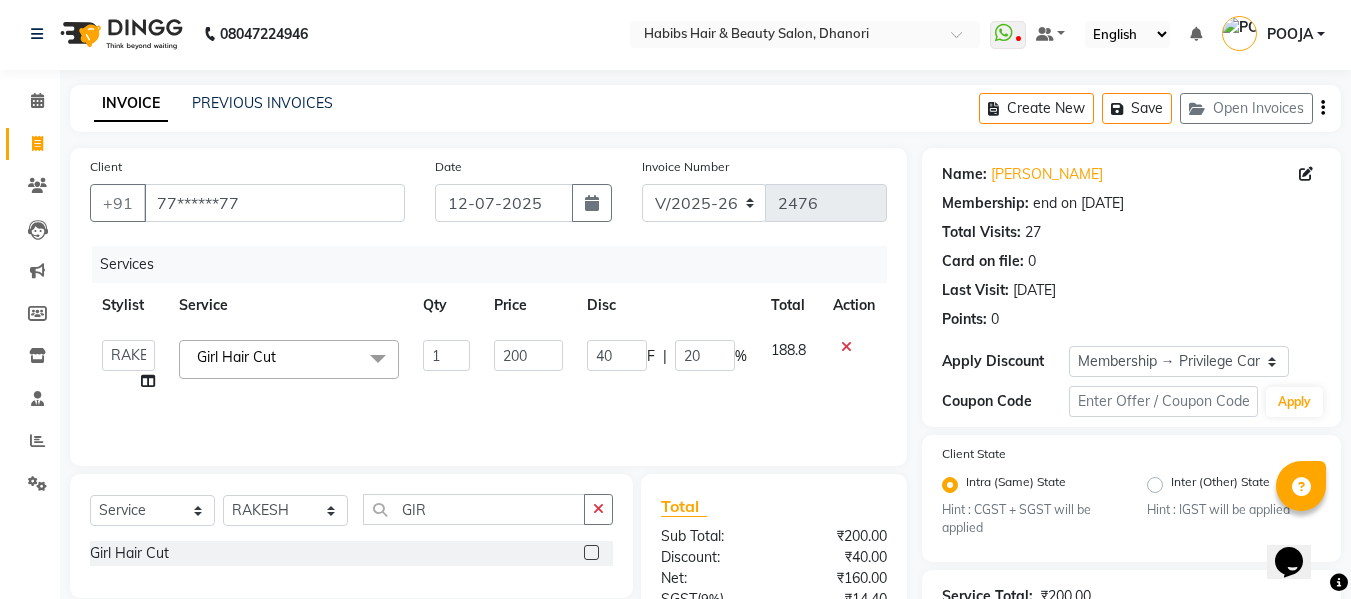 click on "200" 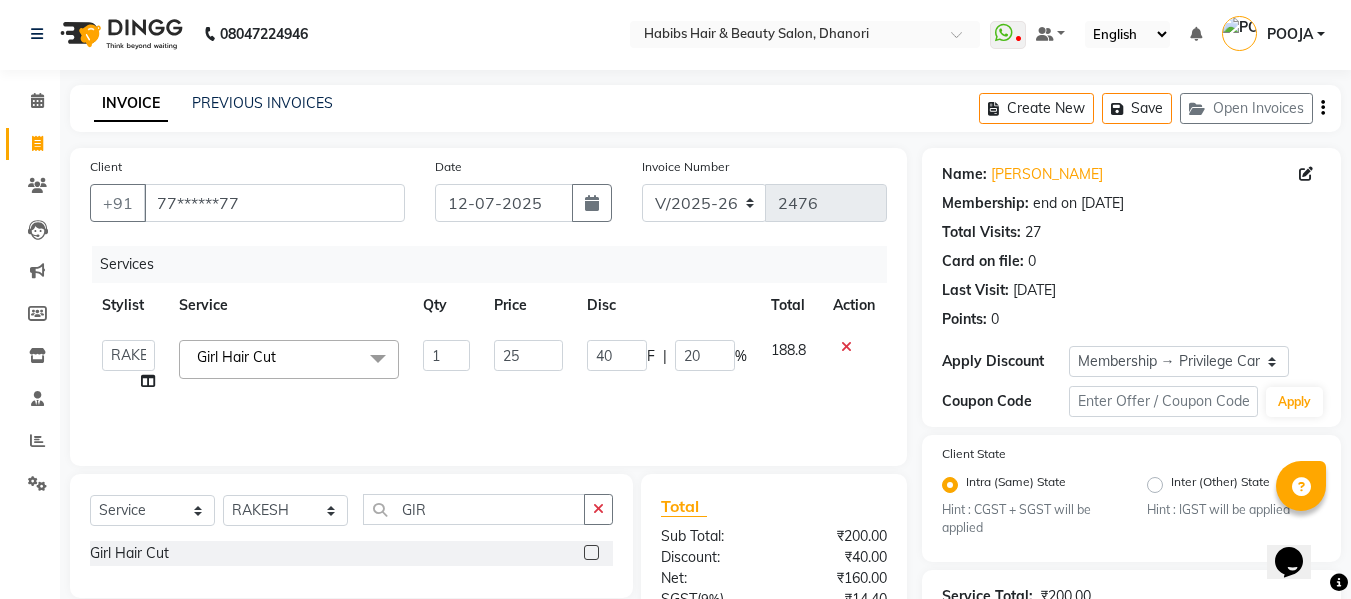 type on "255" 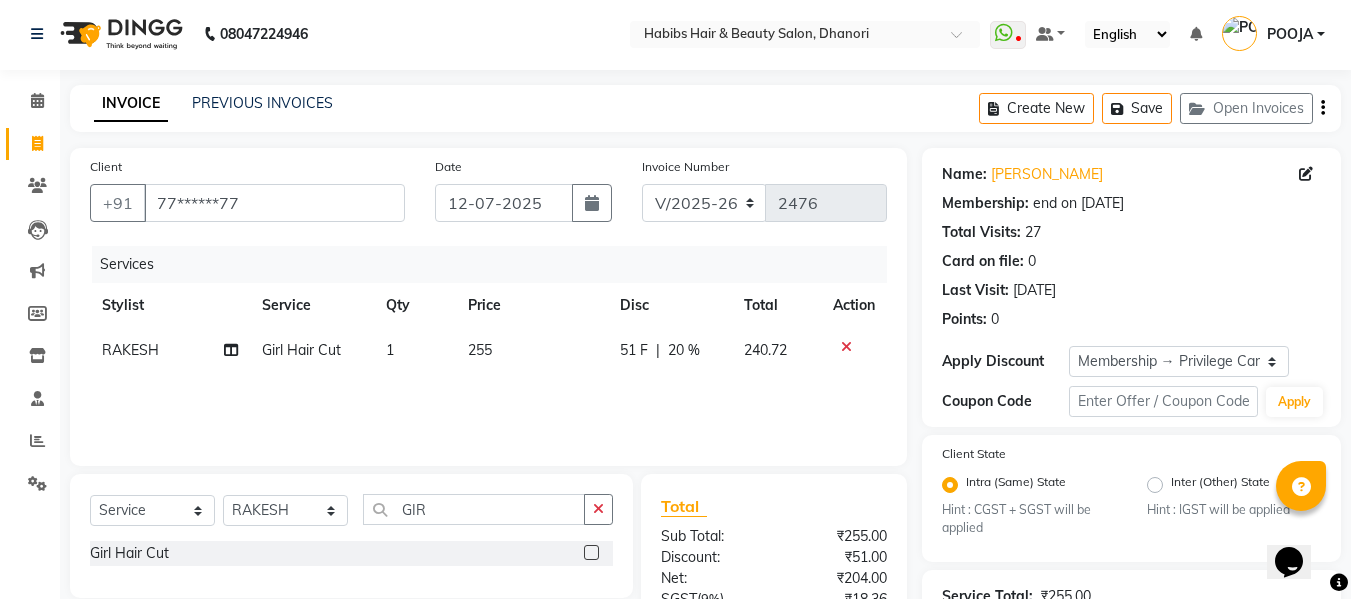 click on "51 F | 20 %" 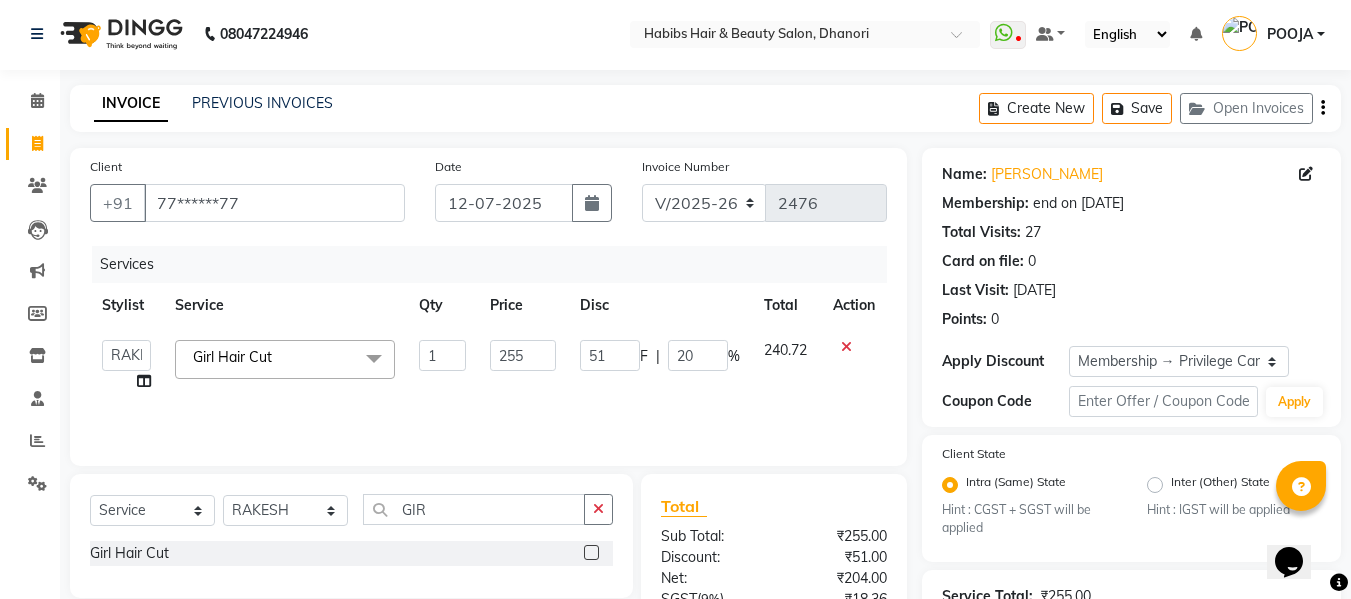 click on "20" 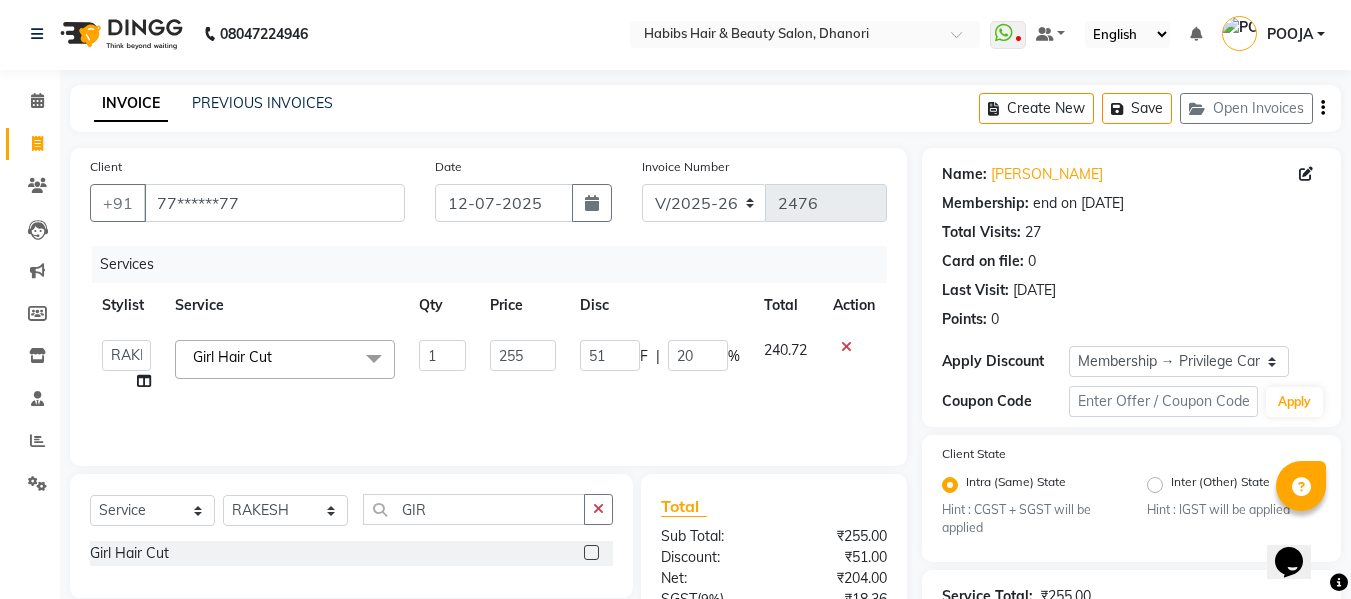 type on "0" 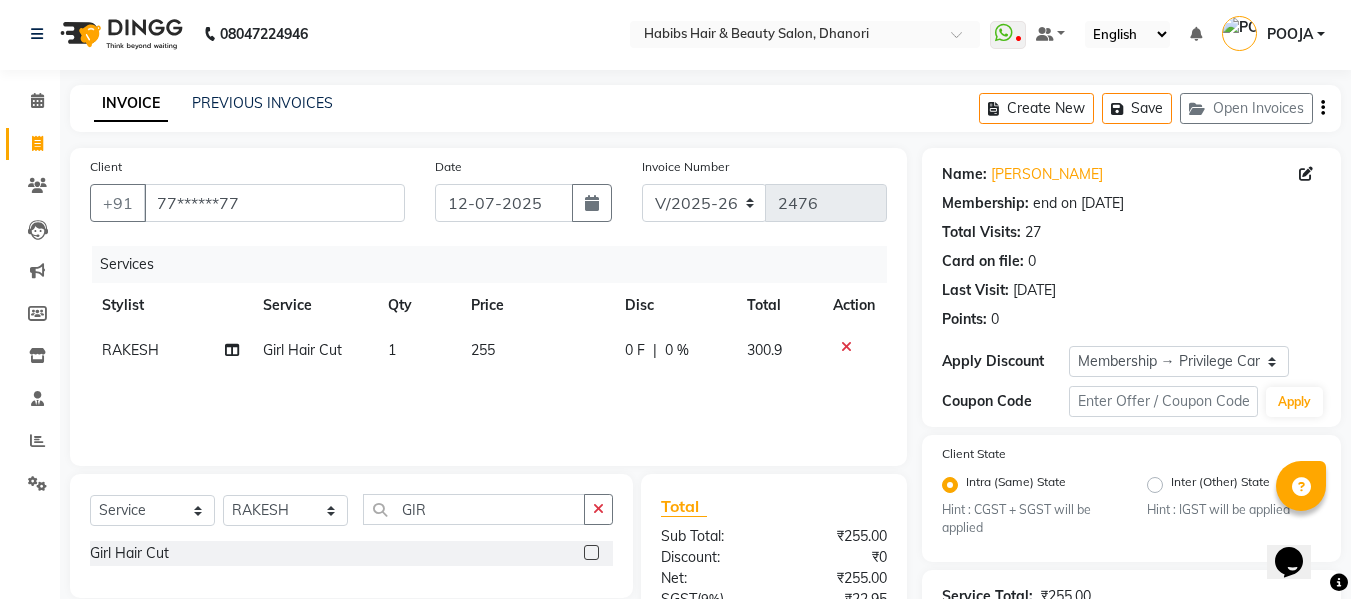 click on "Services Stylist Service Qty Price Disc Total Action RAKESH Girl Hair Cut 1 255 0 F | 0 % 300.9" 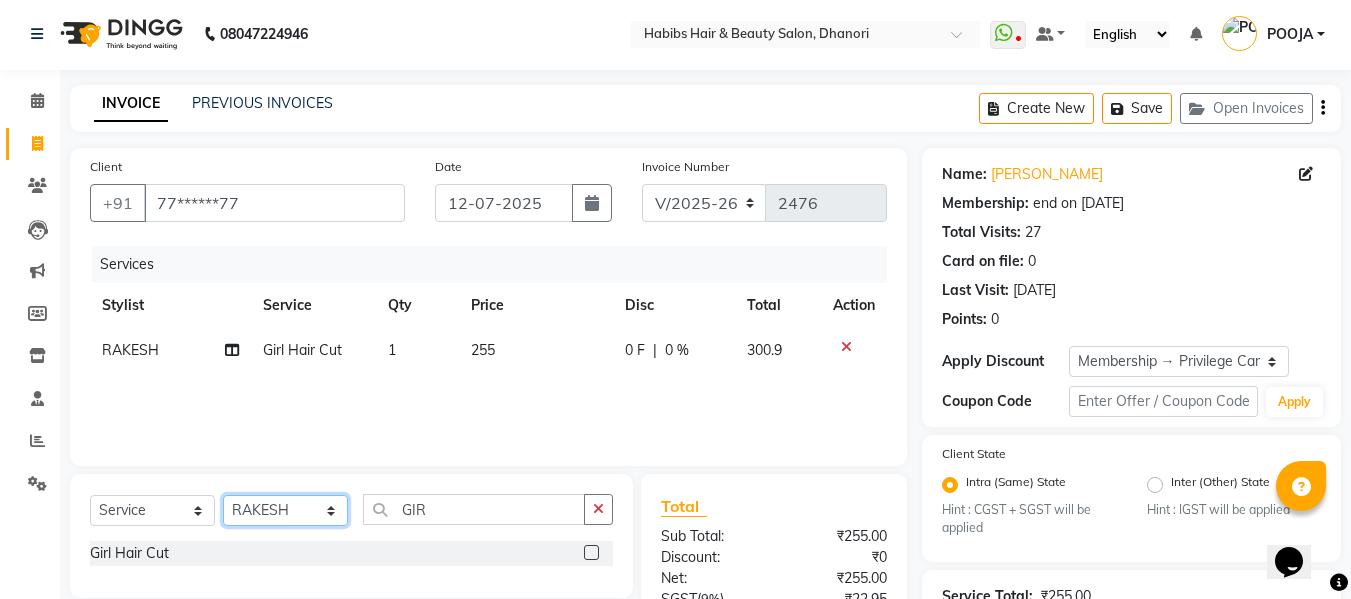 click on "Select Stylist Admin  [PERSON_NAME]  [PERSON_NAME] DARSHAN DIVYA [PERSON_NAME] POOJA POOJA J RAKESH [PERSON_NAME] [PERSON_NAME]" 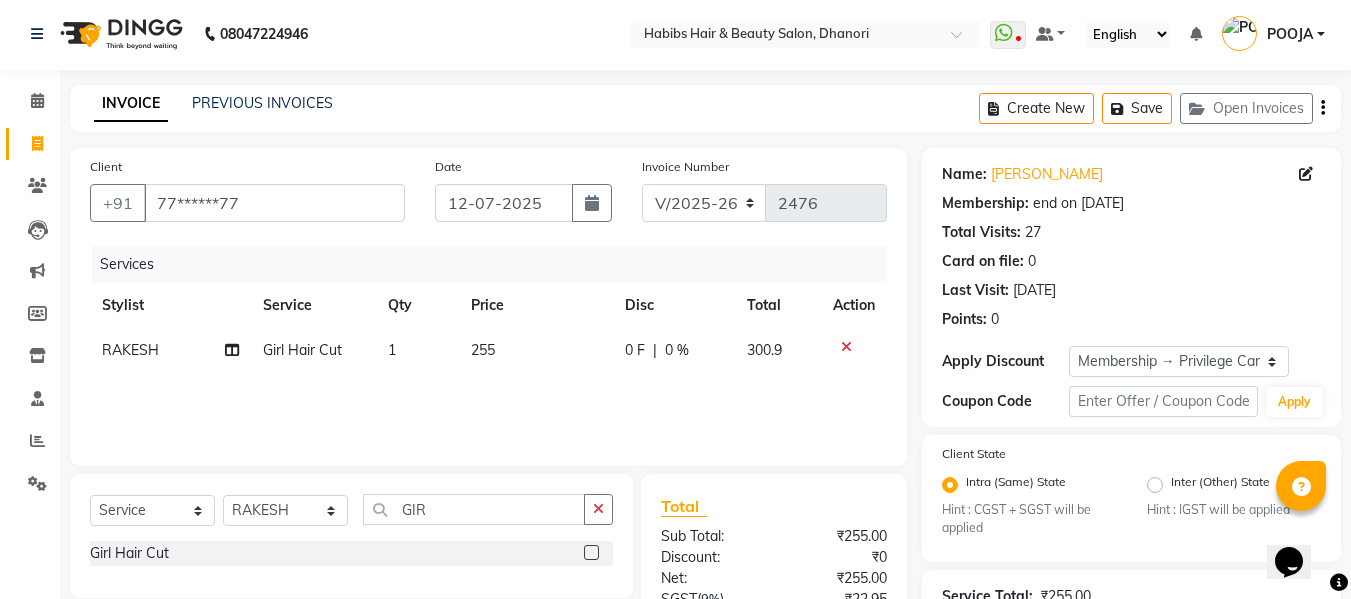 click on "Services Stylist Service Qty Price Disc Total Action RAKESH Girl Hair Cut 1 255 0 F | 0 % 300.9" 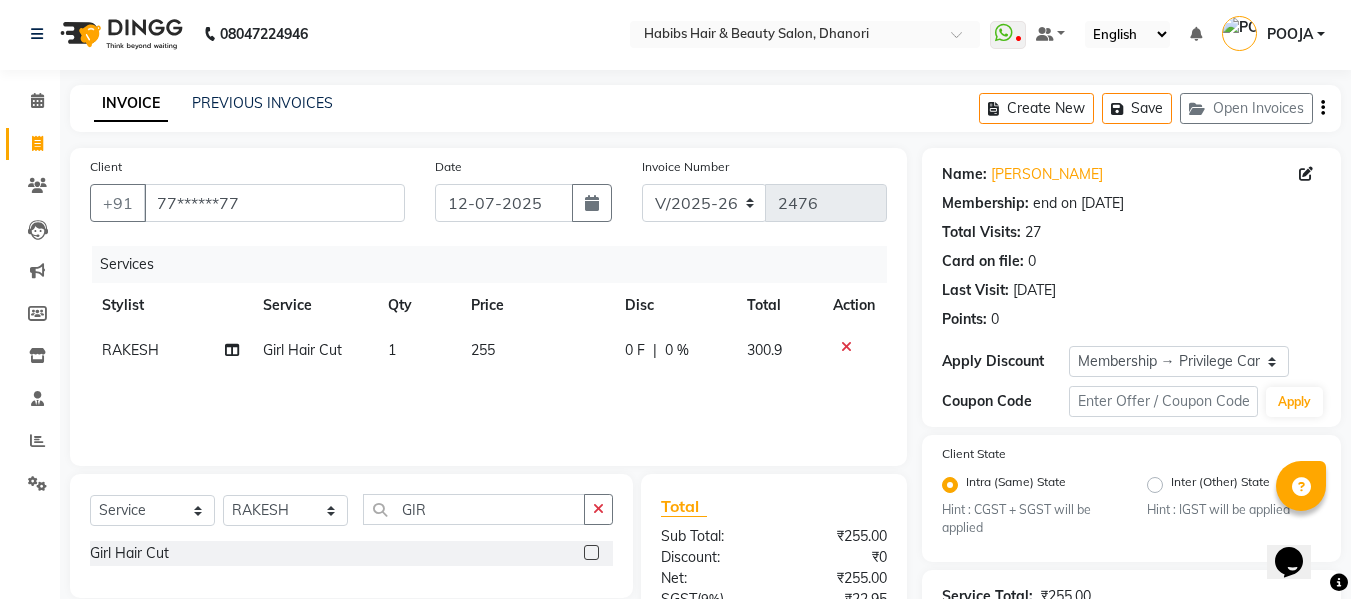 click on "Girl Hair Cut" 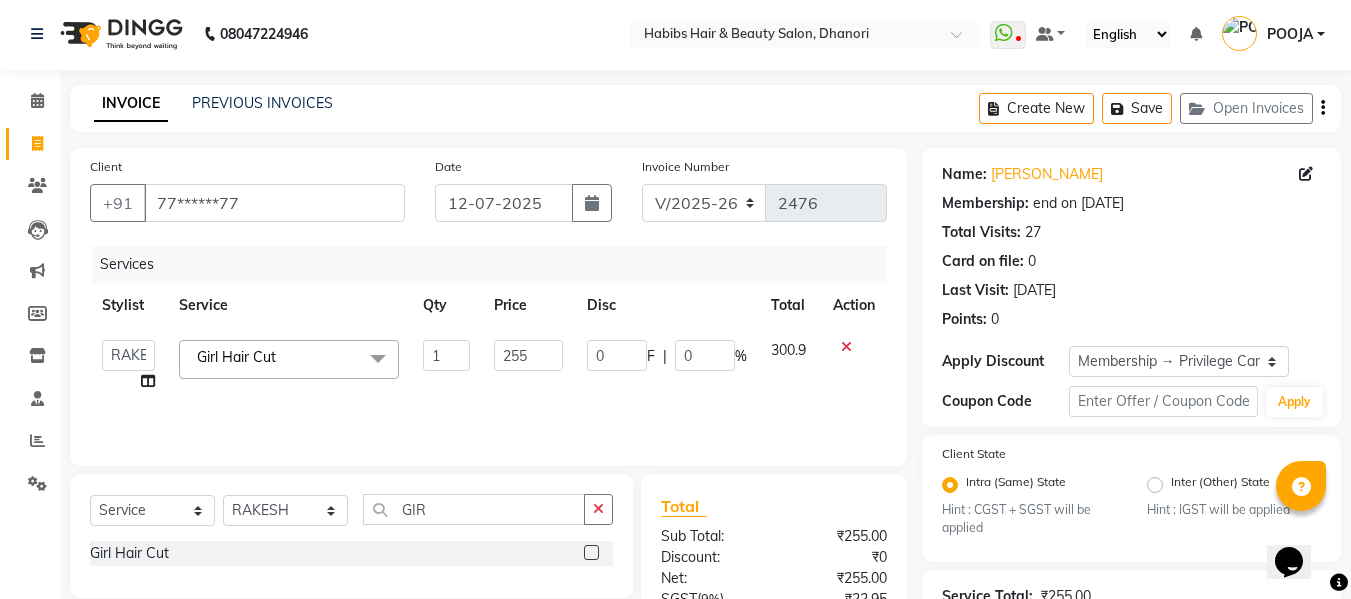 click on "Girl Hair Cut  x" 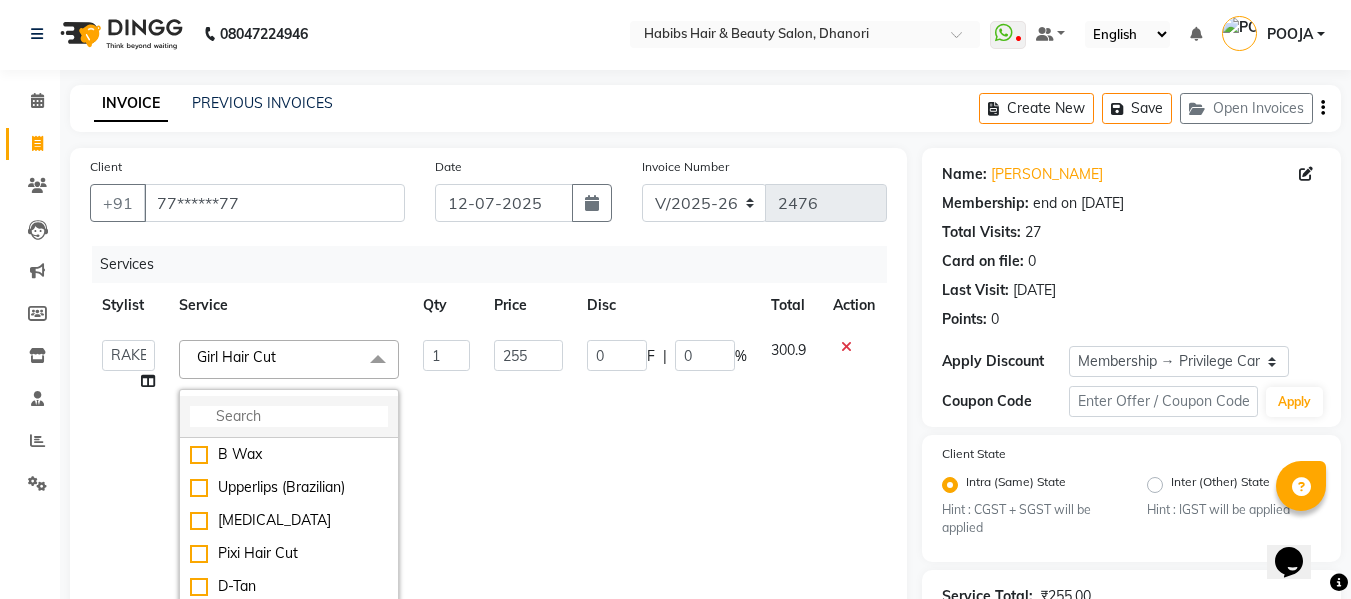 click 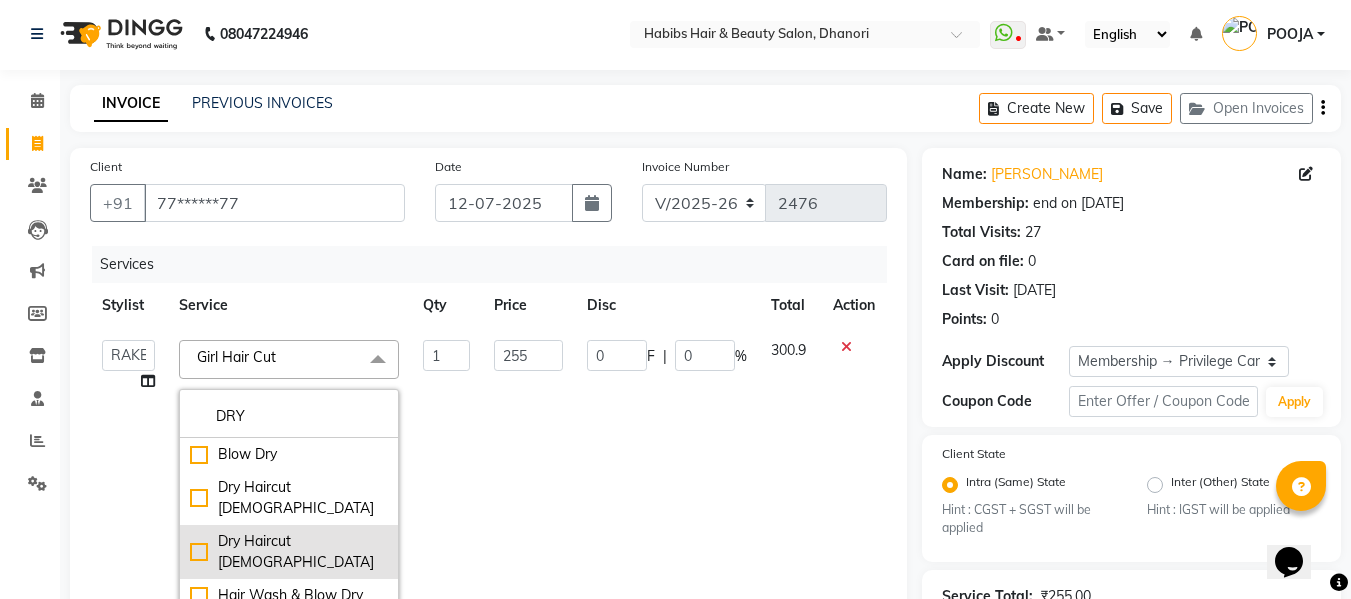 type on "DRY" 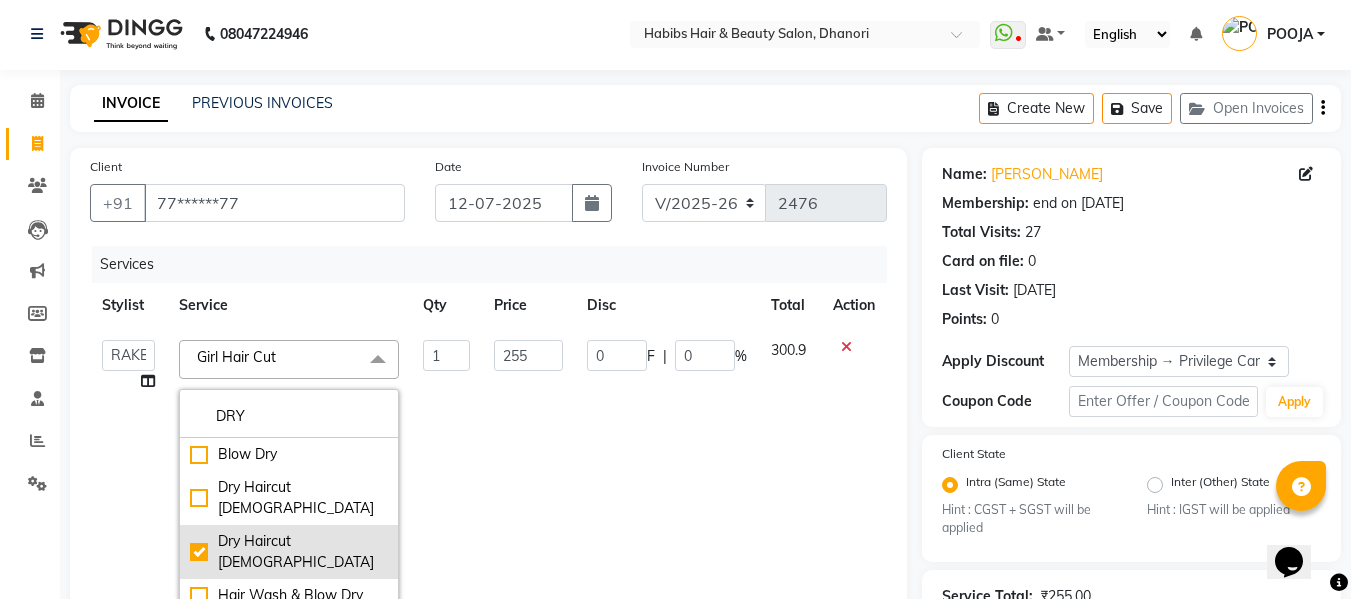checkbox on "true" 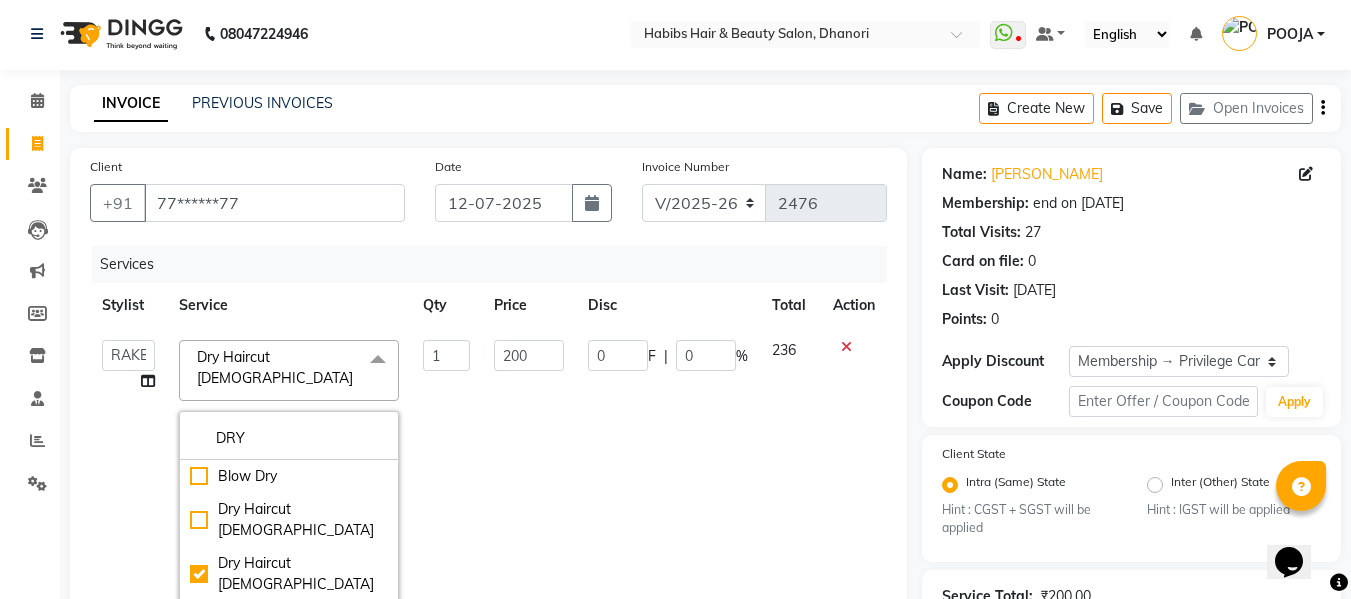 click on "0 F | 0 %" 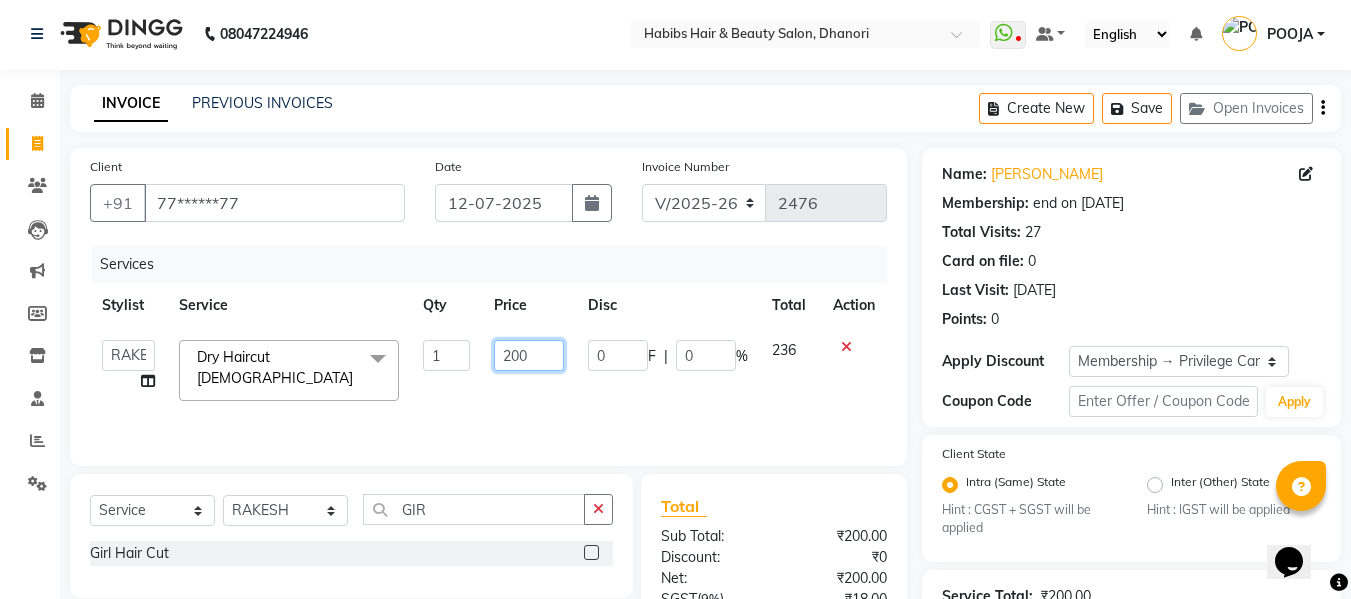 click on "200" 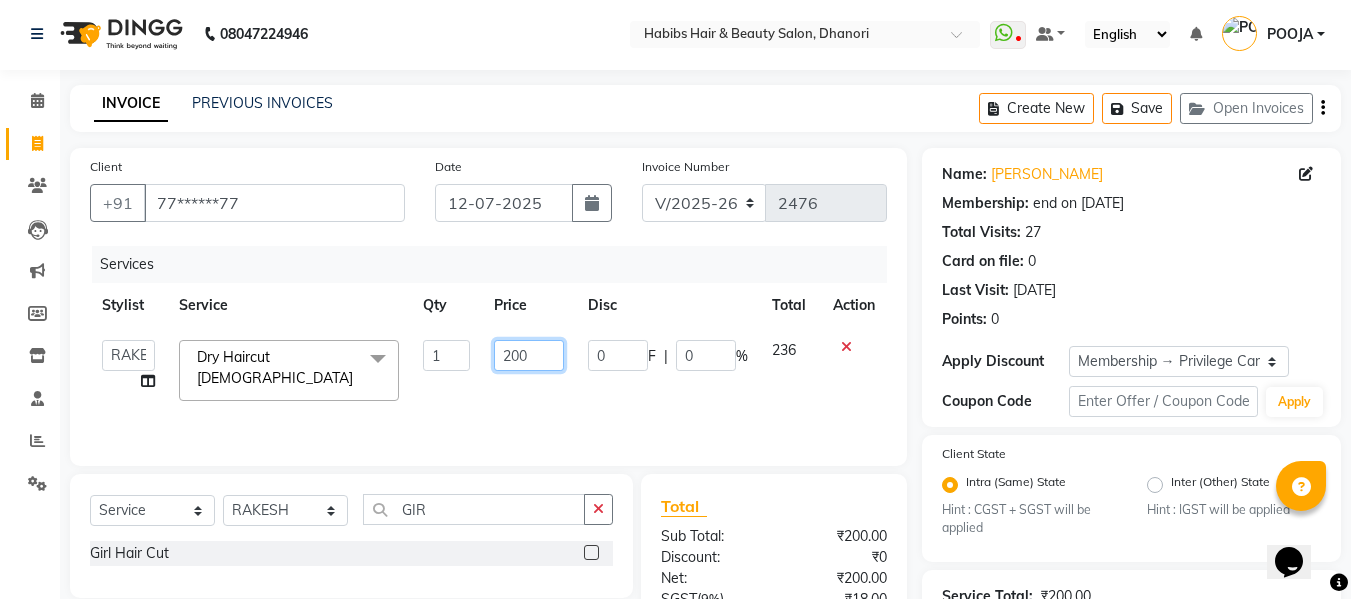click on "200" 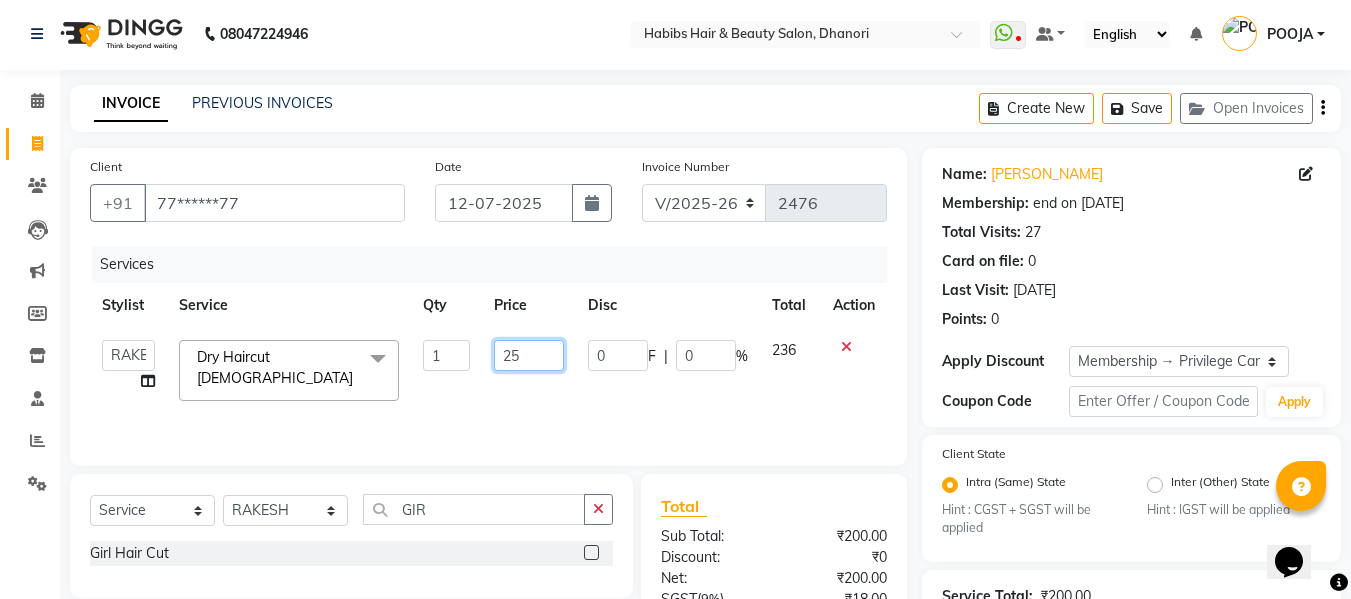 type on "255" 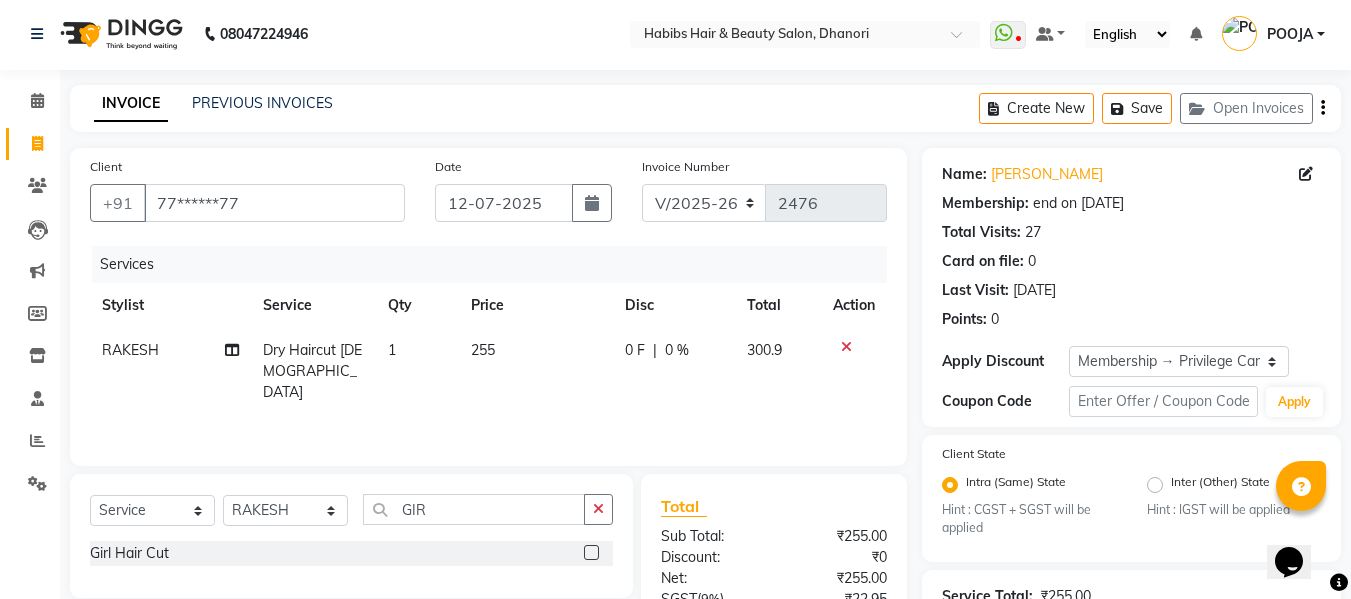 click on "255" 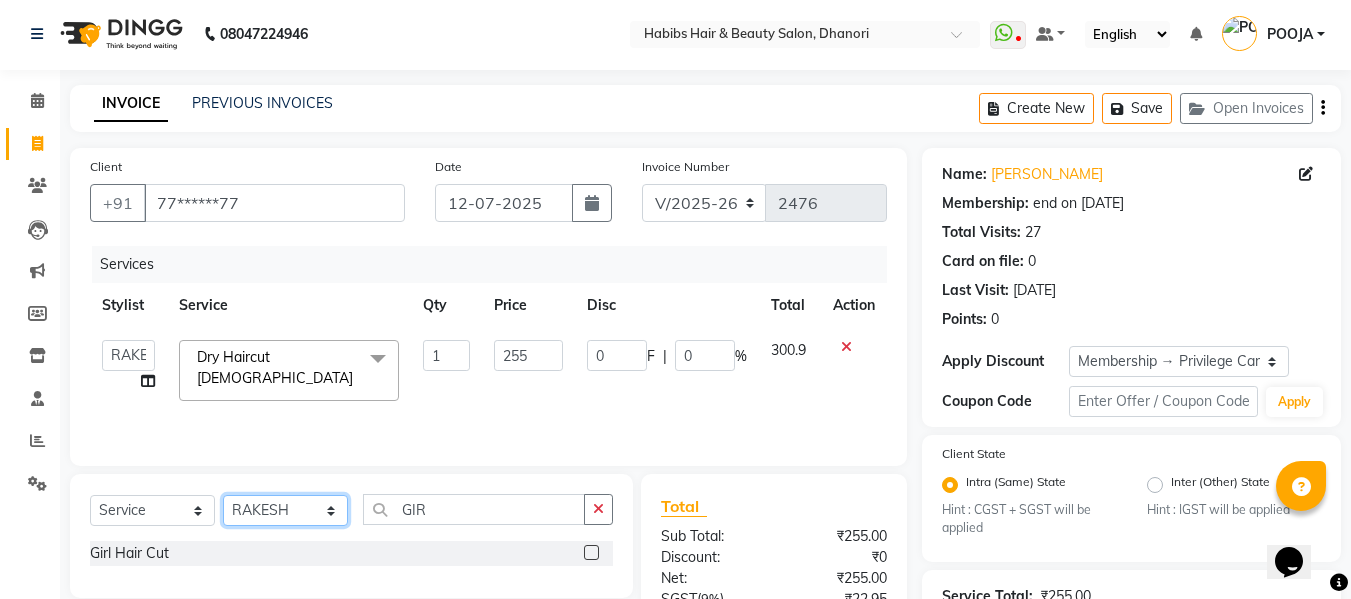 click on "Select Stylist Admin  [PERSON_NAME]  [PERSON_NAME] DARSHAN DIVYA [PERSON_NAME] POOJA POOJA J RAKESH [PERSON_NAME] [PERSON_NAME]" 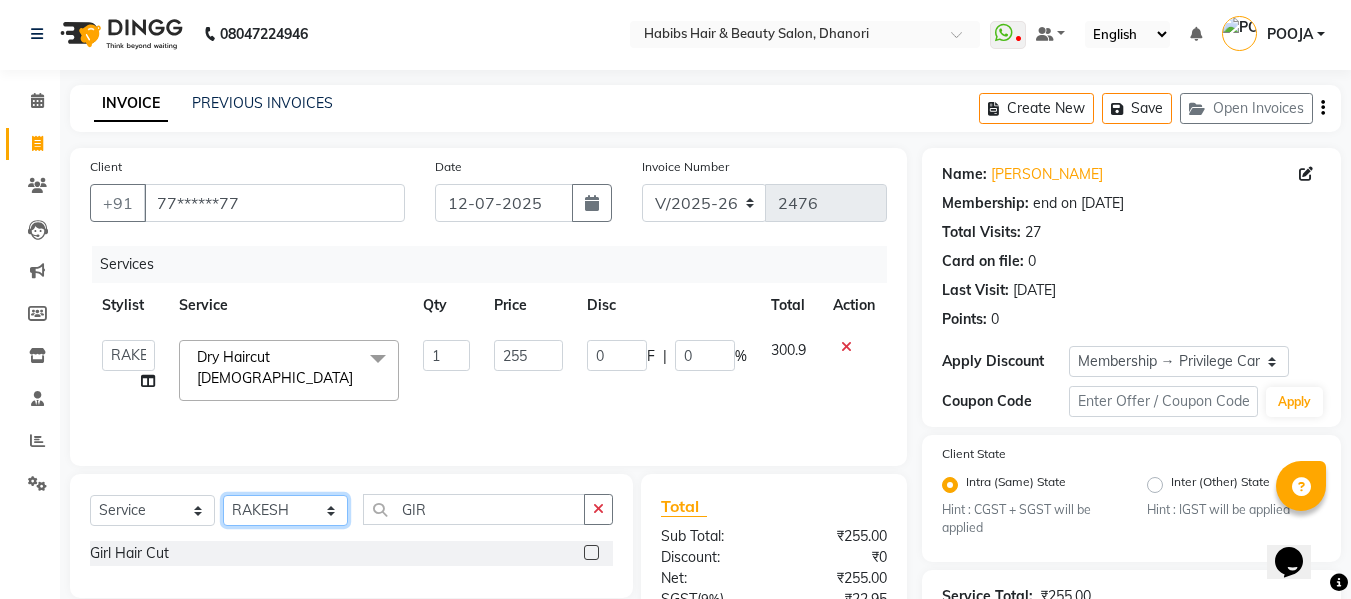 select on "40478" 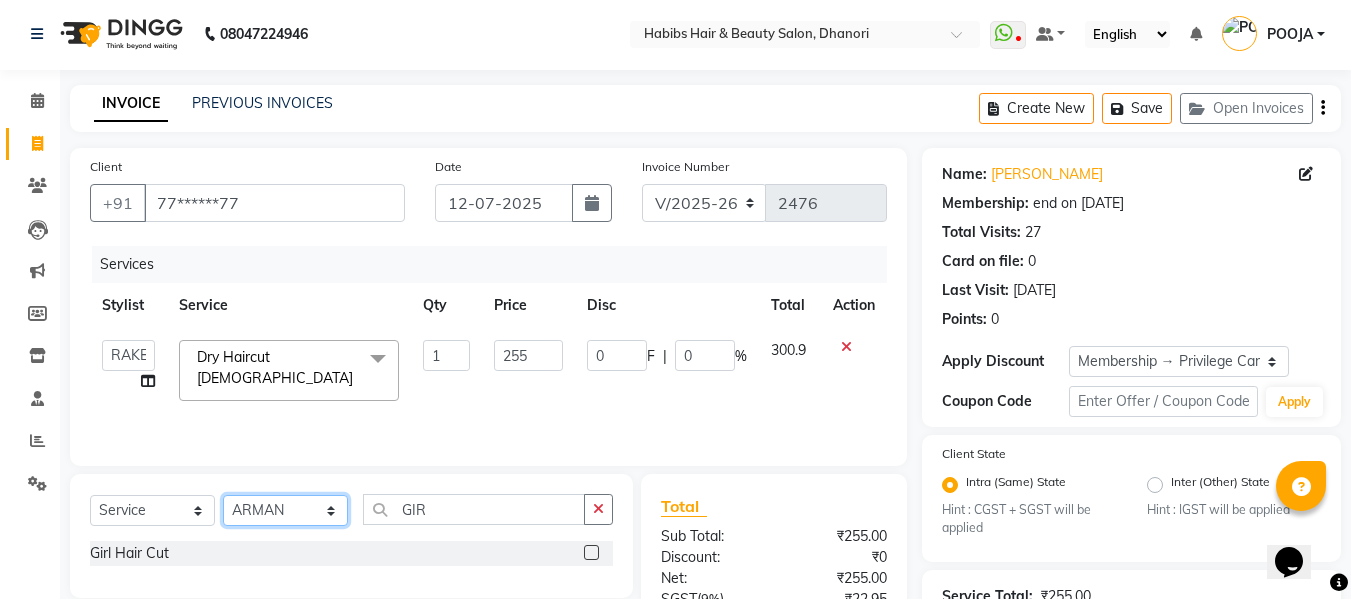 click on "Select Stylist Admin  [PERSON_NAME]  [PERSON_NAME] DARSHAN DIVYA [PERSON_NAME] POOJA POOJA J RAKESH [PERSON_NAME] [PERSON_NAME]" 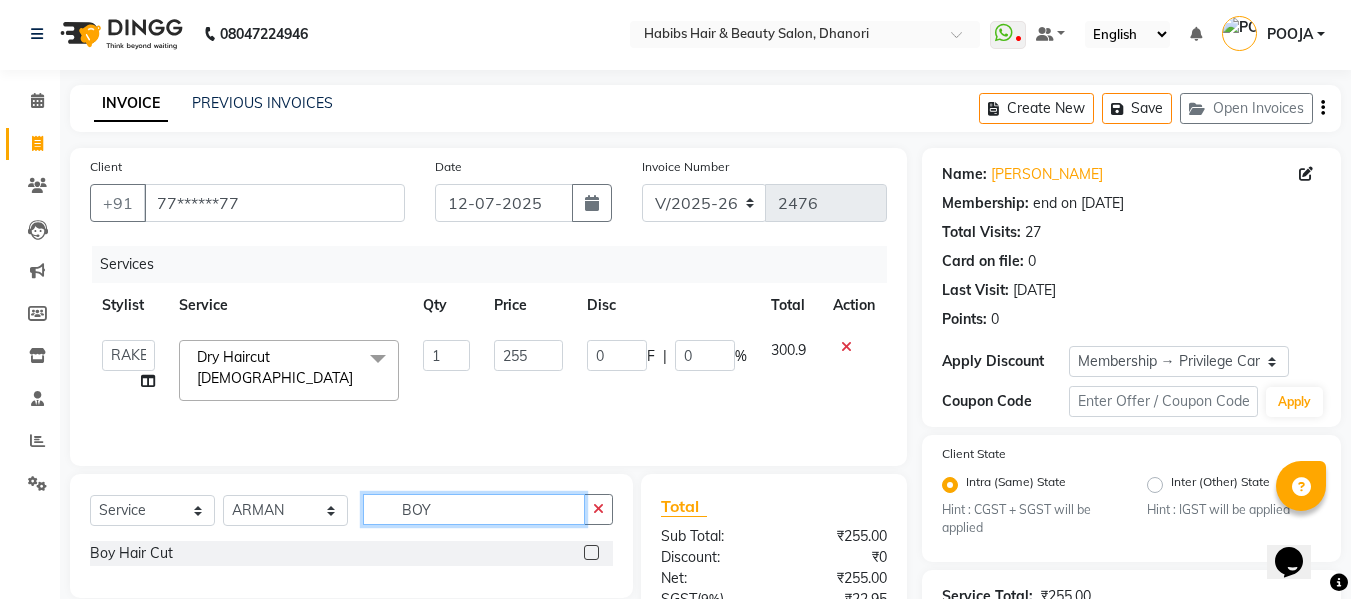 type on "BOY" 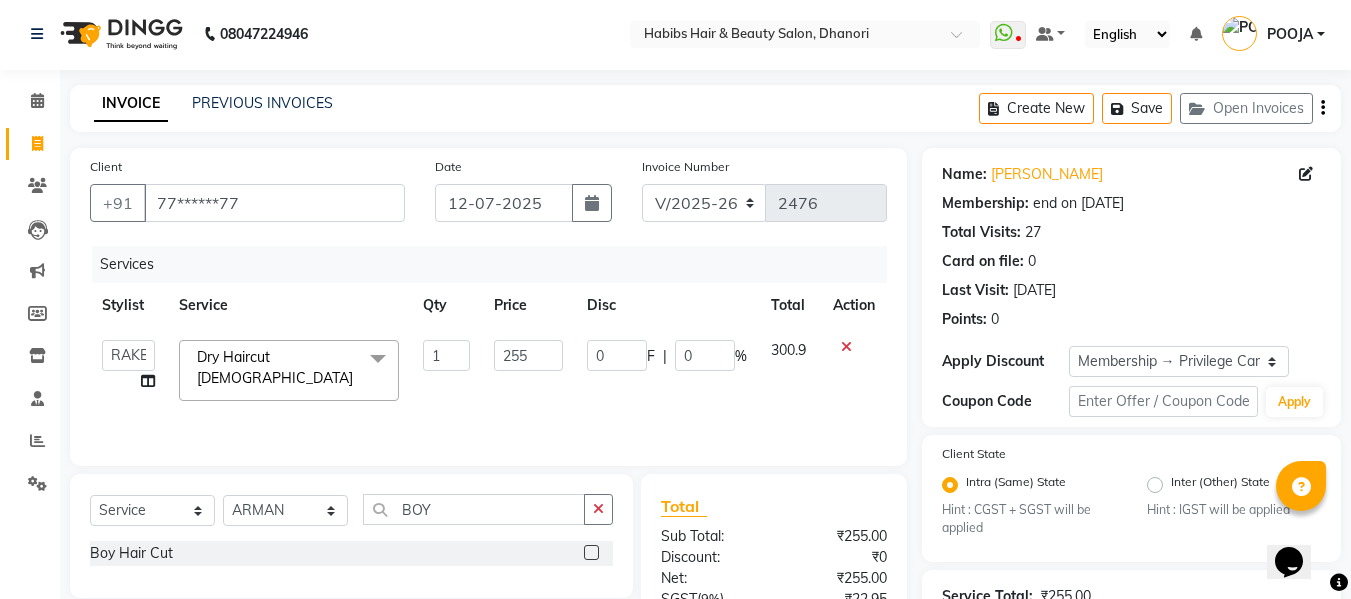 click 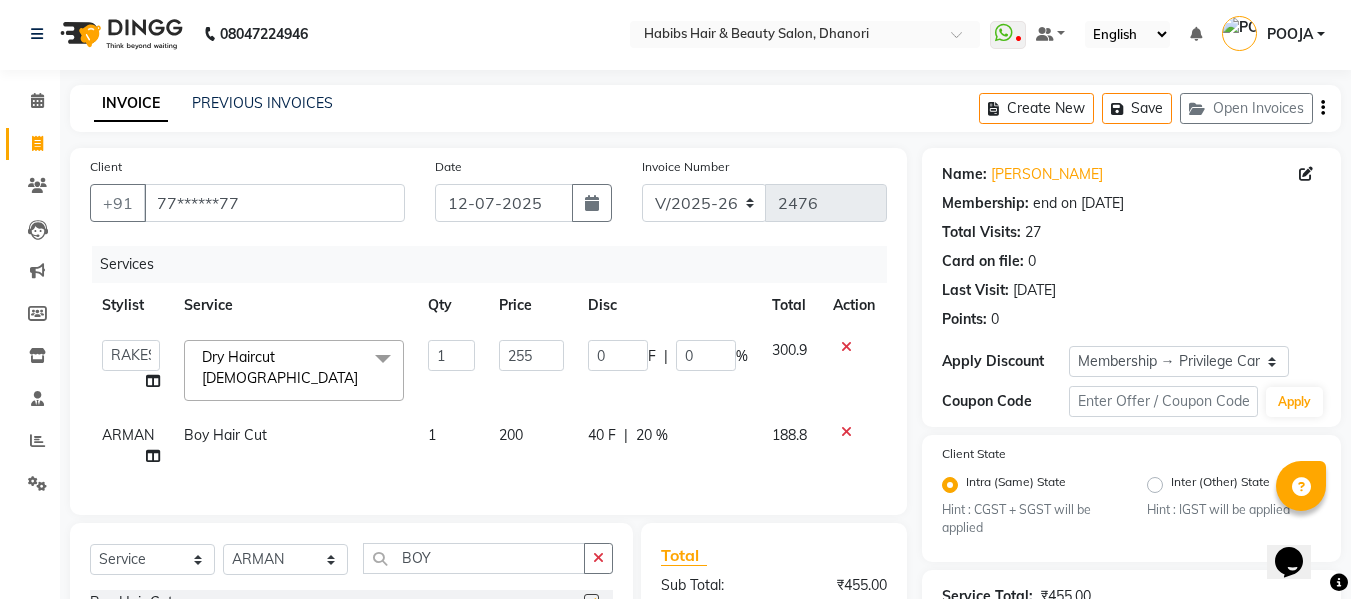 checkbox on "false" 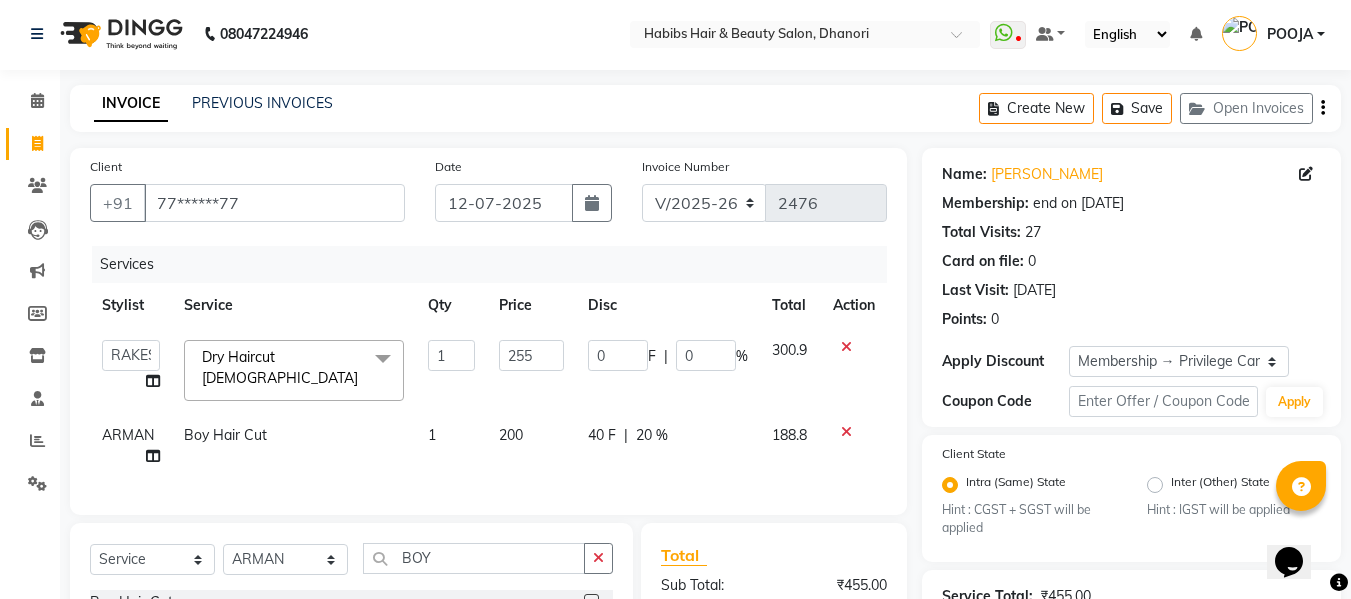 click on "200" 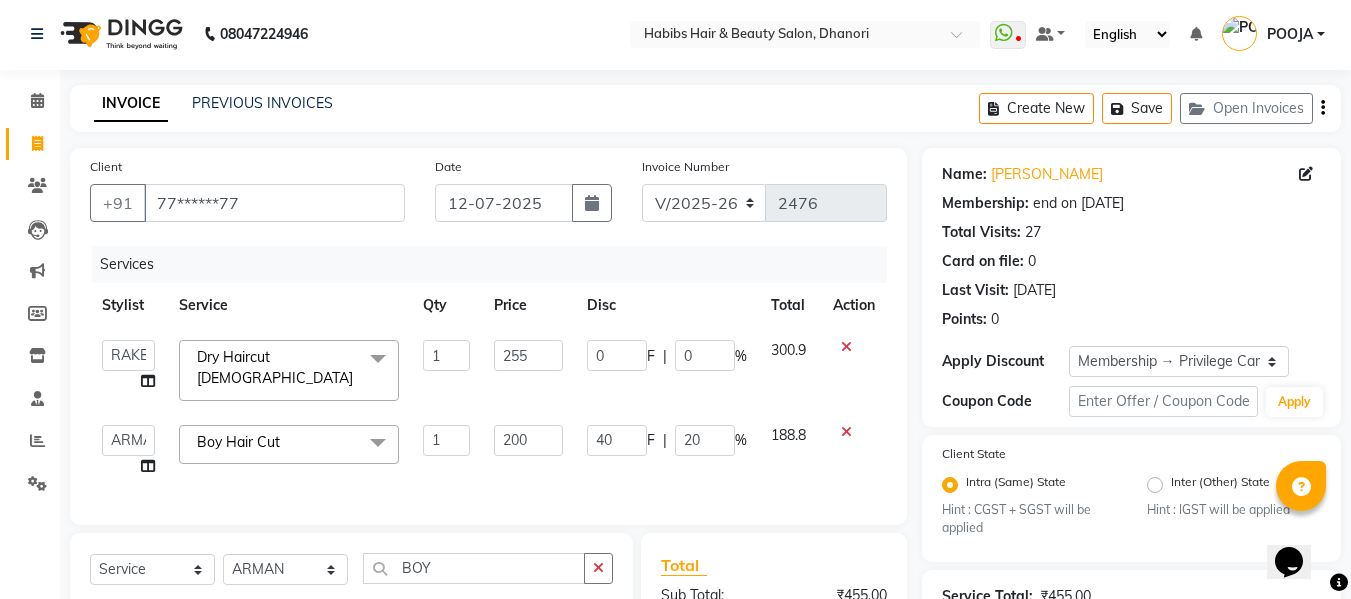 click on "200" 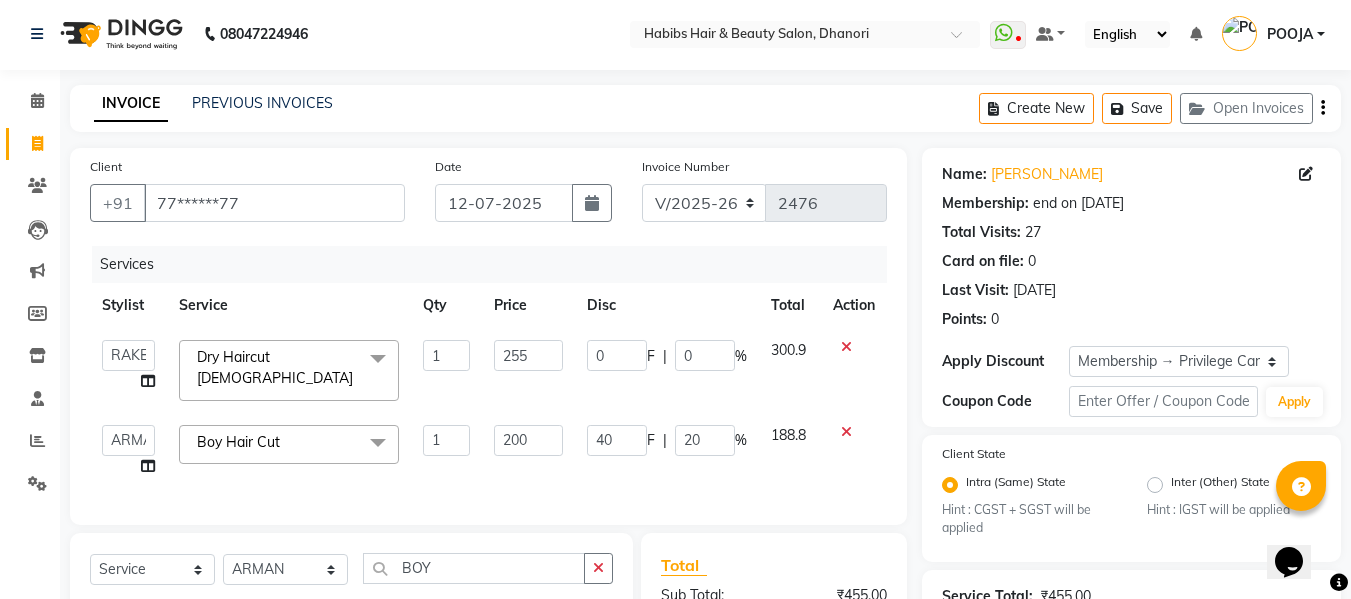 click on "200" 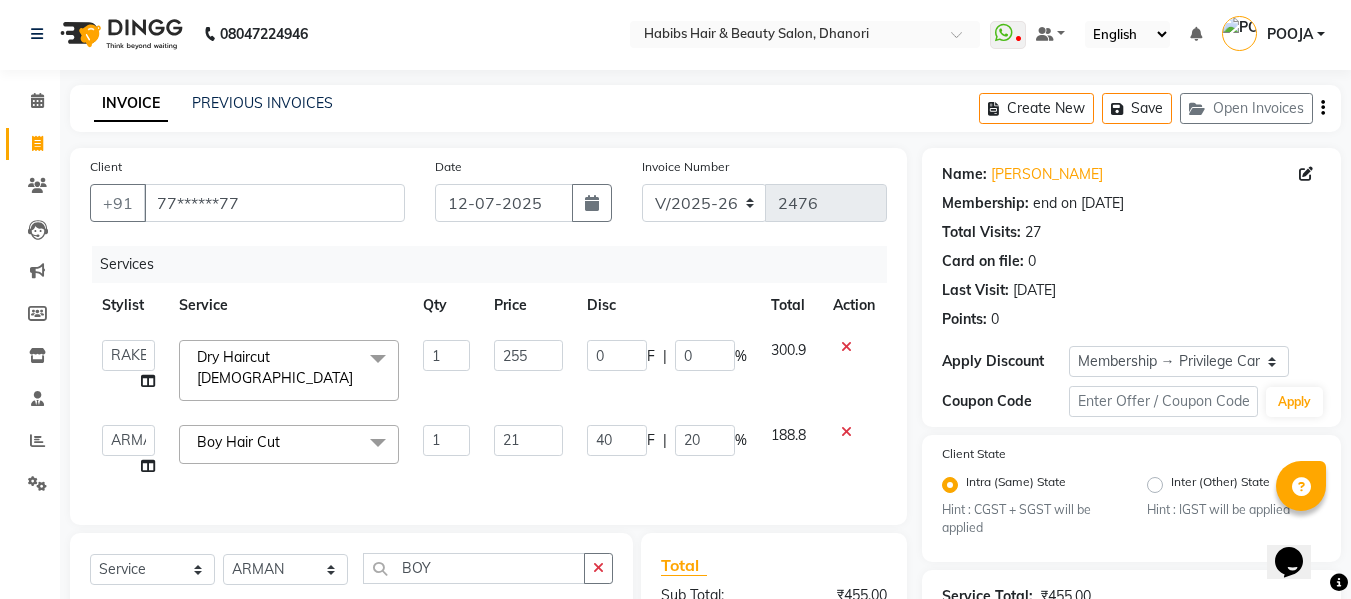 type on "212" 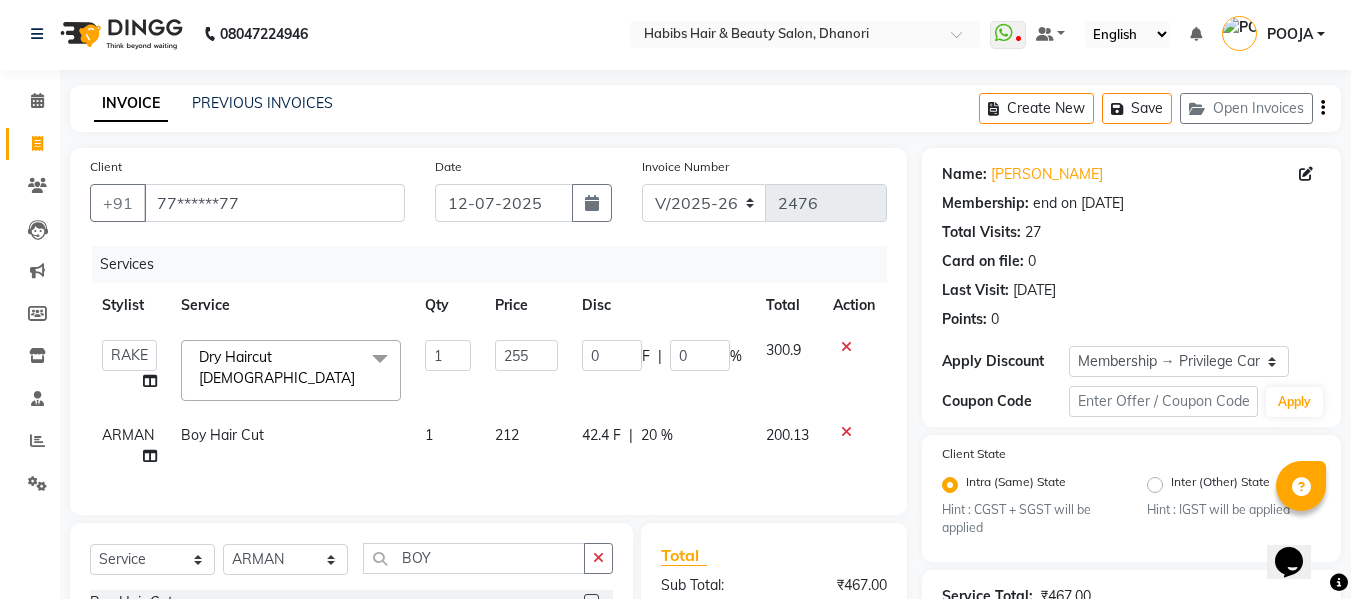 click on "42.4 F | 20 %" 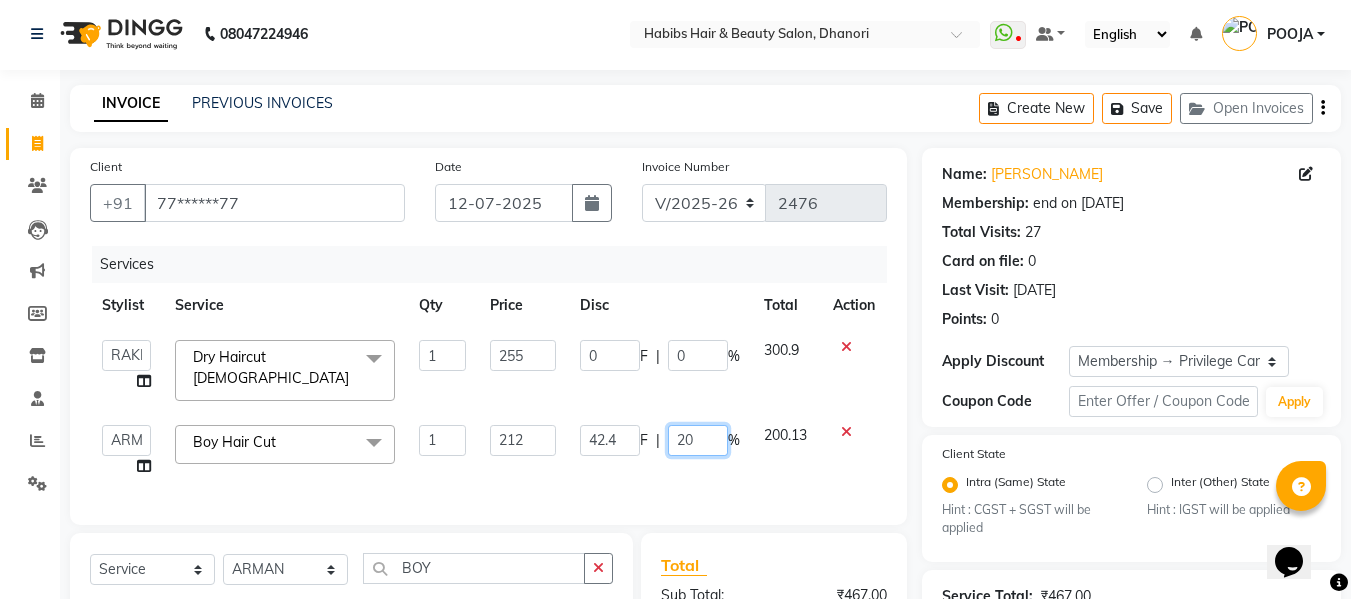 click on "20" 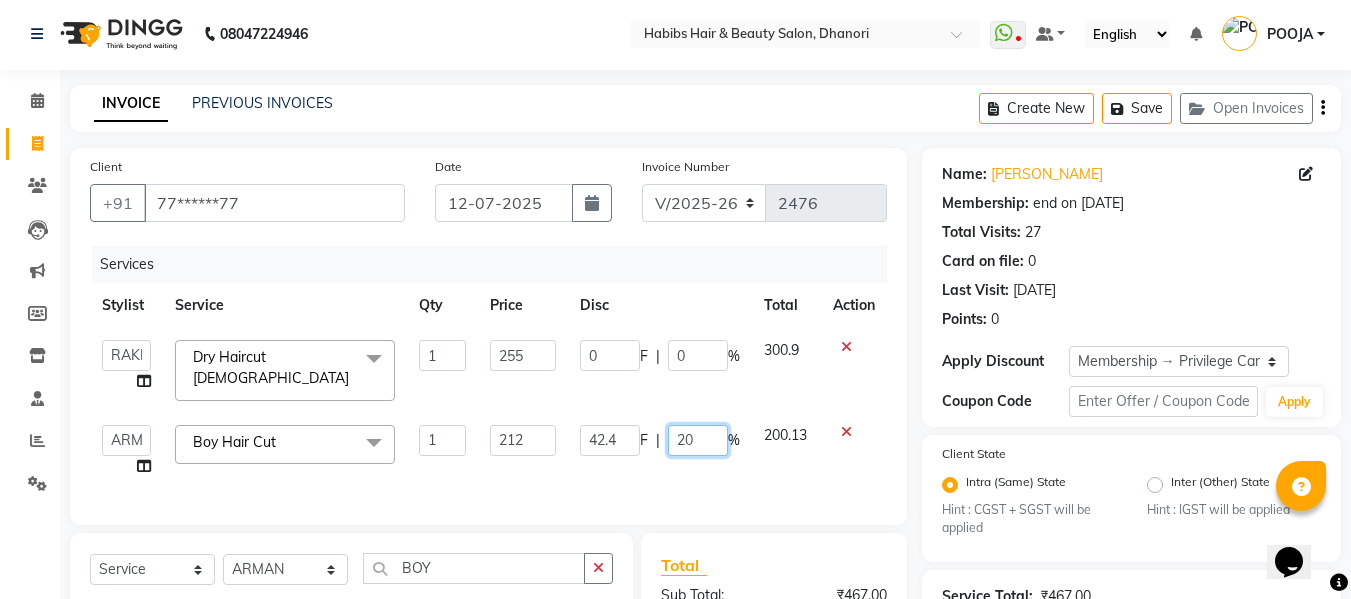 type on "0" 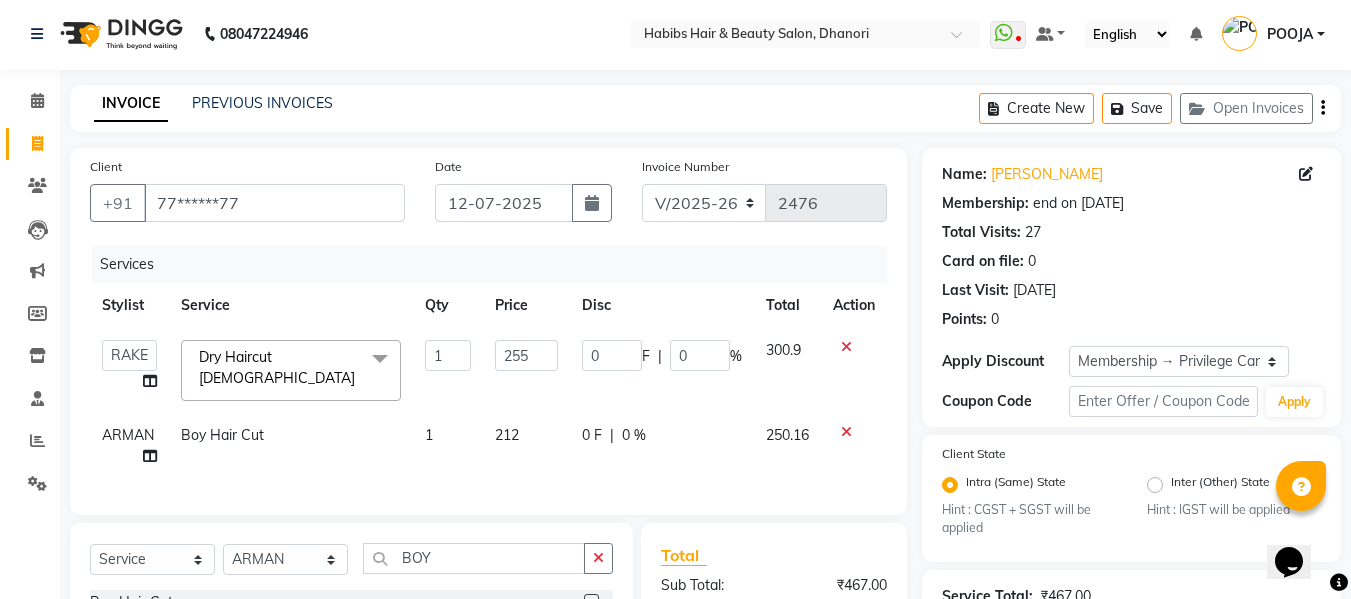 click on "0 F | 0 %" 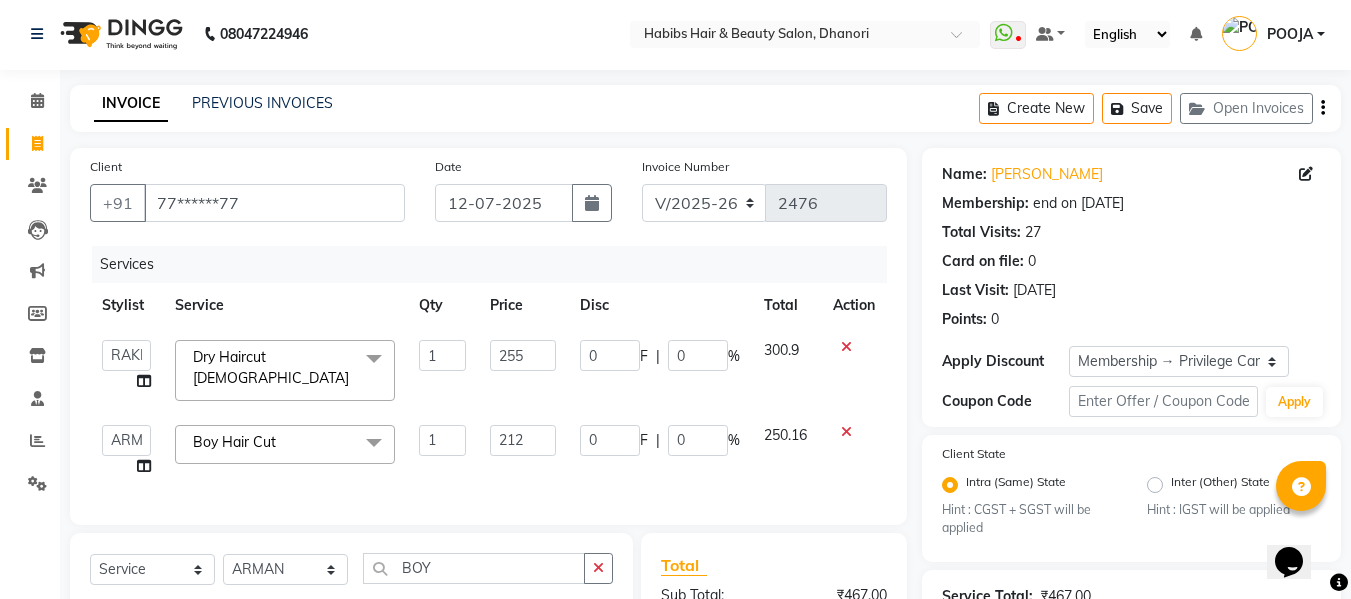 scroll, scrollTop: 266, scrollLeft: 0, axis: vertical 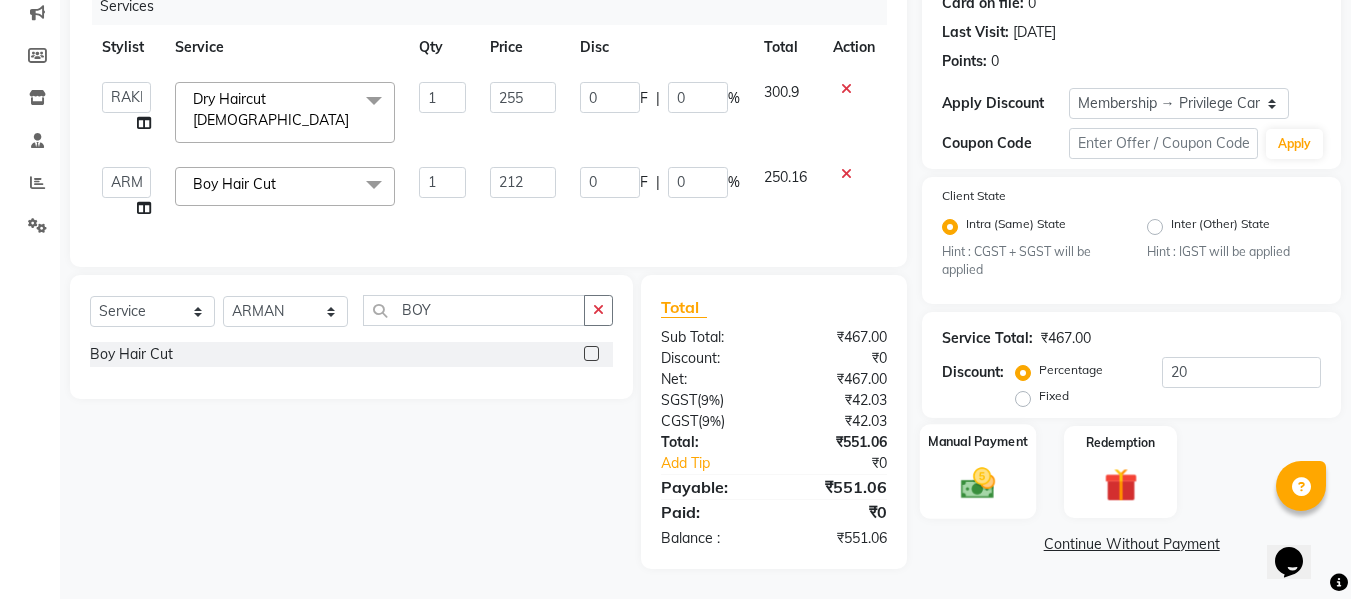 click 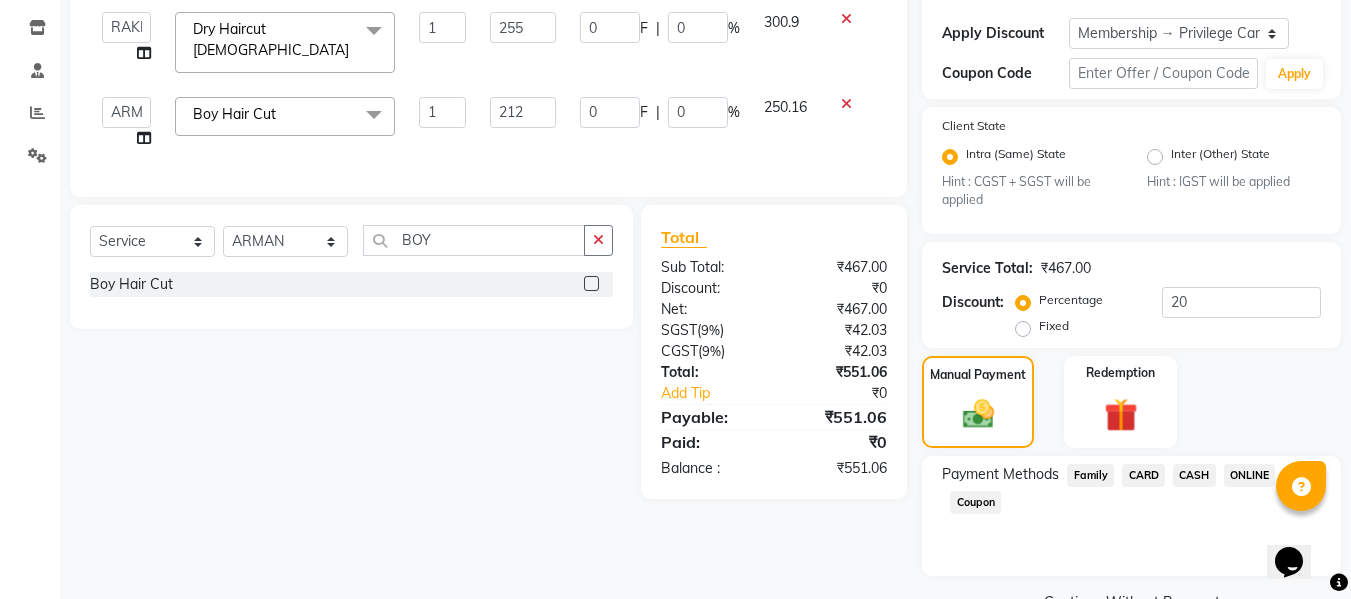 scroll, scrollTop: 378, scrollLeft: 0, axis: vertical 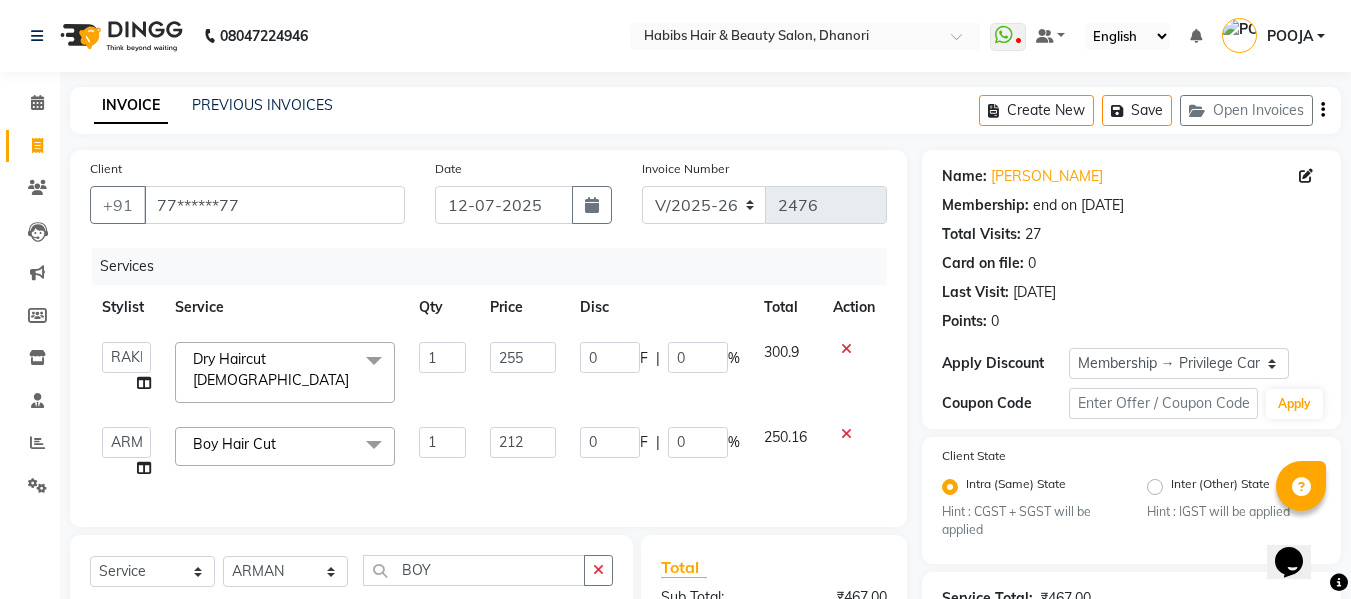 click on "255" 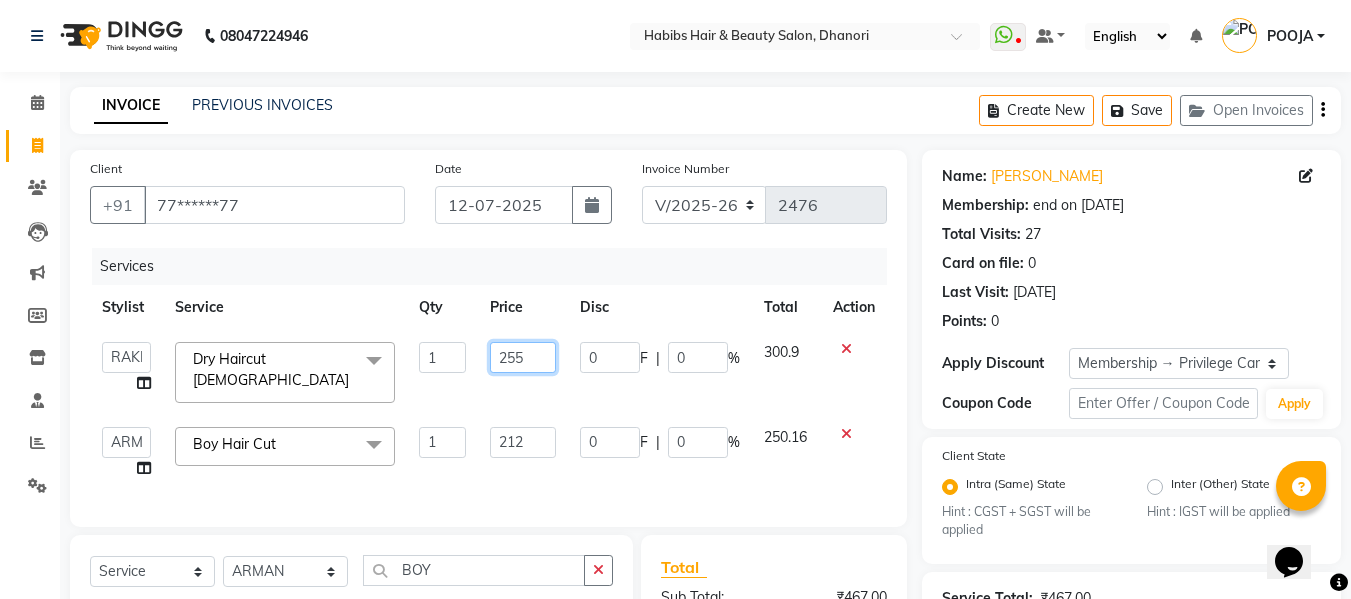 click on "255" 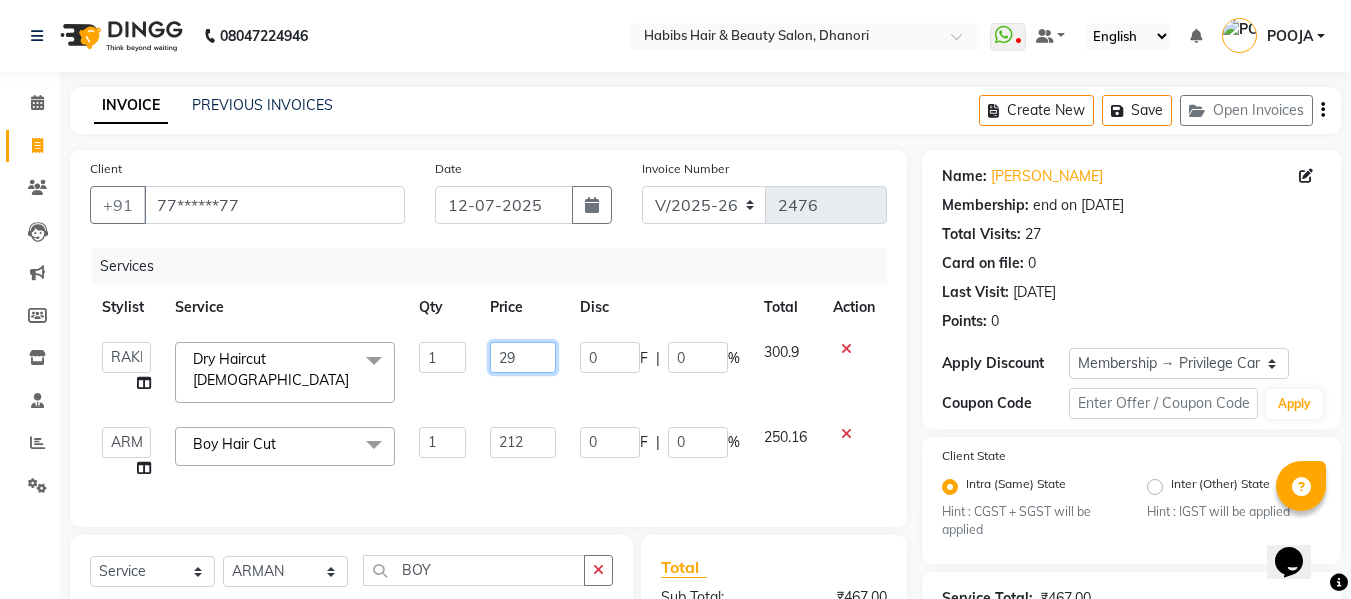 type on "297" 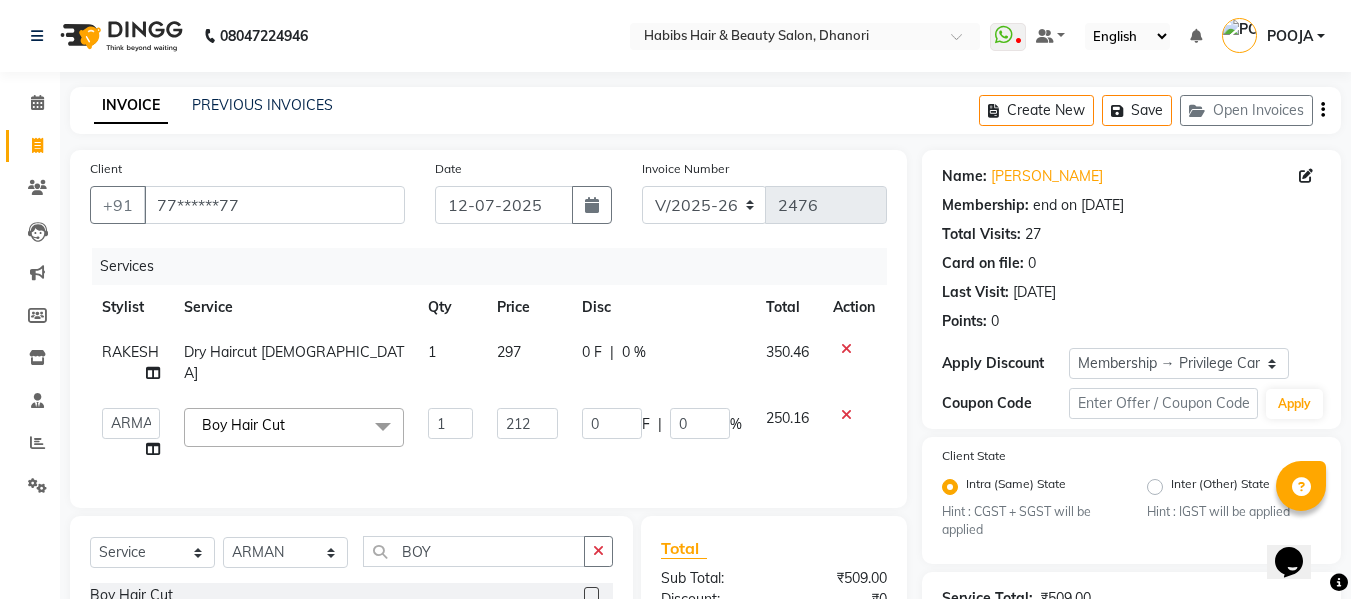 click on "297" 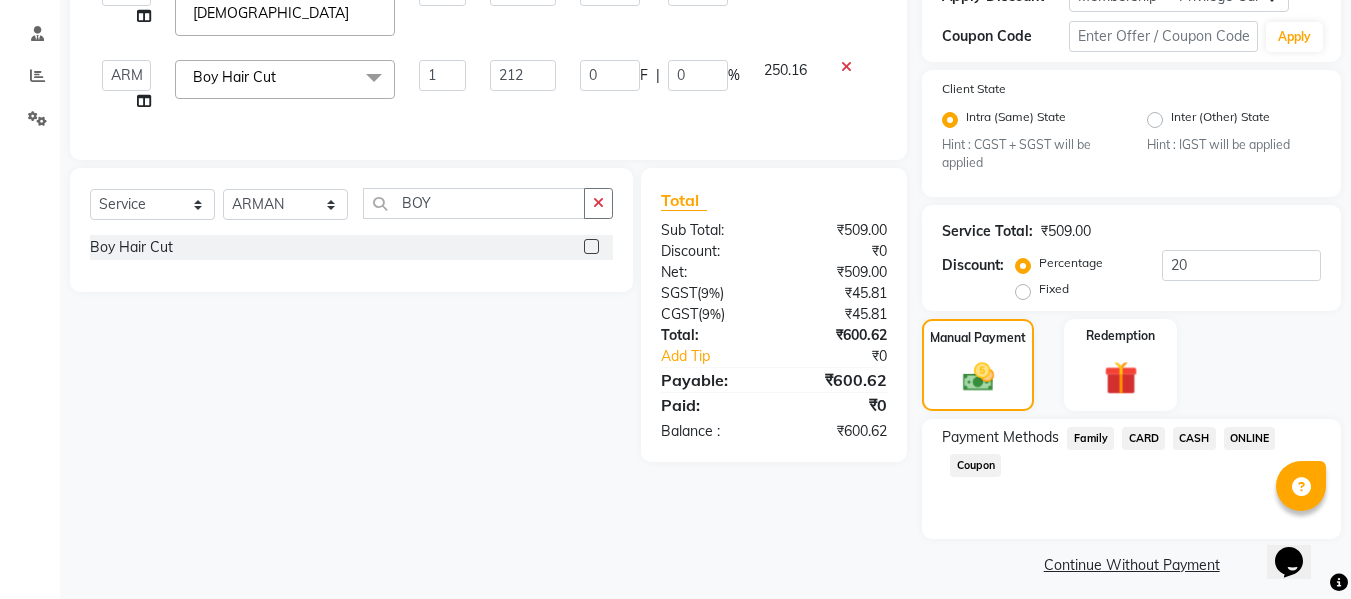 scroll, scrollTop: 378, scrollLeft: 0, axis: vertical 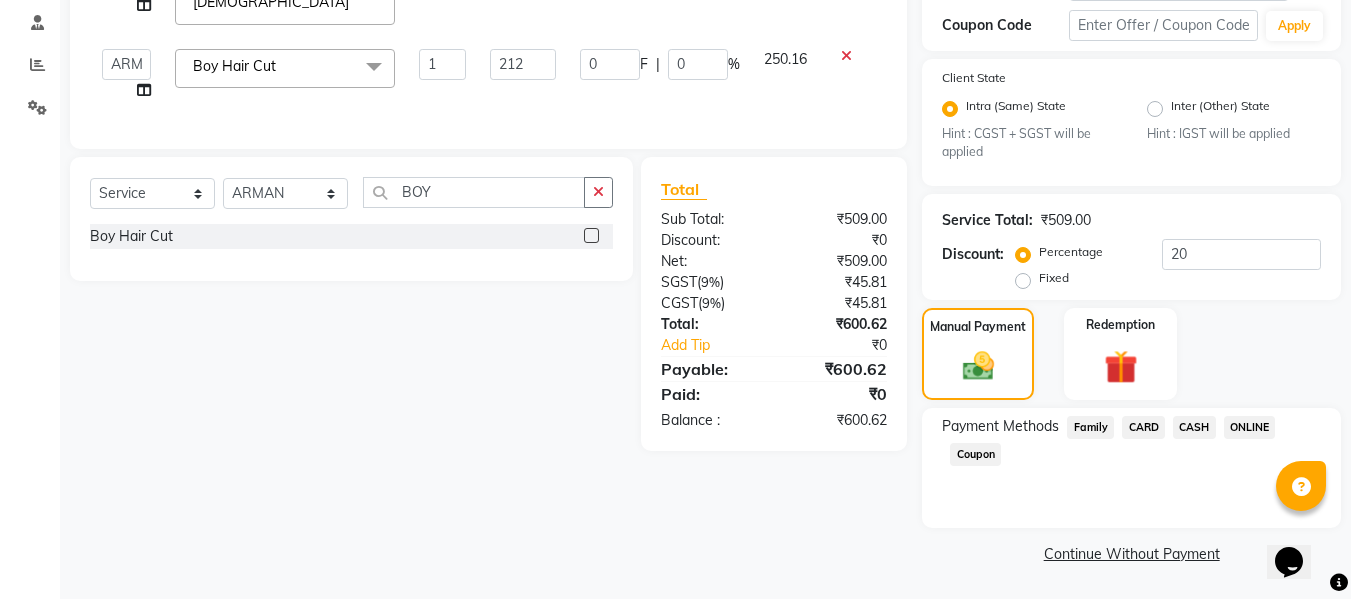 click on "212" 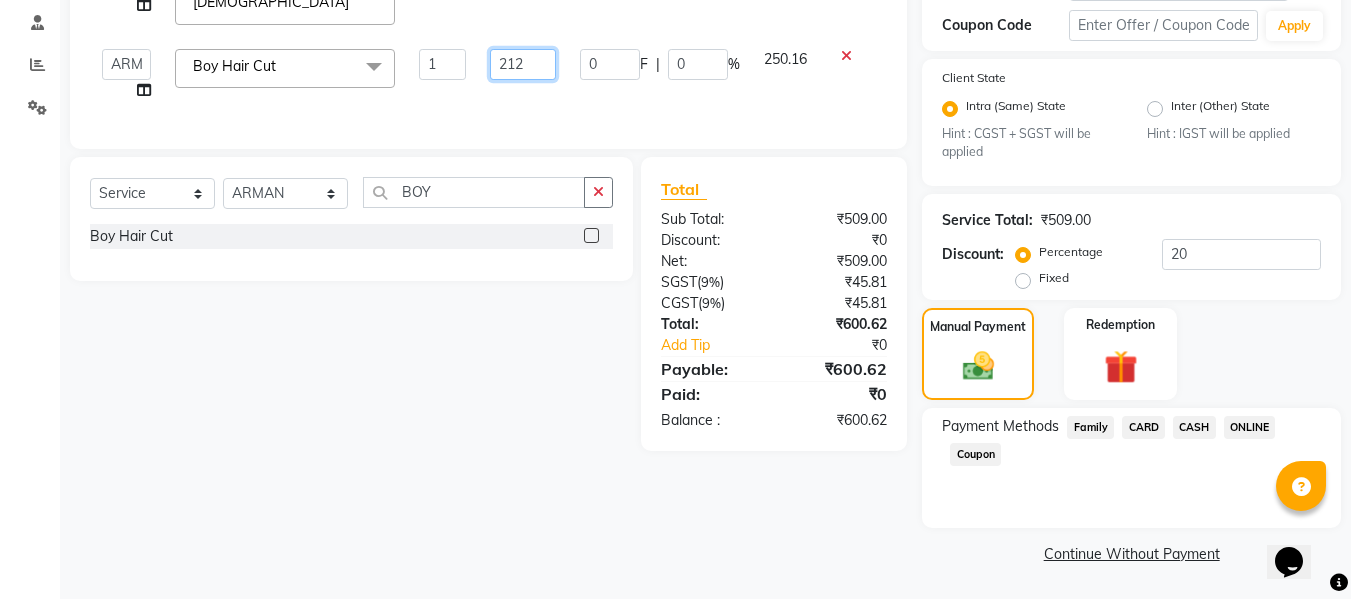 click on "212" 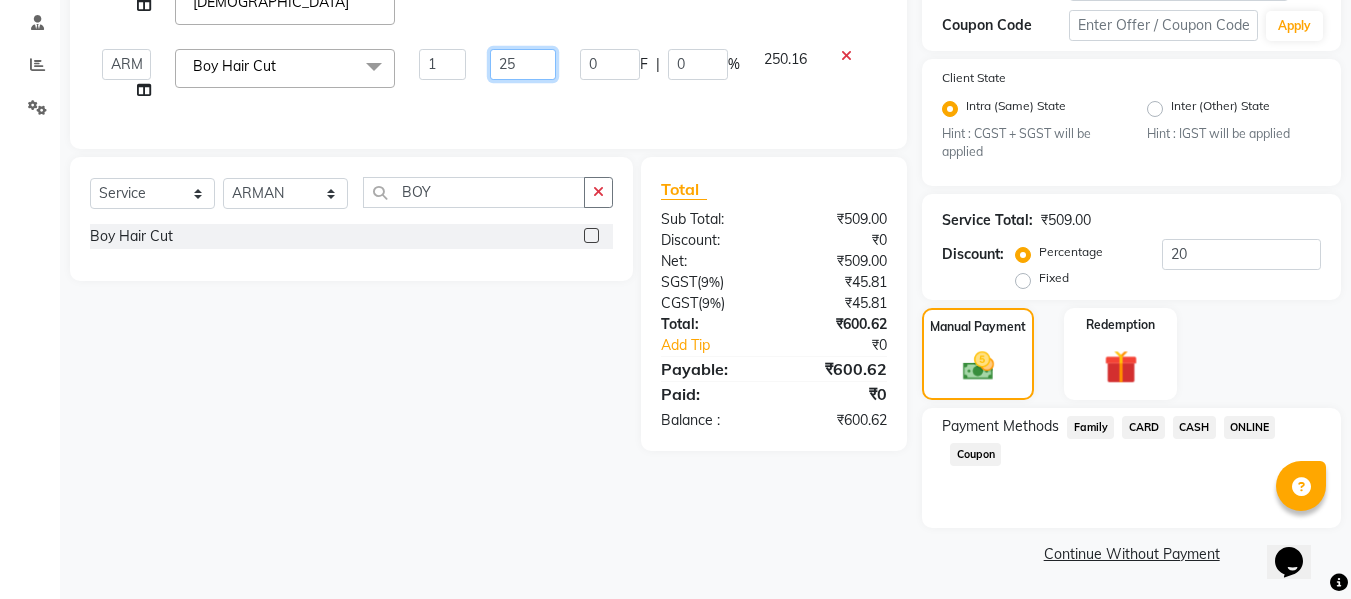 type on "255" 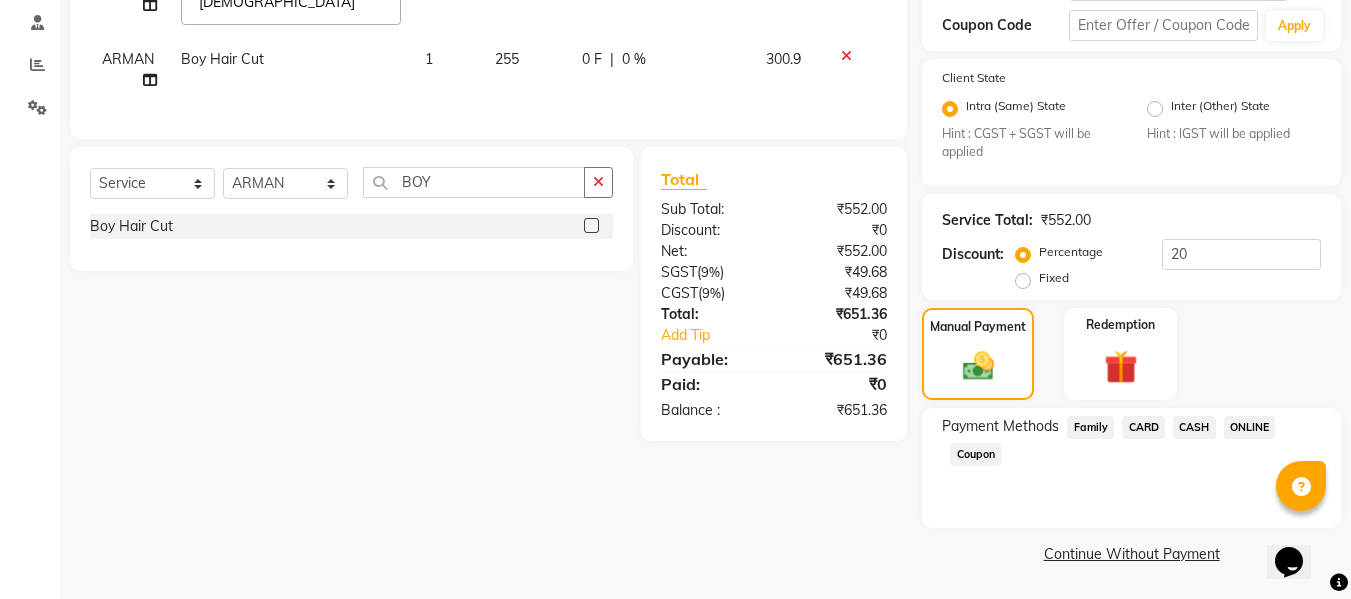 click on "255" 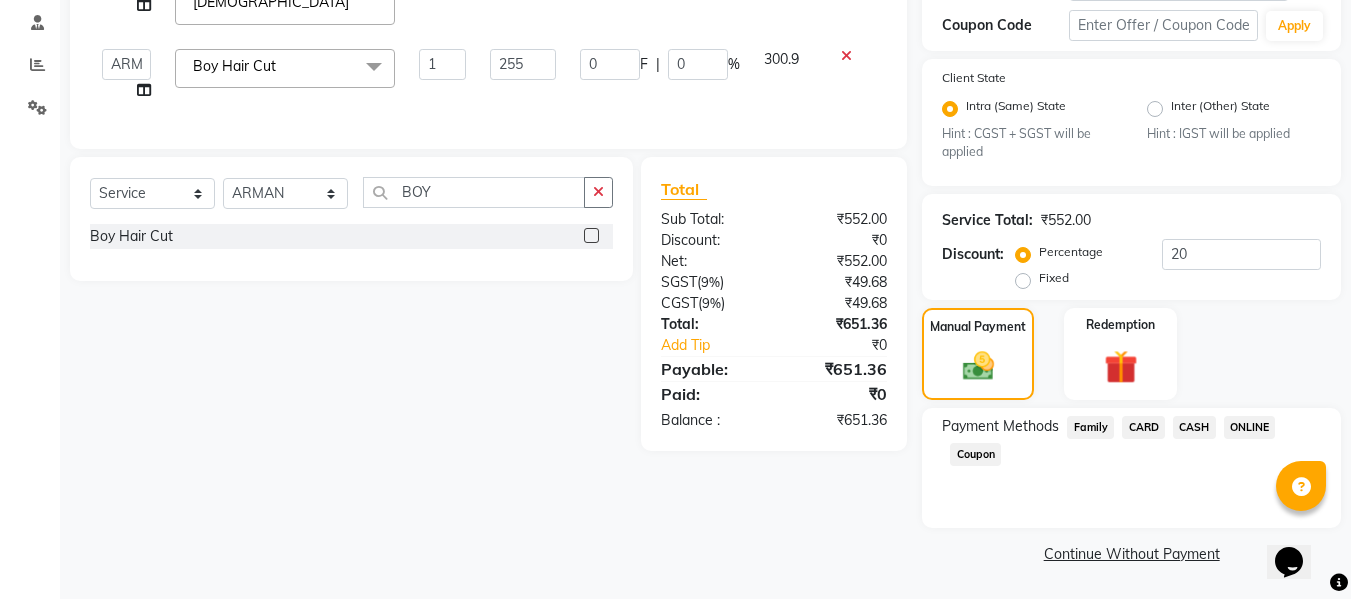 click on "ONLINE" 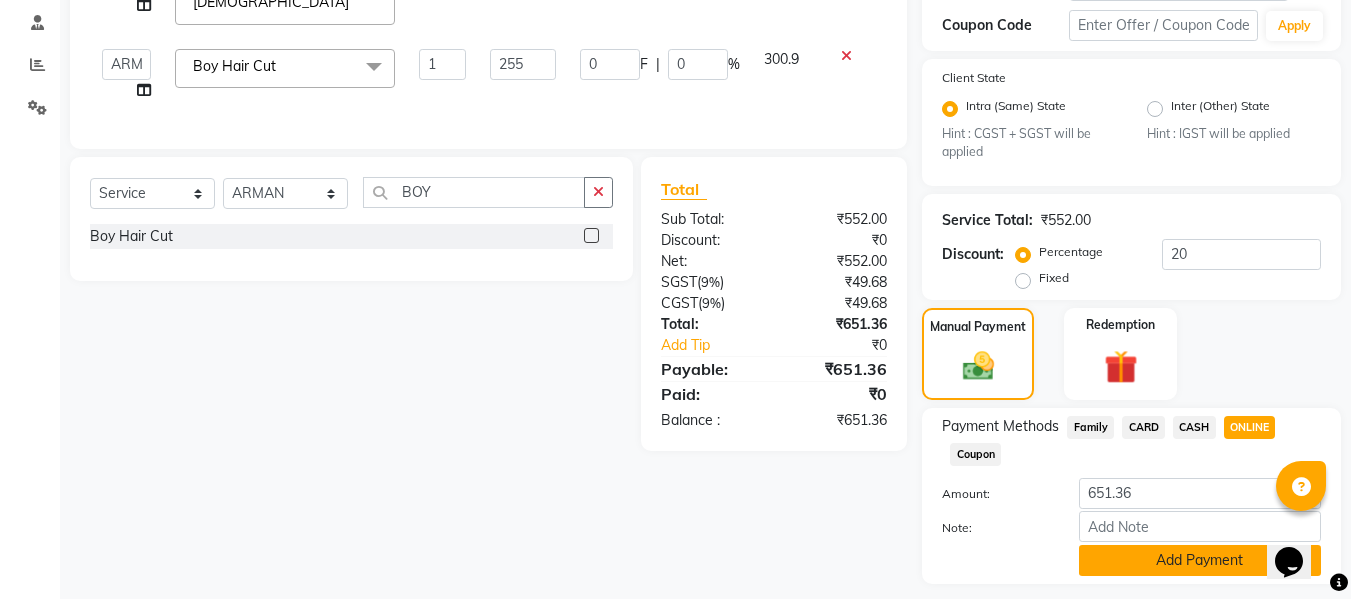 click on "Add Payment" 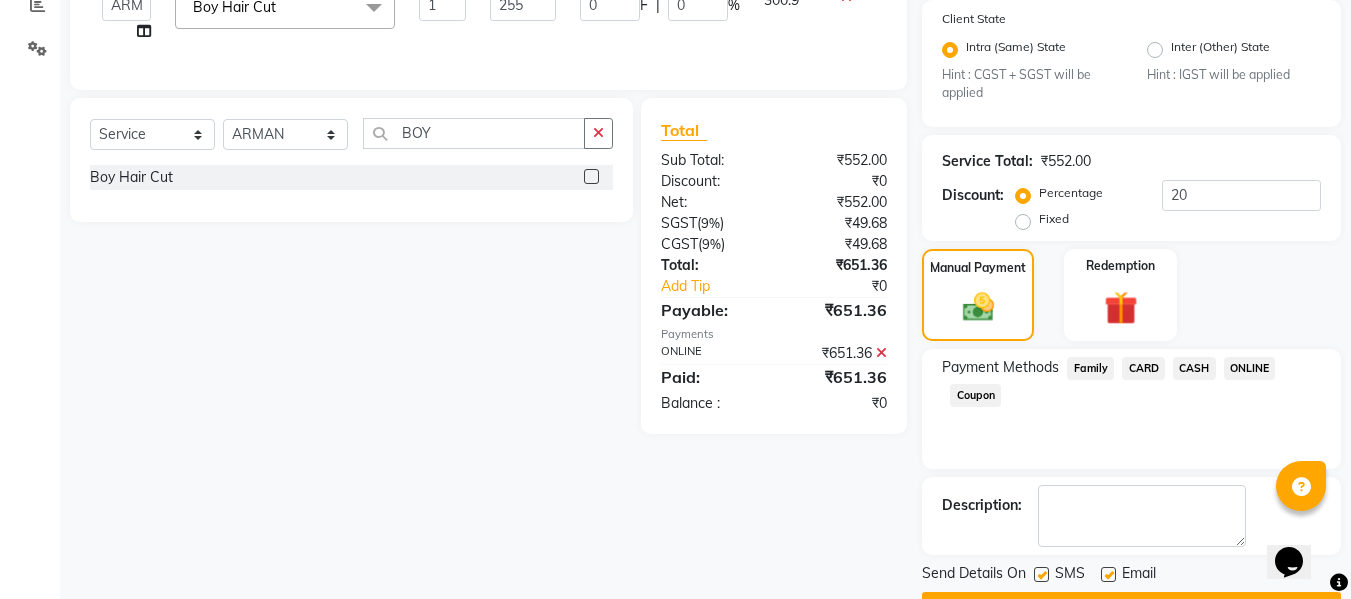 scroll, scrollTop: 491, scrollLeft: 0, axis: vertical 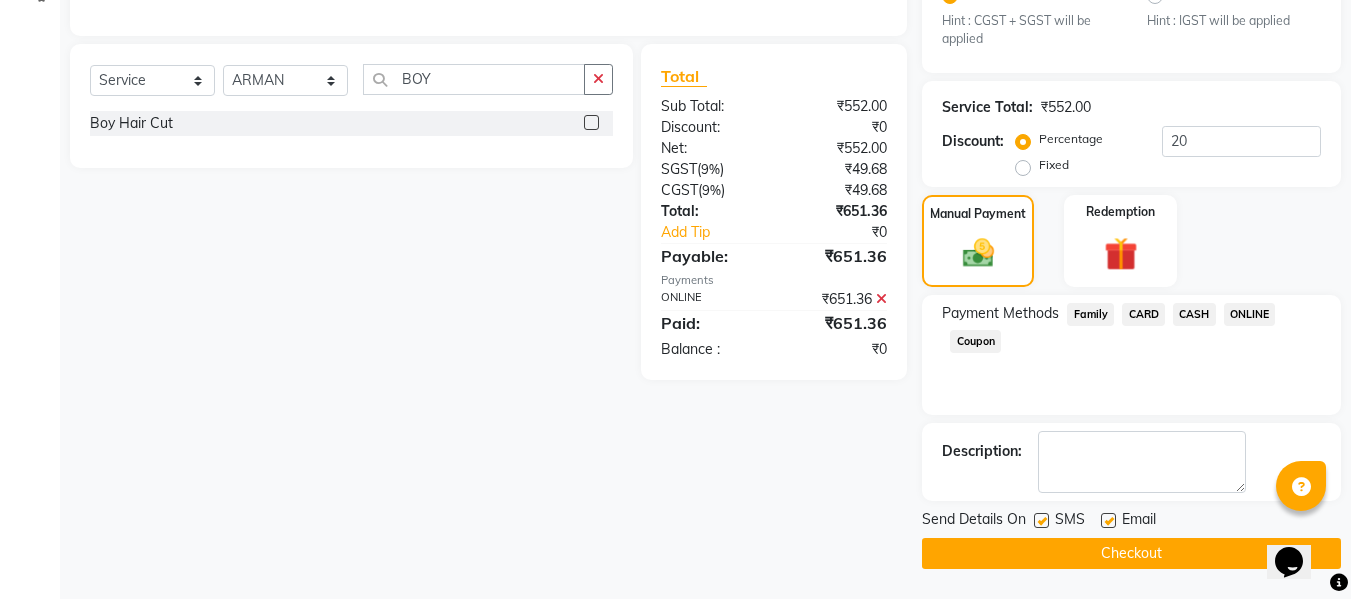 click on "Checkout" 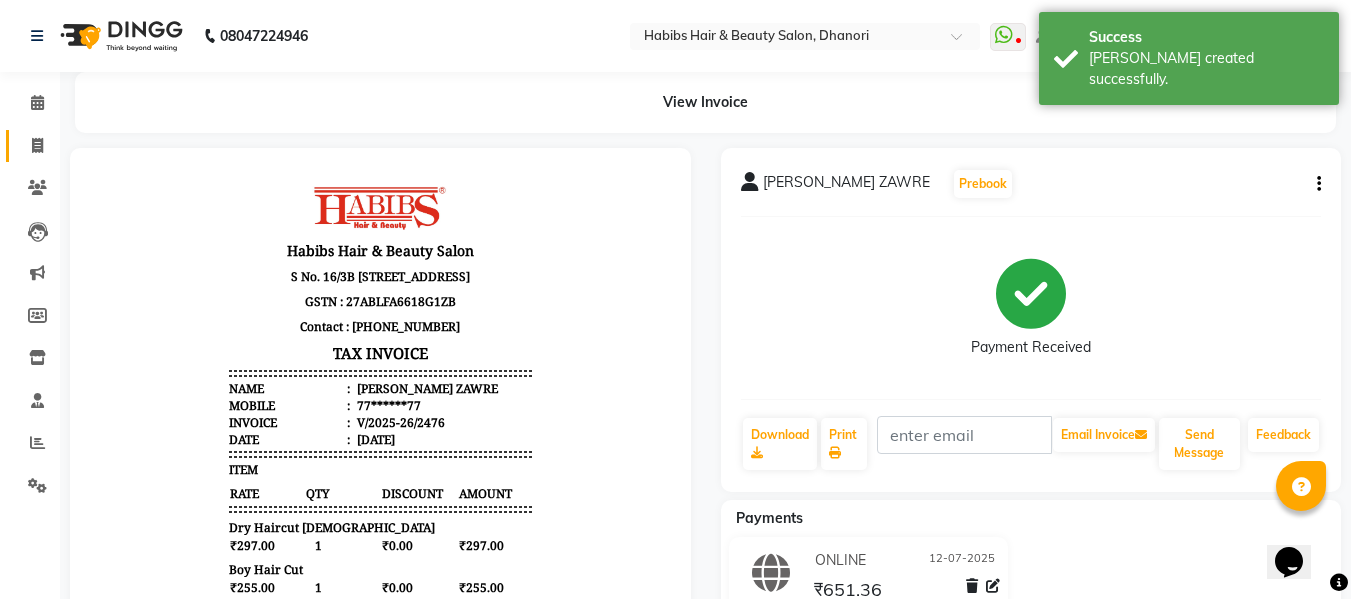 scroll, scrollTop: 0, scrollLeft: 0, axis: both 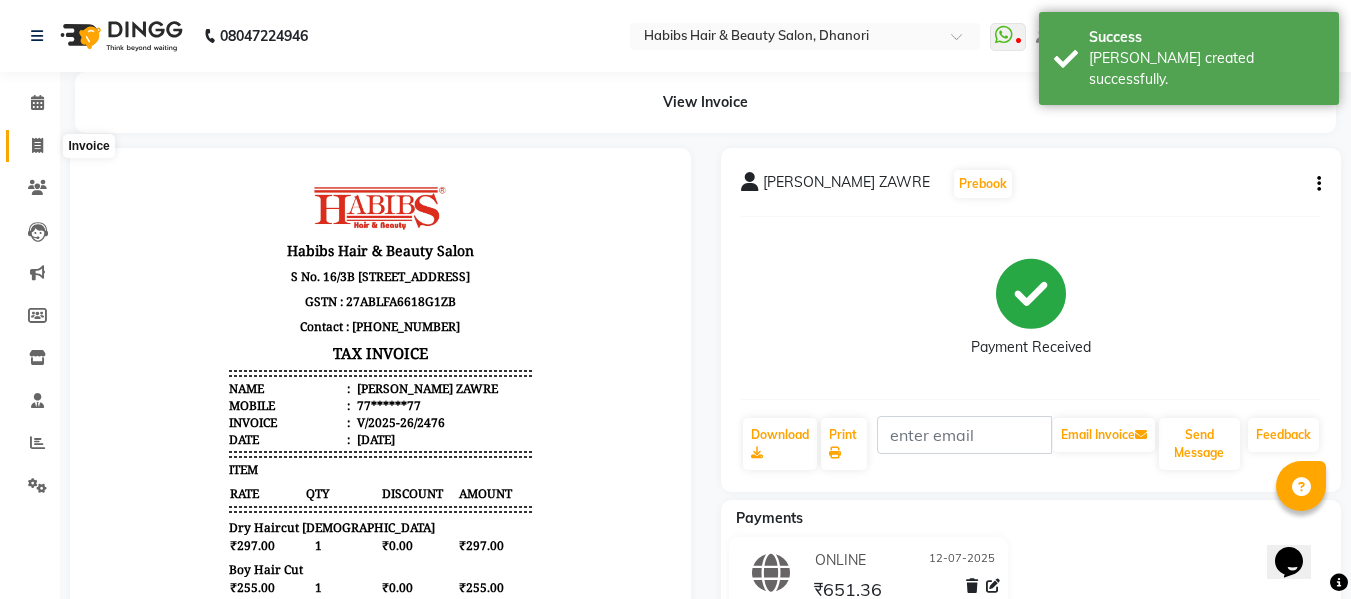 click 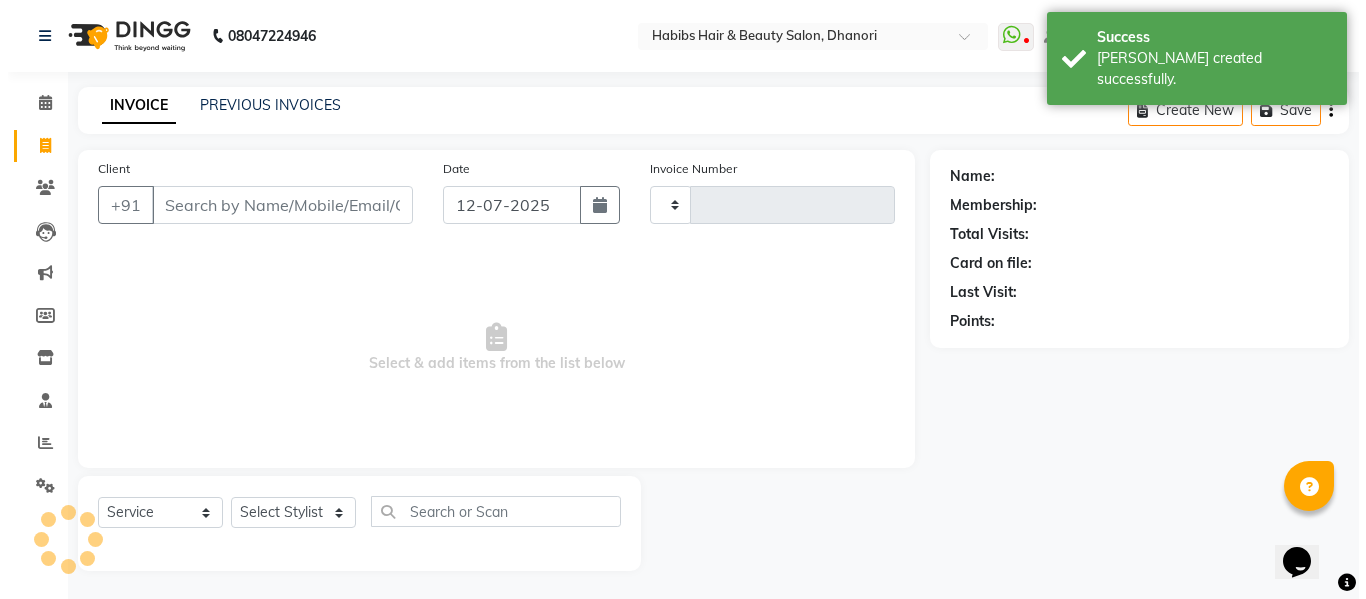 scroll, scrollTop: 2, scrollLeft: 0, axis: vertical 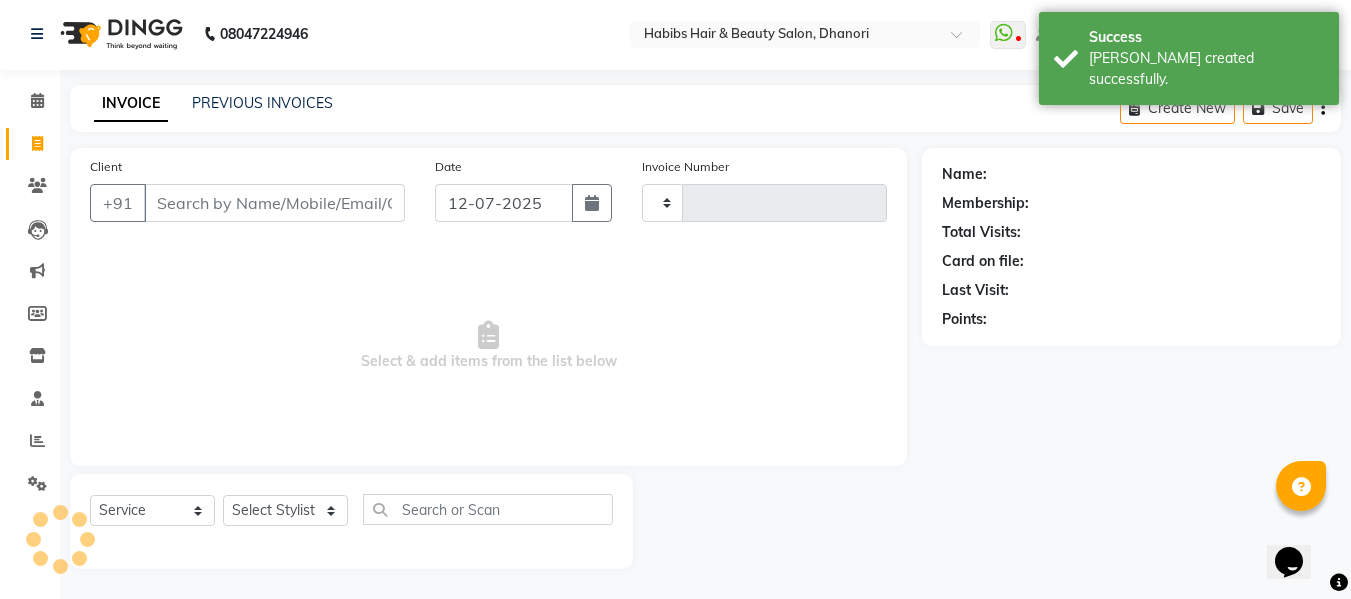 type on "2477" 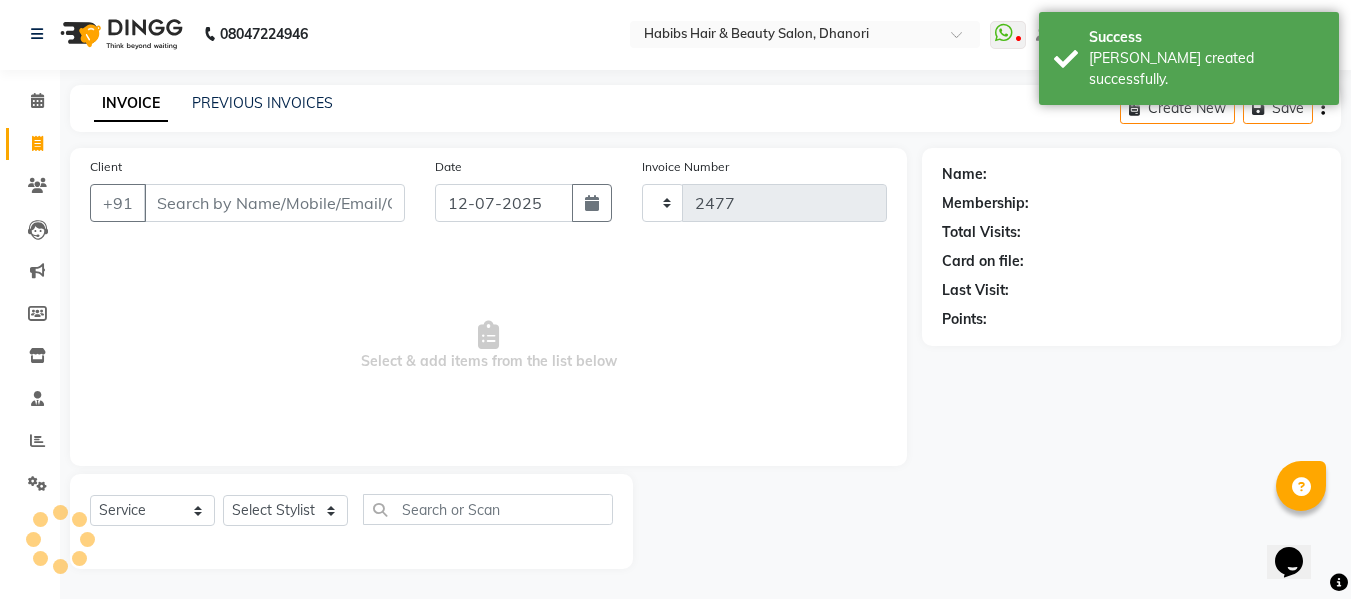 select on "4967" 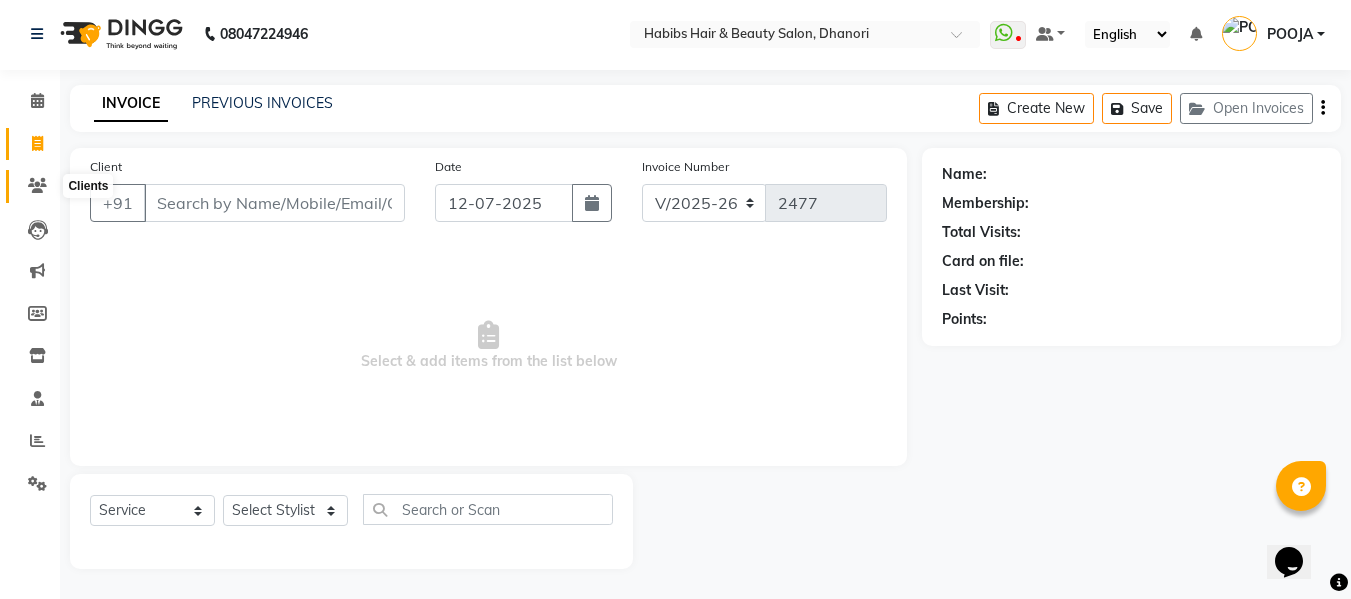 click 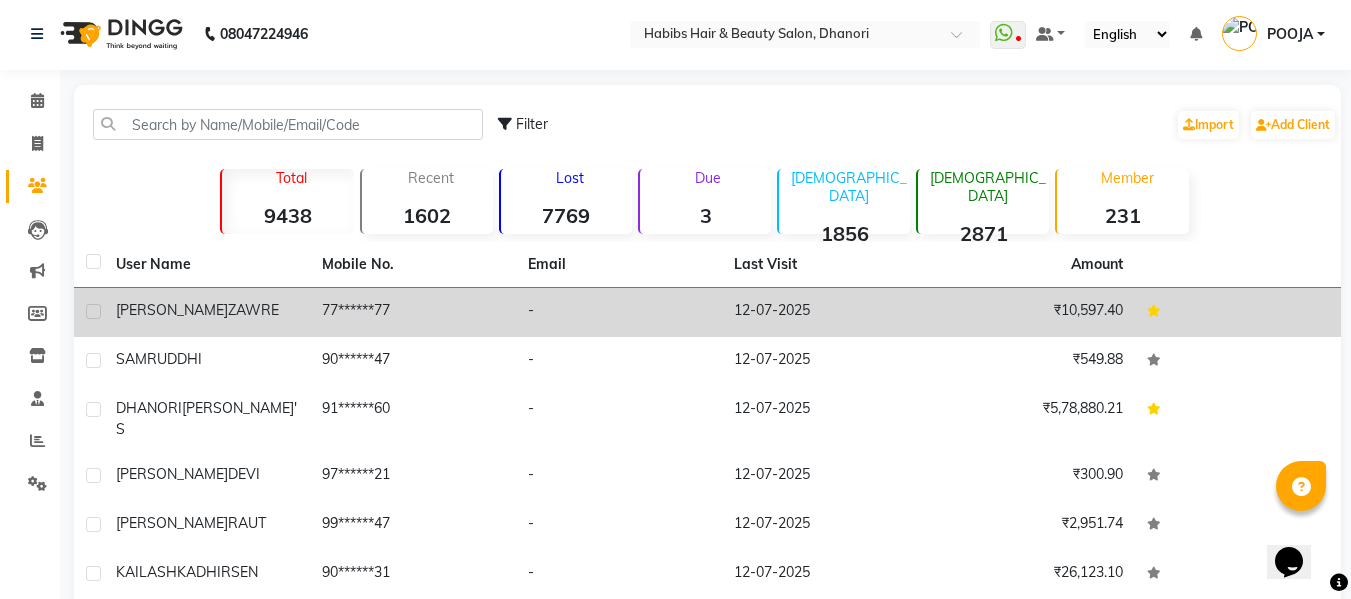 click on "[PERSON_NAME]  ZAWRE" 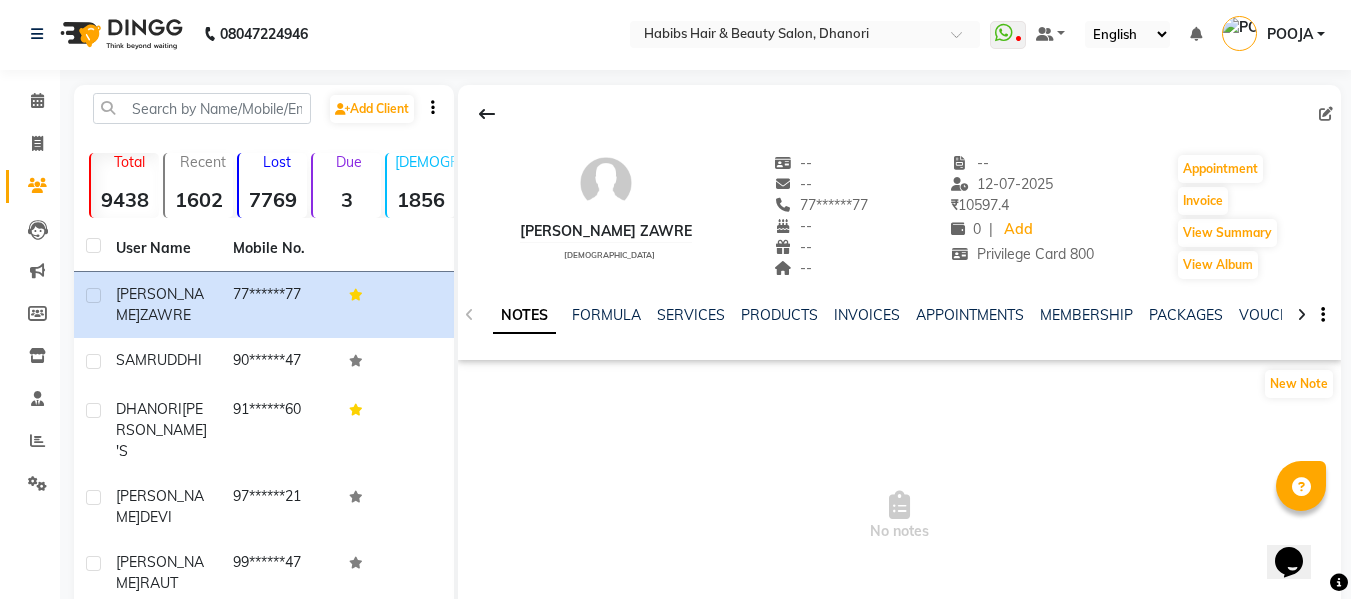 click on "INVOICES" 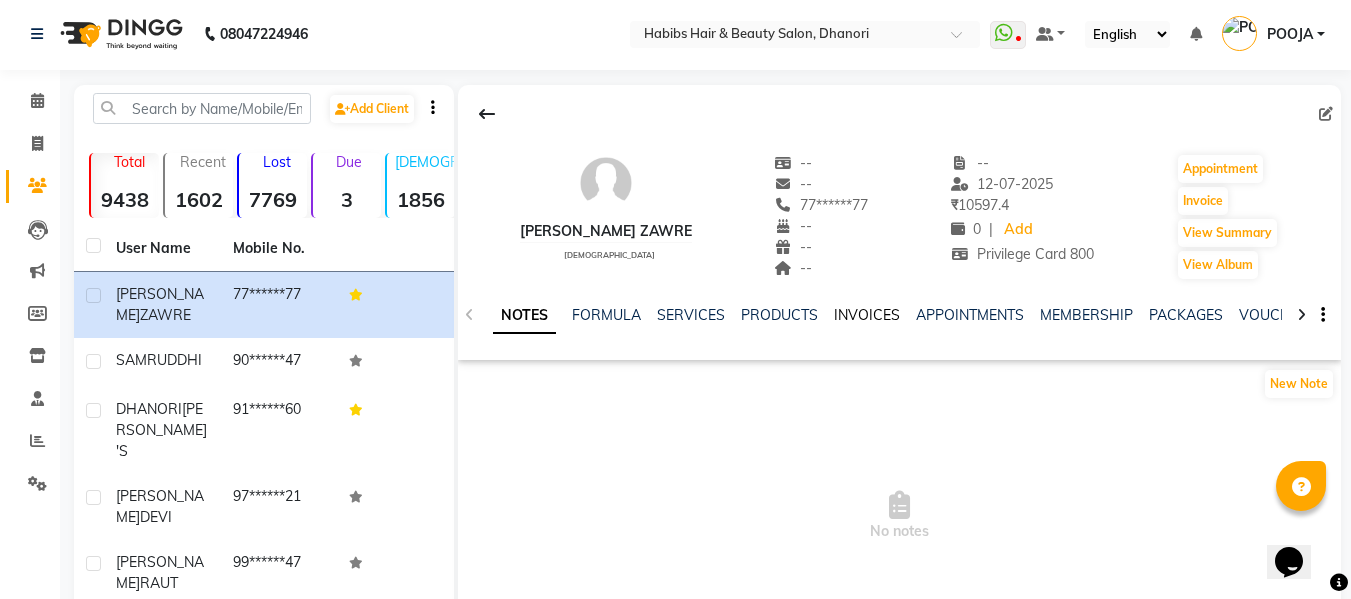 click on "INVOICES" 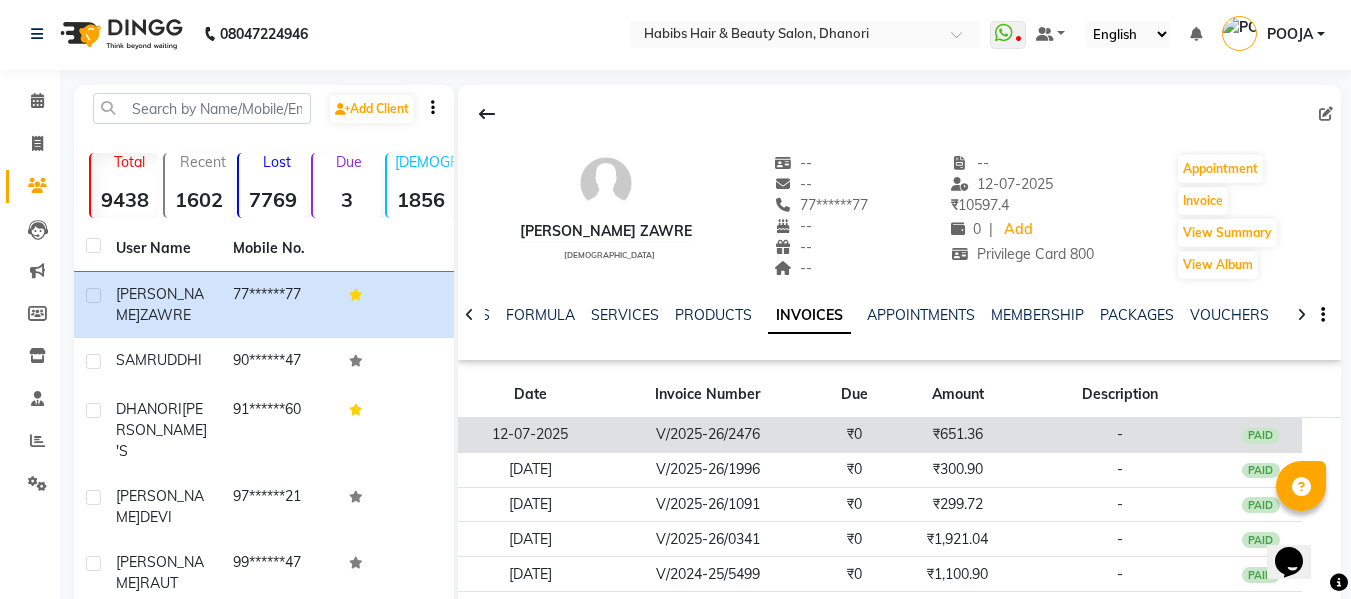 click on "V/2025-26/2476" 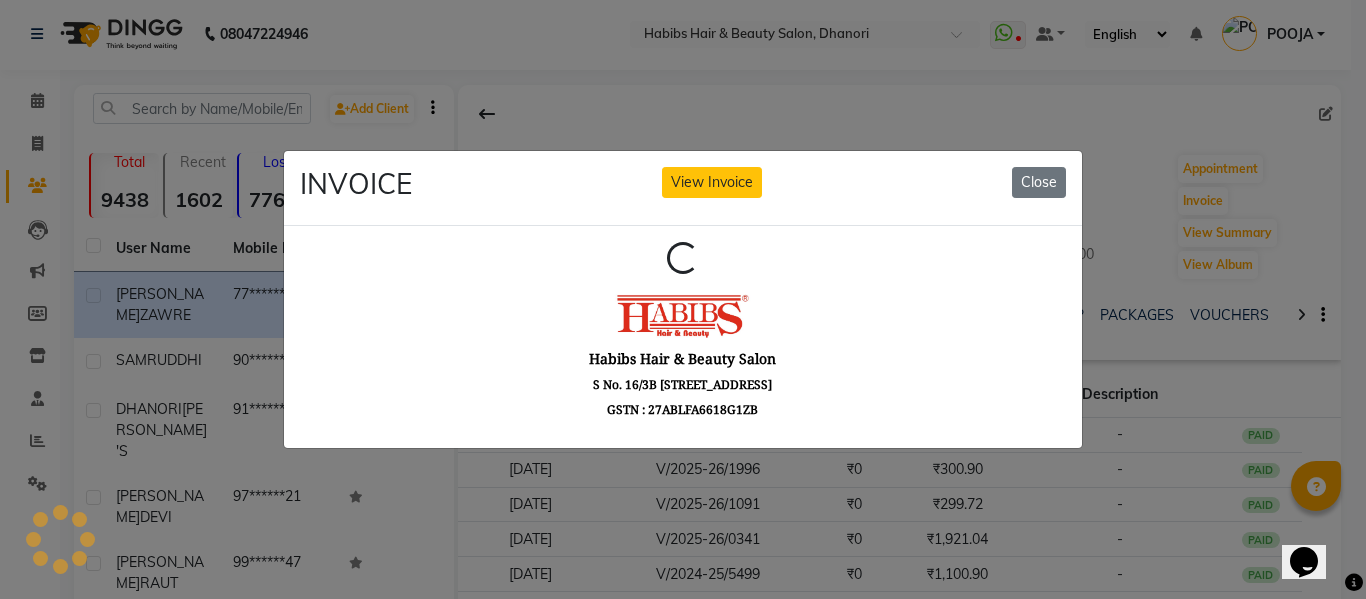 scroll, scrollTop: 0, scrollLeft: 0, axis: both 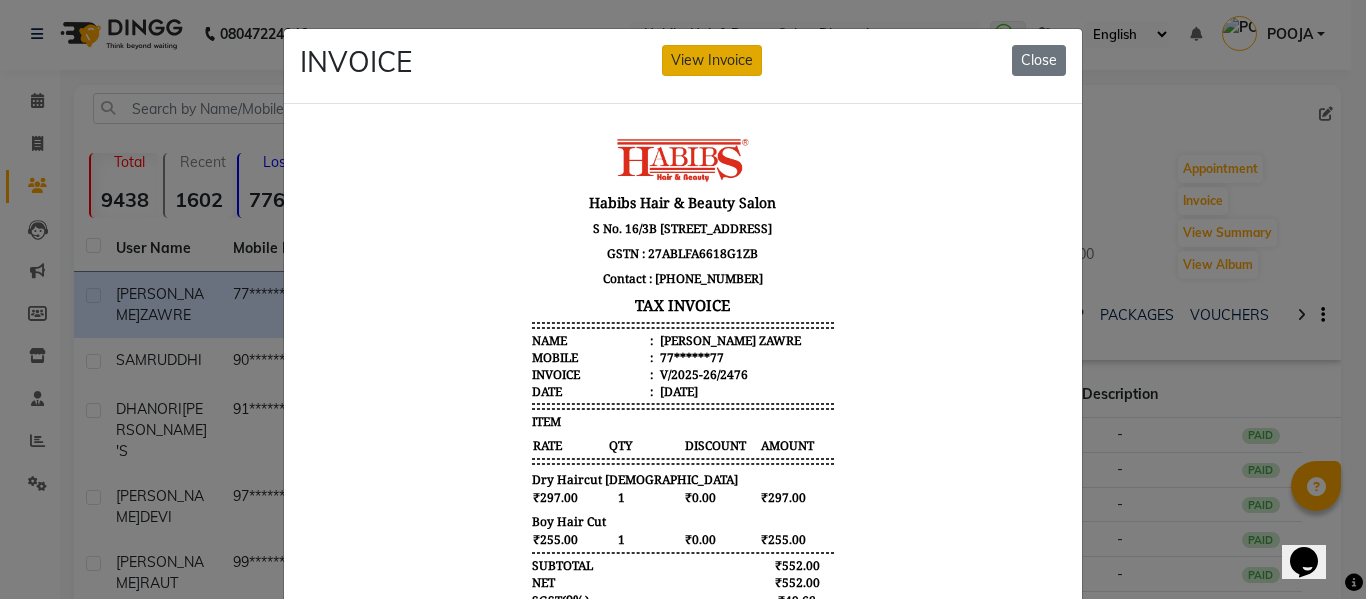 click on "View Invoice" 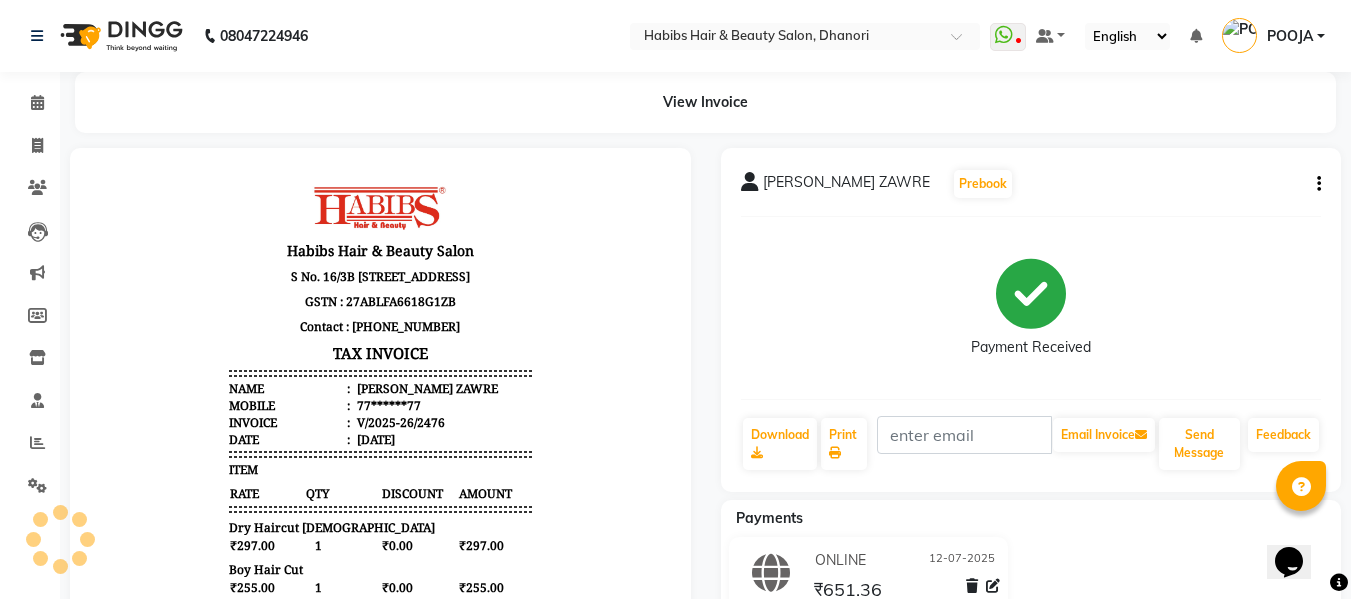 scroll, scrollTop: 0, scrollLeft: 0, axis: both 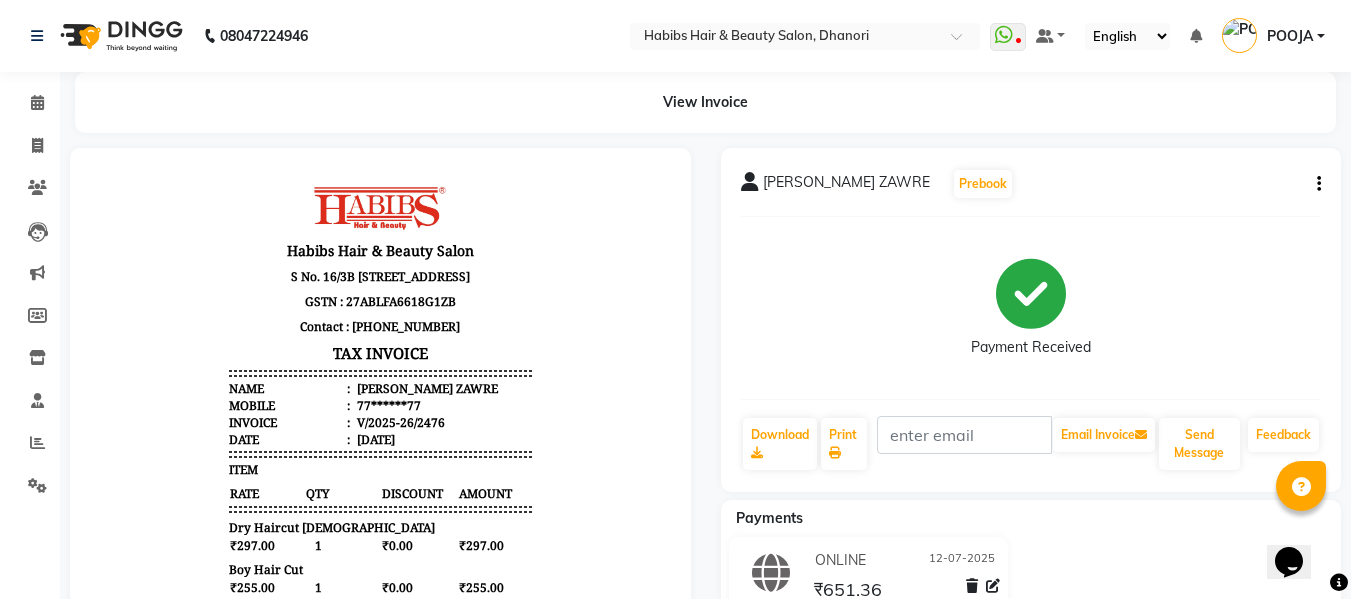 click 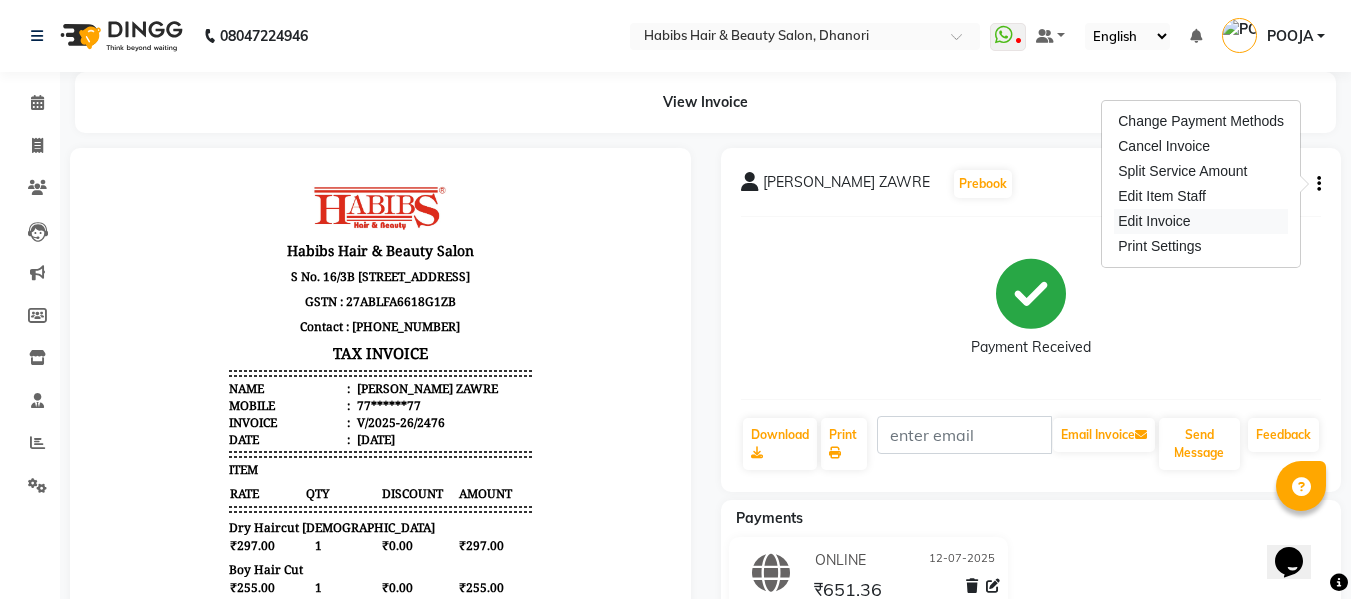 click on "Edit Invoice" at bounding box center [1201, 221] 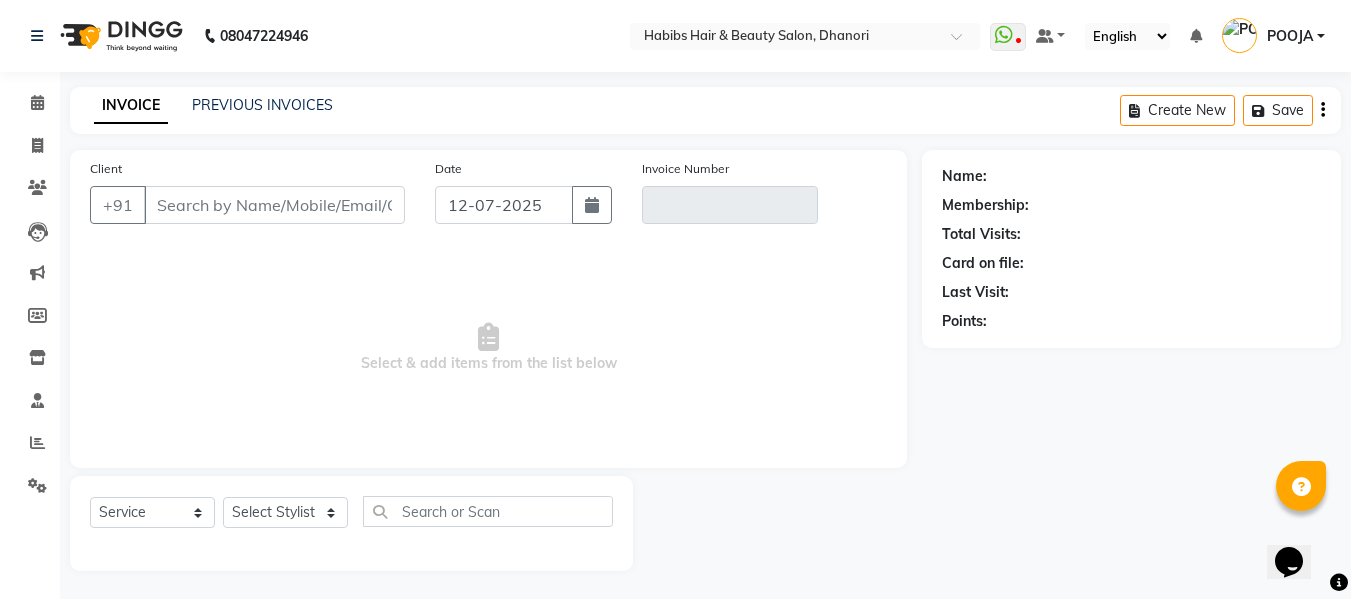 scroll, scrollTop: 2, scrollLeft: 0, axis: vertical 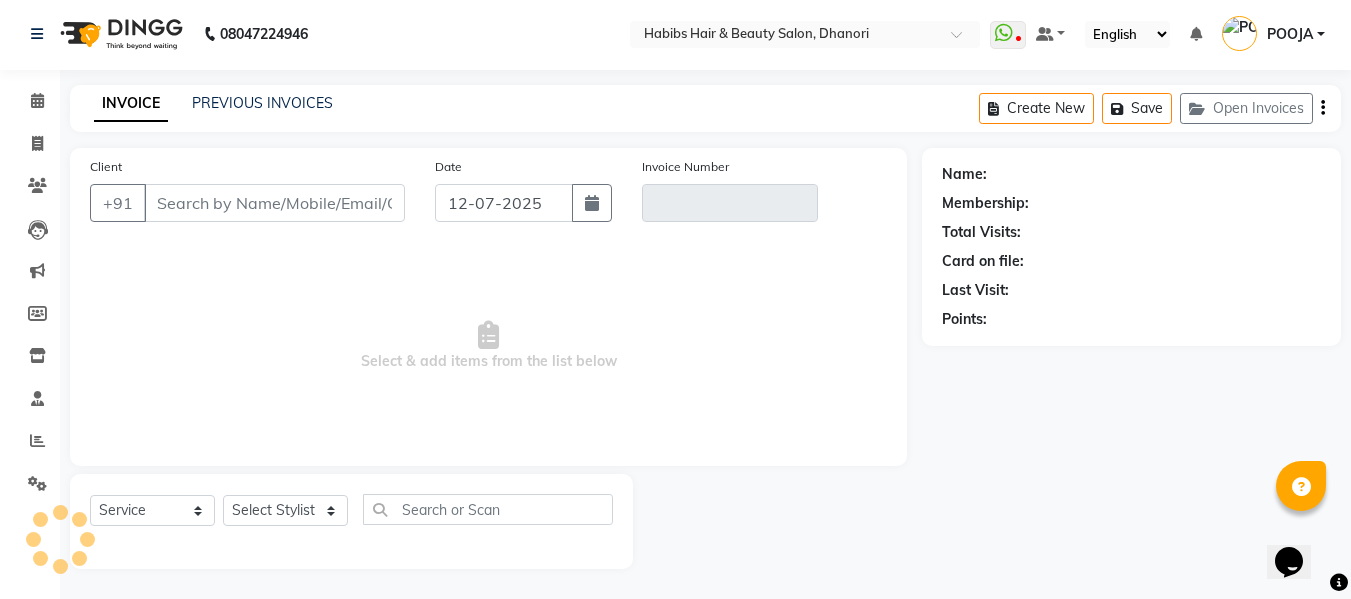 type on "77******77" 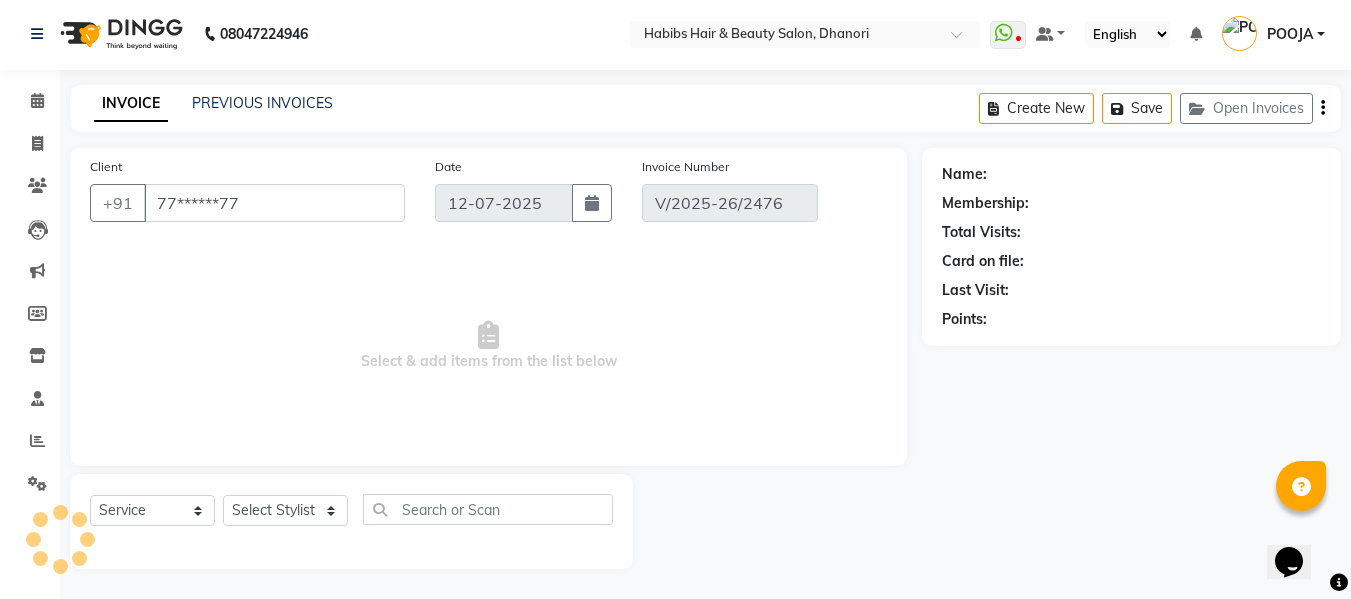 select on "1: Object" 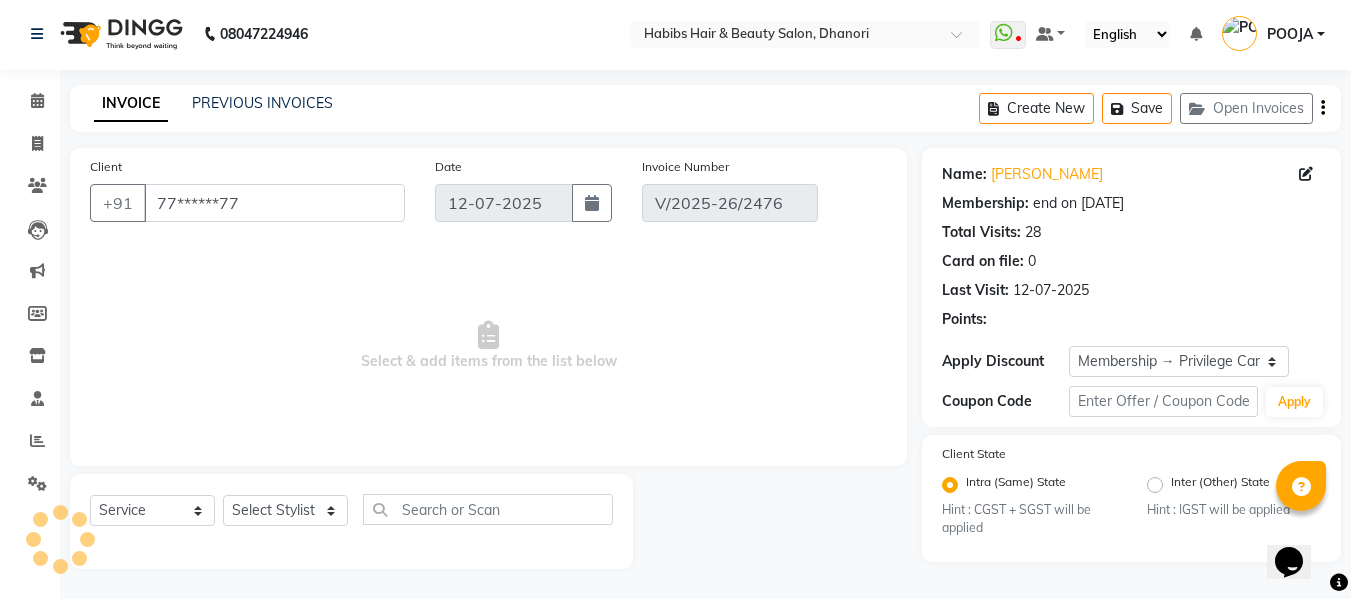 select on "select" 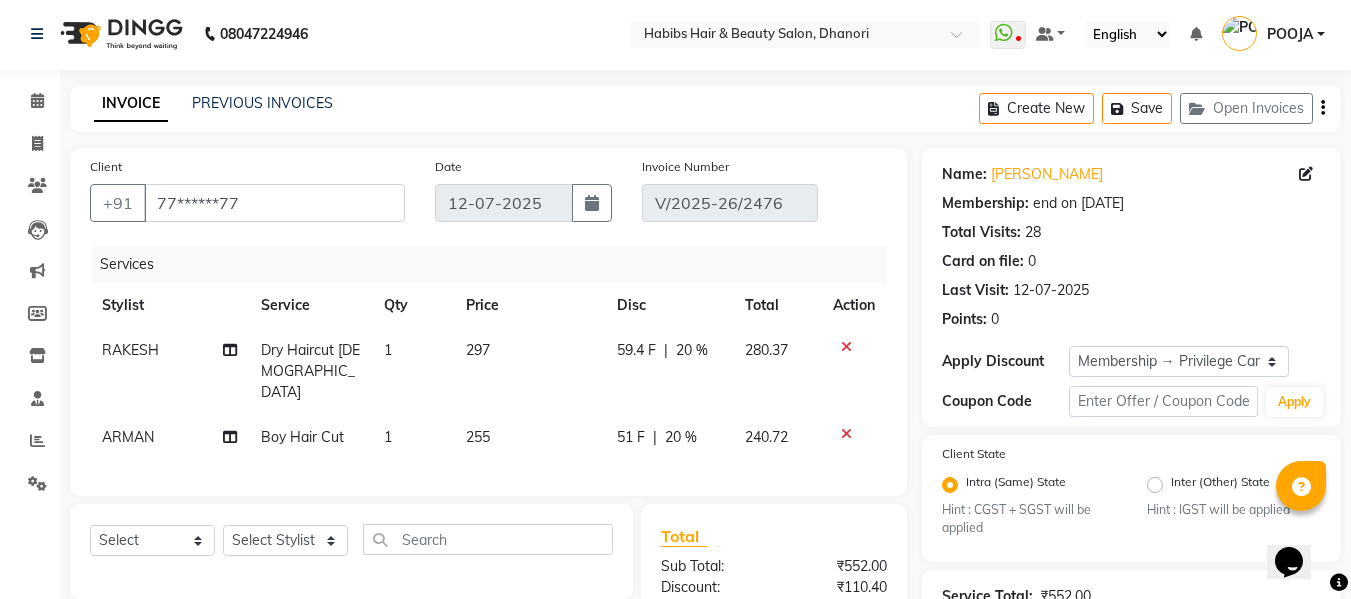 click on "297" 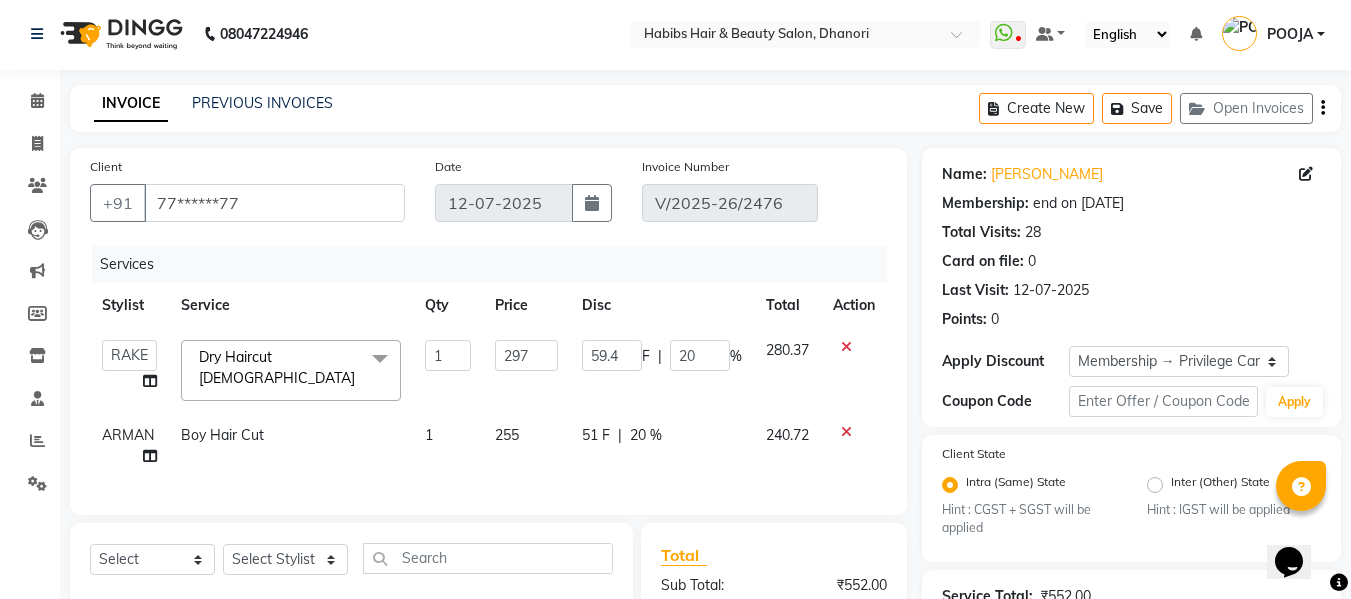 click on "297" 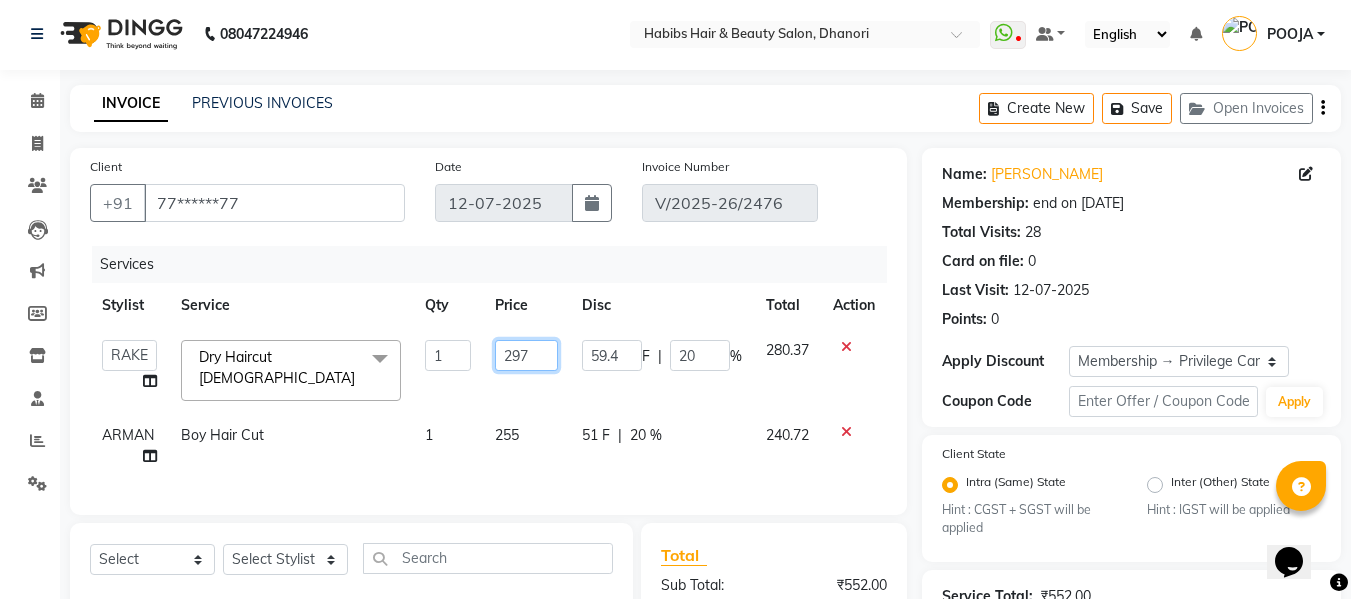 click on "297" 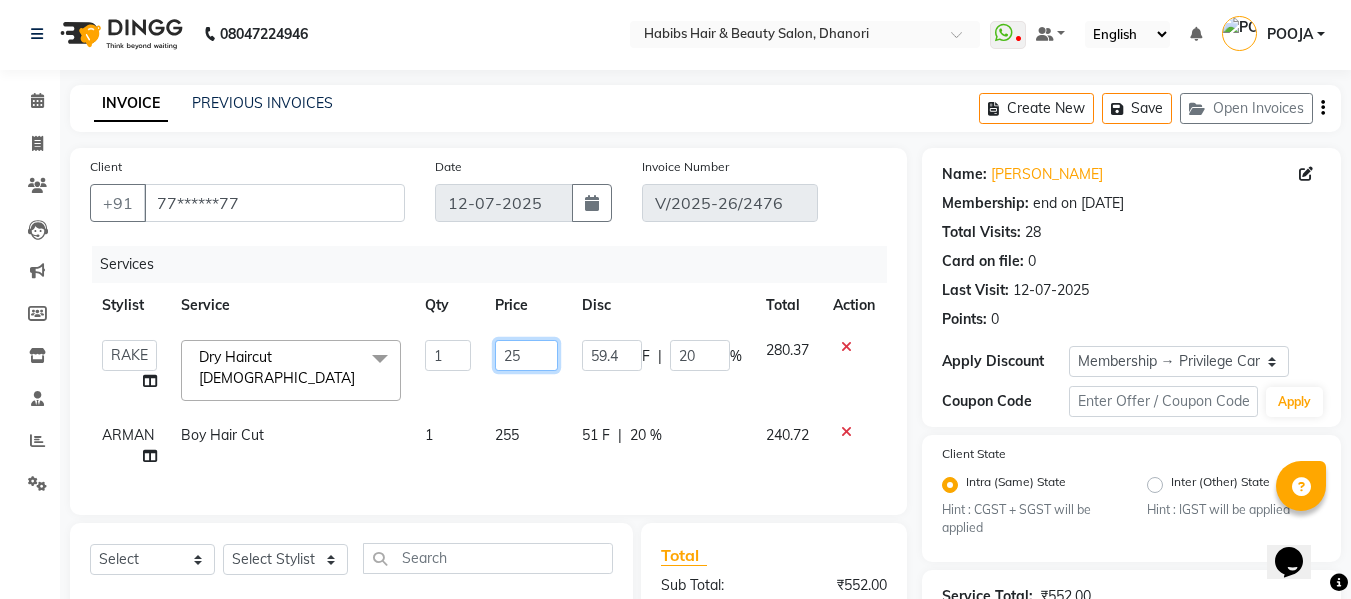 type on "255" 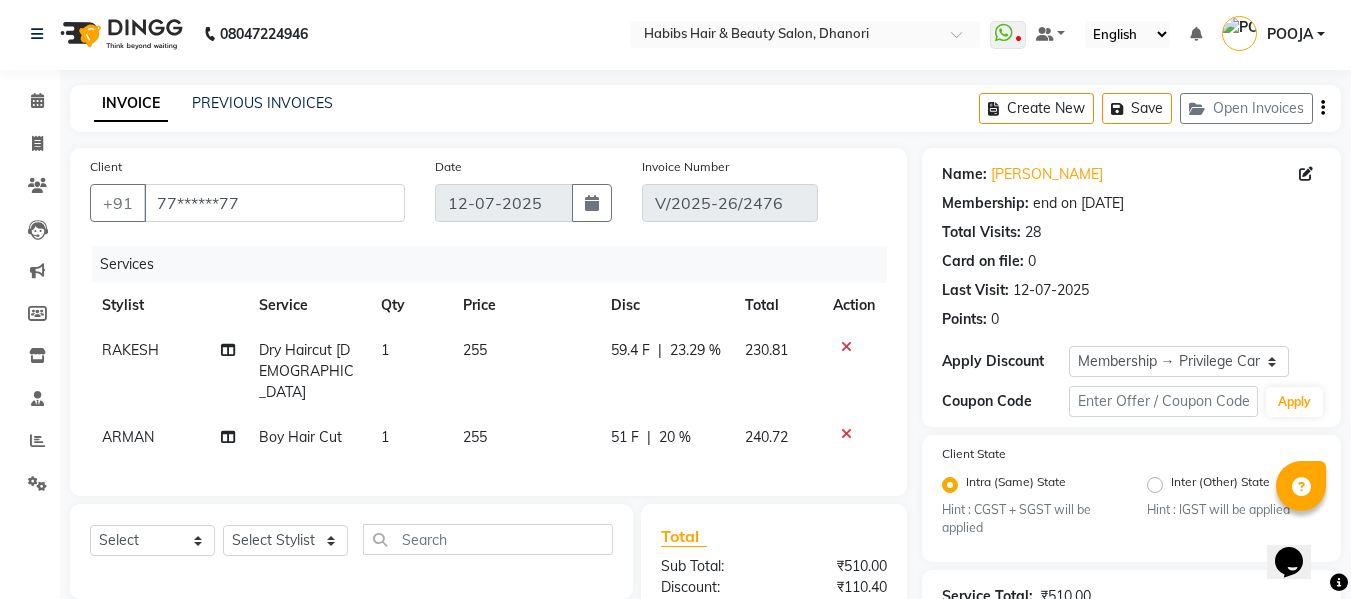 click on "59.4 F | 23.29 %" 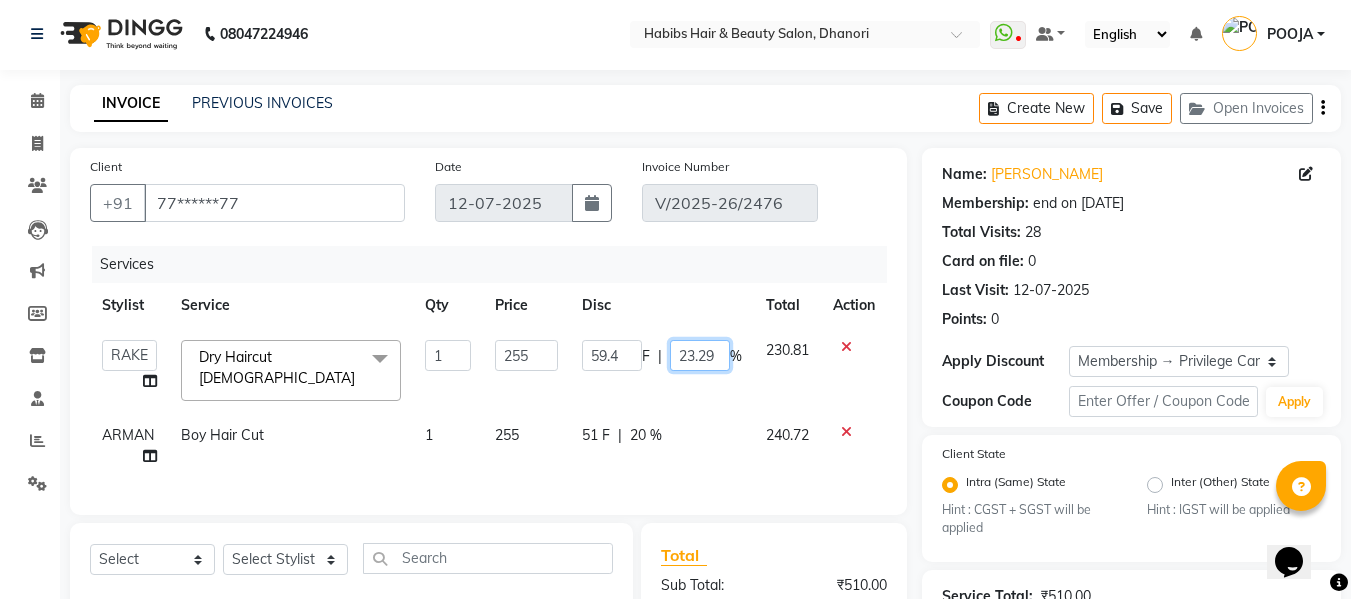 click on "23.29" 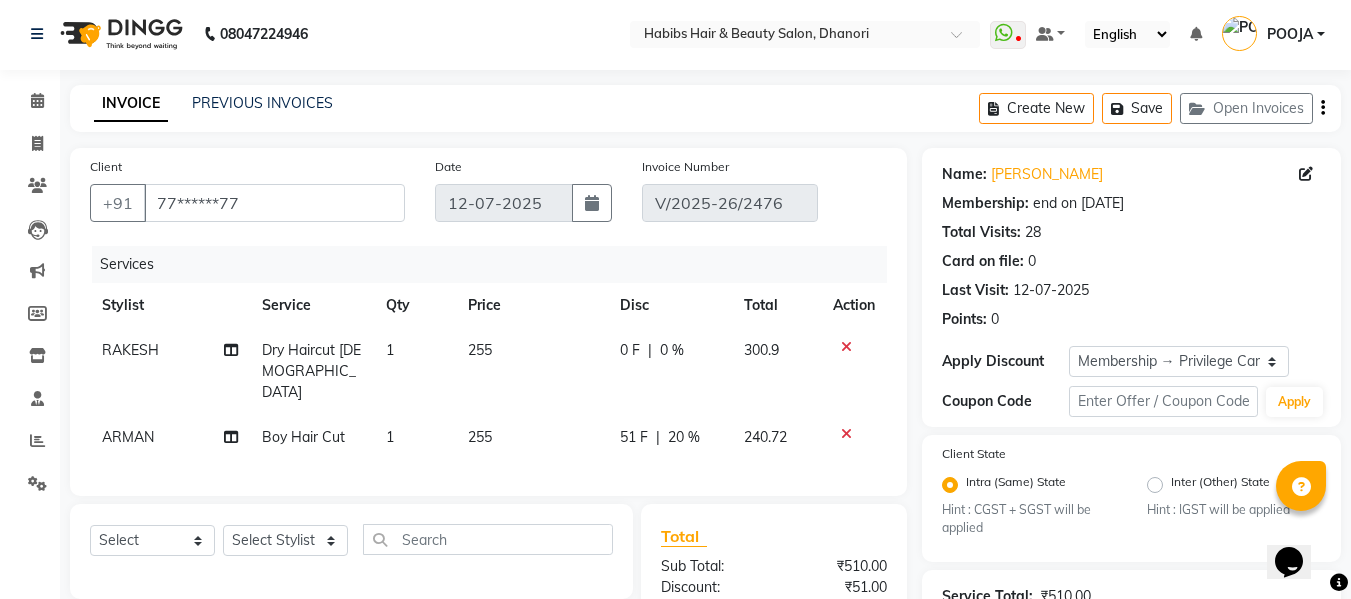 click on "RAKESH Dry Haircut [DEMOGRAPHIC_DATA] 1 255 0 F | 0 % 300.9 ARMAN Boy Hair Cut 1 255 51 F | 20 % 240.72" 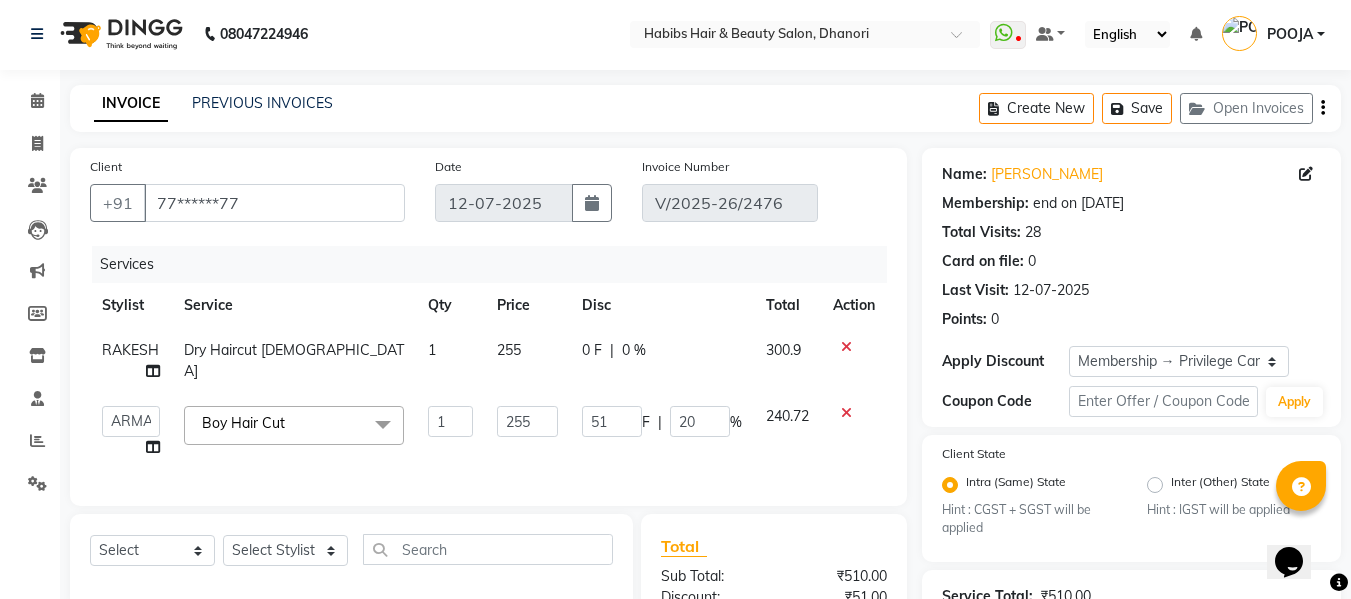 click on "255" 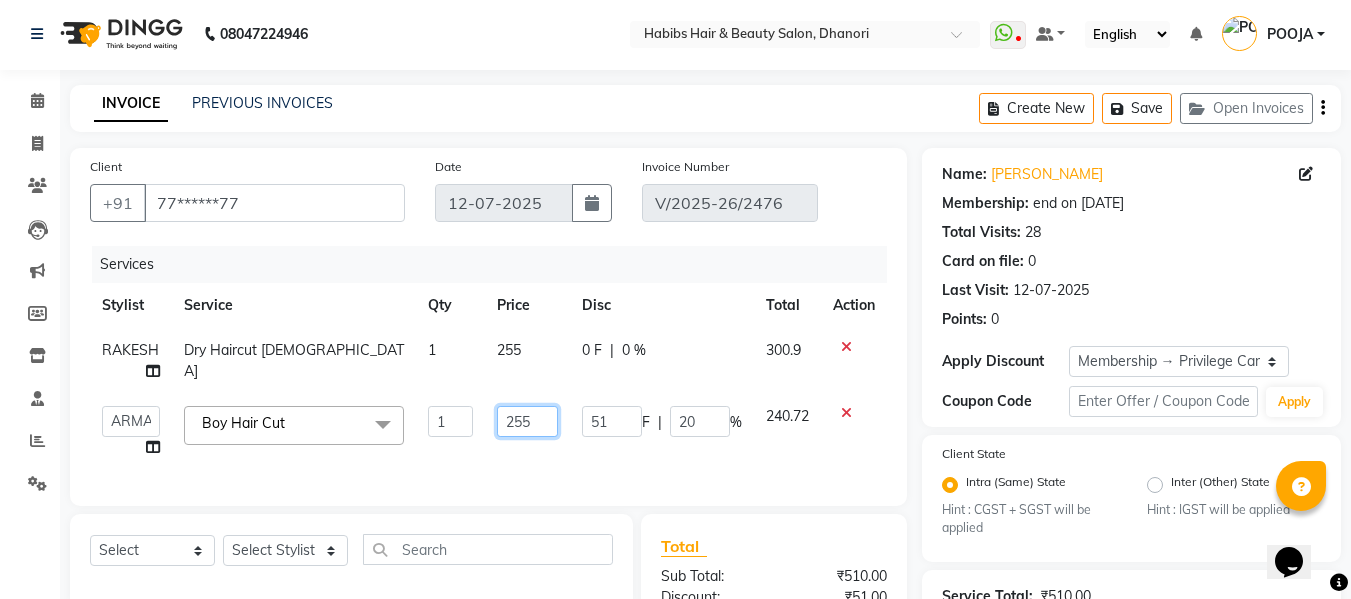 click on "255" 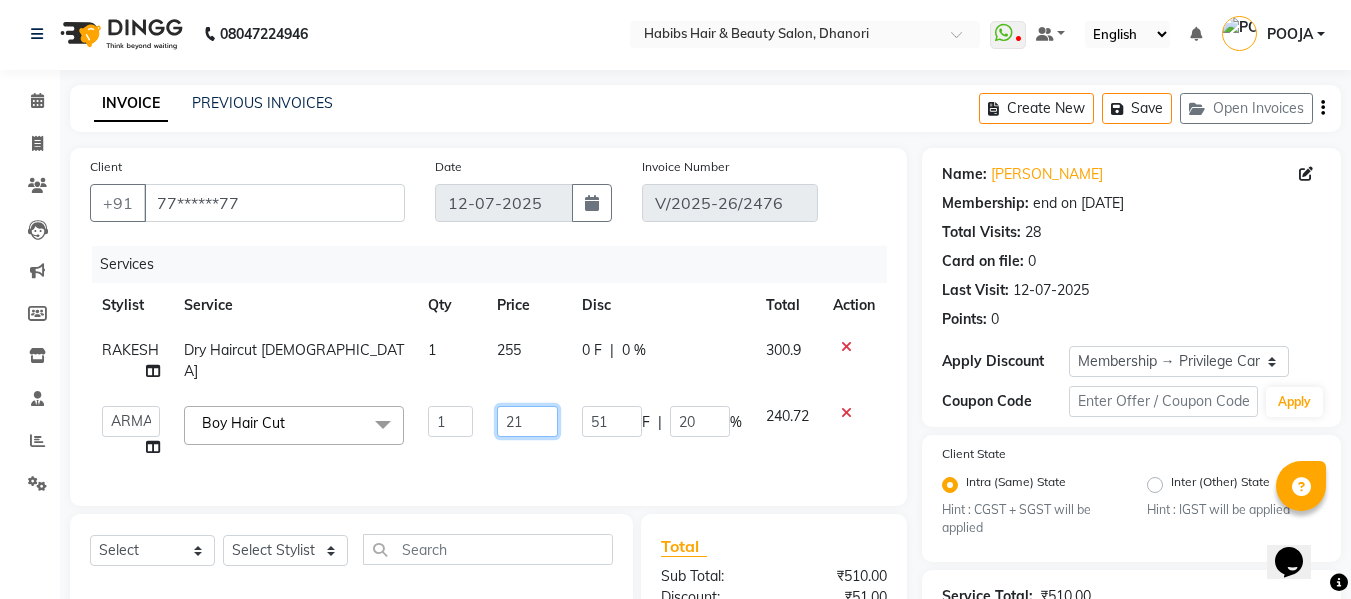 type on "212" 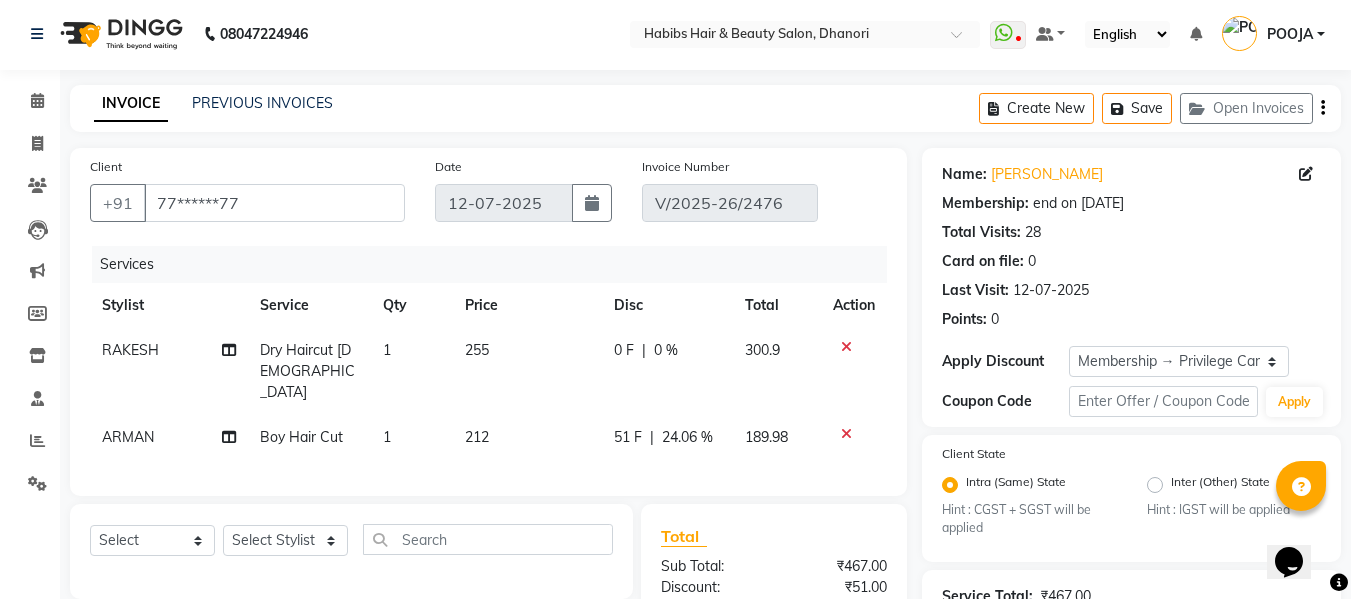 click on "Services Stylist Service Qty Price Disc Total Action RAKESH Dry Haircut [DEMOGRAPHIC_DATA] 1 255 0 F | 0 % 300.9 ARMAN Boy Hair Cut 1 212 51 F | 24.06 % 189.98" 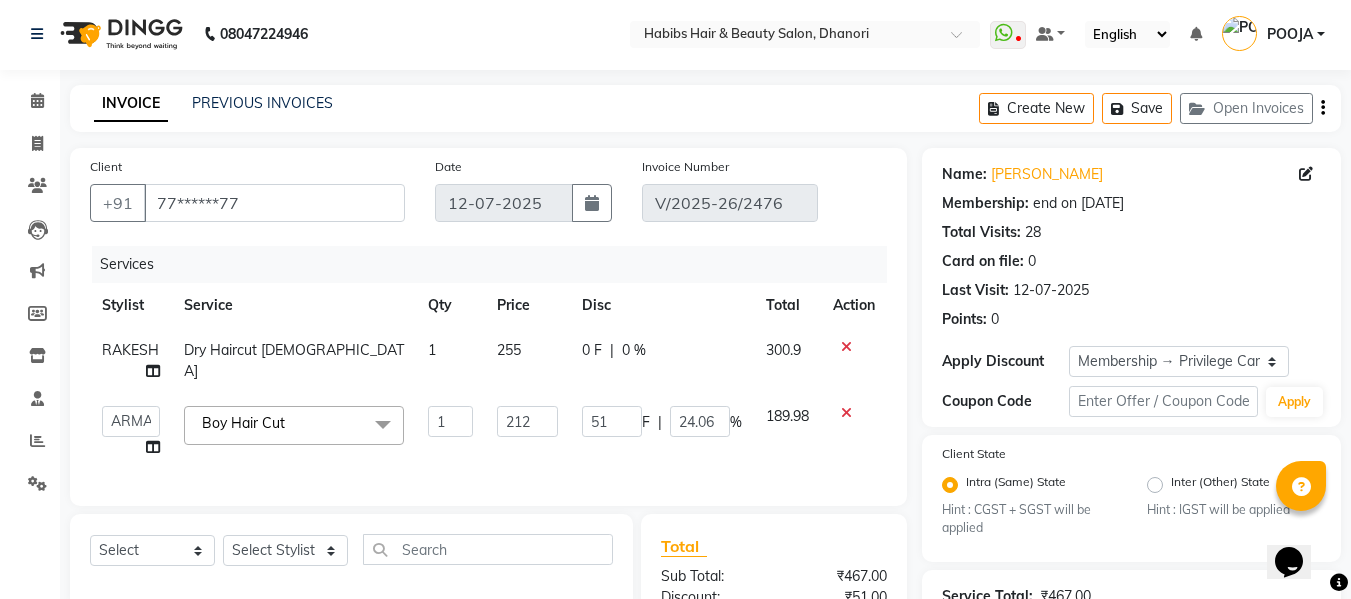 click on "24.06" 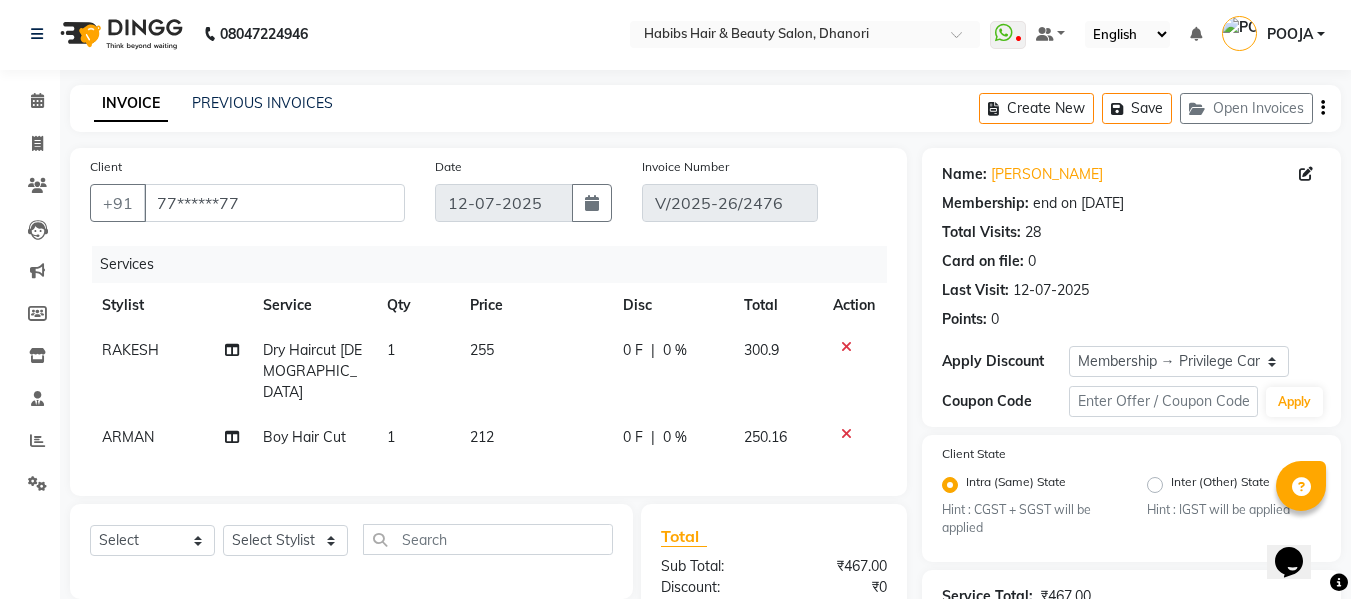 click on "Services Stylist Service Qty Price Disc Total Action RAKESH Dry Haircut [DEMOGRAPHIC_DATA] 1 255 0 F | 0 % 300.9 ARMAN Boy Hair Cut 1 212 0 F | 0 % 250.16" 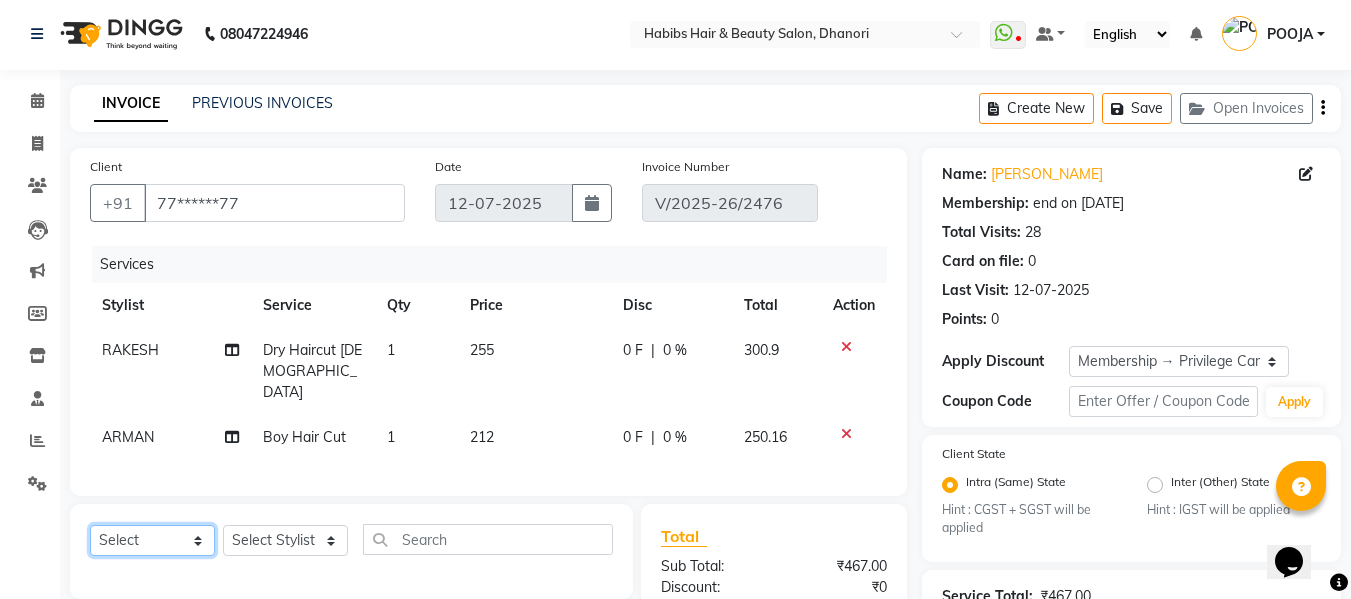 click on "Select  Service  Product  Membership  Package Voucher Prepaid Gift Card" 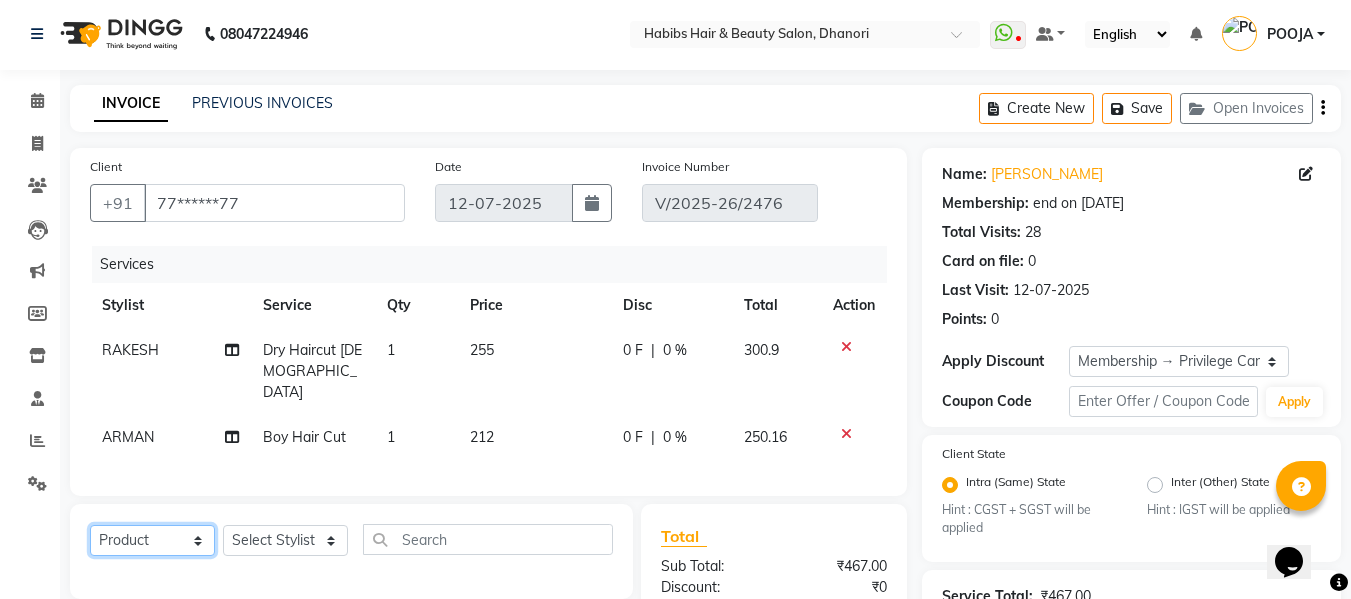 click on "Select  Service  Product  Membership  Package Voucher Prepaid Gift Card" 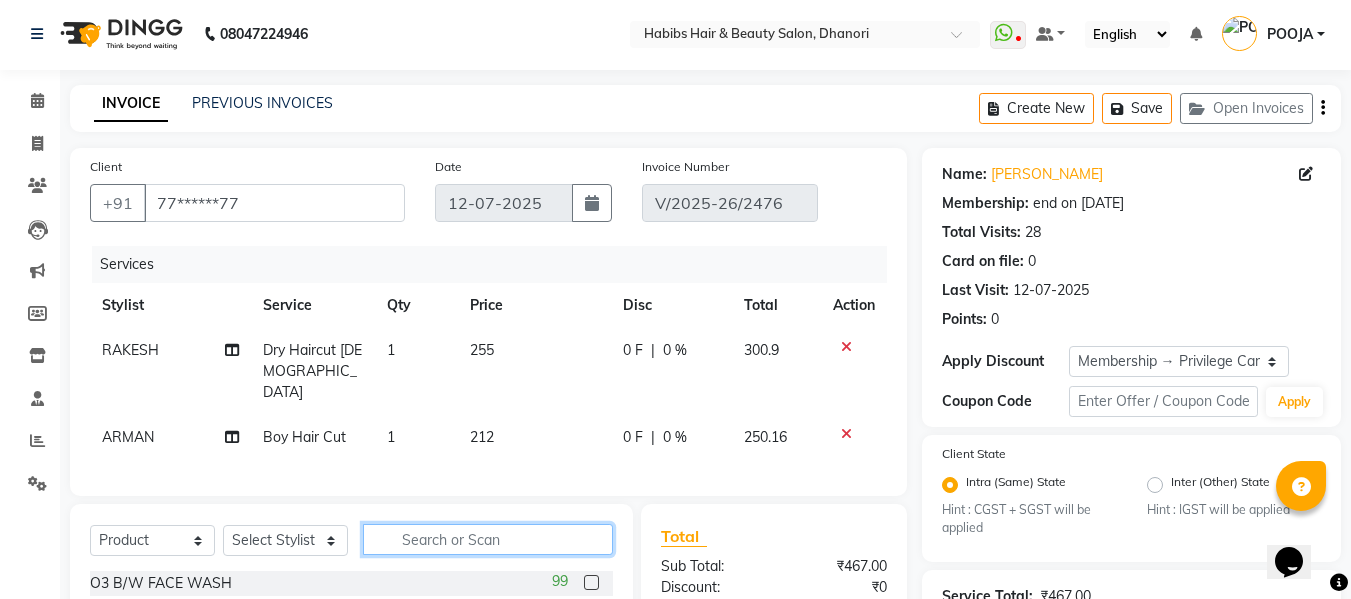 click 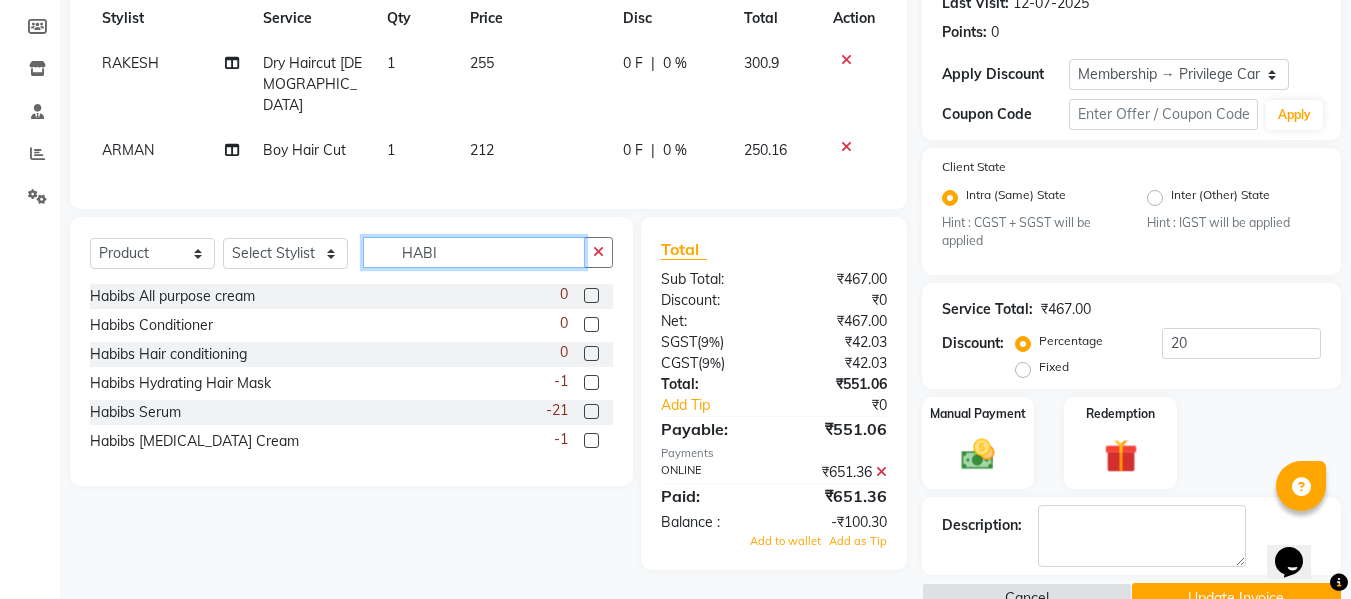 scroll, scrollTop: 334, scrollLeft: 0, axis: vertical 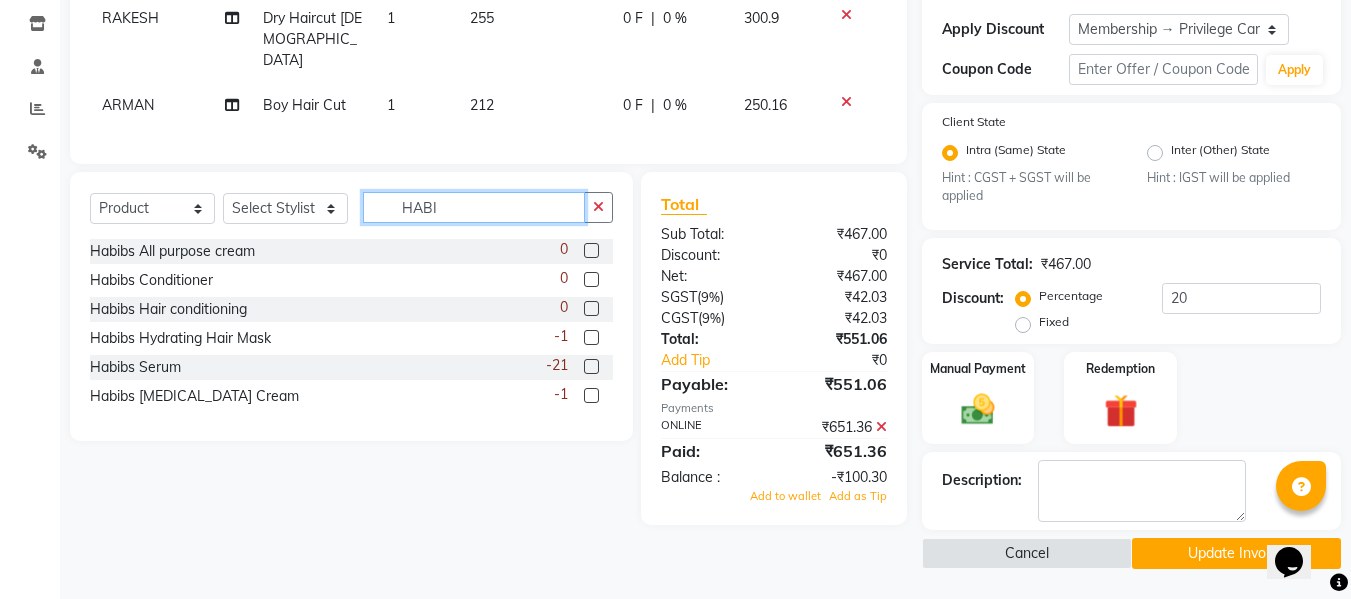 type on "HABI" 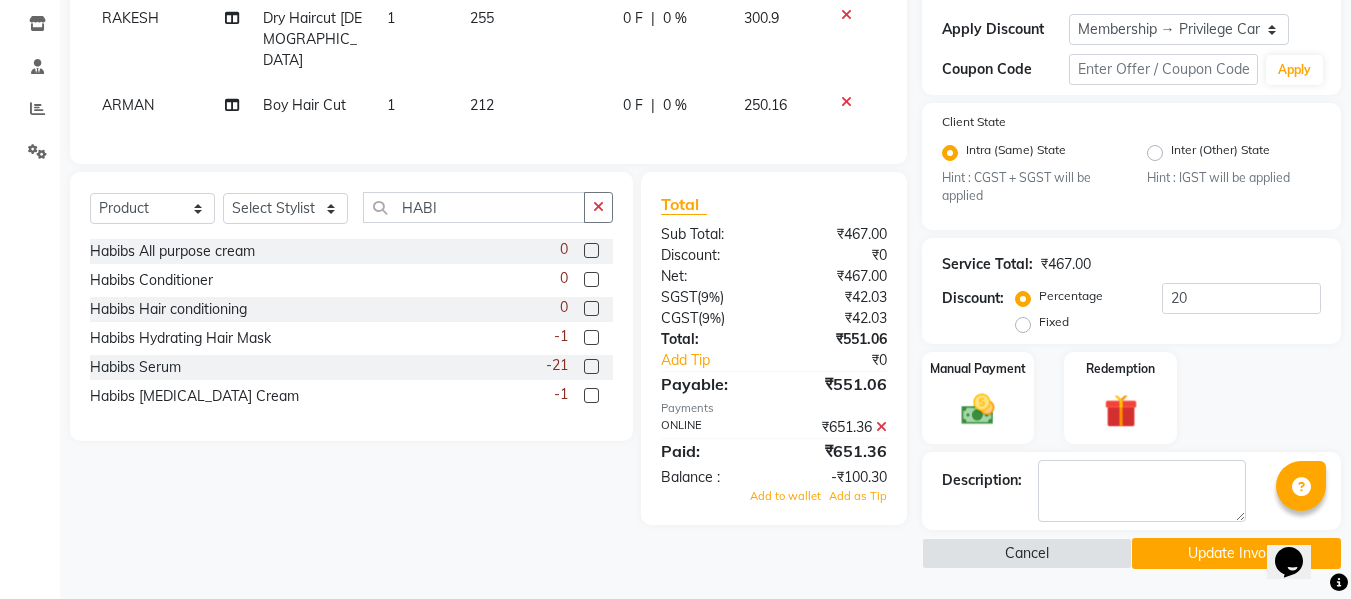 click 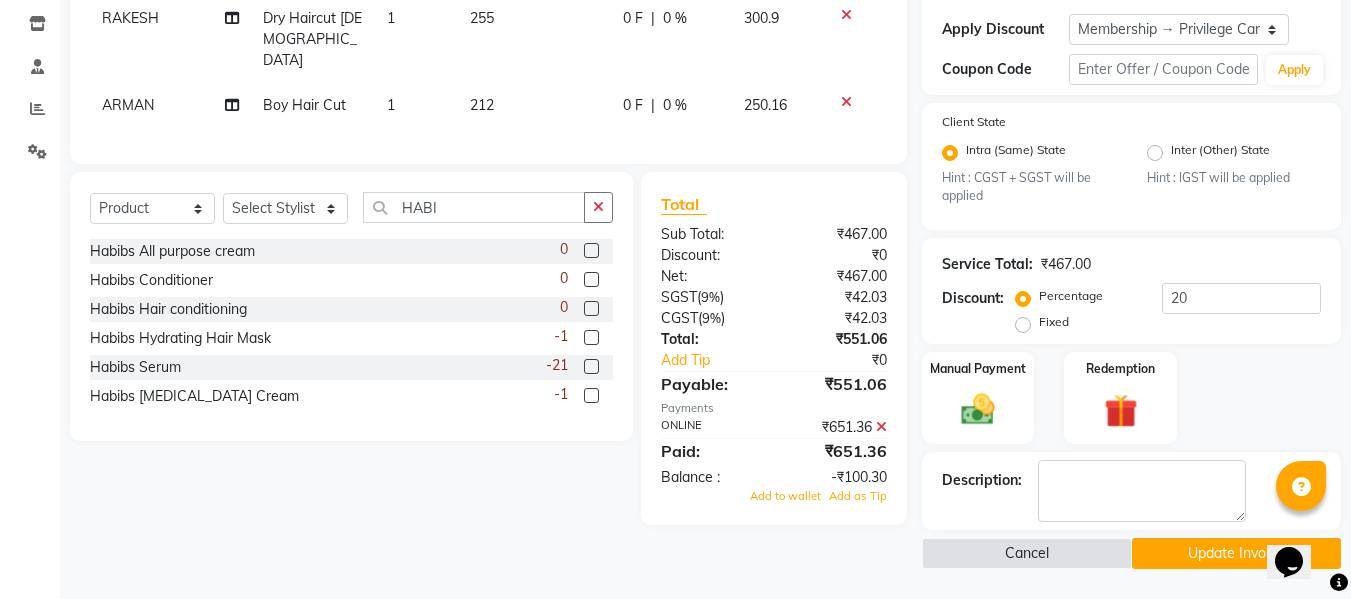 click 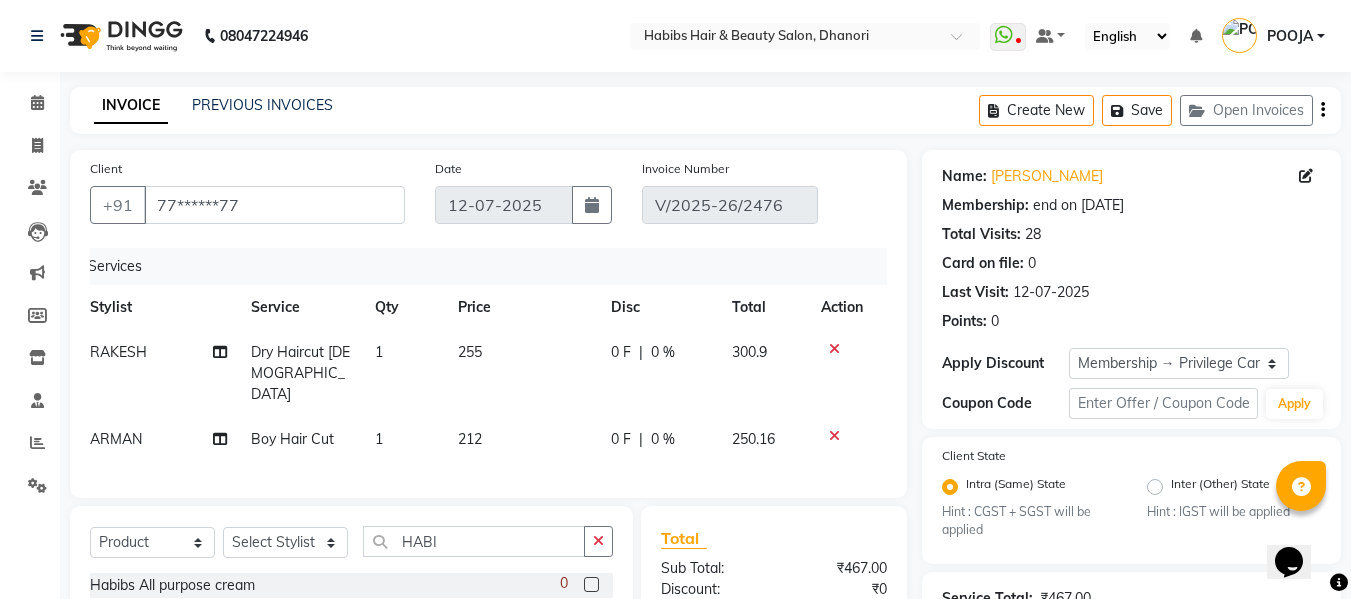 scroll, scrollTop: 0, scrollLeft: 15, axis: horizontal 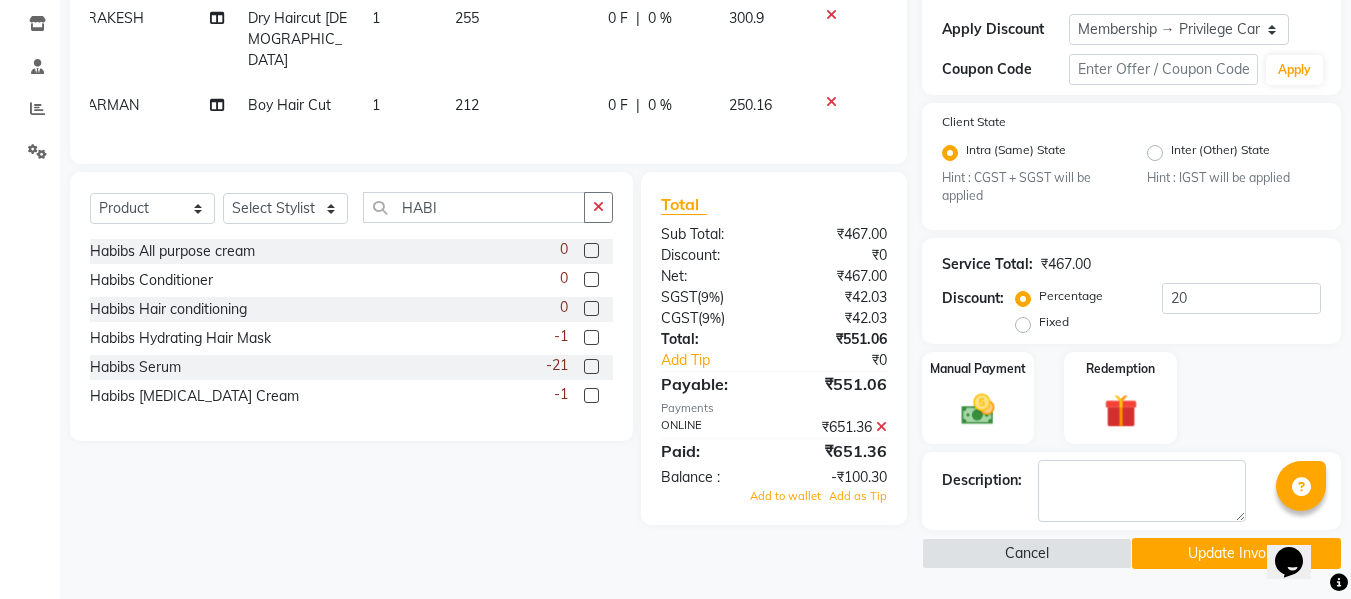 click 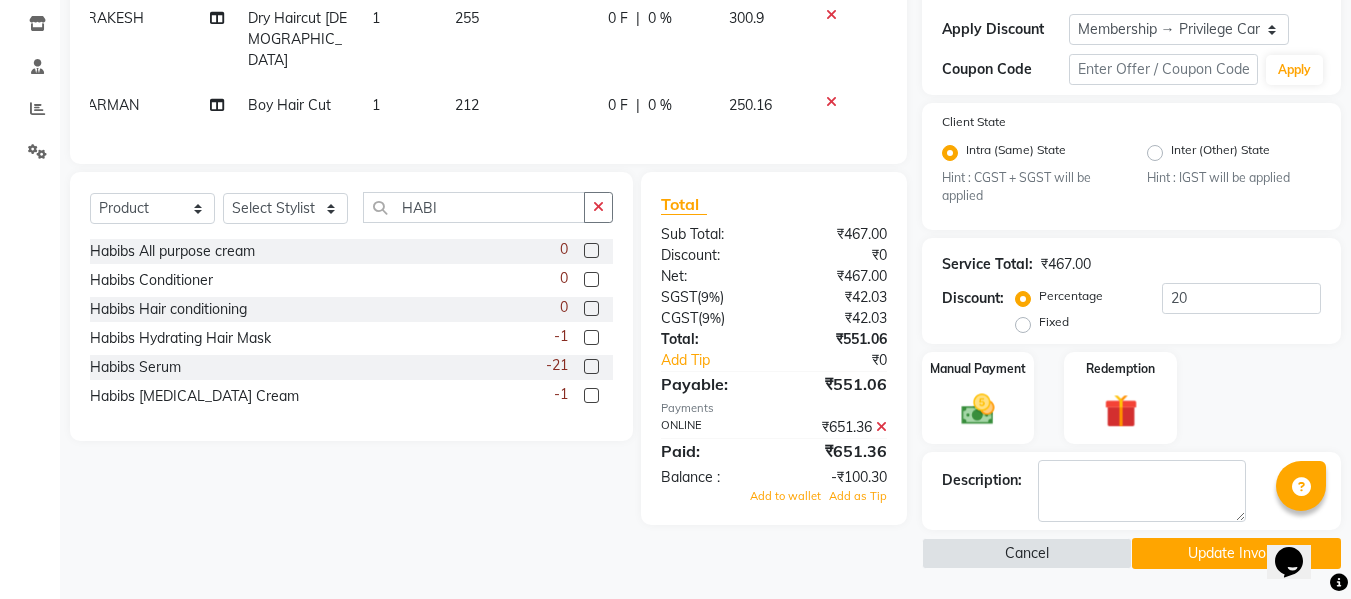 click 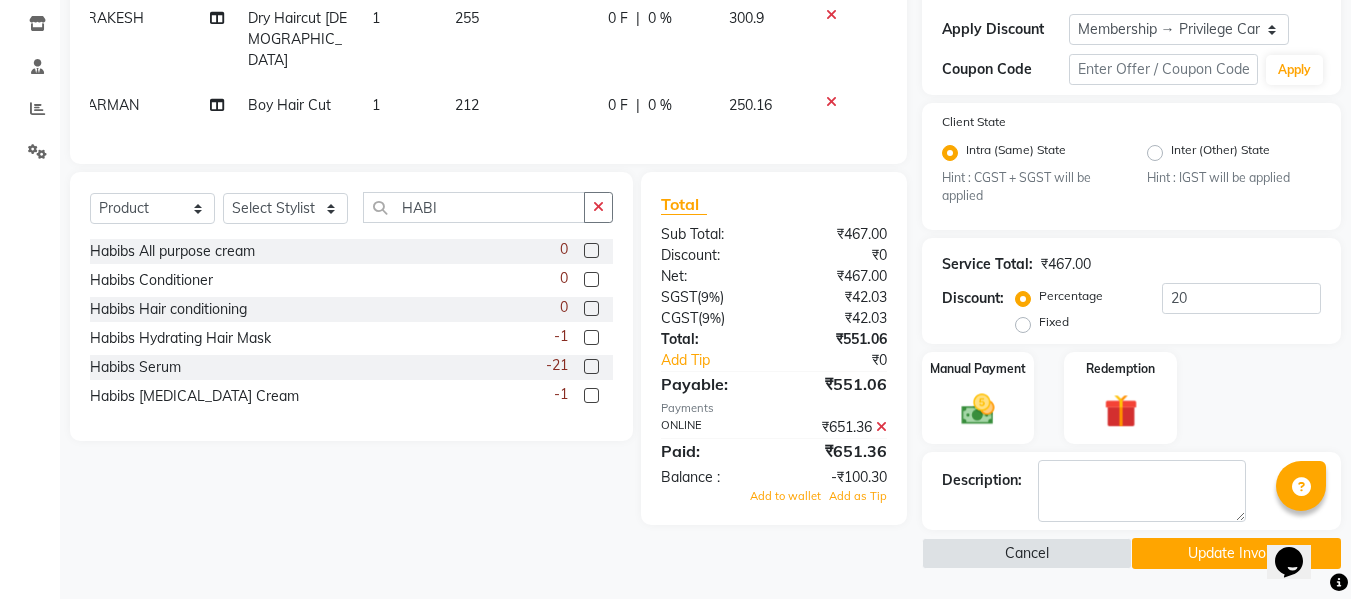 click at bounding box center [590, 367] 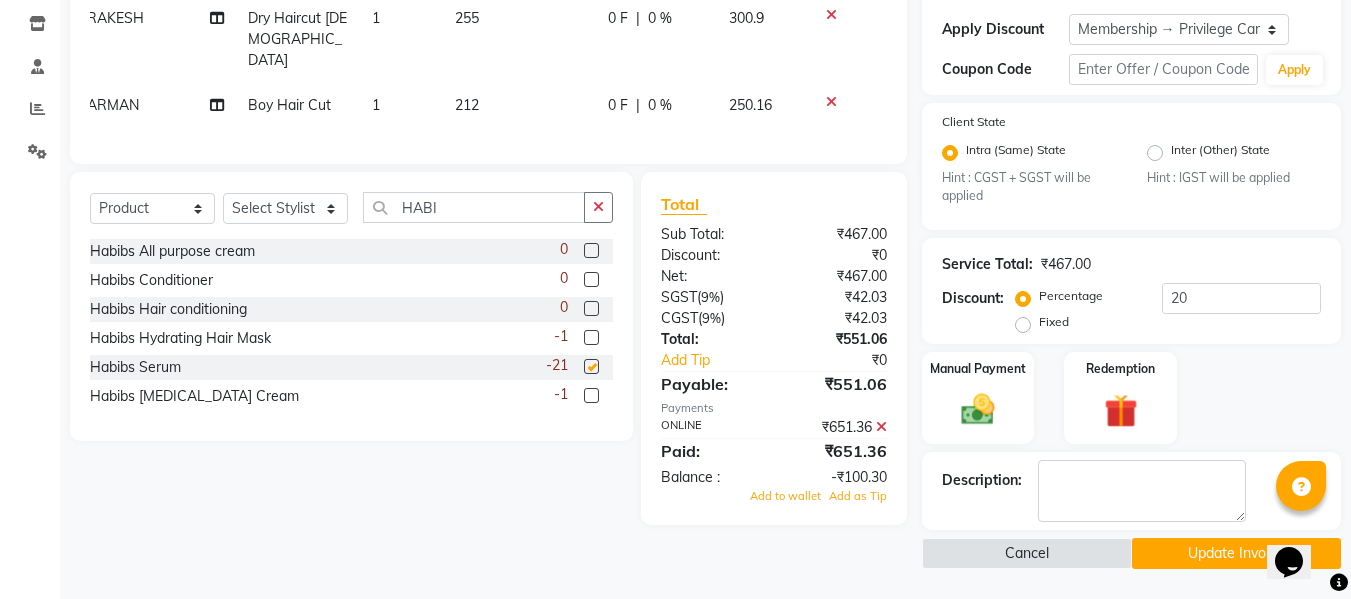 click 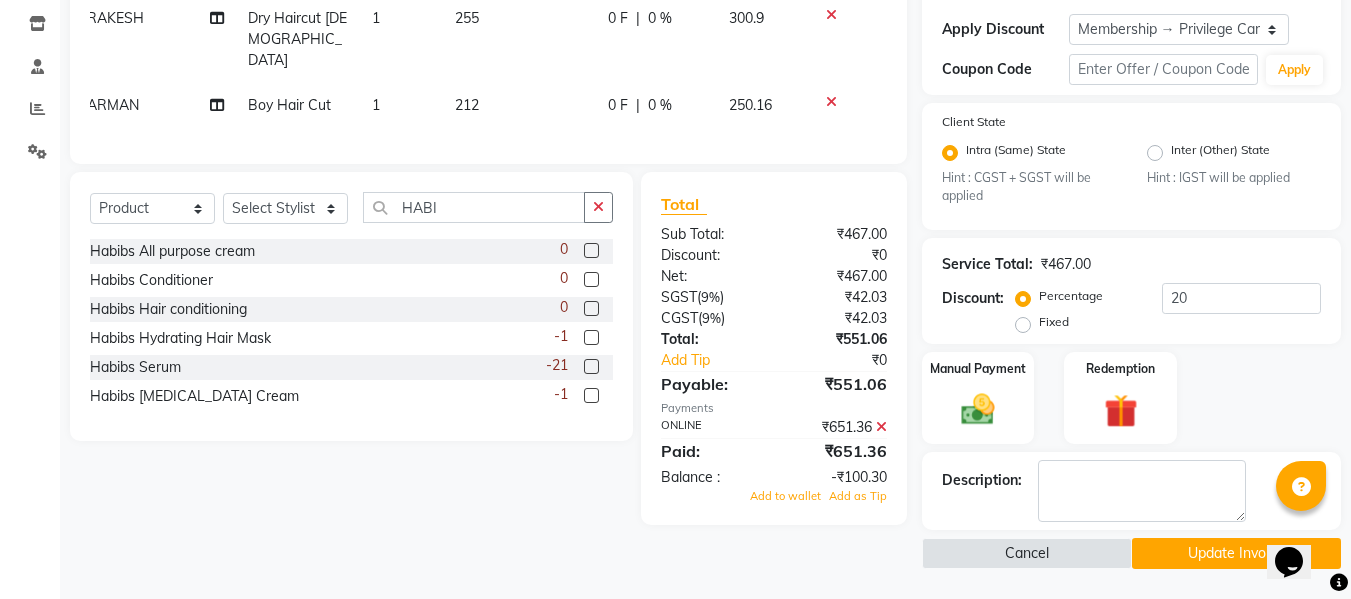 click 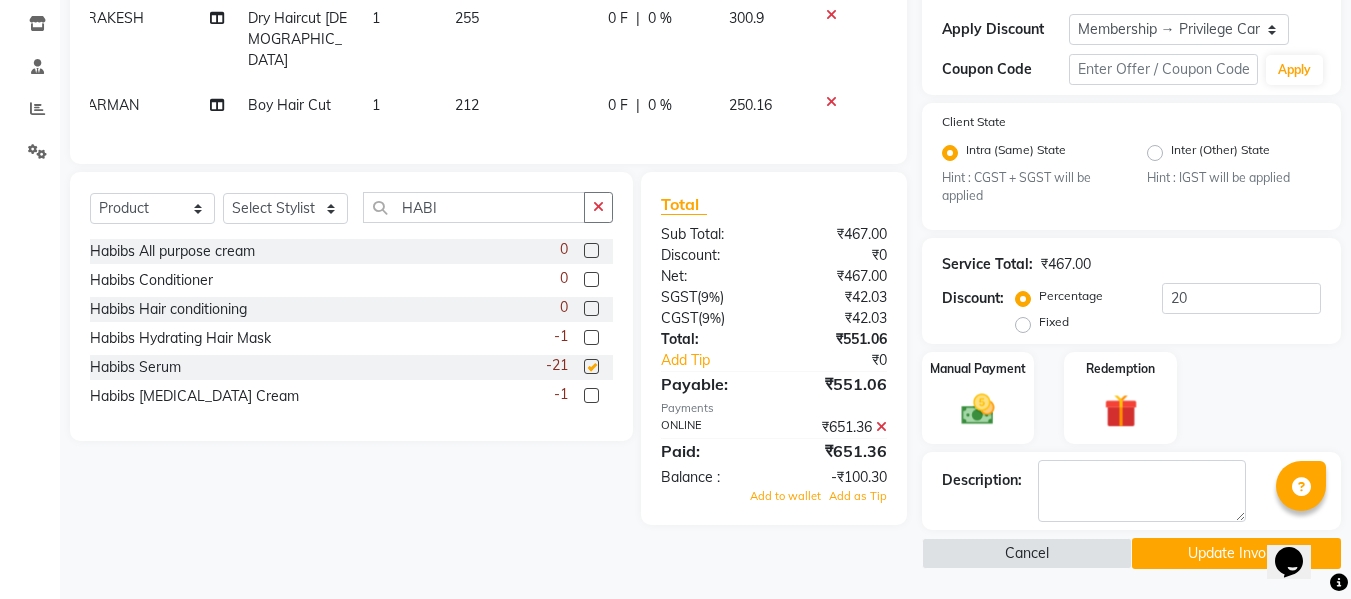 click 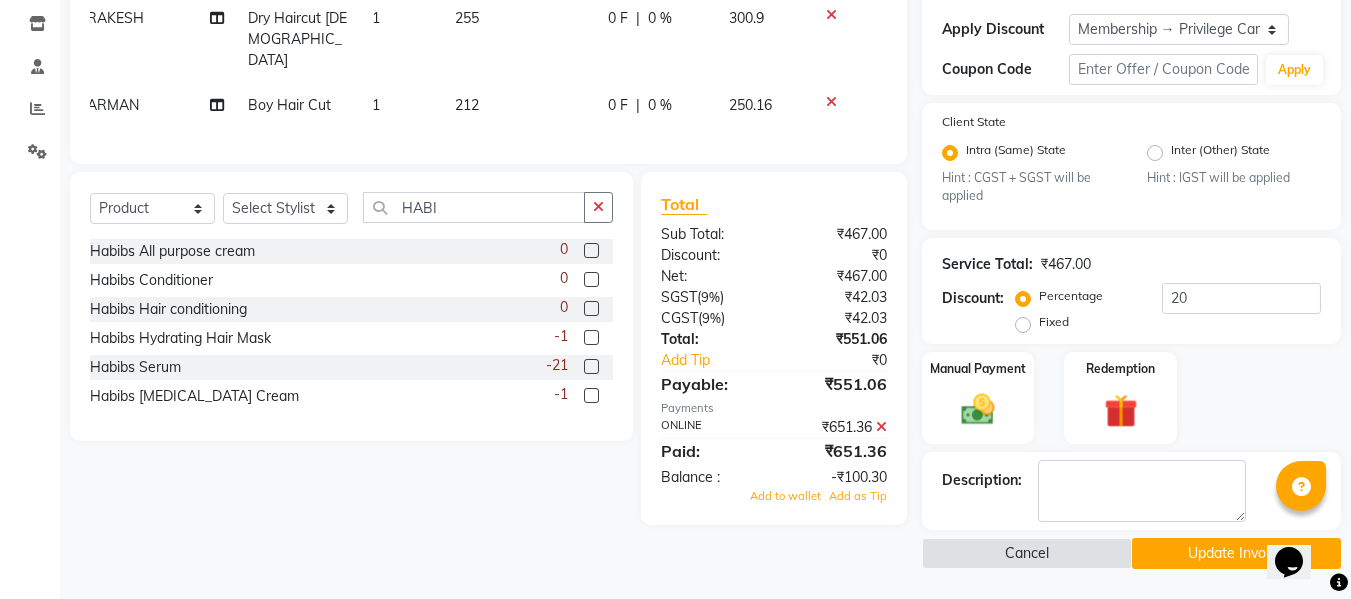 click 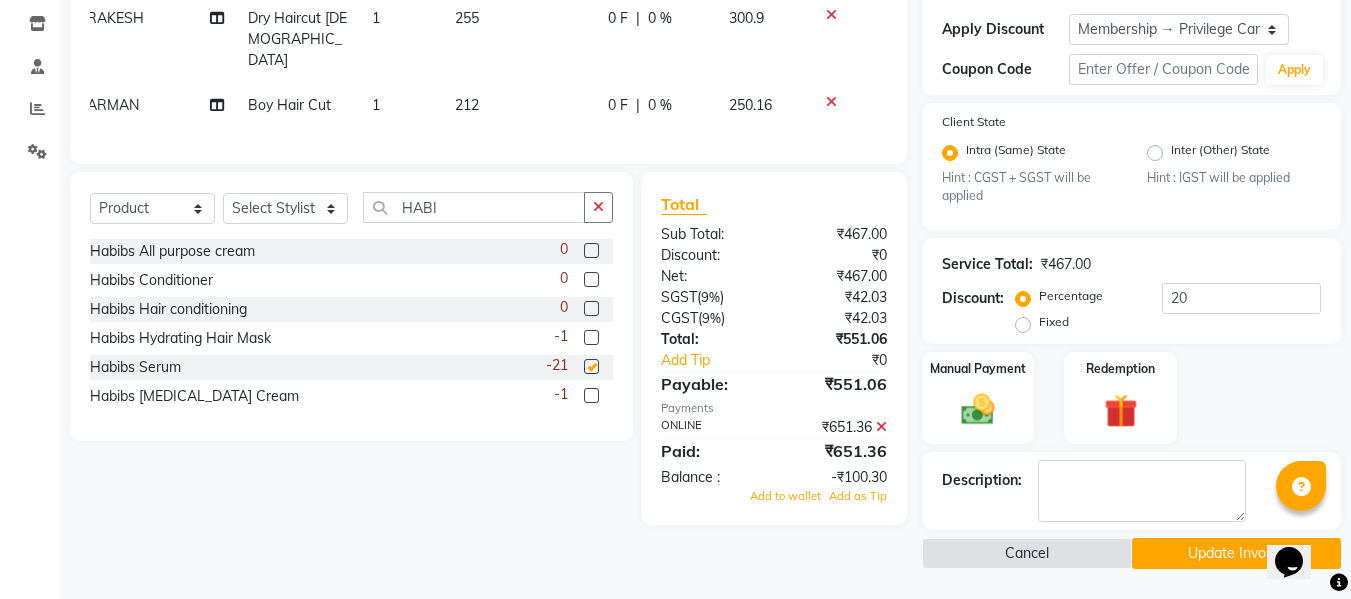 checkbox on "false" 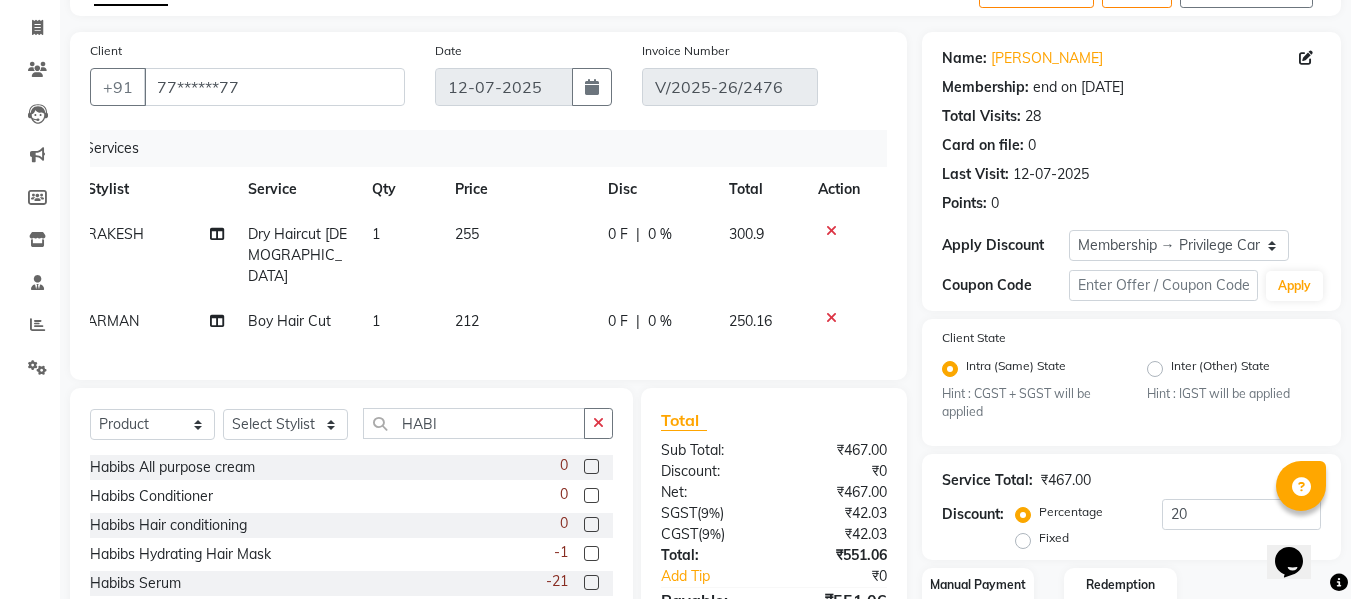 scroll, scrollTop: 120, scrollLeft: 0, axis: vertical 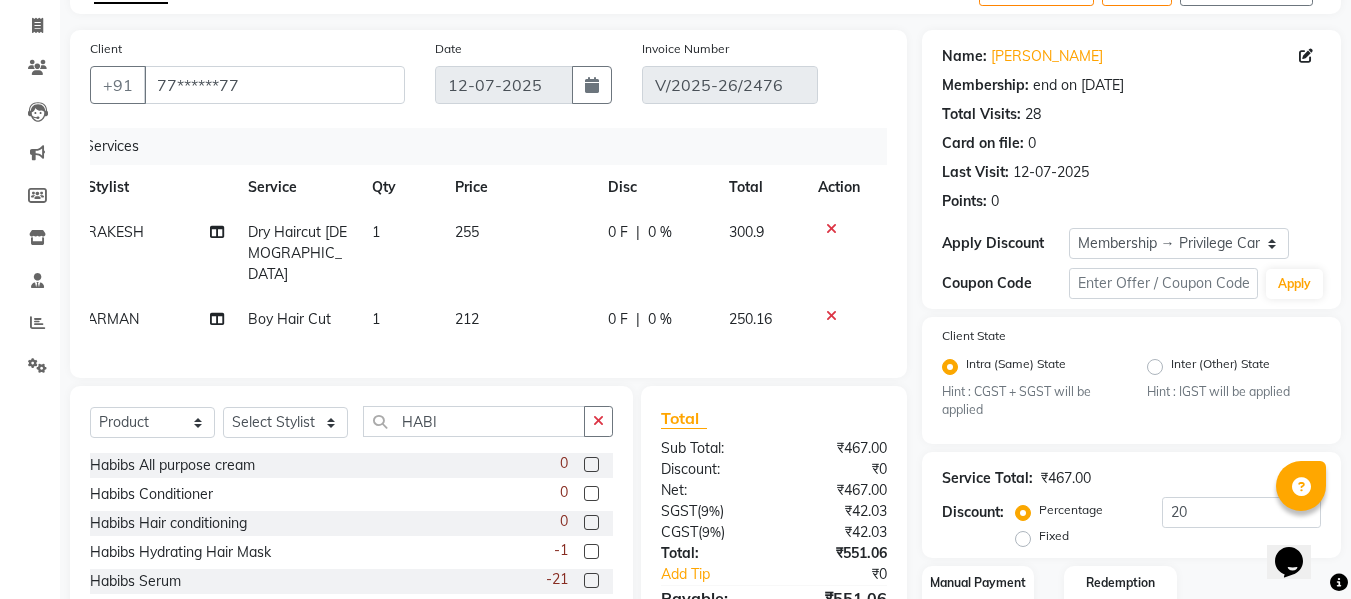 click on "Services Stylist Service Qty Price Disc Total Action RAKESH Dry Haircut [DEMOGRAPHIC_DATA] 1 255 0 F | 0 % 300.9 ARMAN Boy Hair Cut 1 212 0 F | 0 % 250.16" 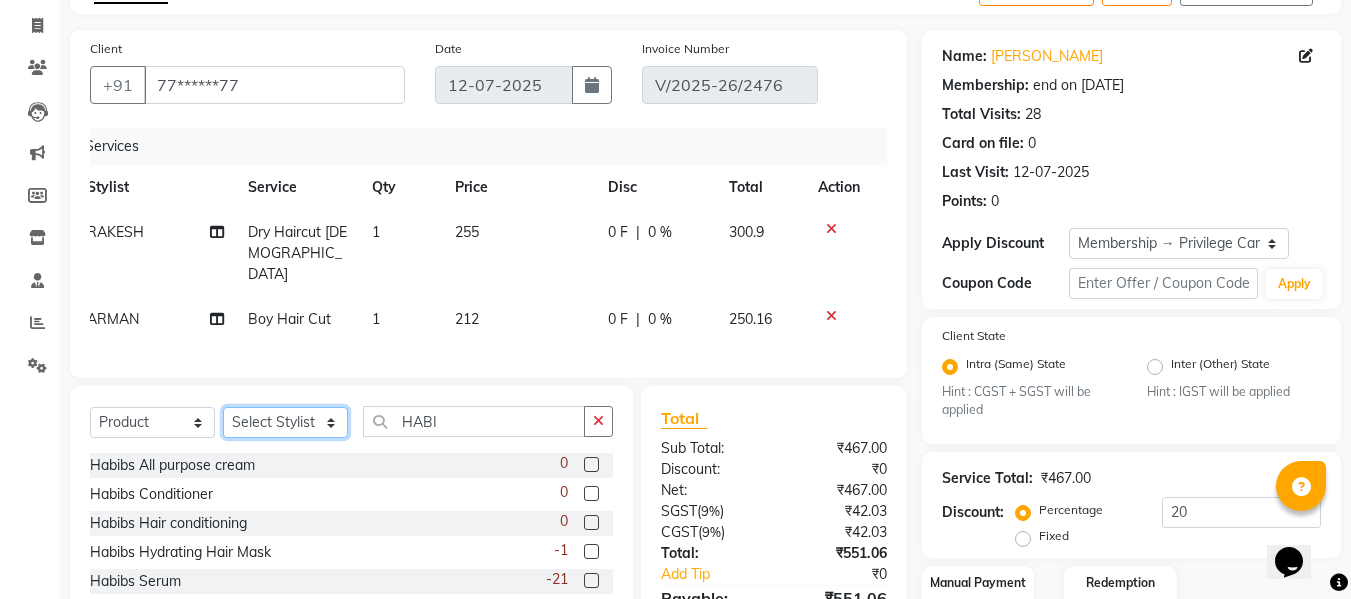 click on "Select Stylist Admin  [PERSON_NAME]  [PERSON_NAME] DARSHAN DIVYA [PERSON_NAME] POOJA POOJA J RAKESH [PERSON_NAME] [PERSON_NAME]" 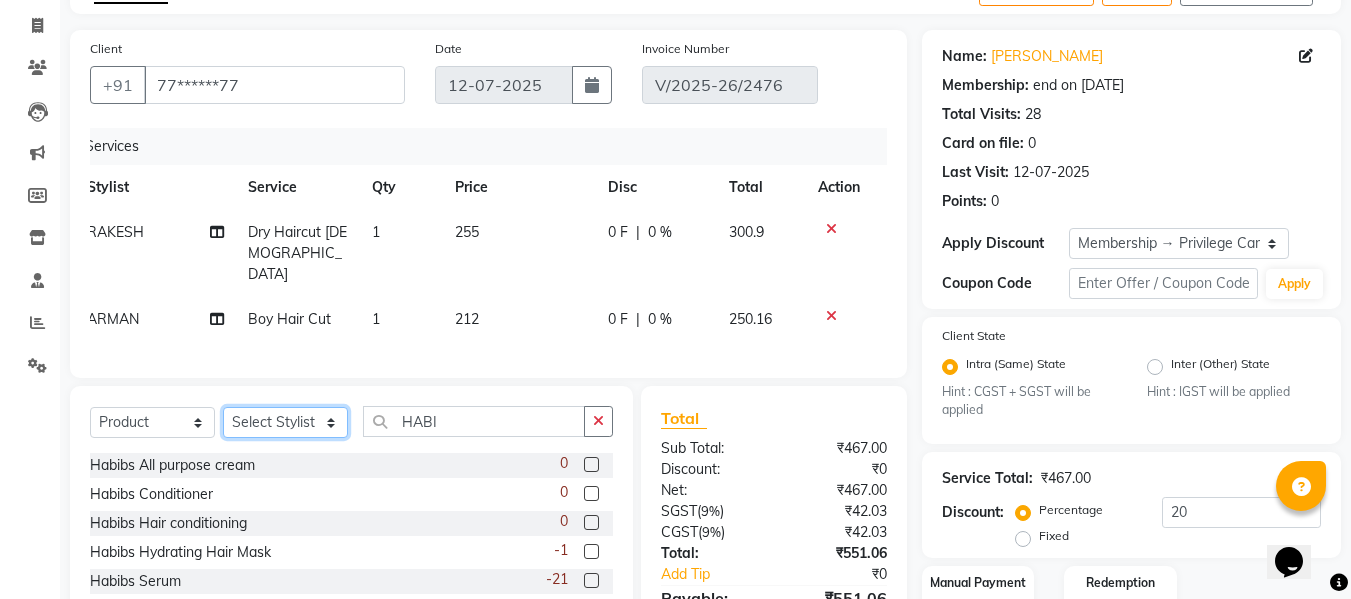 select on "41588" 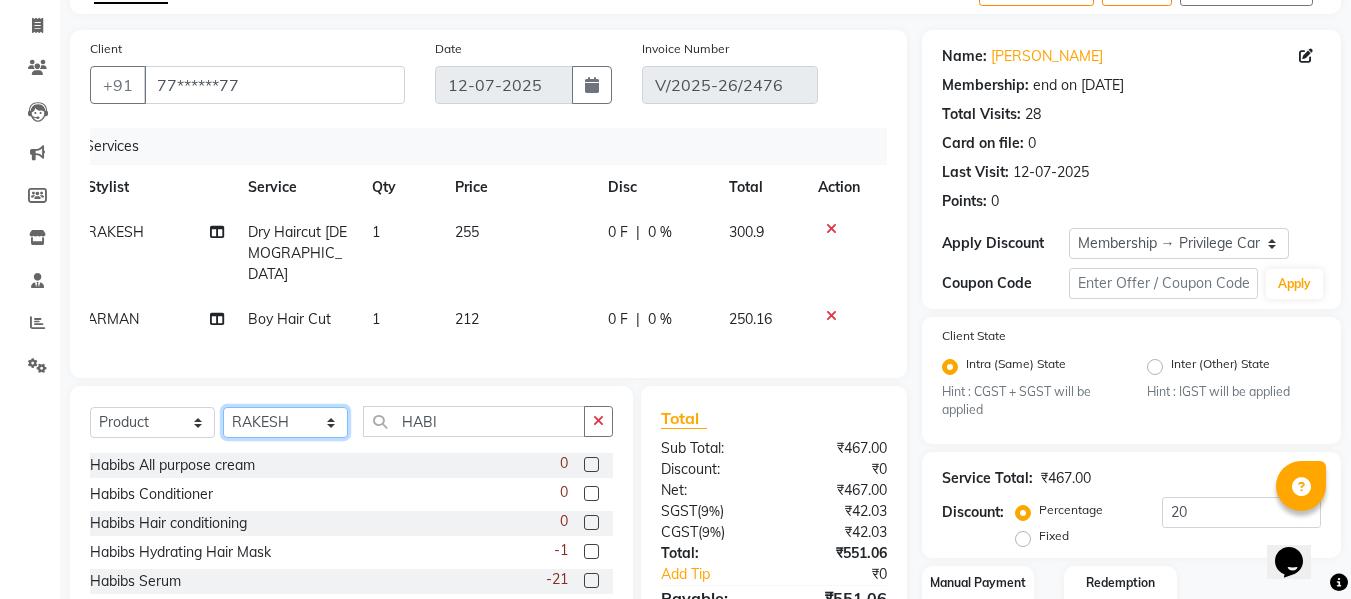 click on "Select Stylist Admin  [PERSON_NAME]  [PERSON_NAME] DARSHAN DIVYA [PERSON_NAME] POOJA POOJA J RAKESH [PERSON_NAME] [PERSON_NAME]" 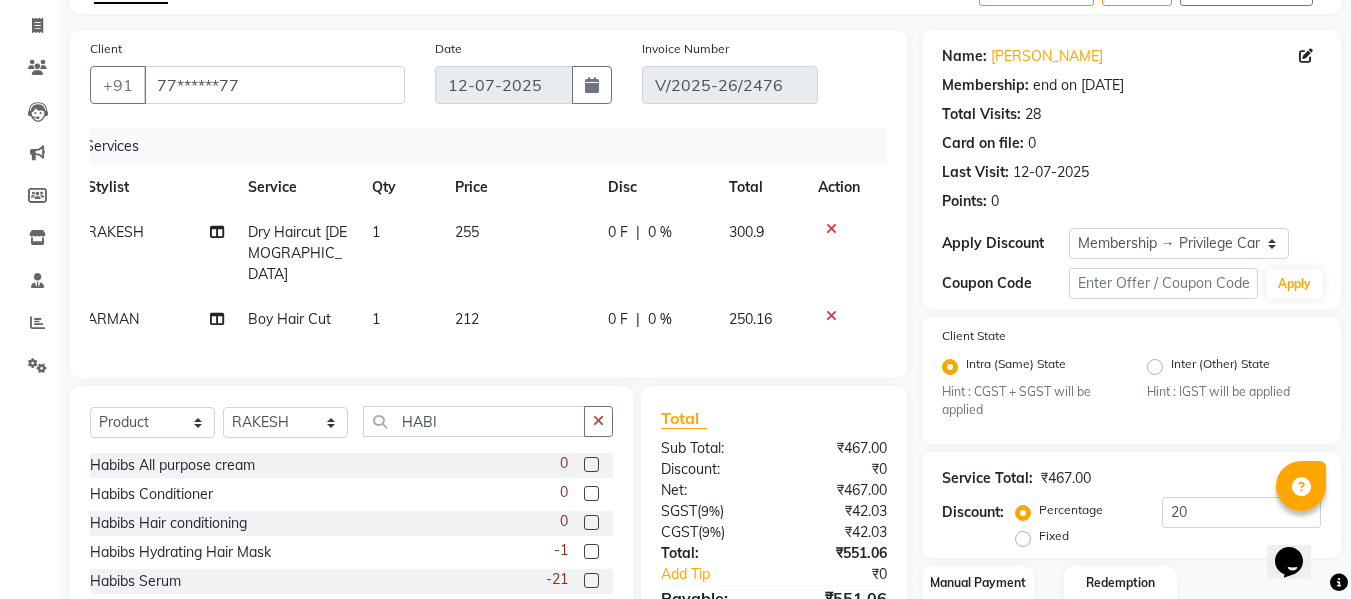 click 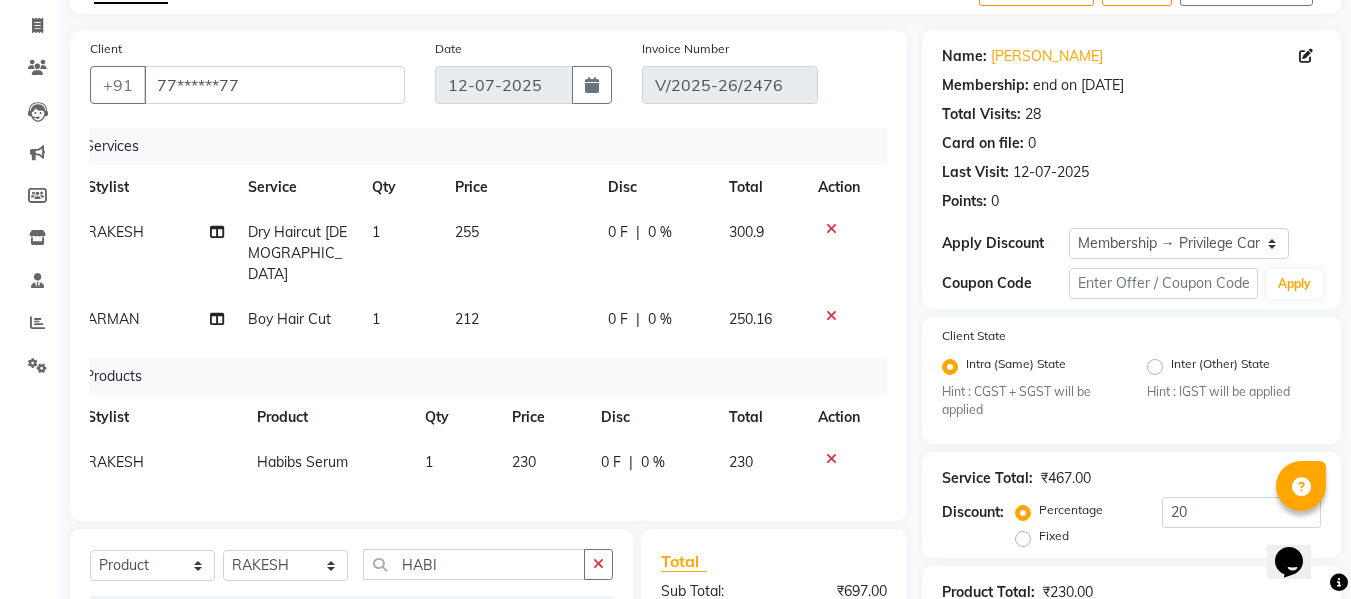 checkbox on "false" 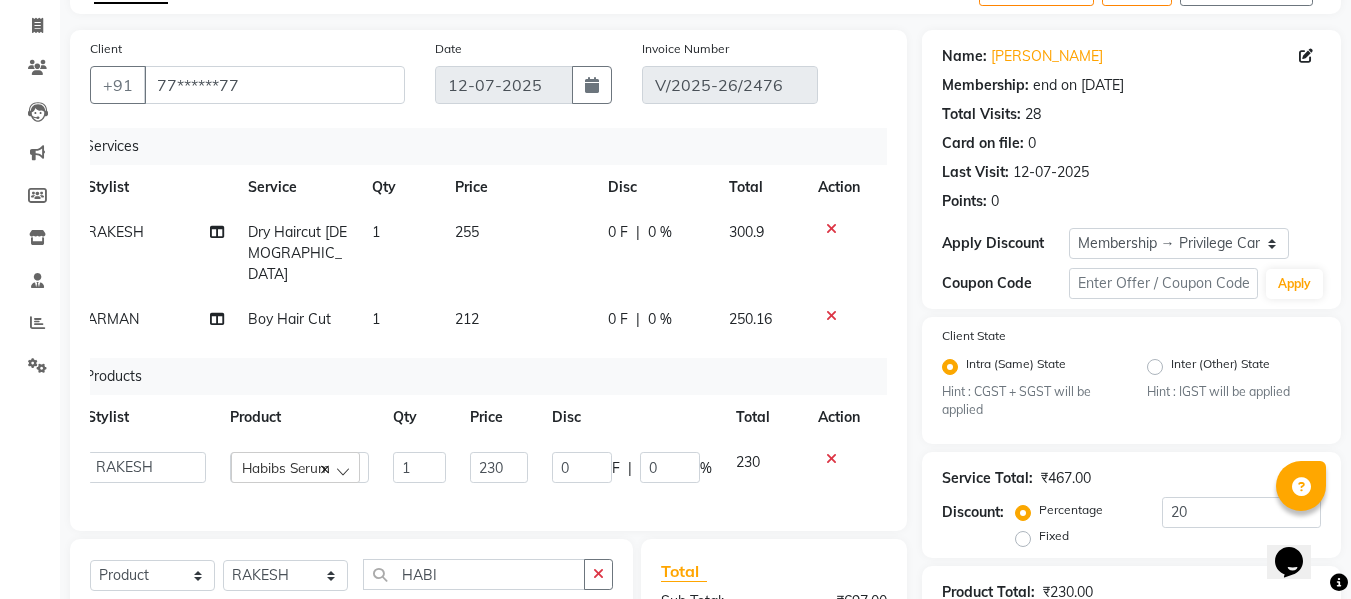 click on "0 F | 0 %" 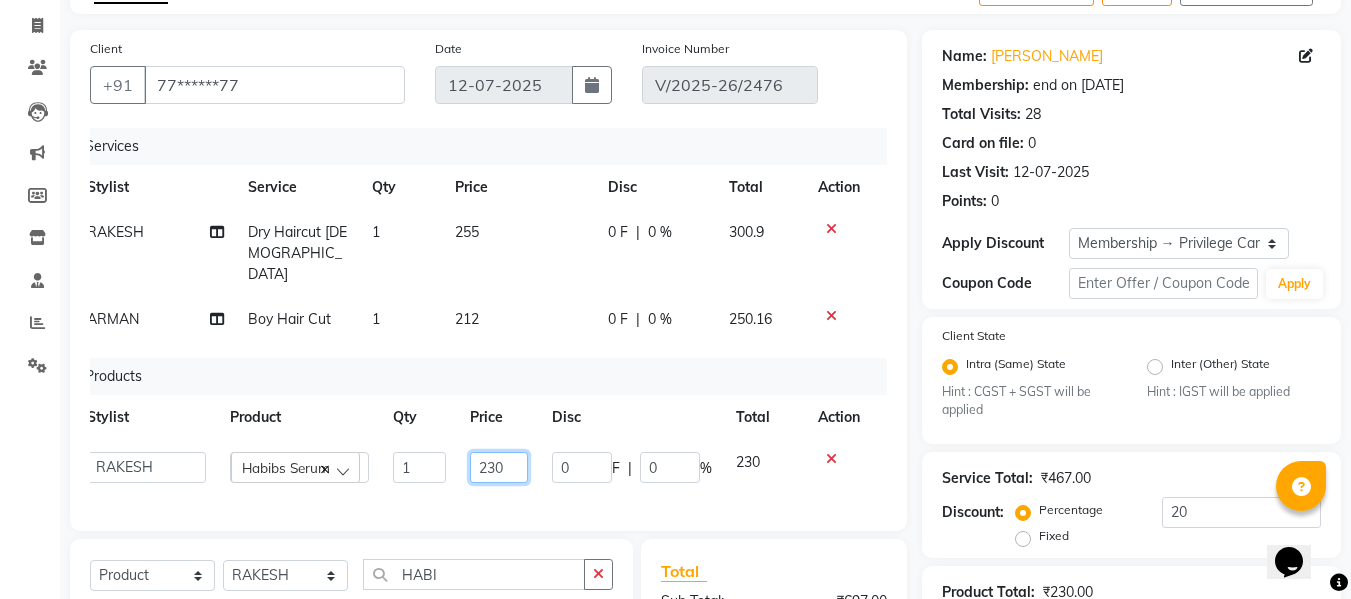 click on "230" 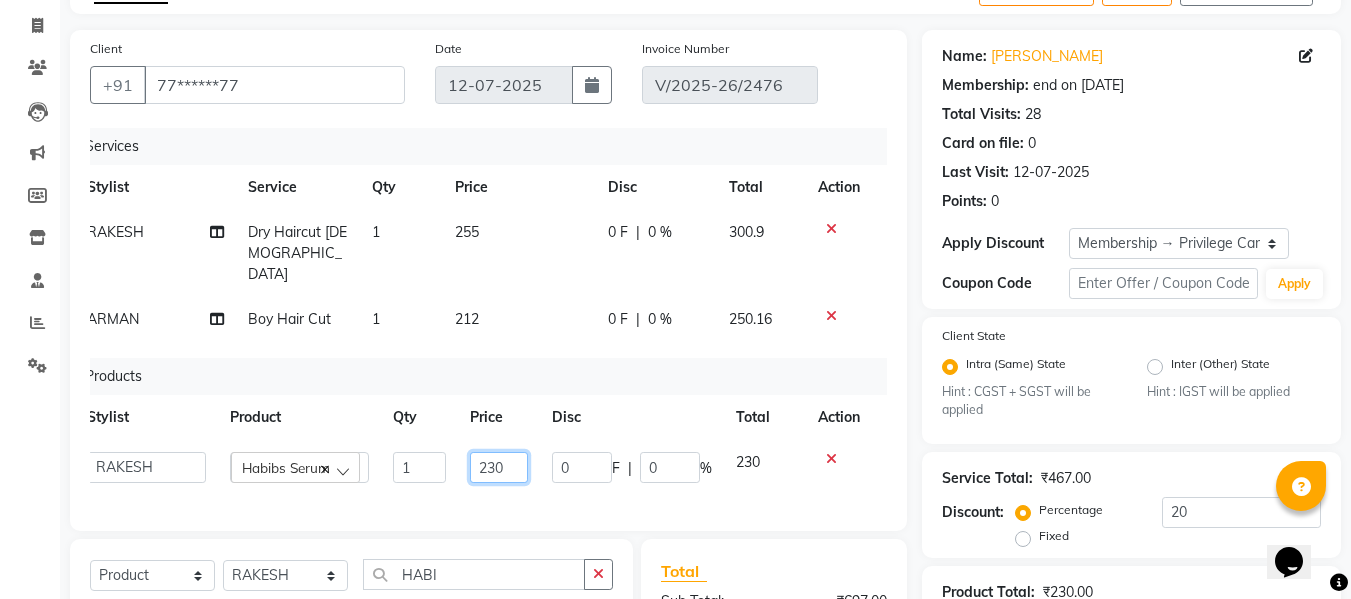 click on "230" 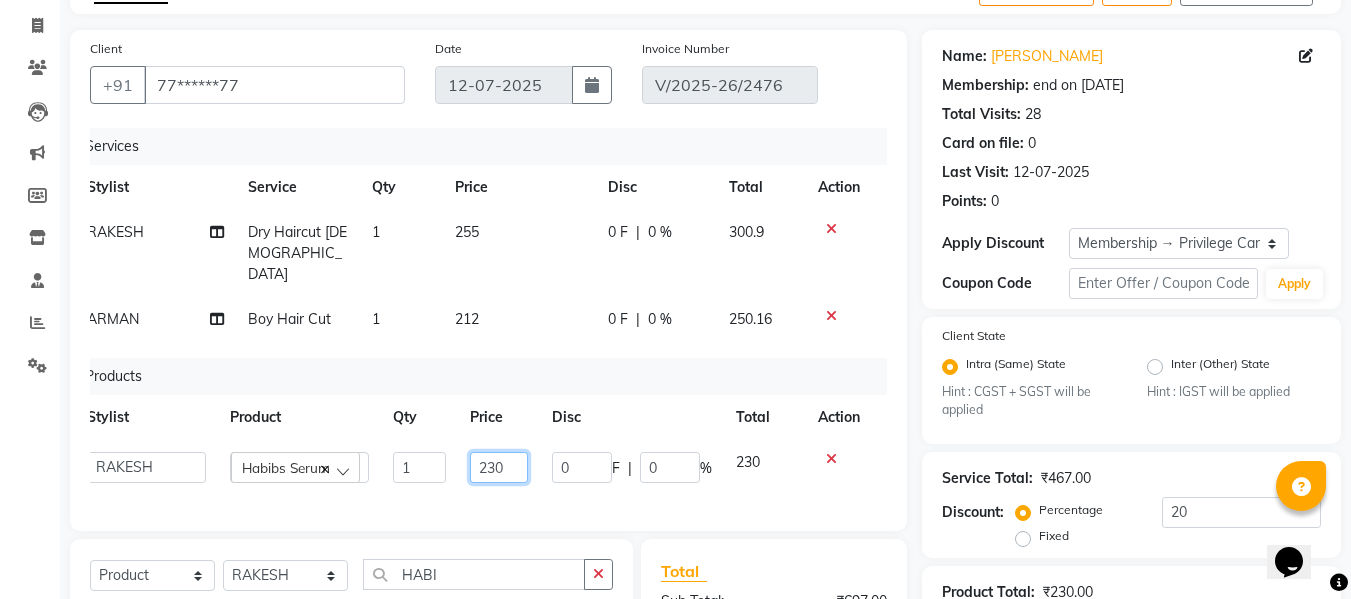 click on "230" 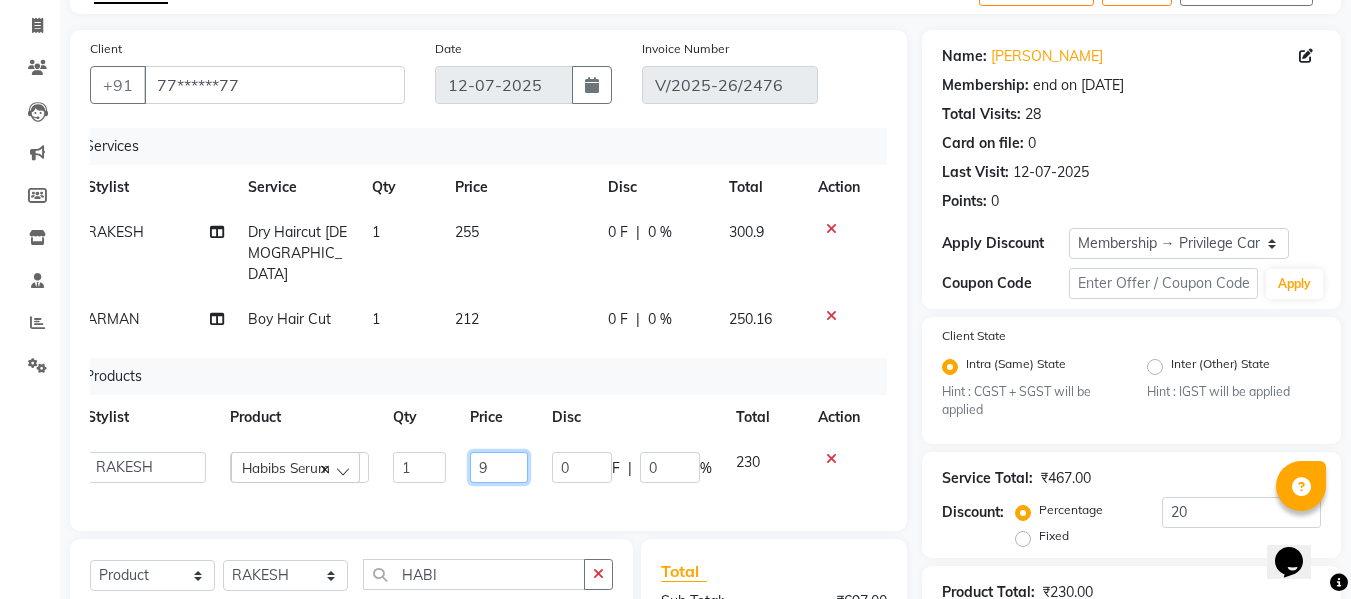 type on "99" 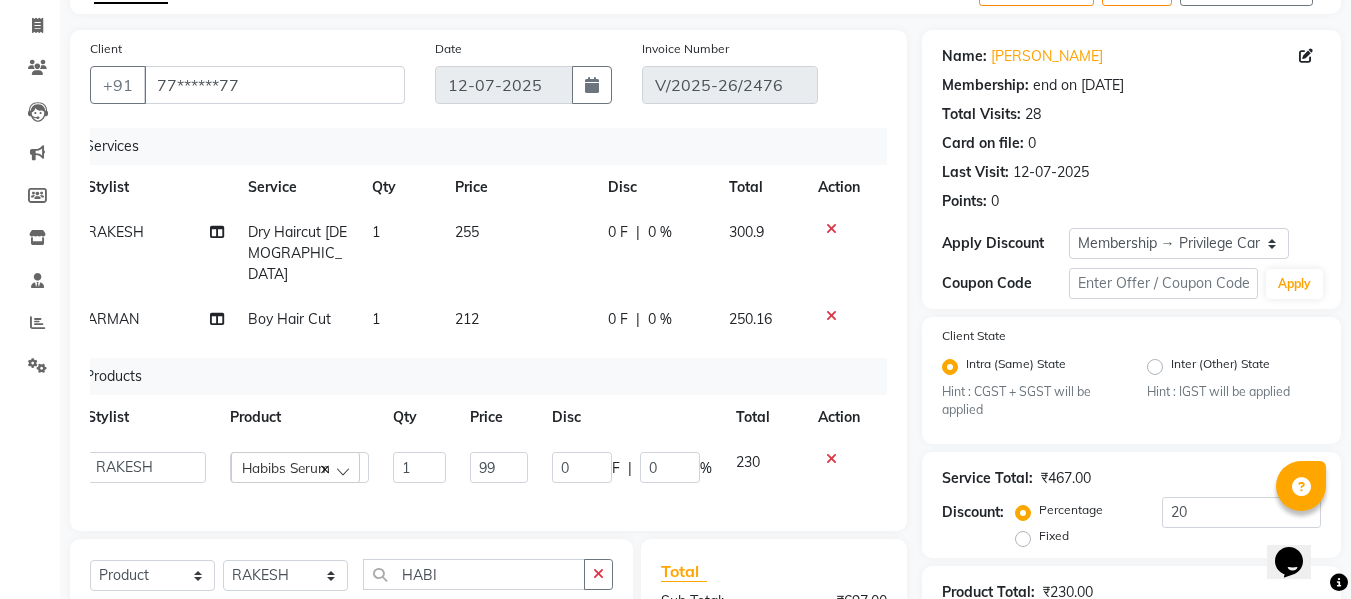 click on "Services Stylist Service Qty Price Disc Total Action RAKESH Dry Haircut [DEMOGRAPHIC_DATA] 1 255 0 F | 0 % 300.9 ARMAN Boy Hair Cut 1 212 0 F | 0 % 250.16 Products Stylist Product Qty Price Disc Total Action  Admin    Alishan    [PERSON_NAME]   DARSHAN   DIVYA   [PERSON_NAME]   POOJA   POOJA J   RAKESH   [PERSON_NAME]   [PERSON_NAME]   Habibs Serum  1 99 0 F | 0 % 230" 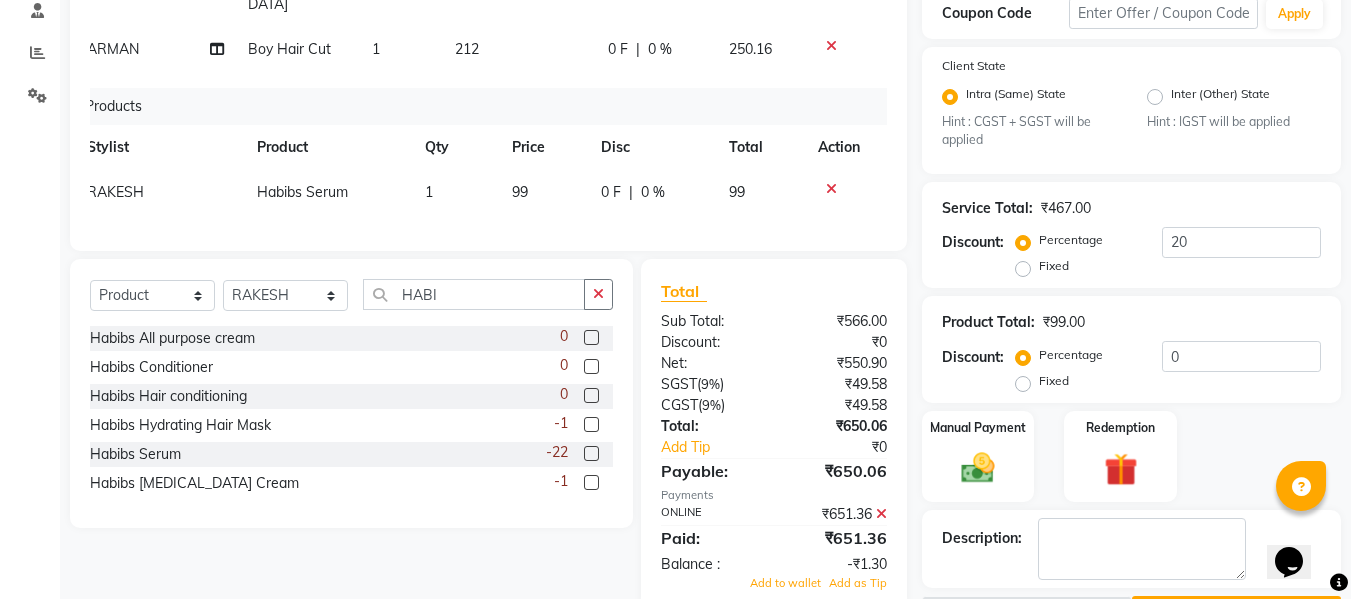 scroll, scrollTop: 448, scrollLeft: 0, axis: vertical 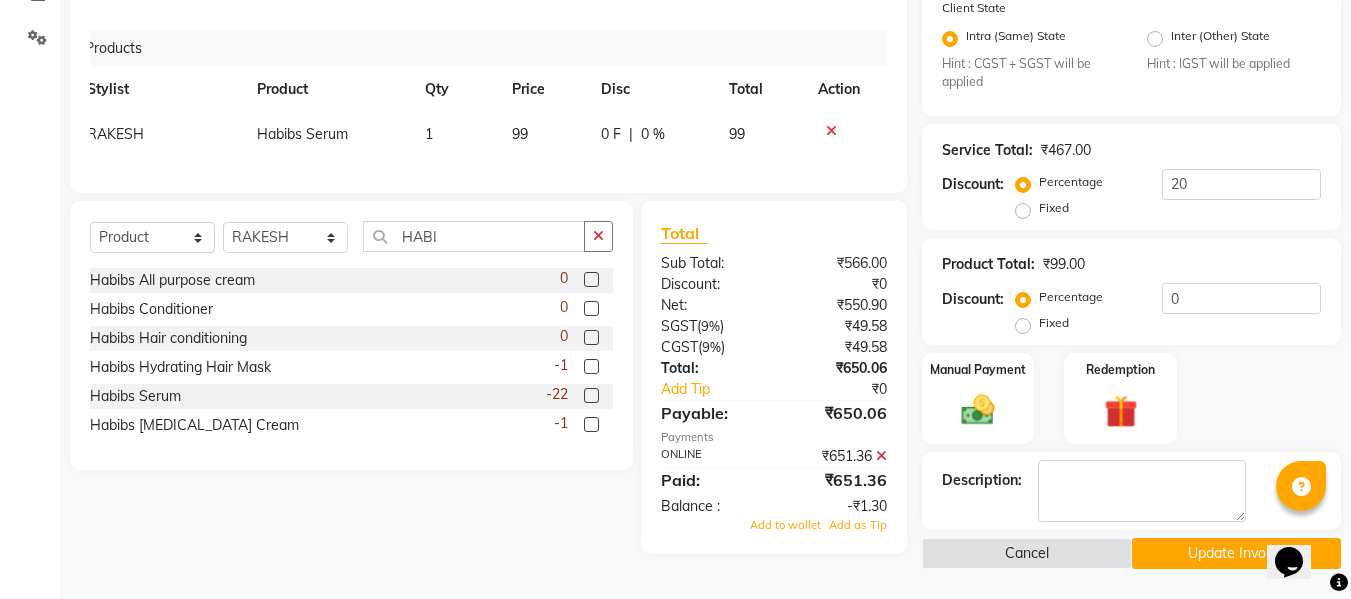 click 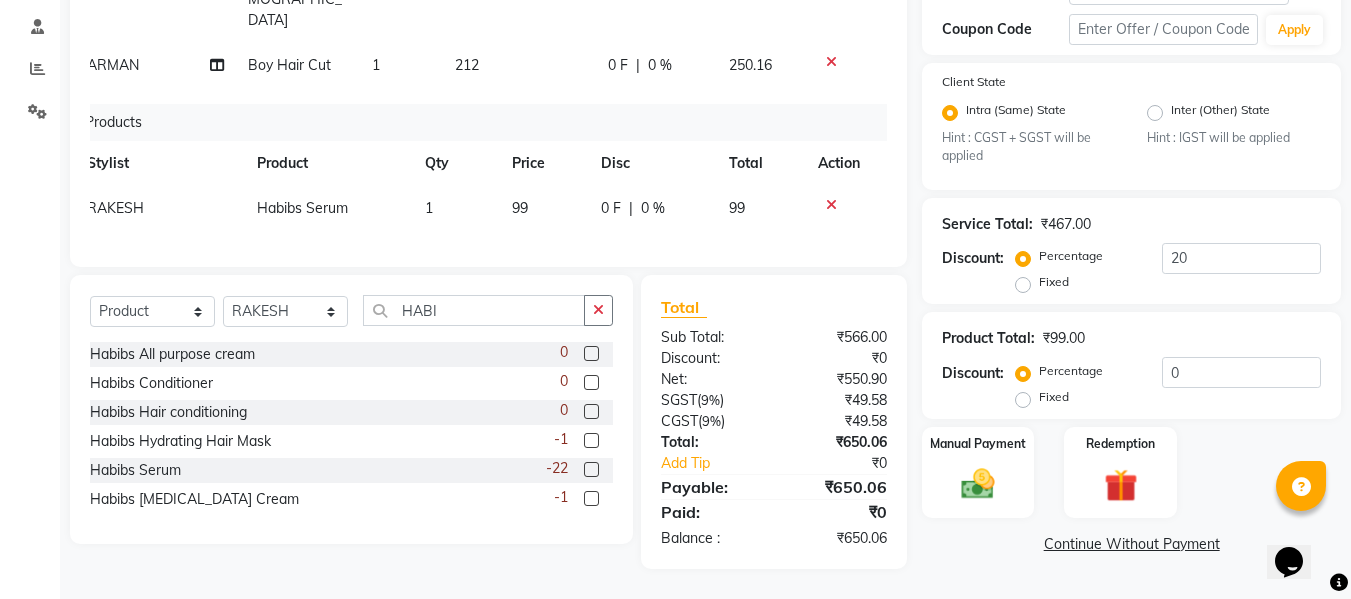scroll, scrollTop: 368, scrollLeft: 0, axis: vertical 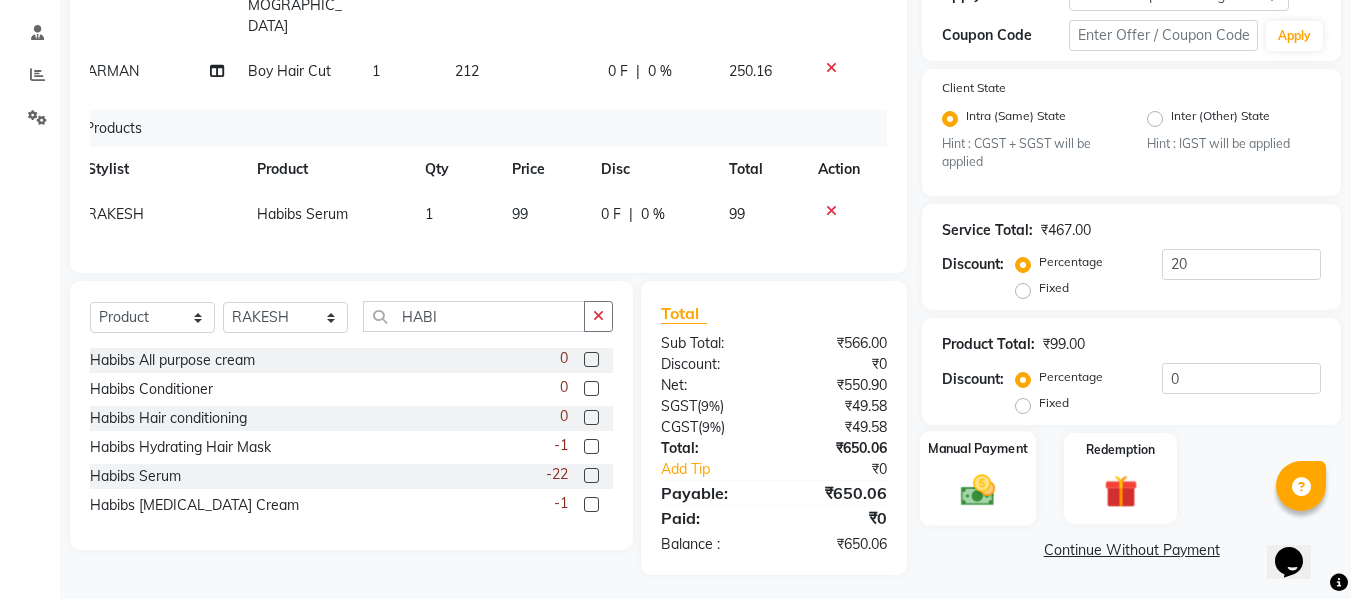 click 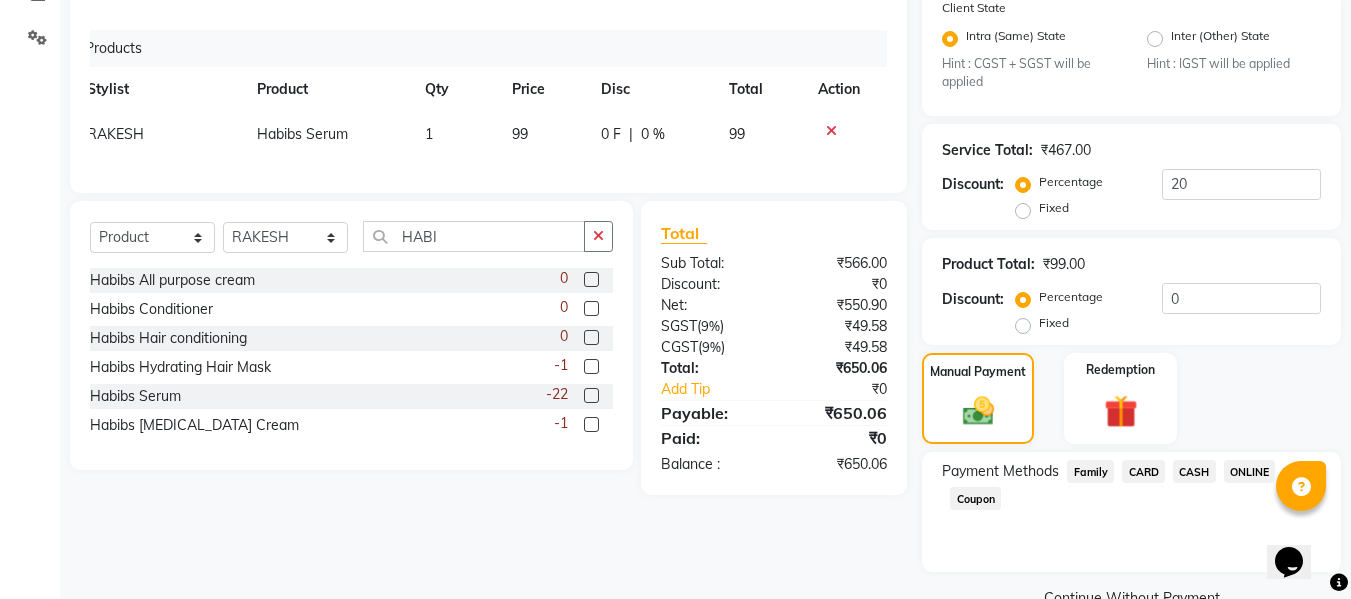 click on "ONLINE" 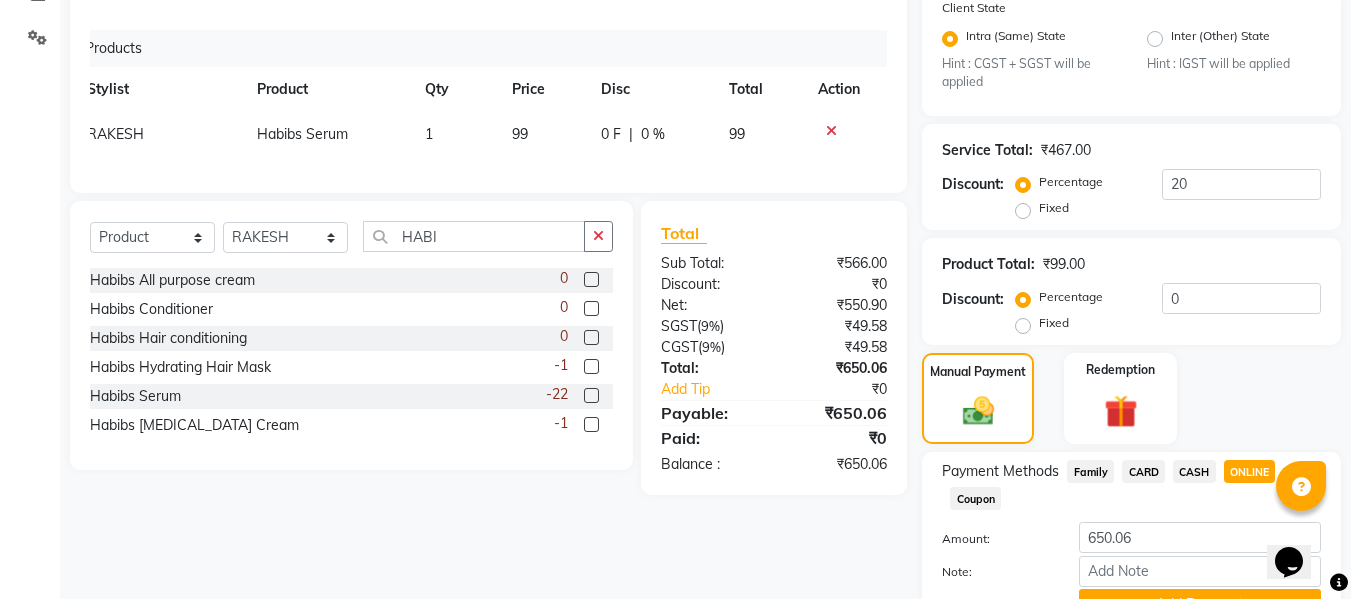 scroll, scrollTop: 548, scrollLeft: 0, axis: vertical 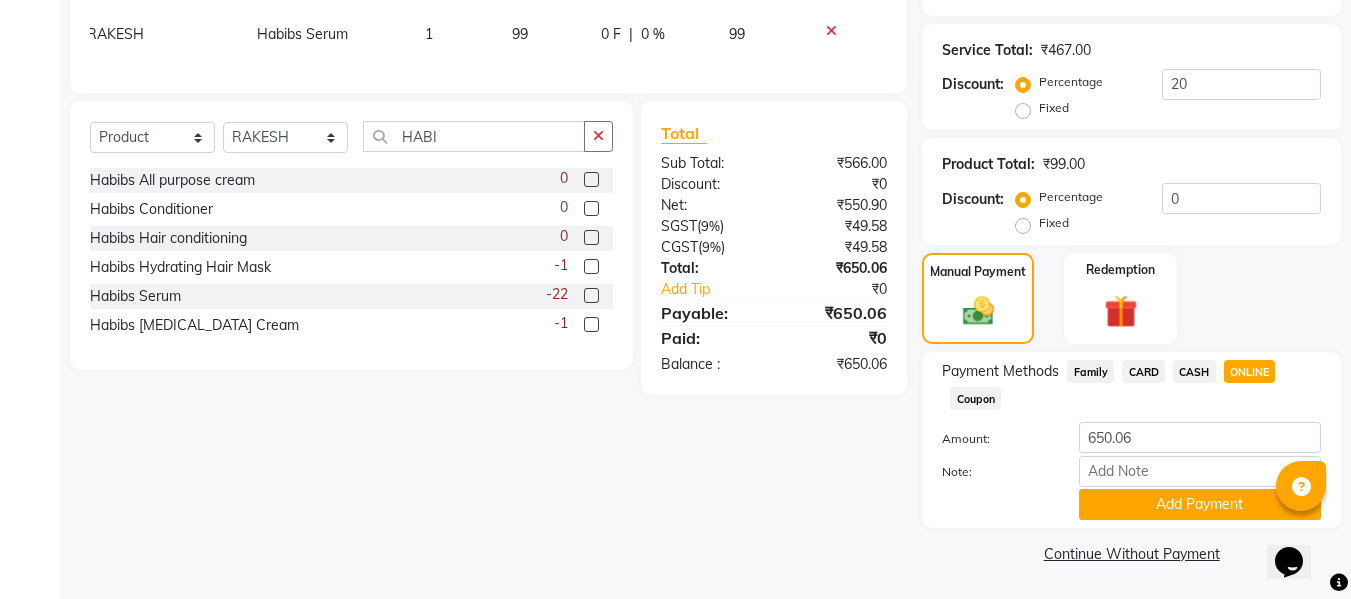 click on "Payment Methods  Family   CARD   CASH   ONLINE   Coupon  Amount: 650.06 Note: Add Payment" 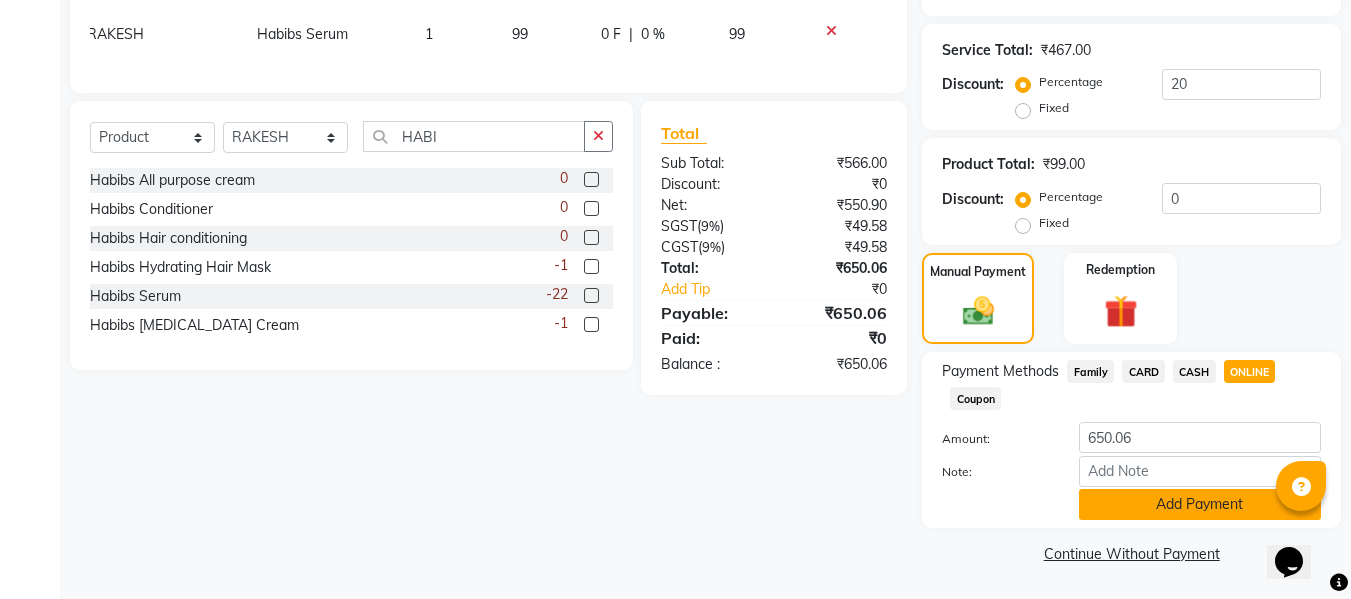 click on "Add Payment" 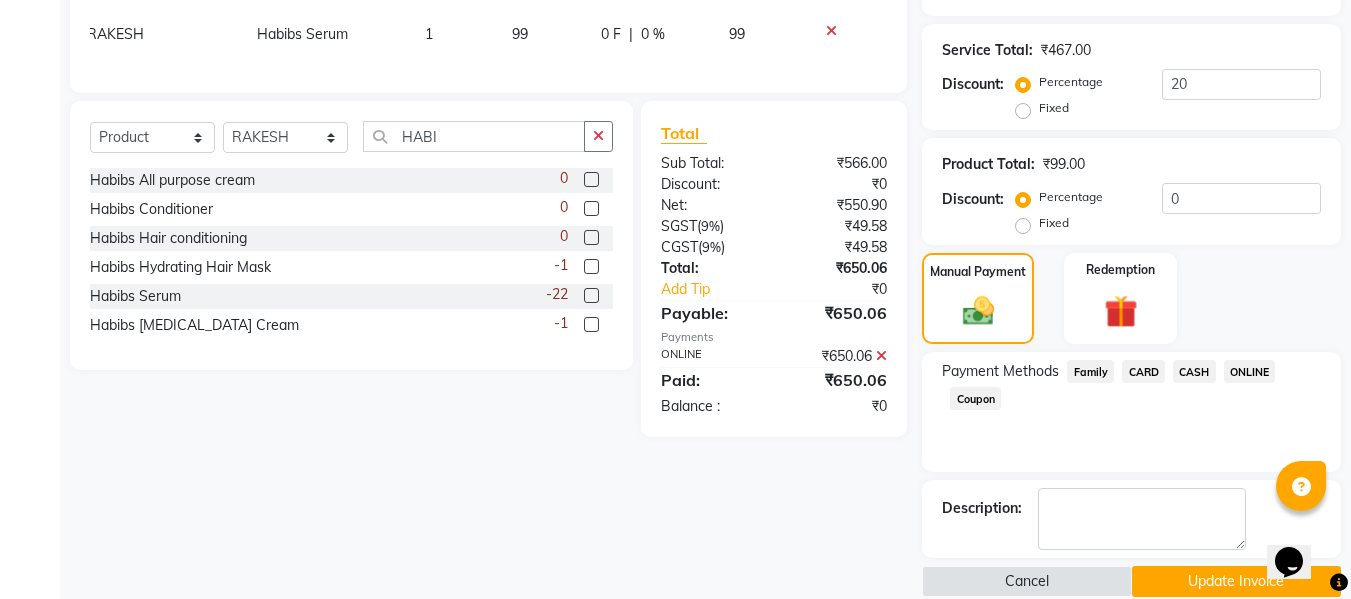click on "Update Invoice" 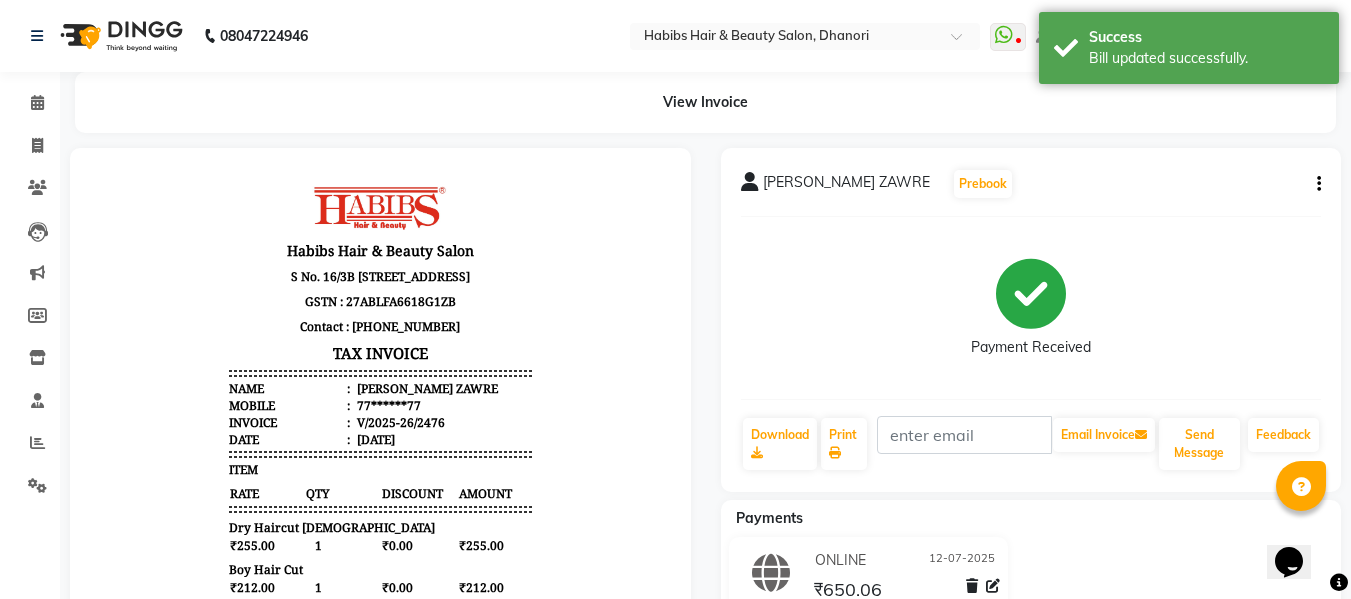 scroll, scrollTop: 0, scrollLeft: 0, axis: both 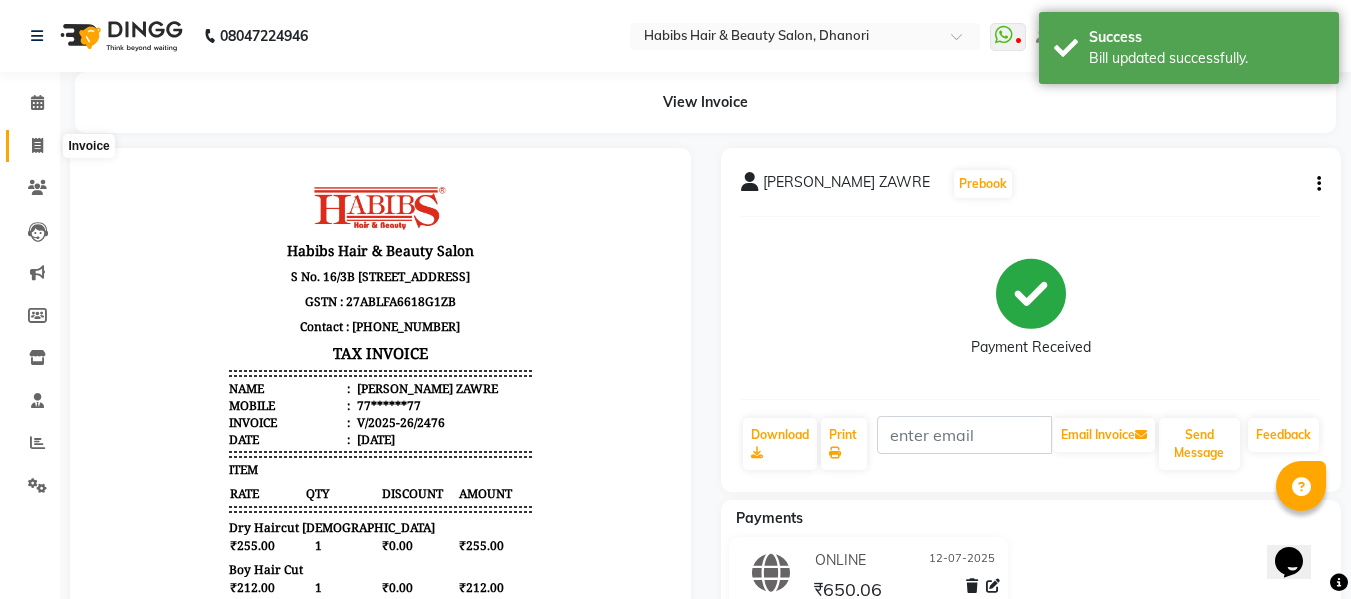click 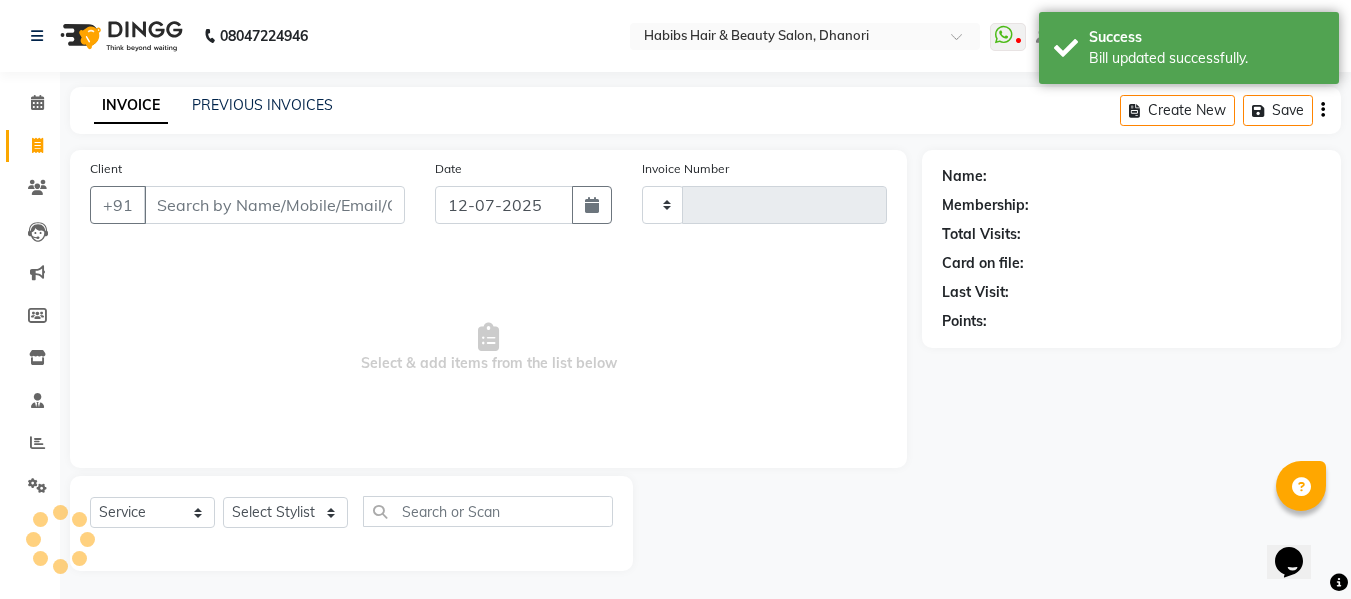 scroll, scrollTop: 2, scrollLeft: 0, axis: vertical 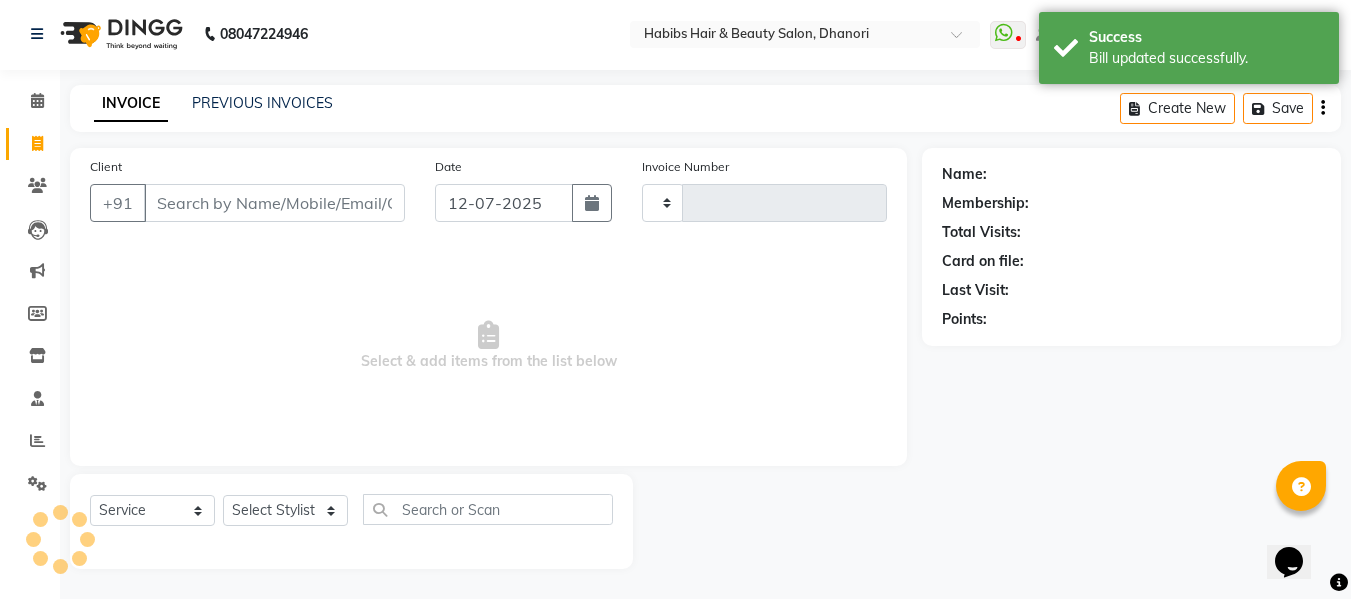 type on "2477" 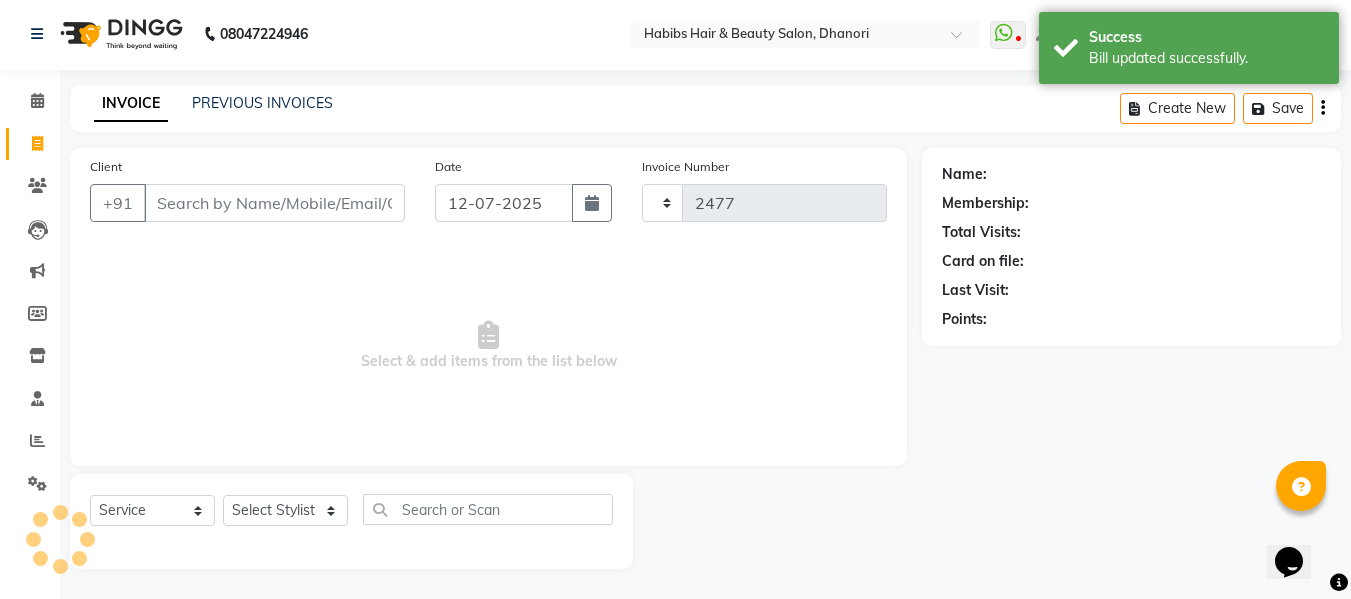 select on "4967" 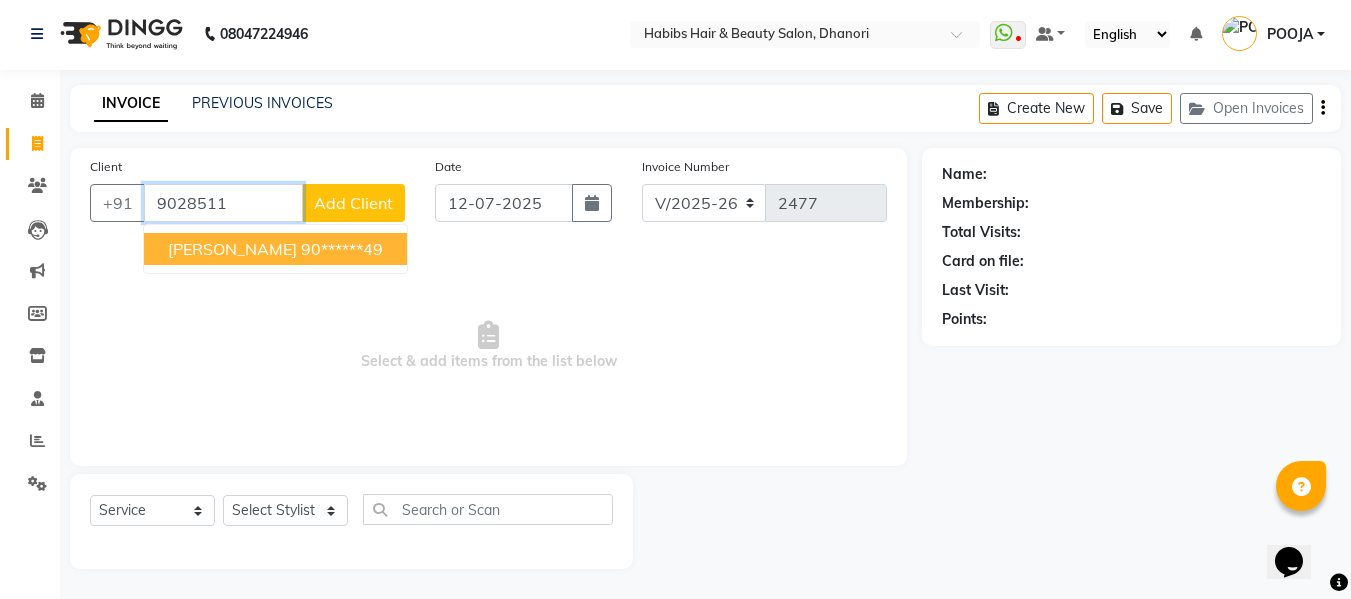 click on "90******49" at bounding box center [342, 249] 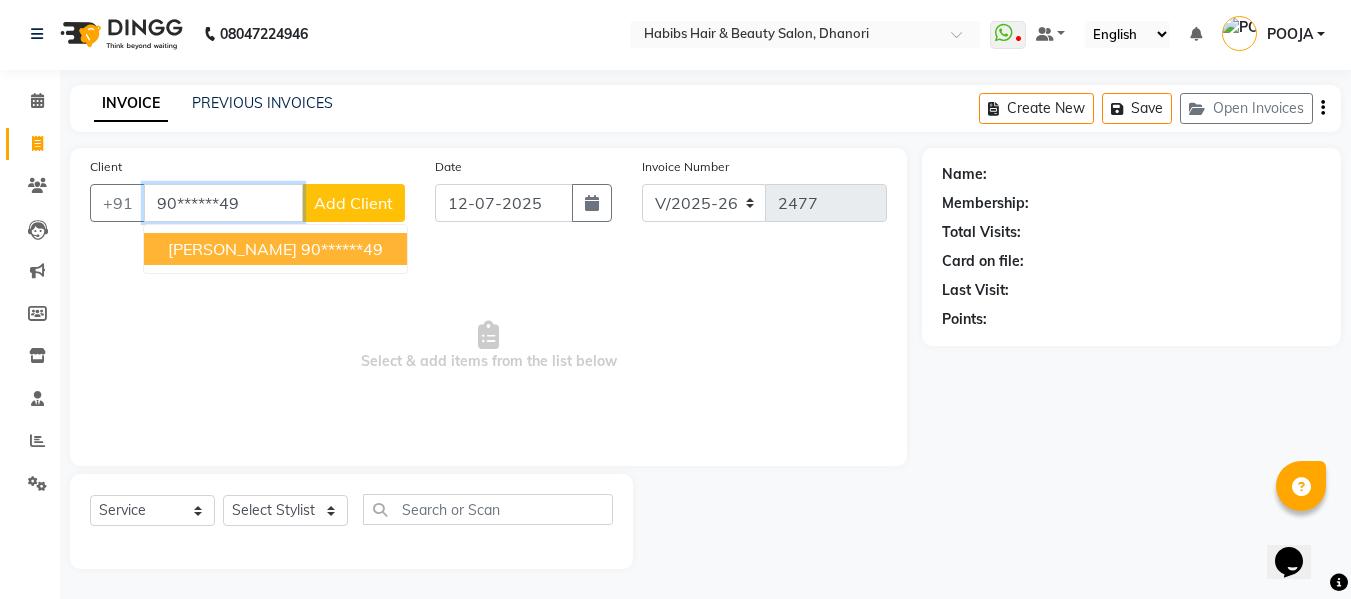 type on "90******49" 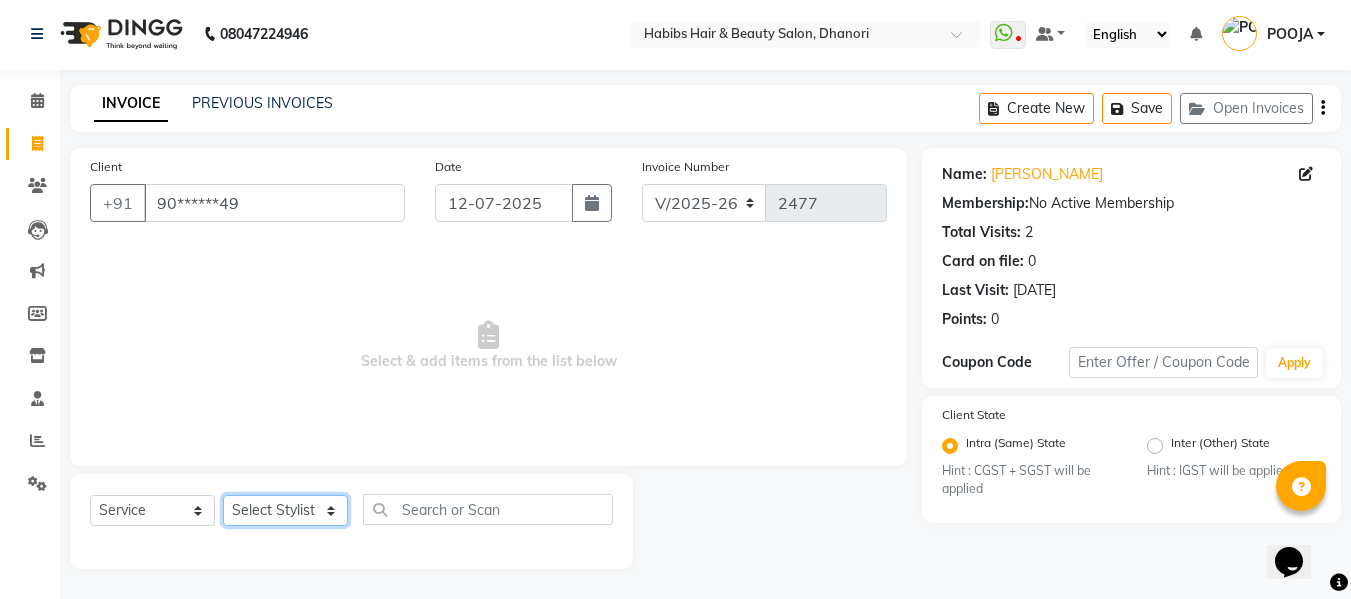 click on "Select Stylist Admin  [PERSON_NAME]  [PERSON_NAME] DARSHAN DIVYA [PERSON_NAME] POOJA POOJA J RAKESH [PERSON_NAME] [PERSON_NAME]" 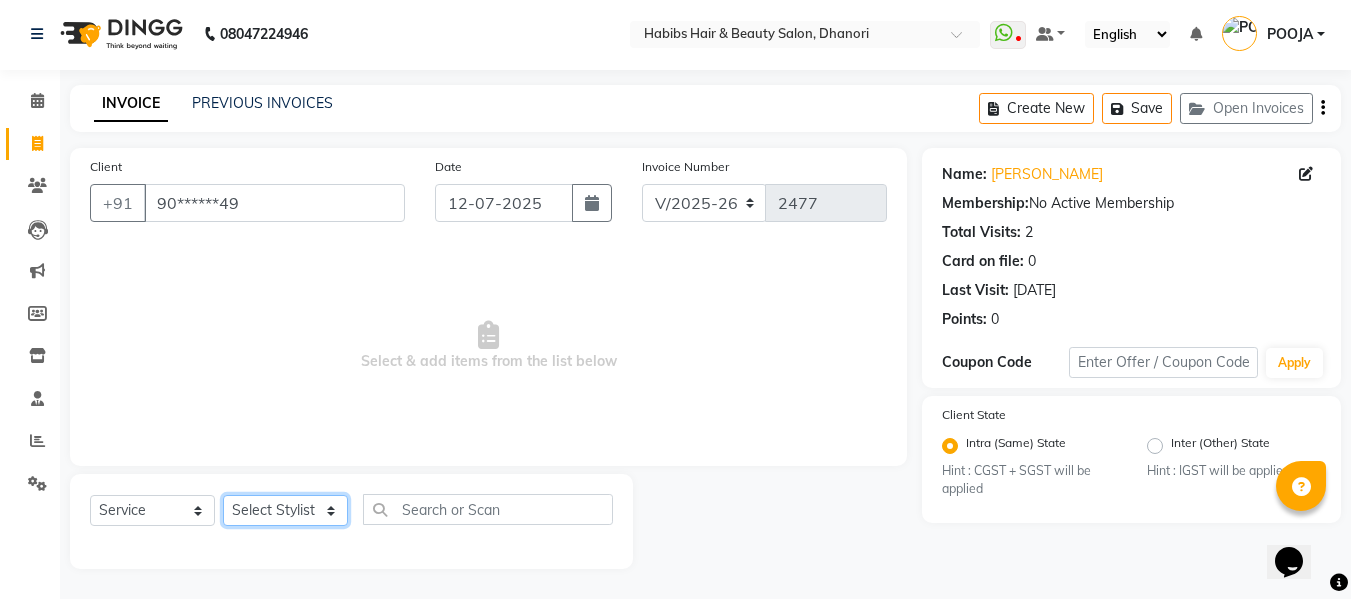 select on "31280" 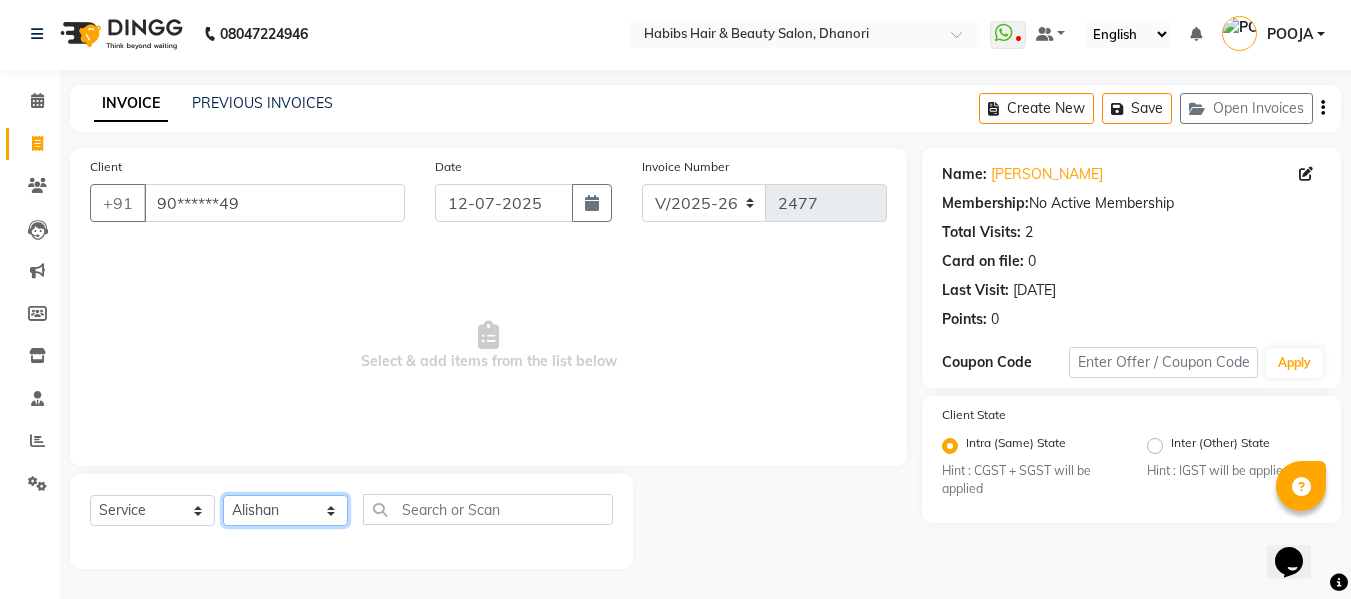 click on "Select Stylist Admin  [PERSON_NAME]  [PERSON_NAME] DARSHAN DIVYA [PERSON_NAME] POOJA POOJA J RAKESH [PERSON_NAME] [PERSON_NAME]" 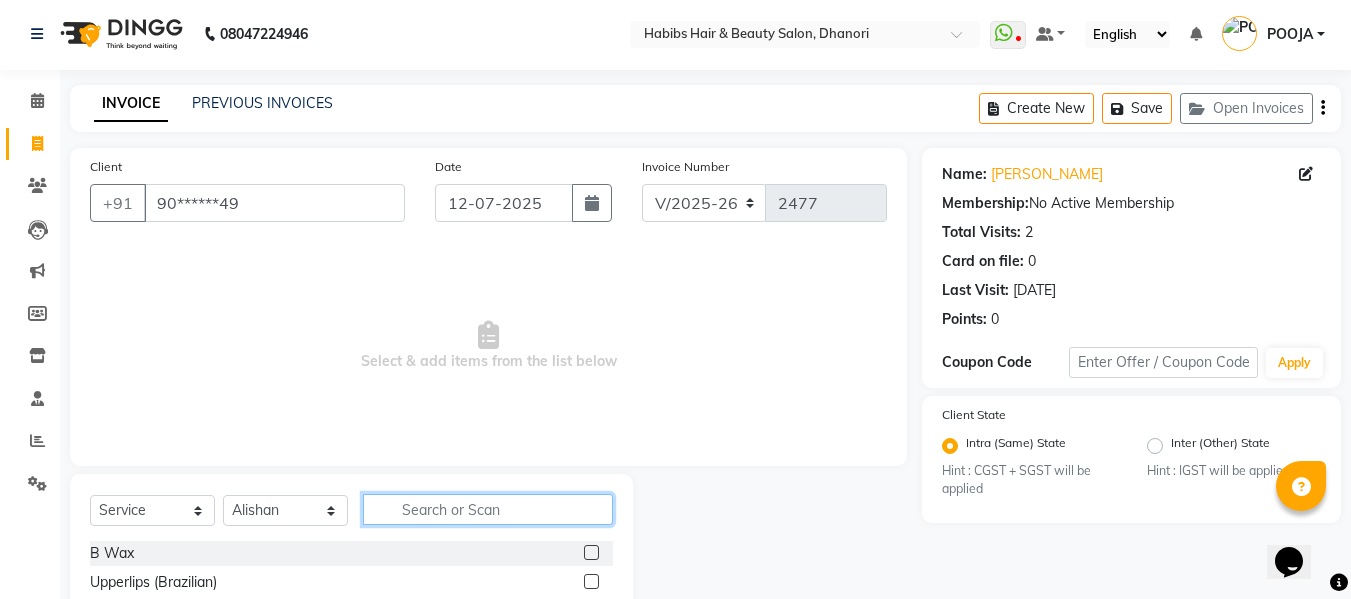 type on "J" 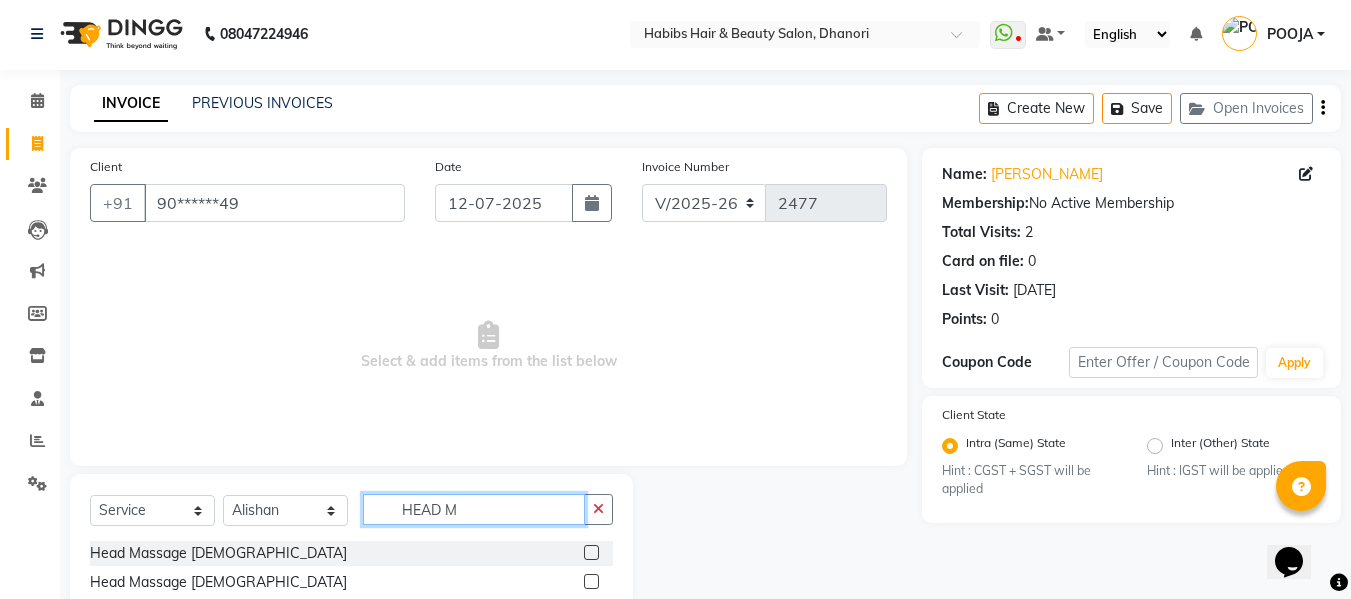 type on "HEAD M" 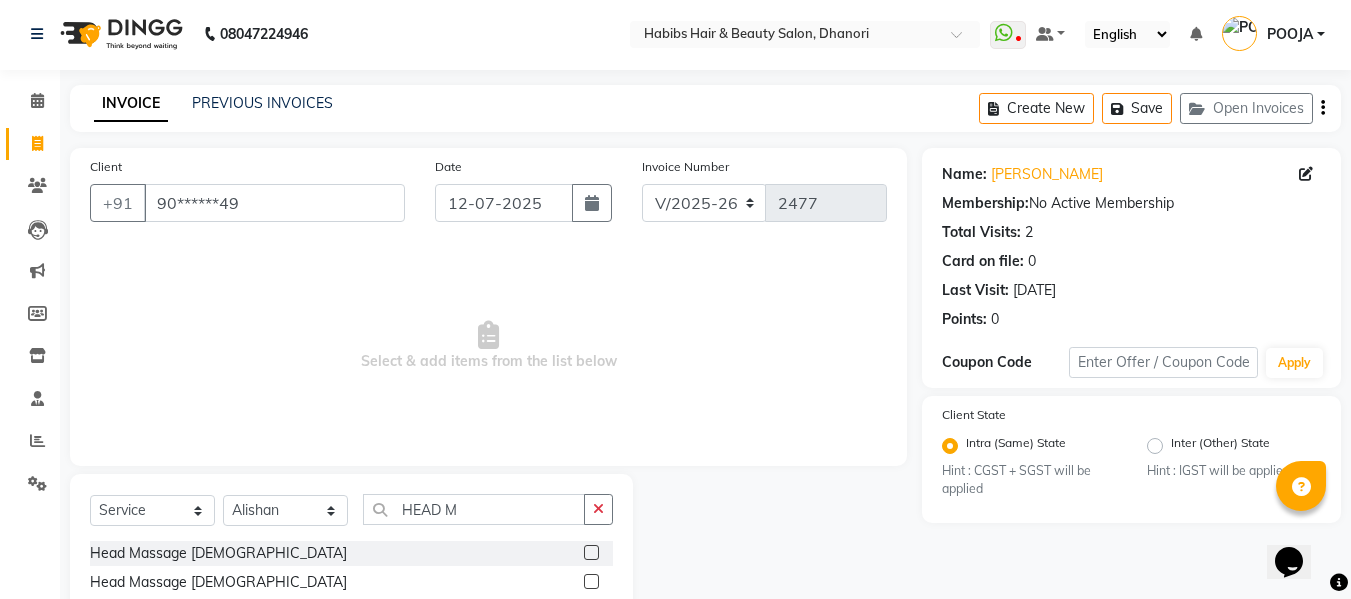 click 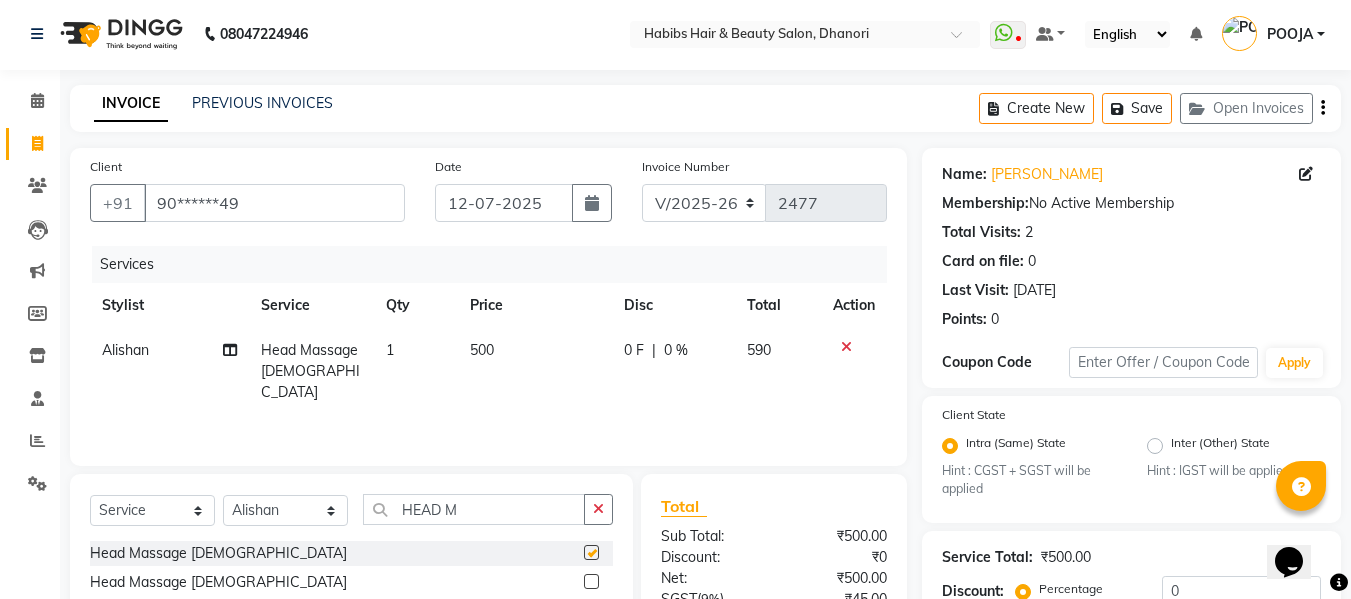 checkbox on "false" 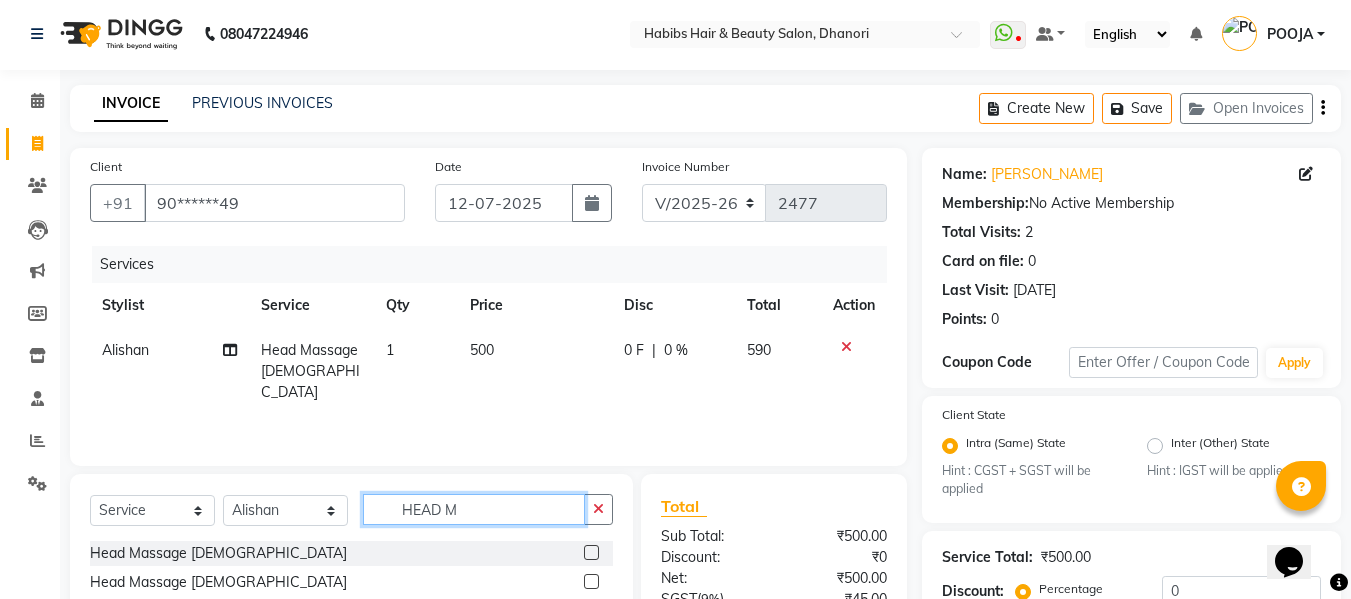 click on "HEAD M" 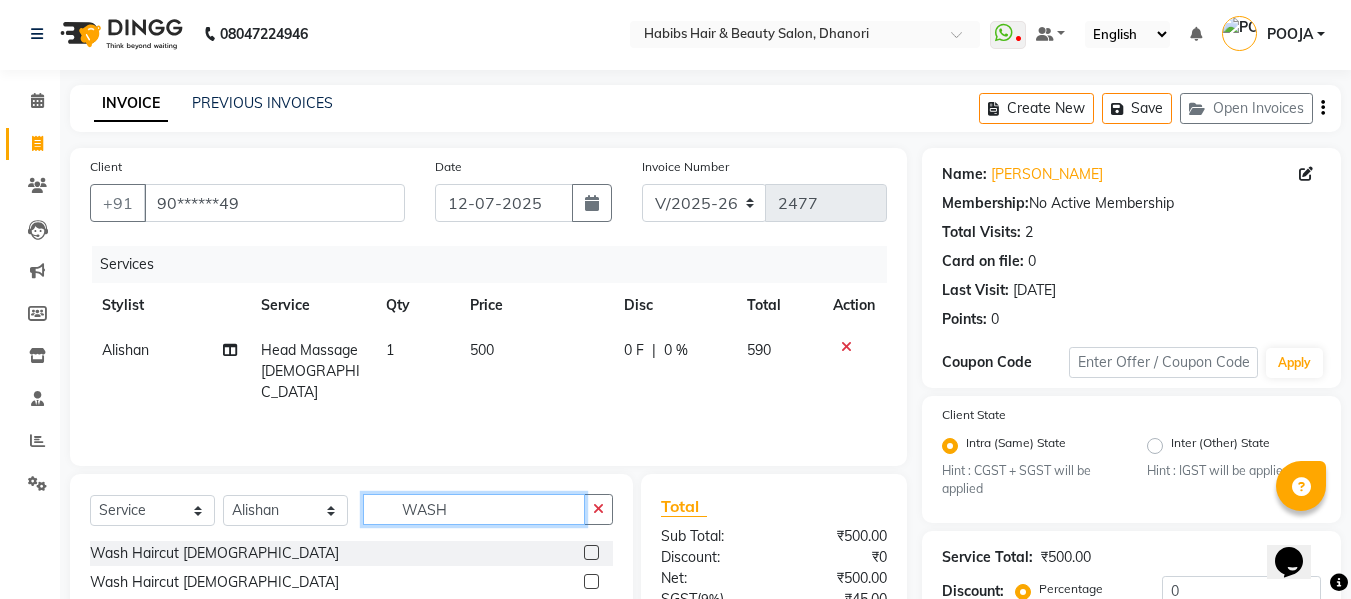 scroll, scrollTop: 211, scrollLeft: 0, axis: vertical 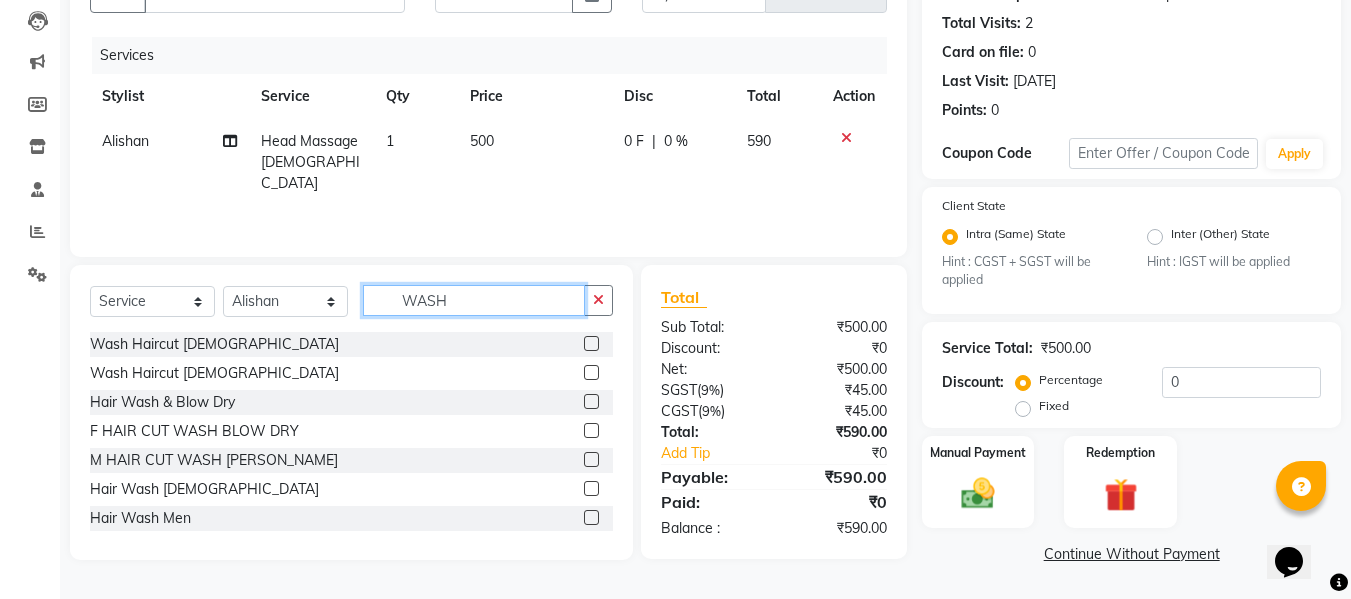 type on "WASH" 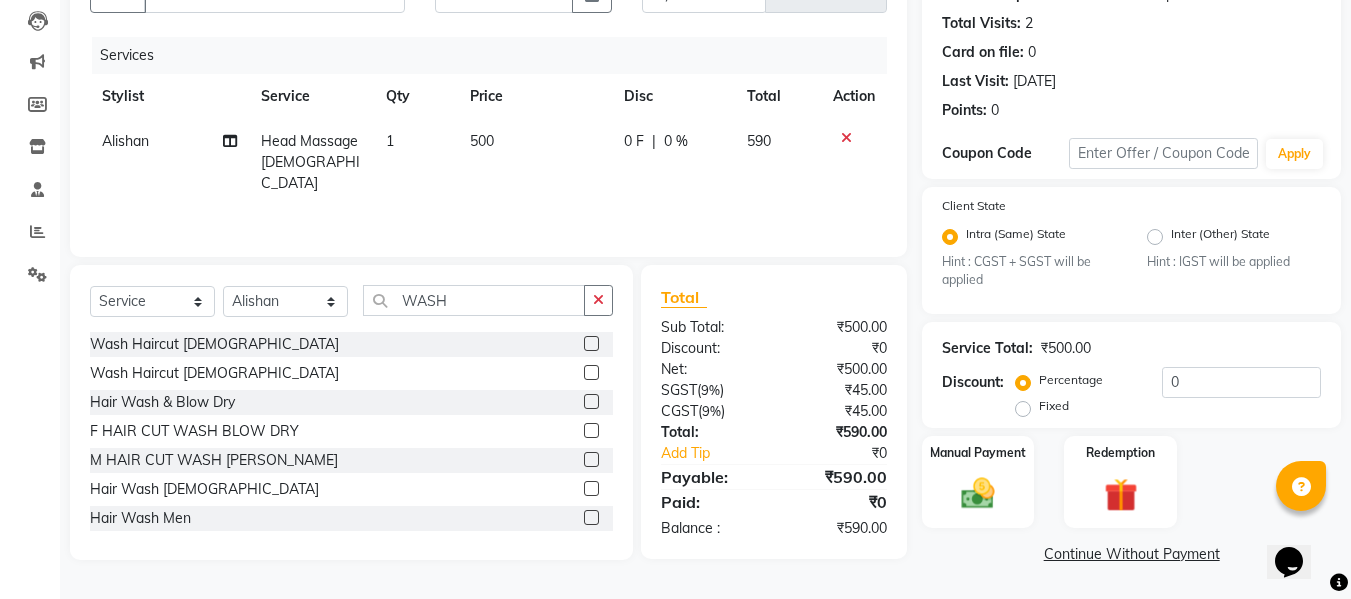 click 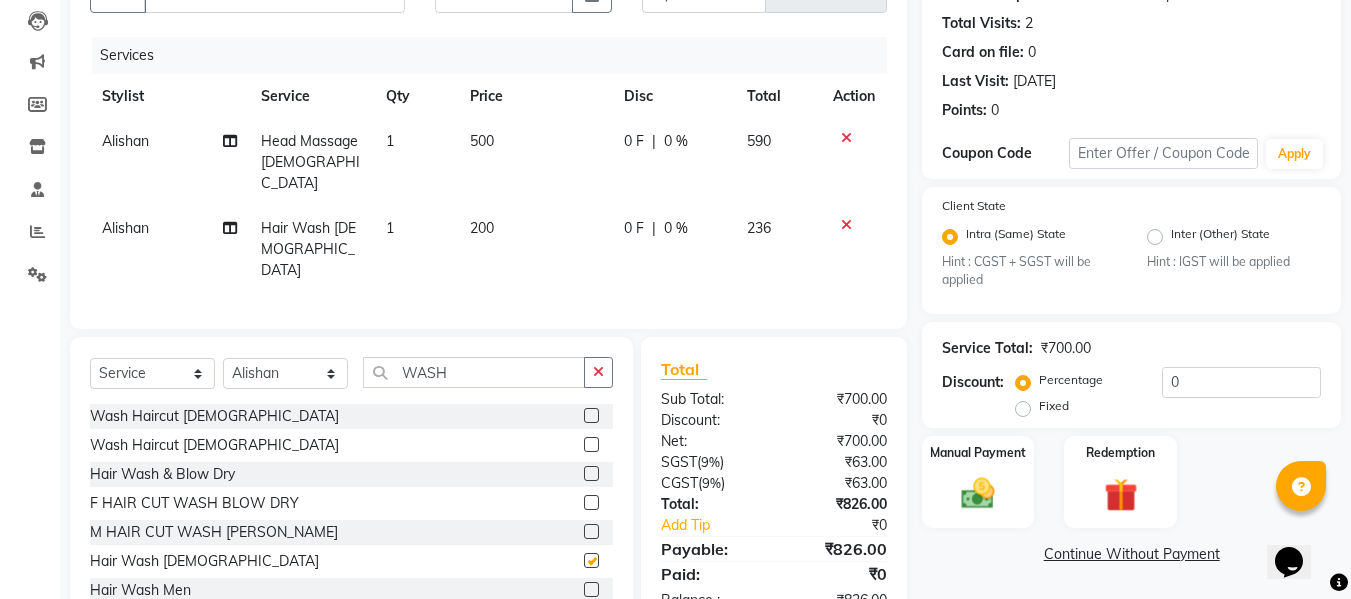 checkbox on "false" 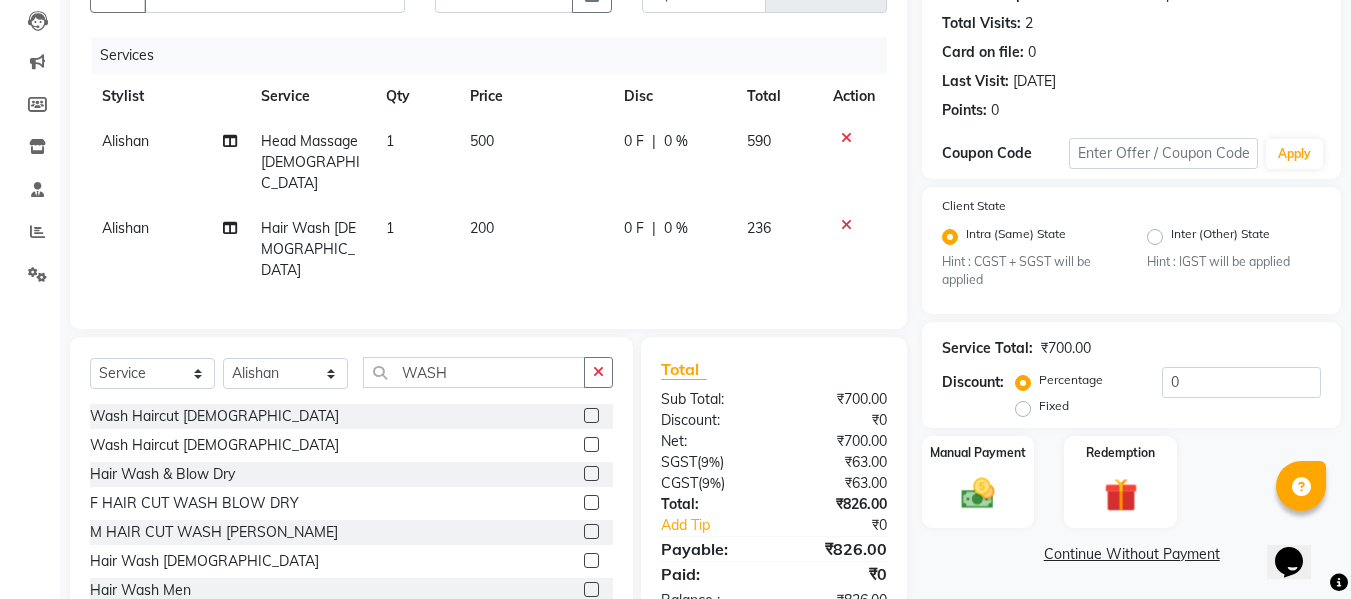 click on "500" 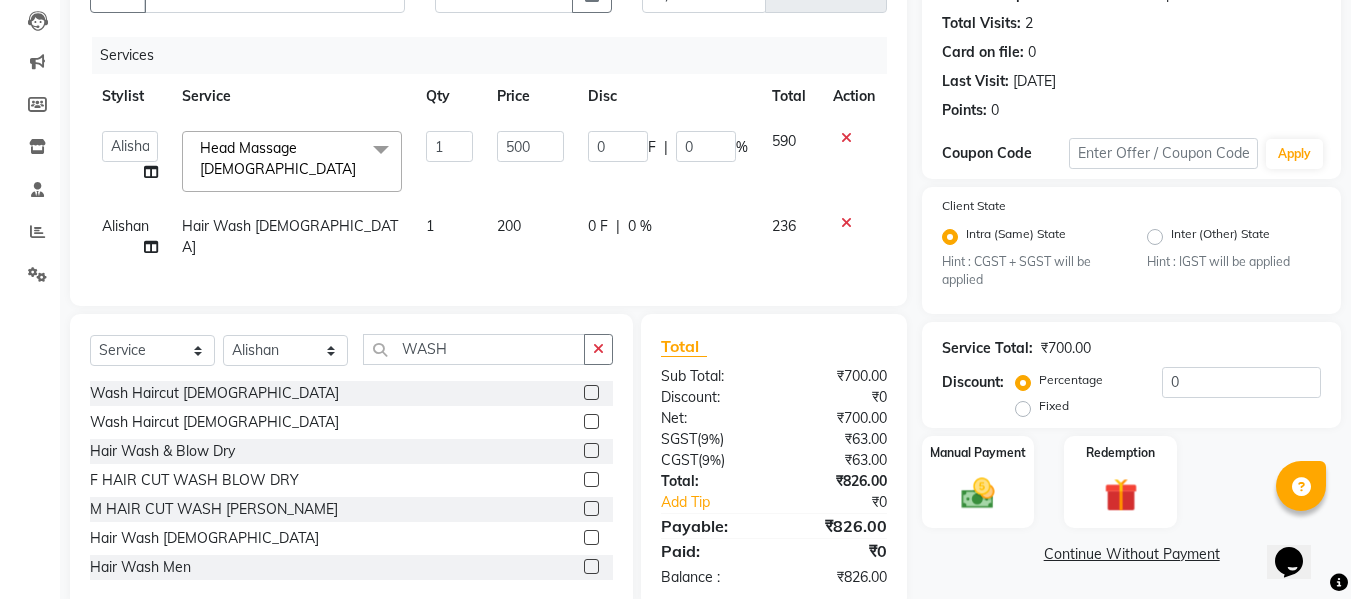 scroll, scrollTop: 257, scrollLeft: 0, axis: vertical 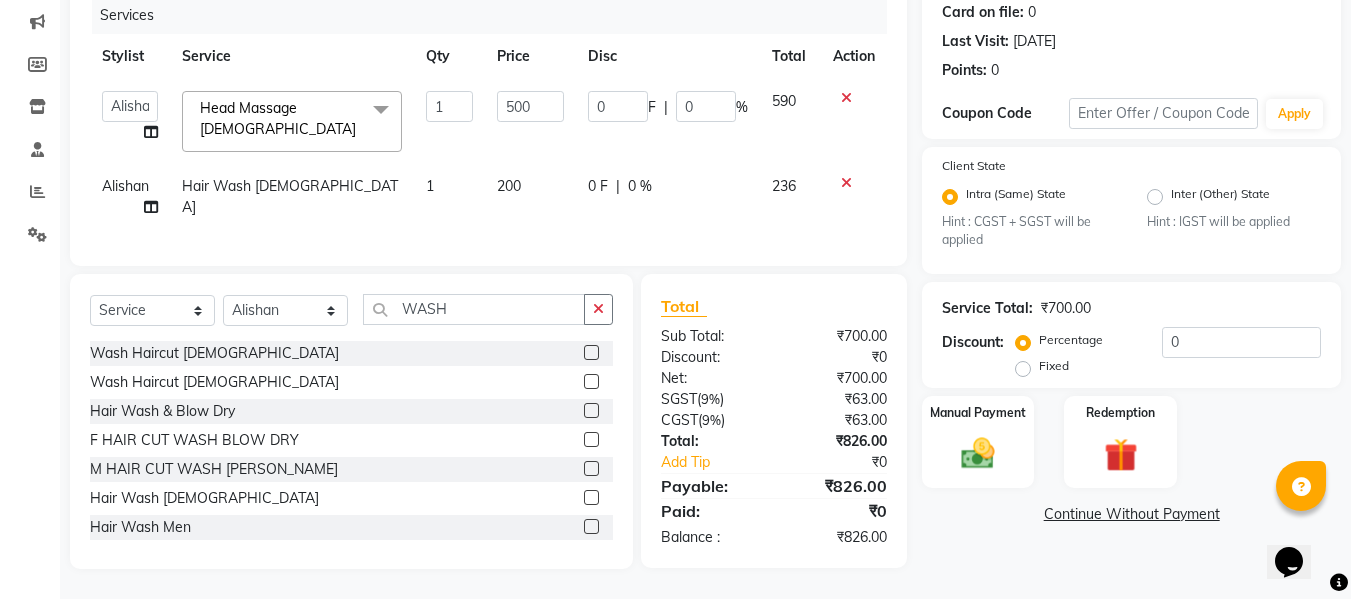click on "200" 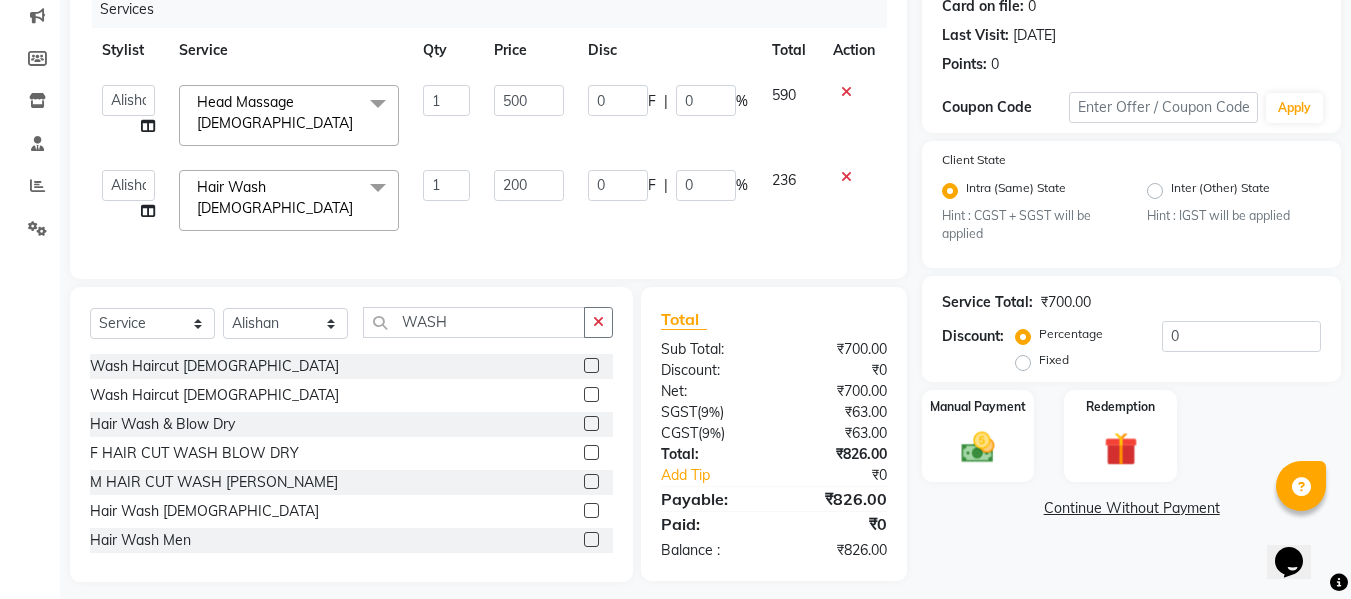click on "200" 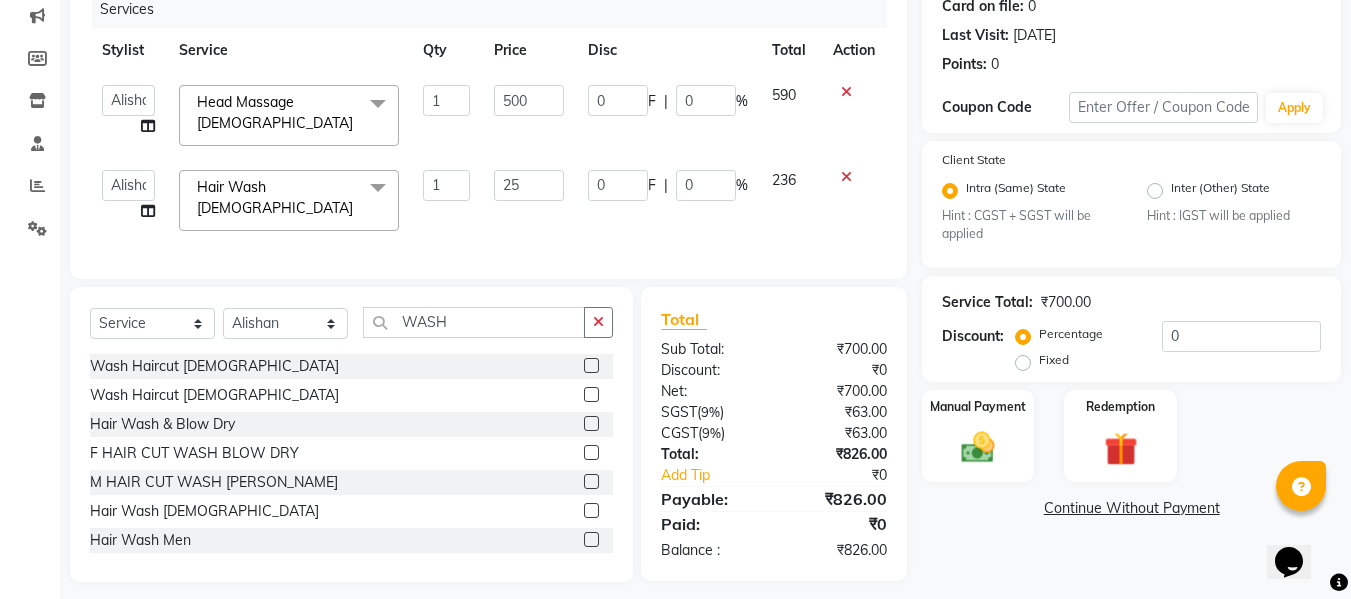 type on "250" 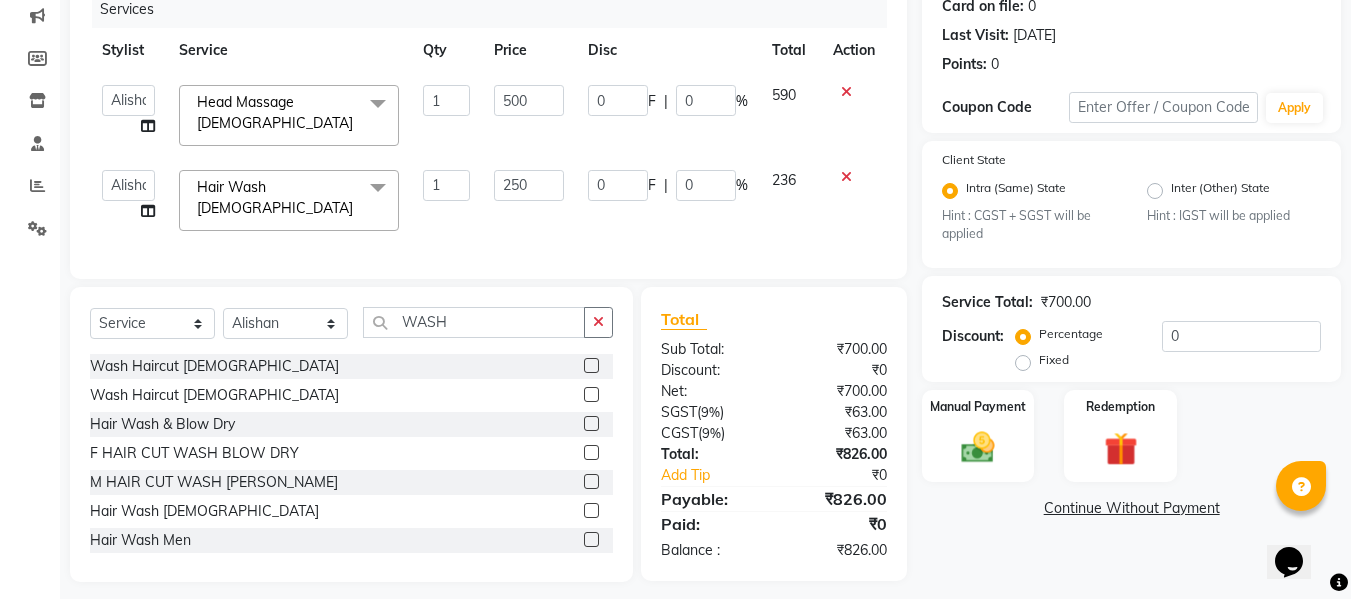 click on "250" 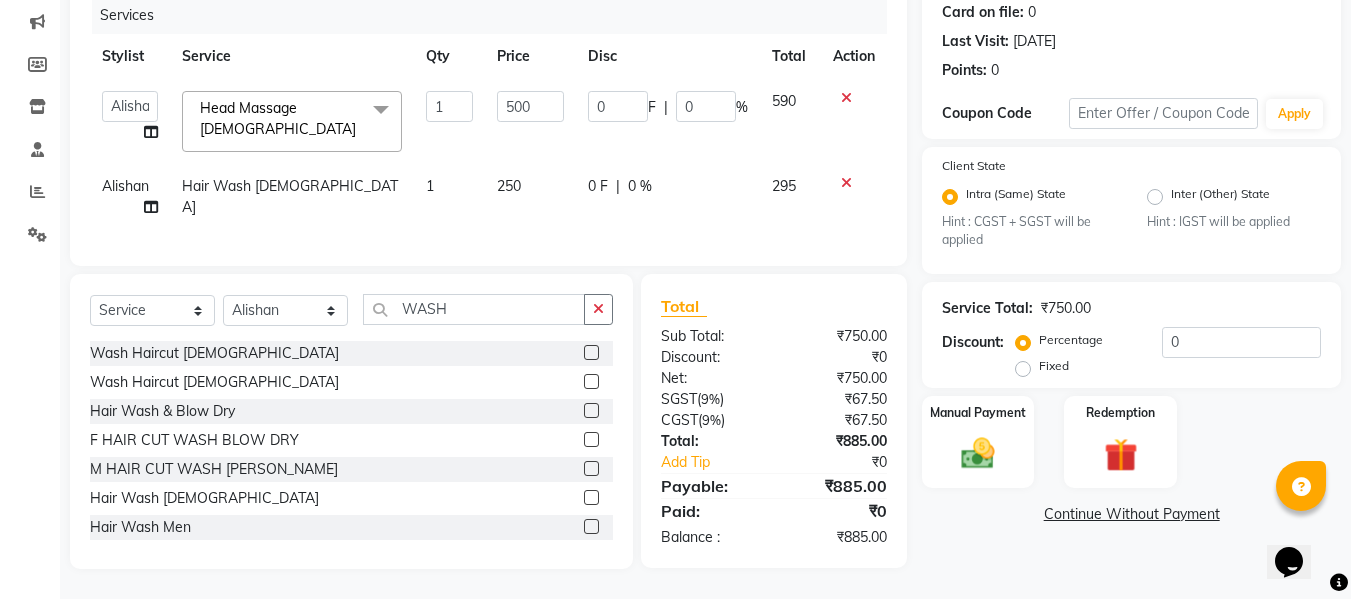 click on "250" 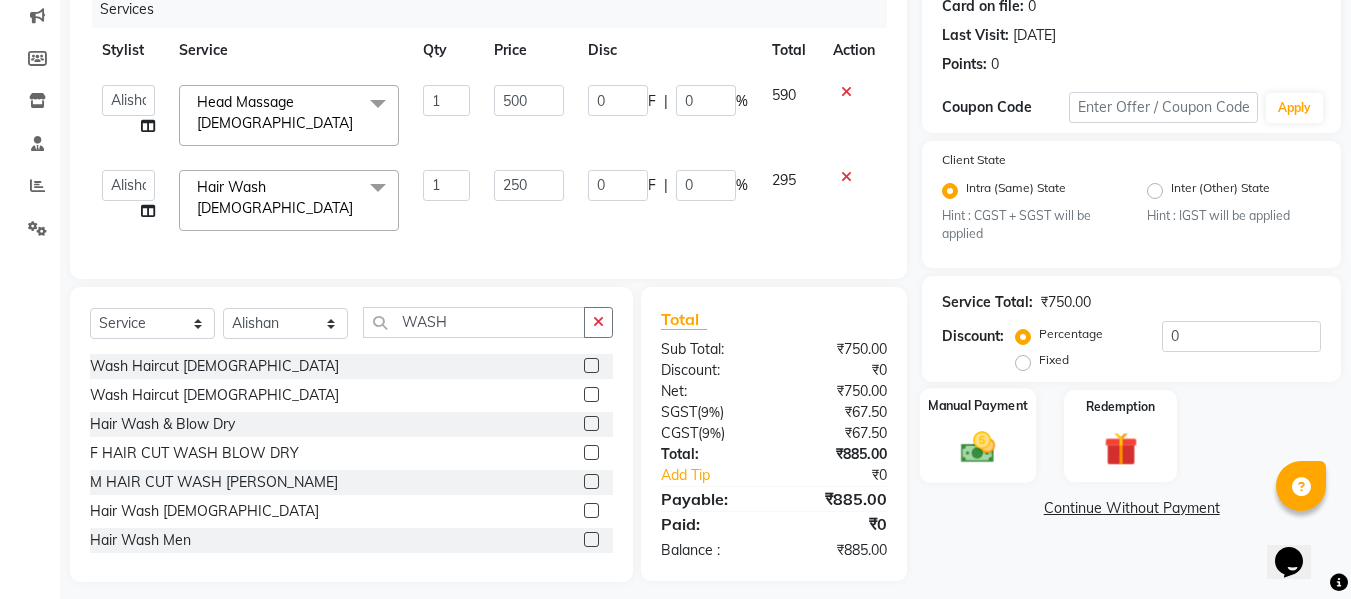 click on "Manual Payment" 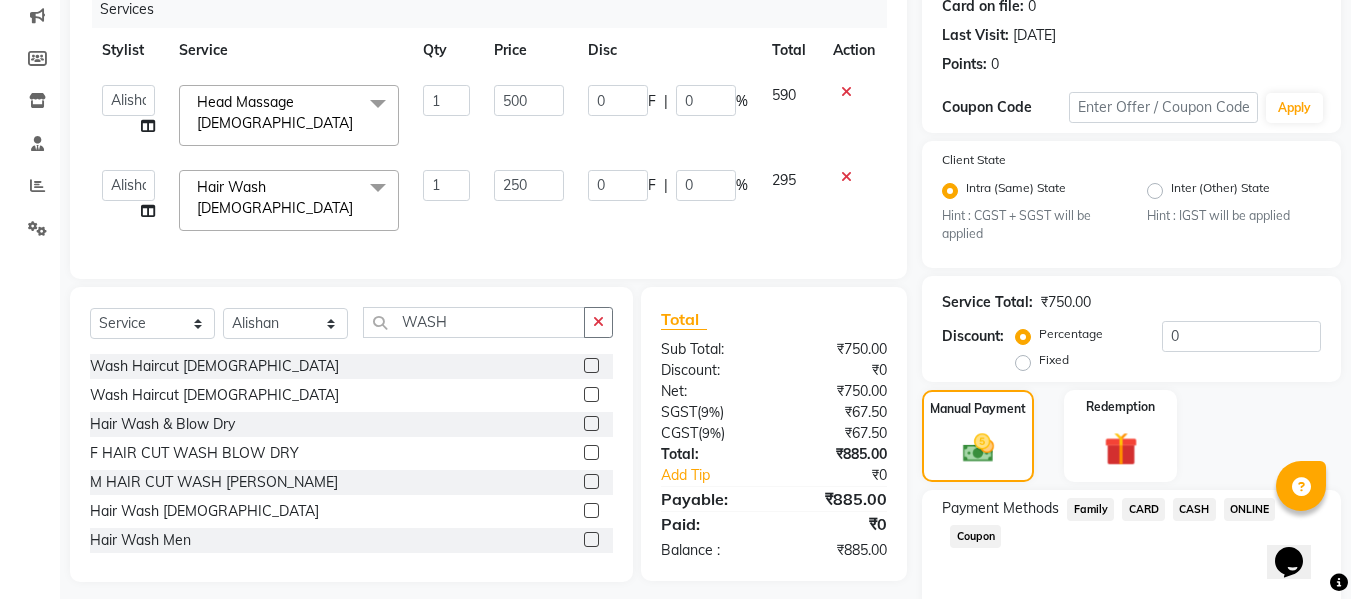 click on "ONLINE" 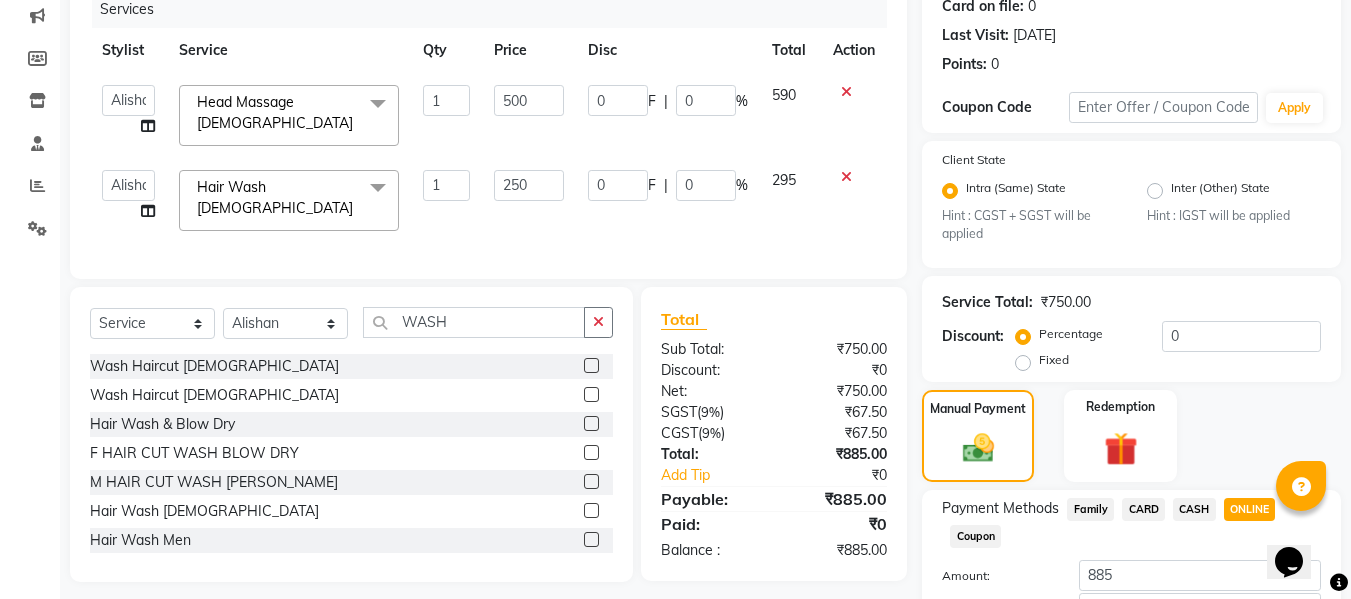 click on "CASH" 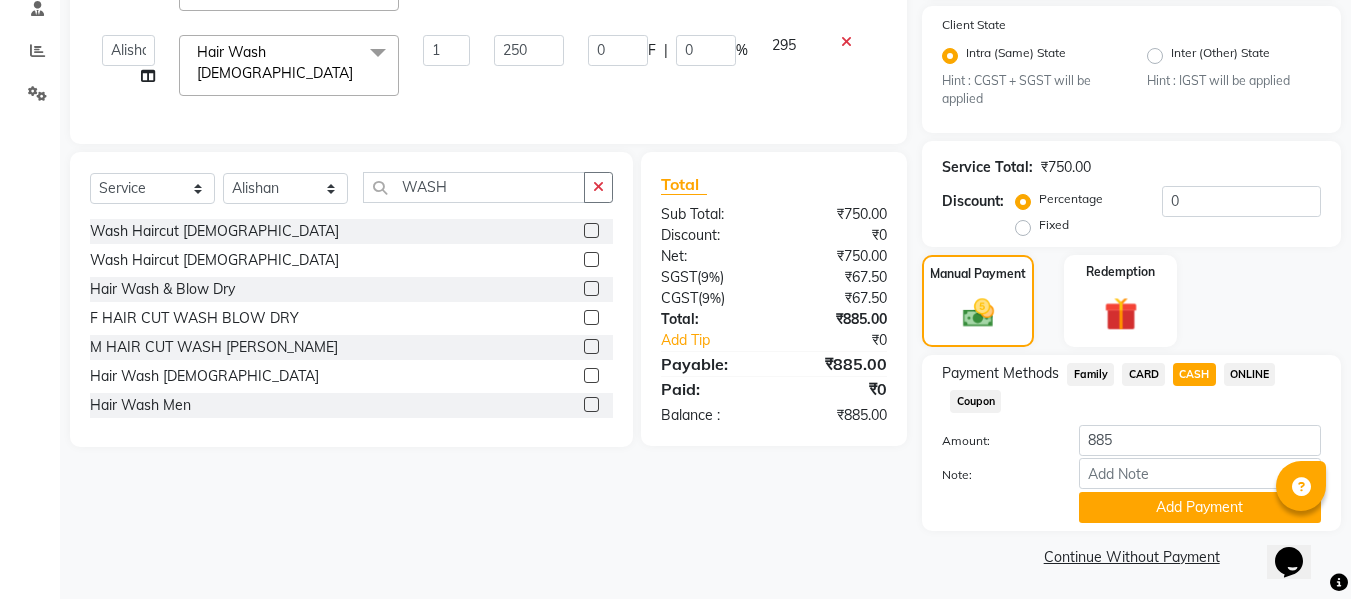 scroll, scrollTop: 395, scrollLeft: 0, axis: vertical 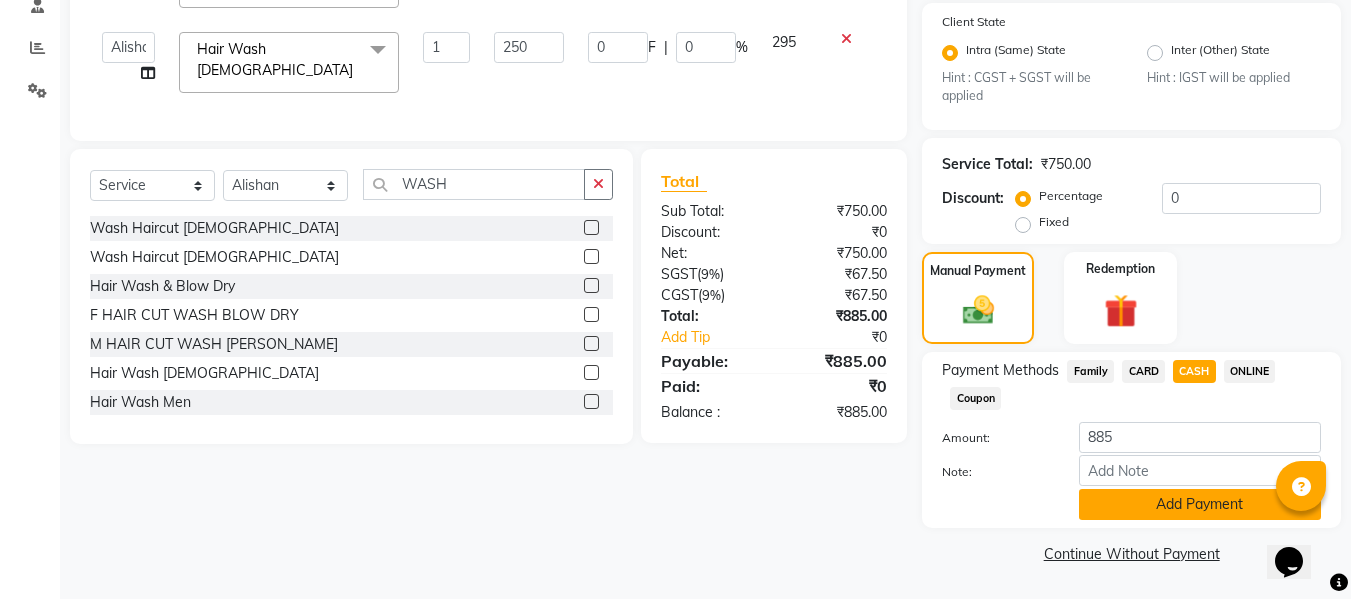 click on "Add Payment" 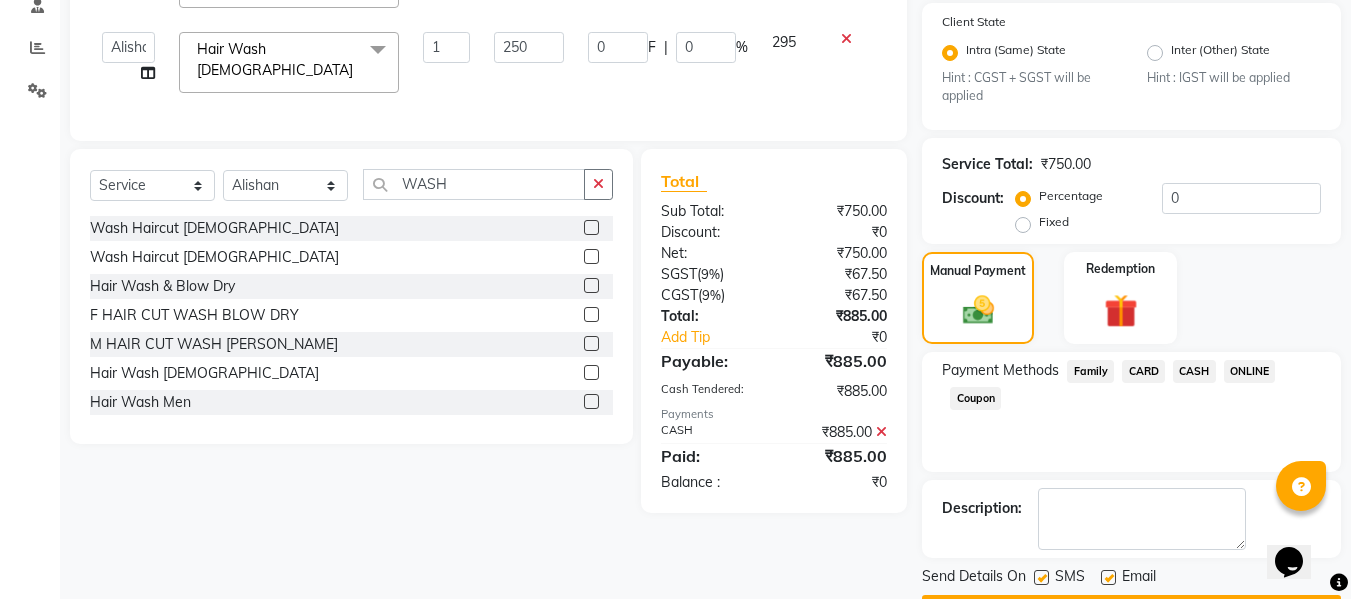 scroll, scrollTop: 452, scrollLeft: 0, axis: vertical 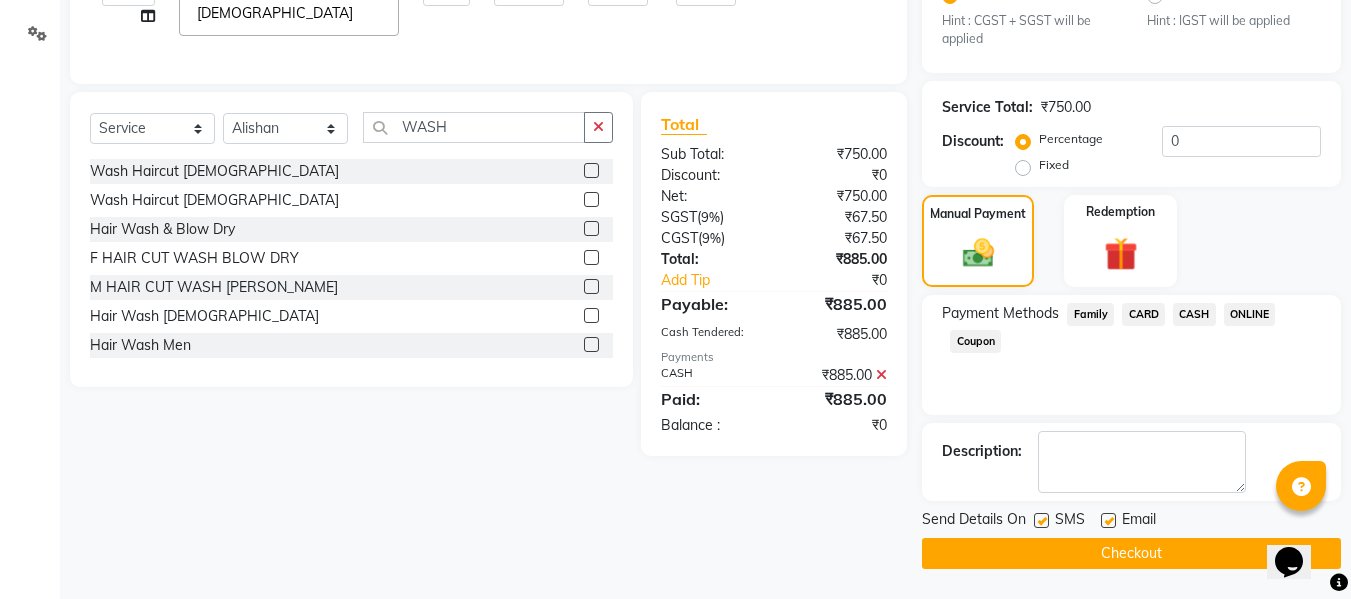 click on "Checkout" 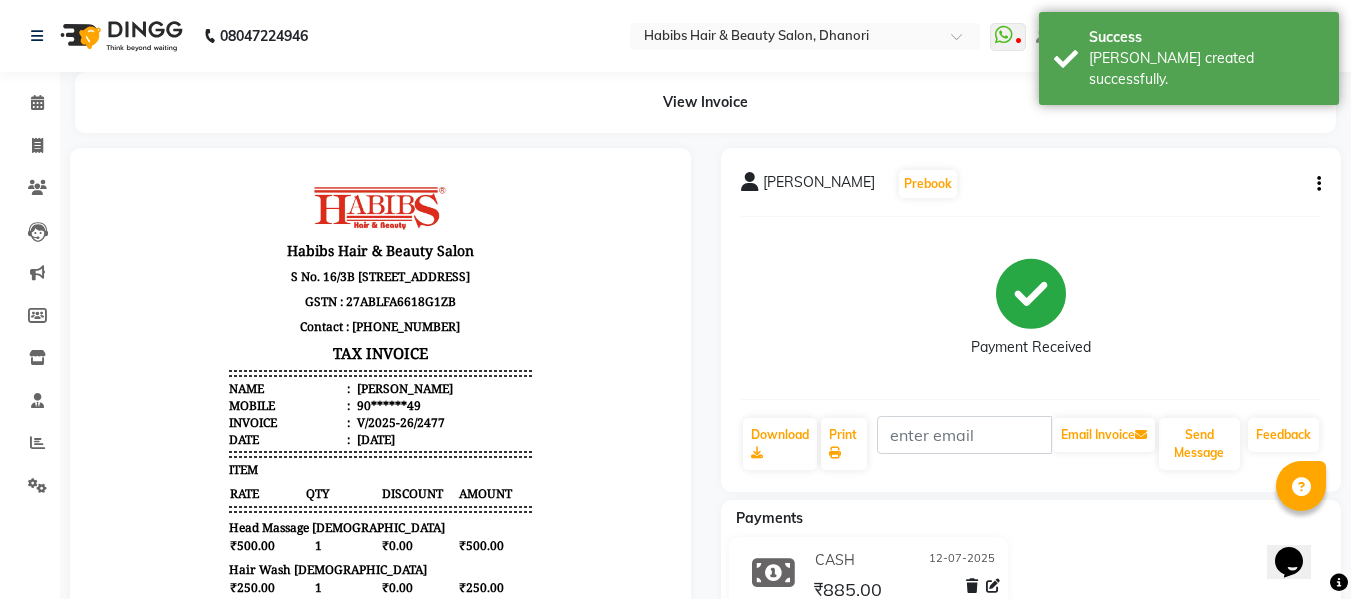 scroll, scrollTop: 0, scrollLeft: 0, axis: both 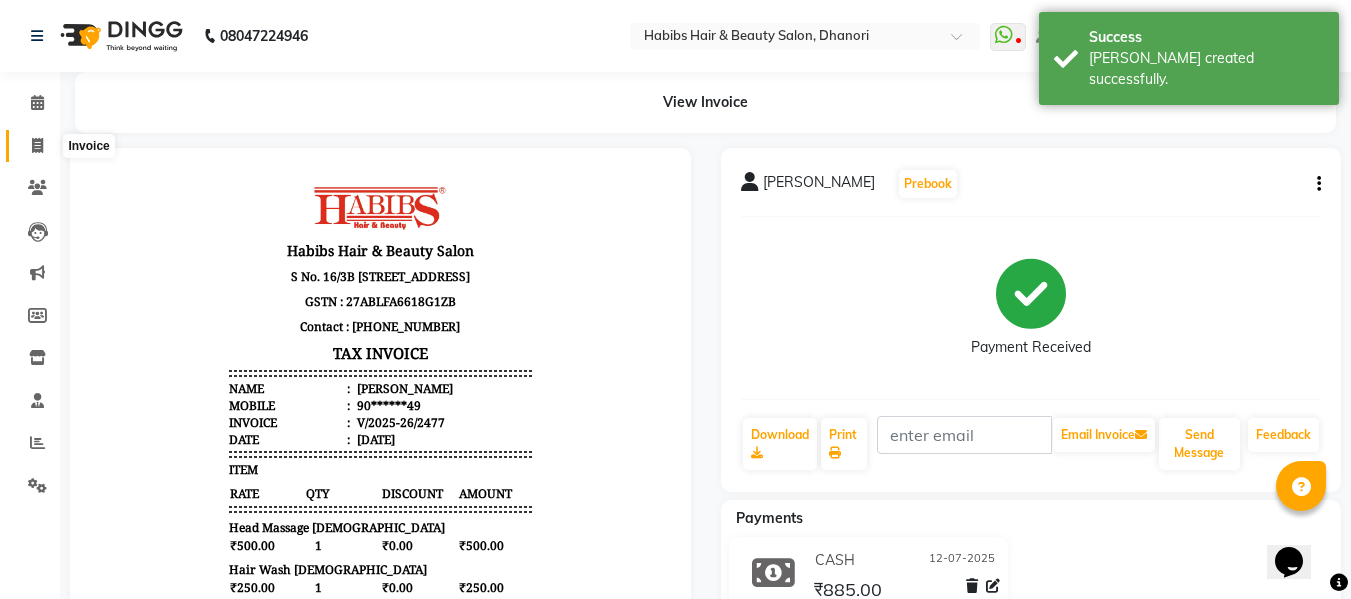 click 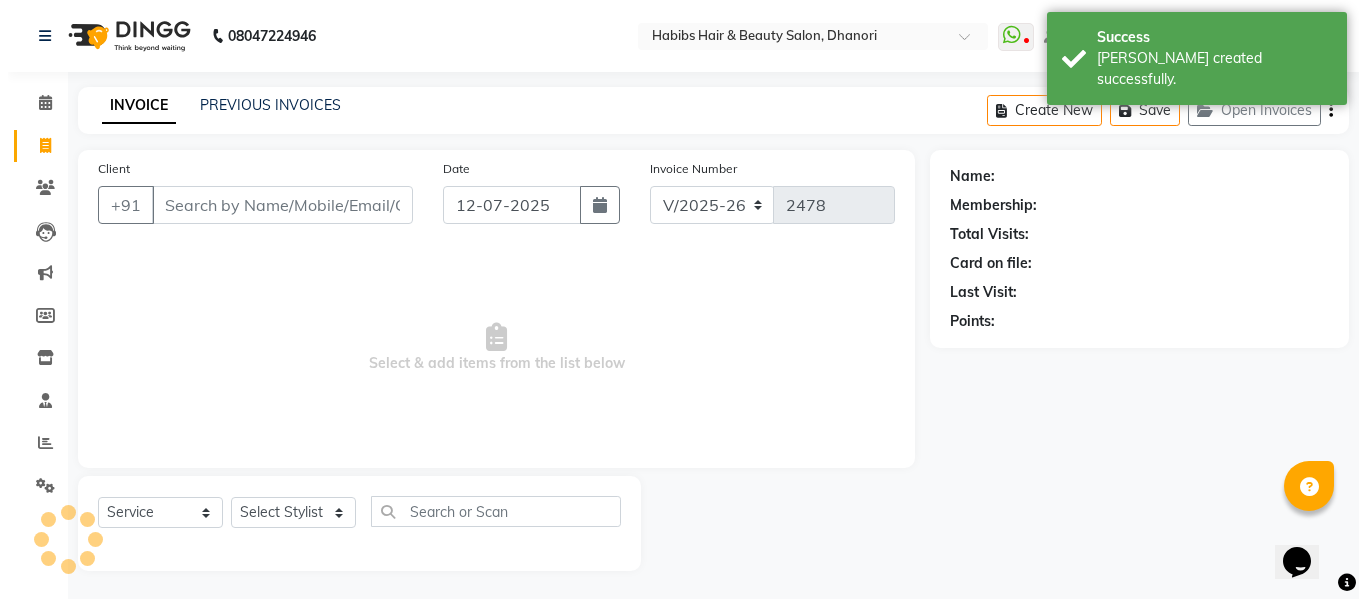 scroll, scrollTop: 2, scrollLeft: 0, axis: vertical 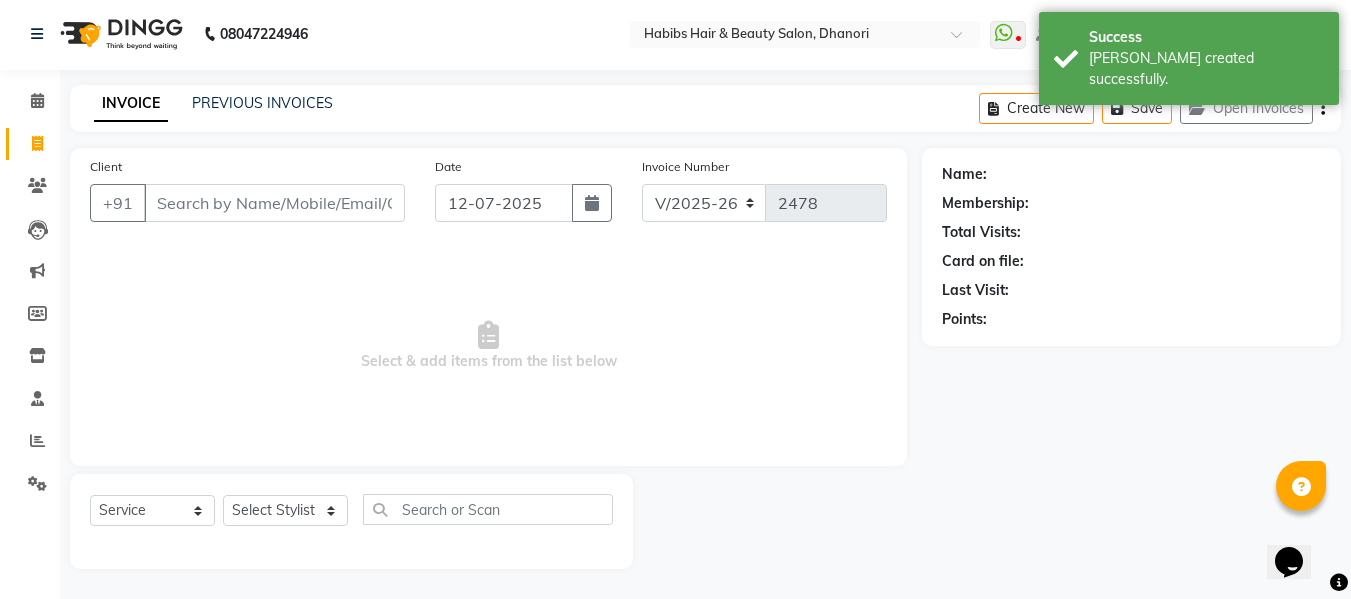 click on "Client" at bounding box center [274, 203] 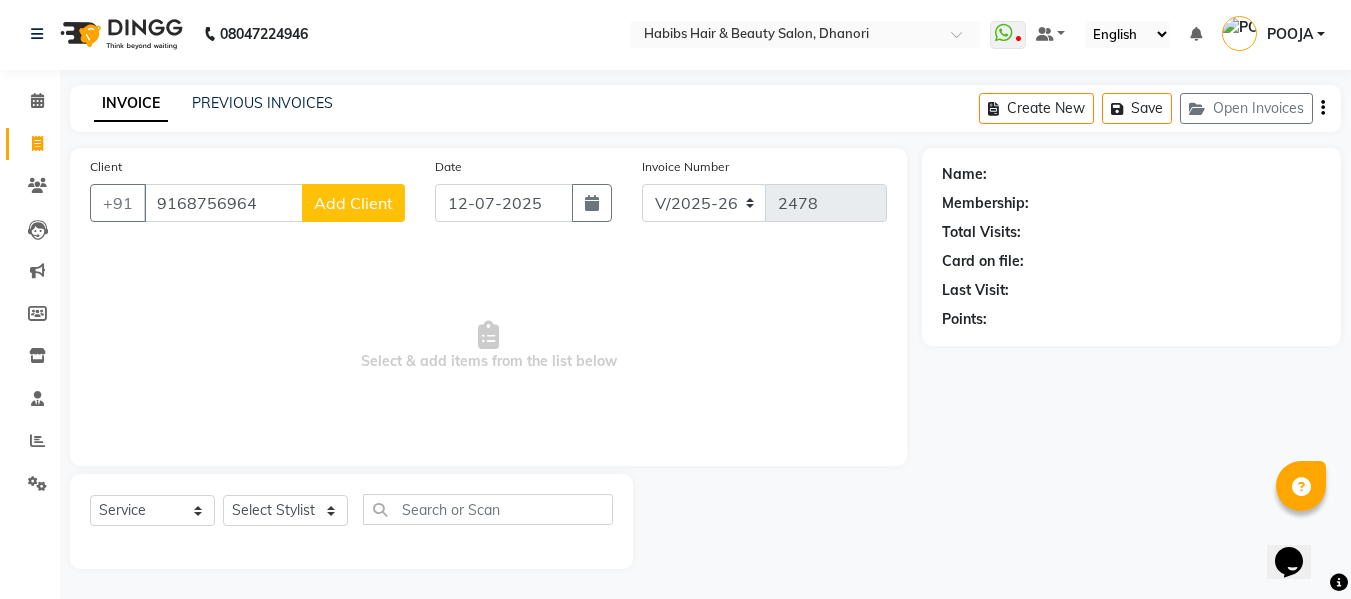 type on "9168756964" 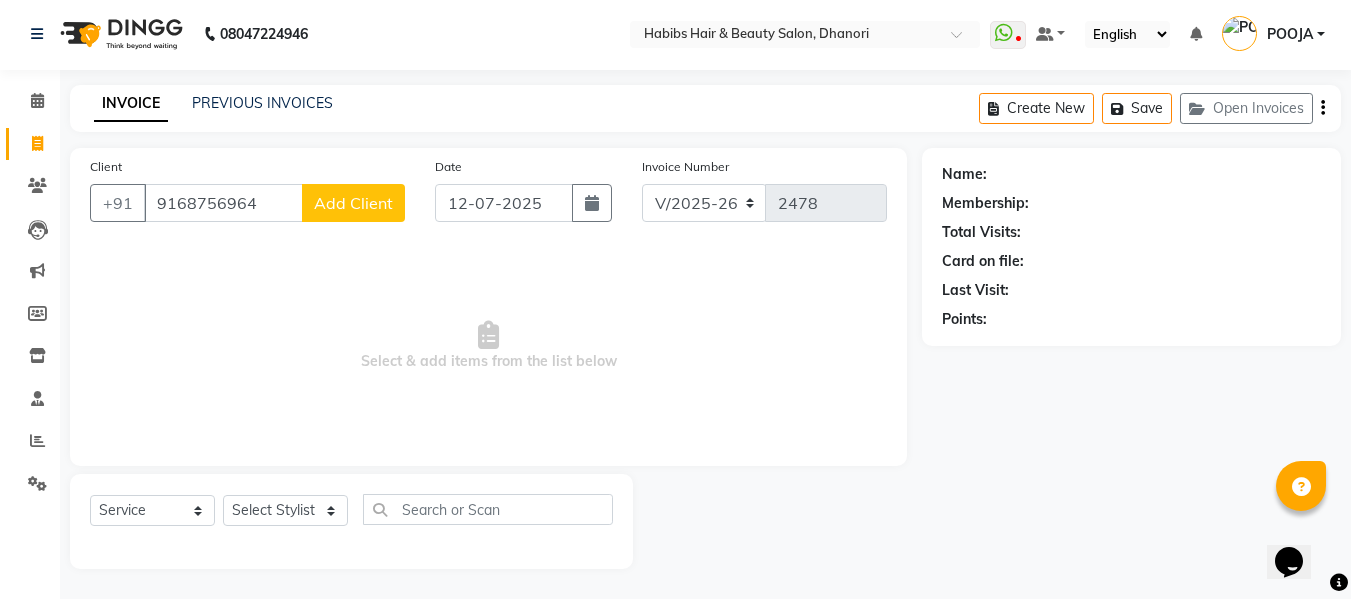 select on "22" 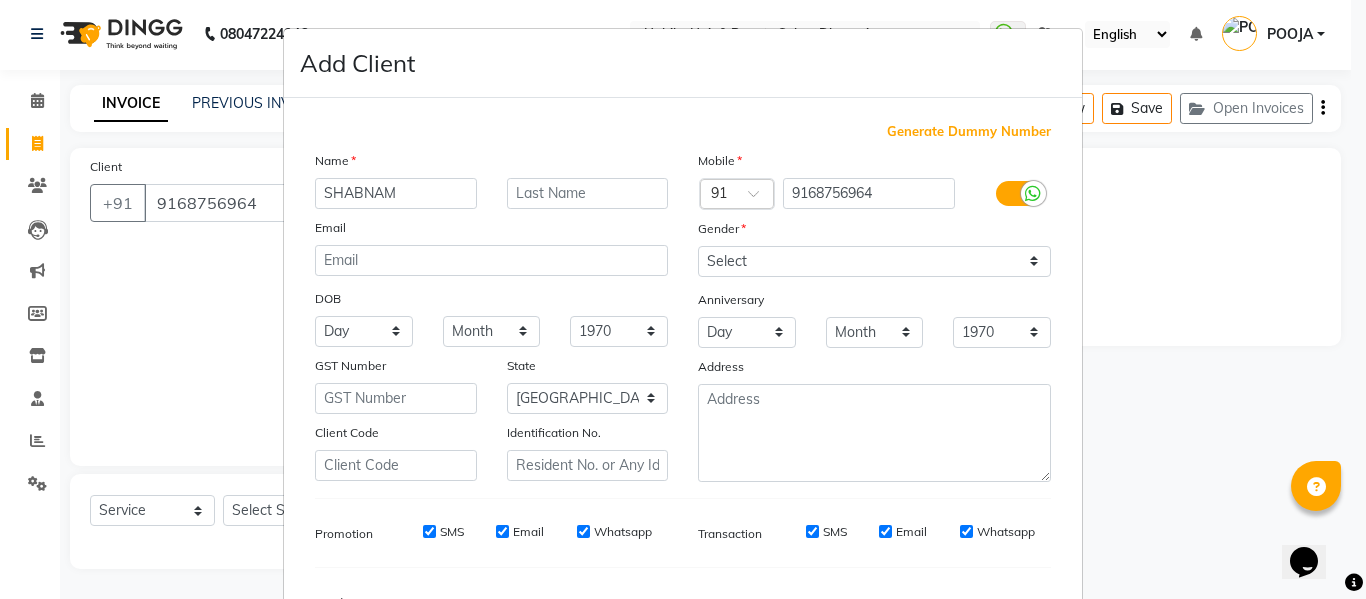 type on "SHABNAM" 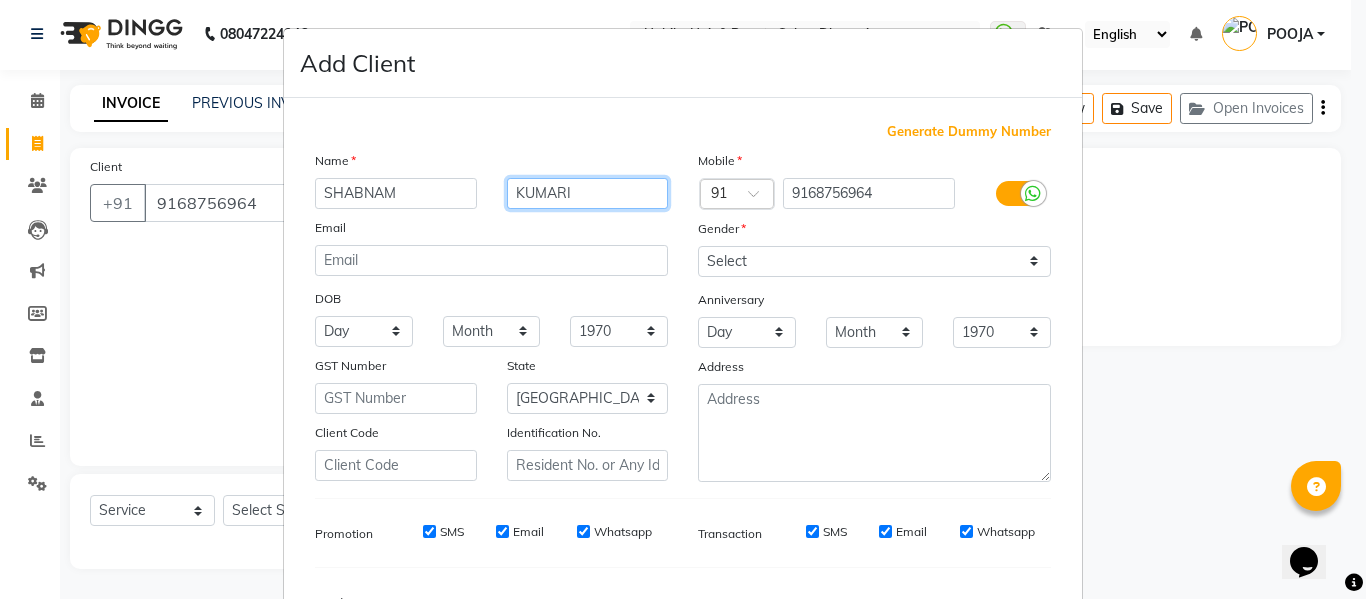 type on "KUMARI" 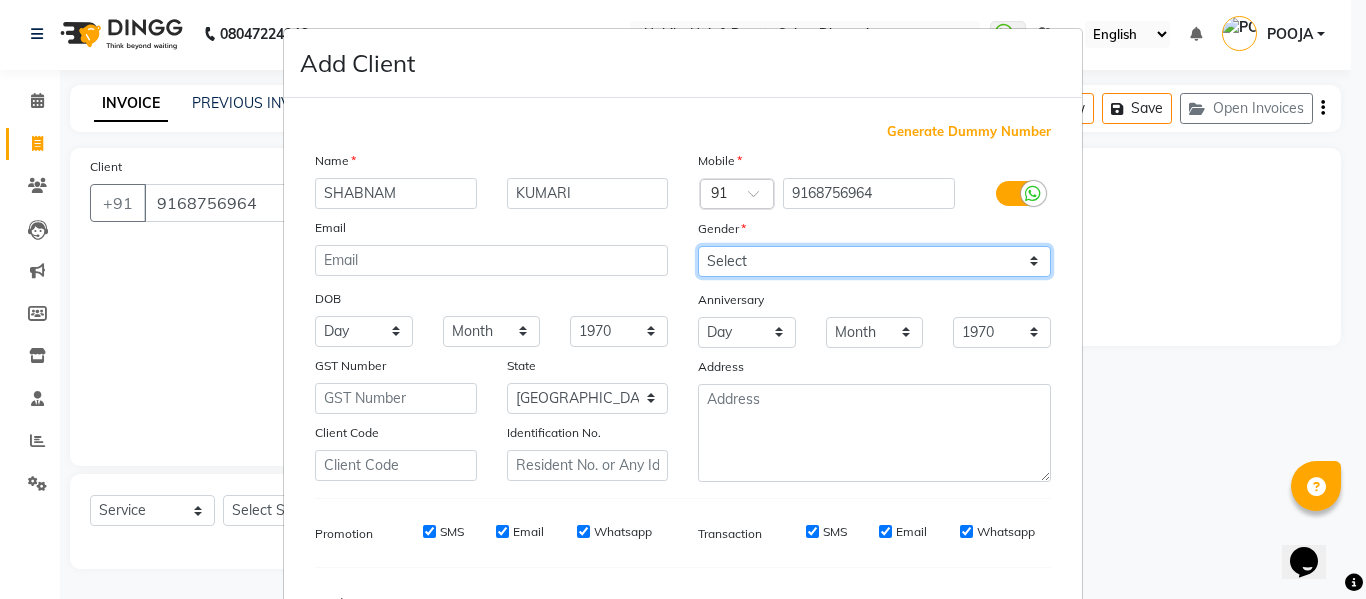click on "Select [DEMOGRAPHIC_DATA] [DEMOGRAPHIC_DATA] Other Prefer Not To Say" at bounding box center (874, 261) 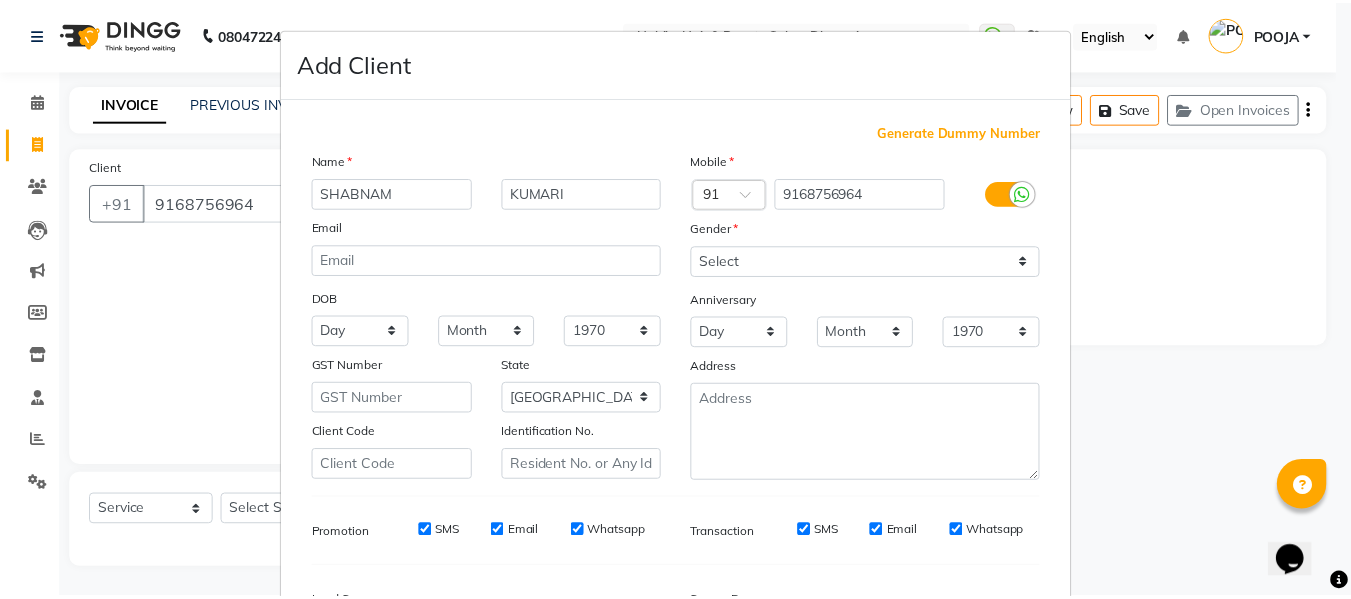 scroll, scrollTop: 250, scrollLeft: 0, axis: vertical 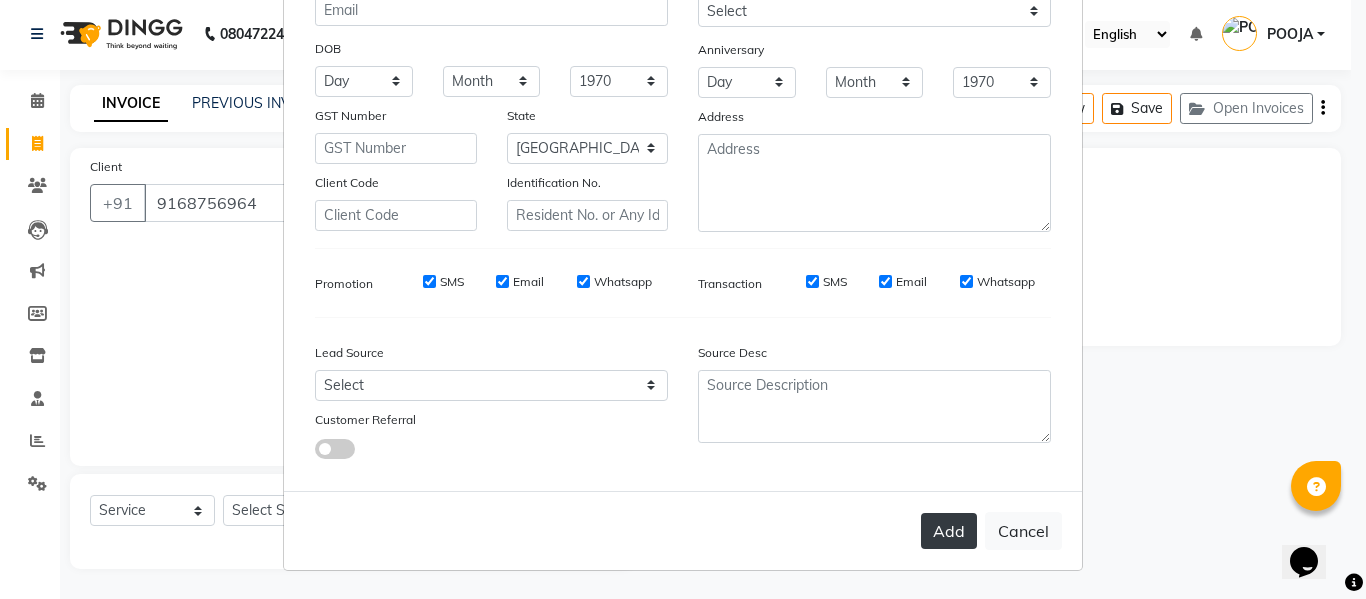 click on "Add" at bounding box center [949, 531] 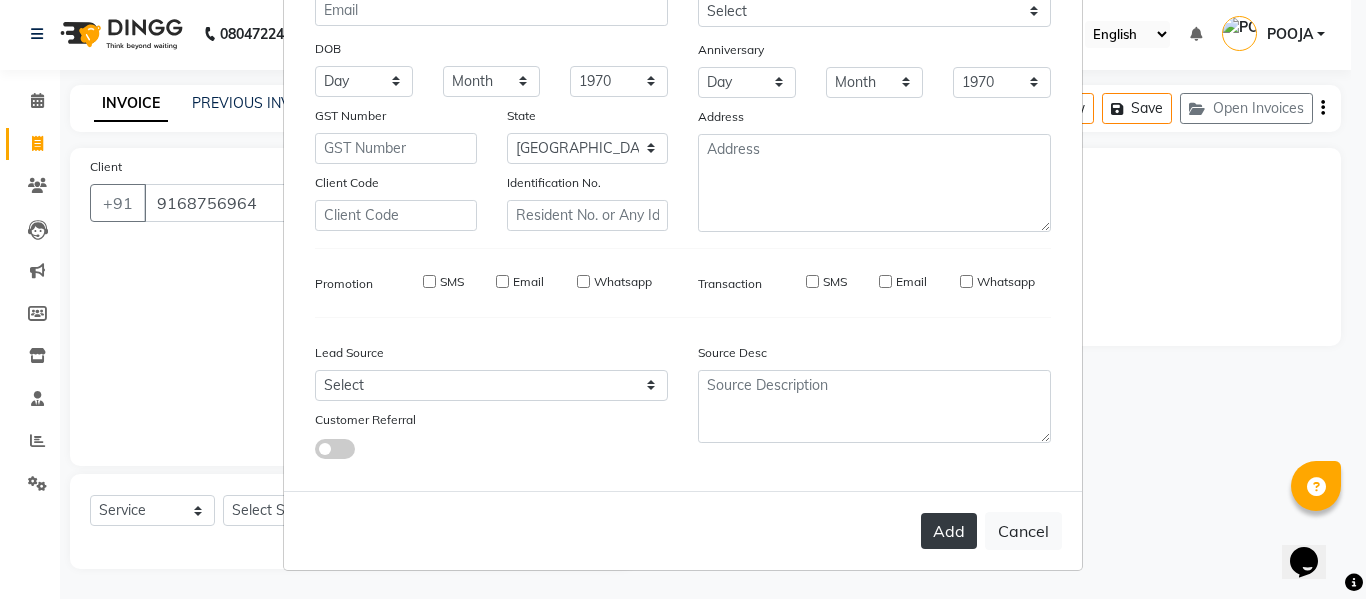 type on "91******64" 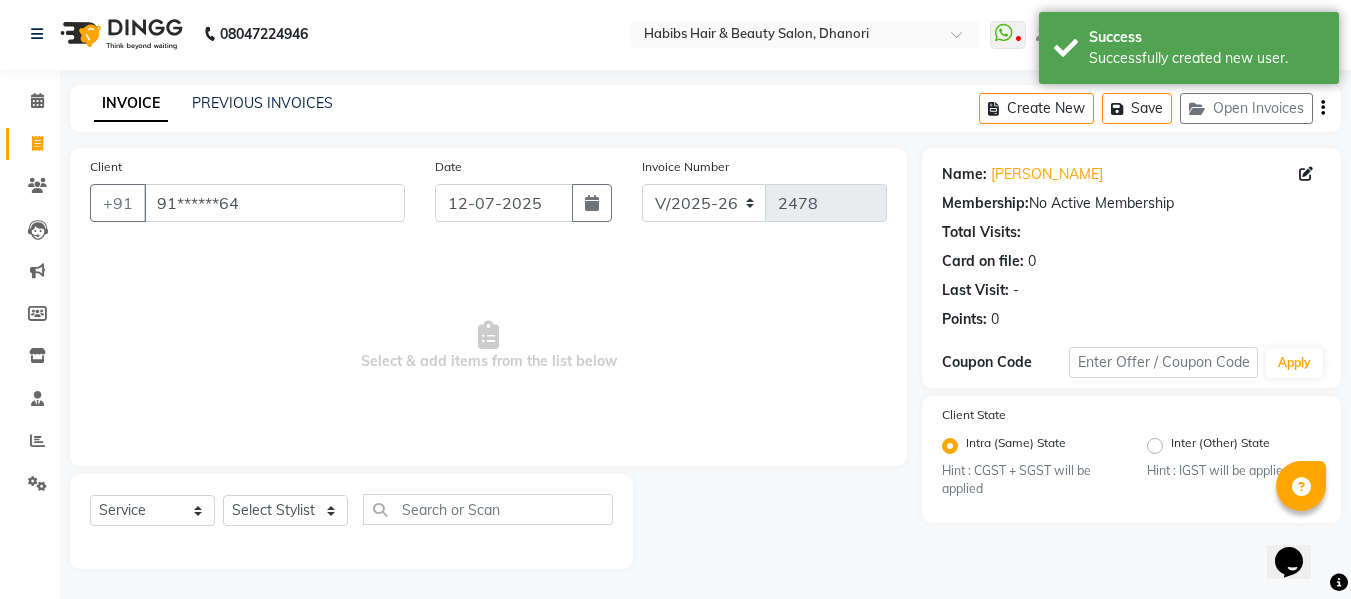 click on "Select  Service  Product  Membership  Package Voucher Prepaid Gift Card  Select Stylist Admin  Alishan  [PERSON_NAME] DARSHAN DIVYA [PERSON_NAME] POOJA POOJA J RAKESH [PERSON_NAME] [PERSON_NAME]" 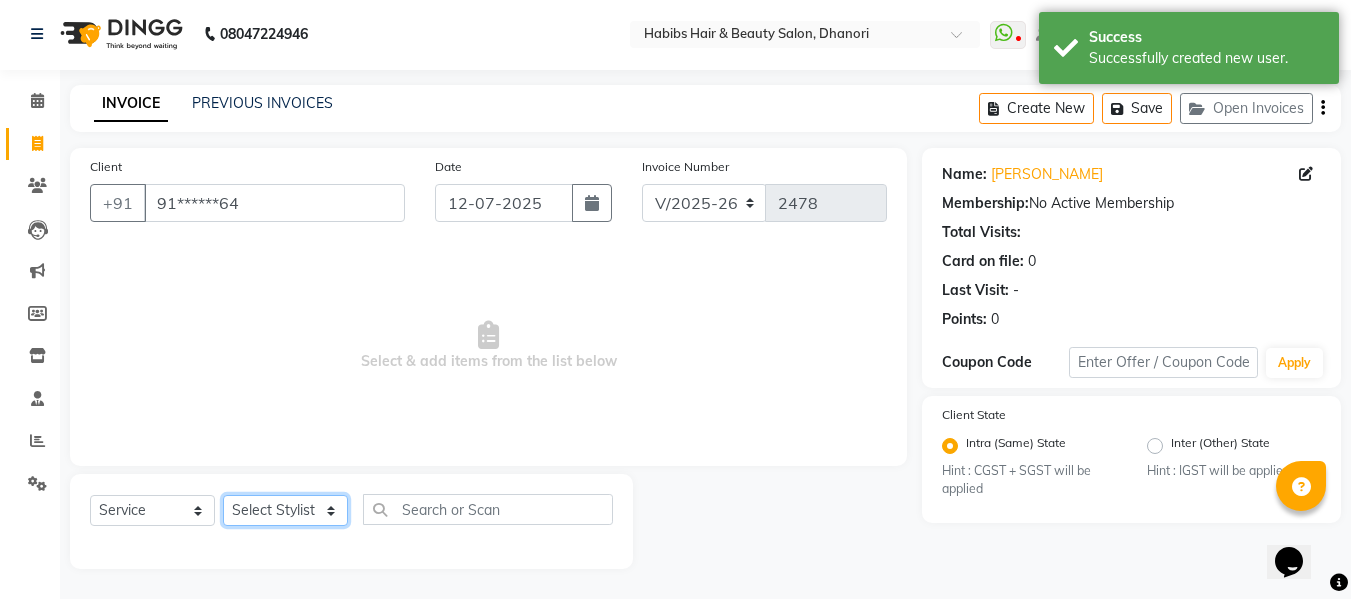 click on "Select Stylist Admin  [PERSON_NAME]  [PERSON_NAME] DARSHAN DIVYA [PERSON_NAME] POOJA POOJA J RAKESH [PERSON_NAME] [PERSON_NAME]" 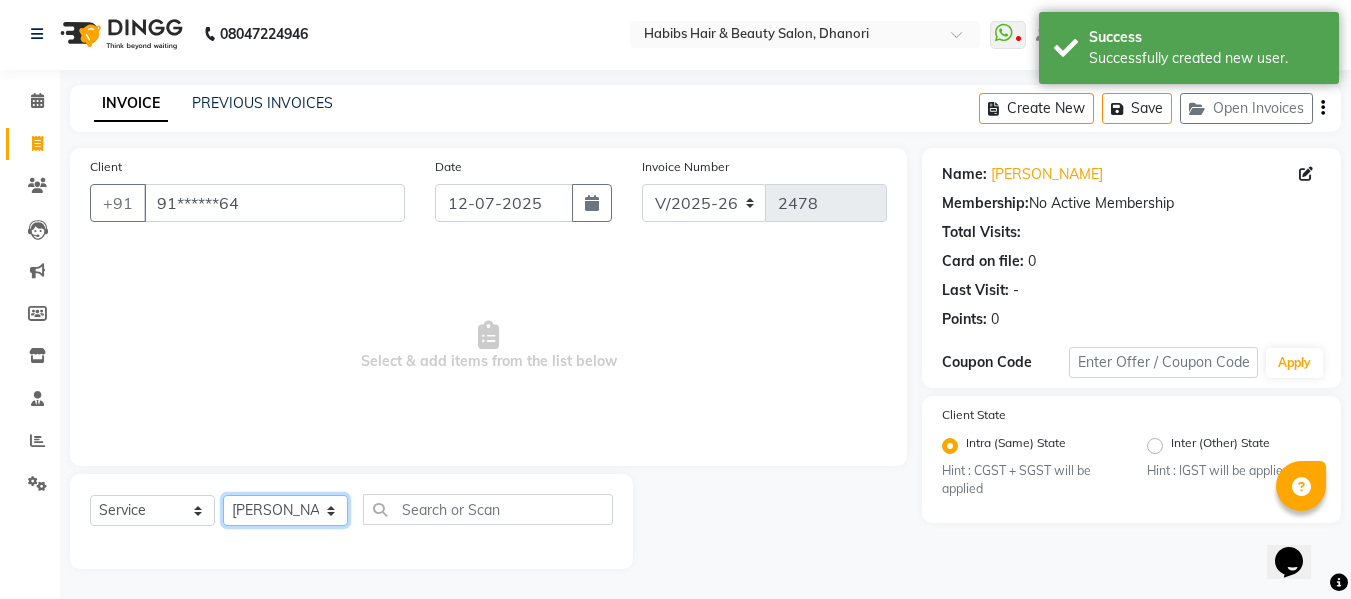click on "Select Stylist Admin  [PERSON_NAME]  [PERSON_NAME] DARSHAN DIVYA [PERSON_NAME] POOJA POOJA J RAKESH [PERSON_NAME] [PERSON_NAME]" 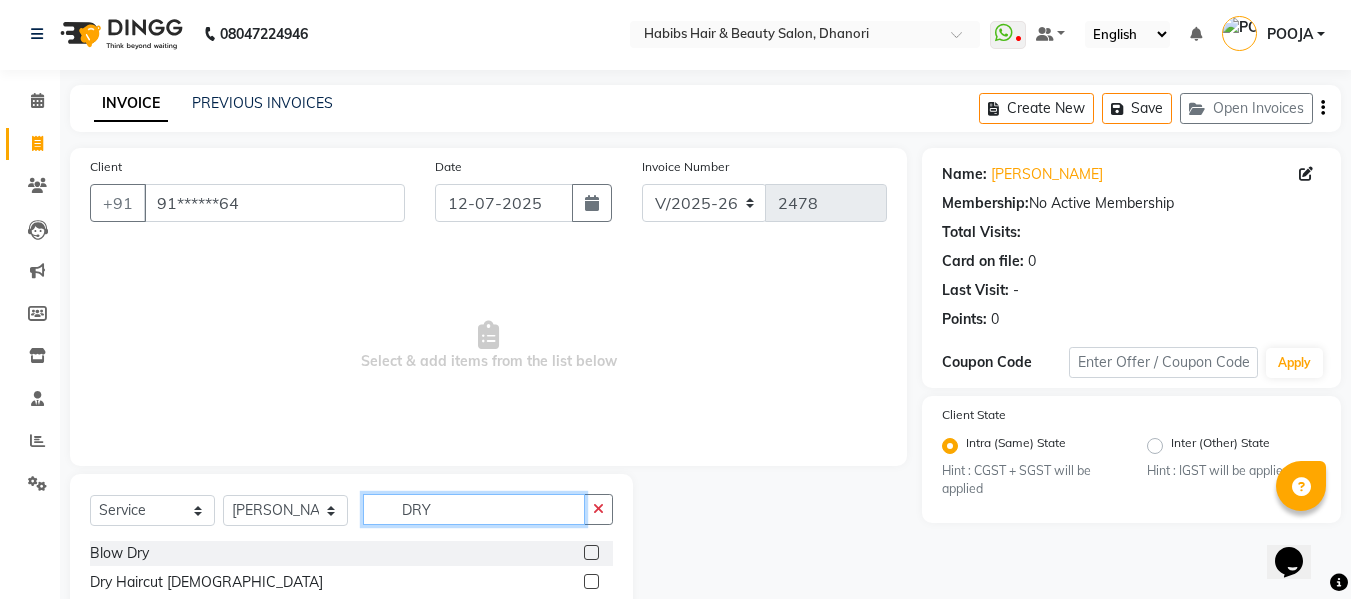 type on "DRY" 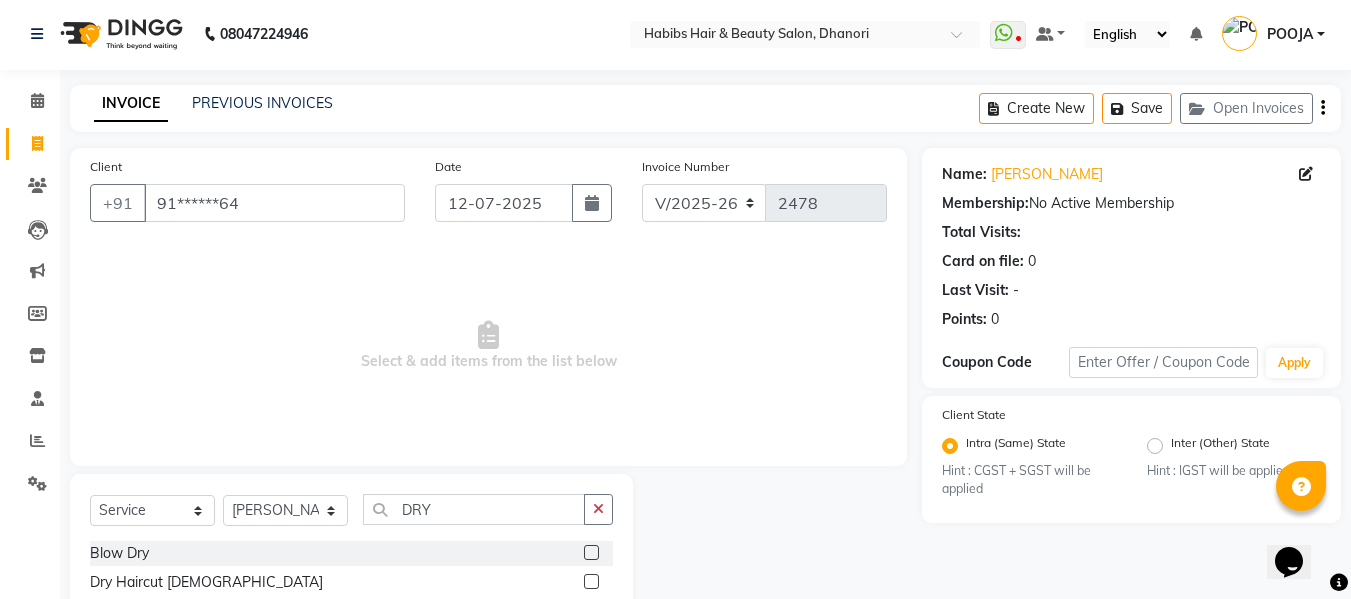 click 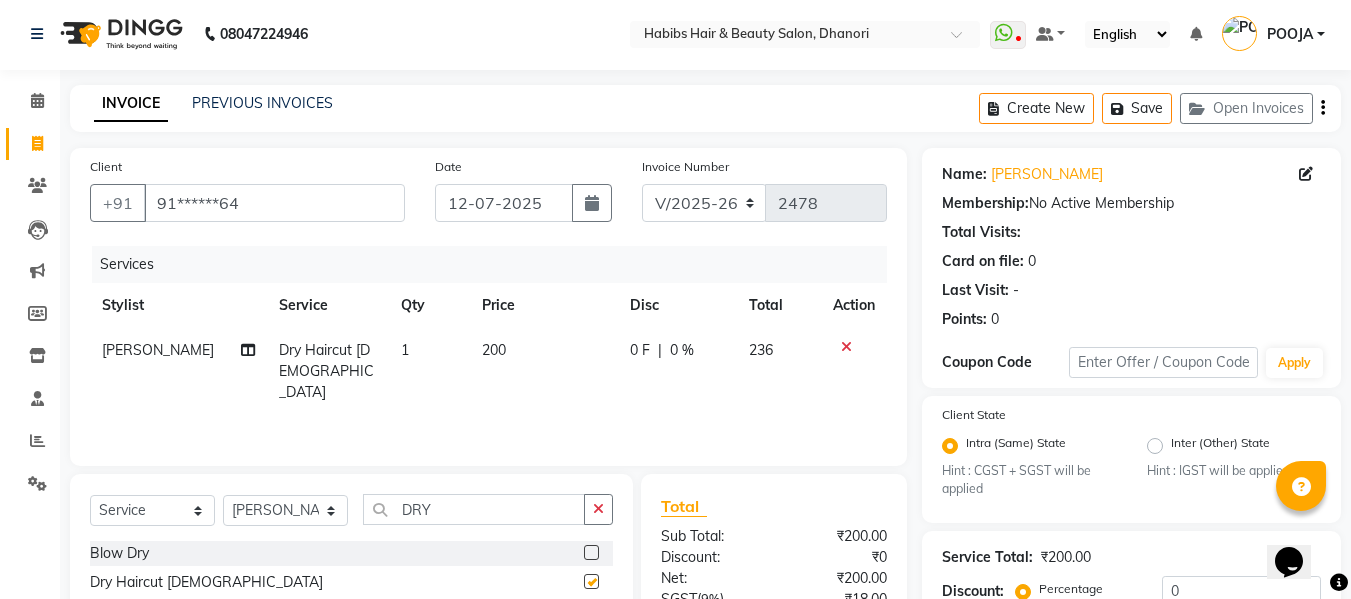 checkbox on "false" 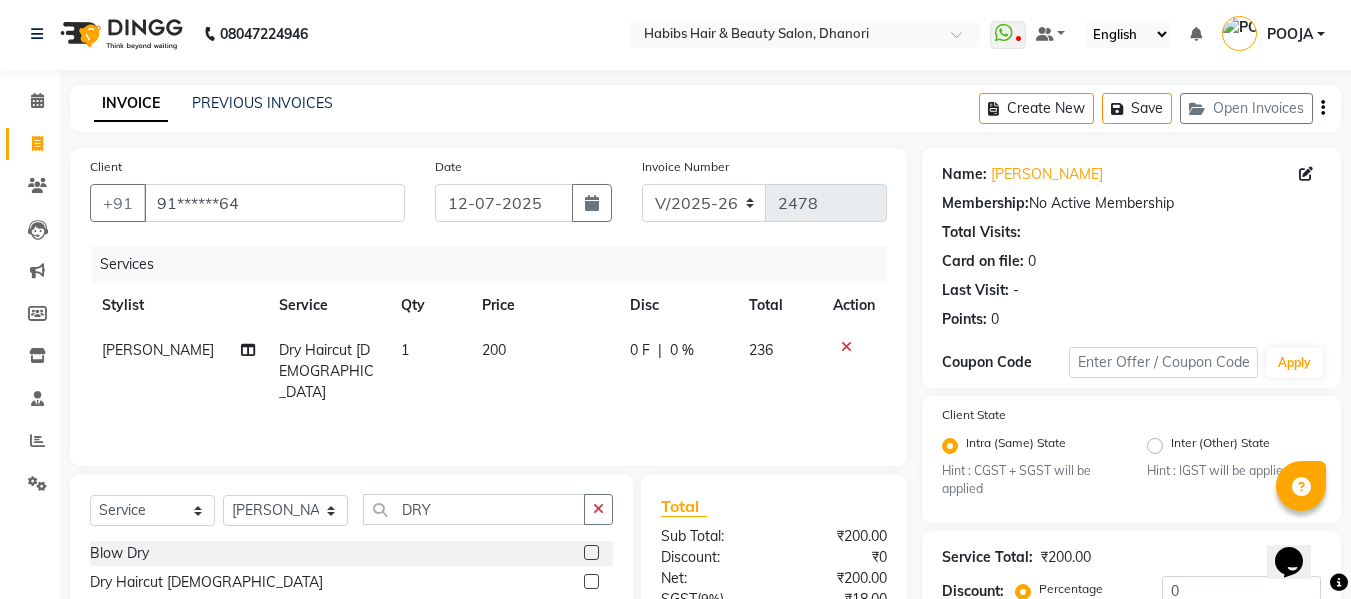 click on "200" 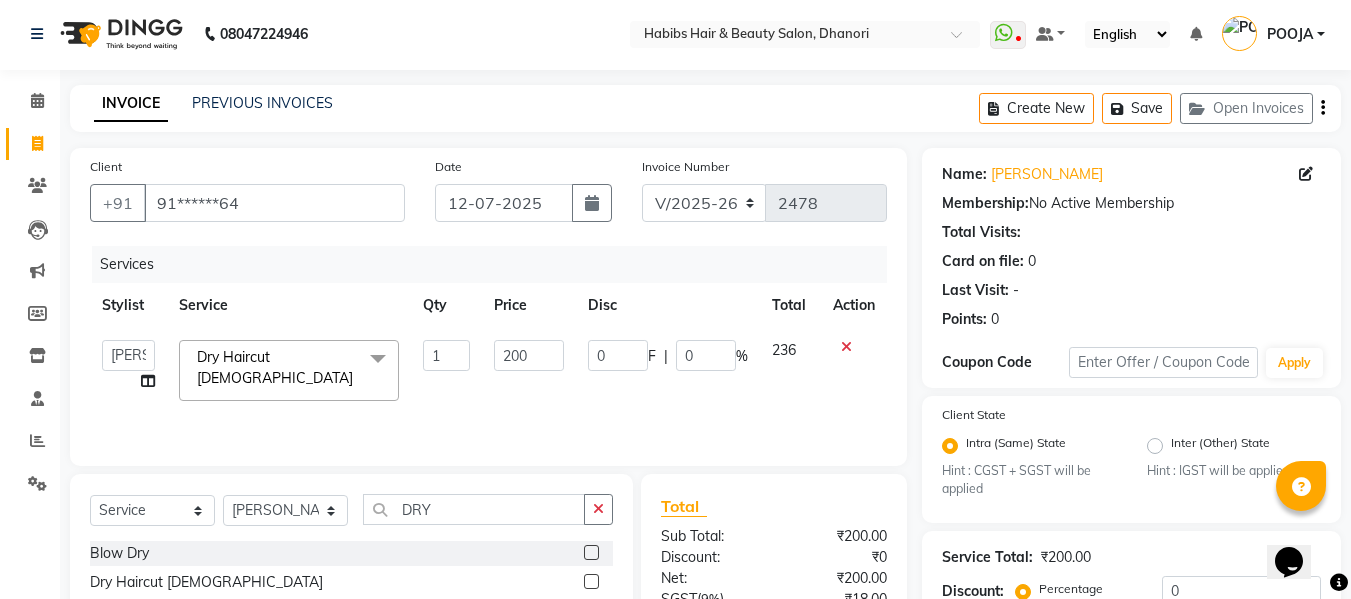 click on "200" 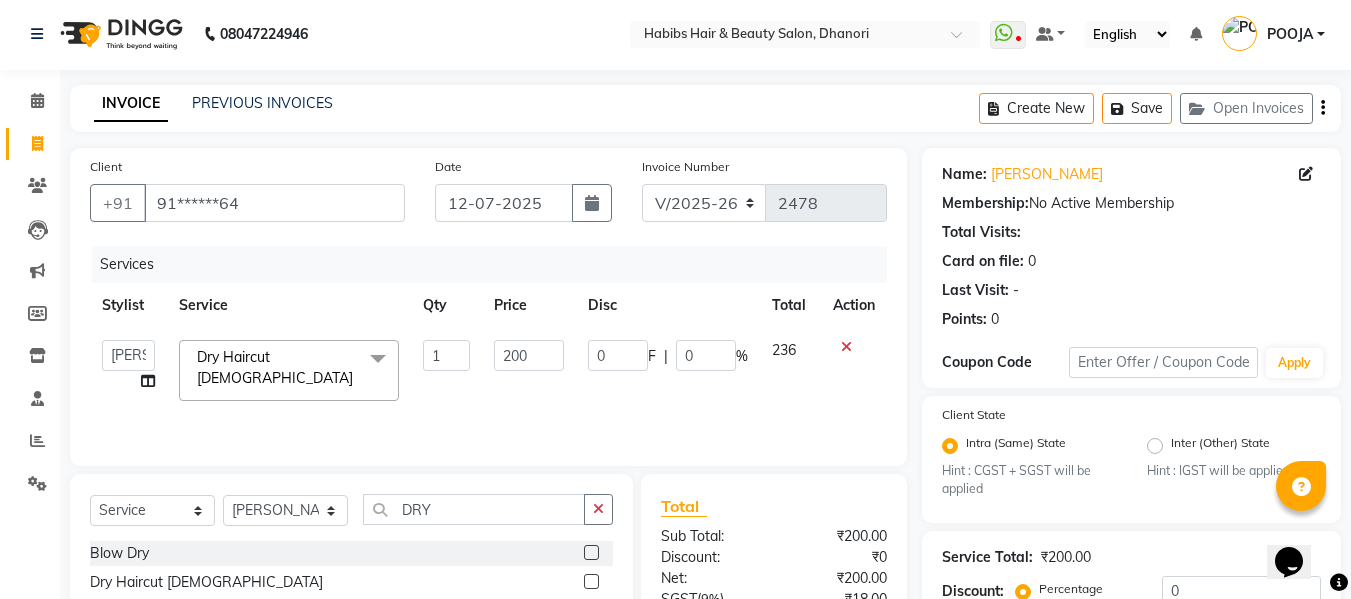 click on "200" 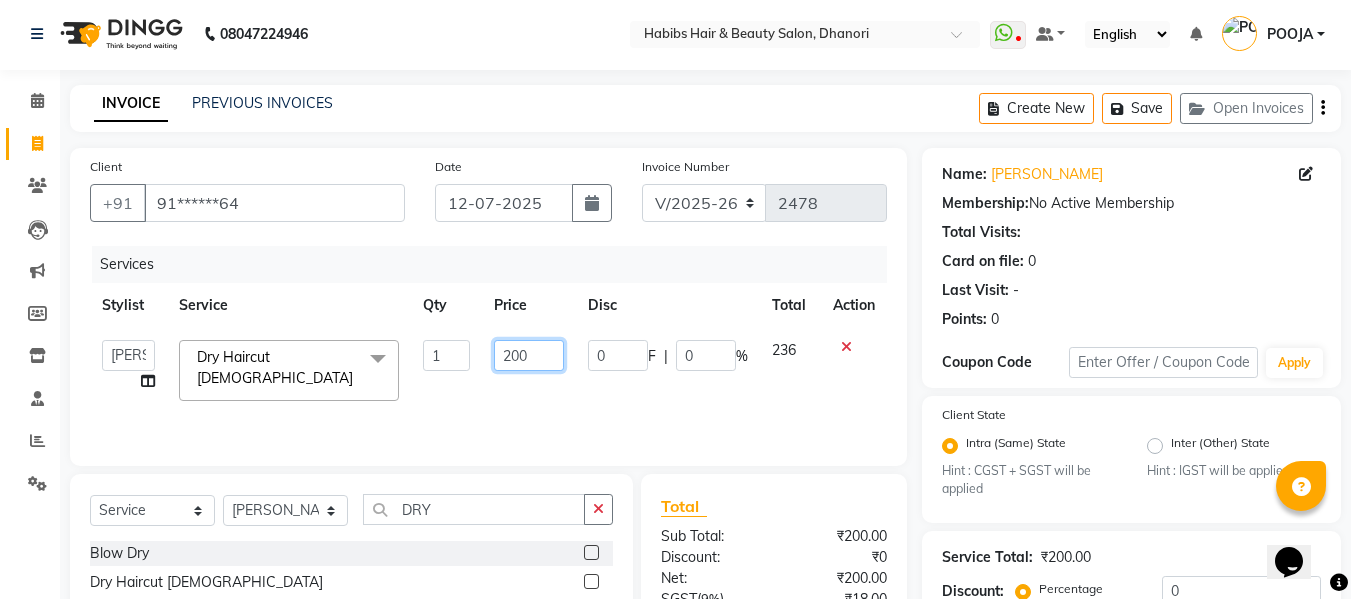 click on "200" 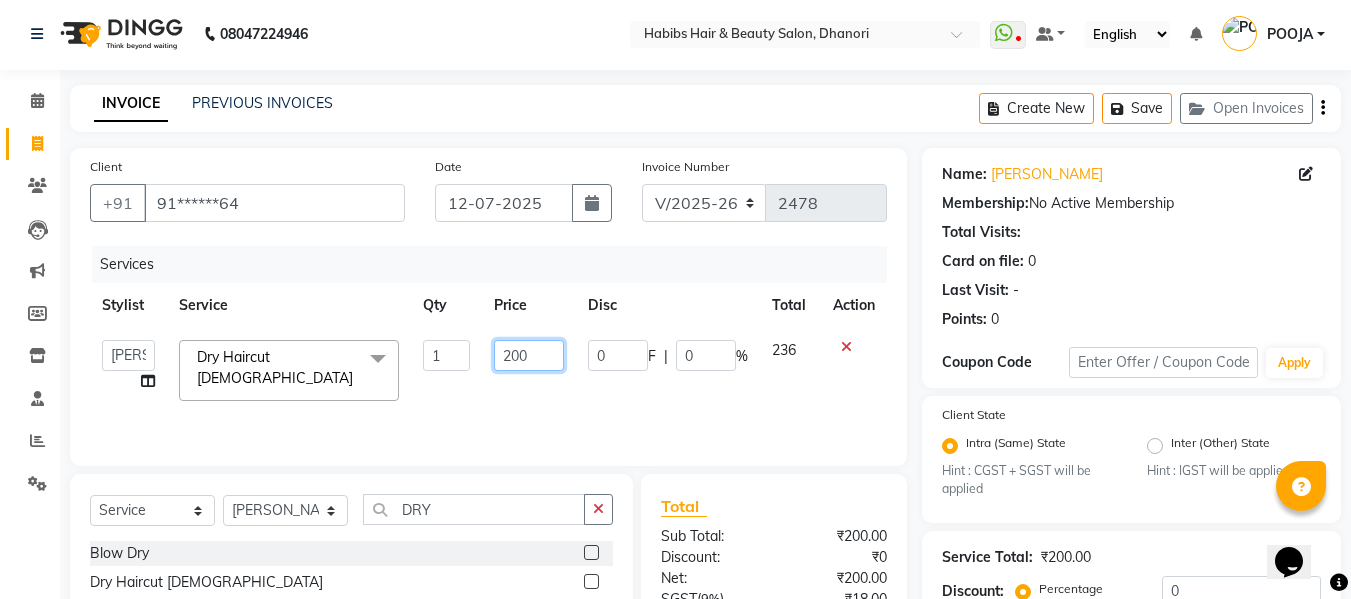 click on "200" 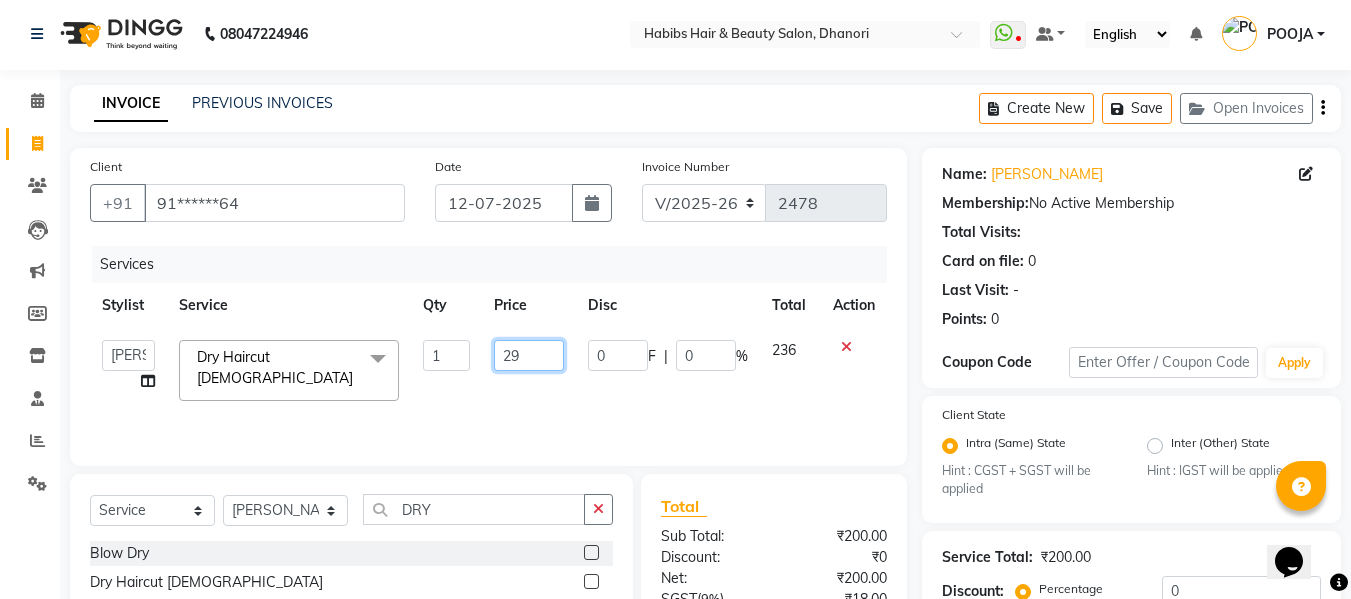 type on "297" 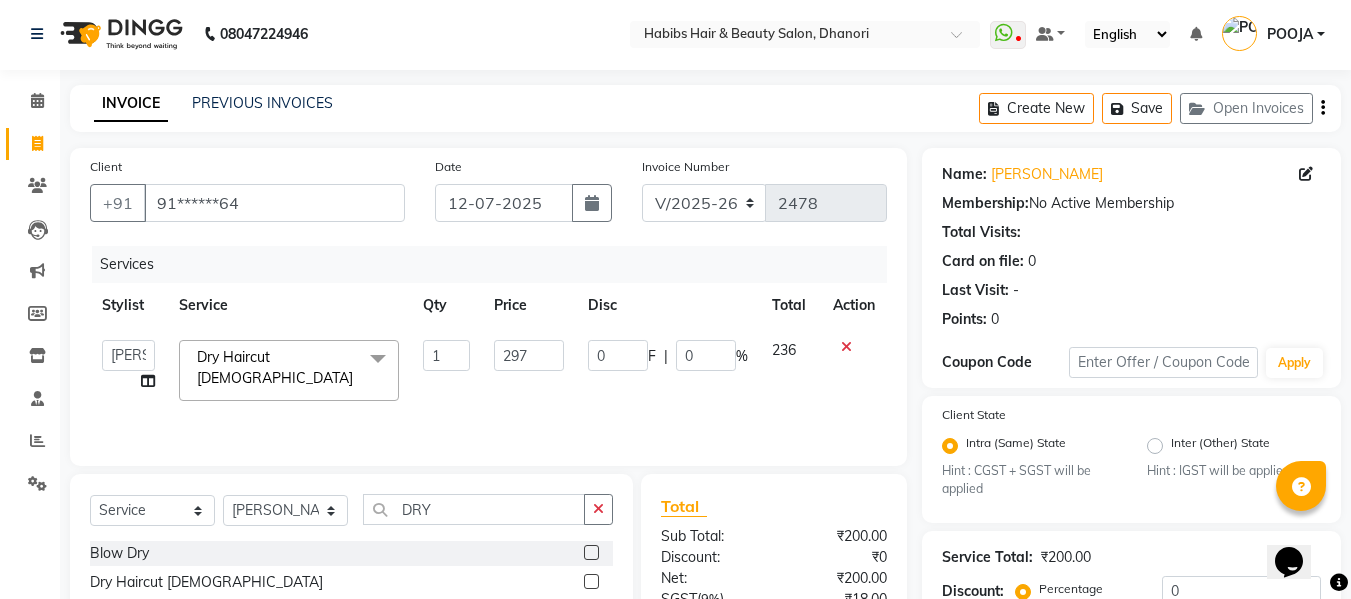 click on "297" 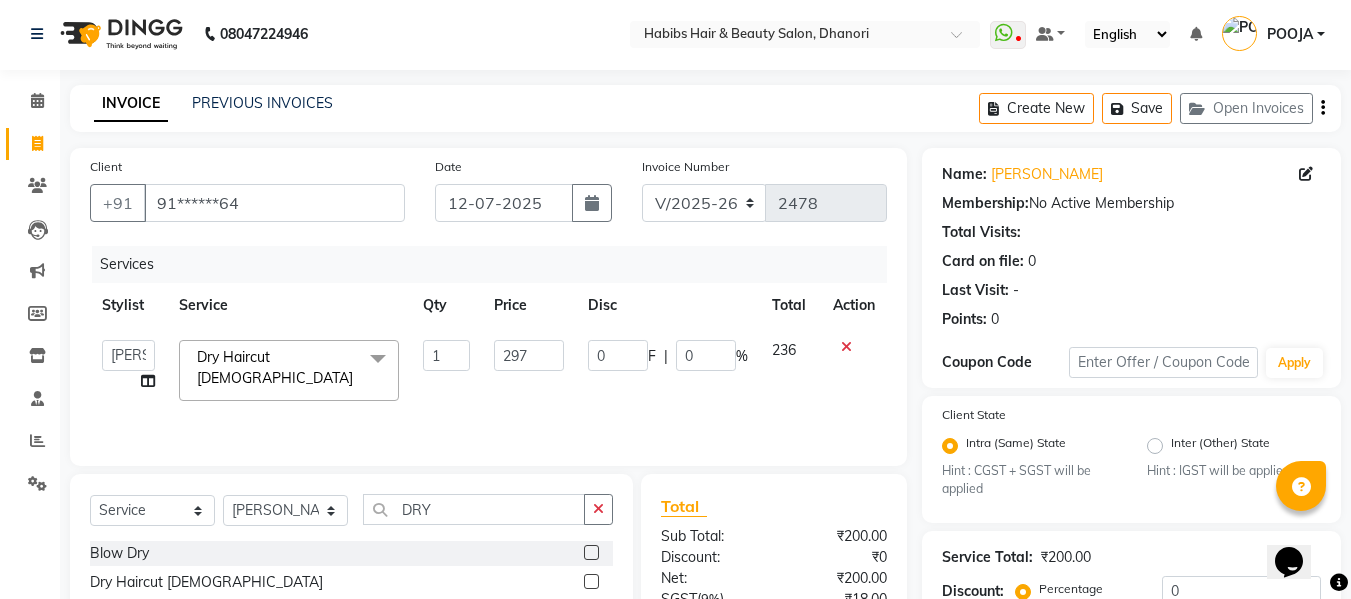 select on "35846" 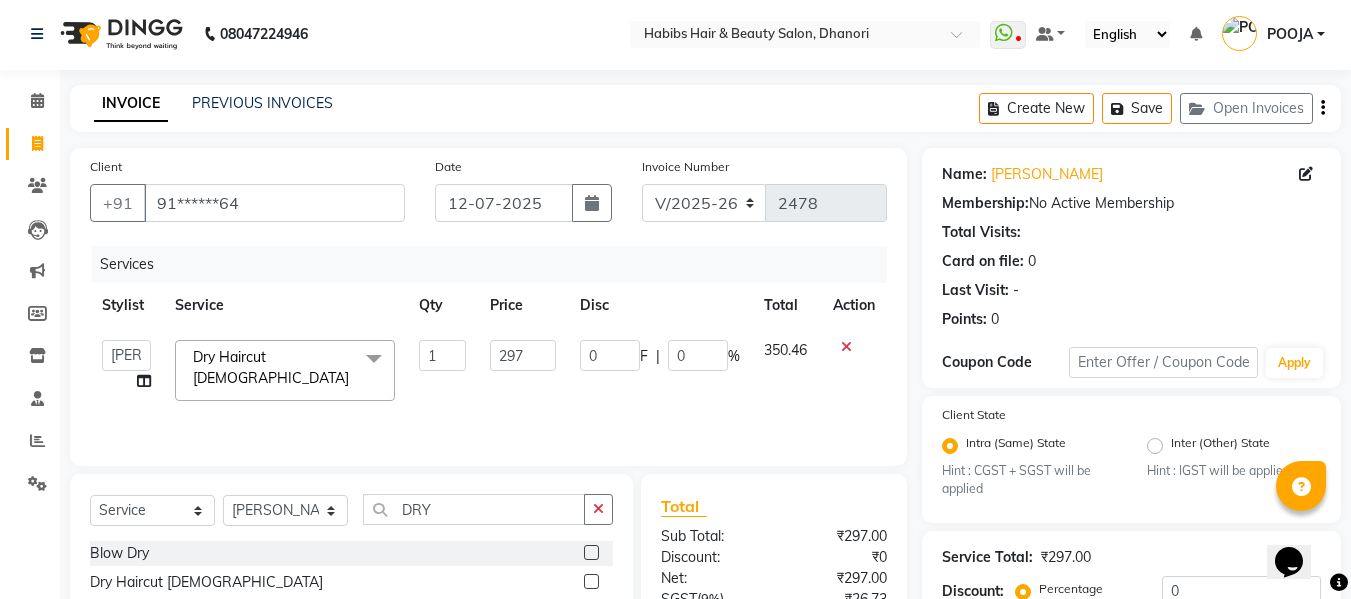 scroll, scrollTop: 211, scrollLeft: 0, axis: vertical 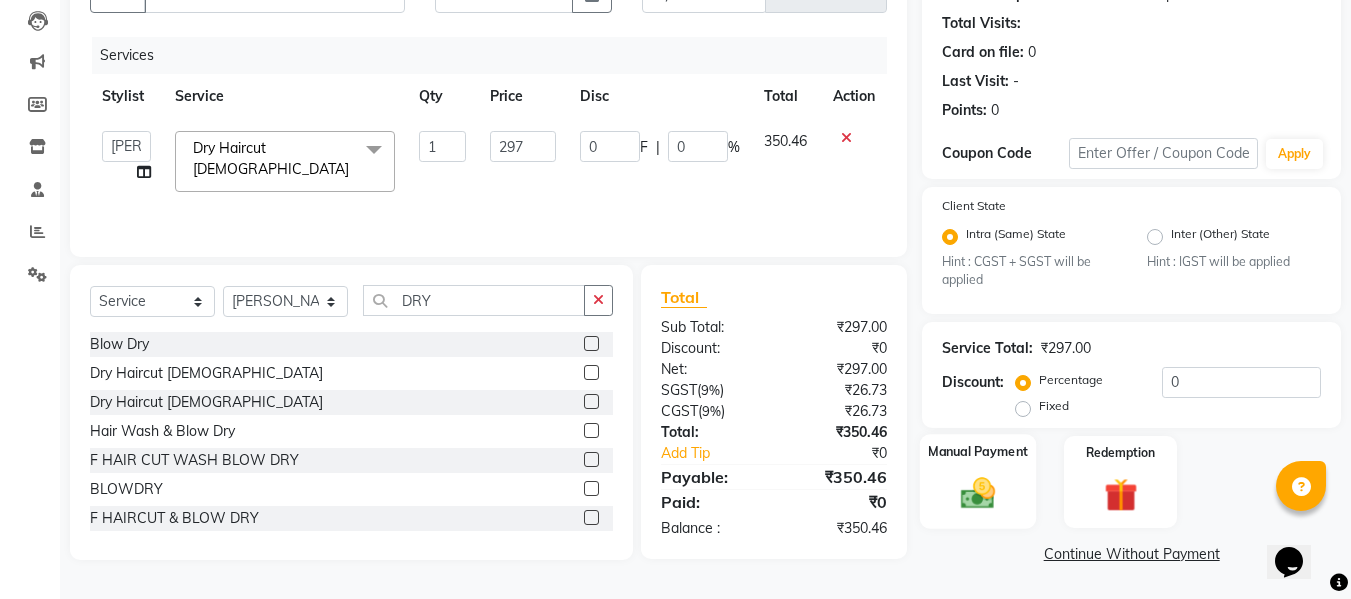 click 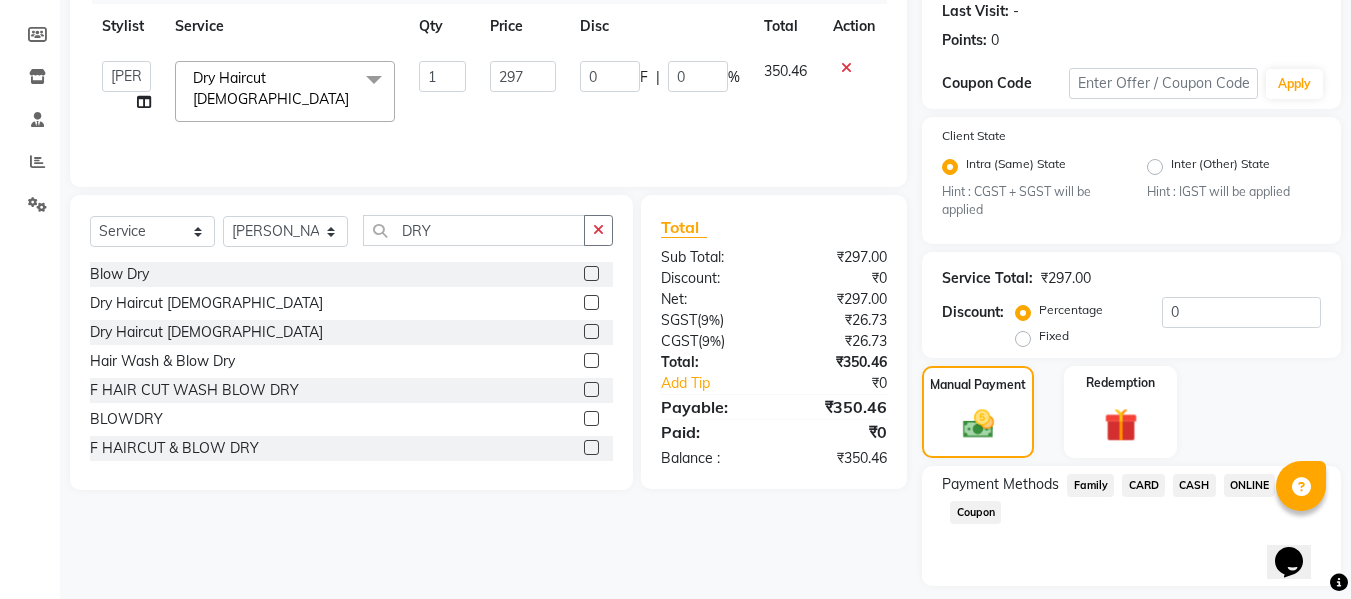 scroll, scrollTop: 339, scrollLeft: 0, axis: vertical 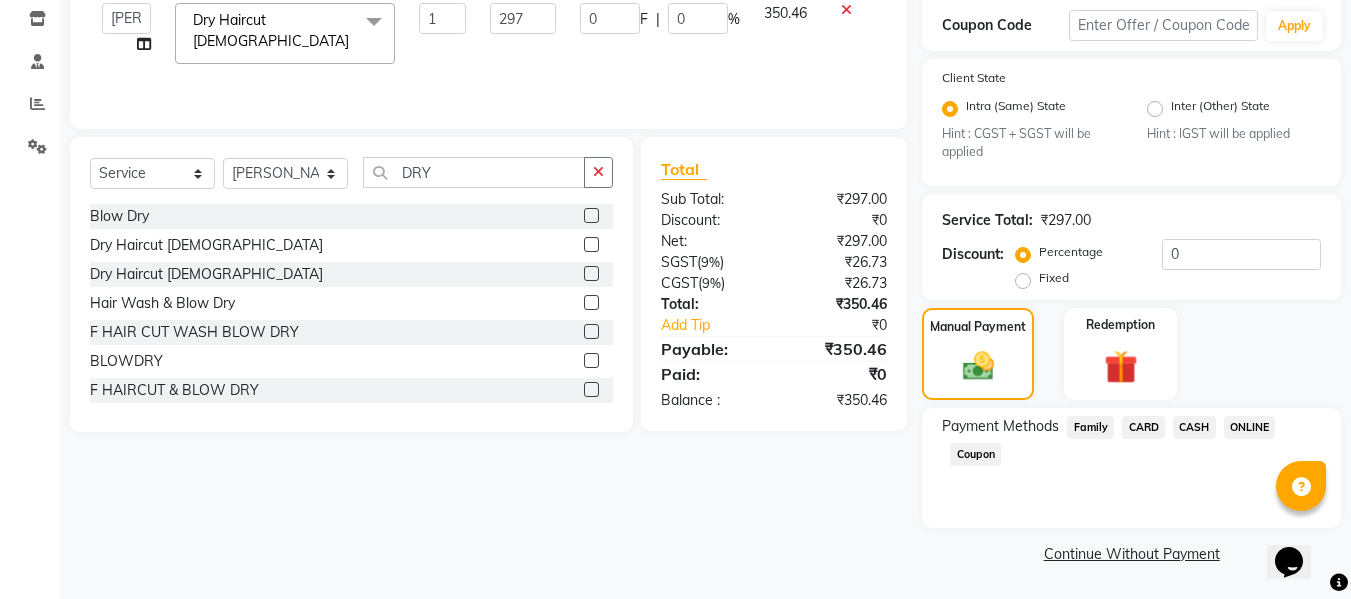 click on "ONLINE" 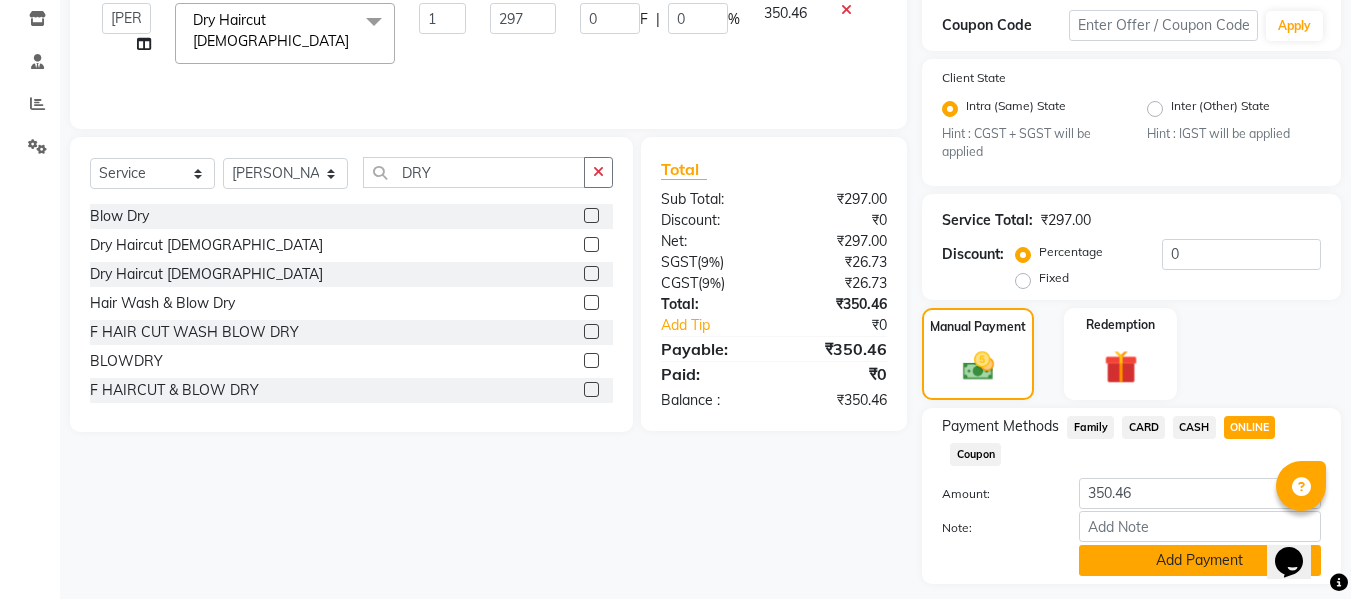 click on "Add Payment" 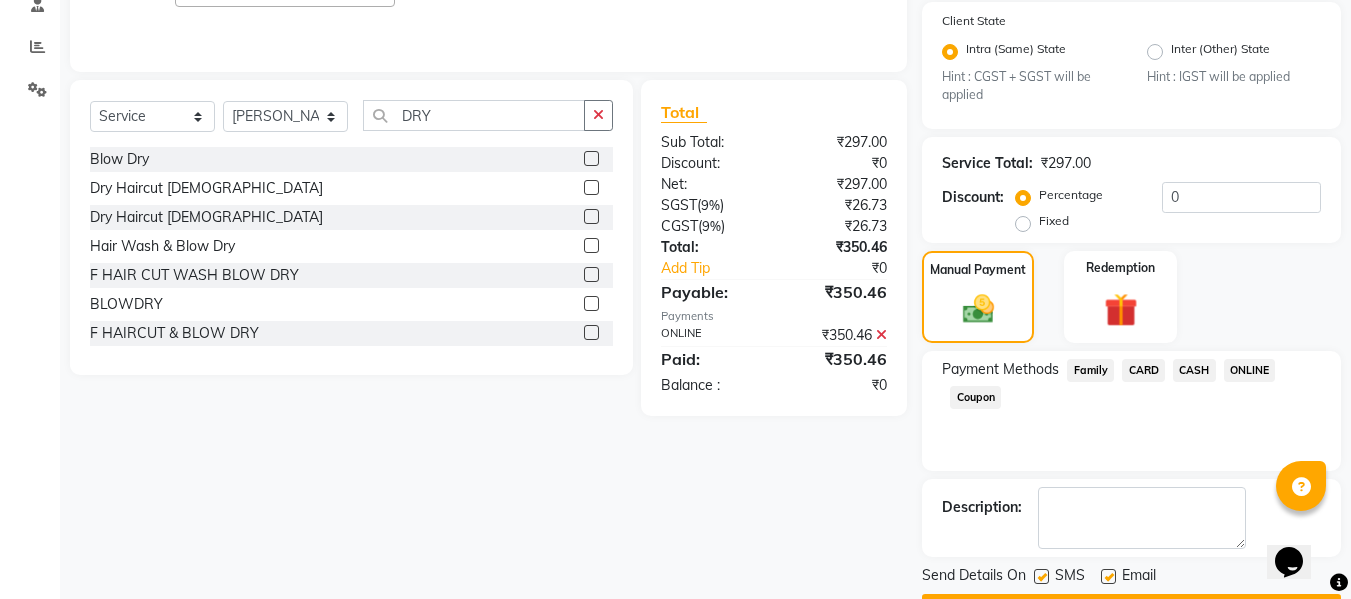 scroll, scrollTop: 452, scrollLeft: 0, axis: vertical 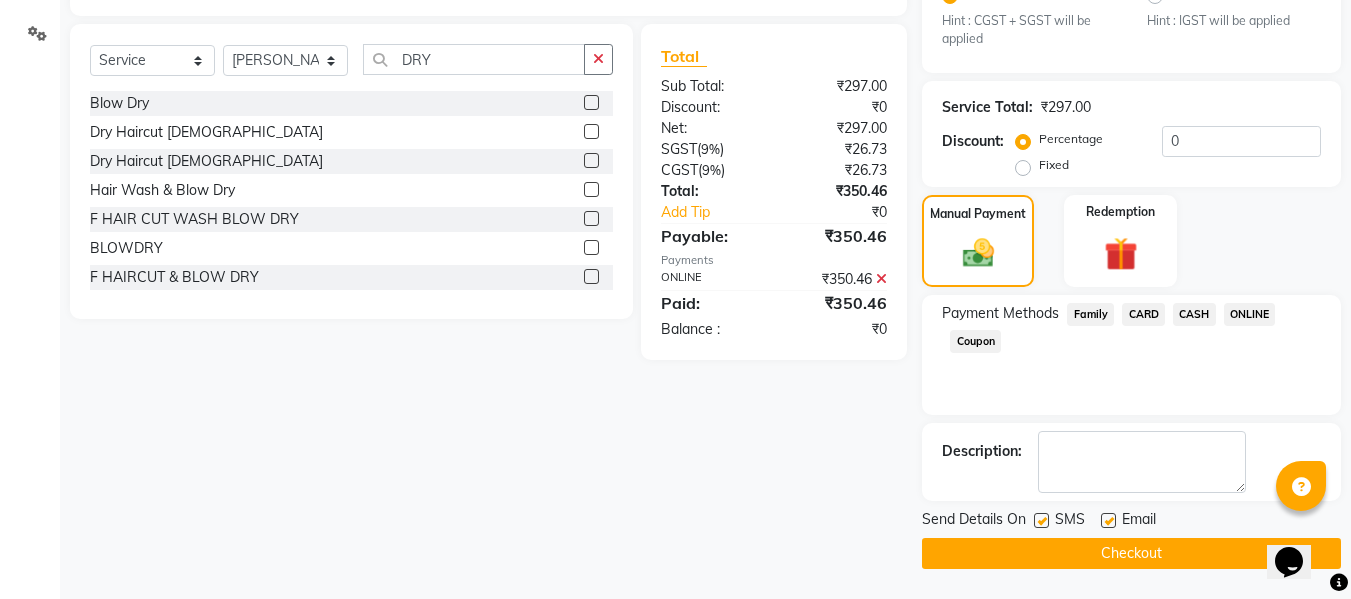 click on "Checkout" 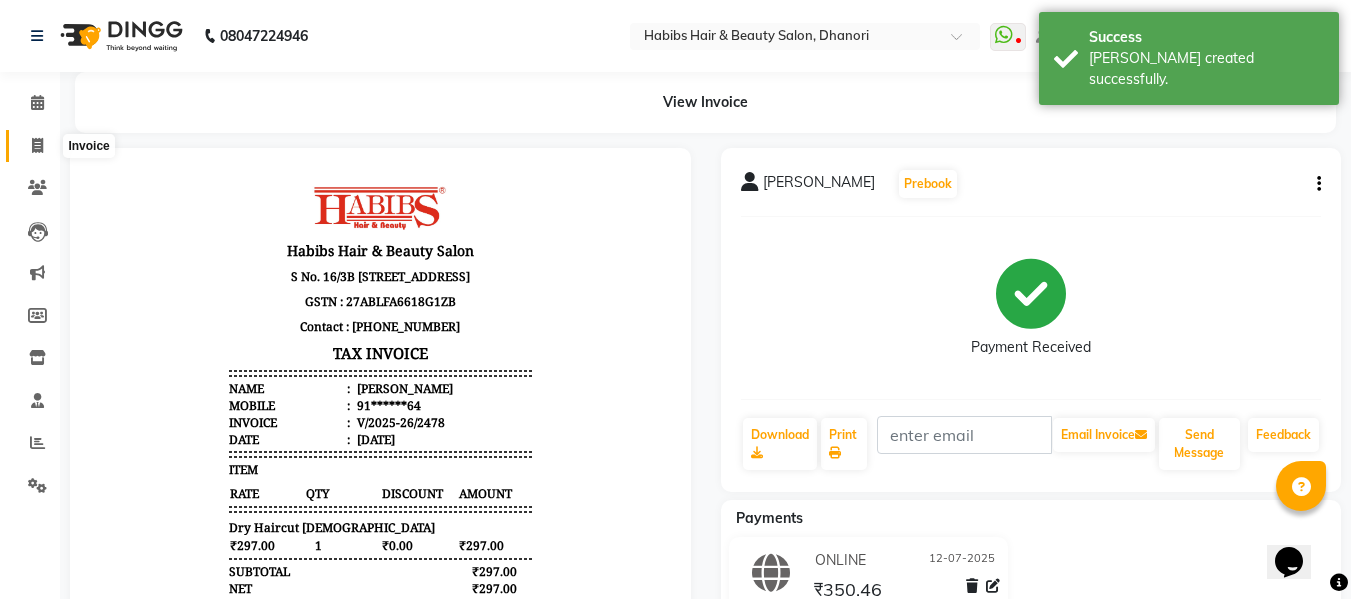 scroll, scrollTop: 0, scrollLeft: 0, axis: both 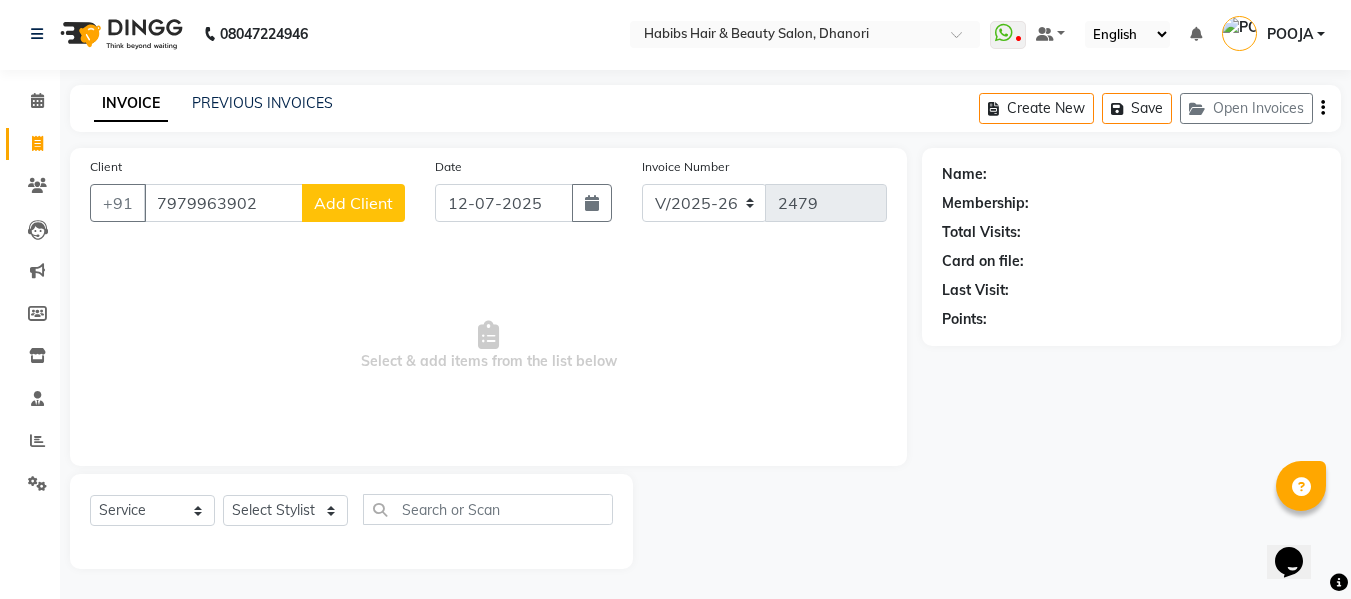 type on "7979963902" 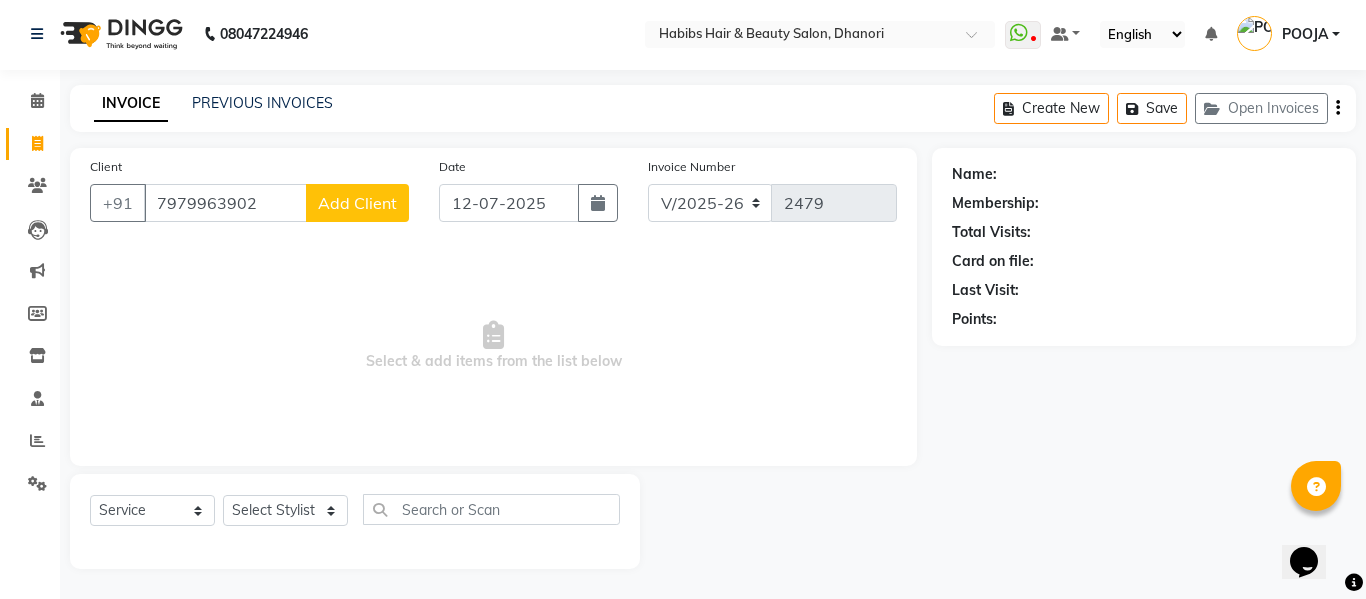 select on "22" 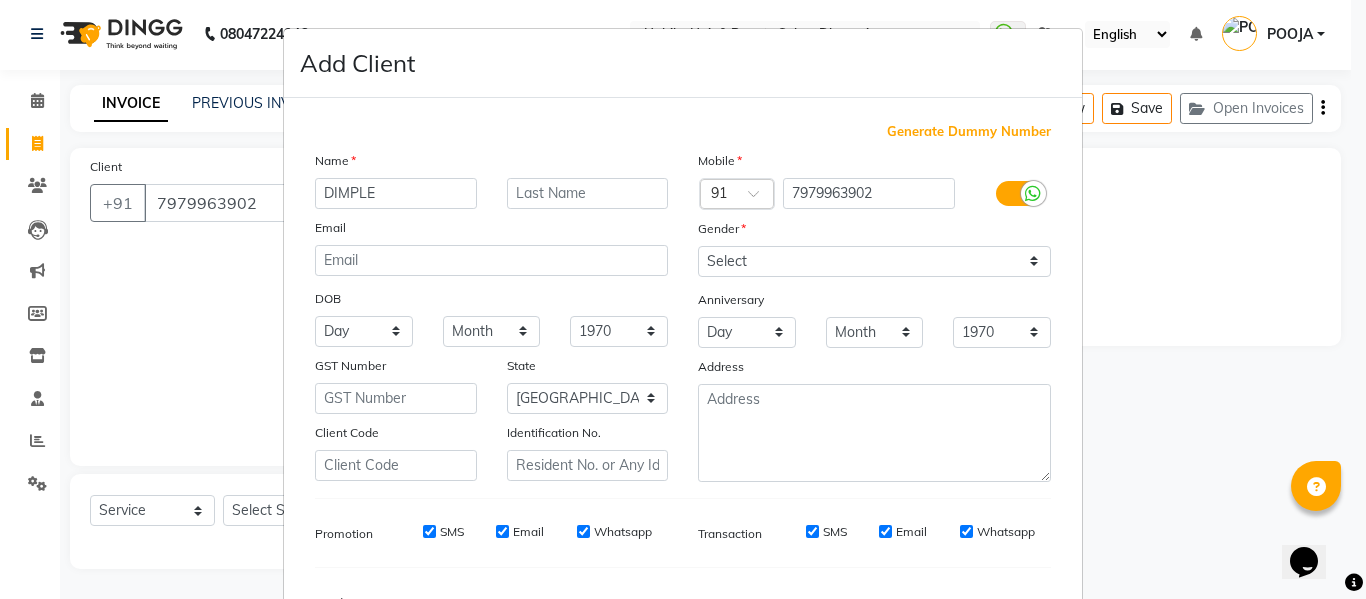 type on "DIMPLE" 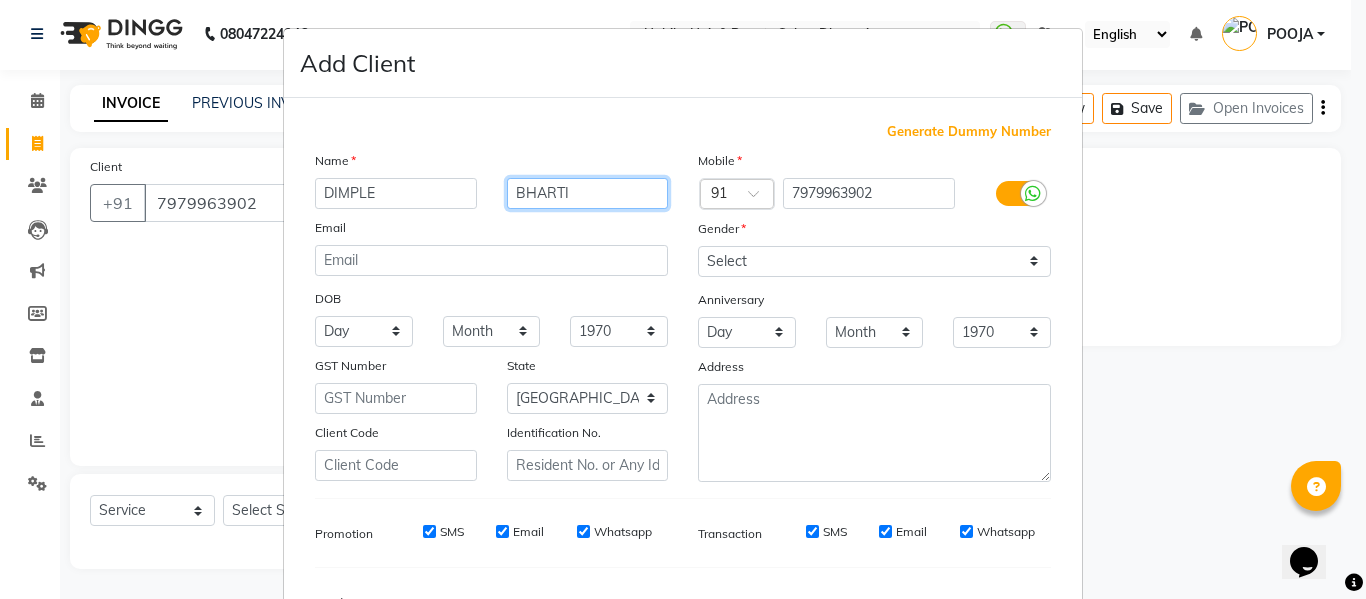 type on "BHARTI" 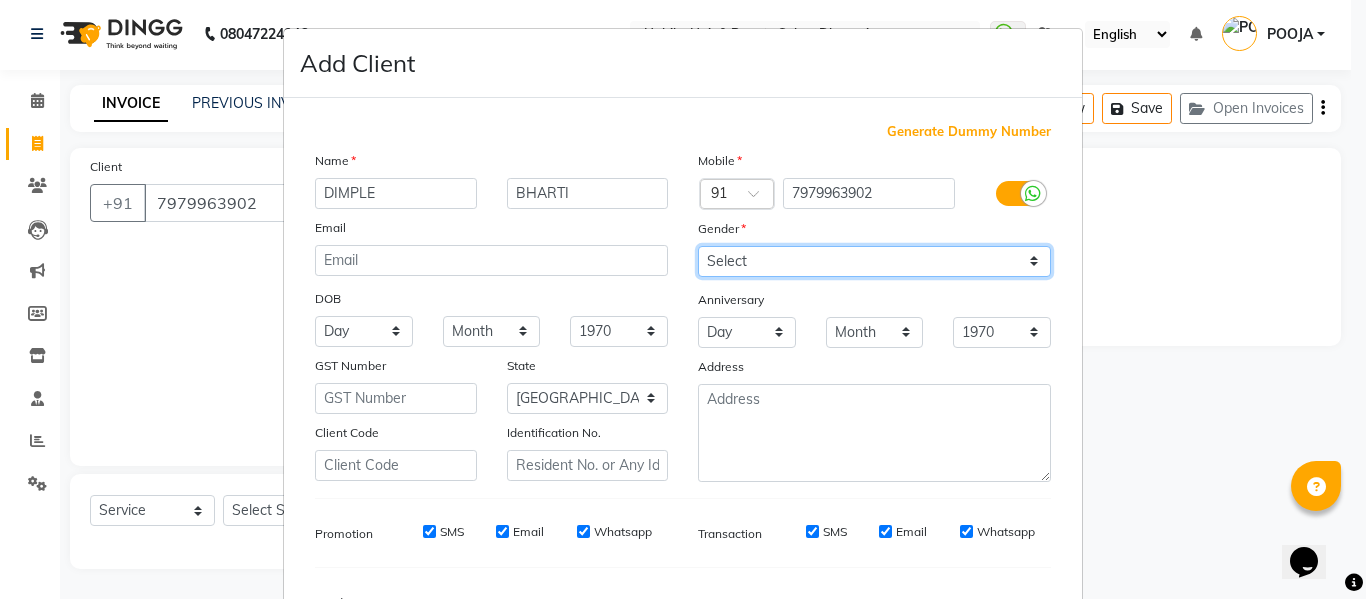 click on "Select [DEMOGRAPHIC_DATA] [DEMOGRAPHIC_DATA] Other Prefer Not To Say" at bounding box center (874, 261) 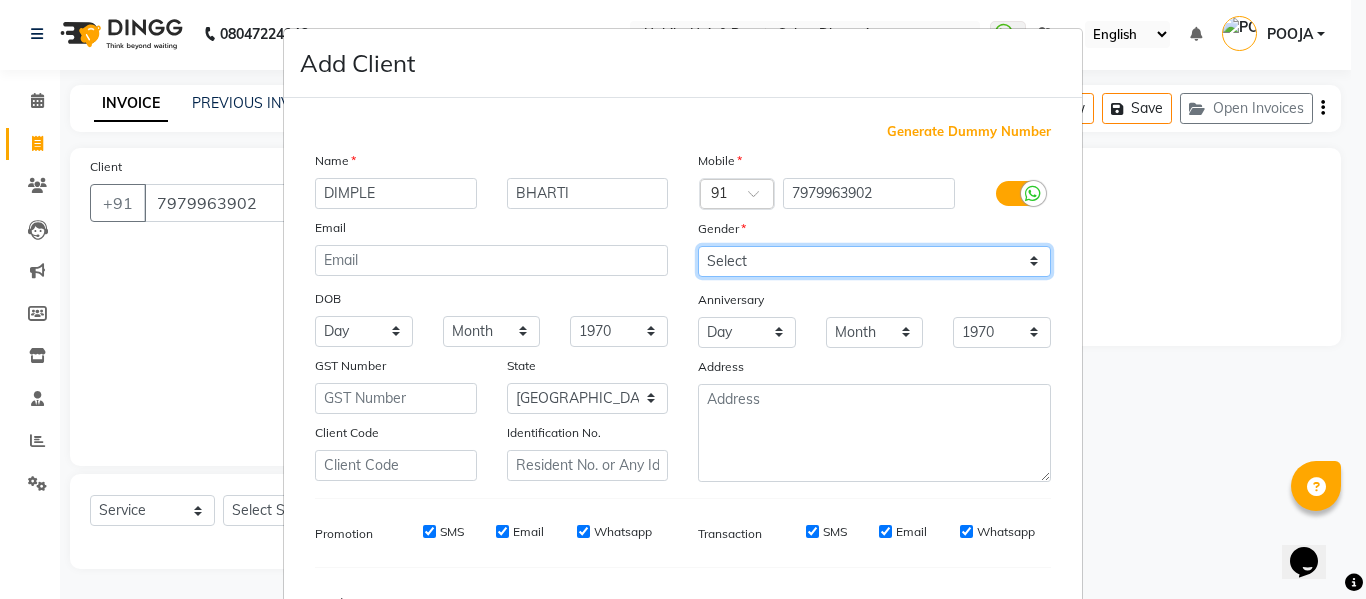 click on "Select [DEMOGRAPHIC_DATA] [DEMOGRAPHIC_DATA] Other Prefer Not To Say" at bounding box center (874, 261) 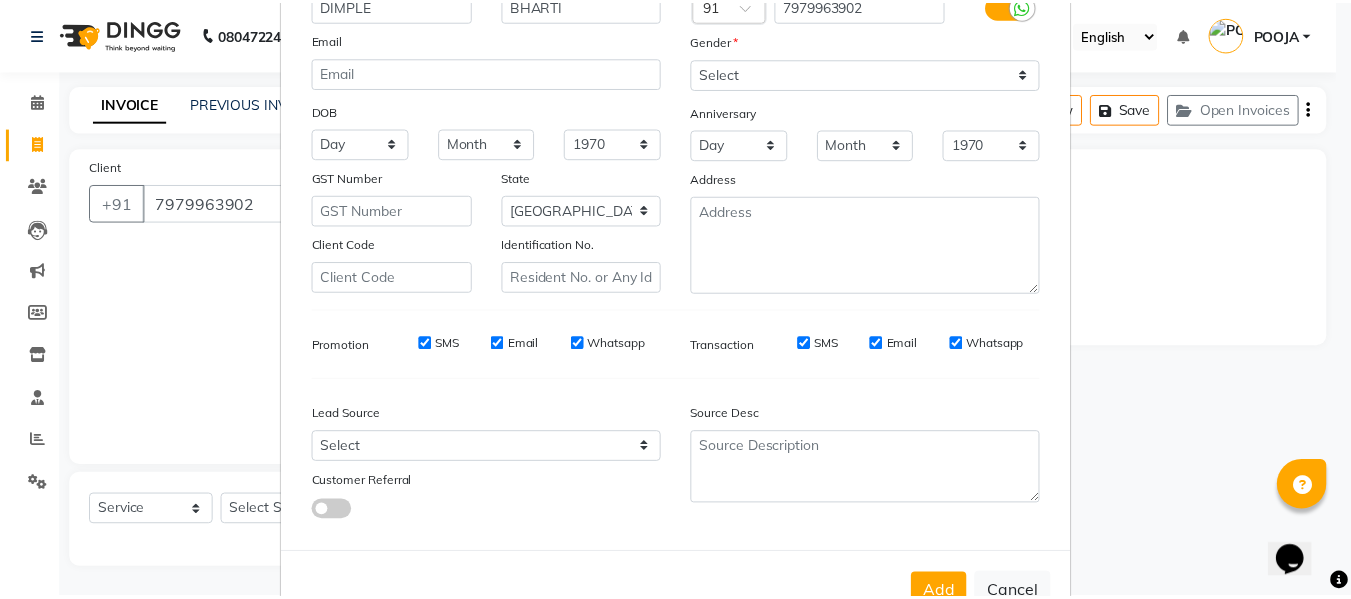 scroll, scrollTop: 250, scrollLeft: 0, axis: vertical 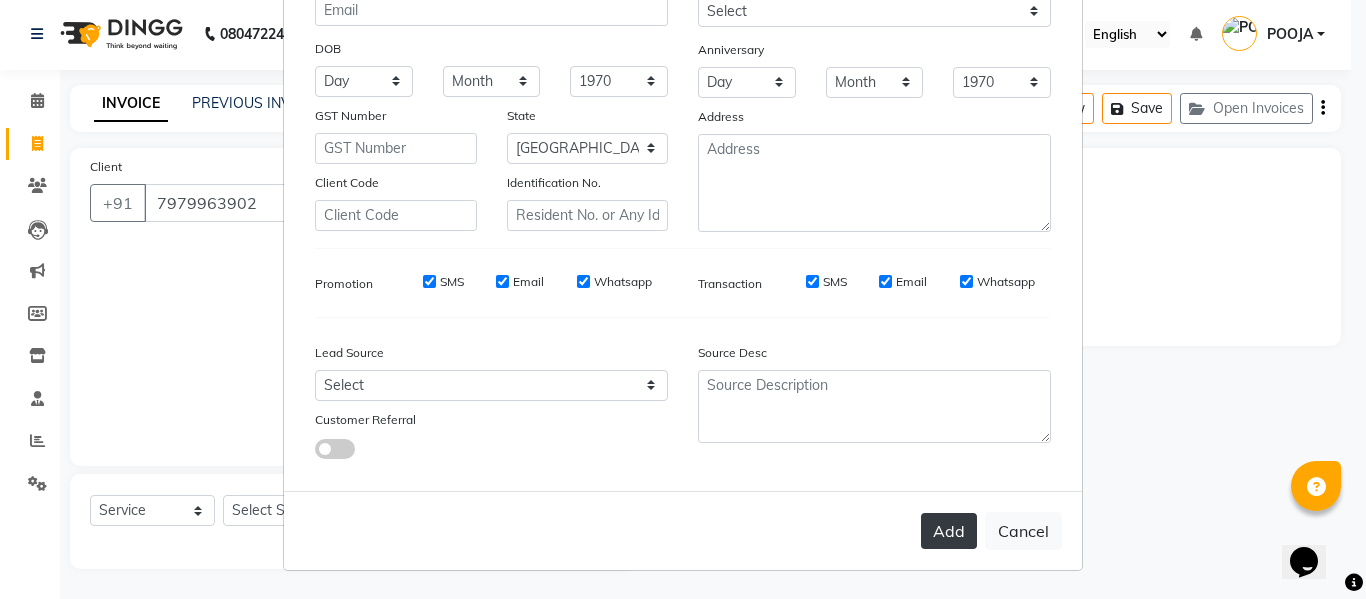 click on "Add" at bounding box center [949, 531] 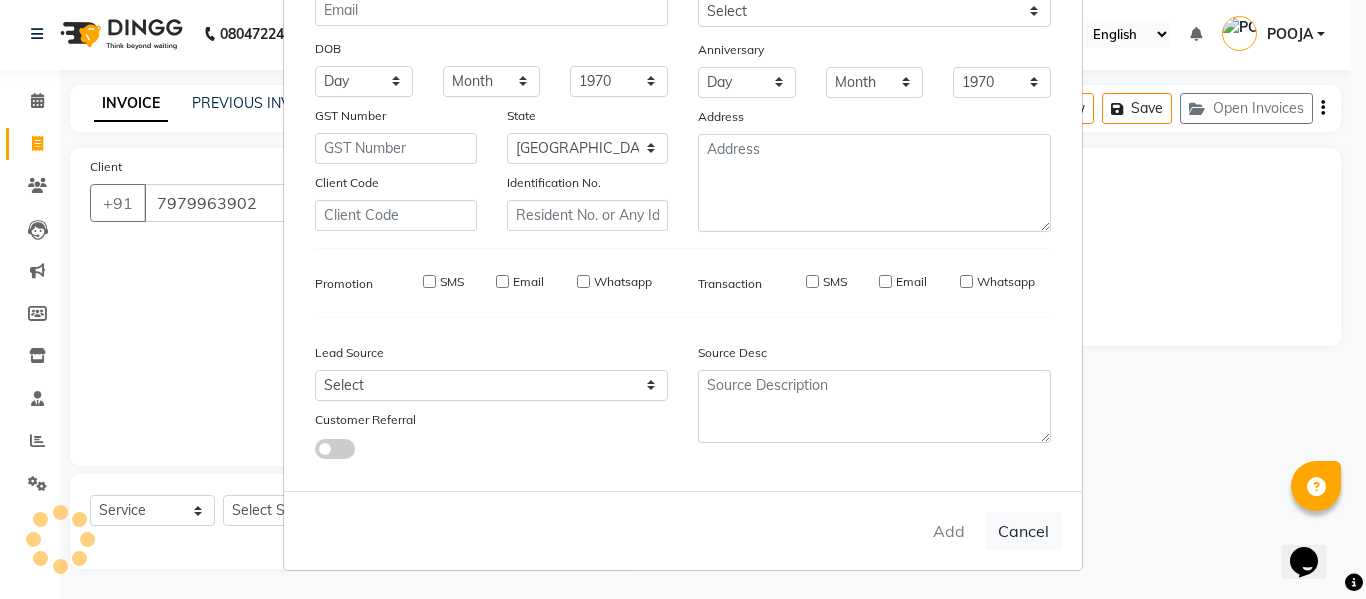 type on "79******02" 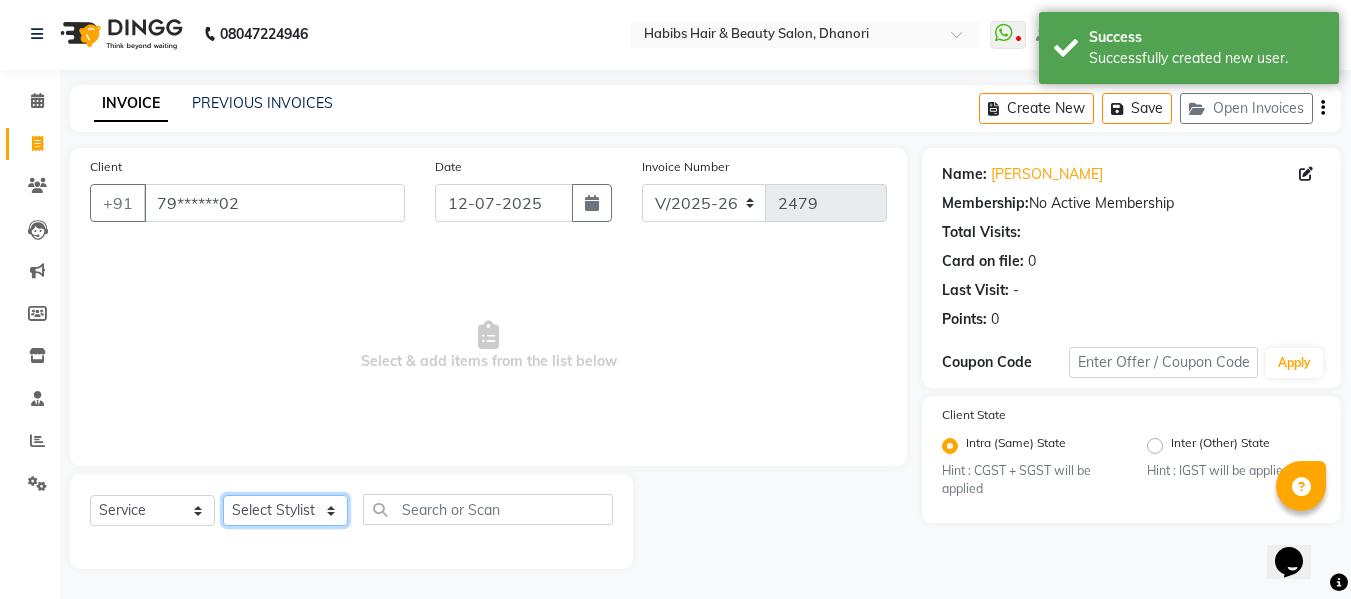 click on "Select Stylist Admin  [PERSON_NAME]  [PERSON_NAME] DARSHAN DIVYA [PERSON_NAME] POOJA POOJA J RAKESH [PERSON_NAME] [PERSON_NAME]" 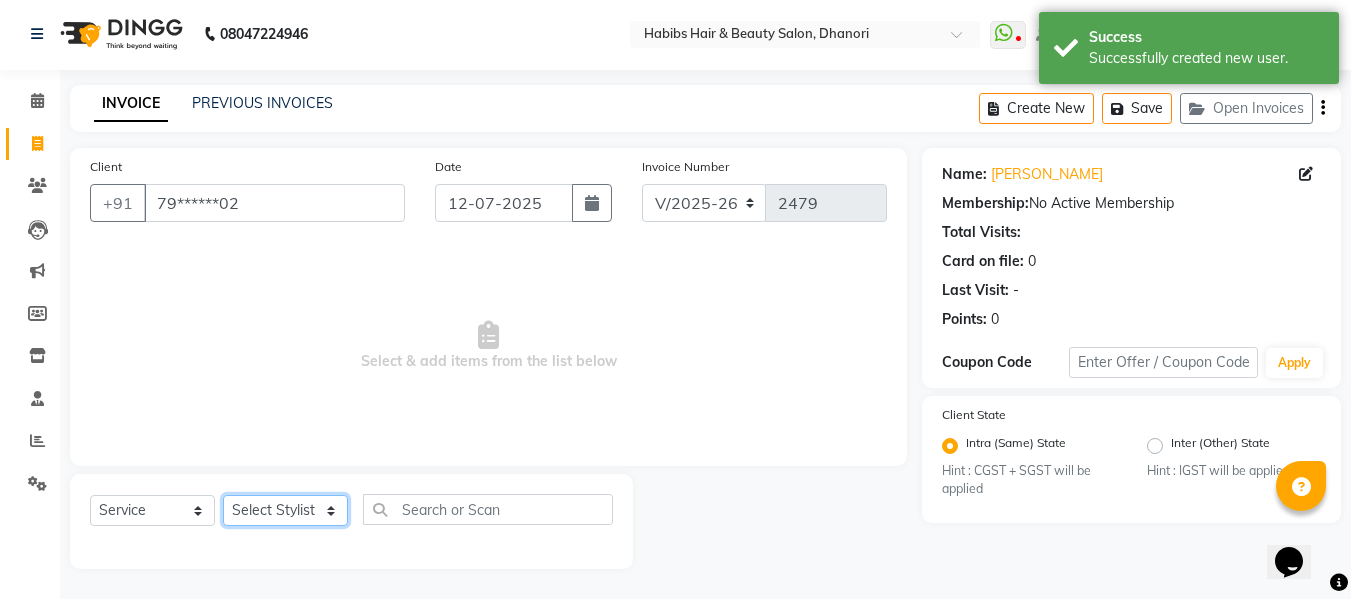 select on "81009" 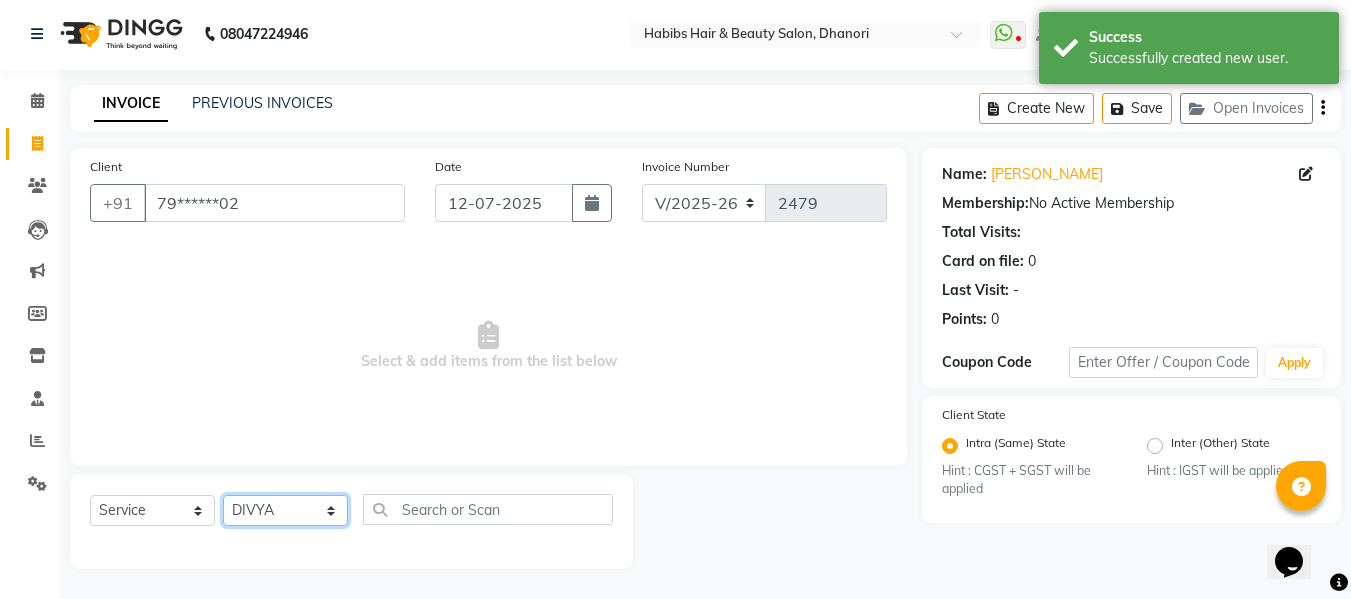 click on "Select Stylist Admin  [PERSON_NAME]  [PERSON_NAME] DARSHAN DIVYA [PERSON_NAME] POOJA POOJA J RAKESH [PERSON_NAME] [PERSON_NAME]" 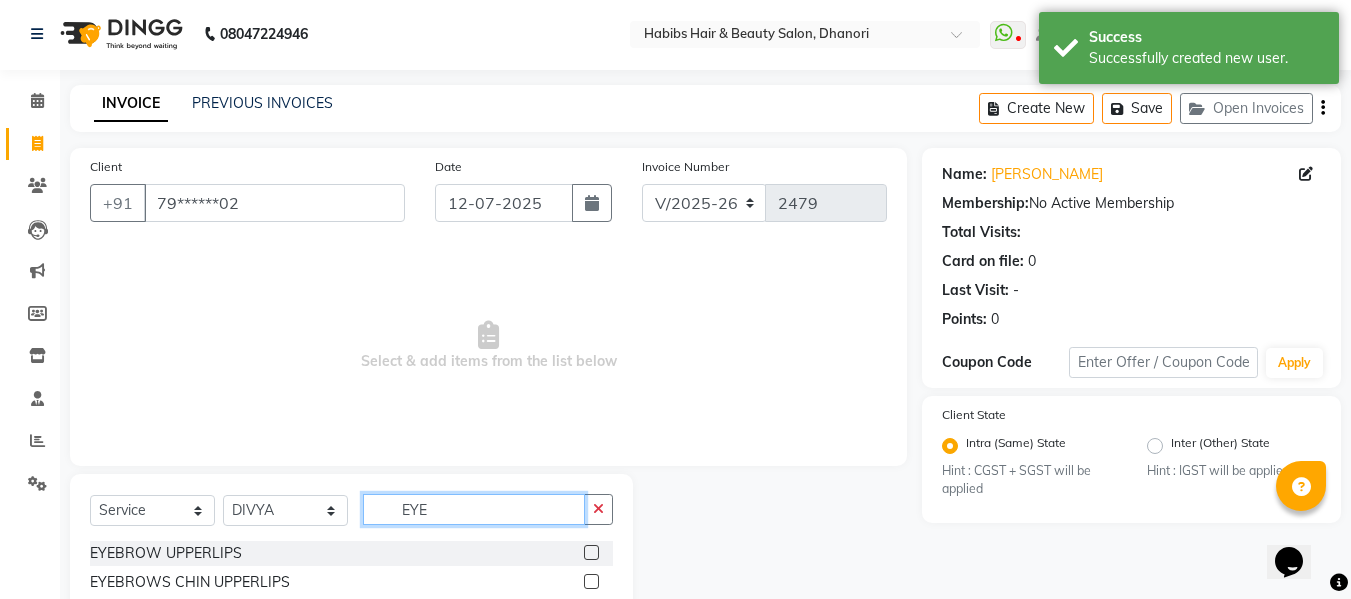 scroll, scrollTop: 89, scrollLeft: 0, axis: vertical 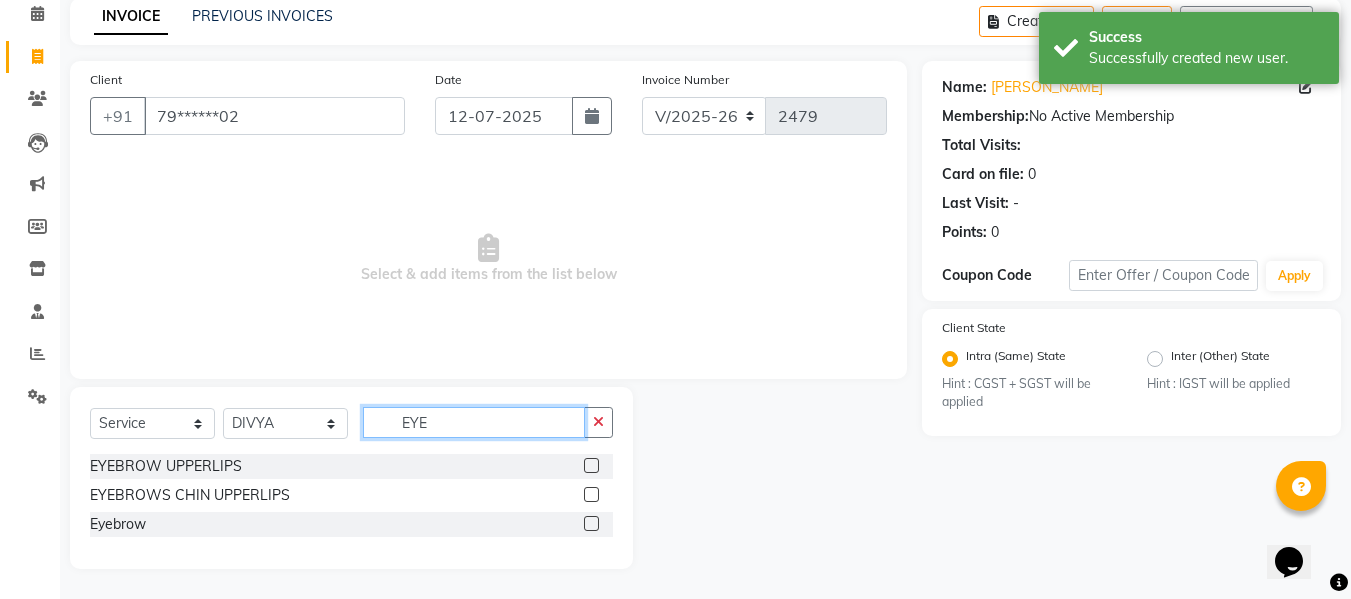 type on "EYE" 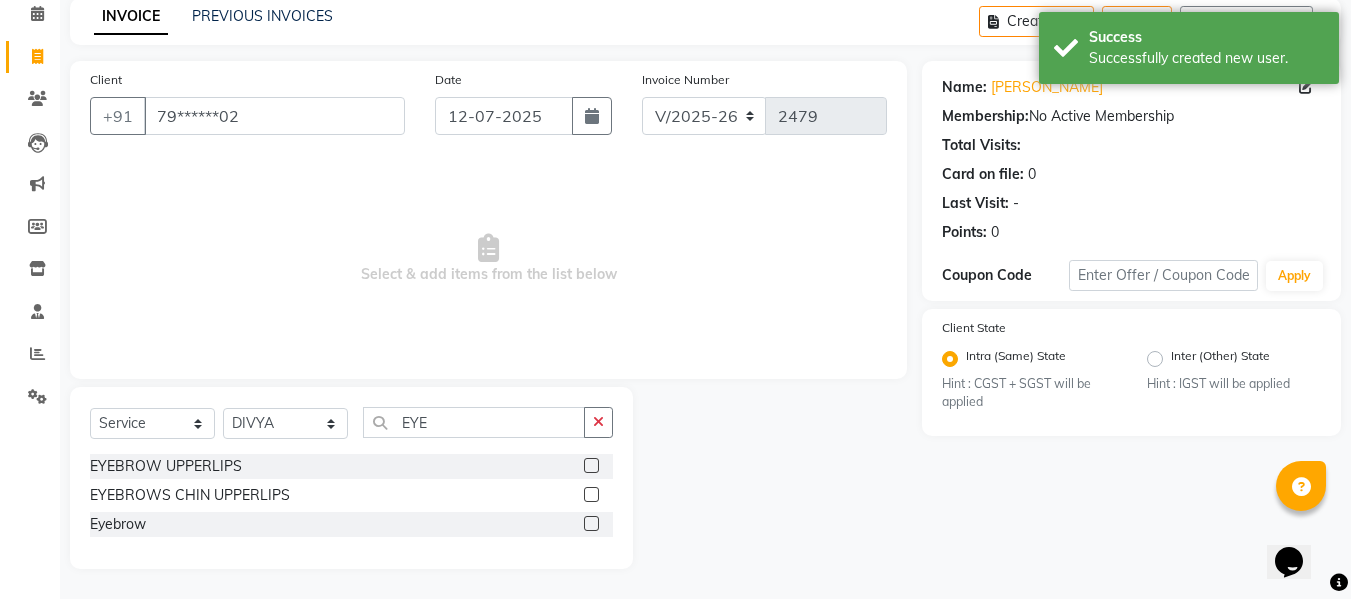 click 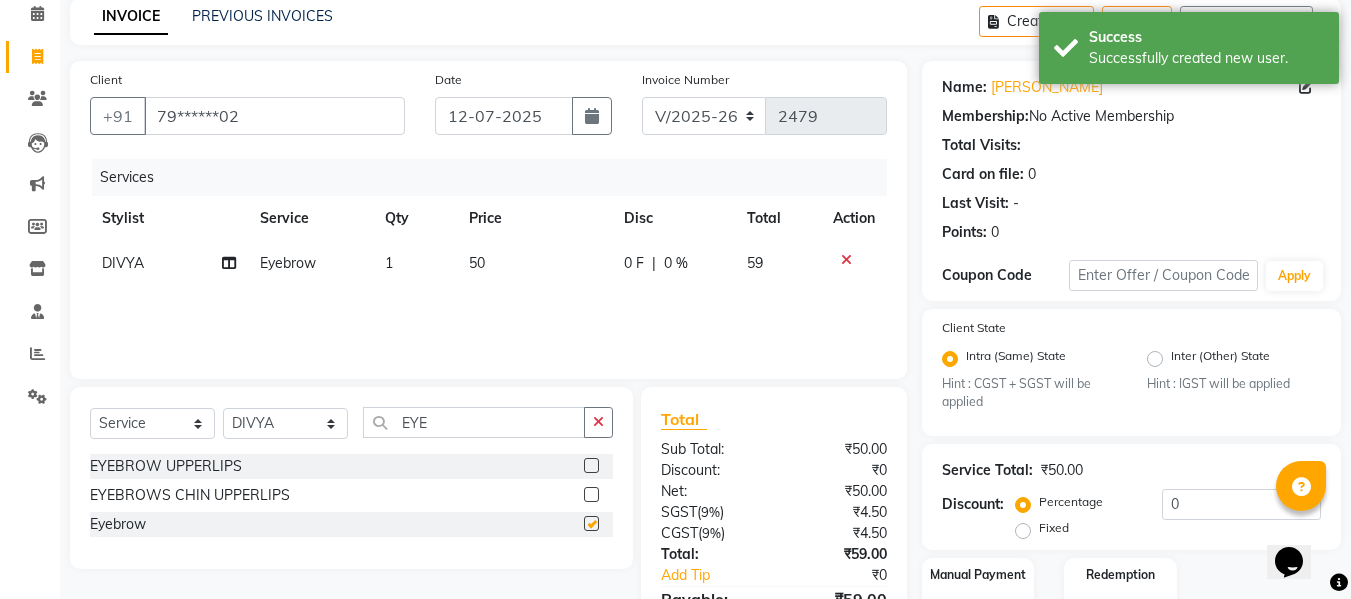 checkbox on "false" 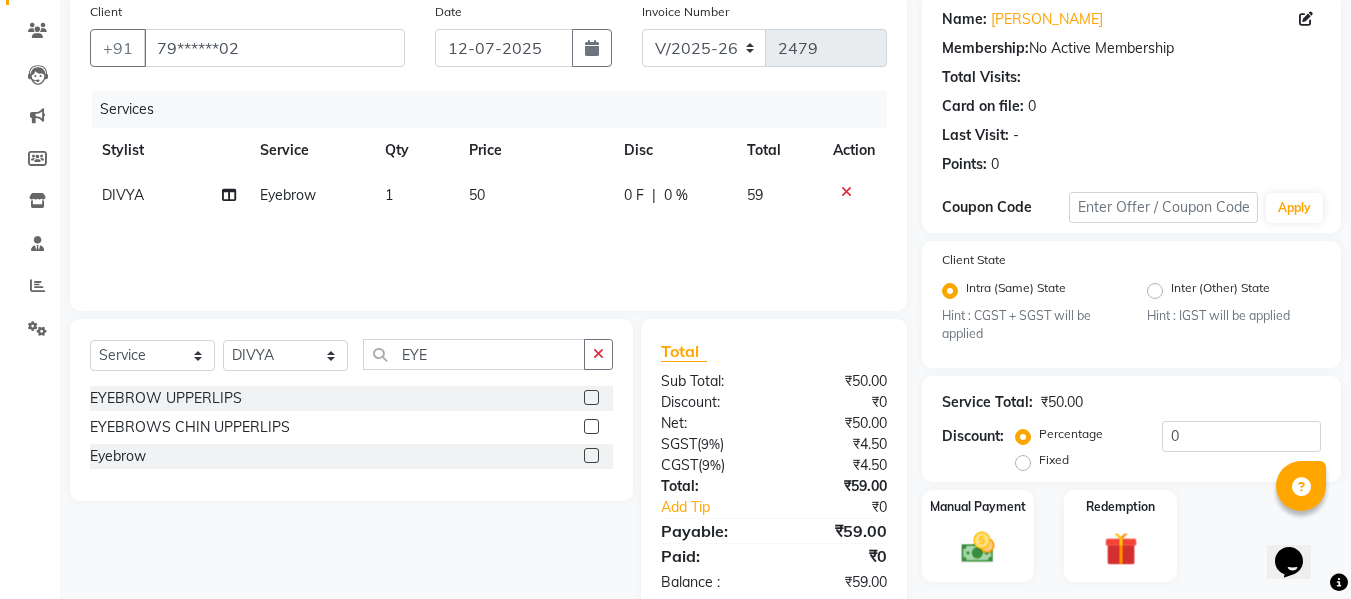 scroll, scrollTop: 211, scrollLeft: 0, axis: vertical 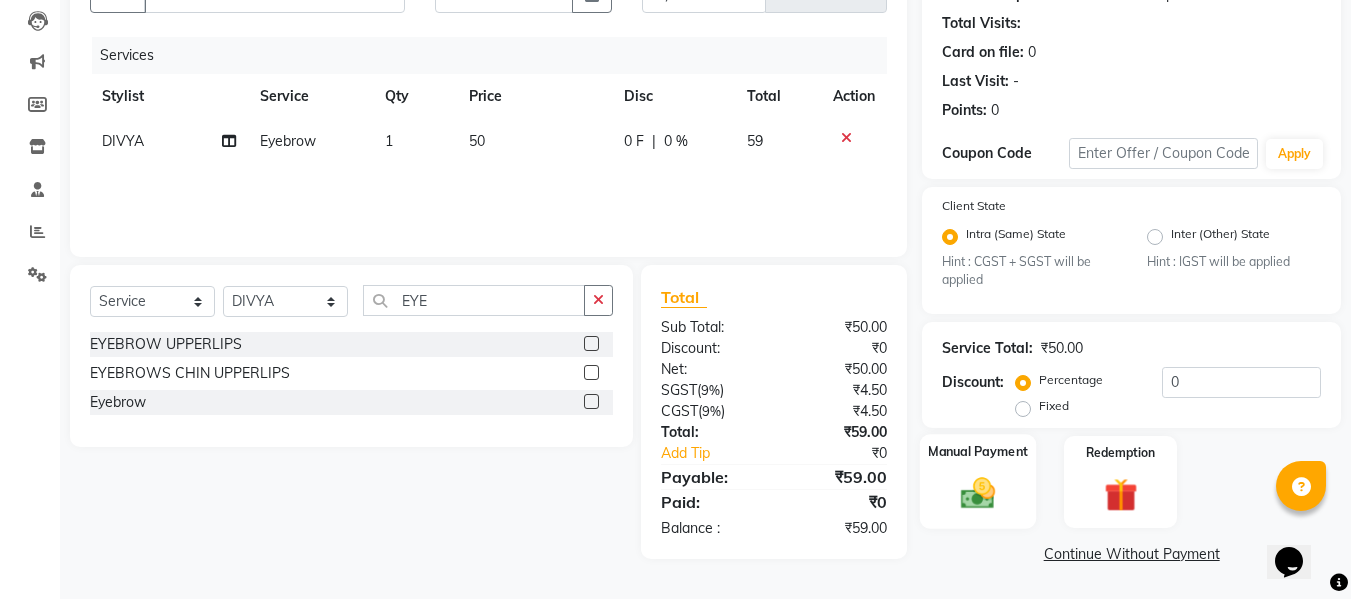 click 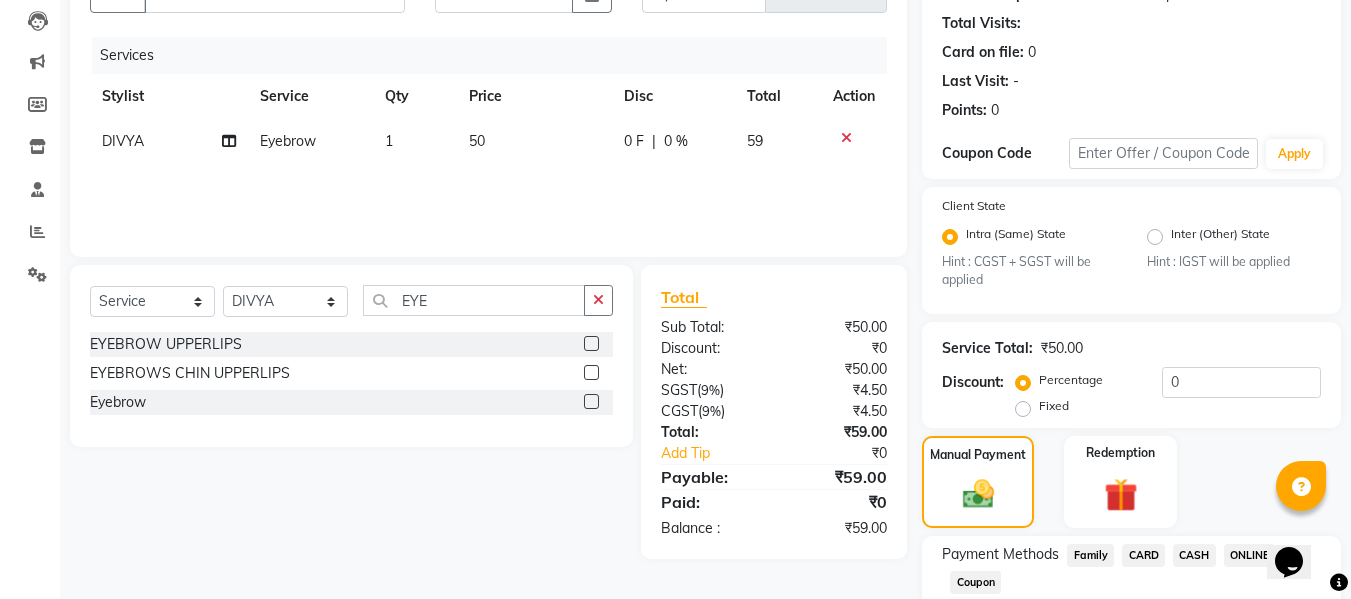 click on "CASH" 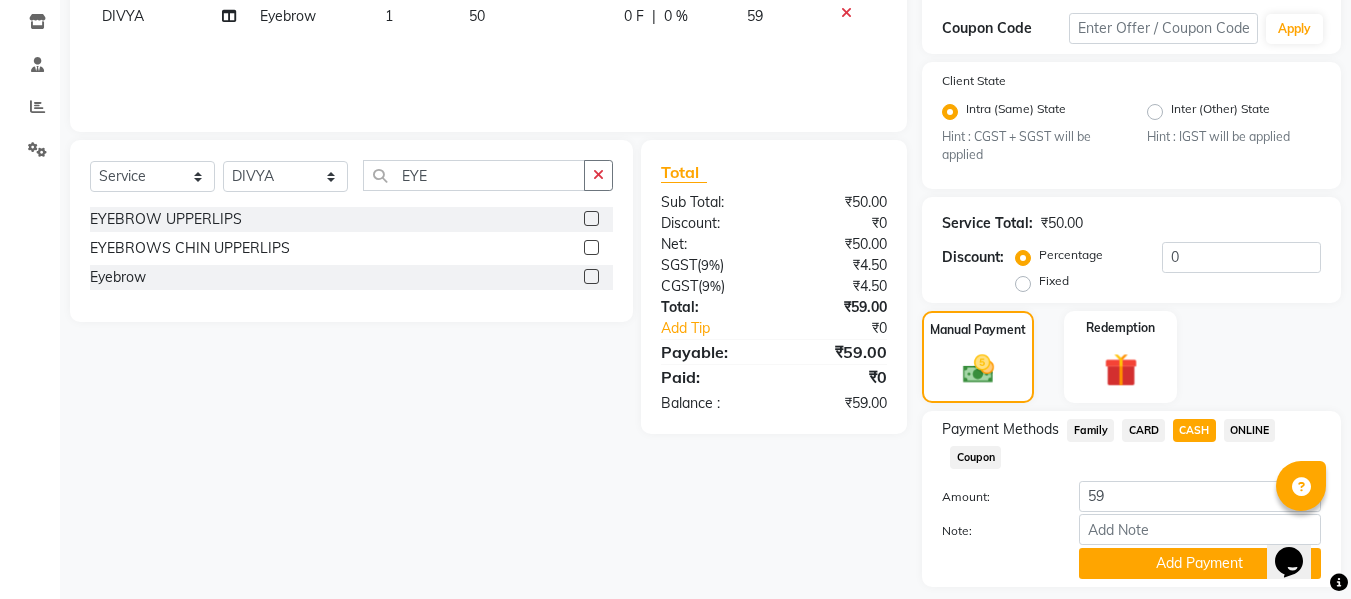 scroll, scrollTop: 395, scrollLeft: 0, axis: vertical 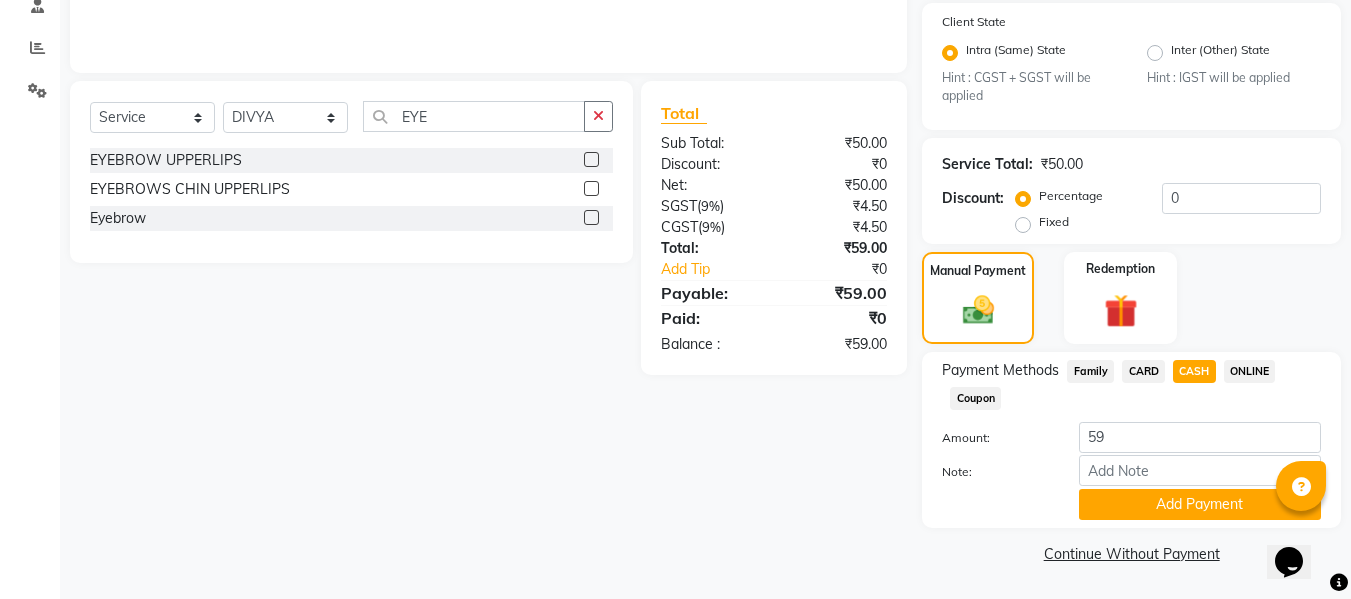 click on "Add Payment" 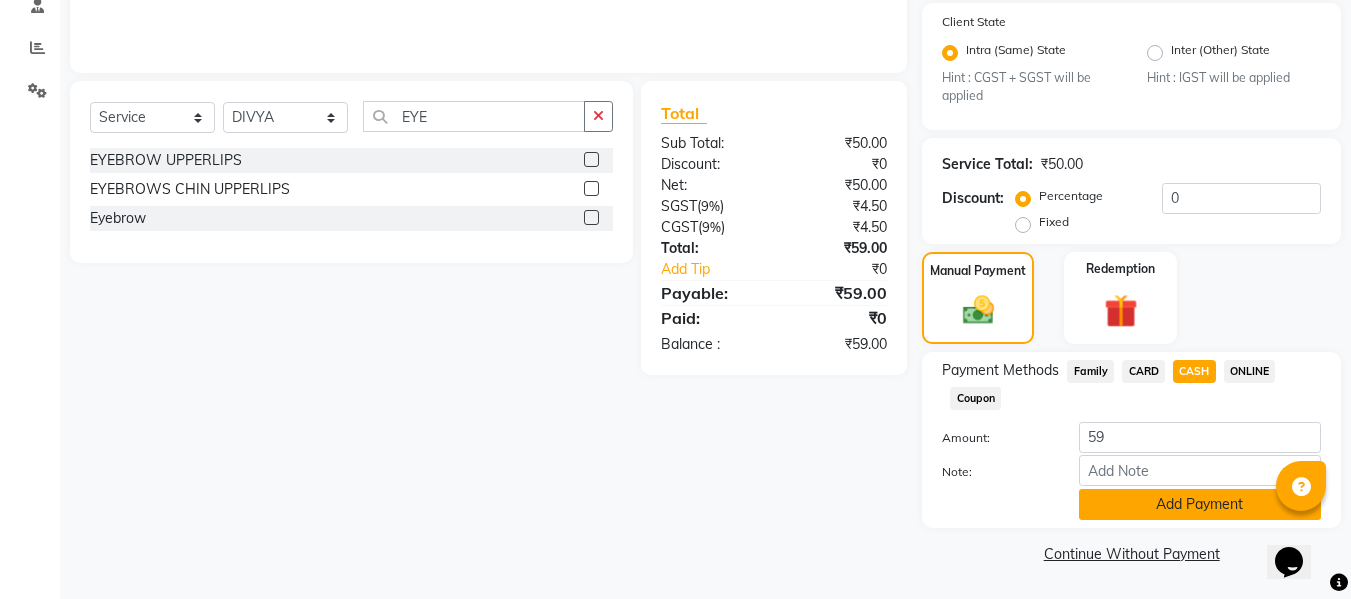 click on "Add Payment" 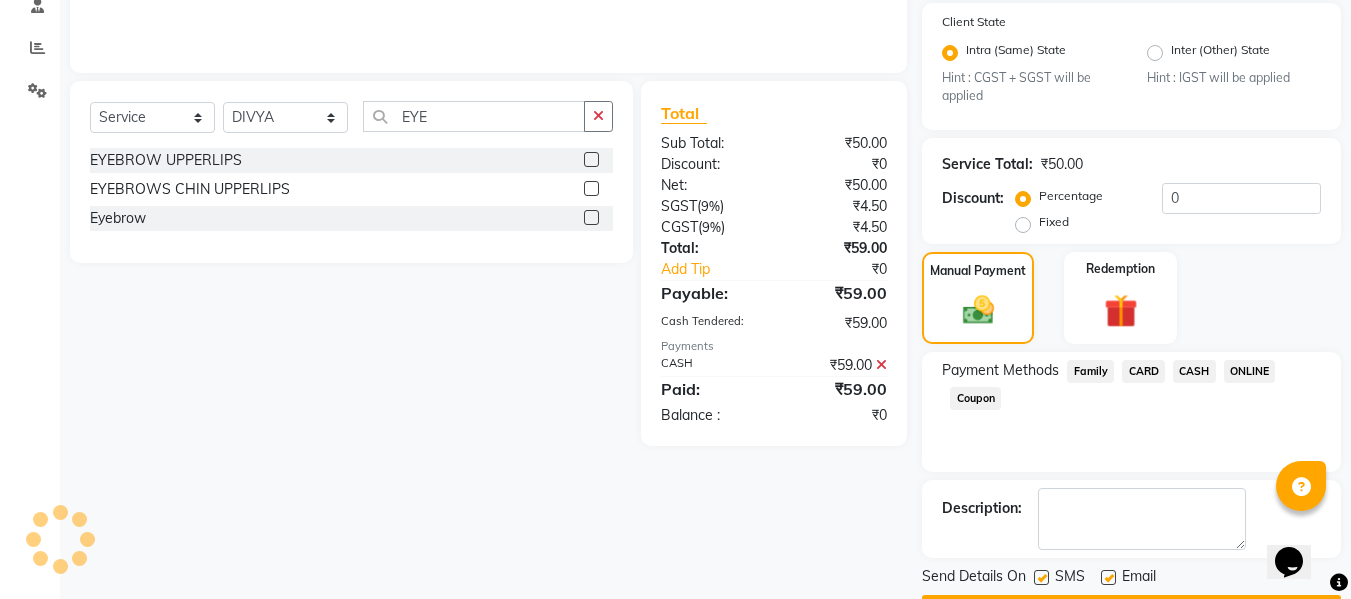 scroll, scrollTop: 452, scrollLeft: 0, axis: vertical 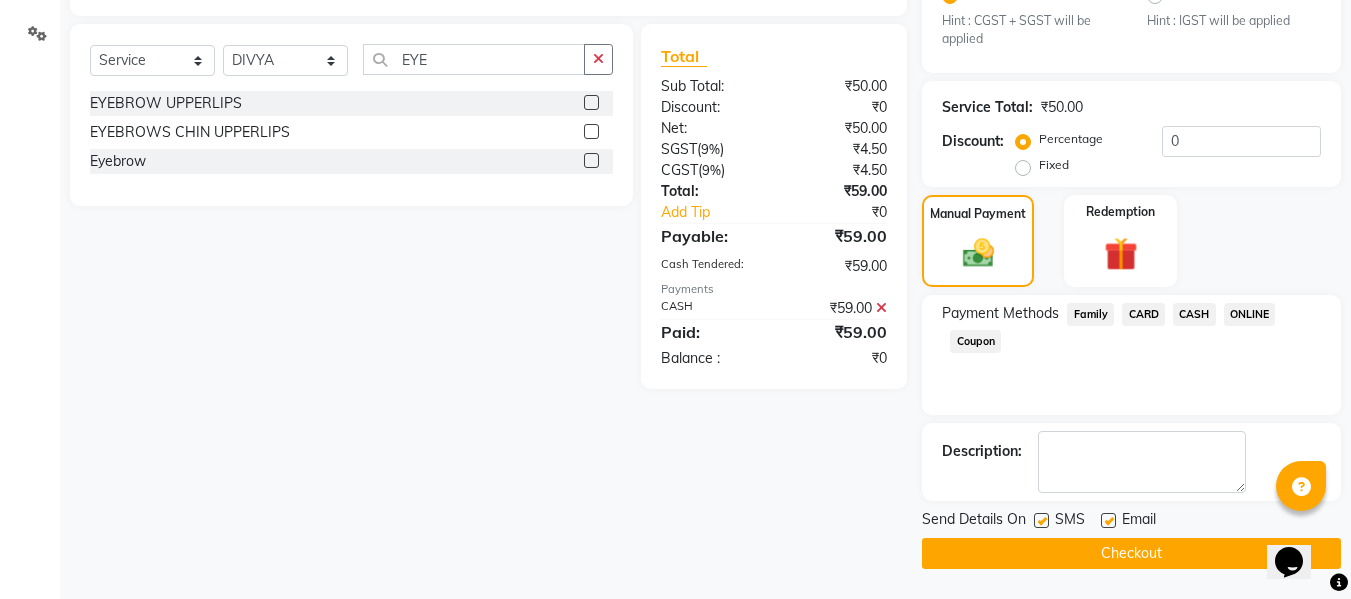 click on "Checkout" 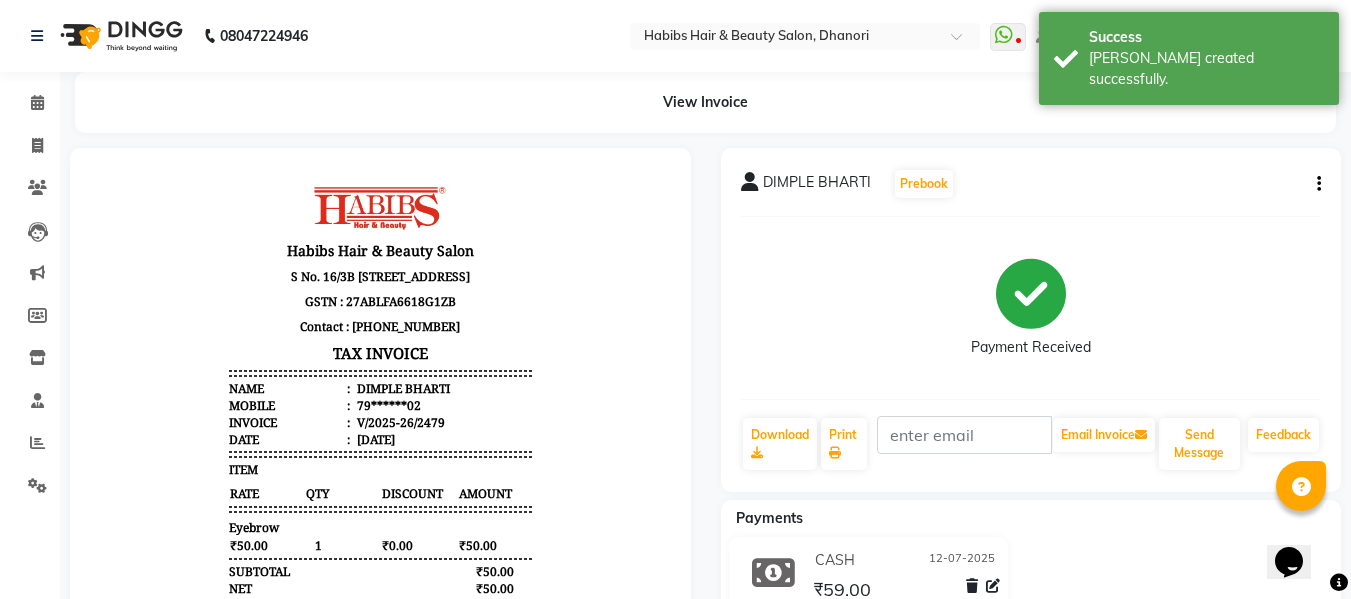 scroll, scrollTop: 0, scrollLeft: 0, axis: both 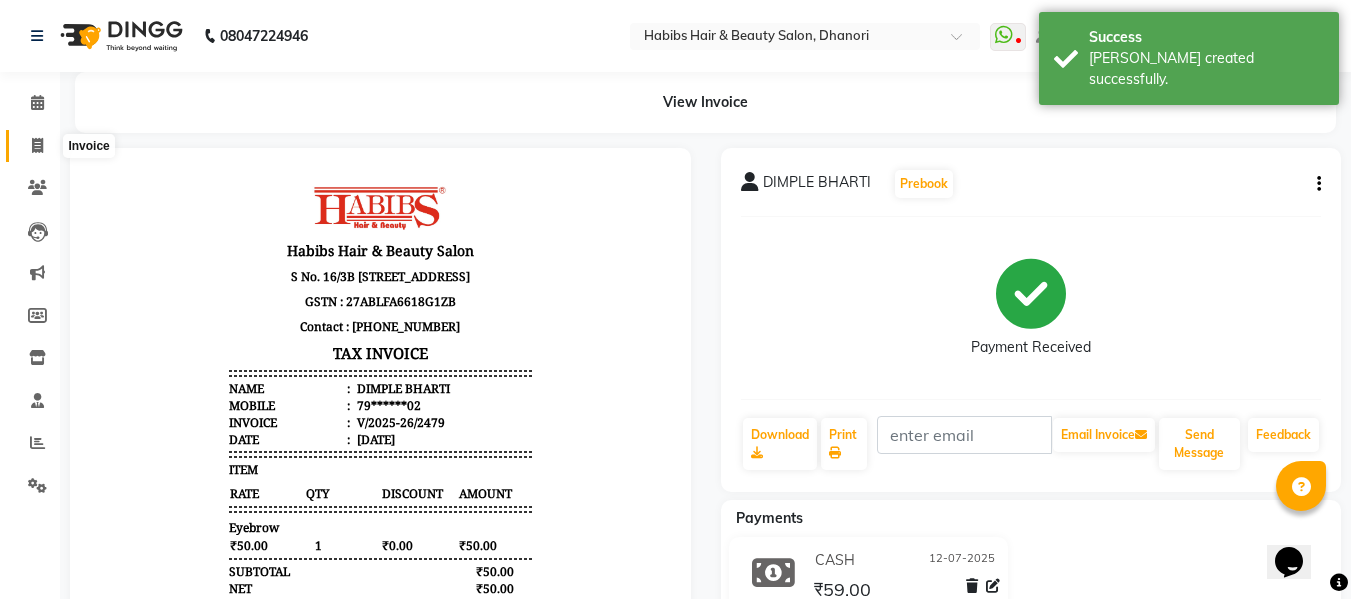 click 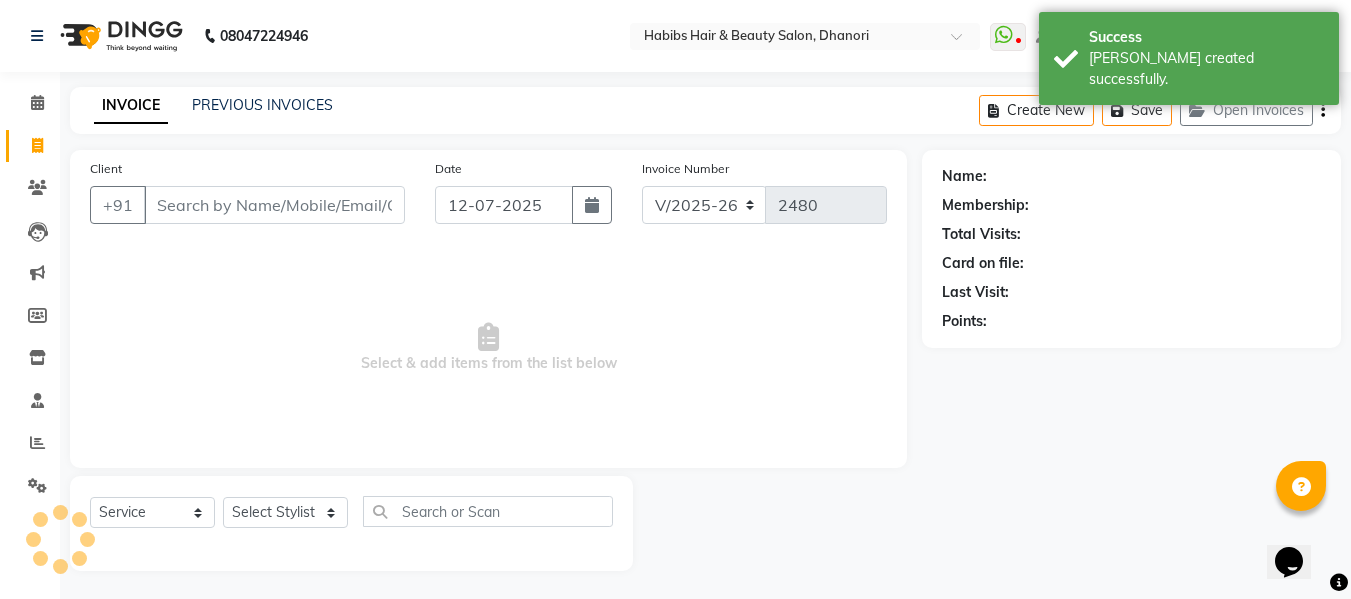 scroll, scrollTop: 2, scrollLeft: 0, axis: vertical 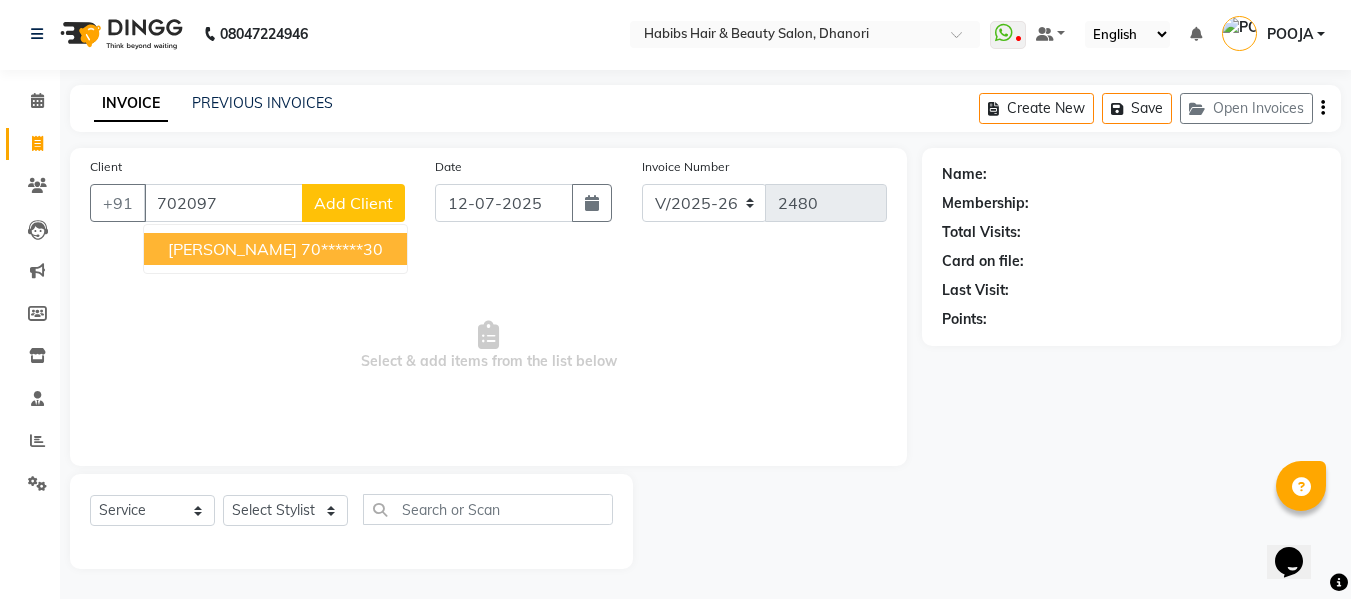 click on "70******30" at bounding box center [342, 249] 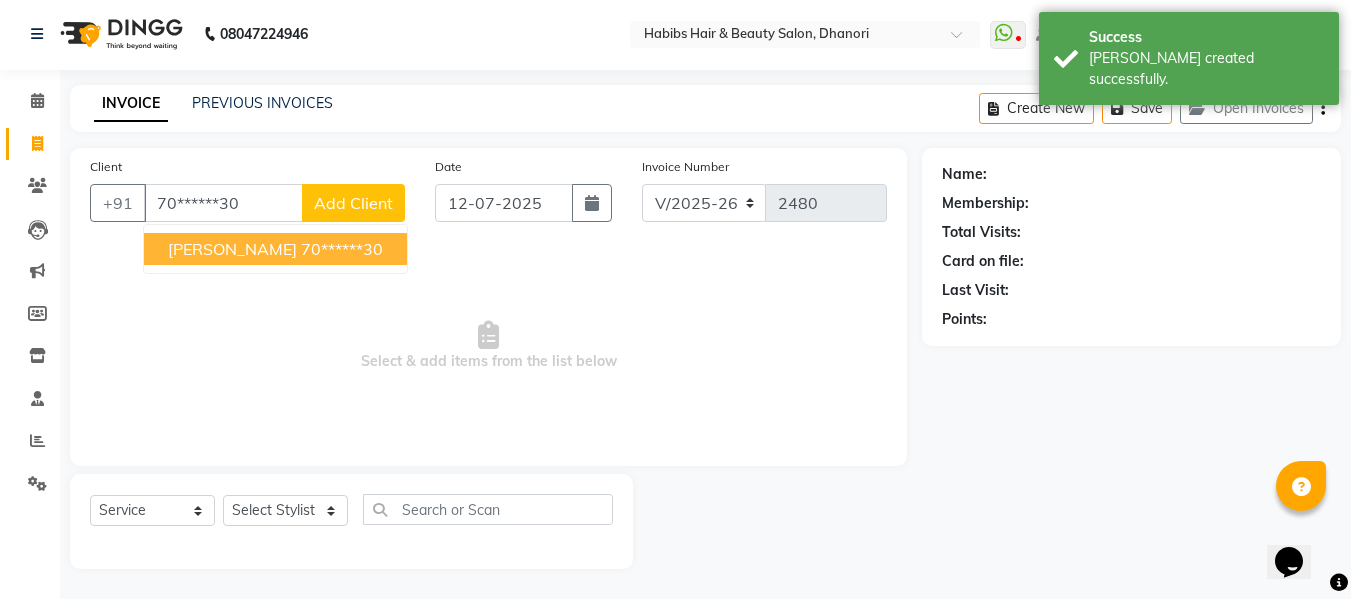 type on "70******30" 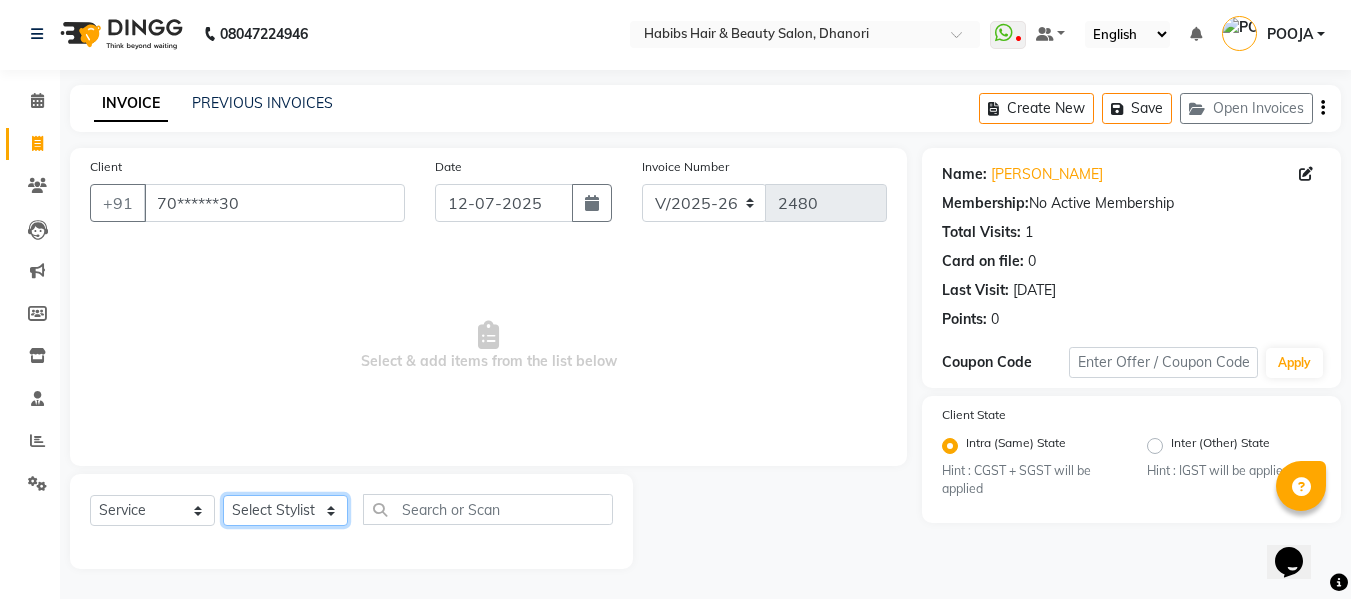 click on "Select Stylist Admin  [PERSON_NAME]  [PERSON_NAME] DARSHAN DIVYA [PERSON_NAME] POOJA POOJA J RAKESH [PERSON_NAME] [PERSON_NAME]" 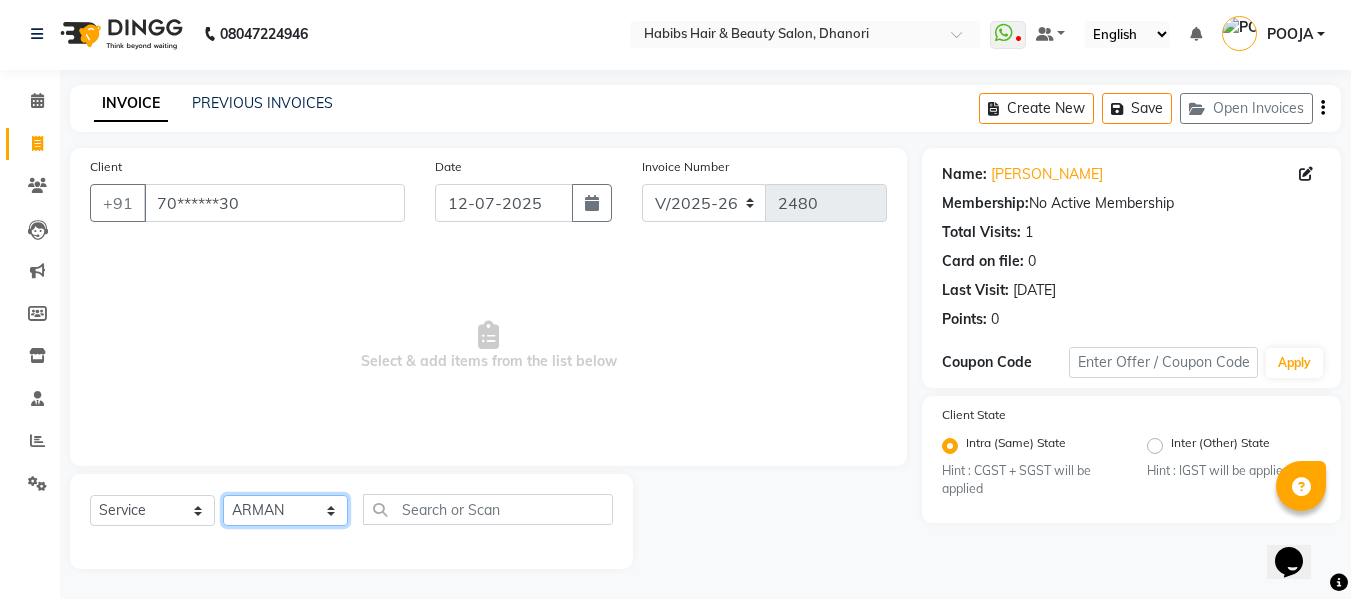 click on "Select Stylist Admin  [PERSON_NAME]  [PERSON_NAME] DARSHAN DIVYA [PERSON_NAME] POOJA POOJA J RAKESH [PERSON_NAME] [PERSON_NAME]" 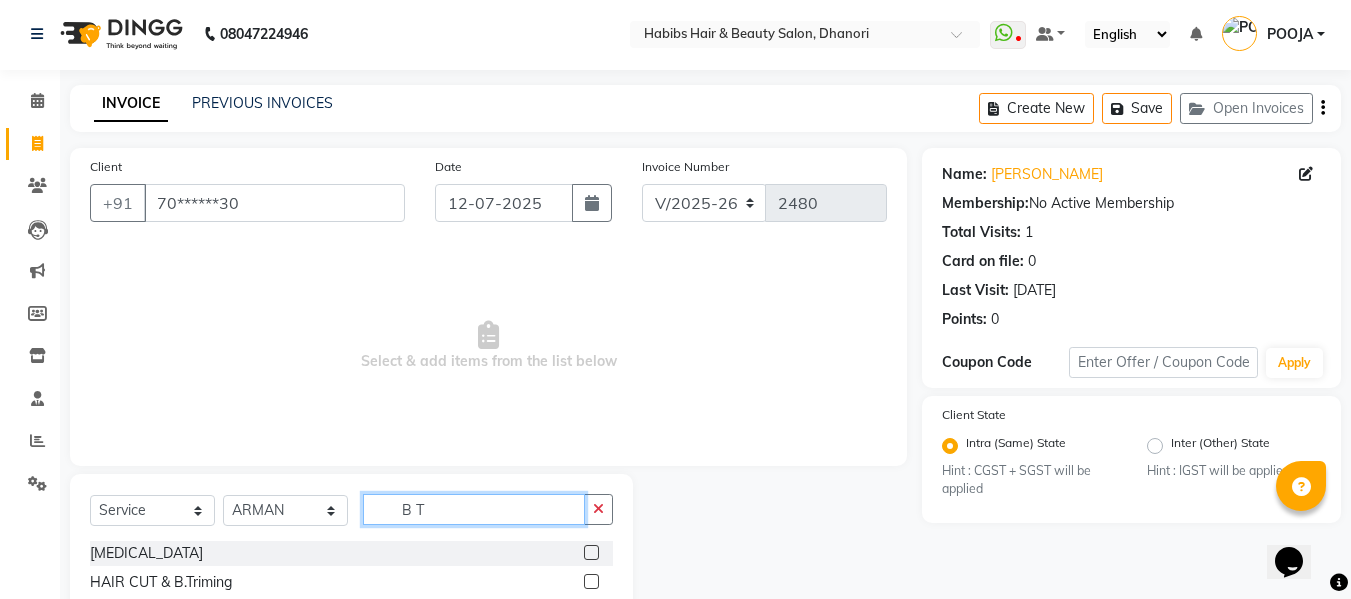 type on "B T" 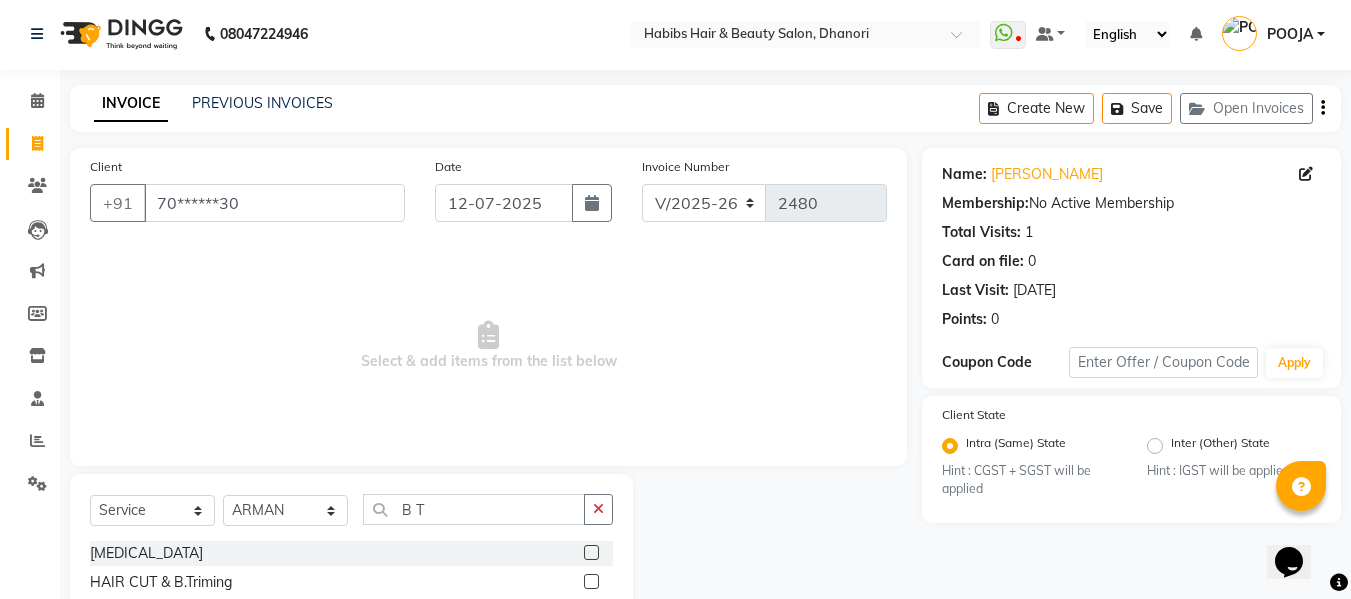 click 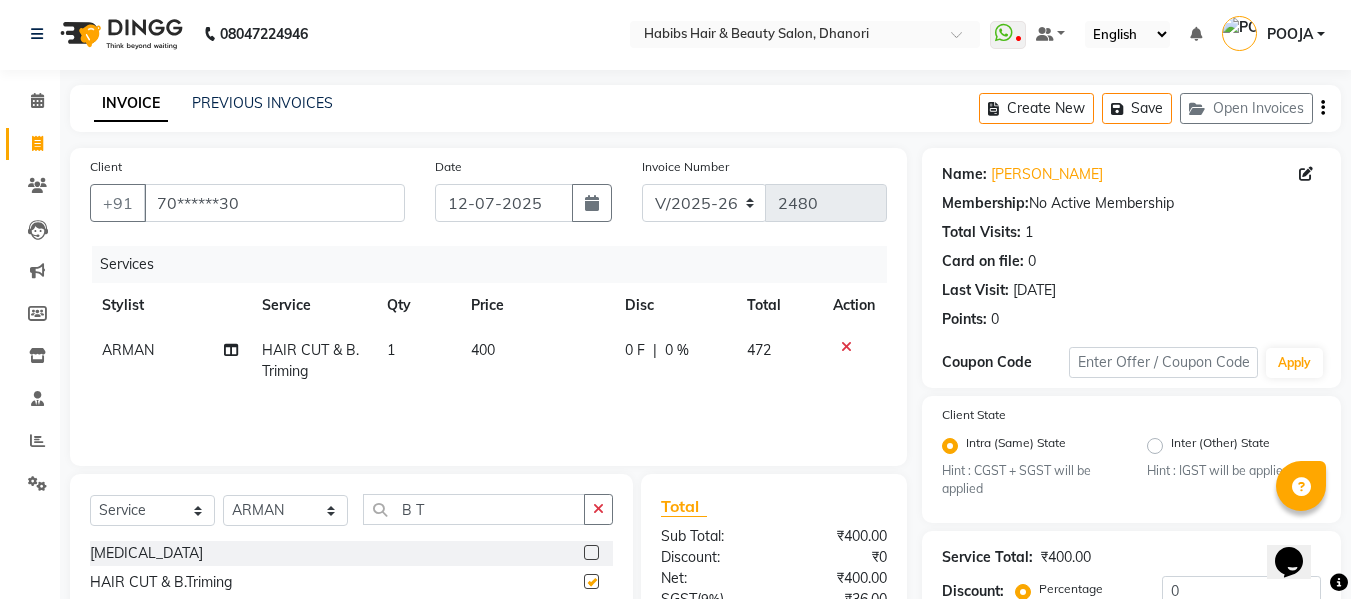 checkbox on "false" 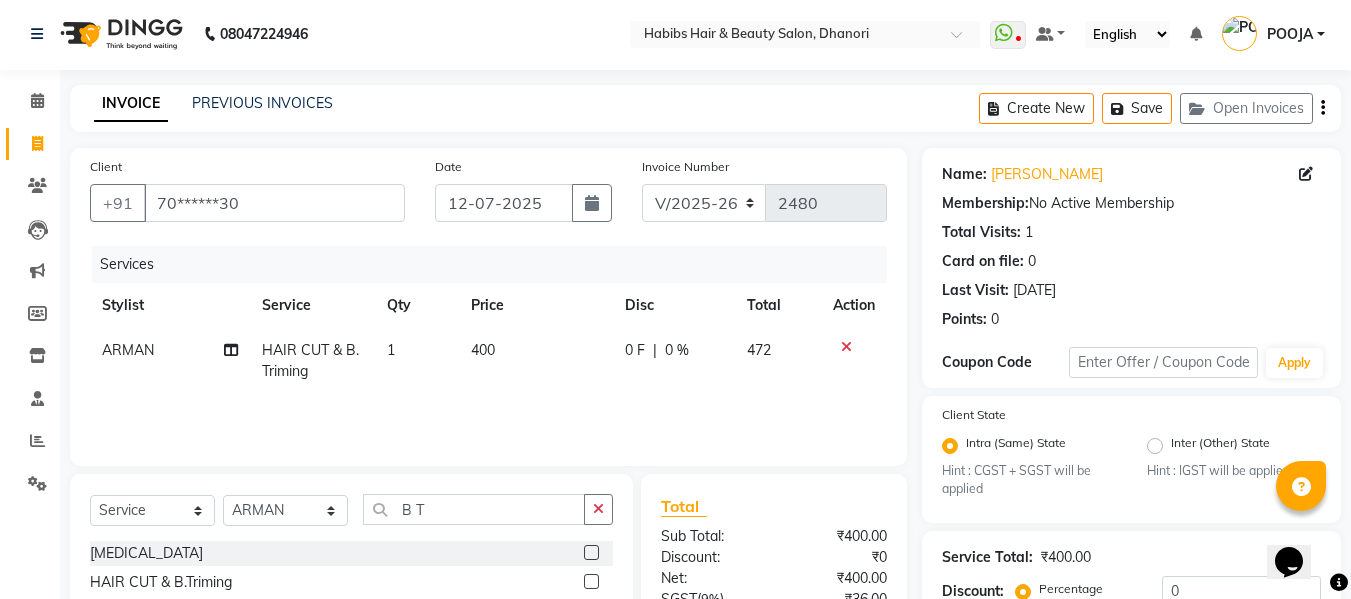 click on "400" 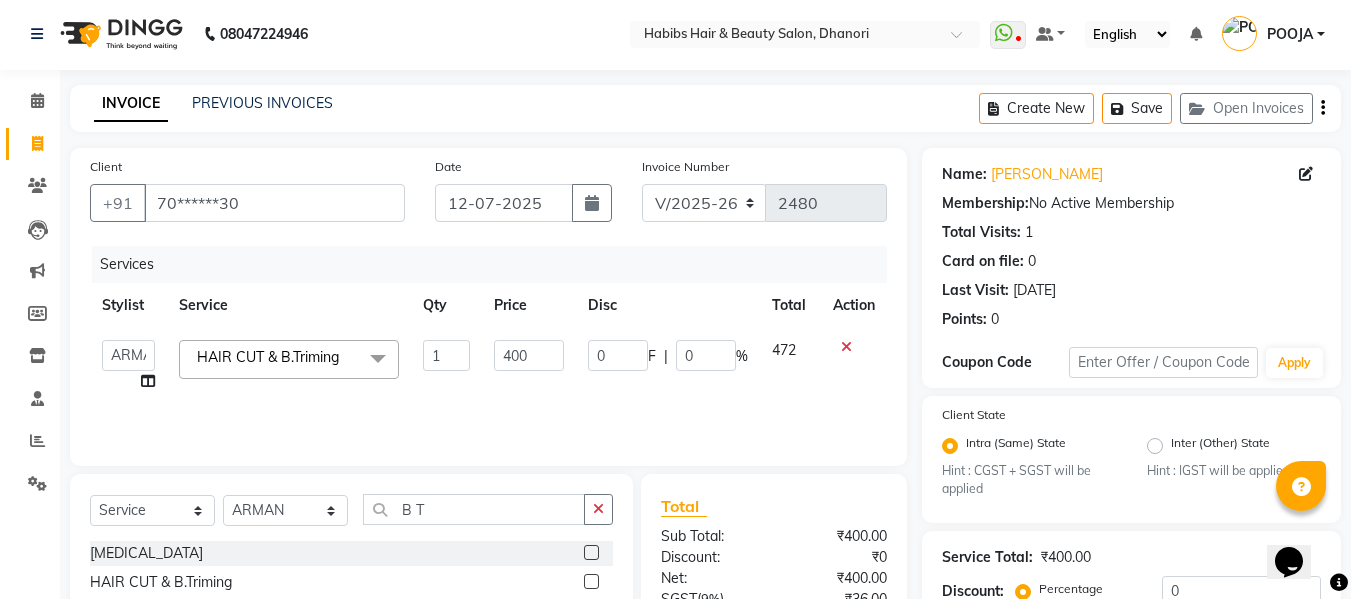 click on "400" 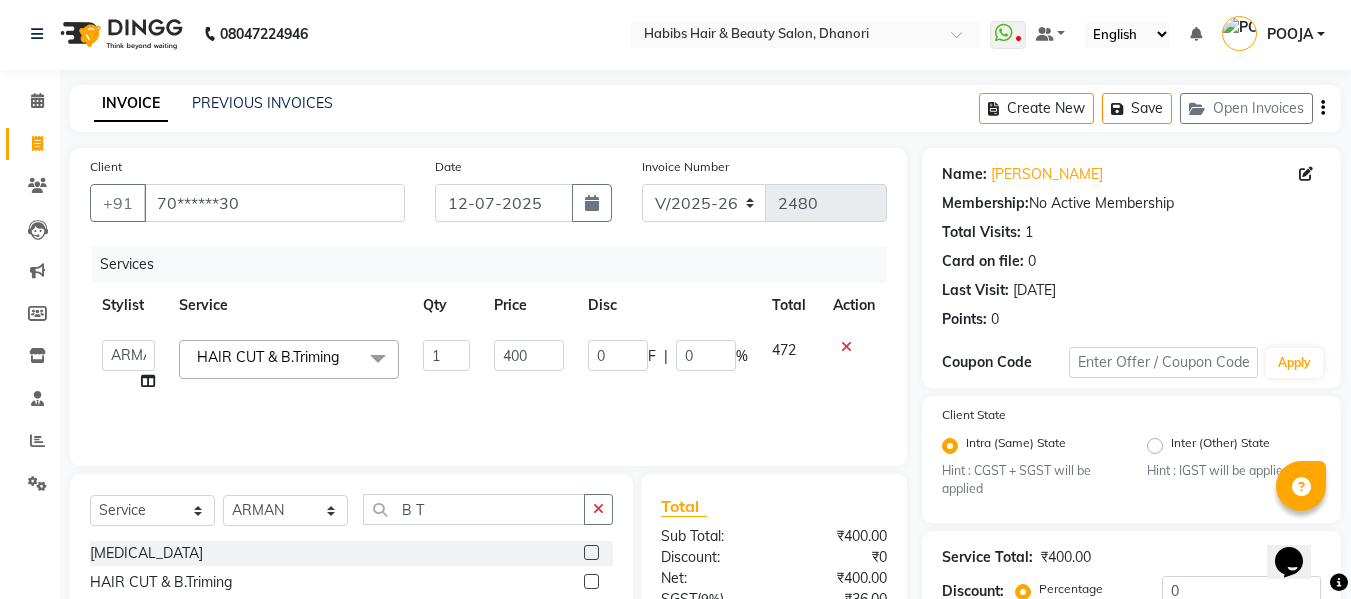 click on "400" 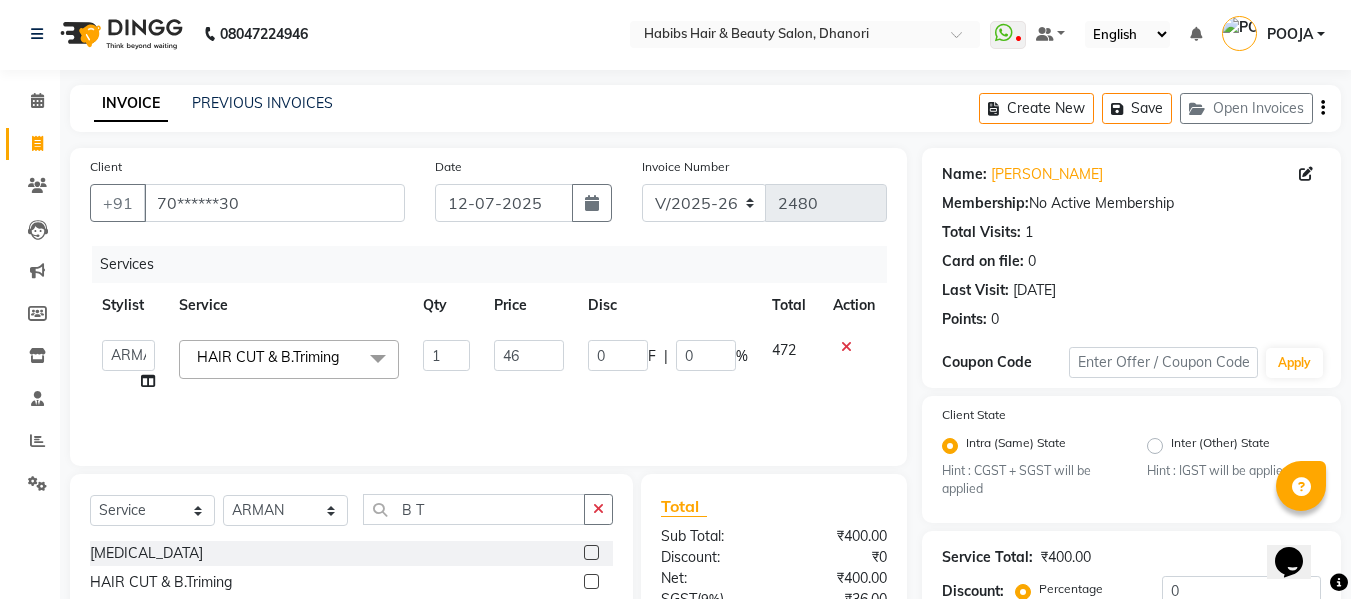 type on "466" 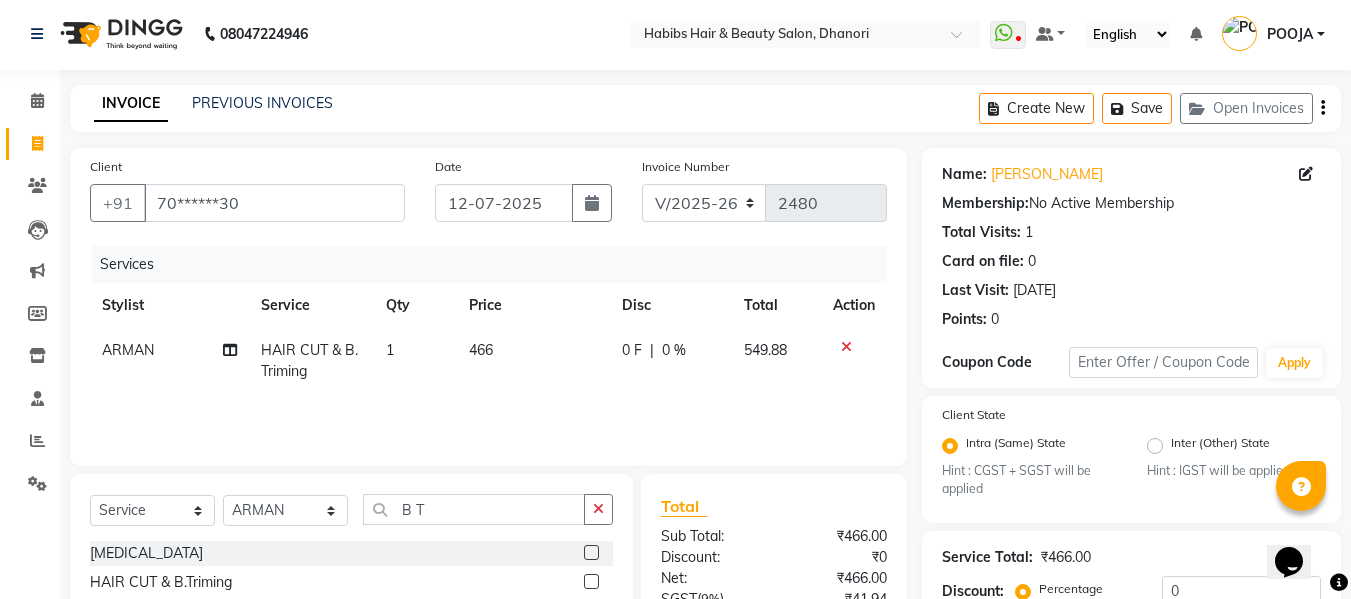 click on "466" 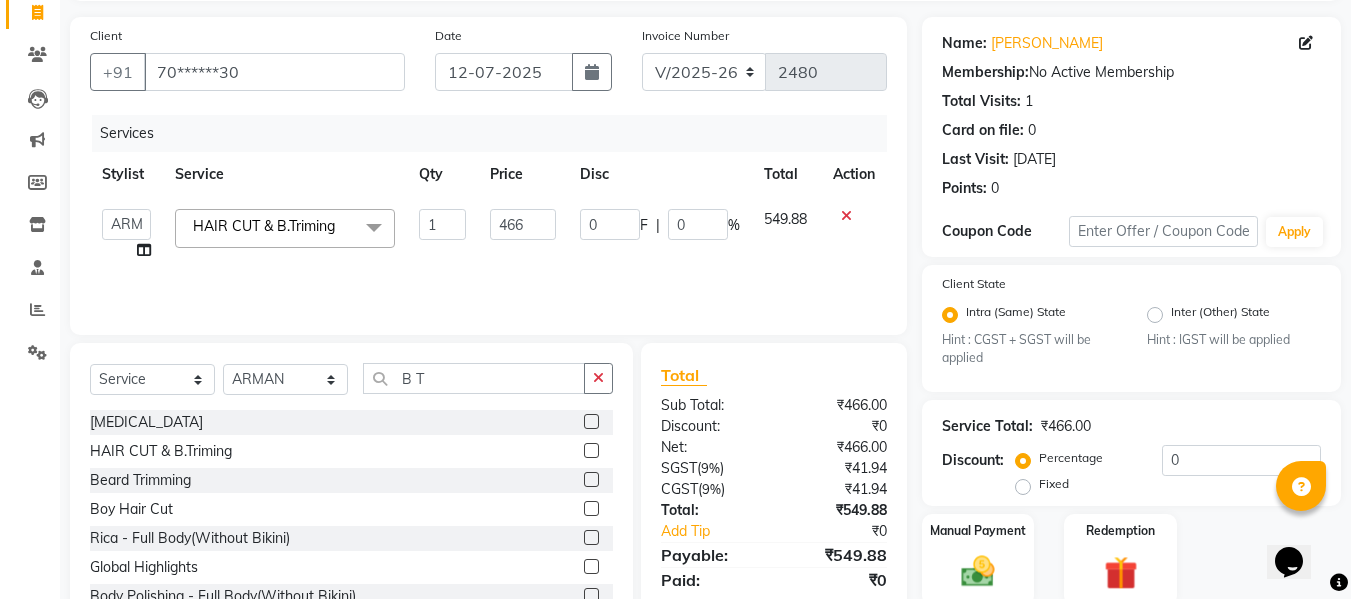 scroll, scrollTop: 211, scrollLeft: 0, axis: vertical 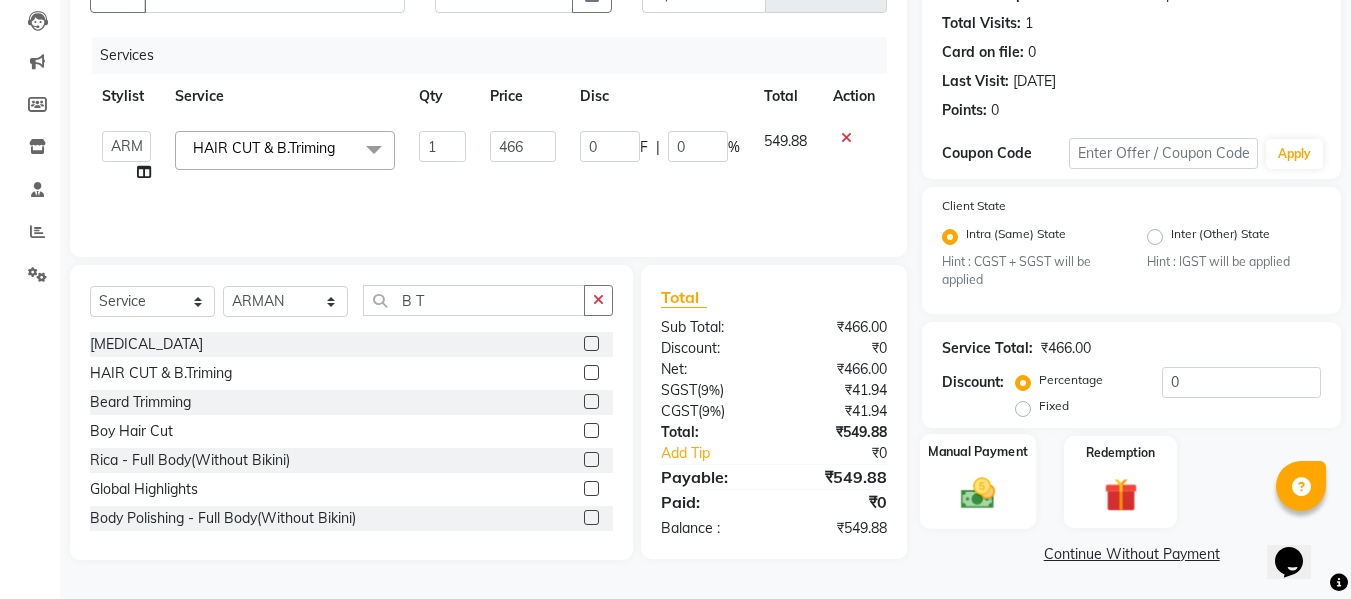 click 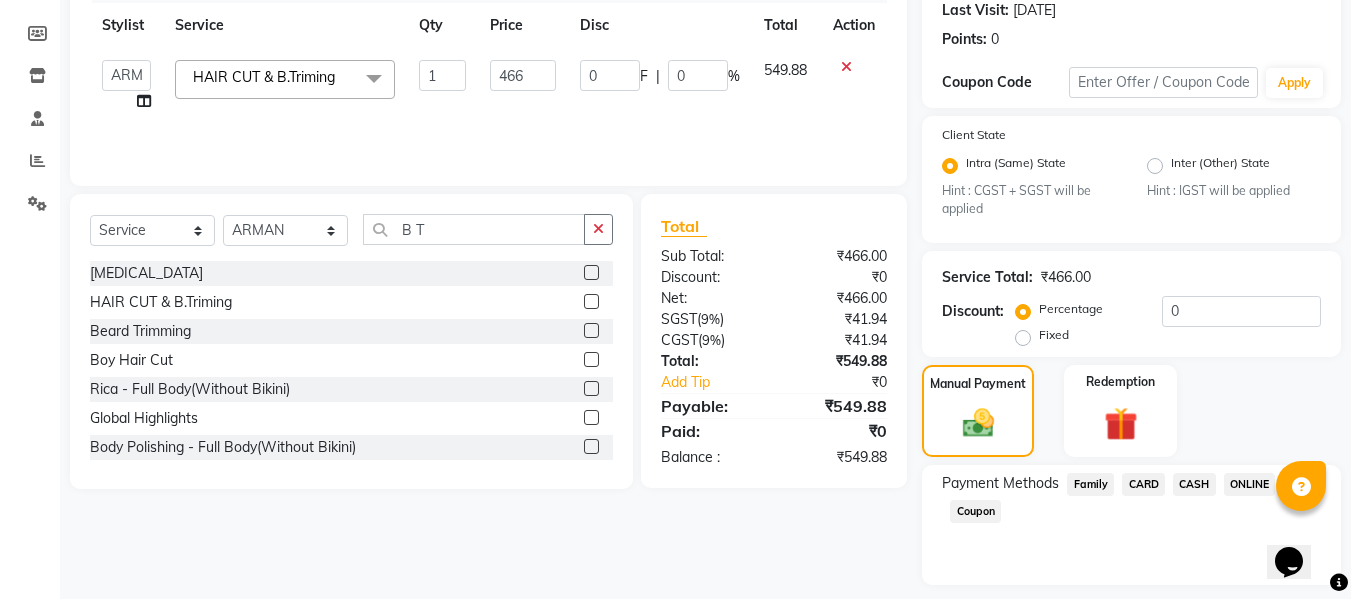 scroll, scrollTop: 339, scrollLeft: 0, axis: vertical 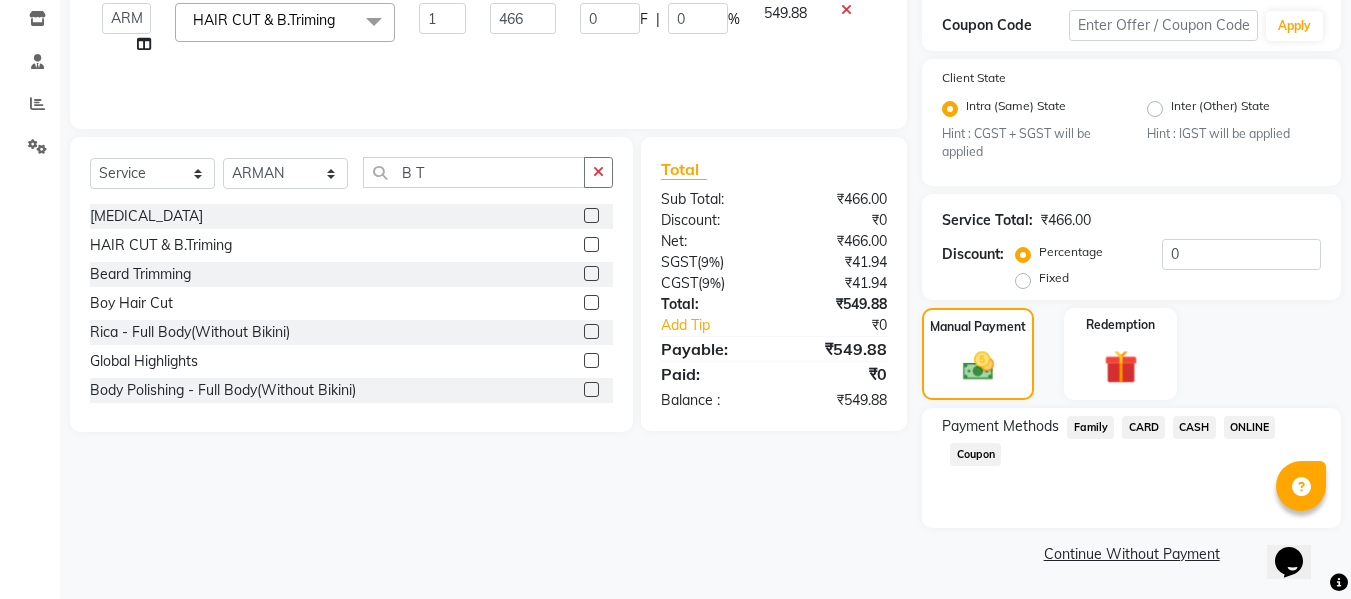 click on "ONLINE" 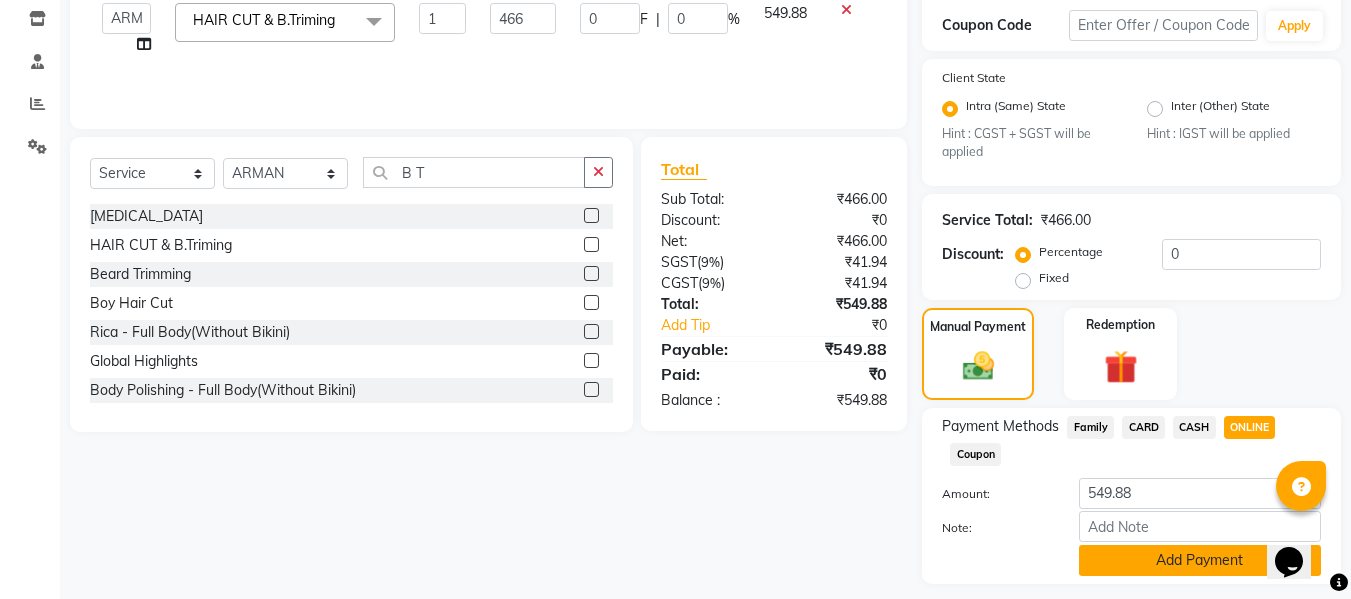 click on "Add Payment" 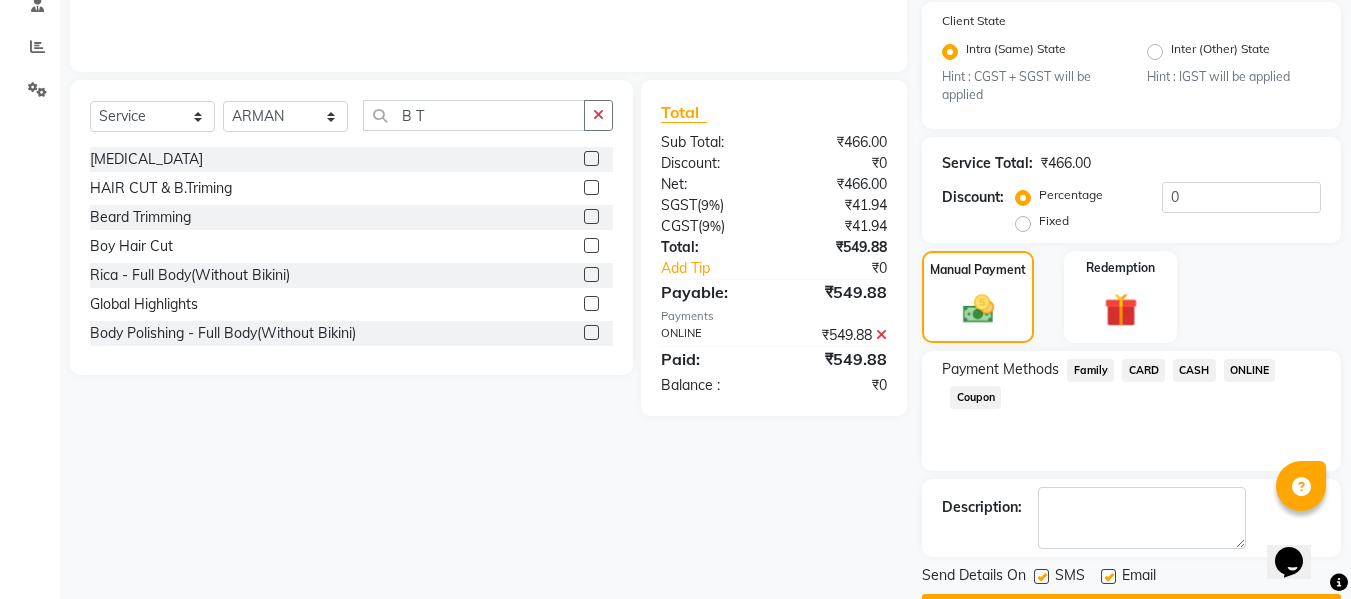 scroll, scrollTop: 452, scrollLeft: 0, axis: vertical 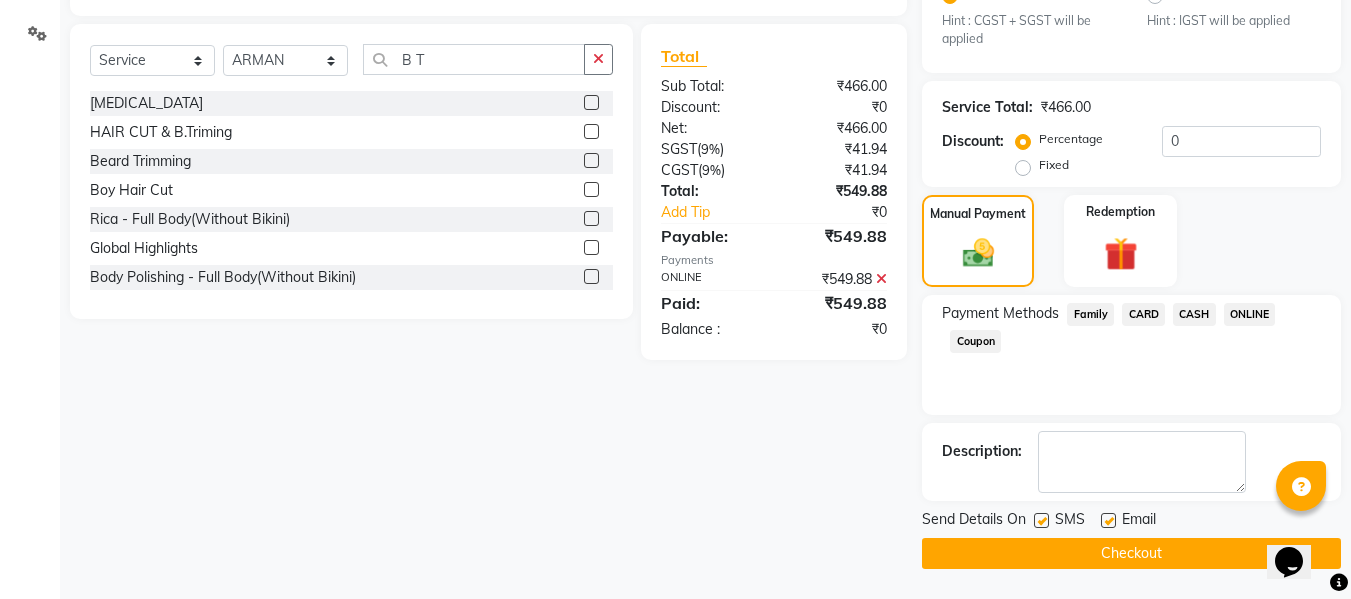 click on "Checkout" 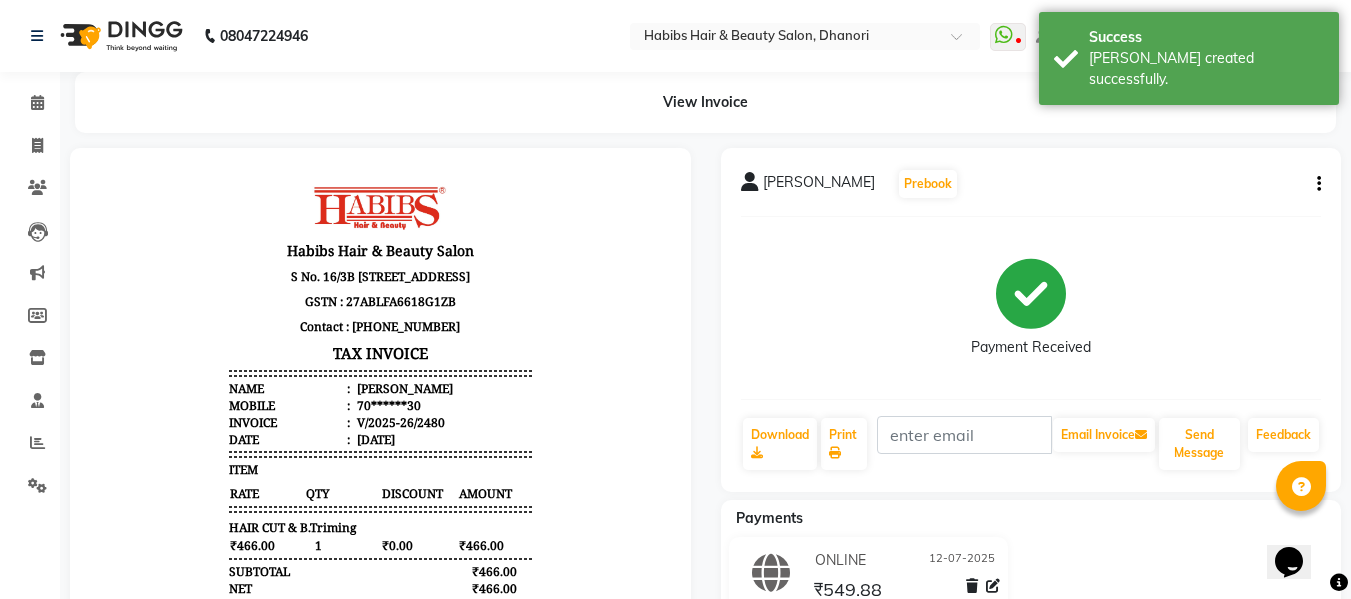 scroll, scrollTop: 0, scrollLeft: 0, axis: both 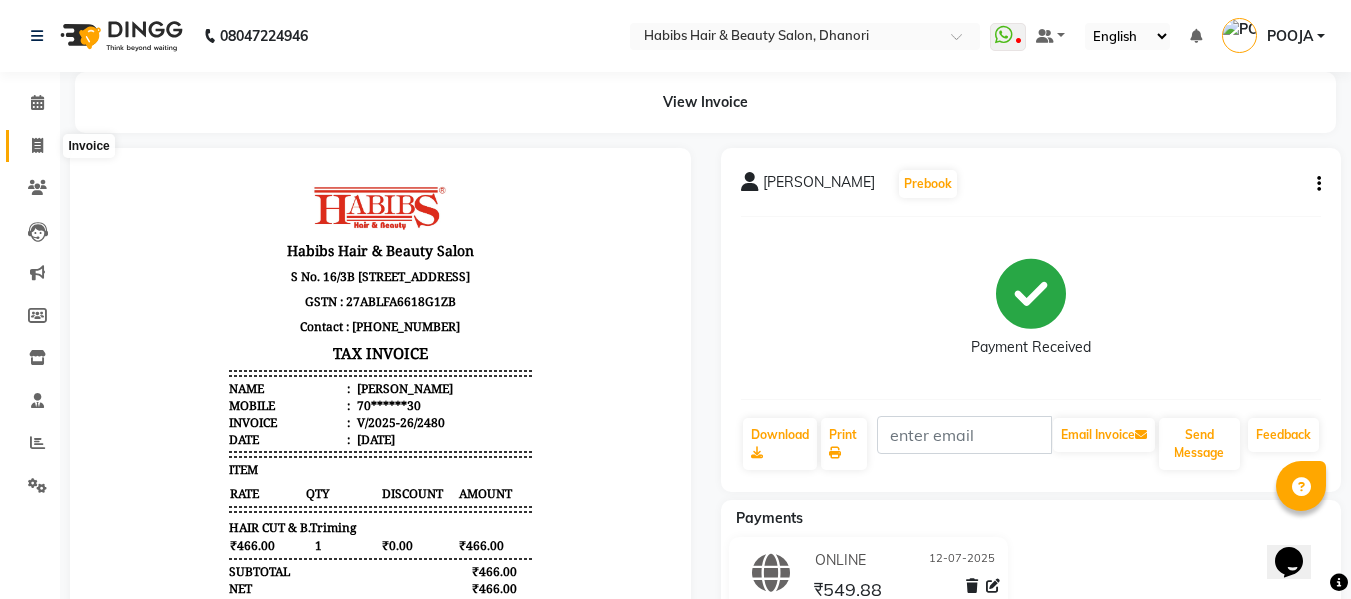 click 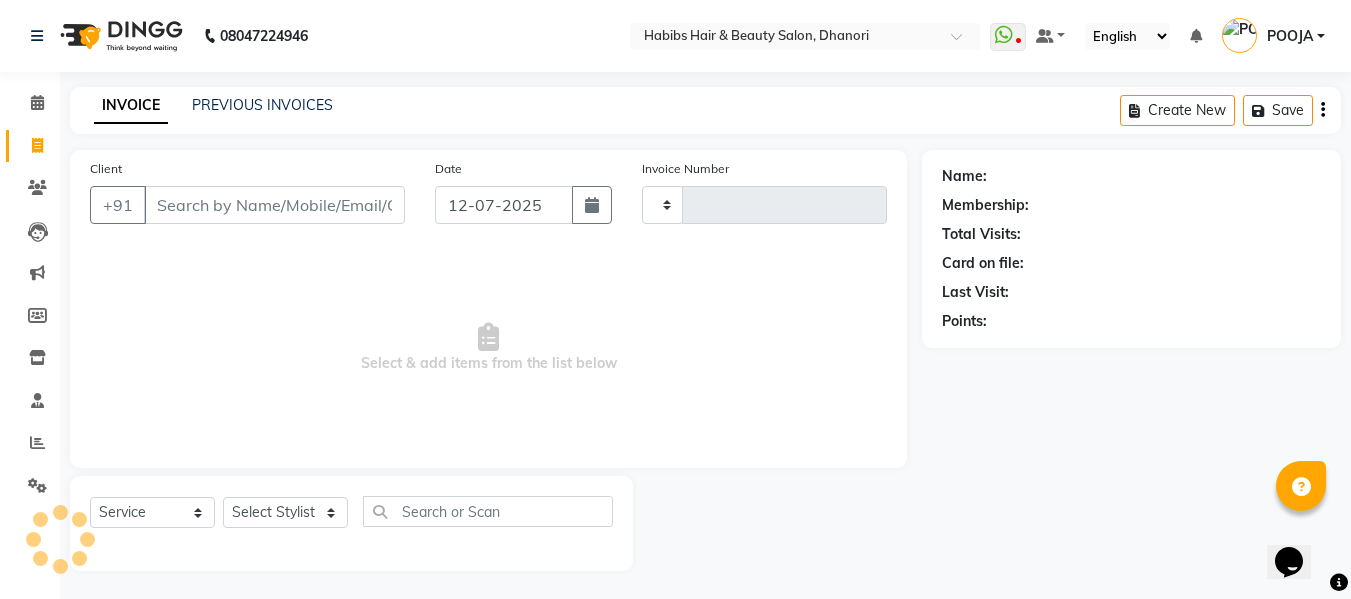 type on "2481" 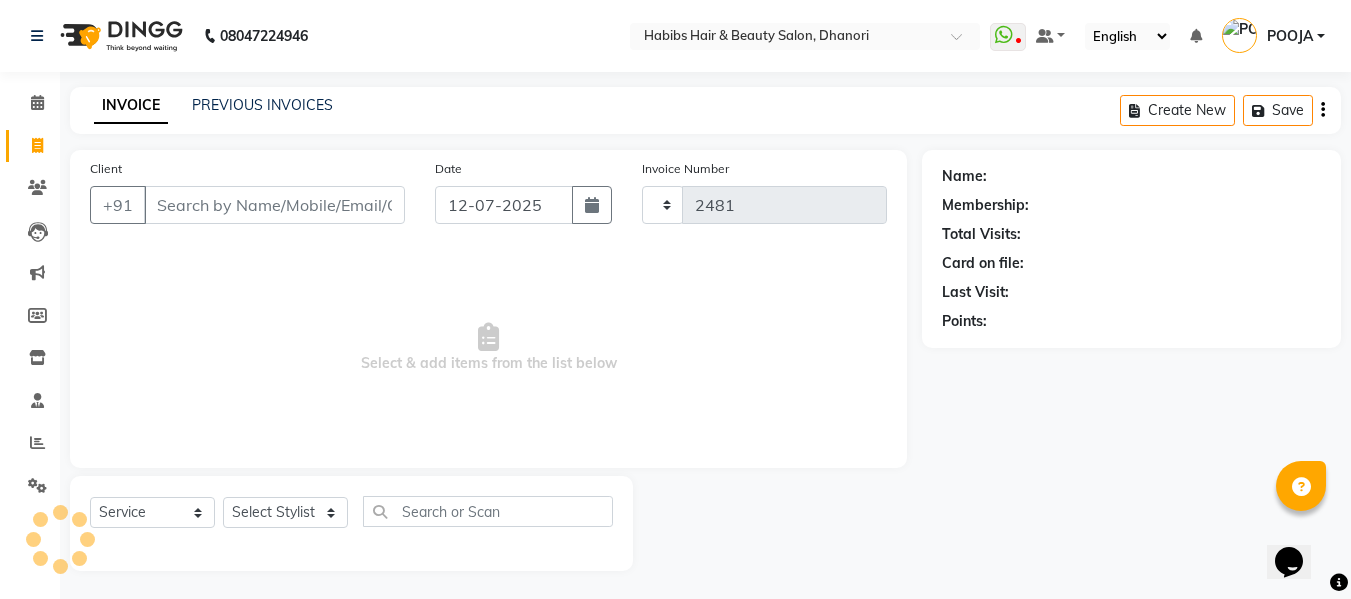 scroll, scrollTop: 2, scrollLeft: 0, axis: vertical 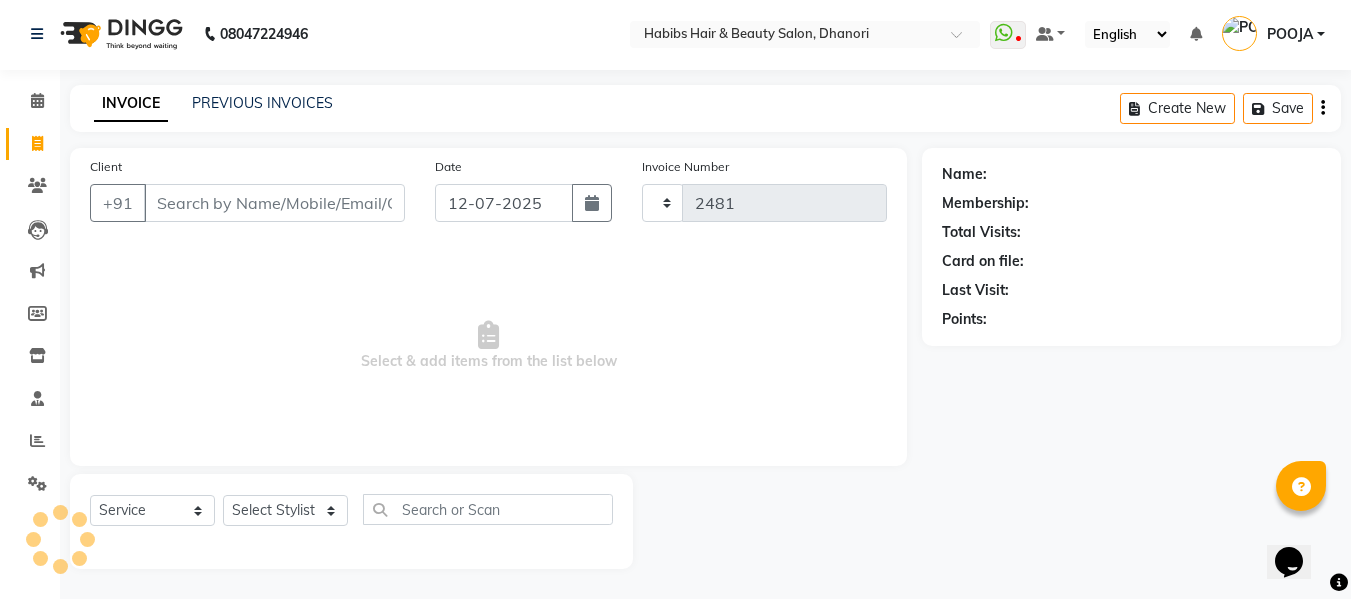 select on "4967" 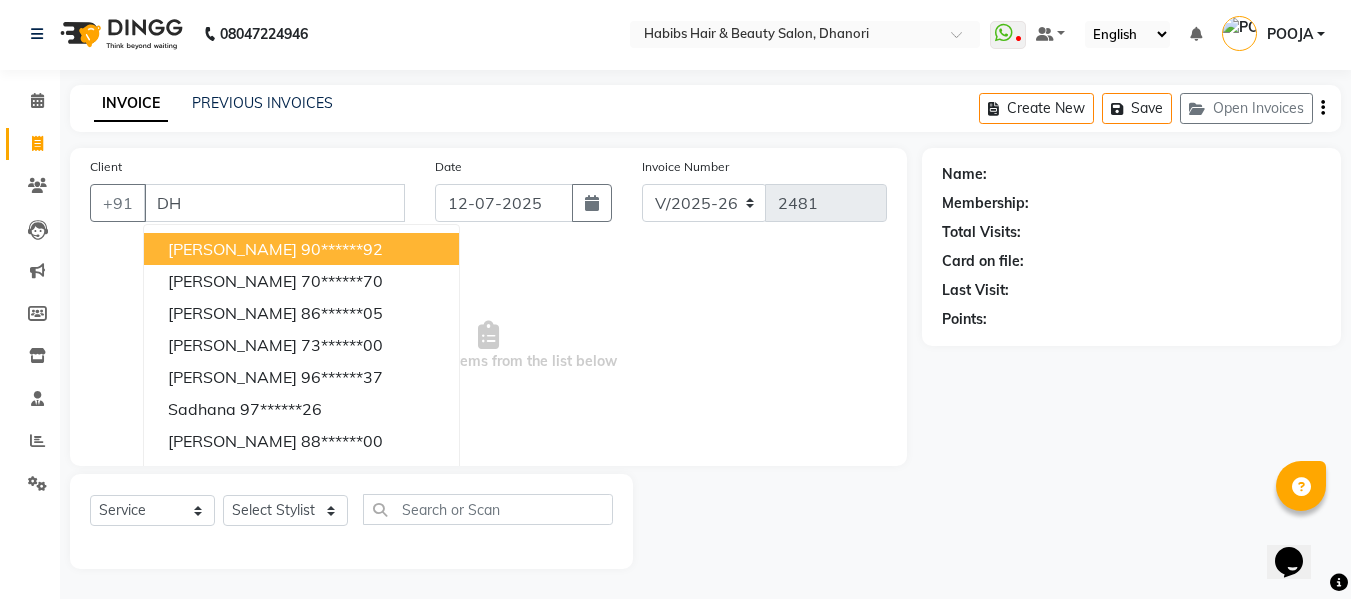type on "D" 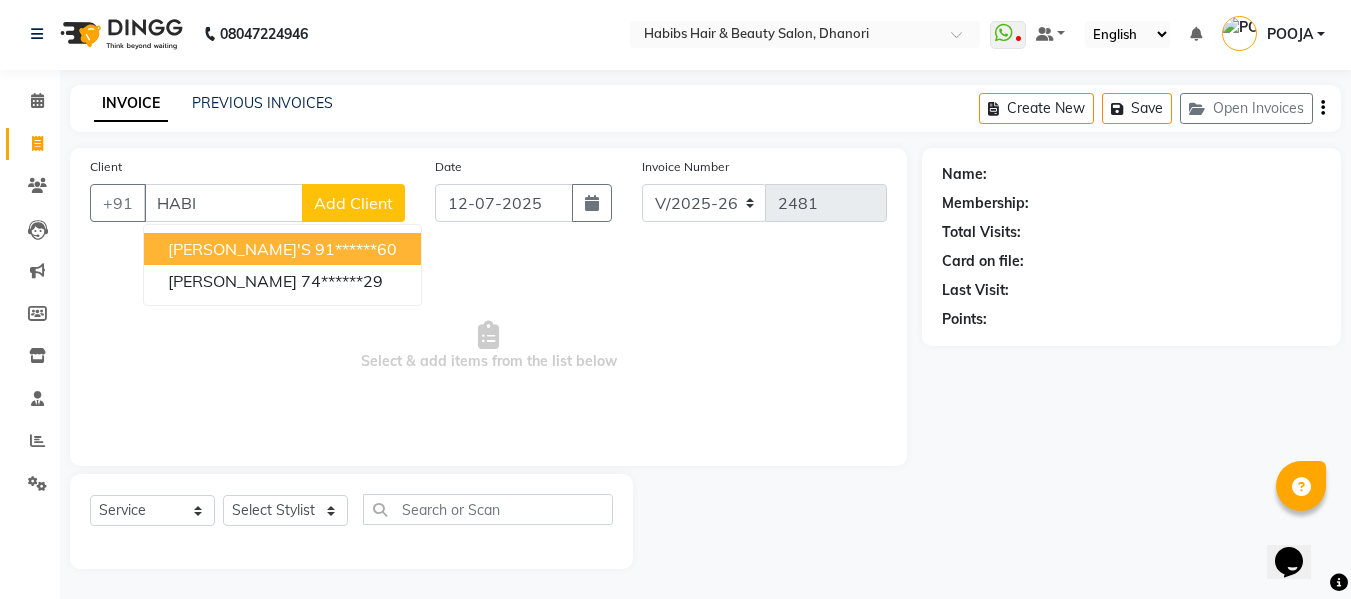 click on "91******60" at bounding box center [356, 249] 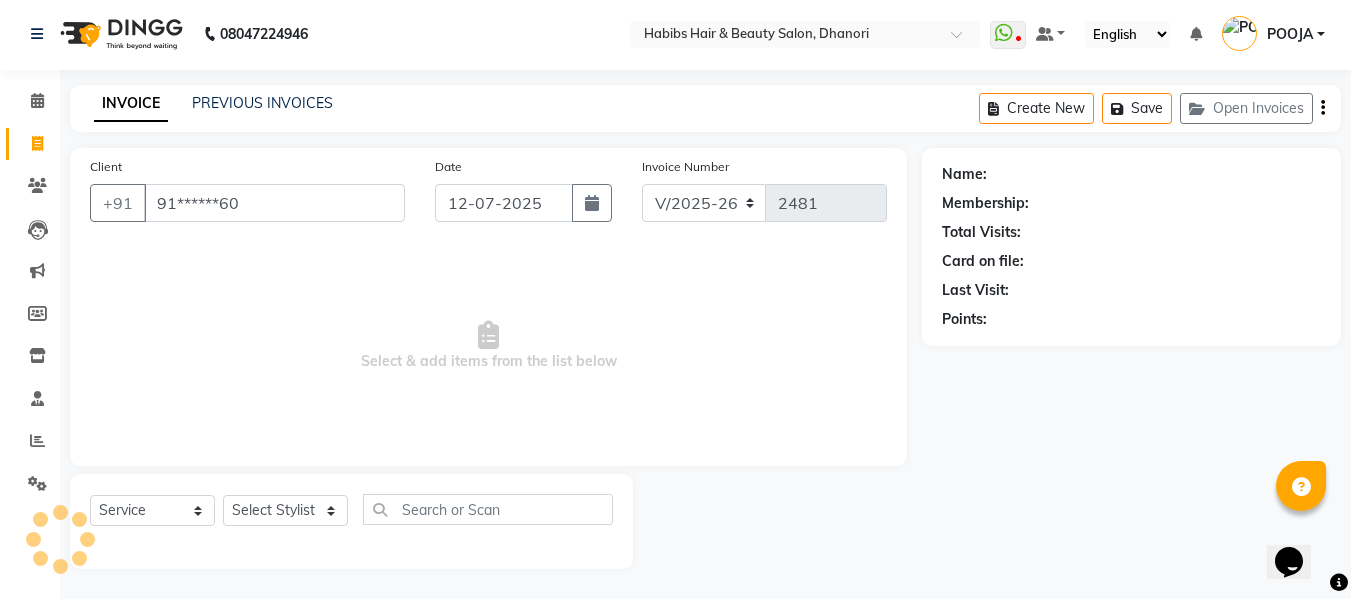 type on "91******60" 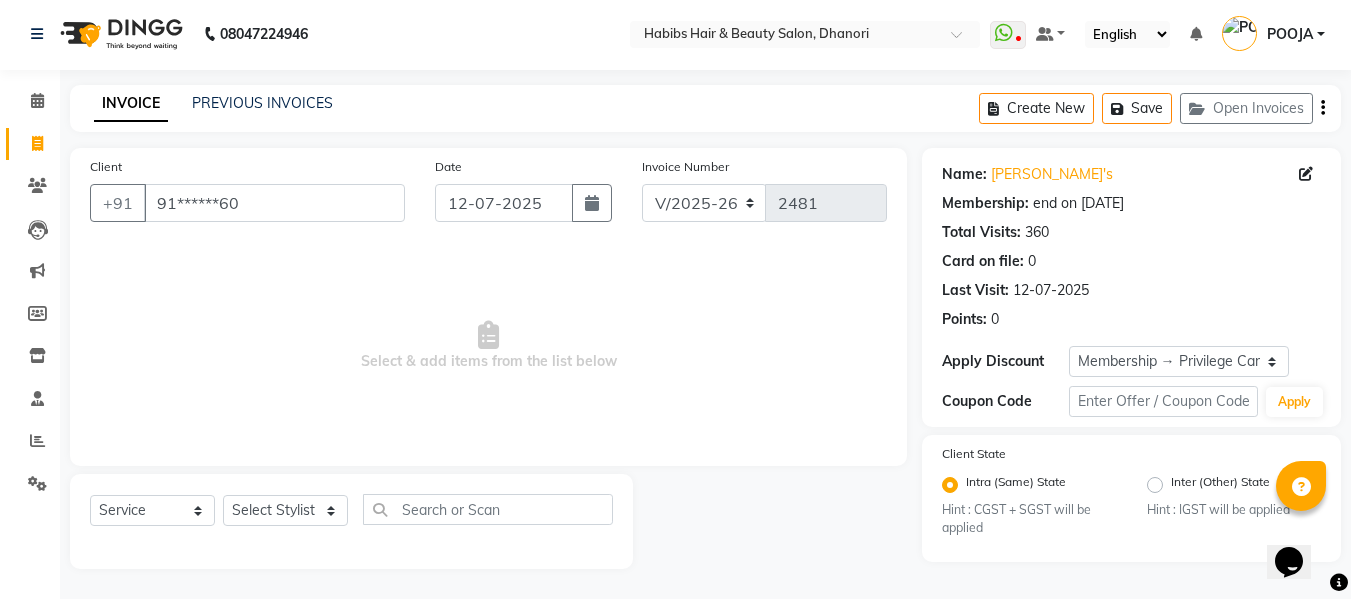drag, startPoint x: 278, startPoint y: 491, endPoint x: 268, endPoint y: 516, distance: 26.925823 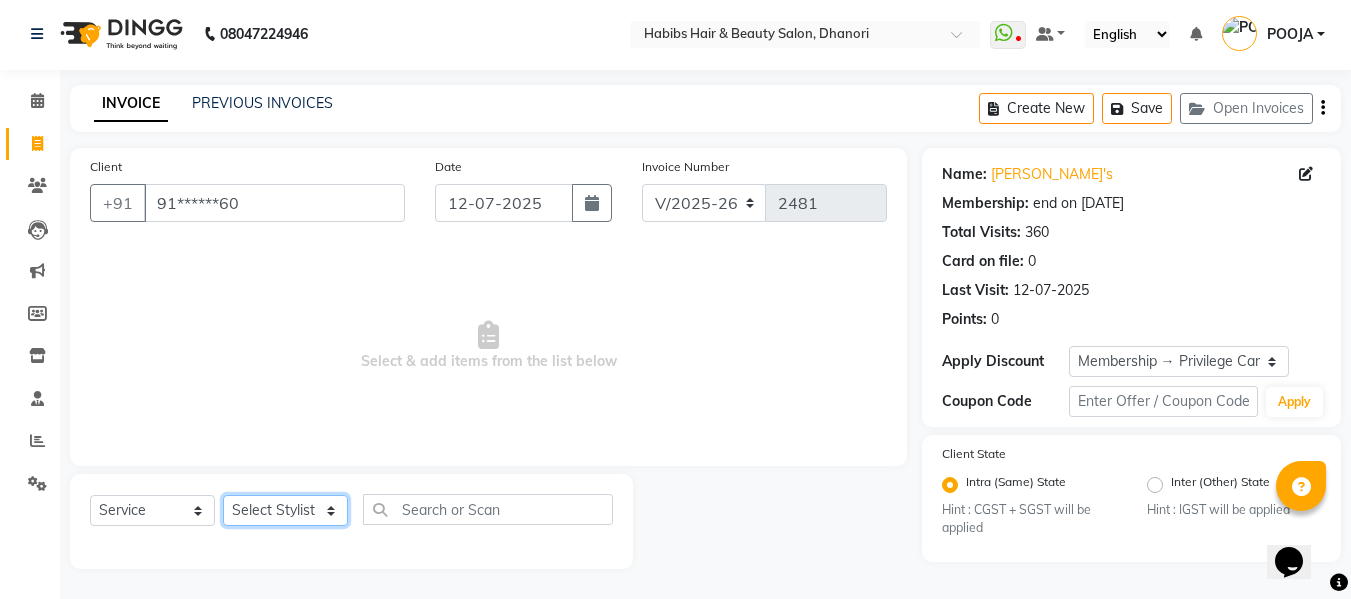click on "Select Stylist Admin  [PERSON_NAME]  [PERSON_NAME] DARSHAN DIVYA [PERSON_NAME] POOJA POOJA J RAKESH [PERSON_NAME] [PERSON_NAME]" 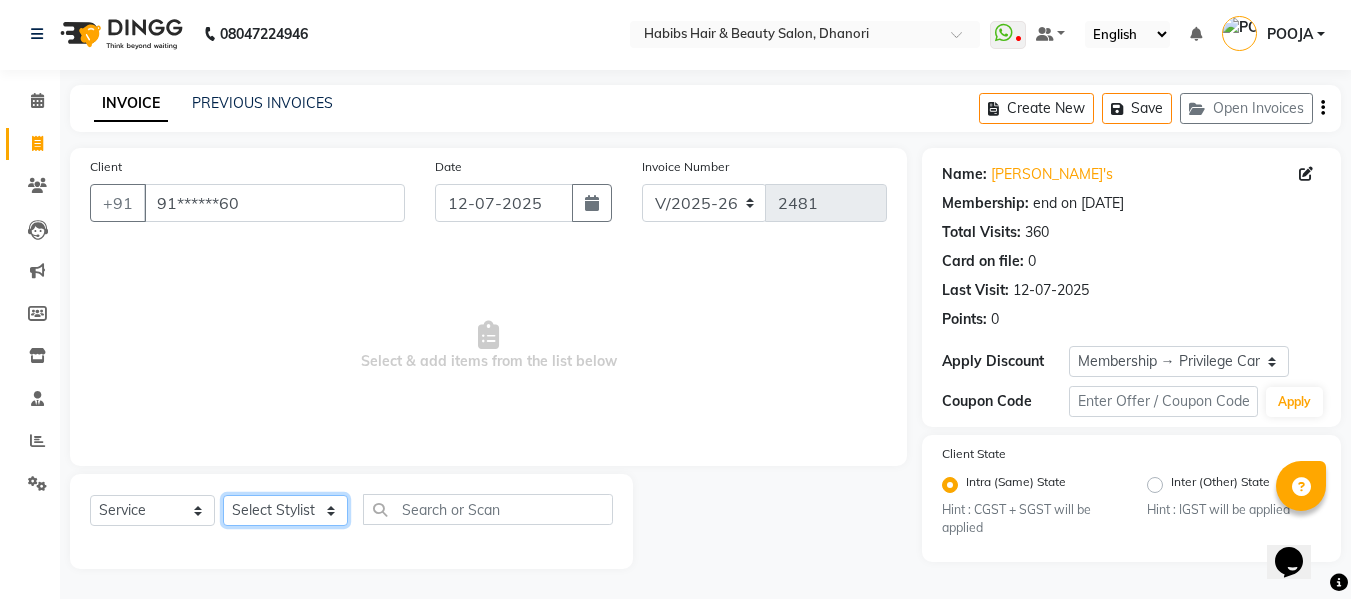 select on "70341" 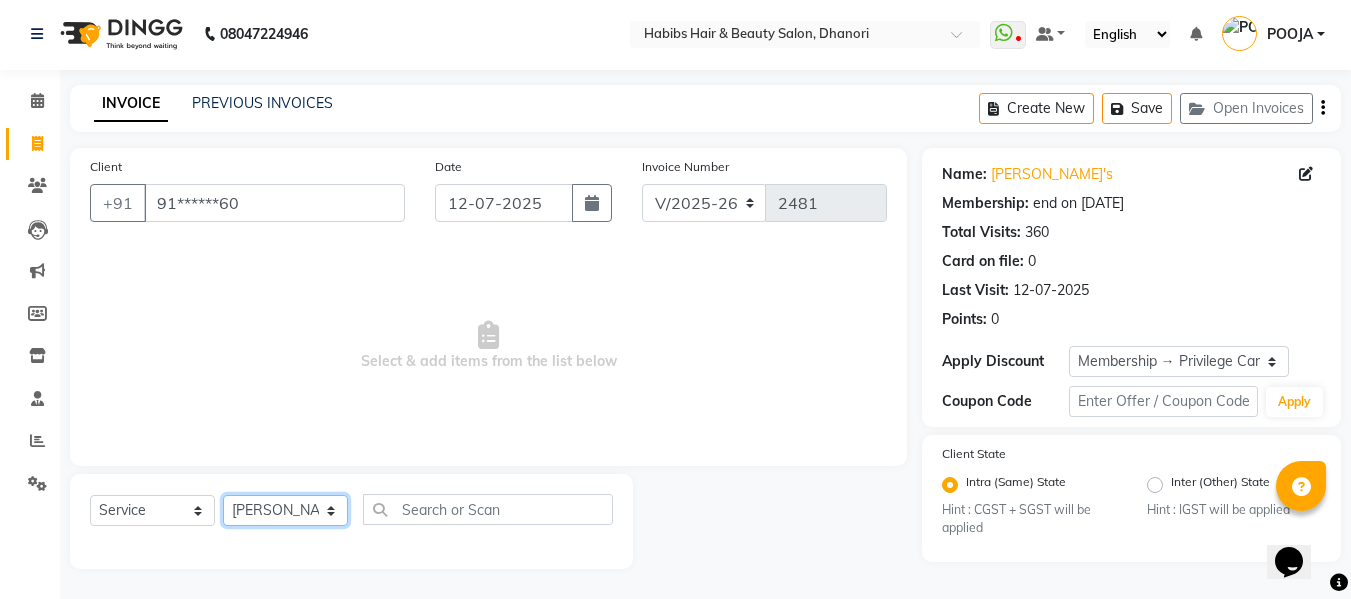 click on "Select Stylist Admin  [PERSON_NAME]  [PERSON_NAME] DARSHAN DIVYA [PERSON_NAME] POOJA POOJA J RAKESH [PERSON_NAME] [PERSON_NAME]" 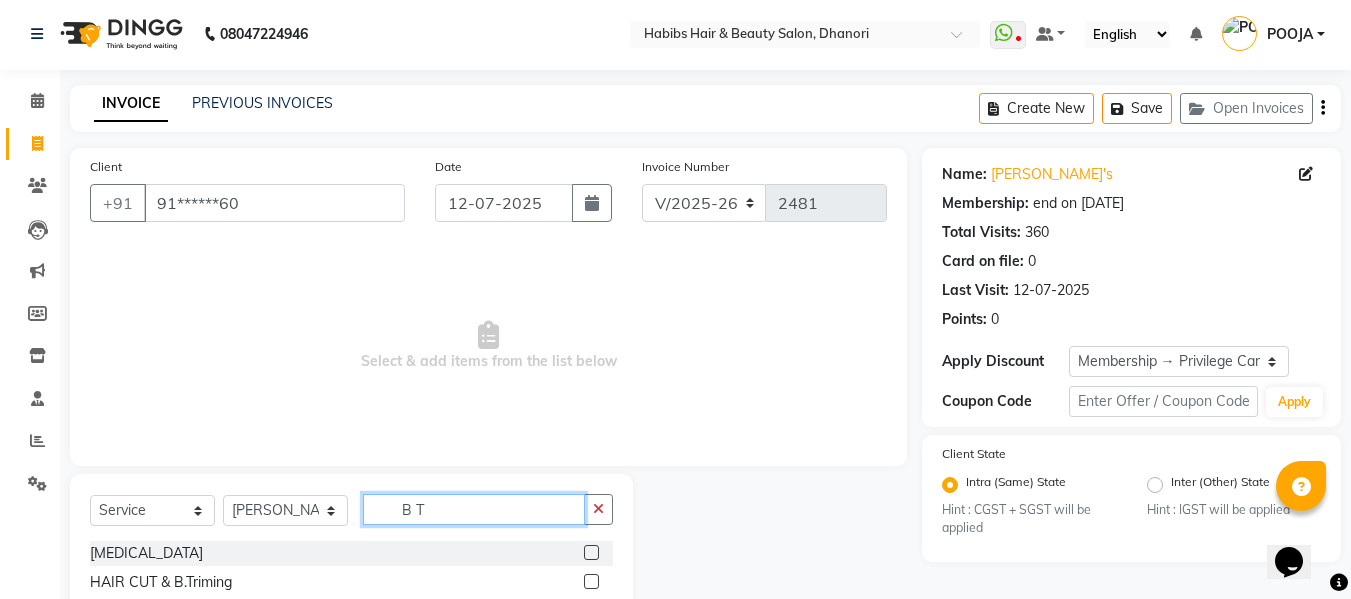 type on "B T" 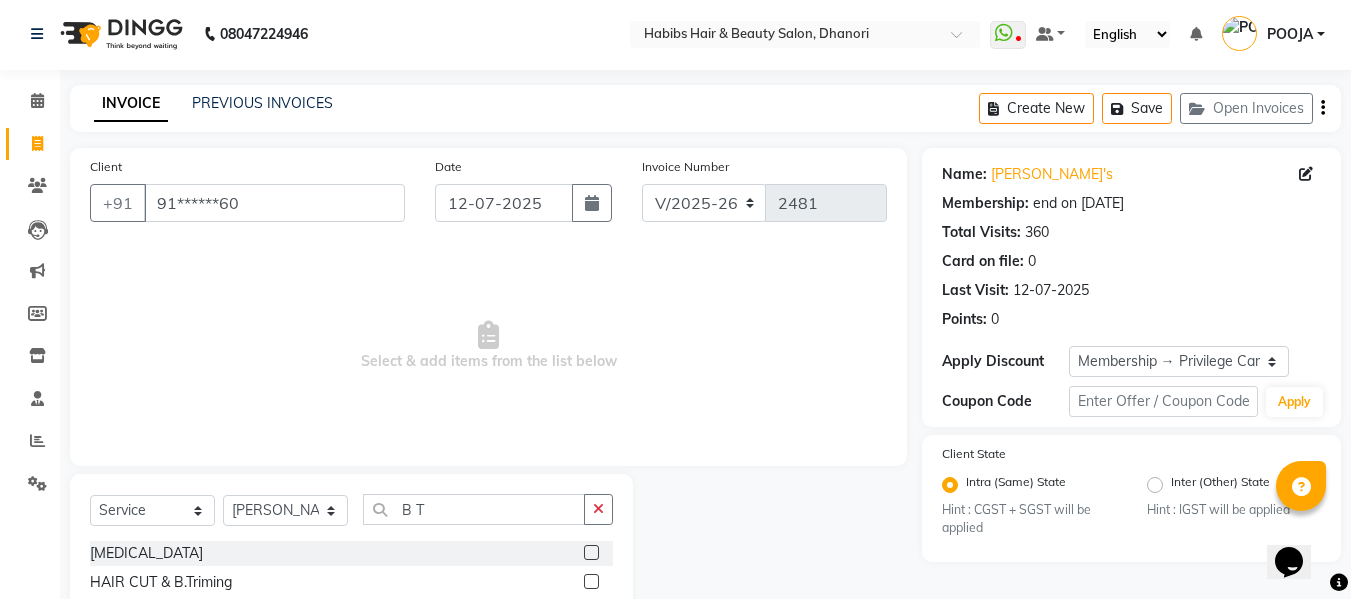 click 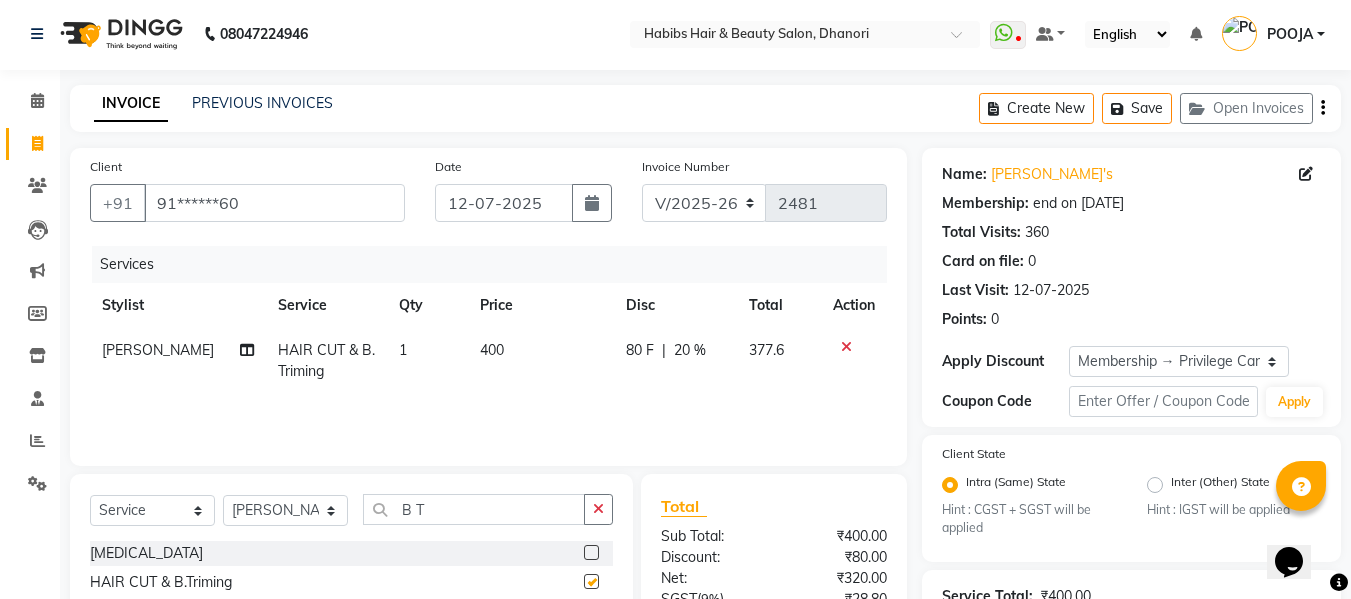 checkbox on "false" 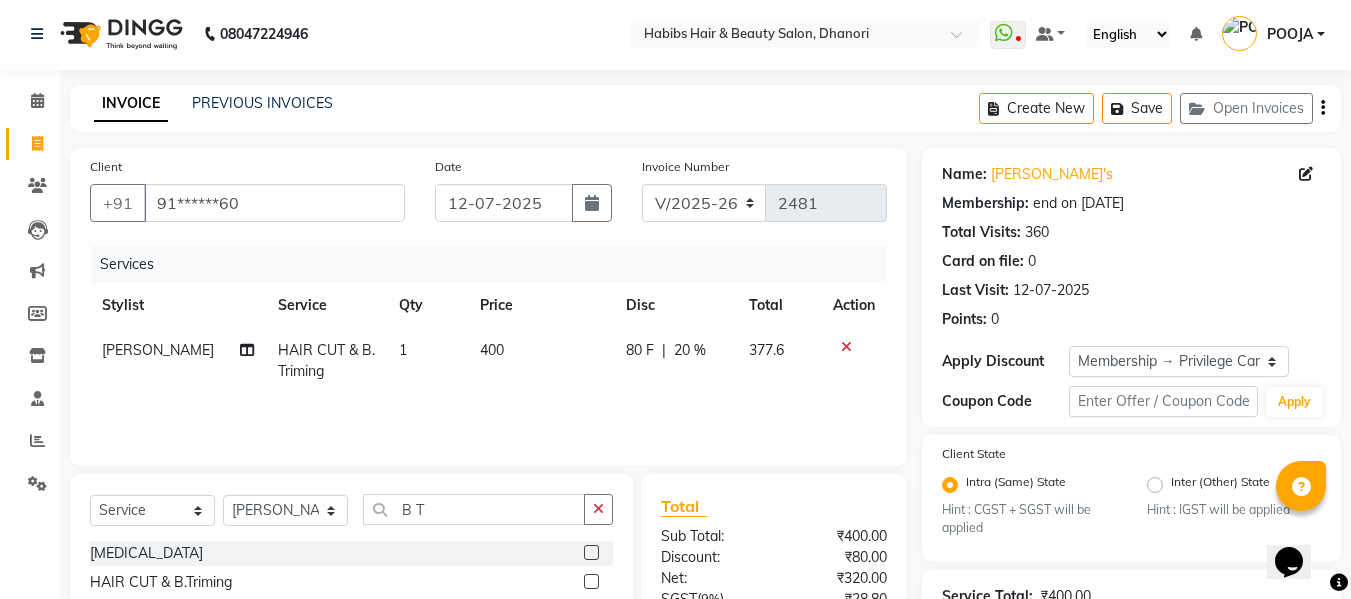 click on "400" 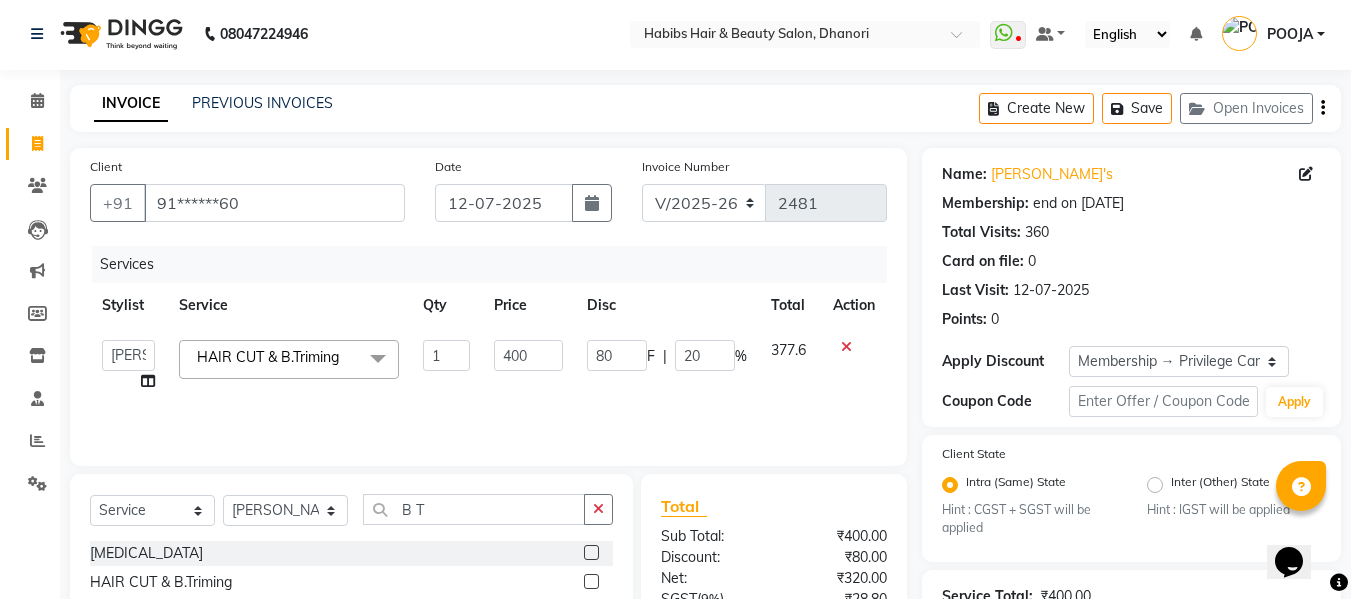 click on "400" 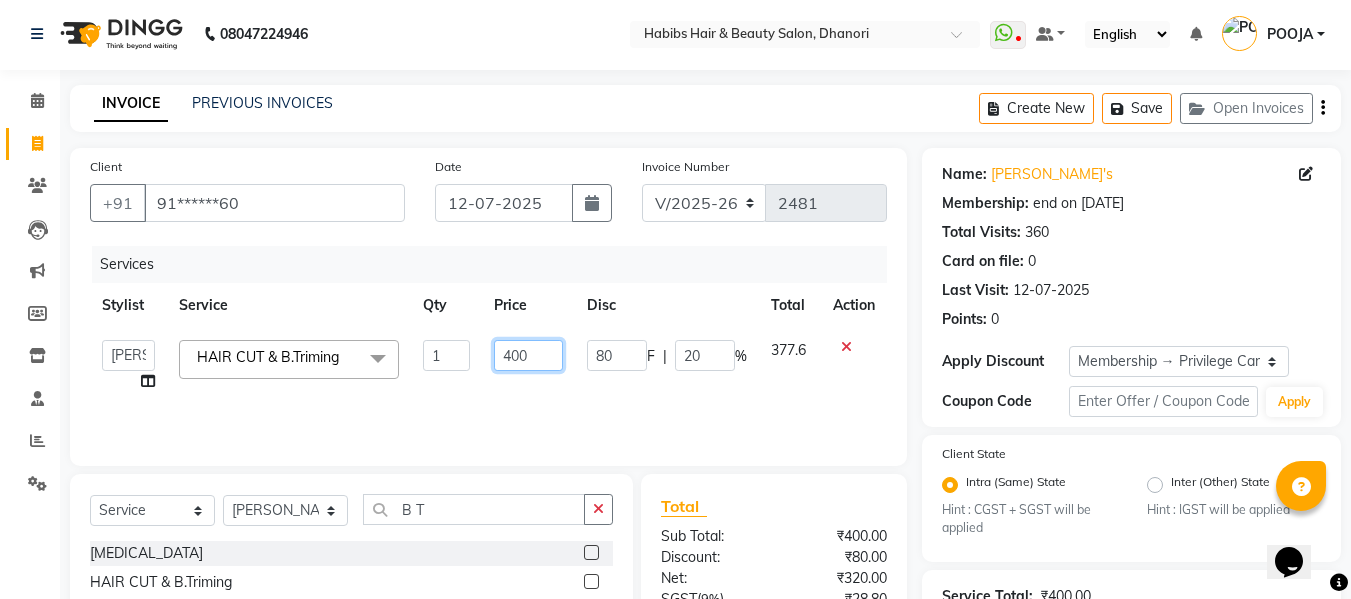click on "400" 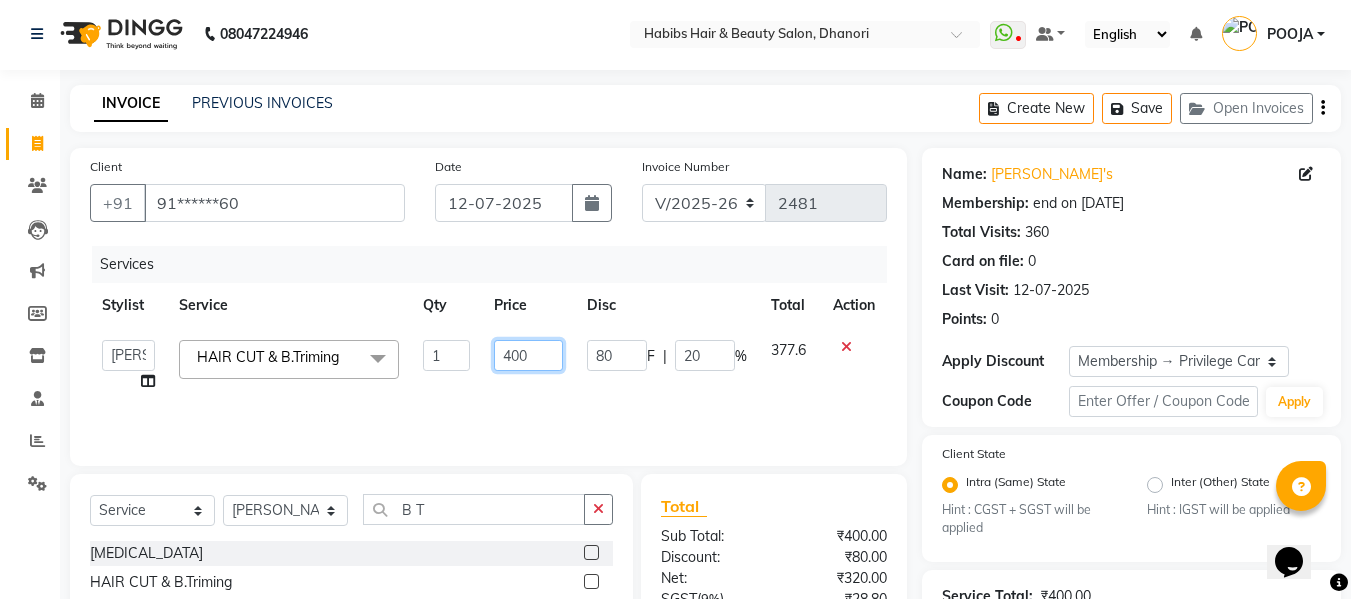 click on "400" 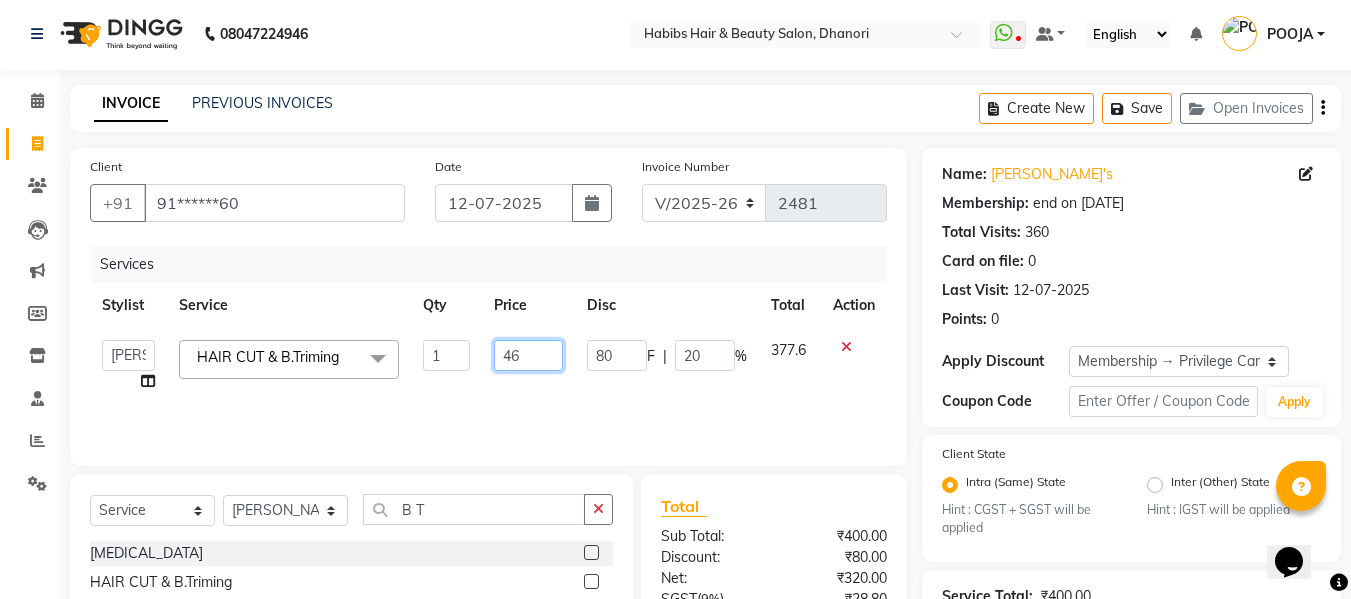 type on "466" 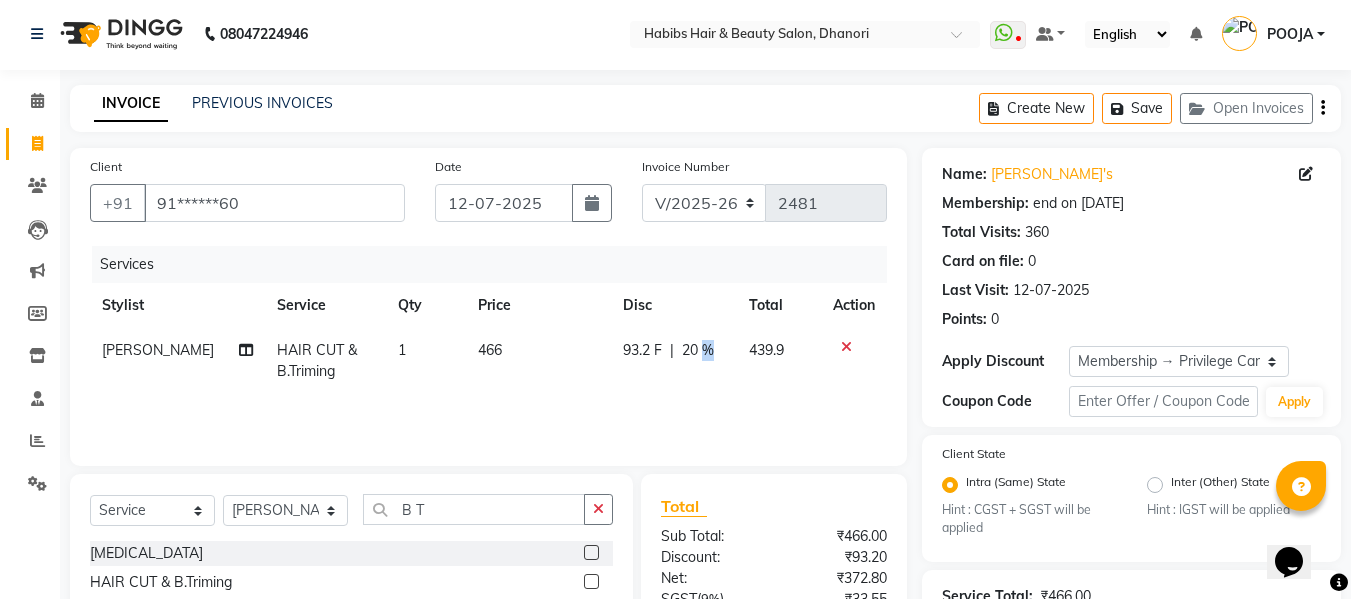 click on "20 %" 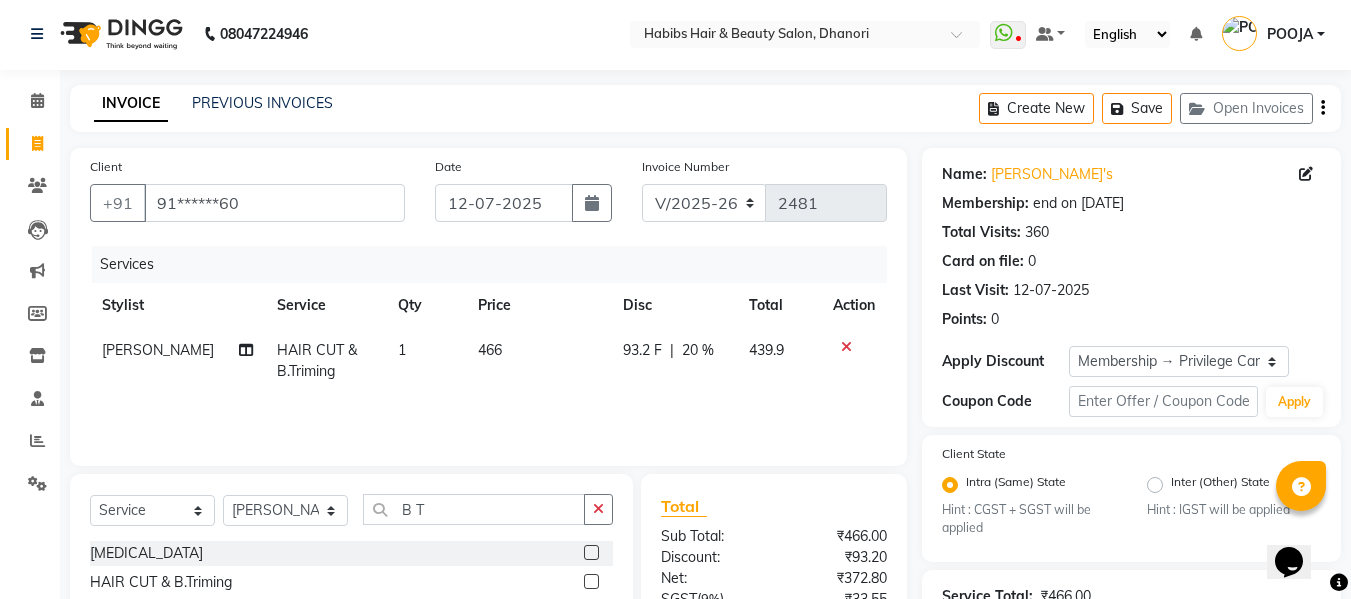 select on "70341" 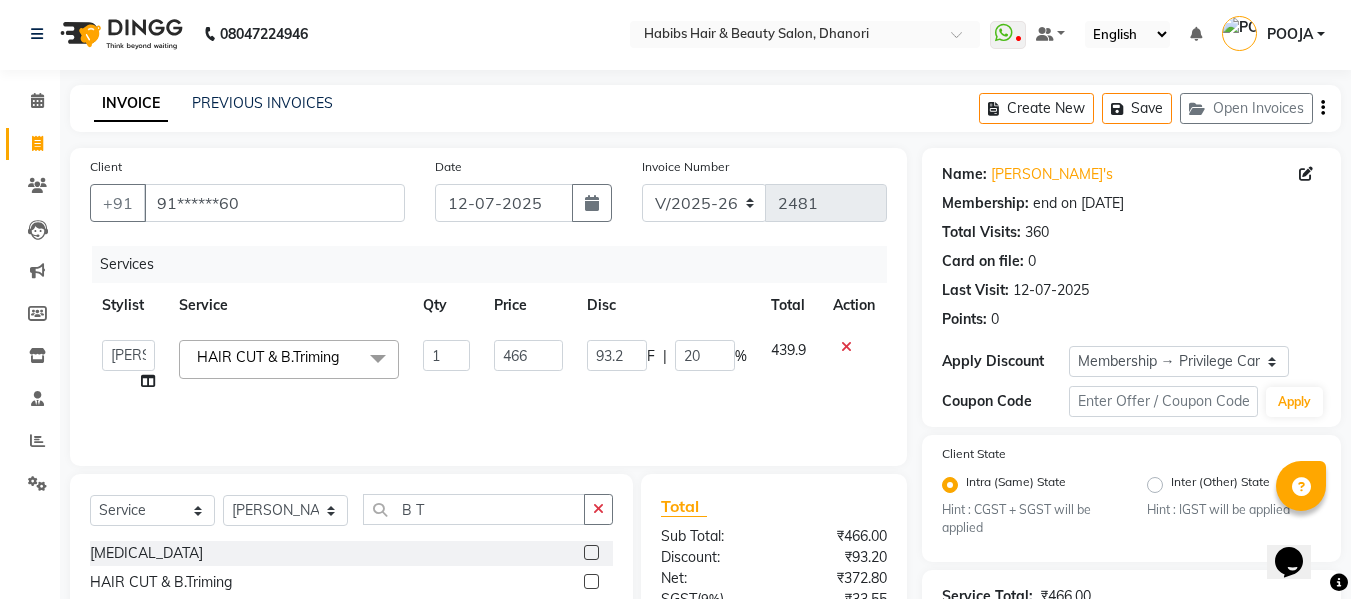click on "20" 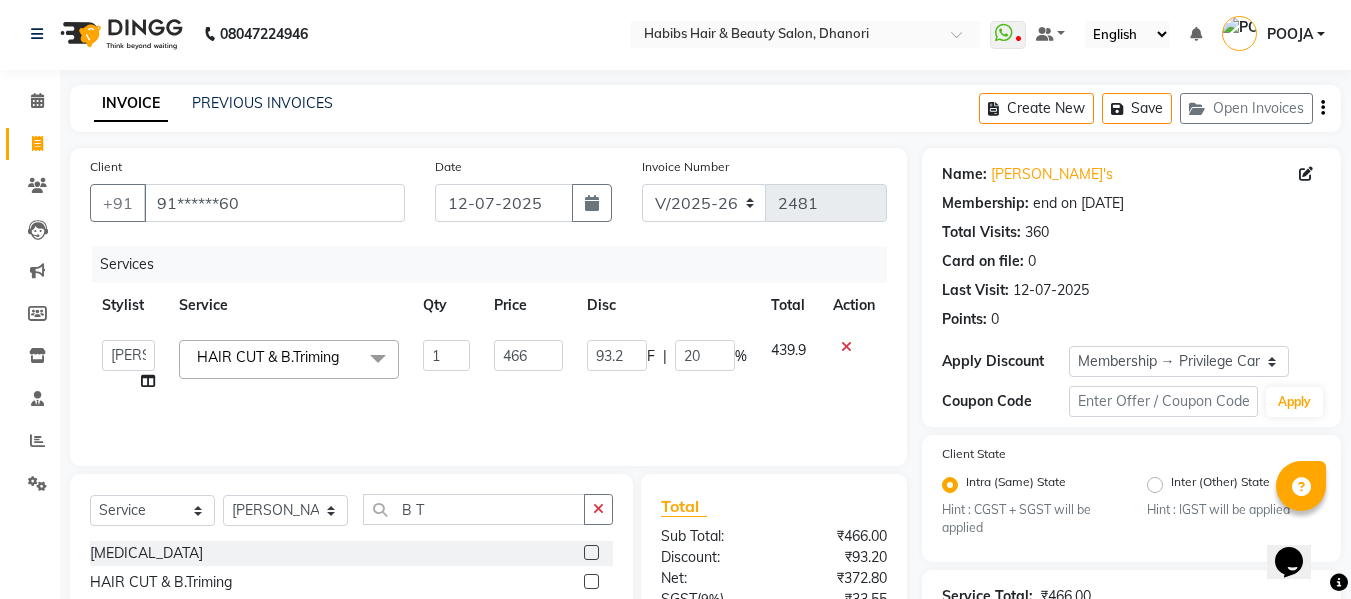 type on "0" 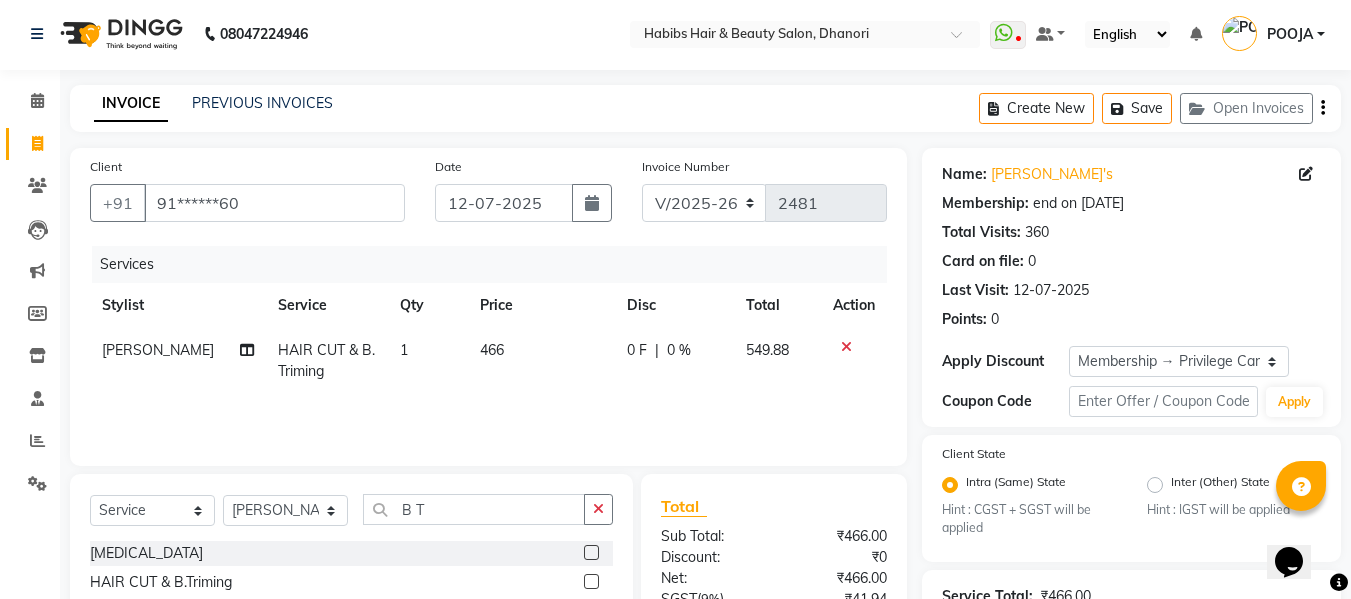 click on "Services Stylist Service Qty Price Disc Total Action [PERSON_NAME] HAIR CUT & B.Triming 1 466 0 F | 0 % 549.88" 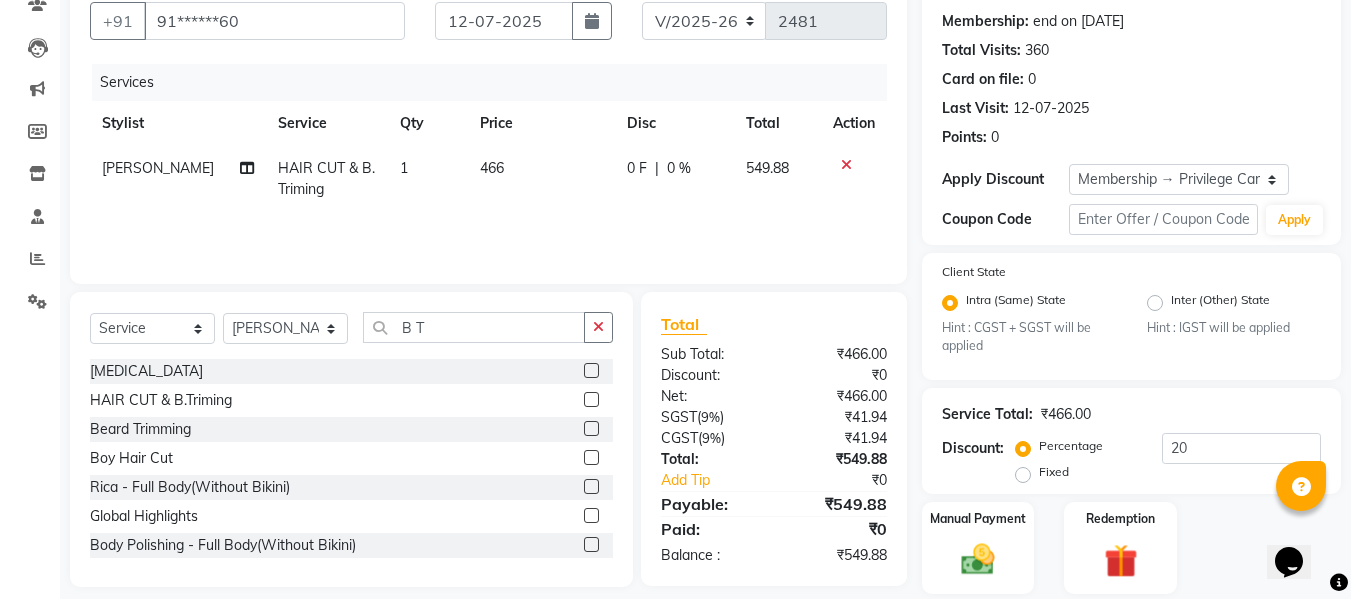 scroll, scrollTop: 250, scrollLeft: 0, axis: vertical 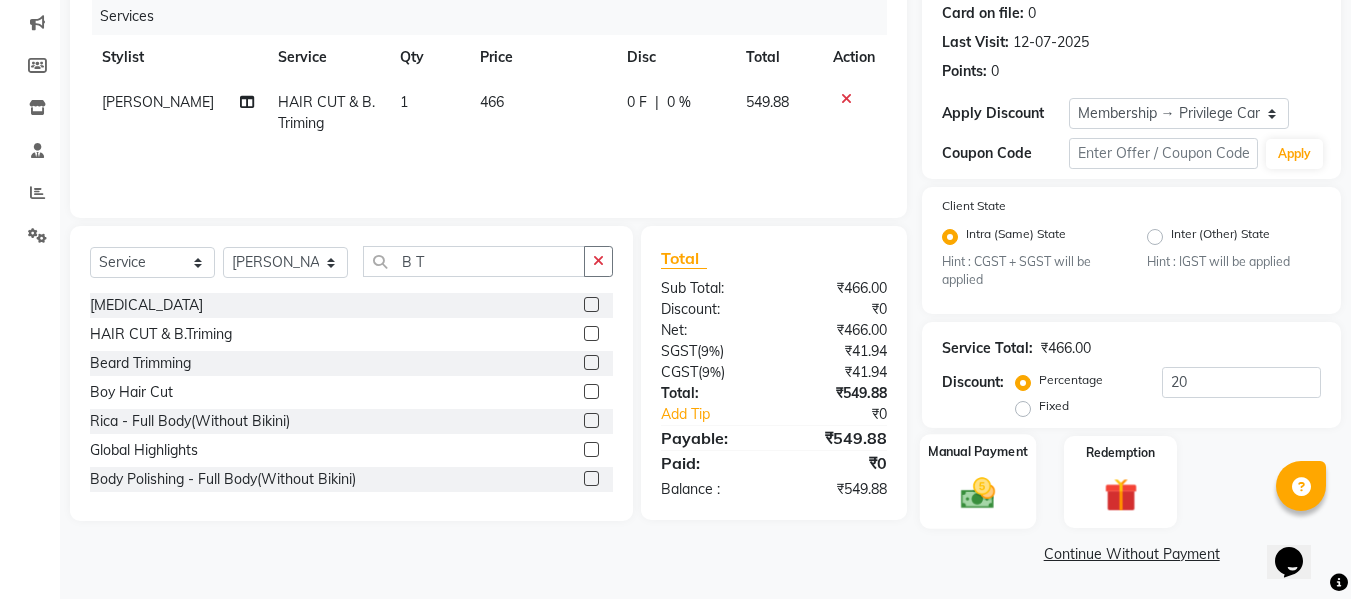 click 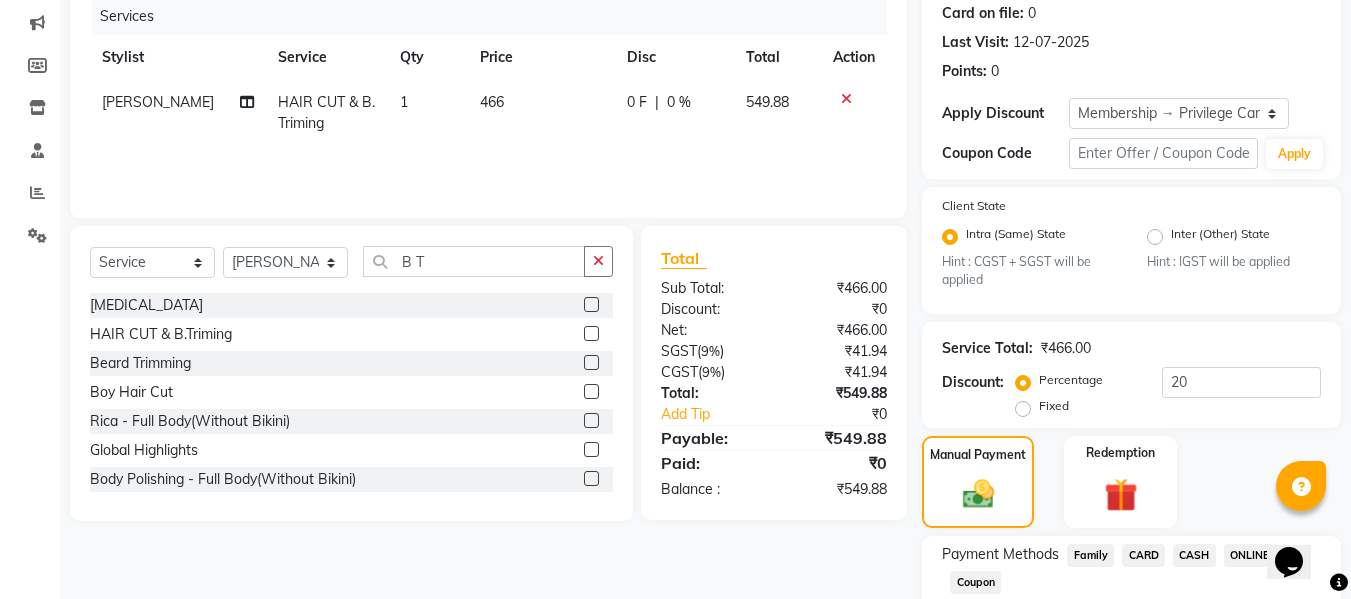 click on "ONLINE" 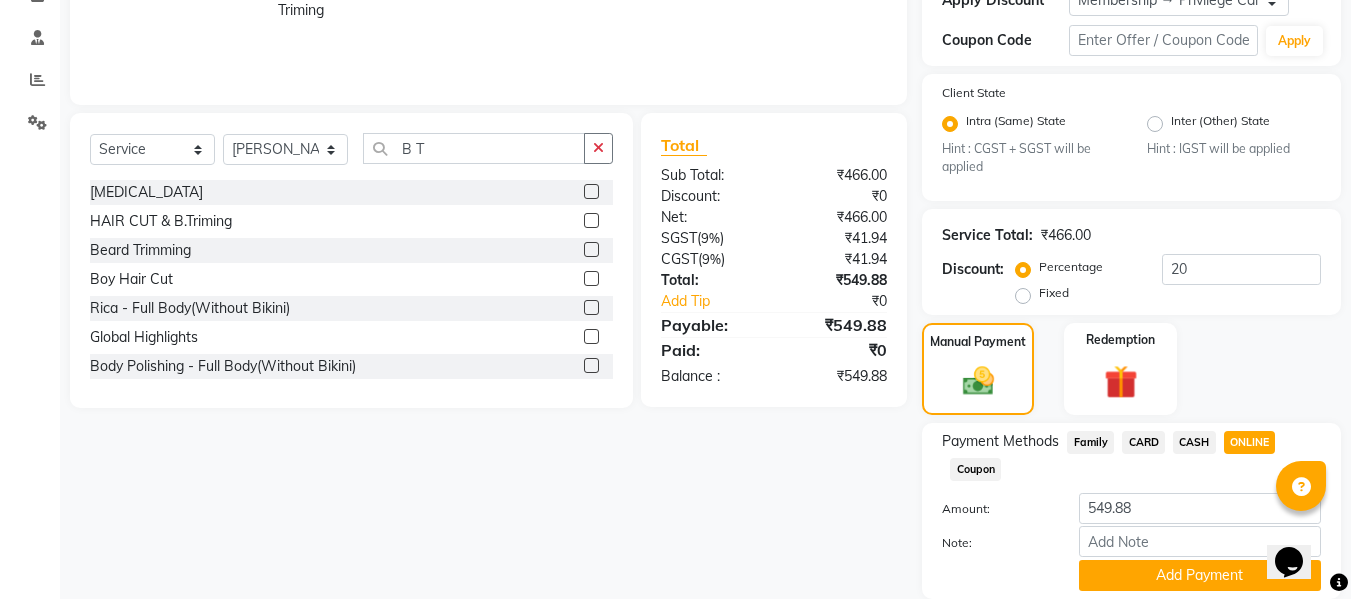 scroll, scrollTop: 434, scrollLeft: 0, axis: vertical 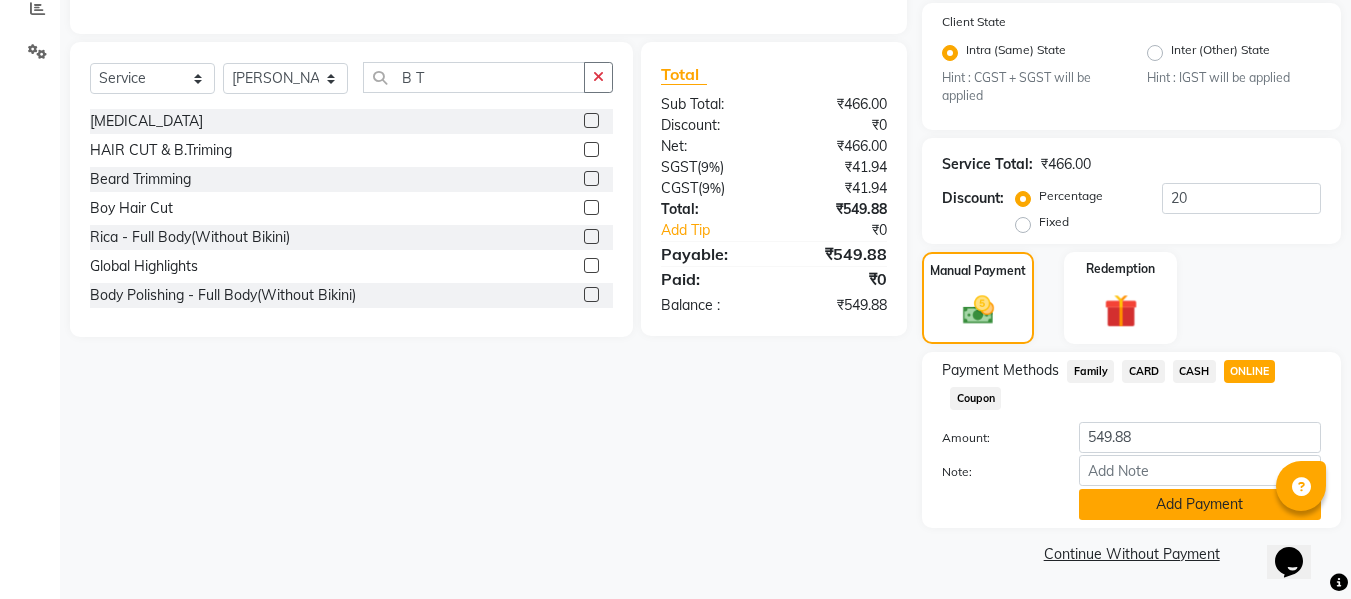 click on "Add Payment" 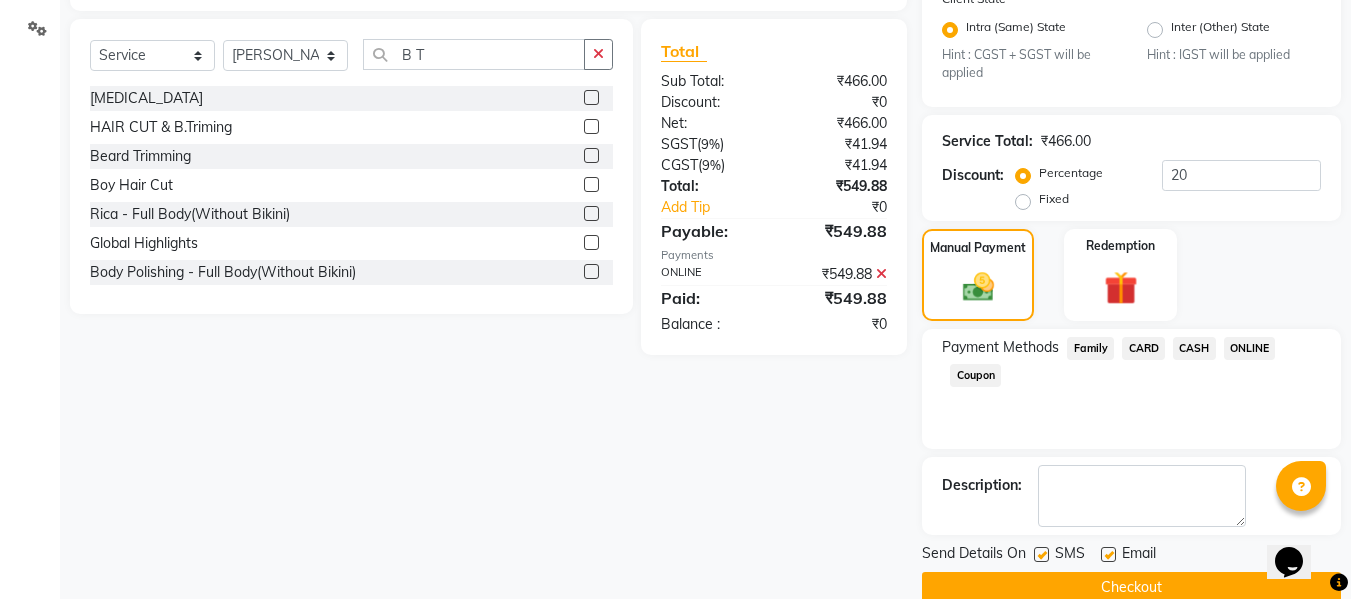scroll, scrollTop: 474, scrollLeft: 0, axis: vertical 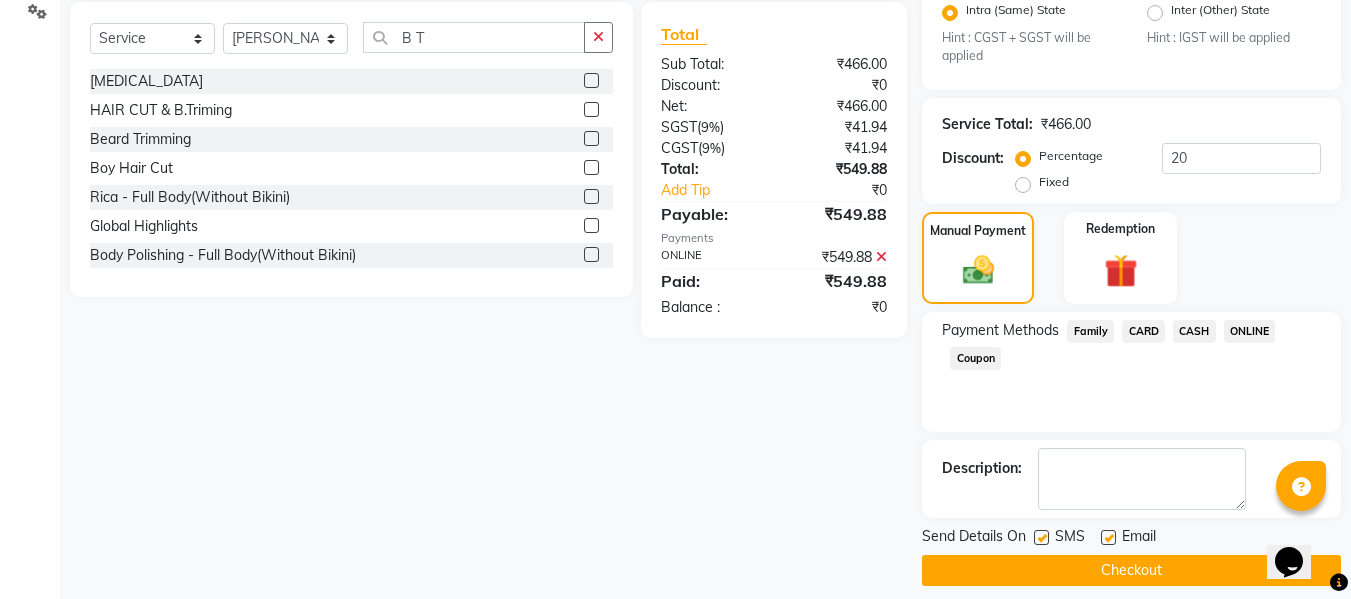 click on "Checkout" 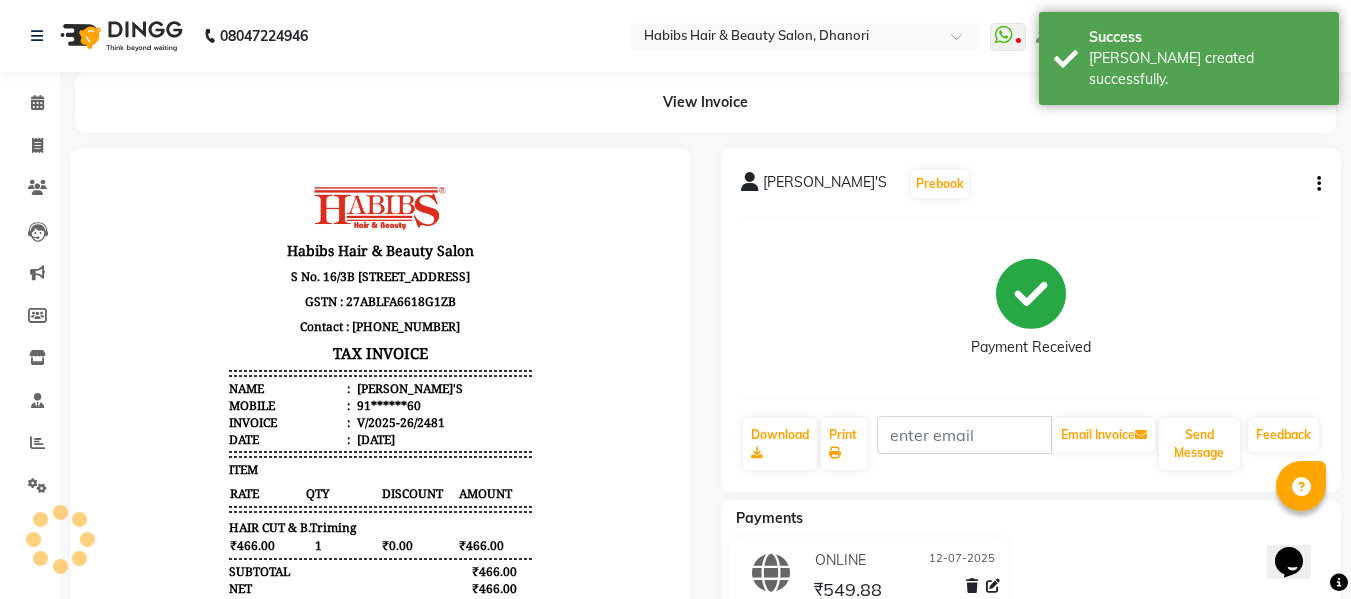 scroll, scrollTop: 0, scrollLeft: 0, axis: both 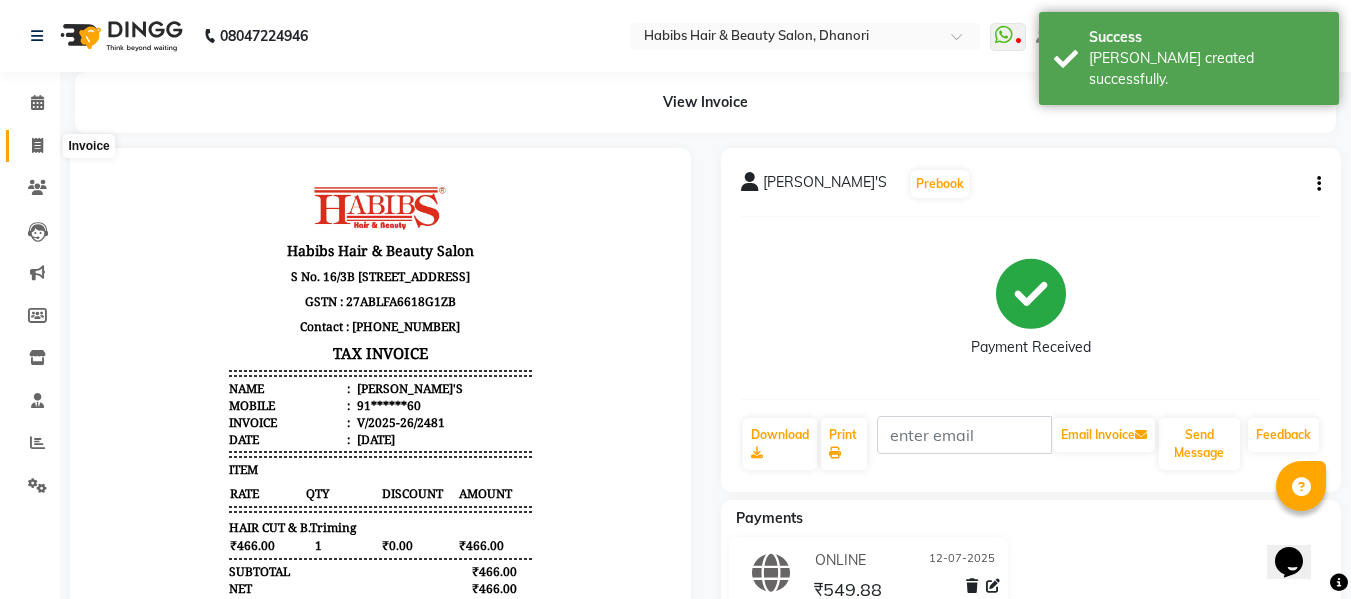 click 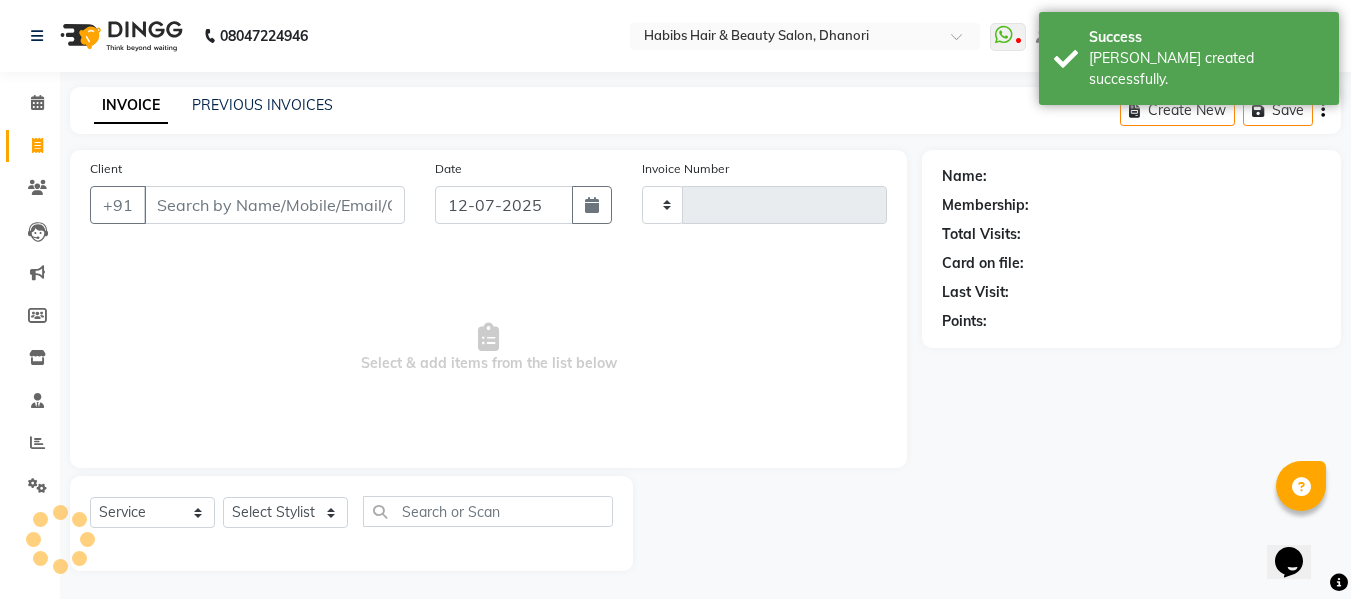type on "2482" 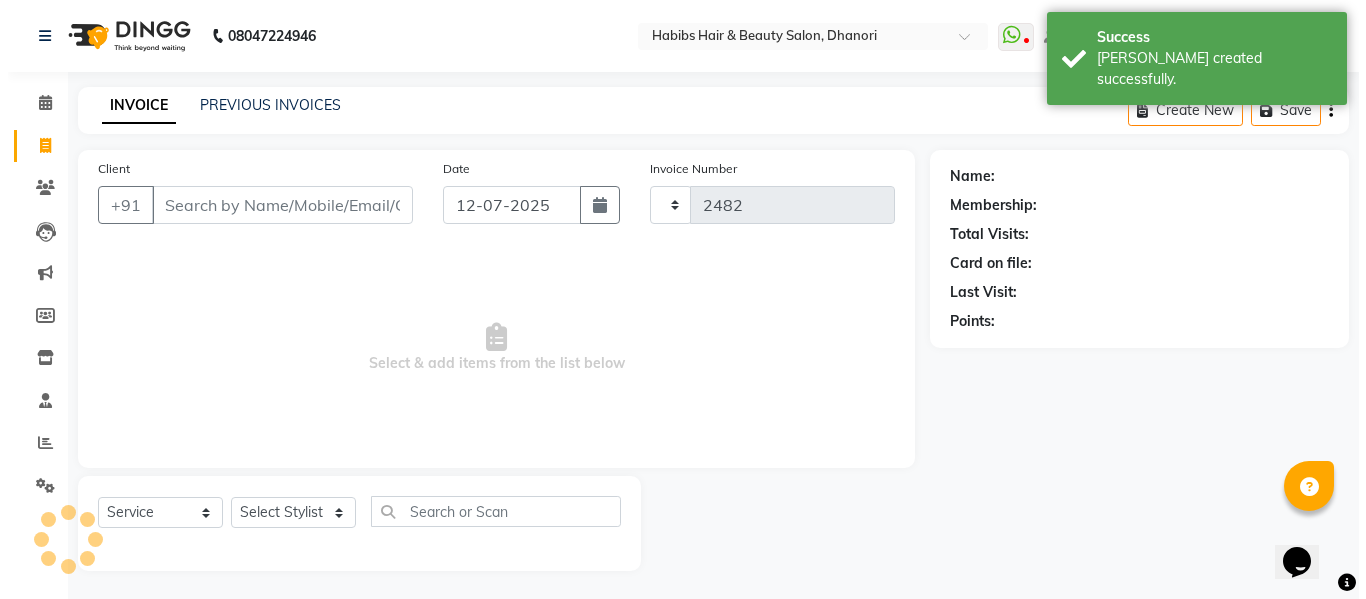 scroll, scrollTop: 2, scrollLeft: 0, axis: vertical 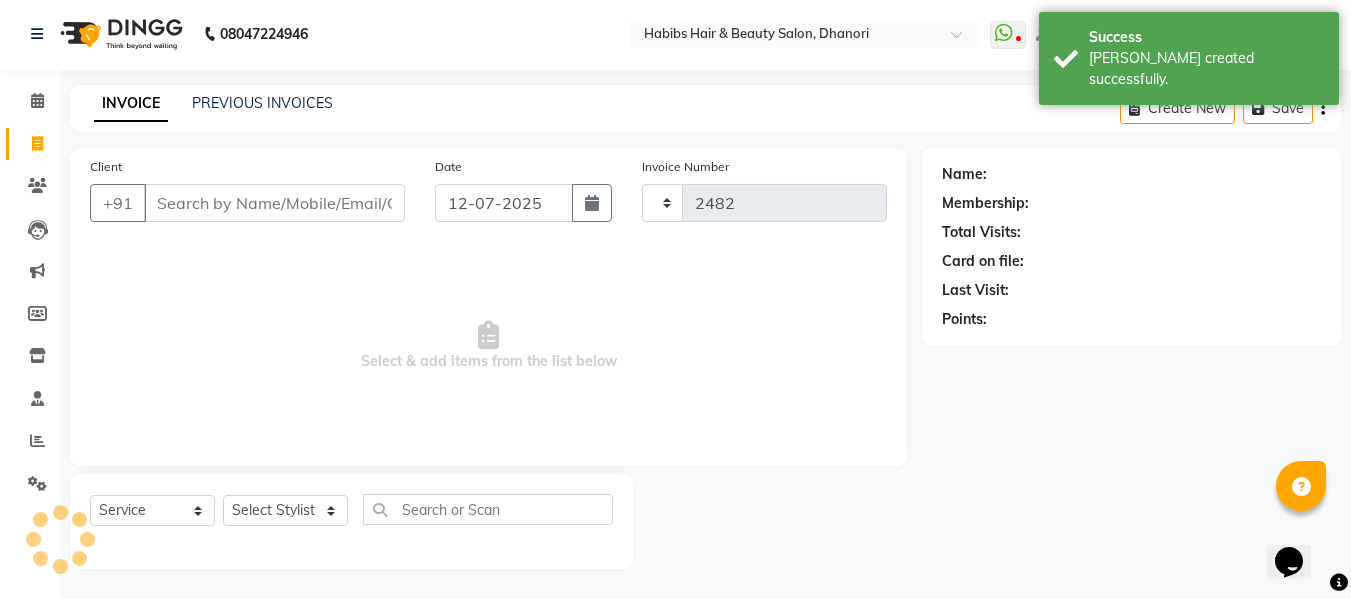 select on "4967" 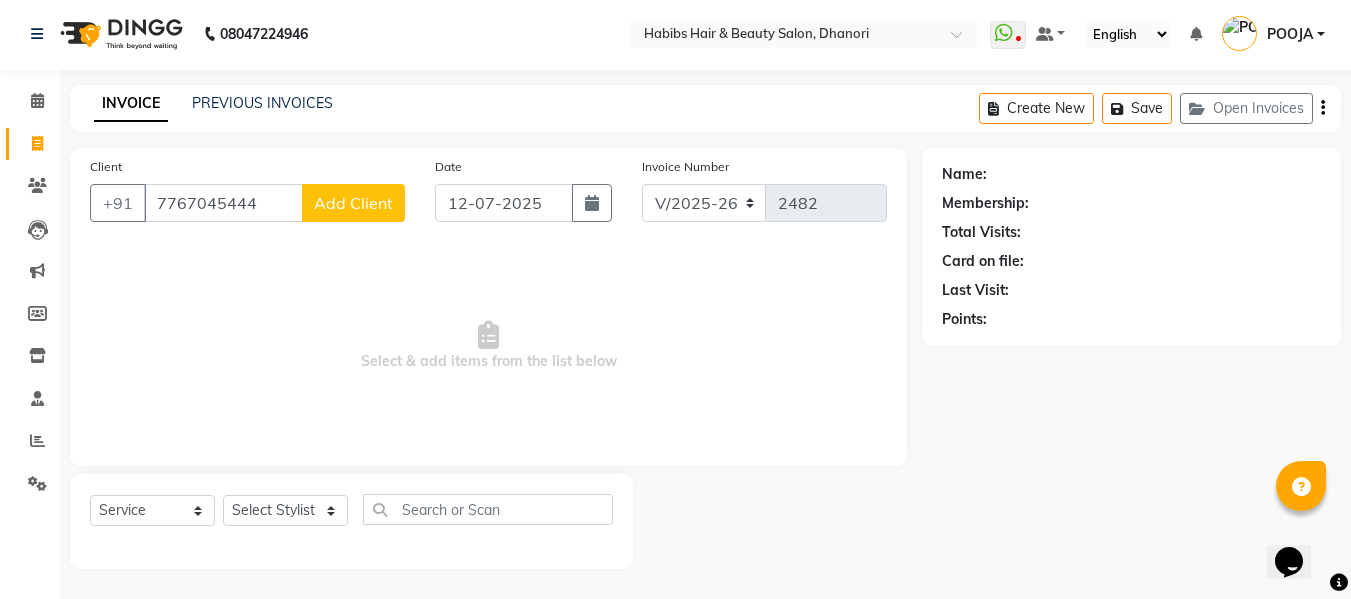 type on "7767045444" 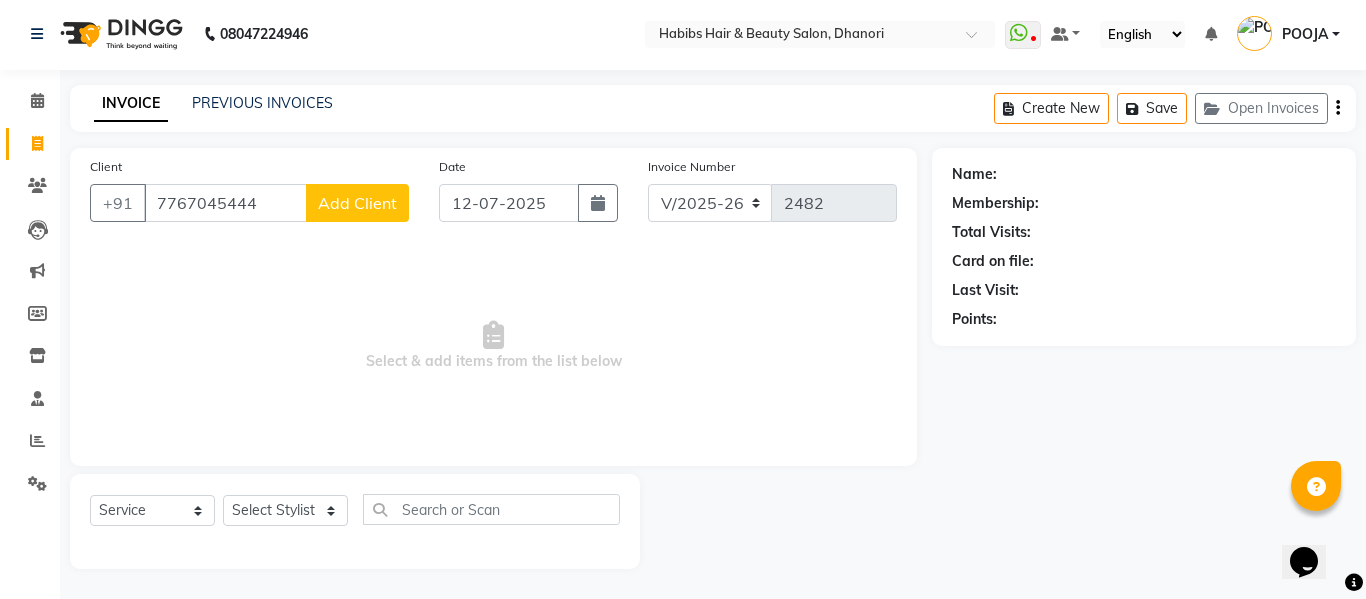 select on "22" 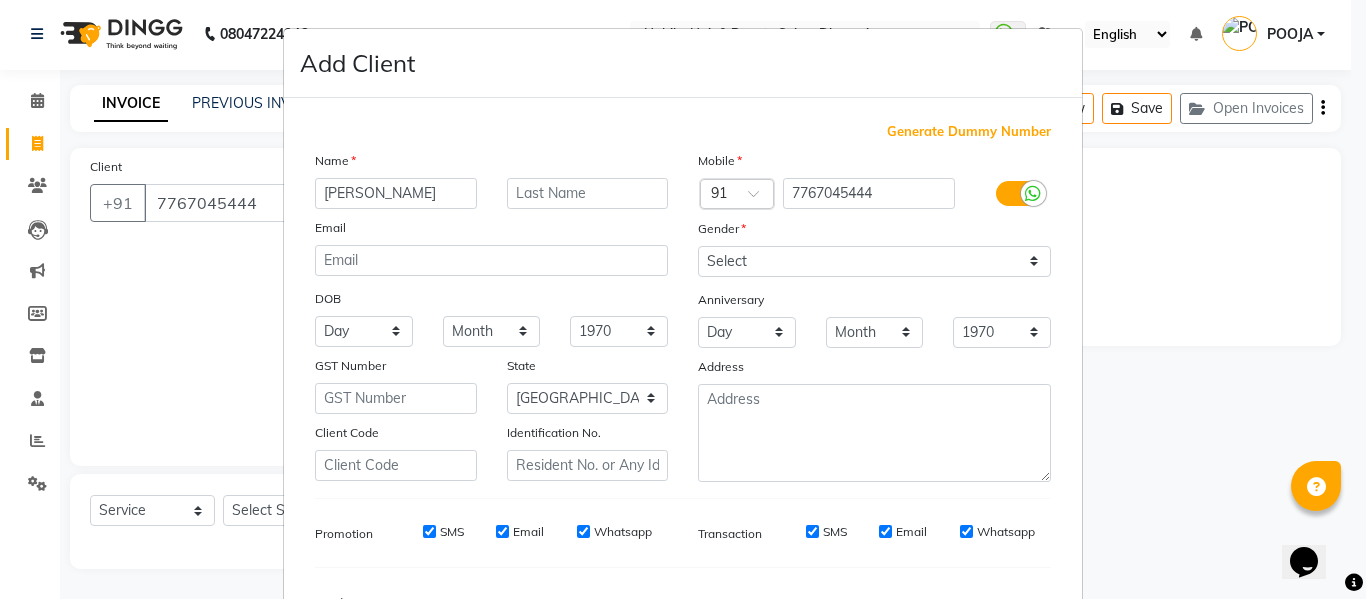 type on "[PERSON_NAME]" 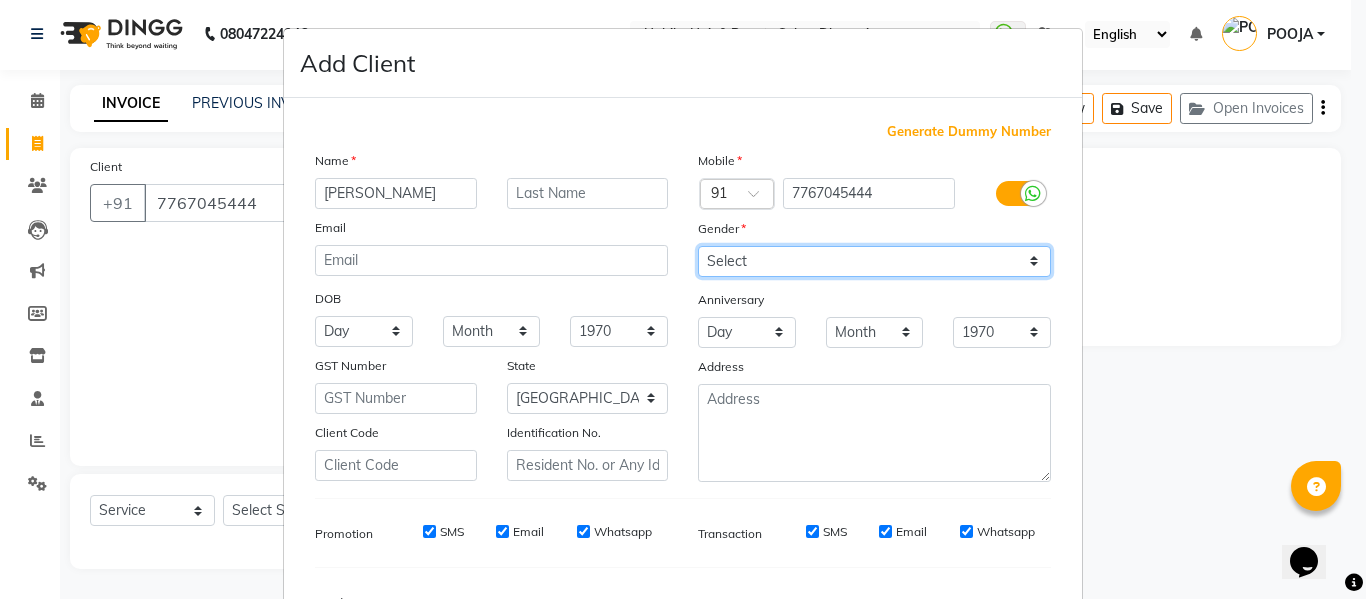 click on "Select [DEMOGRAPHIC_DATA] [DEMOGRAPHIC_DATA] Other Prefer Not To Say" at bounding box center [874, 261] 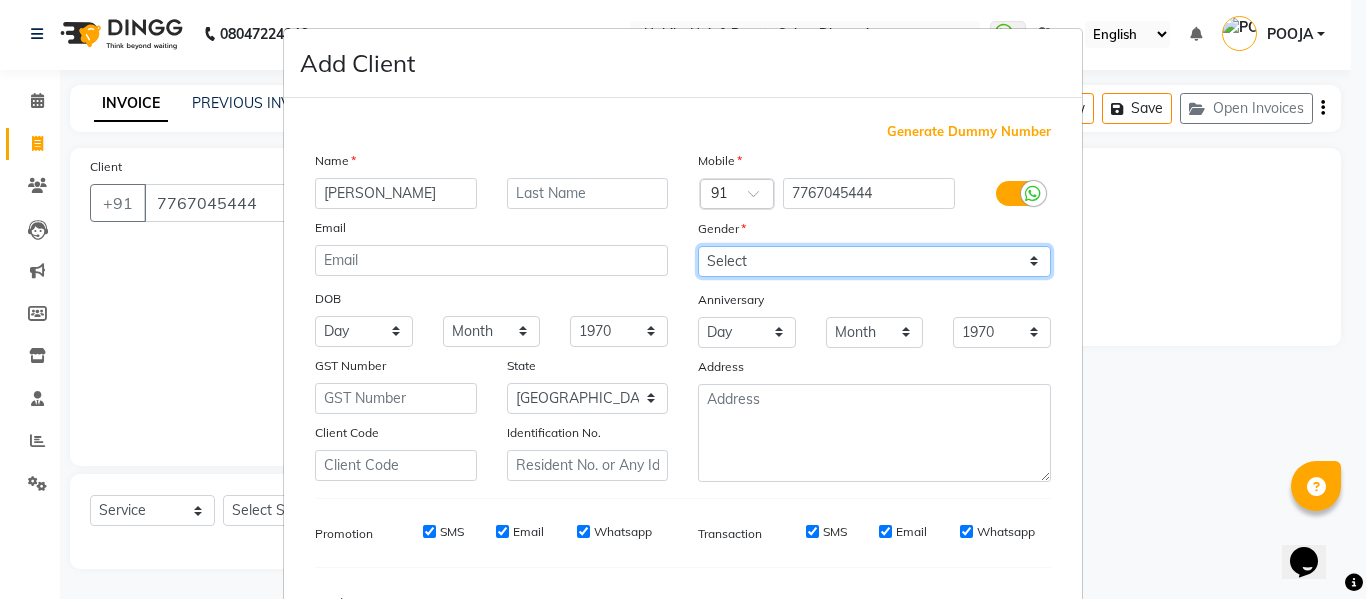 select on "[DEMOGRAPHIC_DATA]" 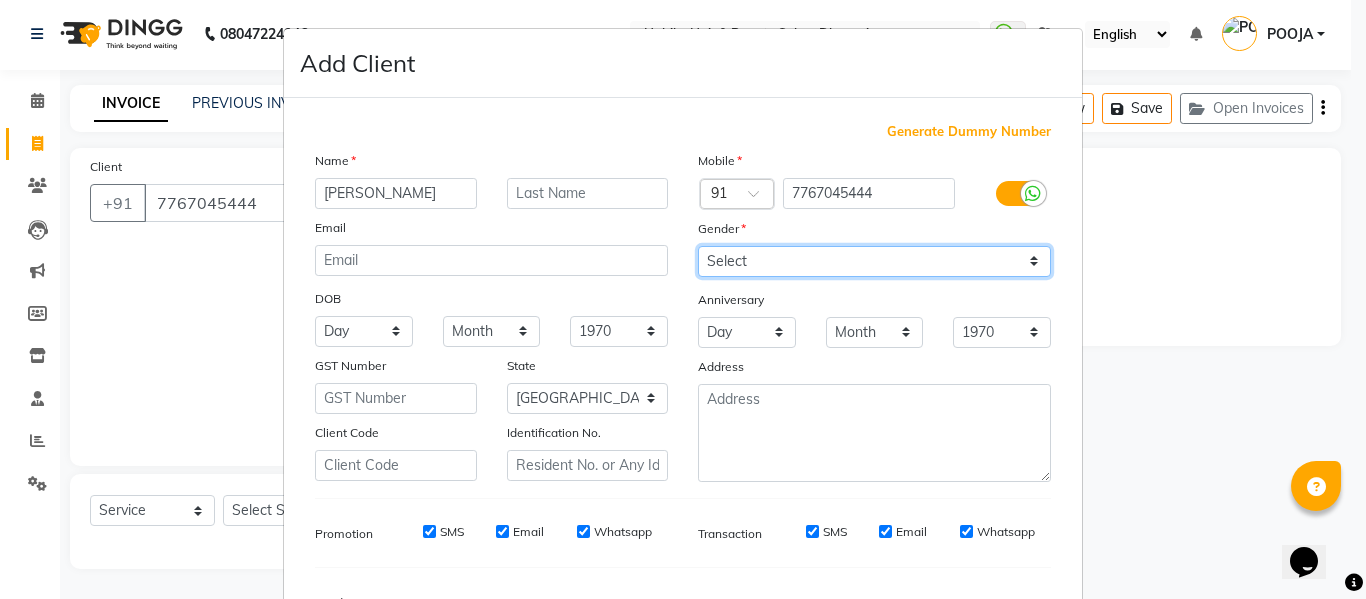 click on "Select [DEMOGRAPHIC_DATA] [DEMOGRAPHIC_DATA] Other Prefer Not To Say" at bounding box center [874, 261] 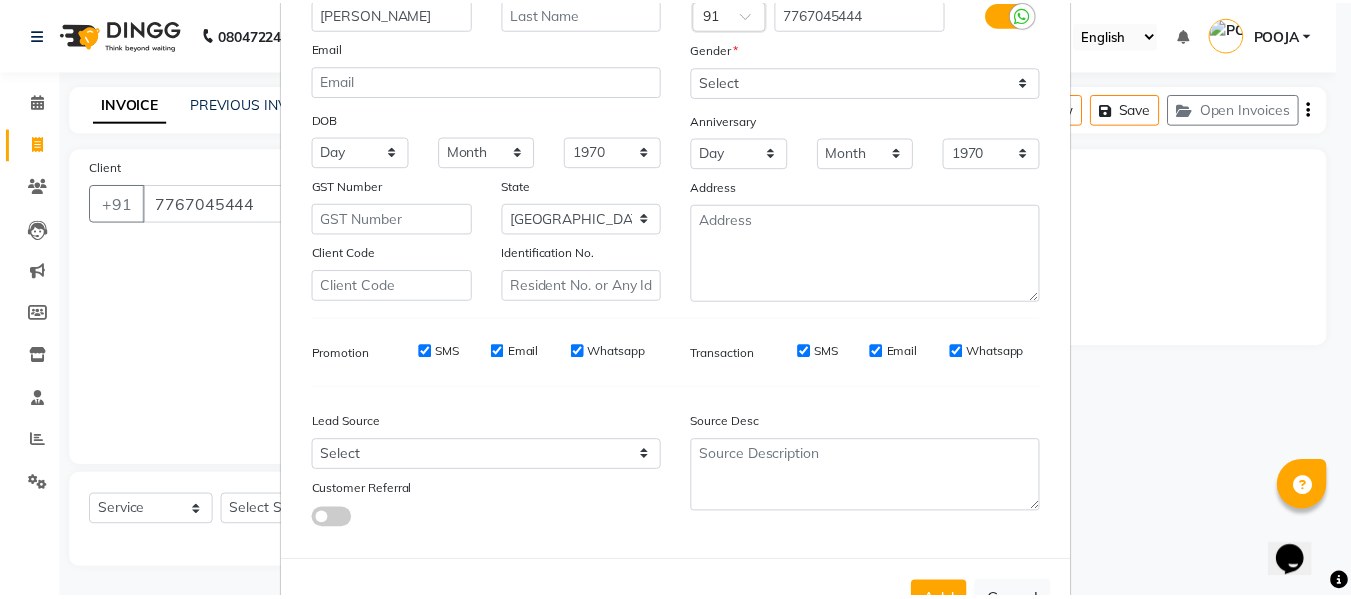 scroll, scrollTop: 250, scrollLeft: 0, axis: vertical 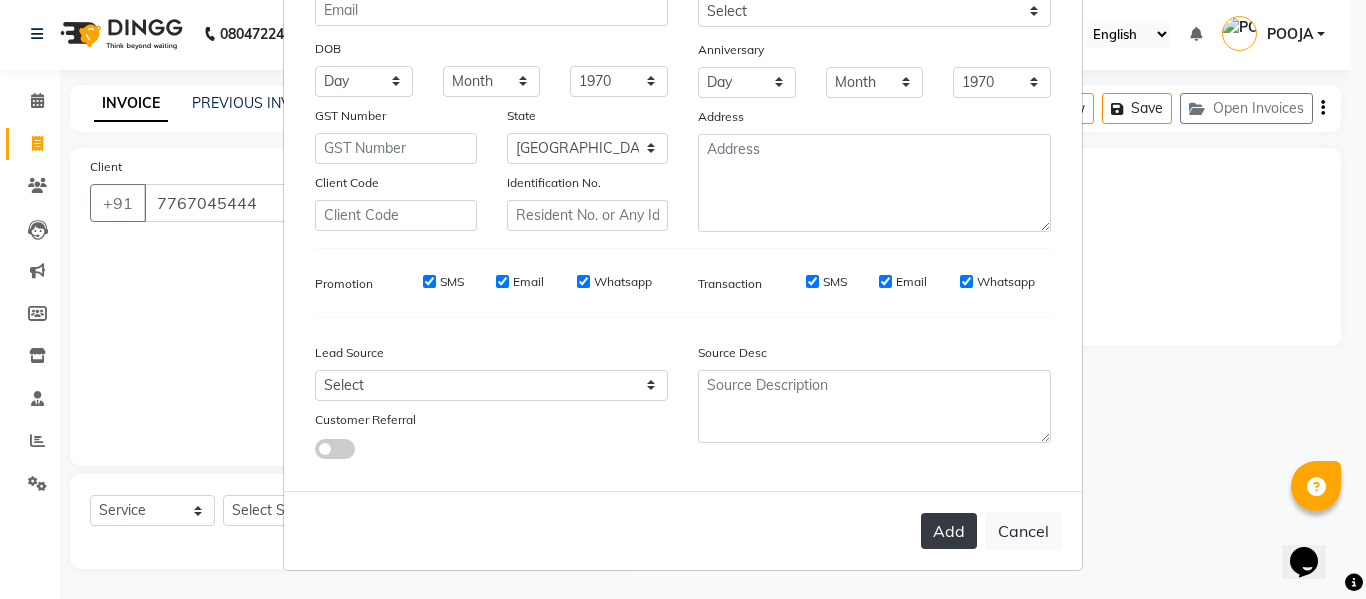 click on "Add" at bounding box center (949, 531) 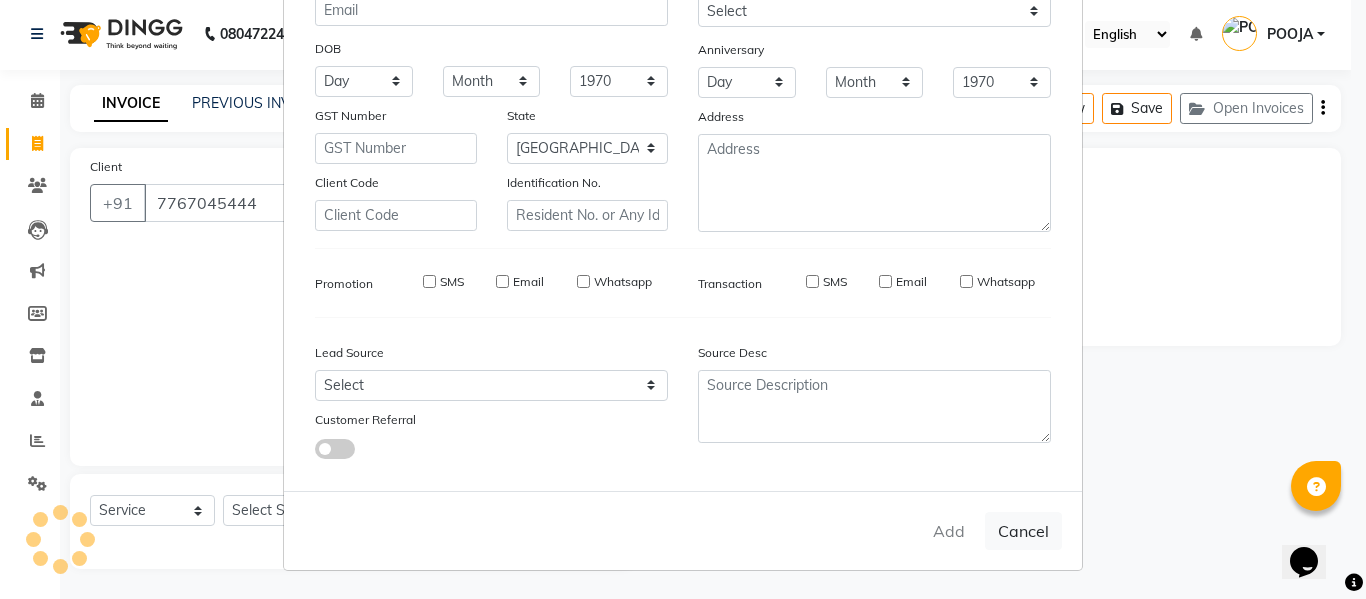 type on "77******44" 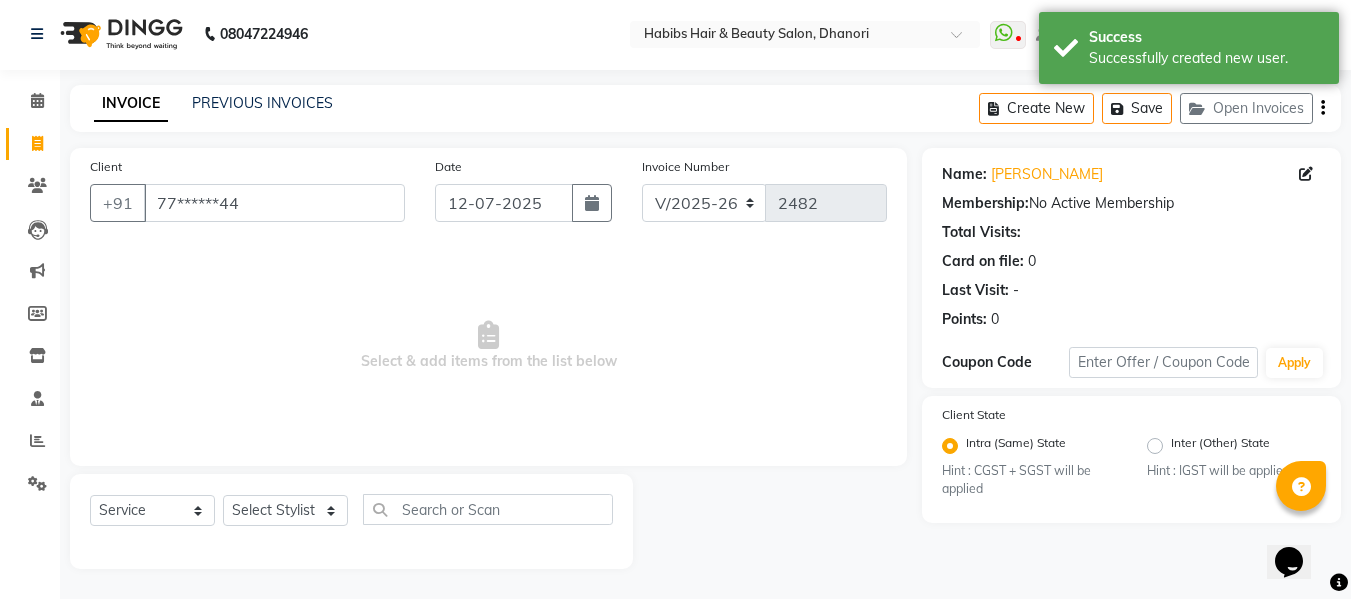 drag, startPoint x: 256, startPoint y: 529, endPoint x: 257, endPoint y: 514, distance: 15.033297 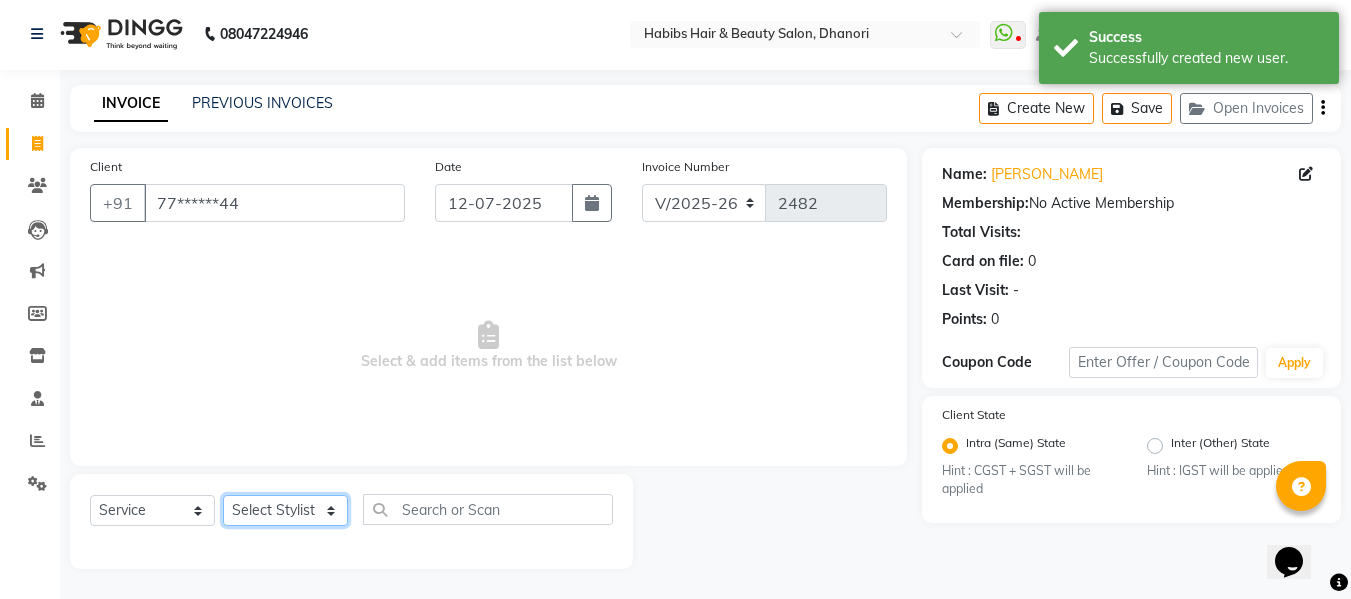 click on "Select Stylist Admin  [PERSON_NAME]  [PERSON_NAME] DARSHAN DIVYA [PERSON_NAME] POOJA POOJA J RAKESH [PERSON_NAME] [PERSON_NAME]" 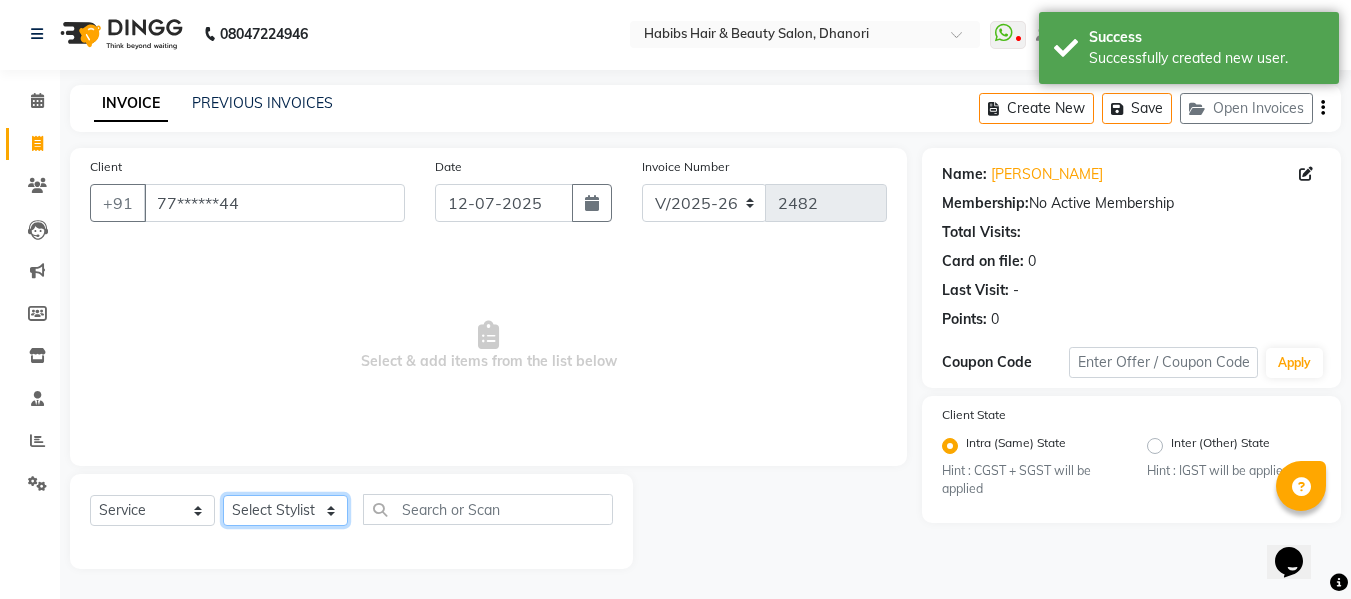 select on "74948" 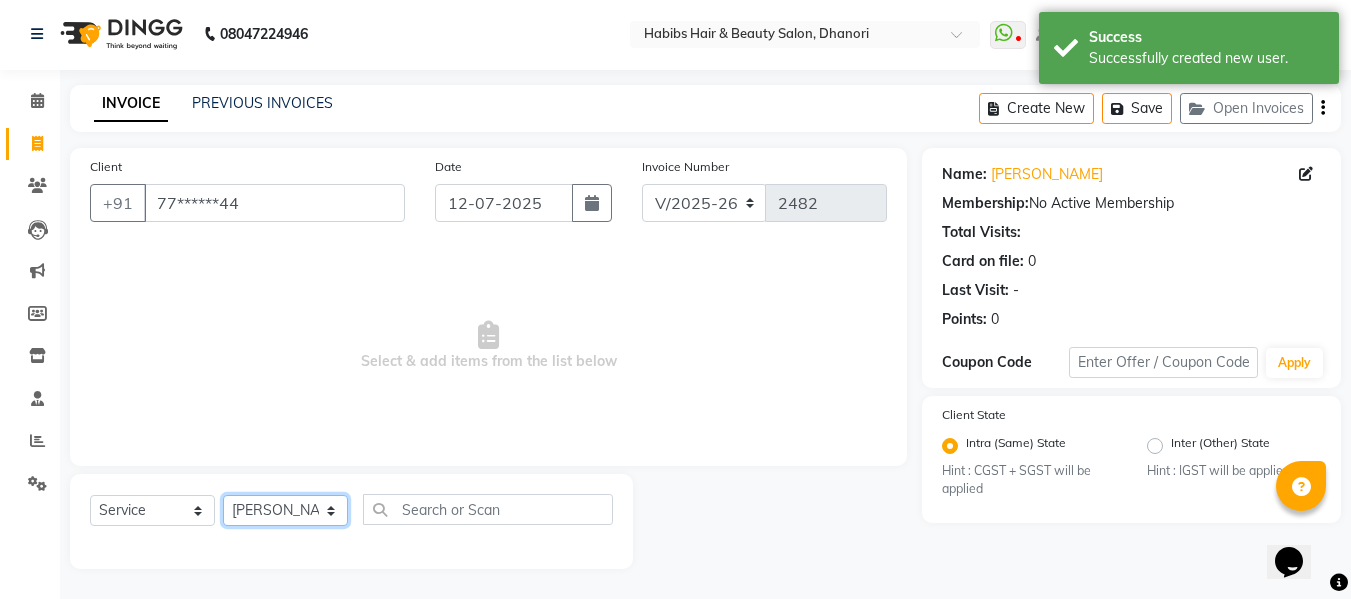 click on "Select Stylist Admin  [PERSON_NAME]  [PERSON_NAME] DARSHAN DIVYA [PERSON_NAME] POOJA POOJA J RAKESH [PERSON_NAME] [PERSON_NAME]" 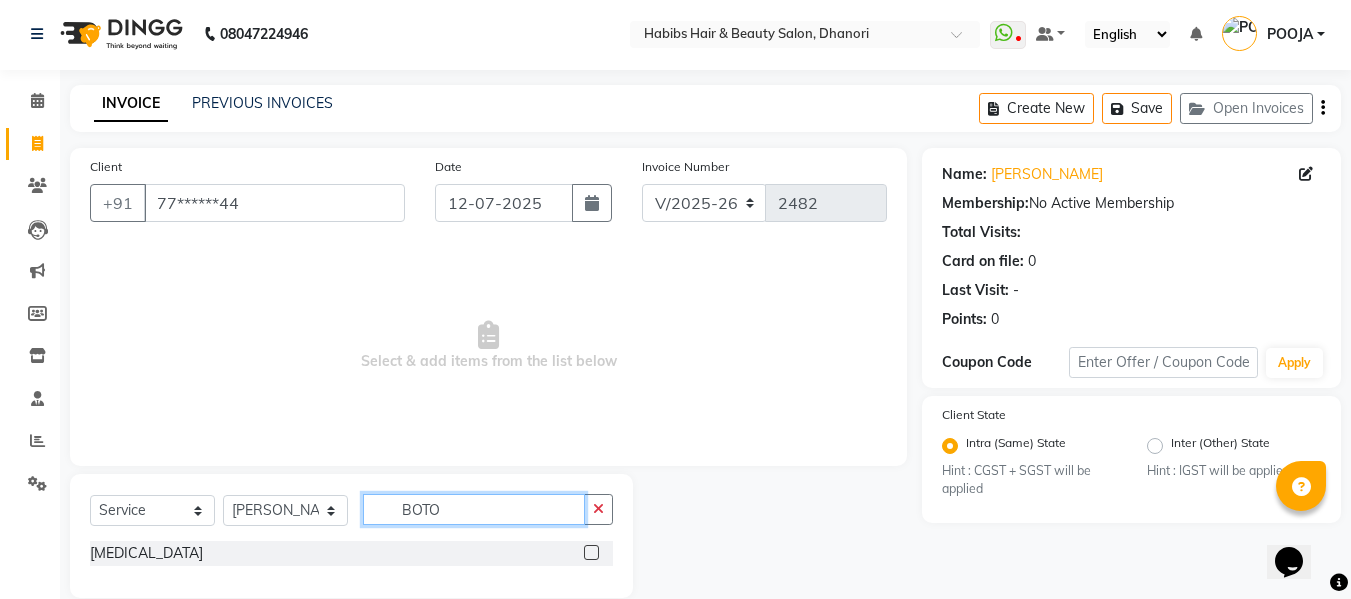 type on "BOTO" 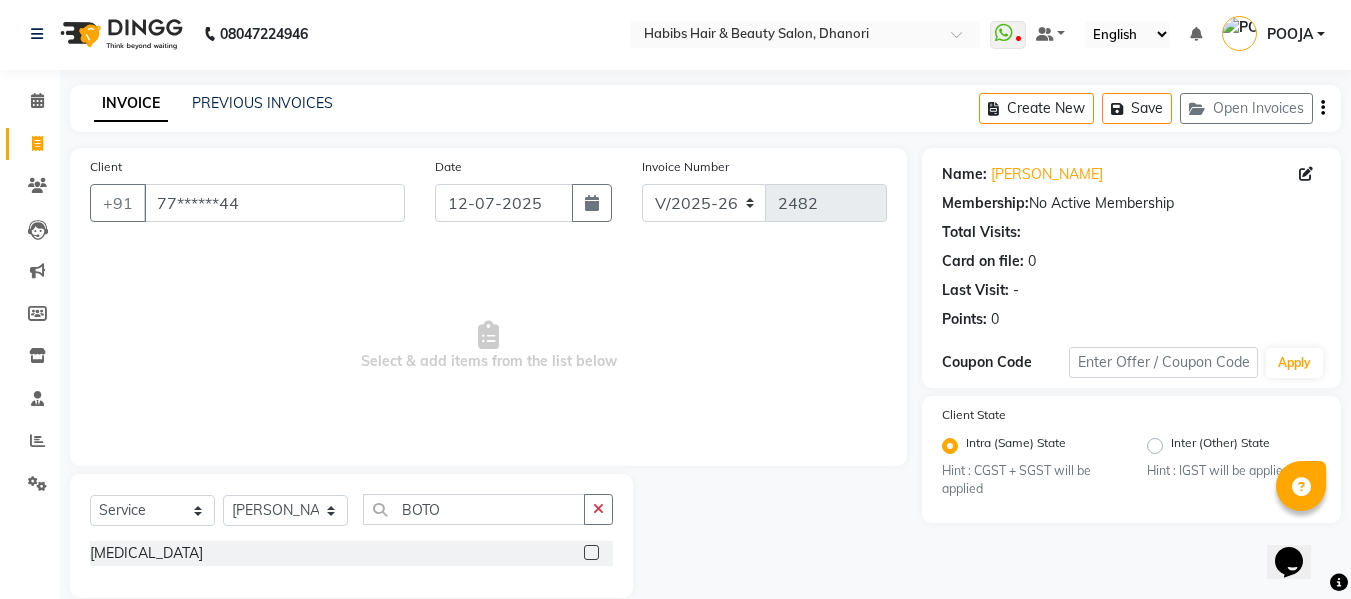 click 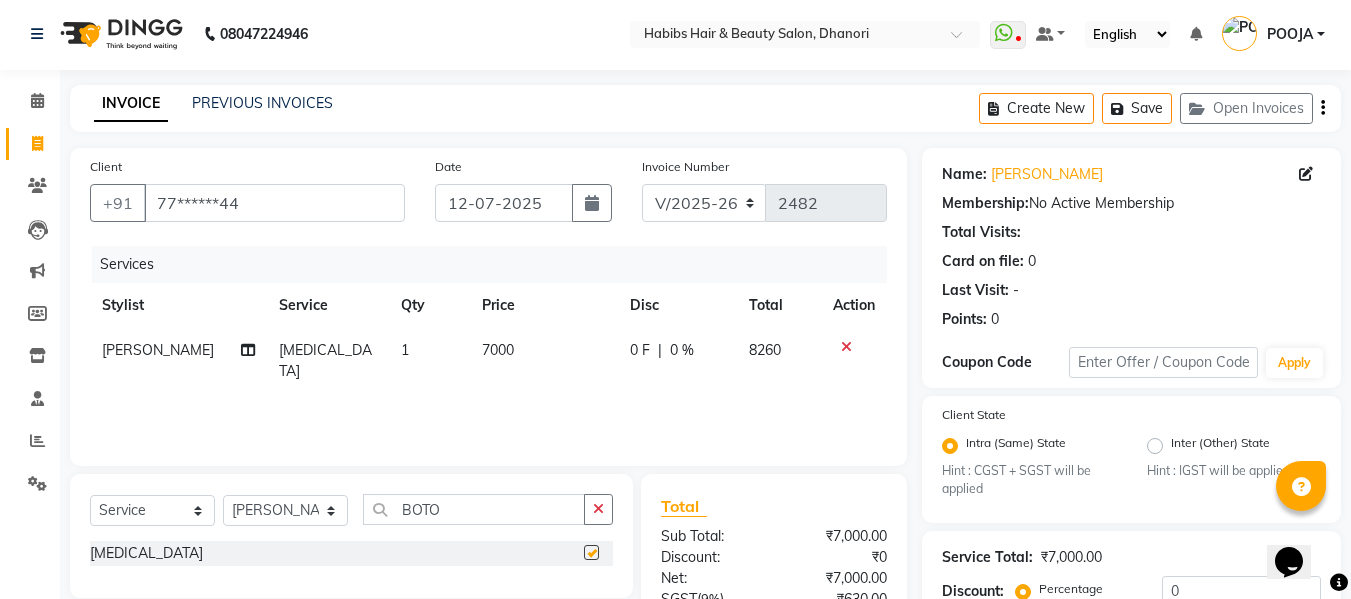checkbox on "false" 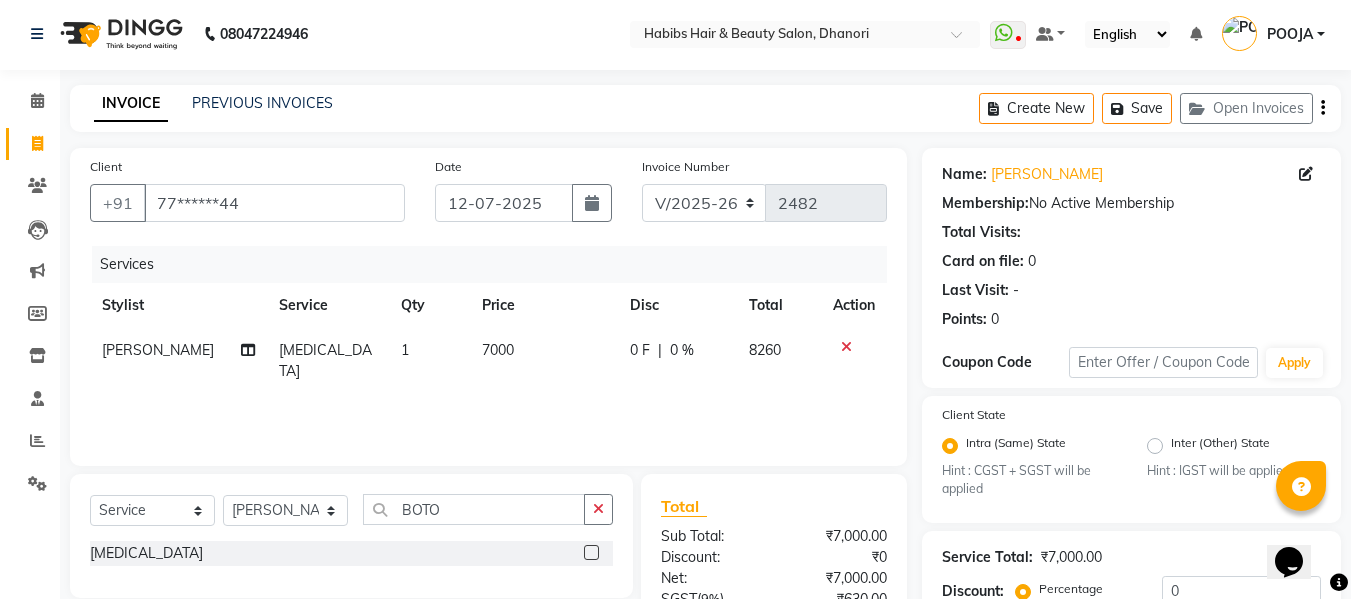 click on "7000" 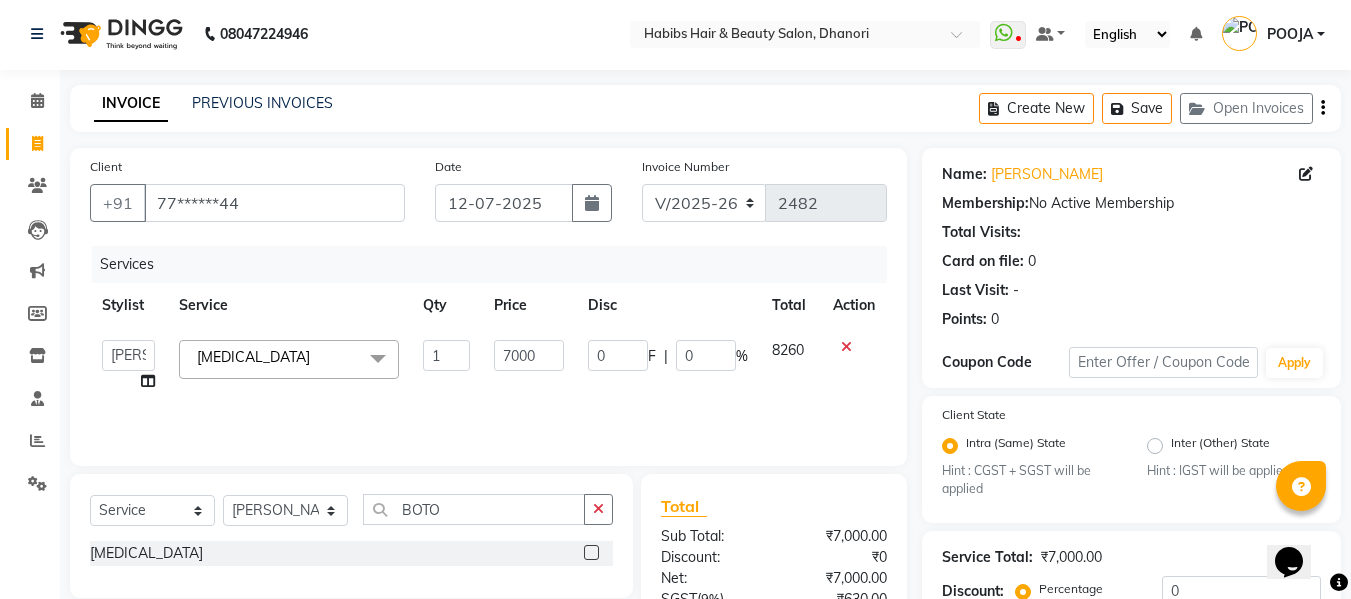 click on "7000" 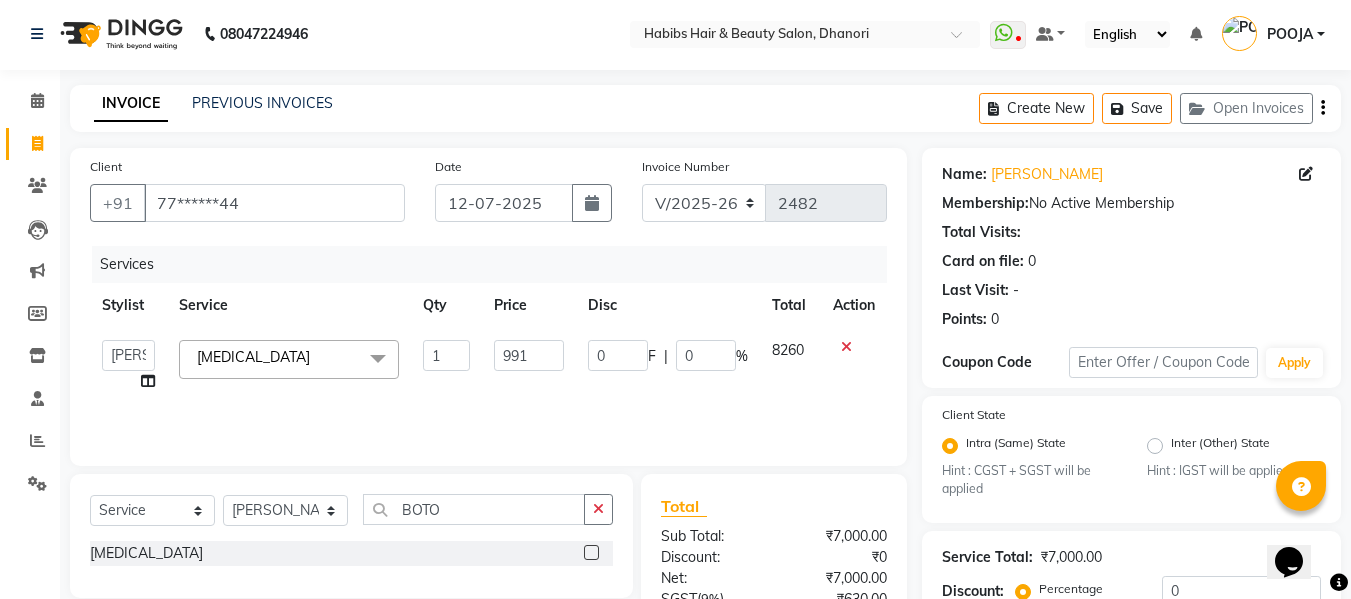 type on "9915" 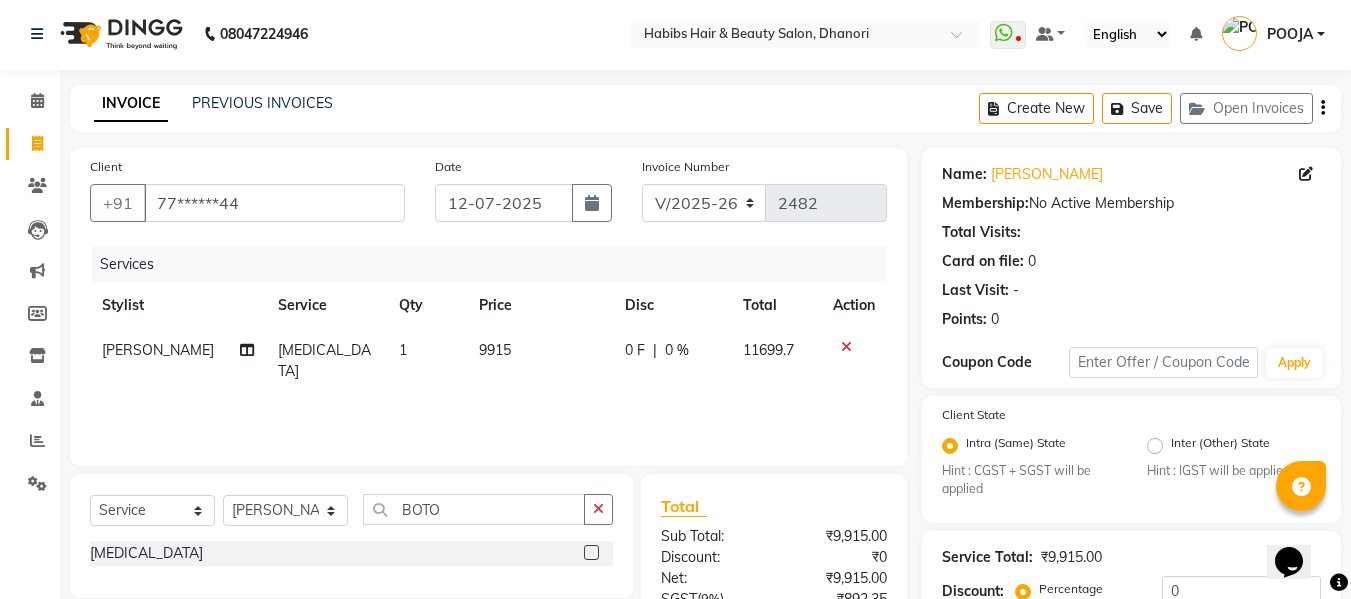 click on "Services Stylist Service Qty Price Disc Total Action [PERSON_NAME] [MEDICAL_DATA] 1 9915 0 F | 0 % 11699.7" 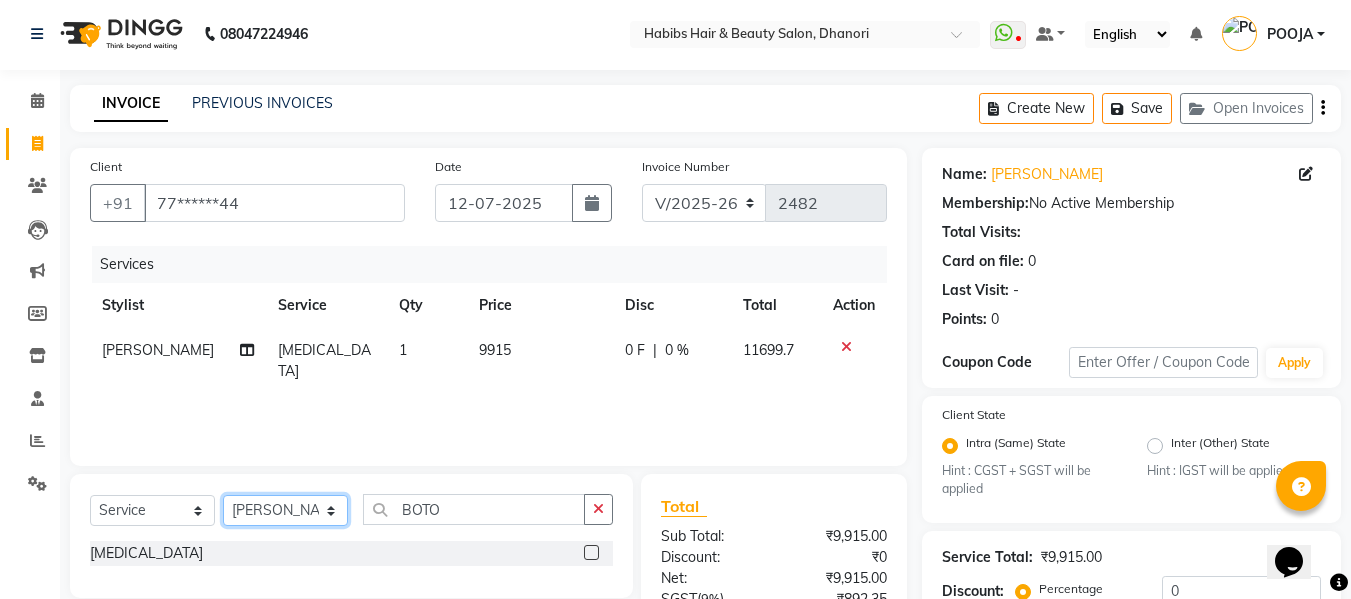 click on "Select Stylist Admin  [PERSON_NAME]  [PERSON_NAME] DARSHAN DIVYA [PERSON_NAME] POOJA POOJA J RAKESH [PERSON_NAME] [PERSON_NAME]" 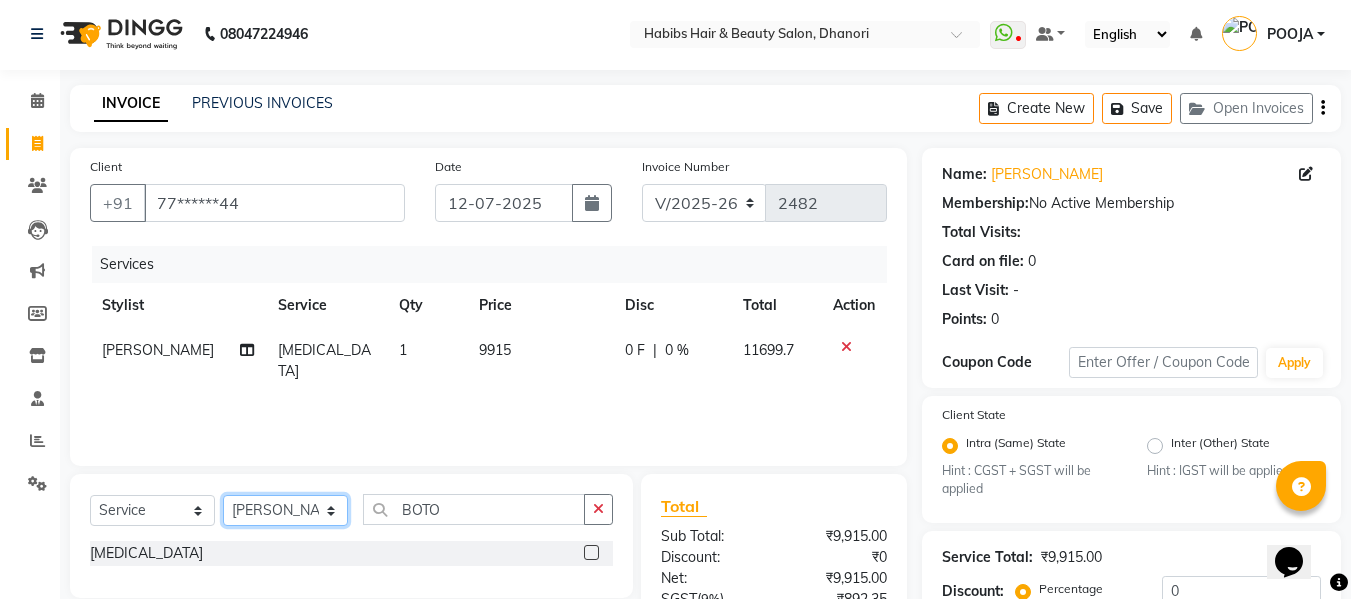 drag, startPoint x: 281, startPoint y: 519, endPoint x: 164, endPoint y: 504, distance: 117.95762 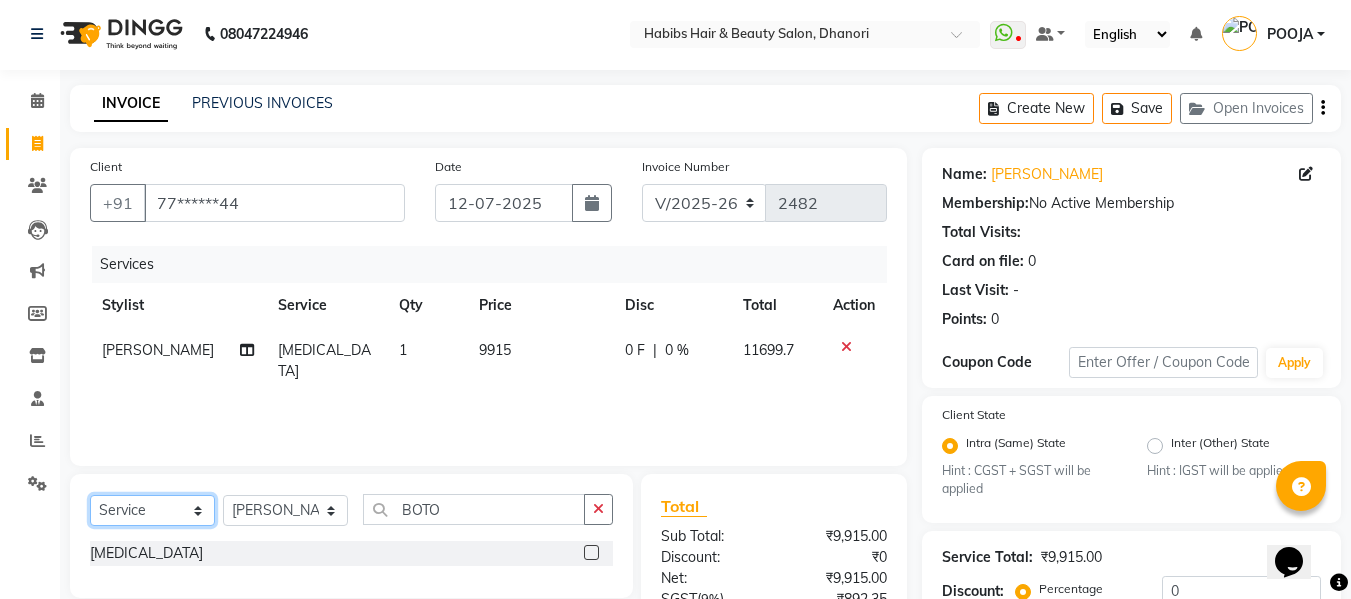 click on "Select  Service  Product  Membership  Package Voucher Prepaid Gift Card" 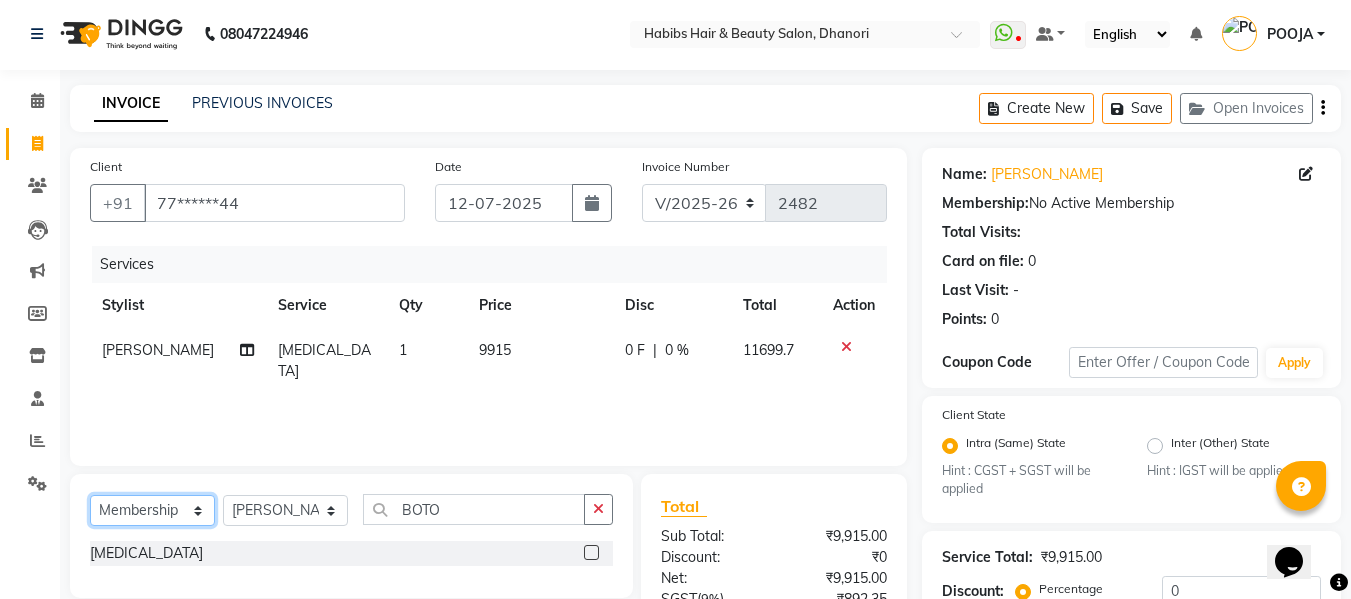 click on "Select  Service  Product  Membership  Package Voucher Prepaid Gift Card" 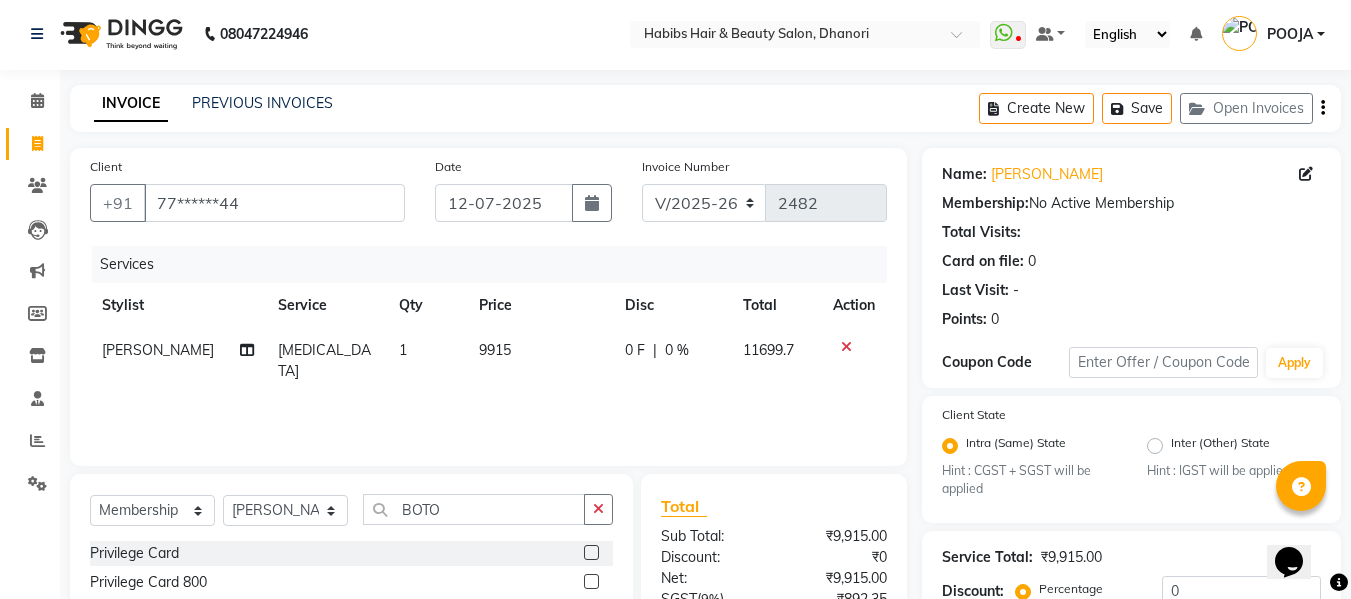click 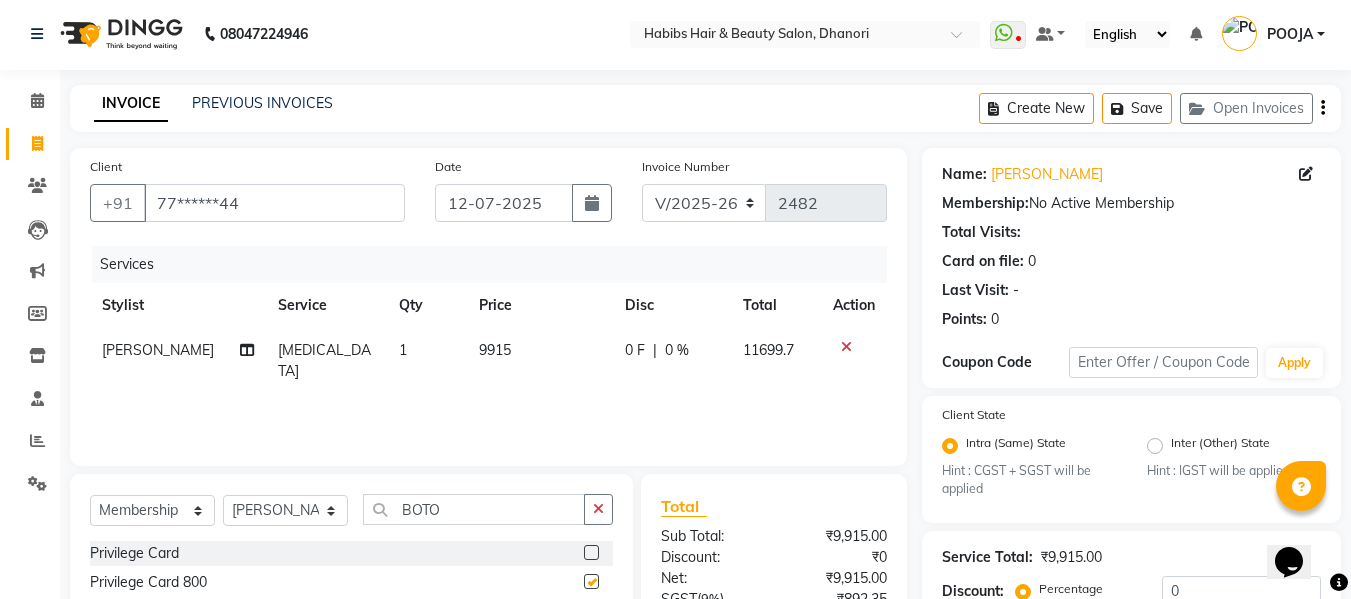 select on "select" 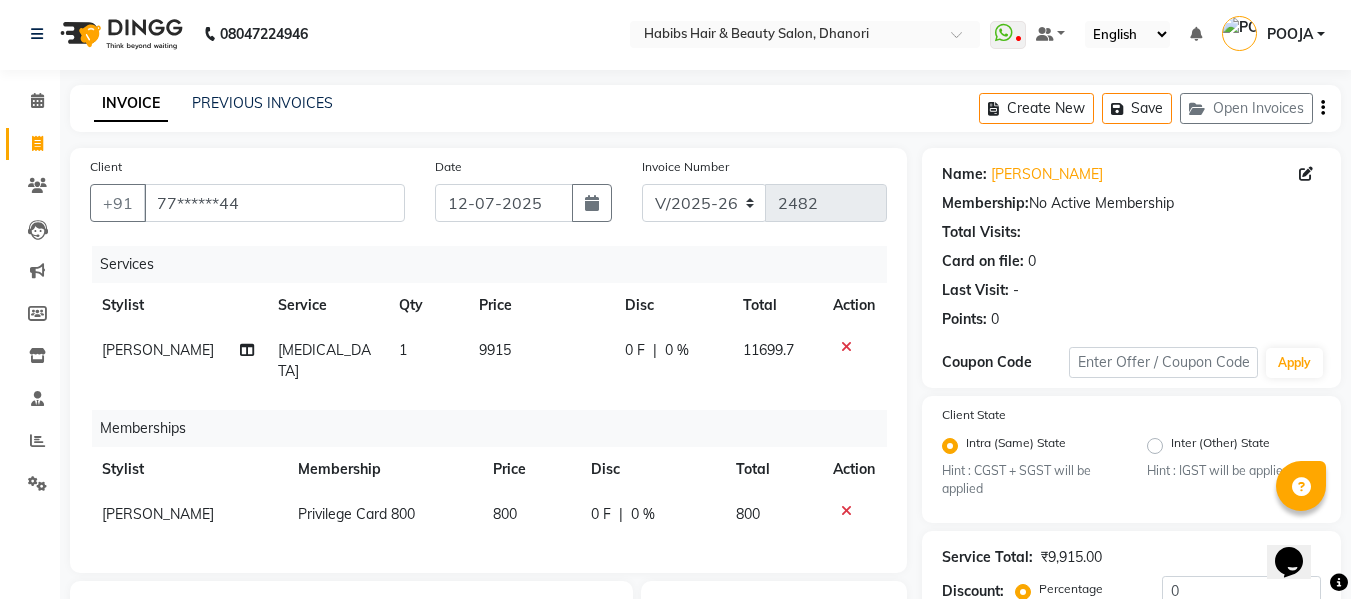 scroll, scrollTop: 302, scrollLeft: 0, axis: vertical 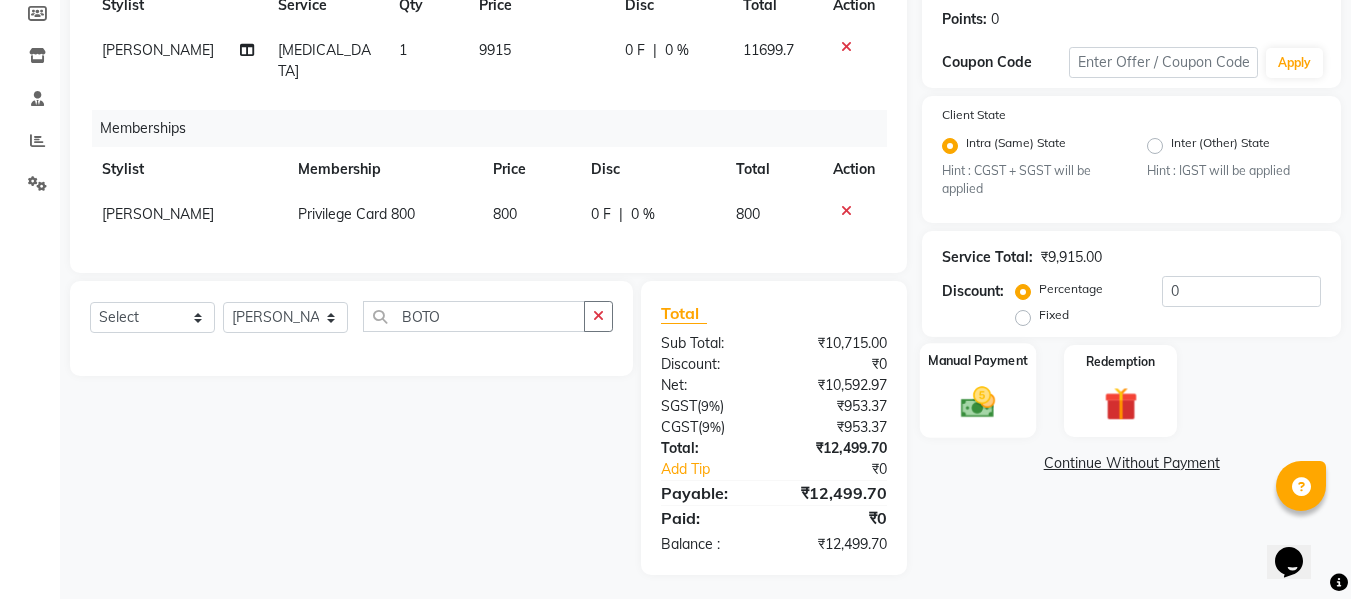 click 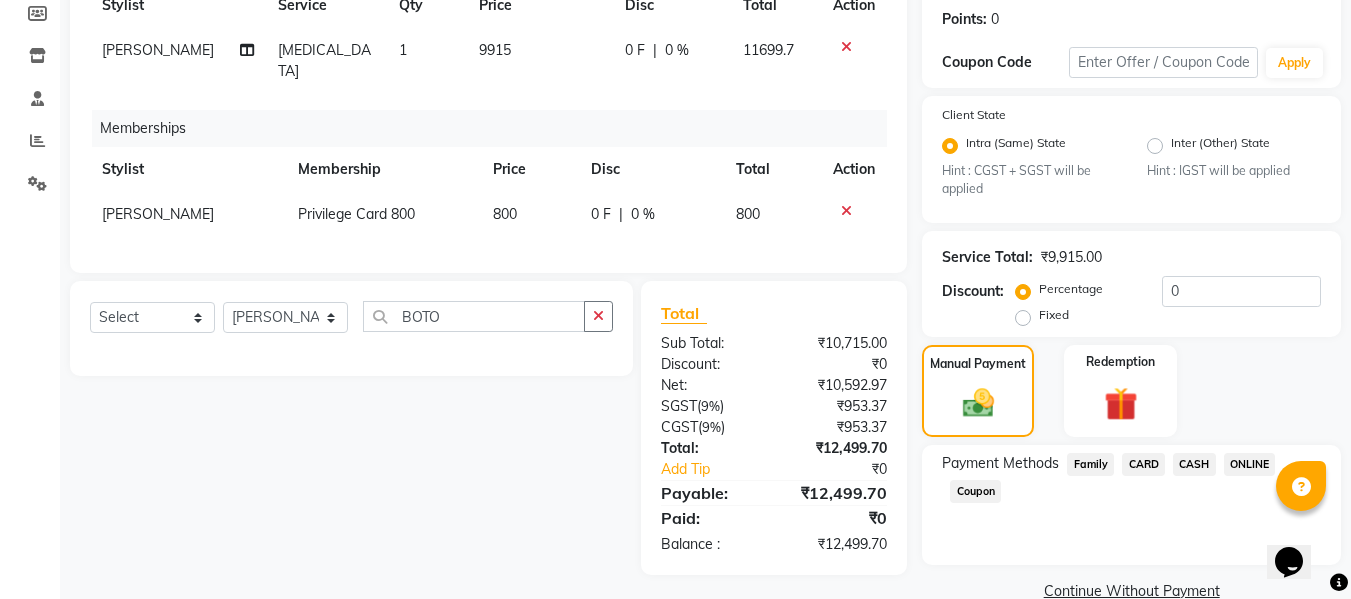 click on "CASH" 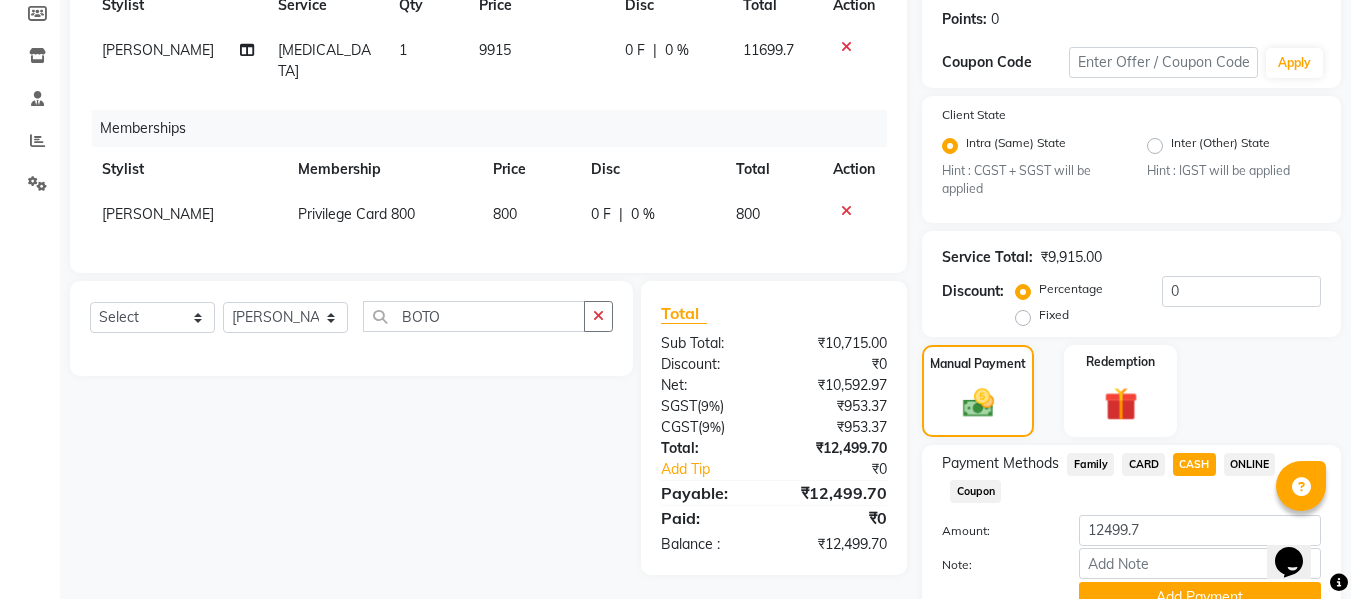 scroll, scrollTop: 395, scrollLeft: 0, axis: vertical 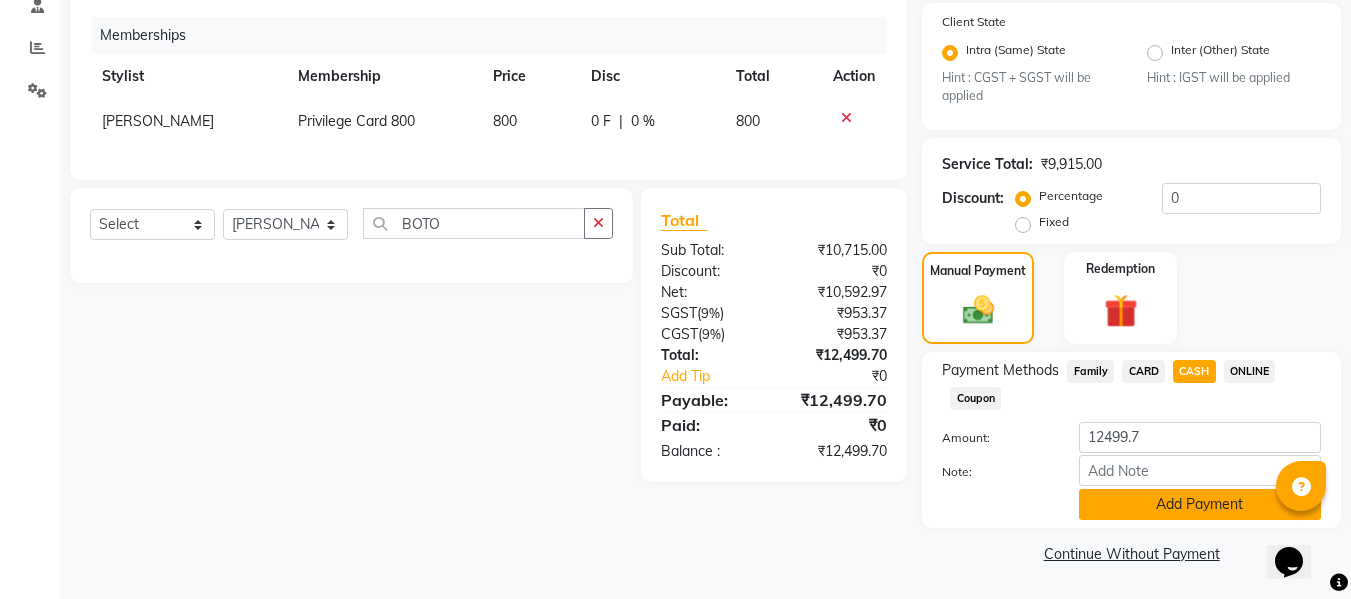 click on "Add Payment" 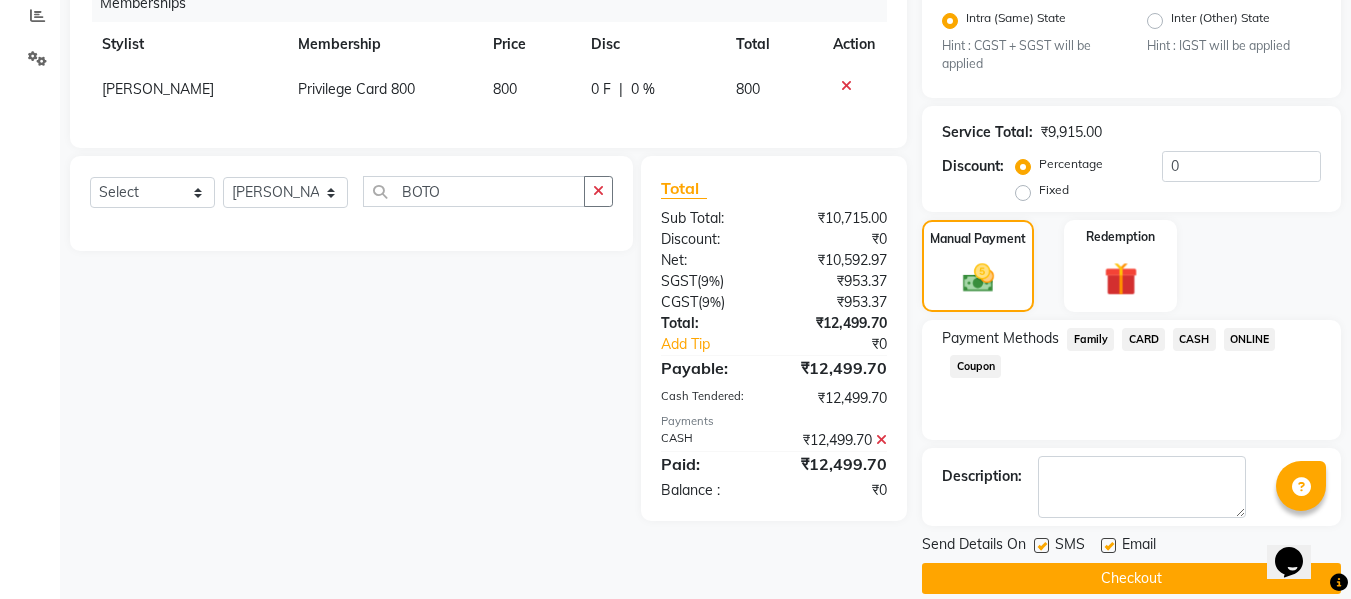 scroll, scrollTop: 452, scrollLeft: 0, axis: vertical 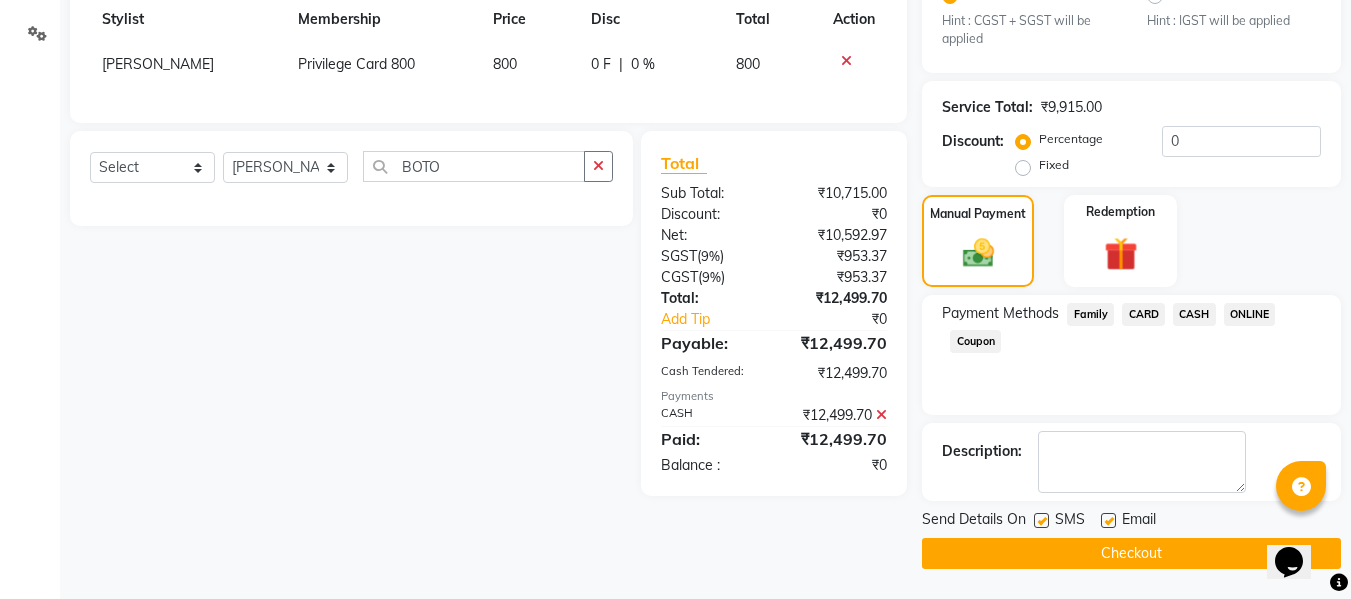 click on "Checkout" 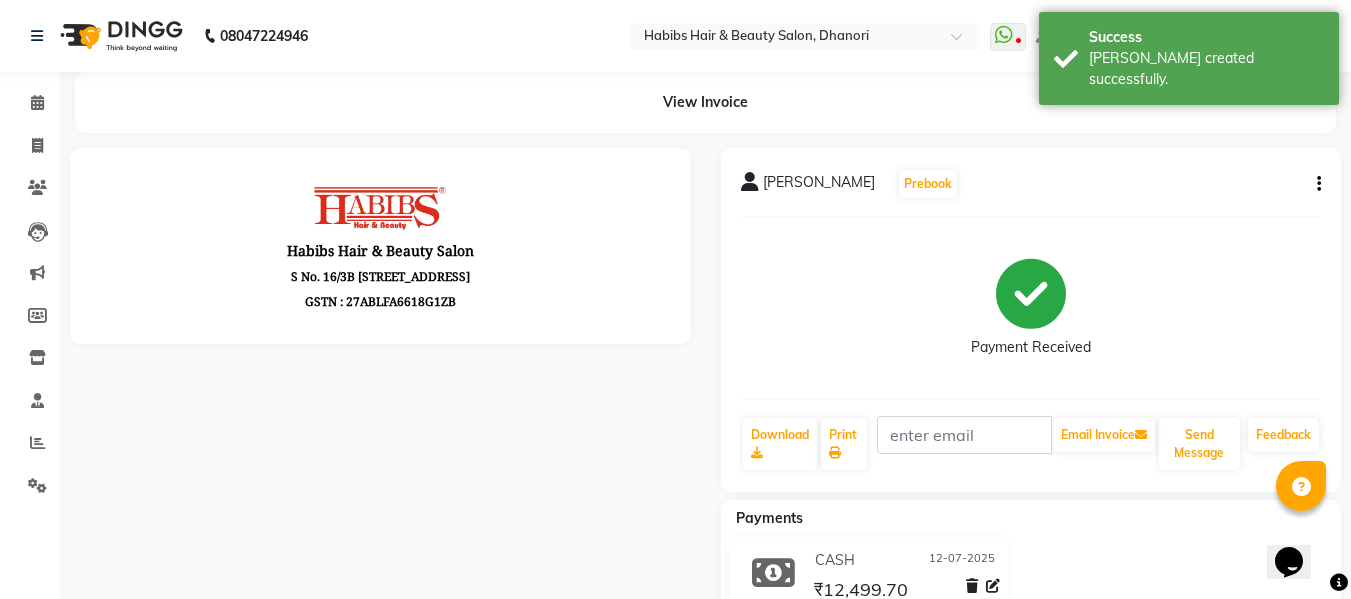 scroll, scrollTop: 0, scrollLeft: 0, axis: both 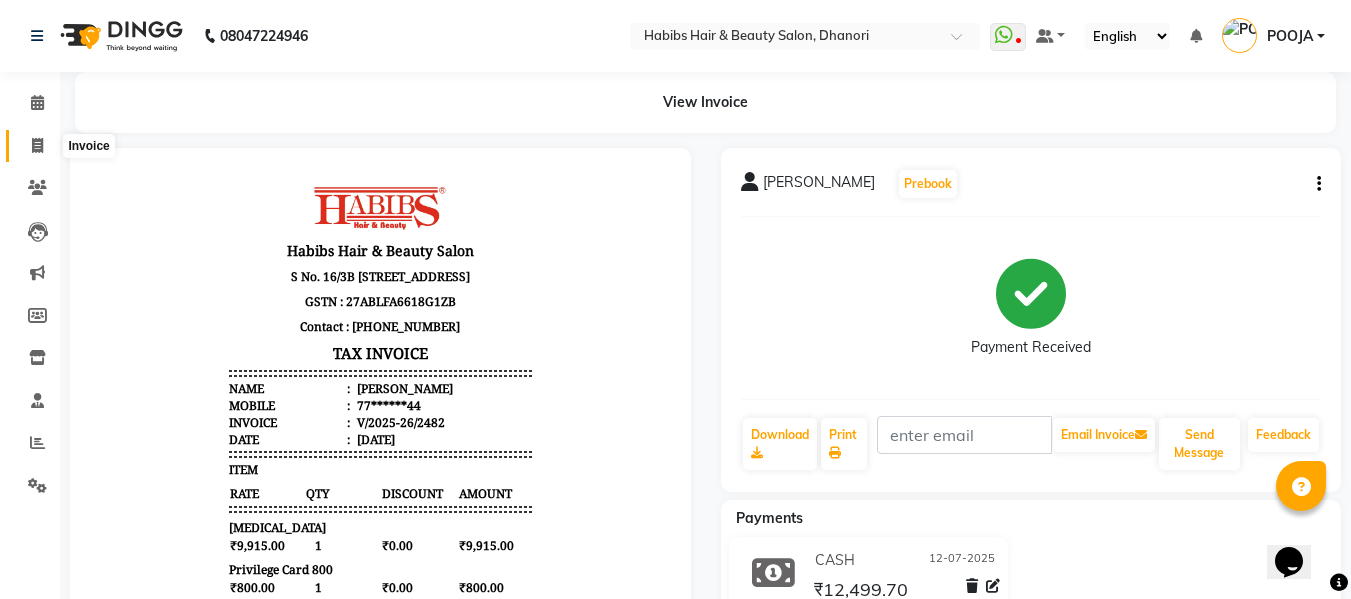 click 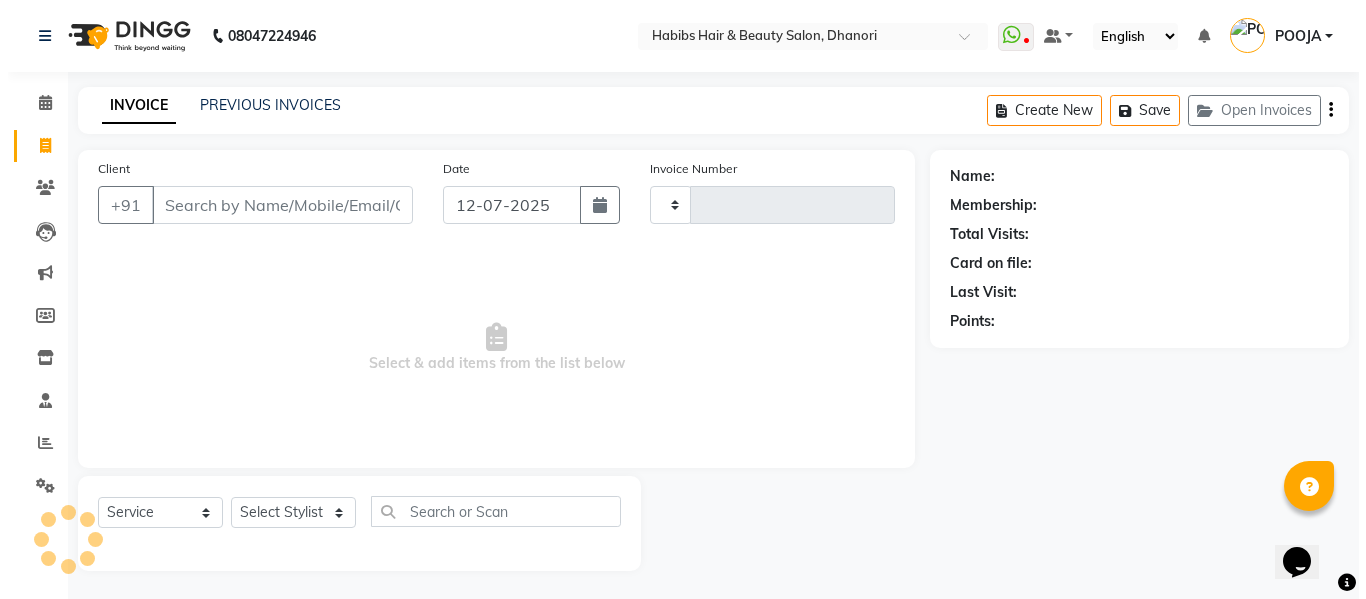 scroll, scrollTop: 2, scrollLeft: 0, axis: vertical 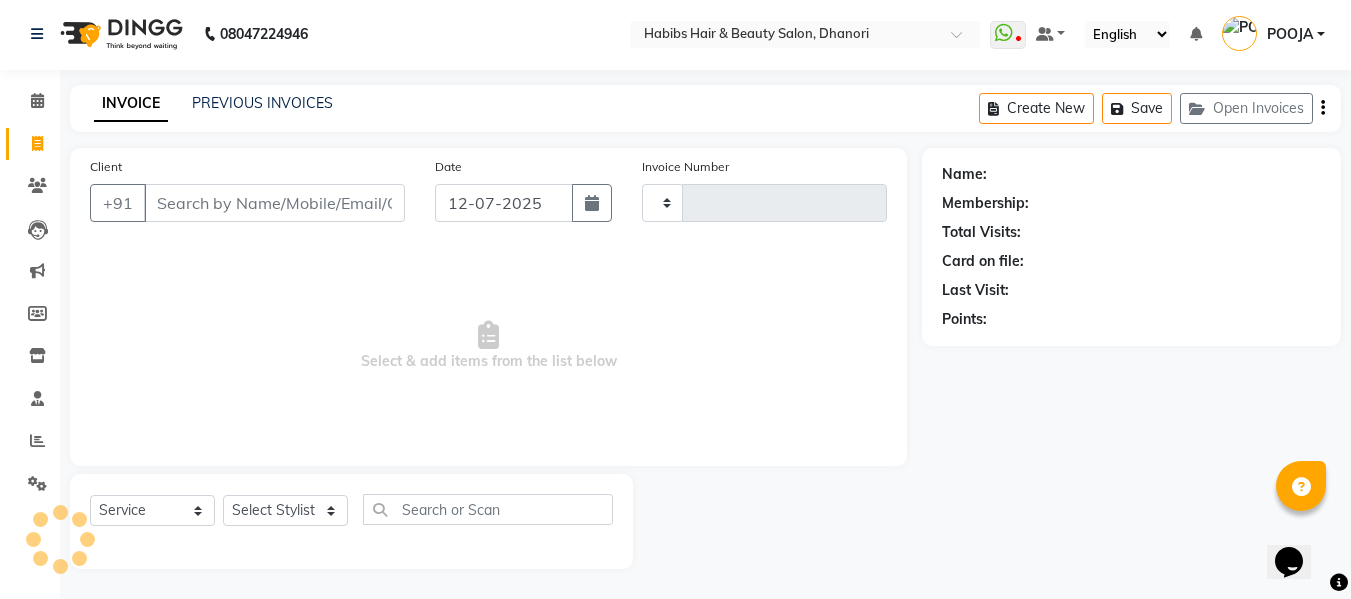 type 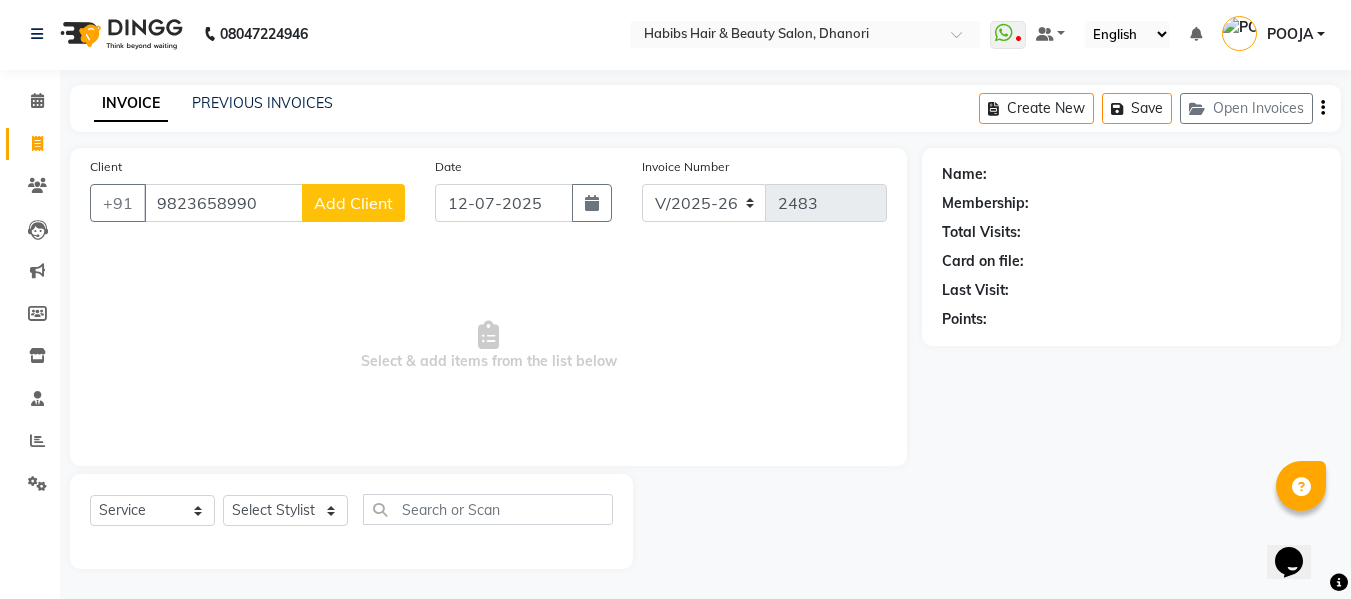 click on "Add Client" 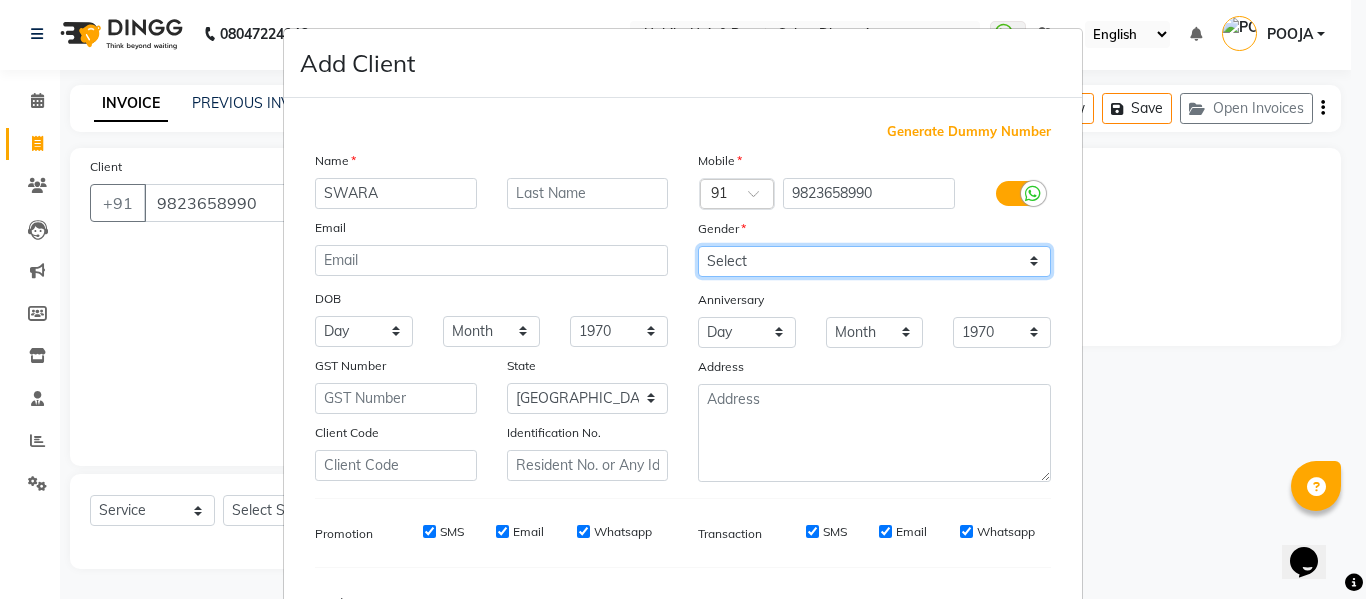 click on "Select [DEMOGRAPHIC_DATA] [DEMOGRAPHIC_DATA] Other Prefer Not To Say" at bounding box center (874, 261) 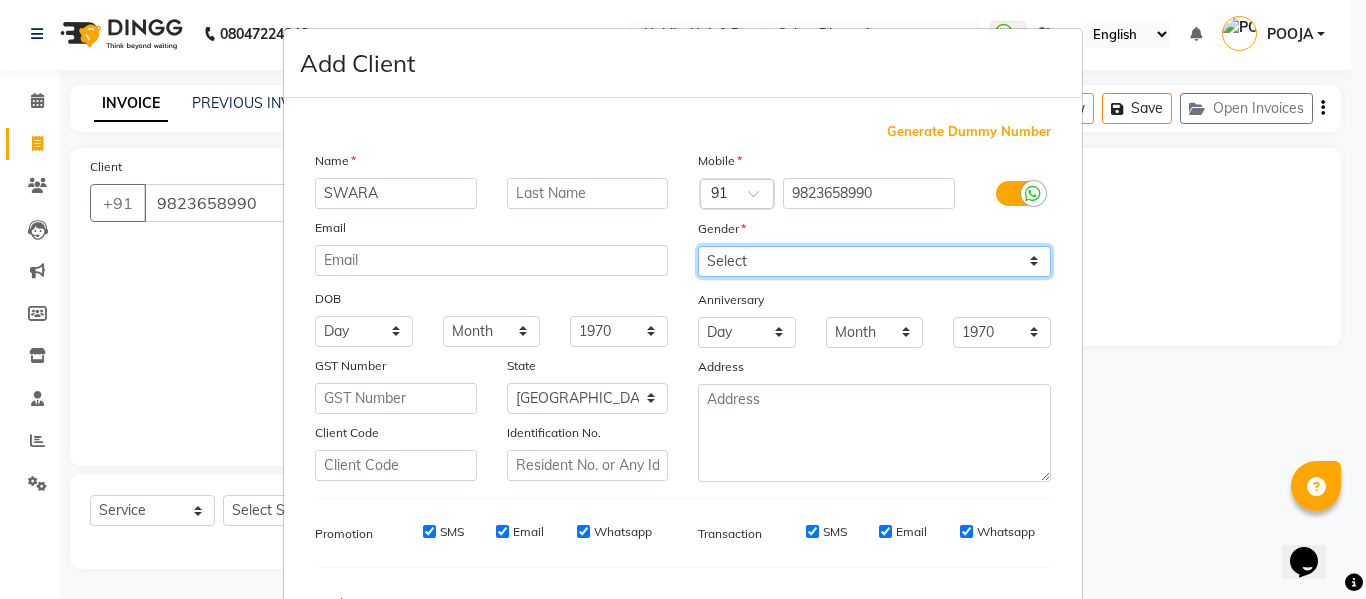 click on "Select [DEMOGRAPHIC_DATA] [DEMOGRAPHIC_DATA] Other Prefer Not To Say" at bounding box center [874, 261] 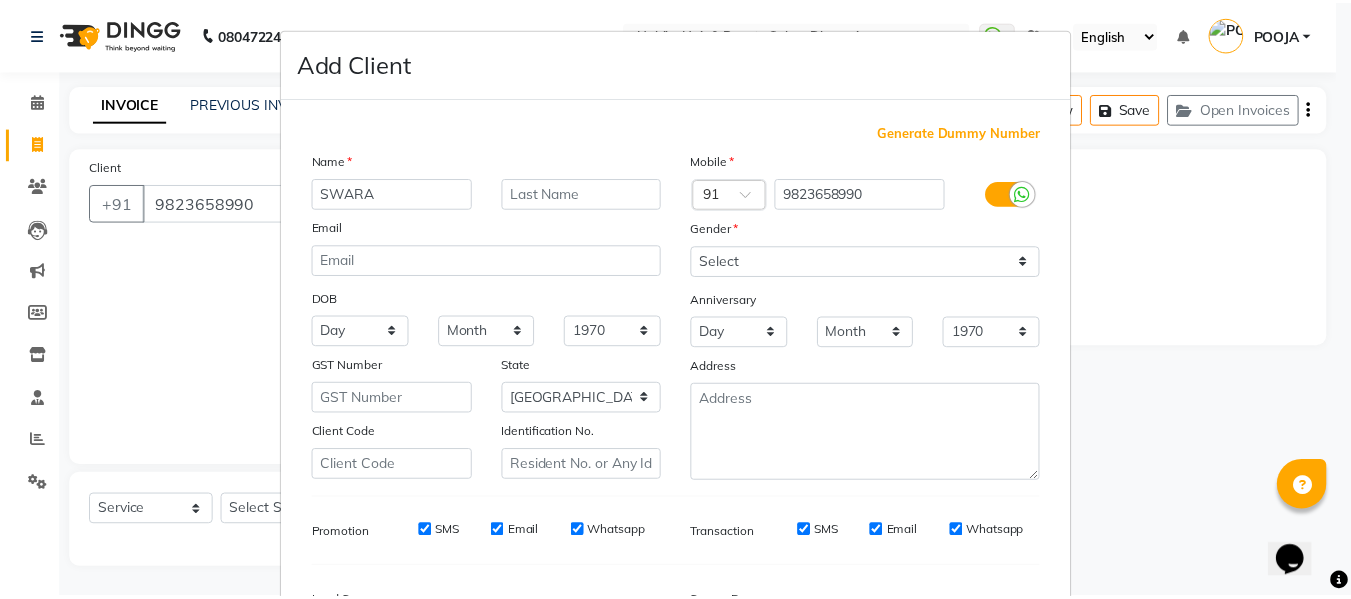 scroll, scrollTop: 250, scrollLeft: 0, axis: vertical 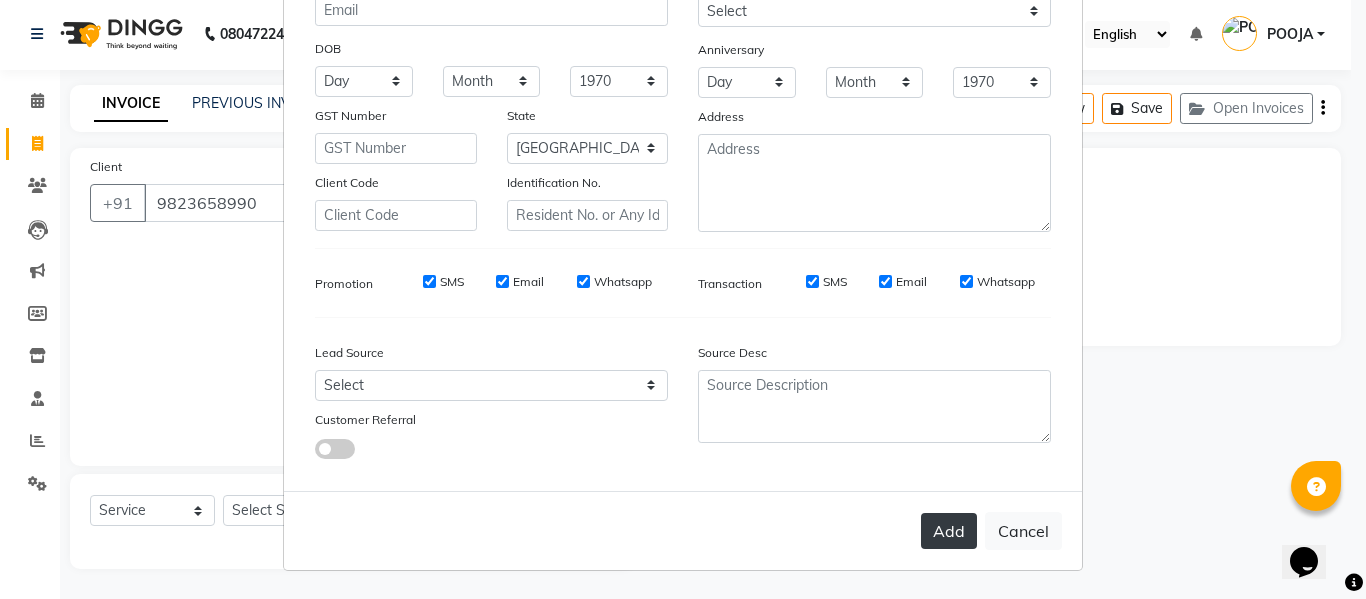 click on "Add" at bounding box center [949, 531] 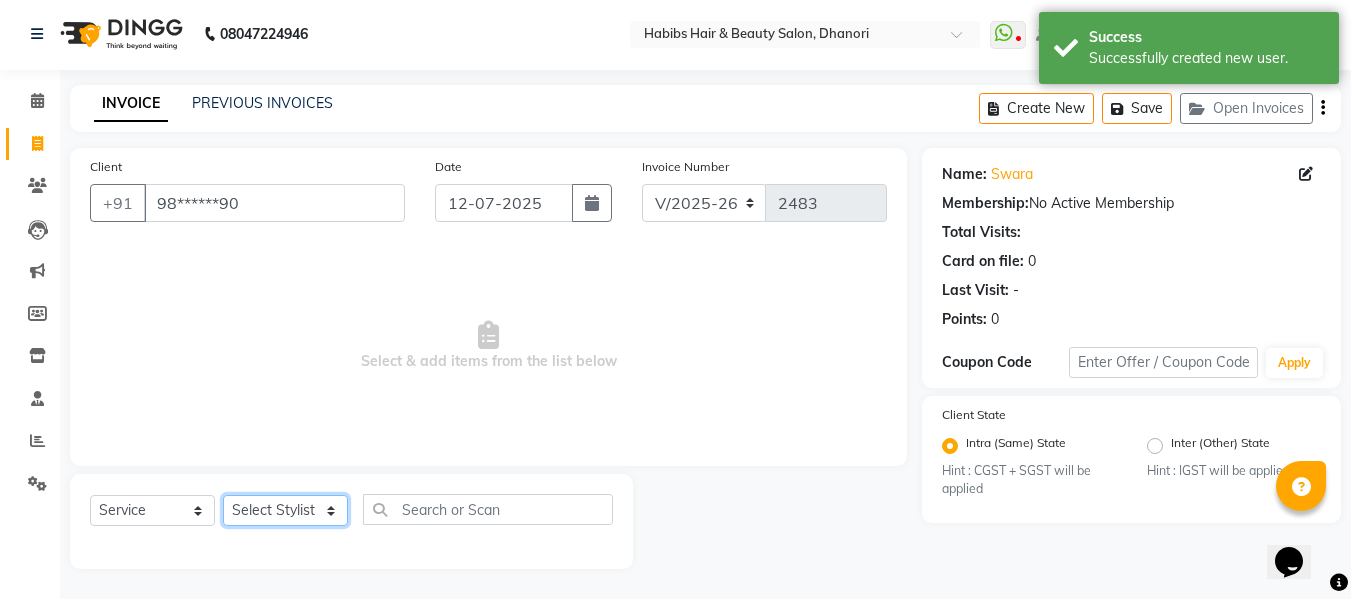 click on "Select Stylist Admin  [PERSON_NAME]  [PERSON_NAME] DARSHAN DIVYA [PERSON_NAME] POOJA POOJA J RAKESH [PERSON_NAME] [PERSON_NAME]" 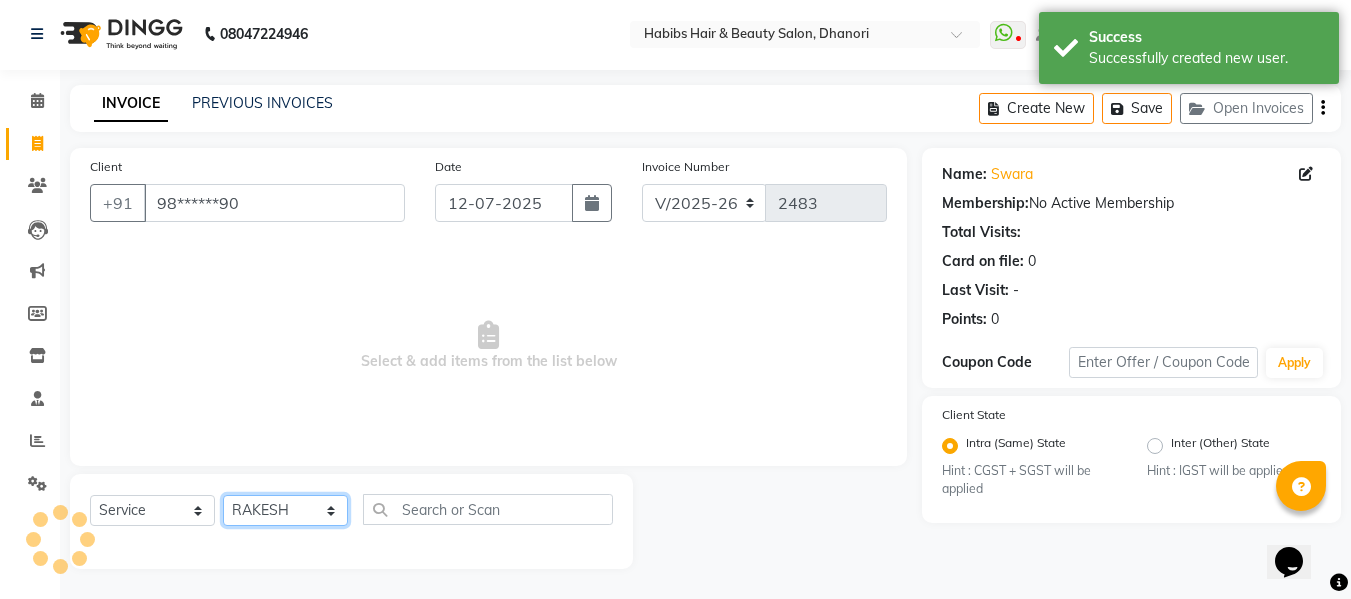 click on "Select Stylist Admin  [PERSON_NAME]  [PERSON_NAME] DARSHAN DIVYA [PERSON_NAME] POOJA POOJA J RAKESH [PERSON_NAME] [PERSON_NAME]" 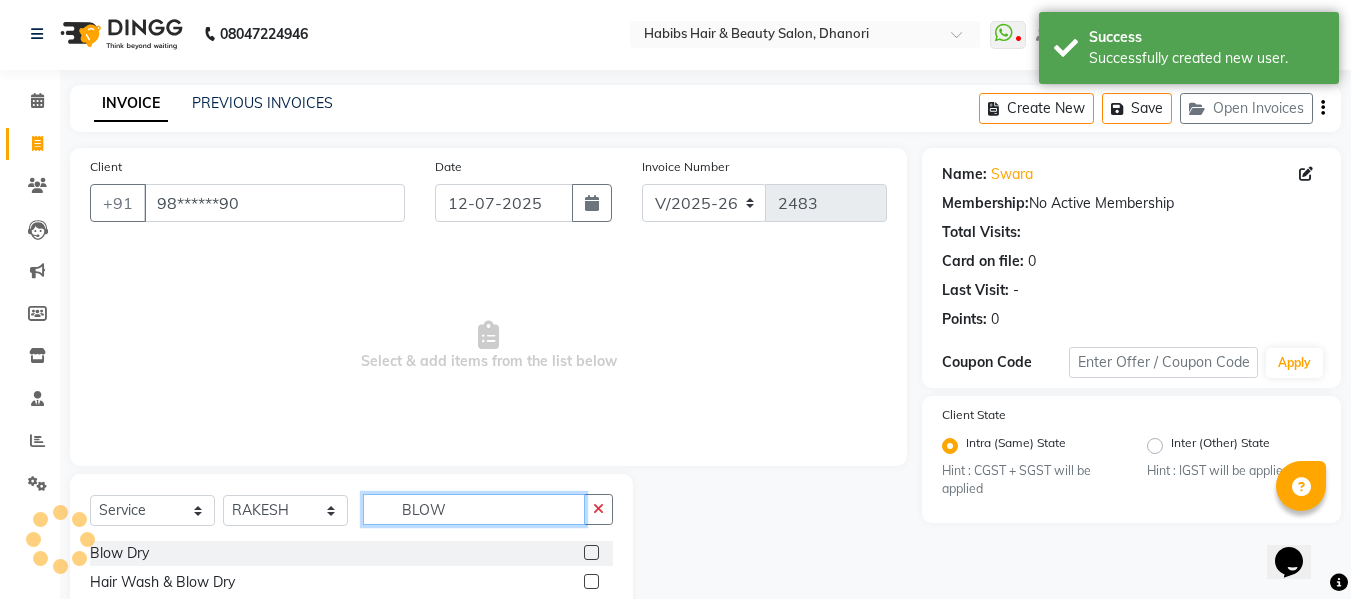 scroll, scrollTop: 147, scrollLeft: 0, axis: vertical 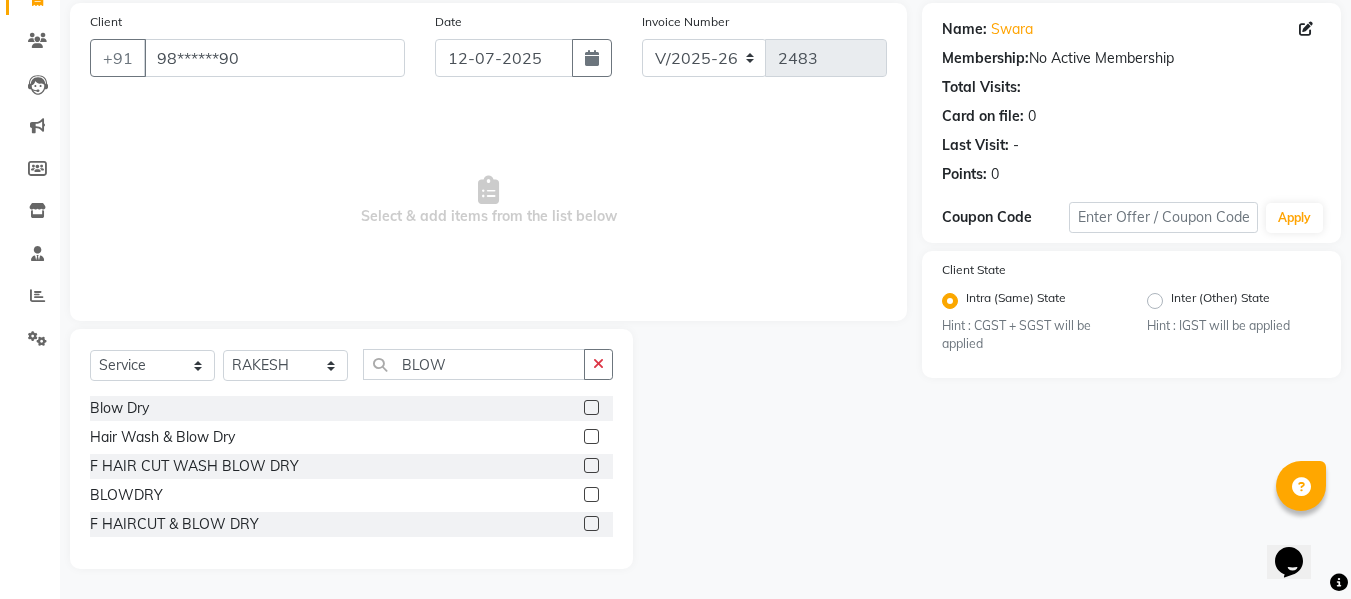 click 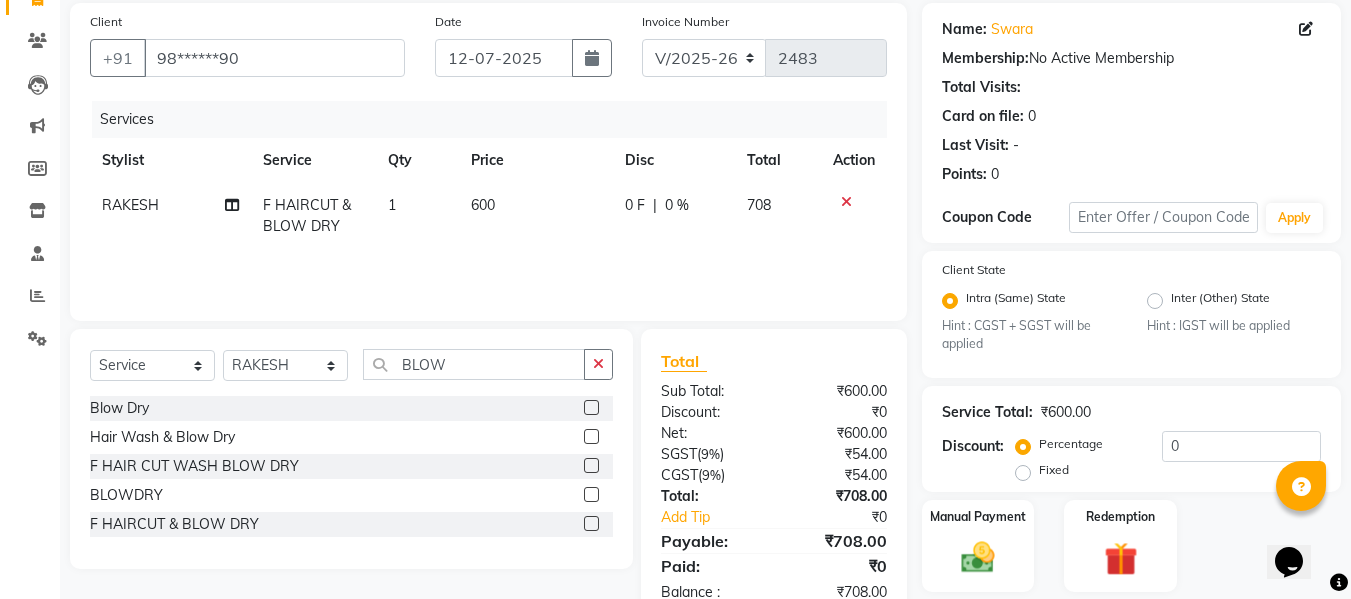 click on "600" 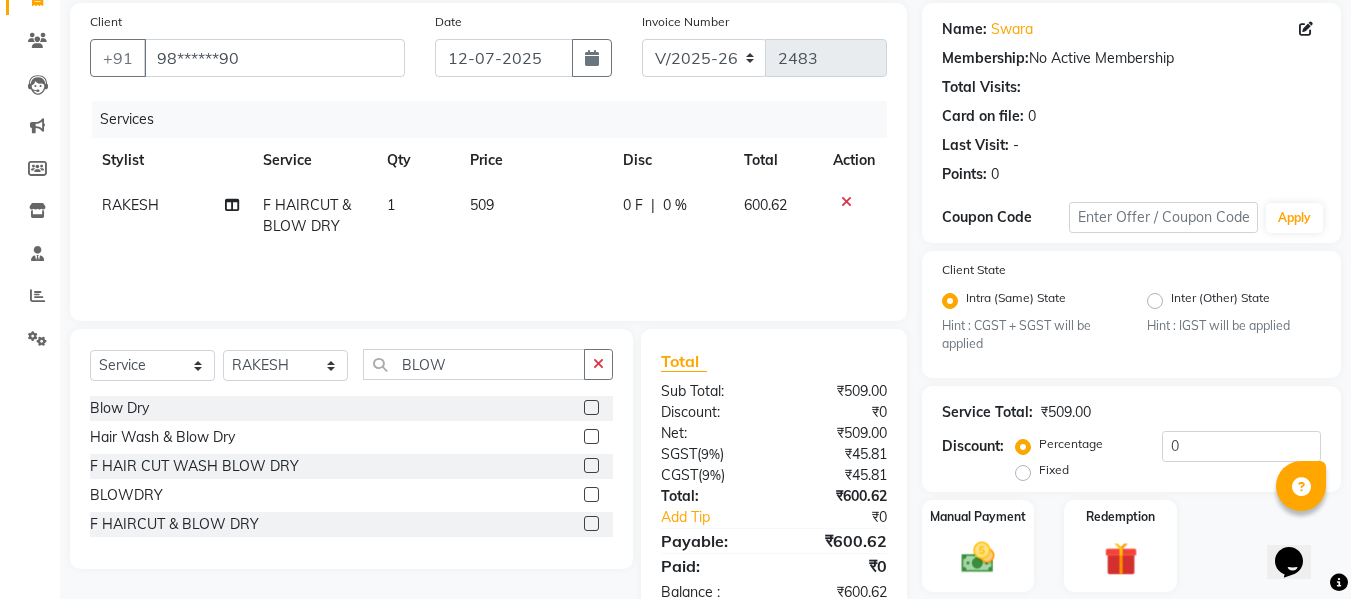 click on "509" 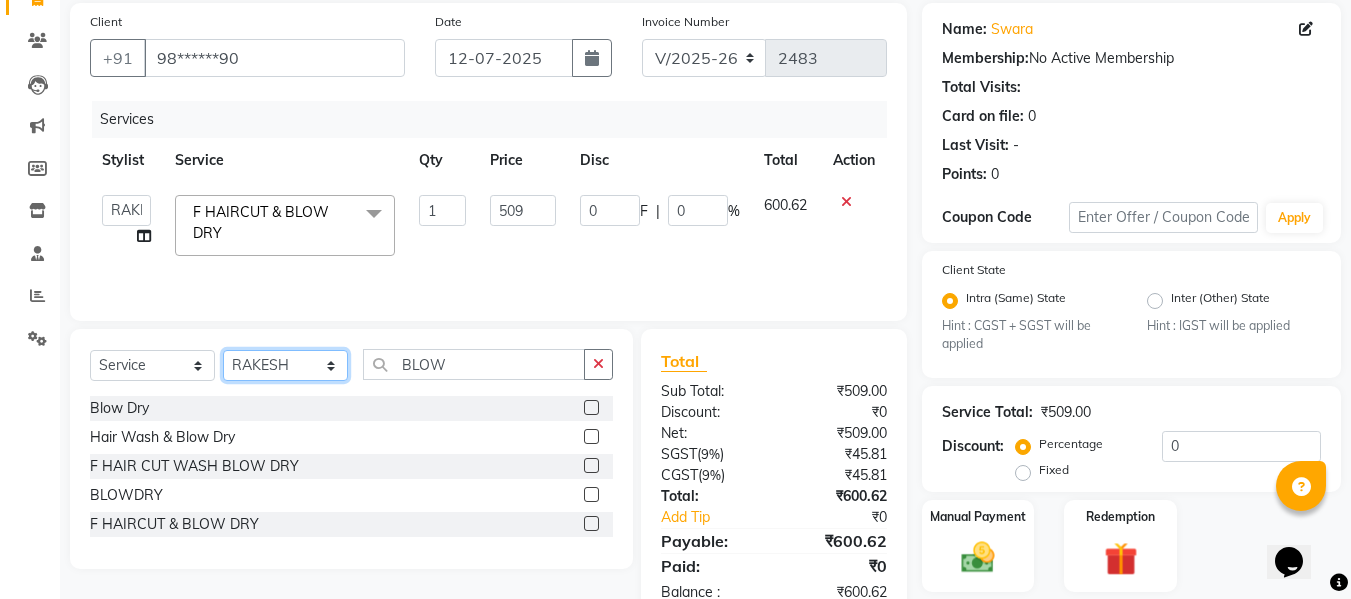 click on "Select Stylist Admin  [PERSON_NAME]  [PERSON_NAME] DARSHAN DIVYA [PERSON_NAME] POOJA POOJA J RAKESH [PERSON_NAME] [PERSON_NAME]" 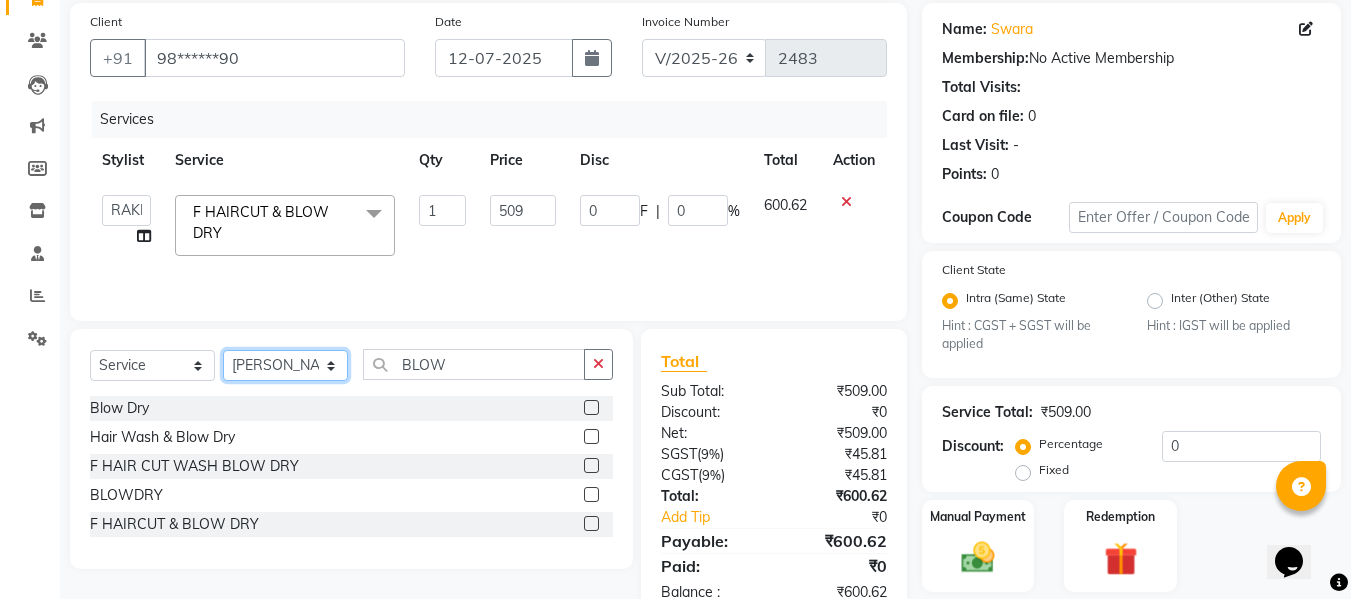 click on "Select Stylist Admin  [PERSON_NAME]  [PERSON_NAME] DARSHAN DIVYA [PERSON_NAME] POOJA POOJA J RAKESH [PERSON_NAME] [PERSON_NAME]" 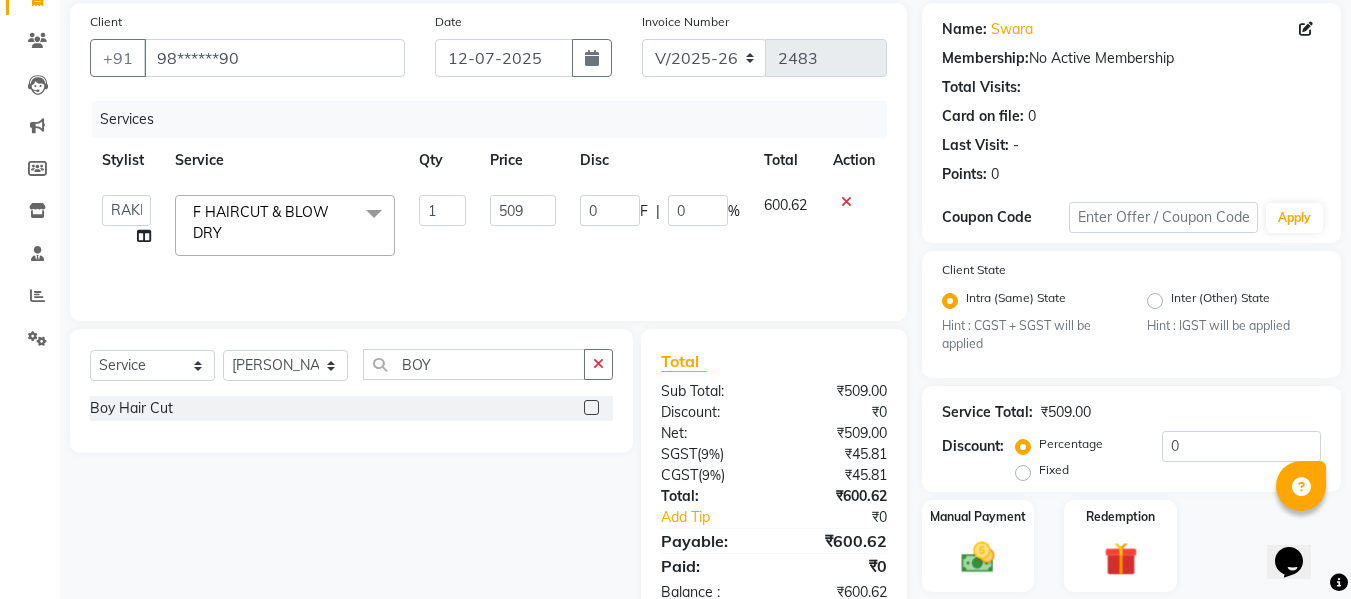 click 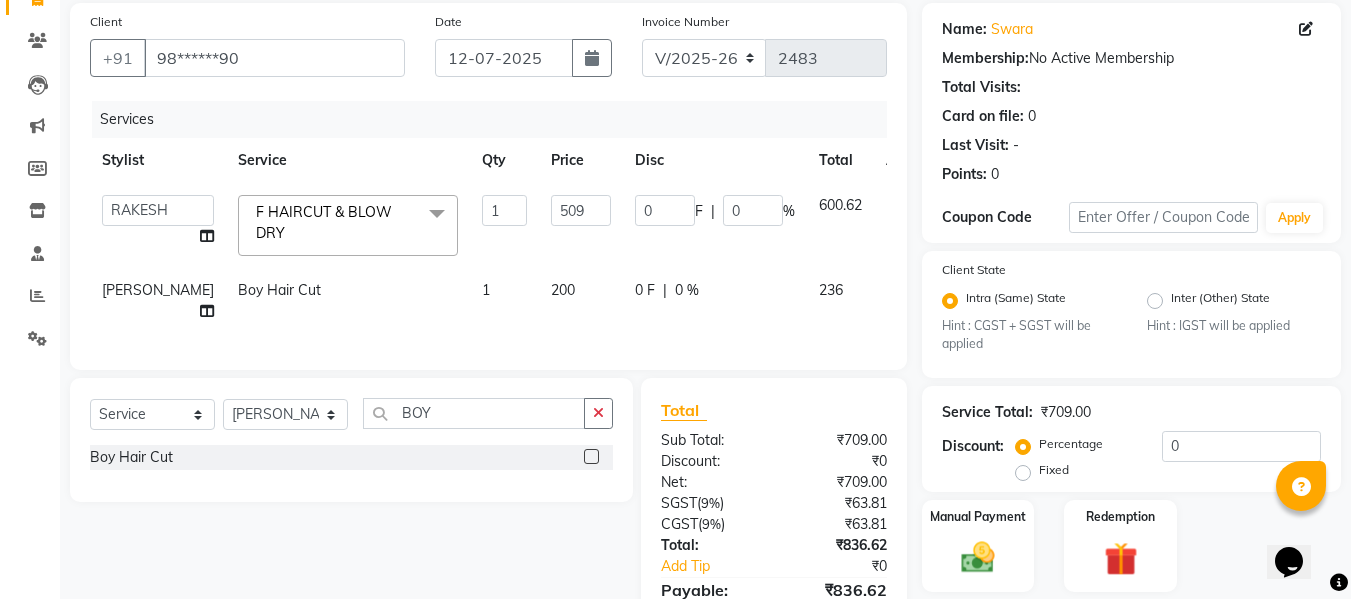 click on "200" 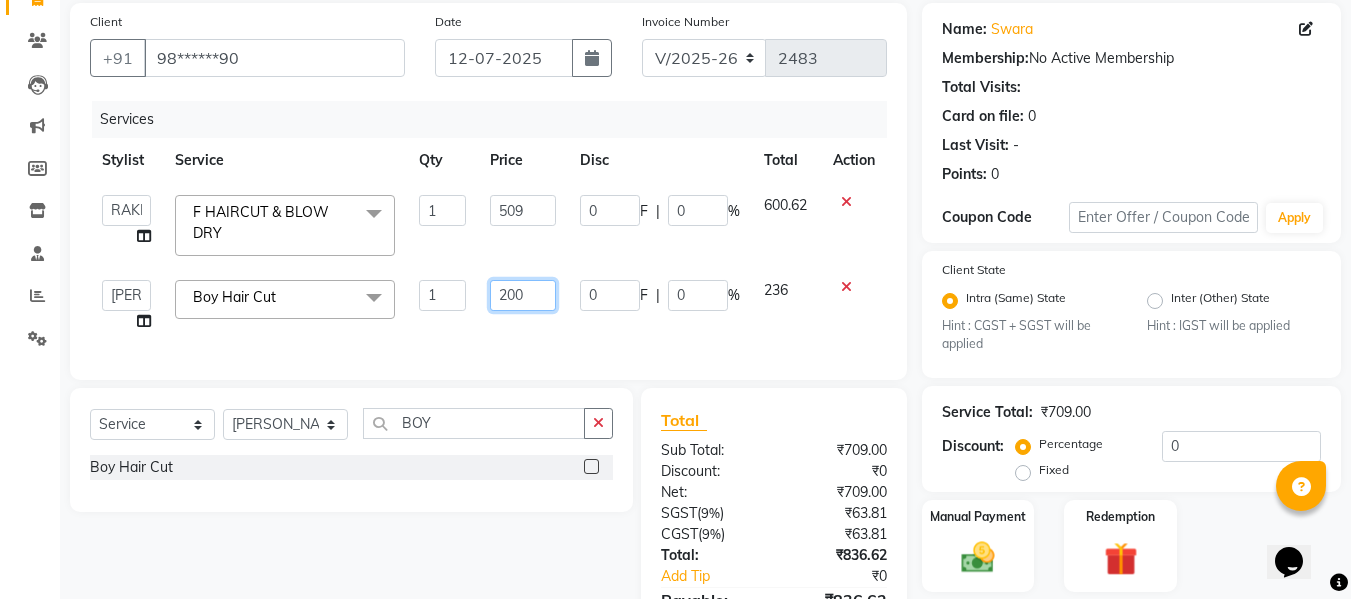 click on "200" 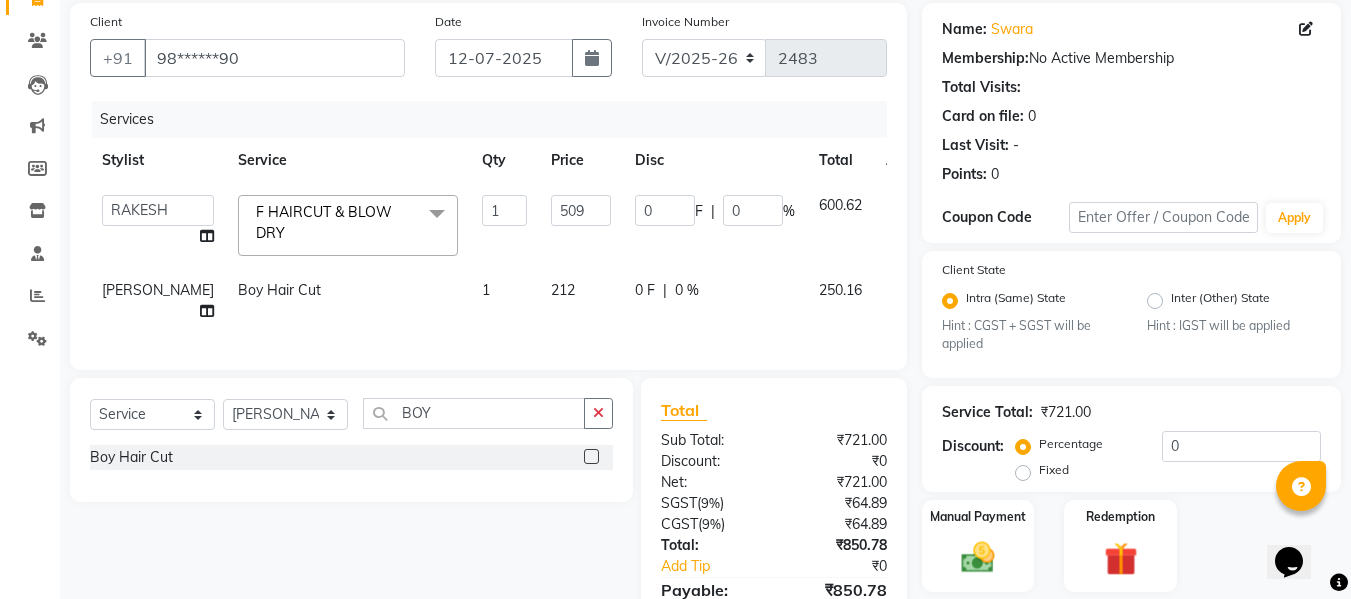 click on "Services Stylist Service Qty Price Disc Total Action  Admin    Alishan    [PERSON_NAME]   DARSHAN   DIVYA   [PERSON_NAME]   POOJA   POOJA J   RAKESH   [PERSON_NAME]   [PERSON_NAME]  F HAIRCUT & BLOW DRY  x B Wax Upperlips (Brazilian) [MEDICAL_DATA] Pixi Hair Cut D-Tan o3 Clean UP Basic Clean Up NANO Treatment HAIR CUT & B.Triming NAIL POLISH APPLICATION EYEBROW UPPERLIPS EYEBROWS CHIN UPPERLIPS FOOT MASSAGE HYDRA FACIAL O3+ ADVANCE PEDICURE Back Massage Basic Manicure Basic Pedicure Spa Manicure Spa Pedicure [PERSON_NAME] Colour [PERSON_NAME] Colour([MEDICAL_DATA] Free) [PERSON_NAME] Trimming Head Shave Blow Dry Boy Hair Cut Dry Haircut [DEMOGRAPHIC_DATA] Dry Haircut [DEMOGRAPHIC_DATA] Girl Hair Cut Hair-Set Shaving Wash Haircut [DEMOGRAPHIC_DATA] Wash Haircut [DEMOGRAPHIC_DATA] Hair Wash & Blow Dry F HAIR CUT WASH BLOW DRY M HAIR CUT WASH [PERSON_NAME] [PERSON_NAME] BLOWDRY F HAIRCUT & BLOW DRY Bridal Makeup Engagement Makeup Party Makeup(Sider Makeup) Reception Makeup Bwax Rica - Full Body(Without Bikini) Rica - Full Hands Rica - Full Legs Half Legs Ubderarms (Rica) Cheryals Luxuzry Facial O3+ Facial Chin 1" 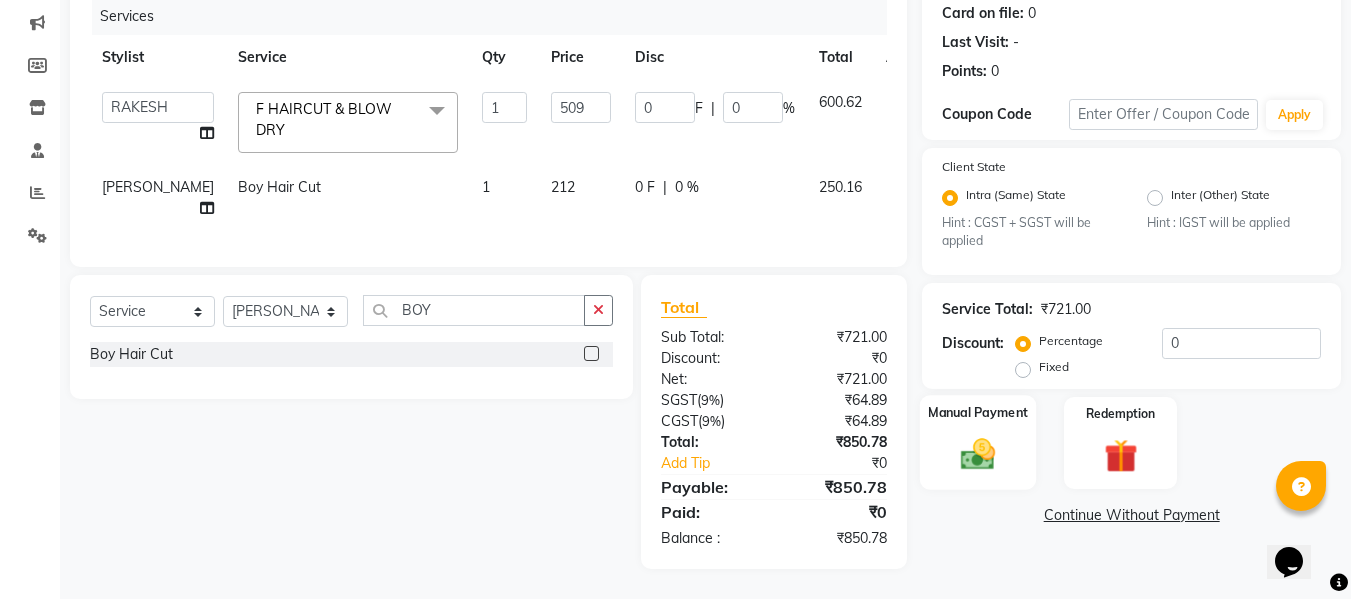 click 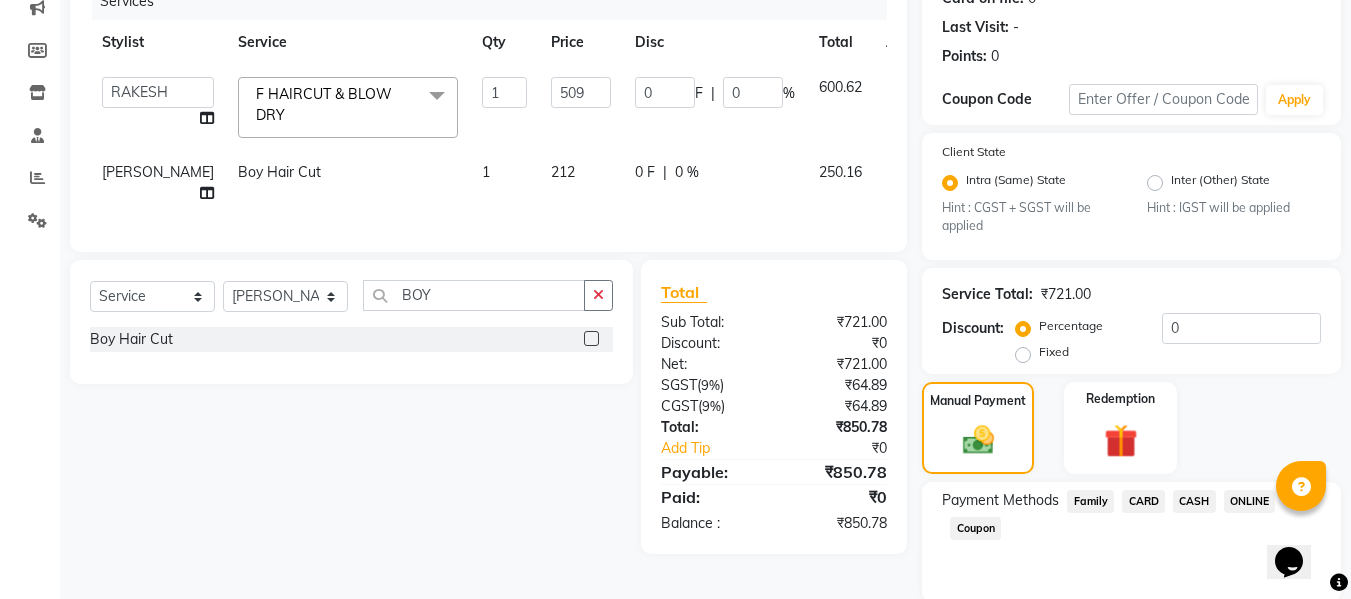 click on "CASH" 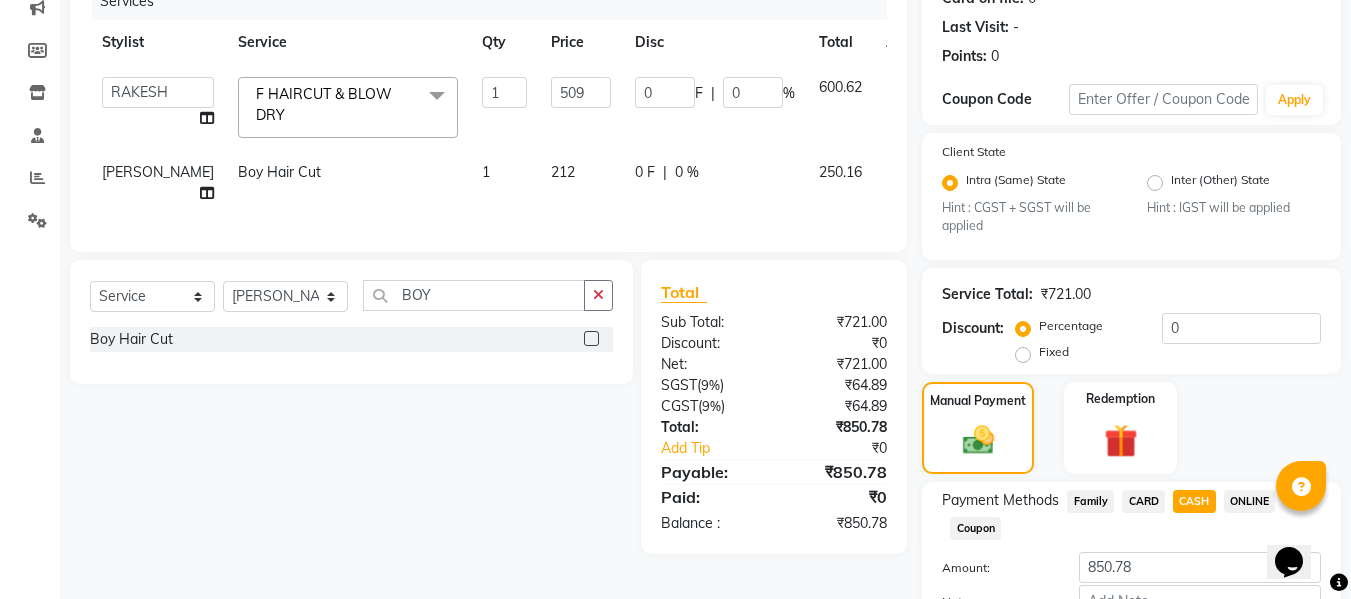 scroll, scrollTop: 395, scrollLeft: 0, axis: vertical 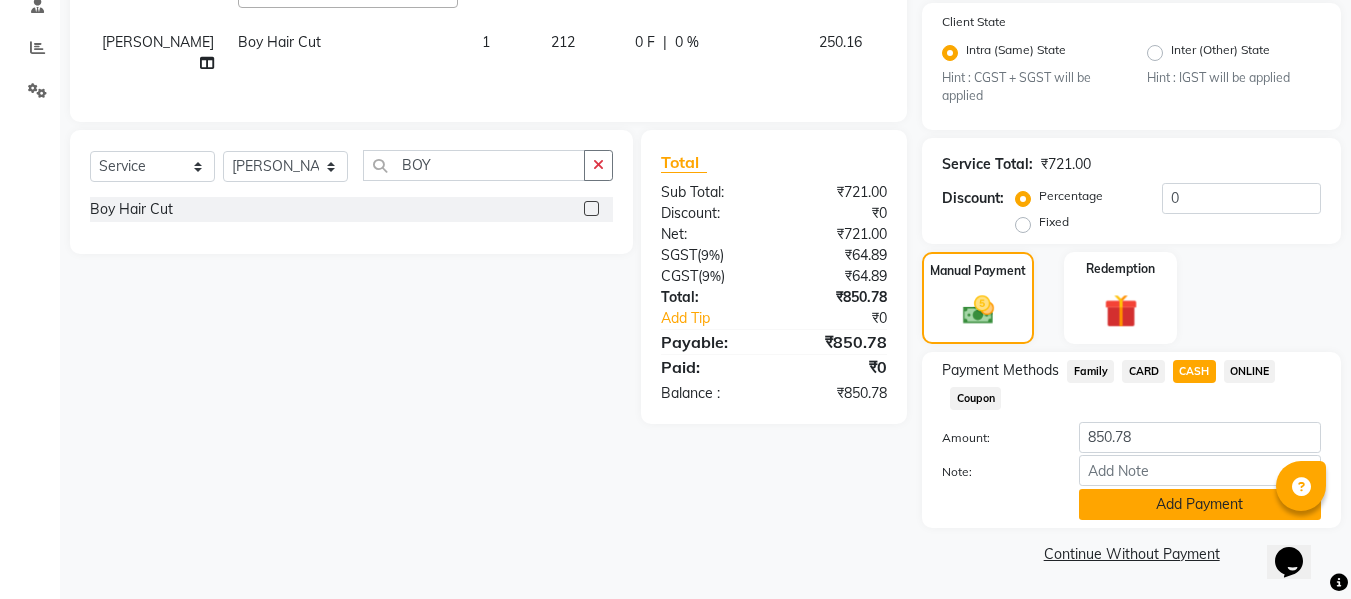 click on "Add Payment" 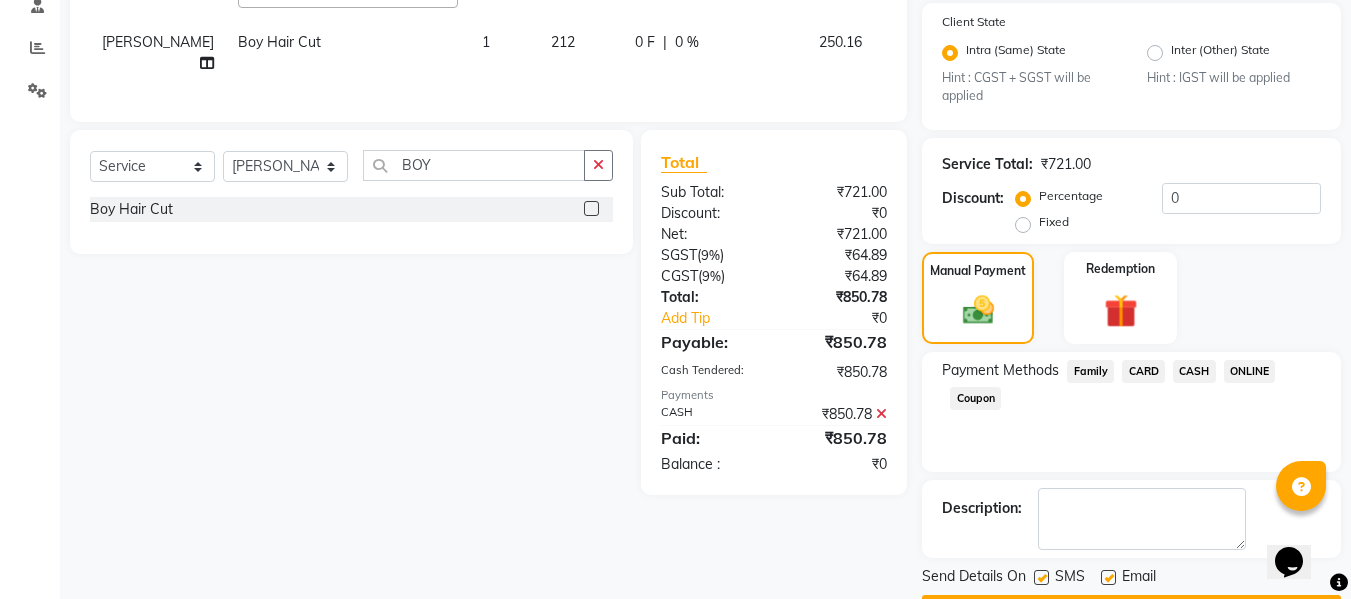 scroll, scrollTop: 452, scrollLeft: 0, axis: vertical 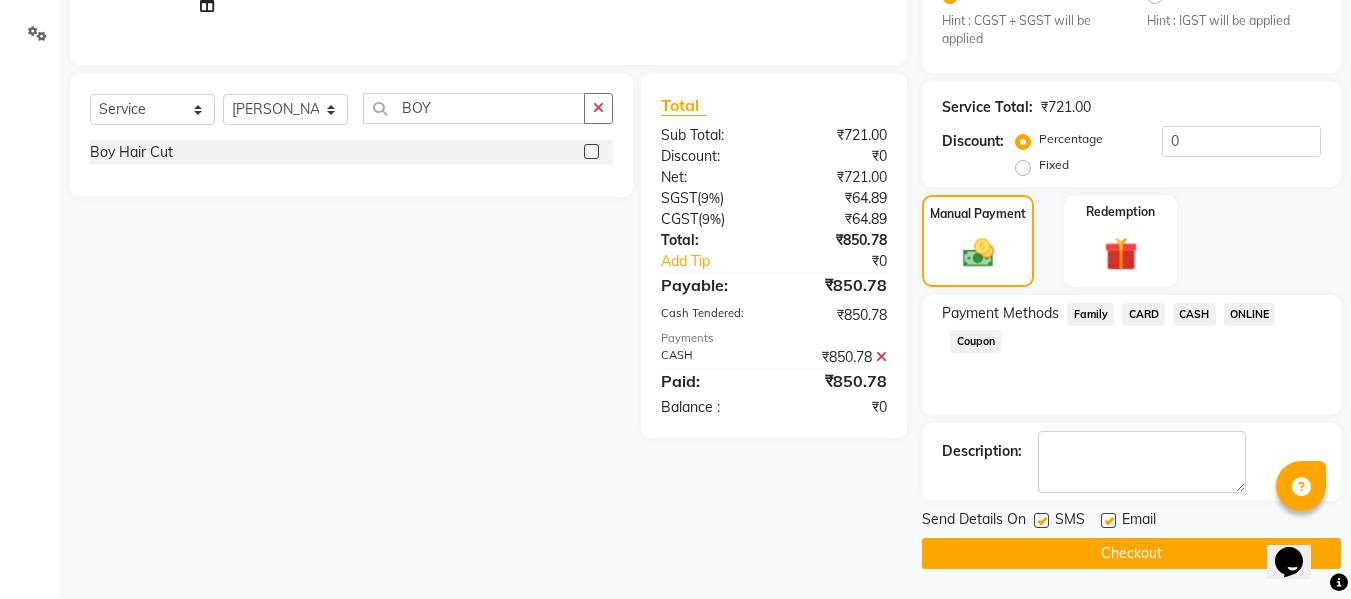click on "Checkout" 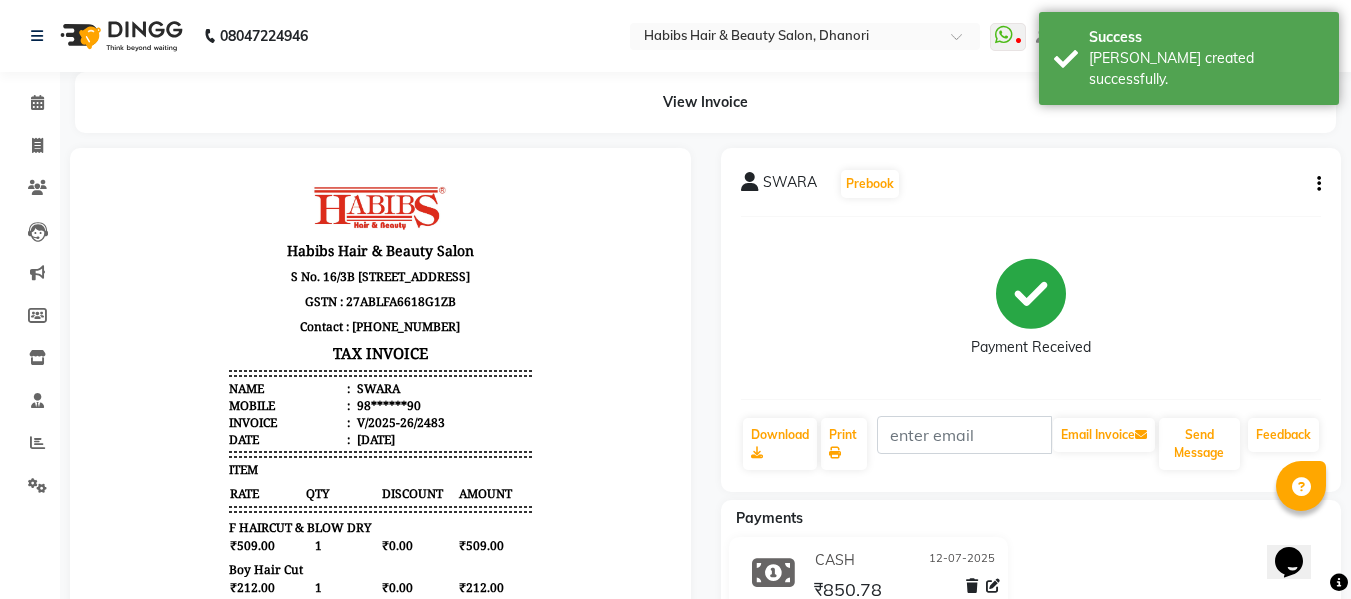 scroll, scrollTop: 0, scrollLeft: 0, axis: both 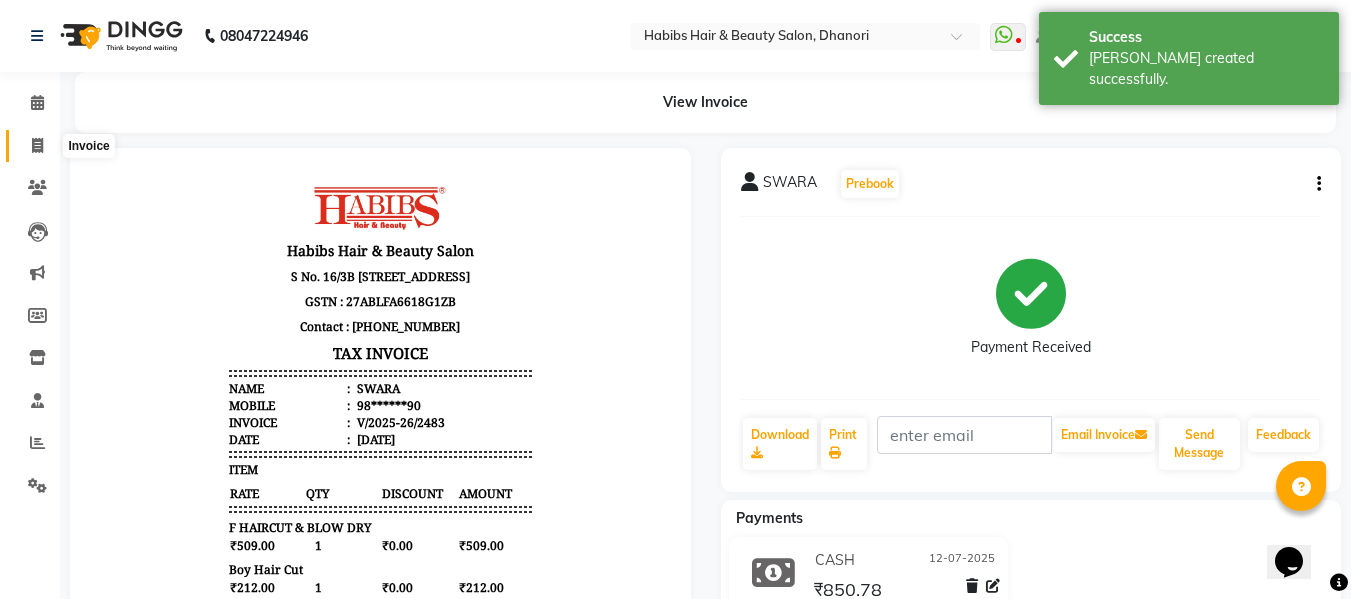 click 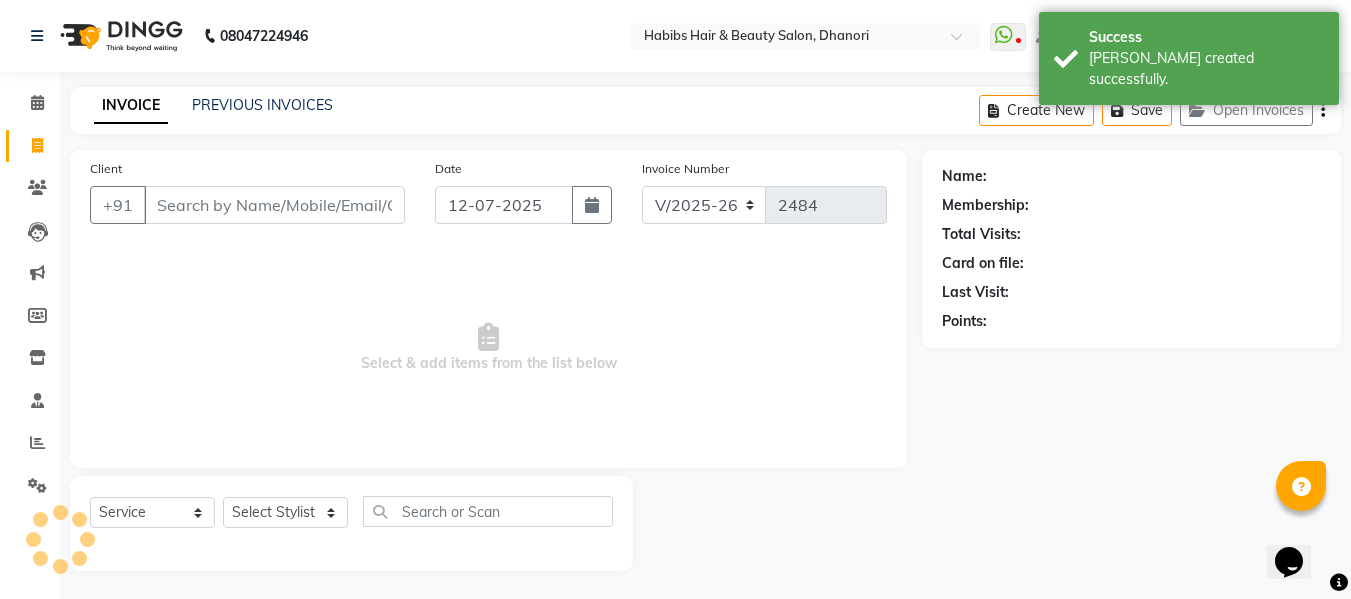 scroll, scrollTop: 2, scrollLeft: 0, axis: vertical 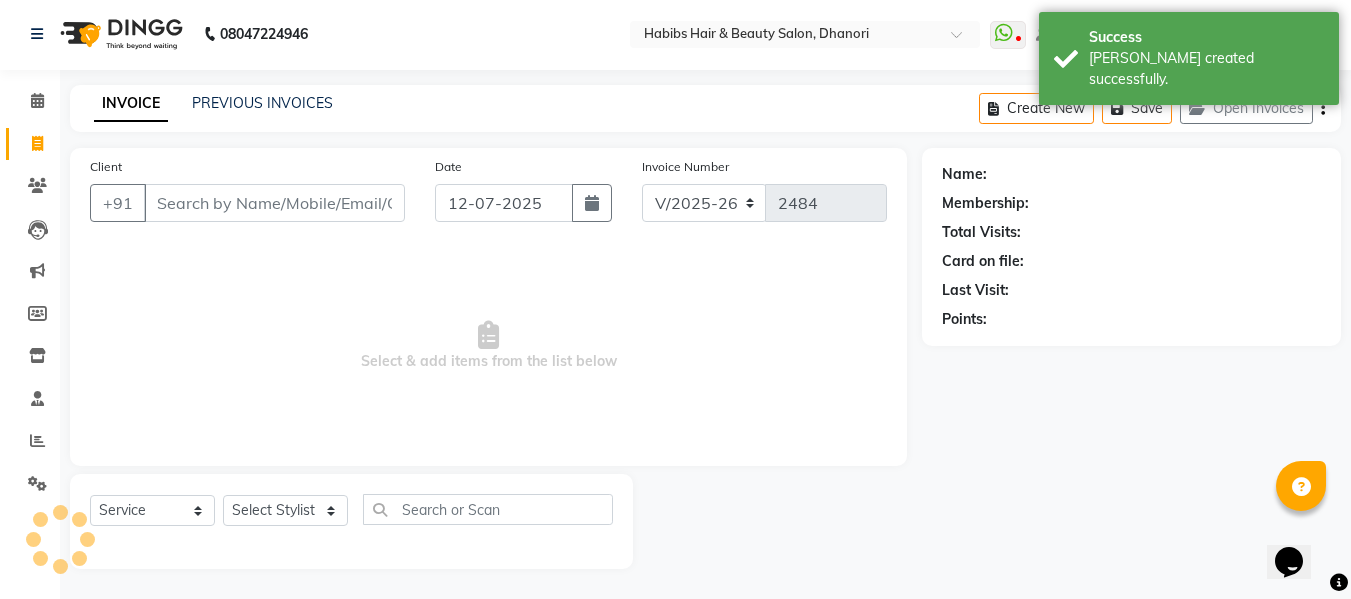 click on "Client" at bounding box center (274, 203) 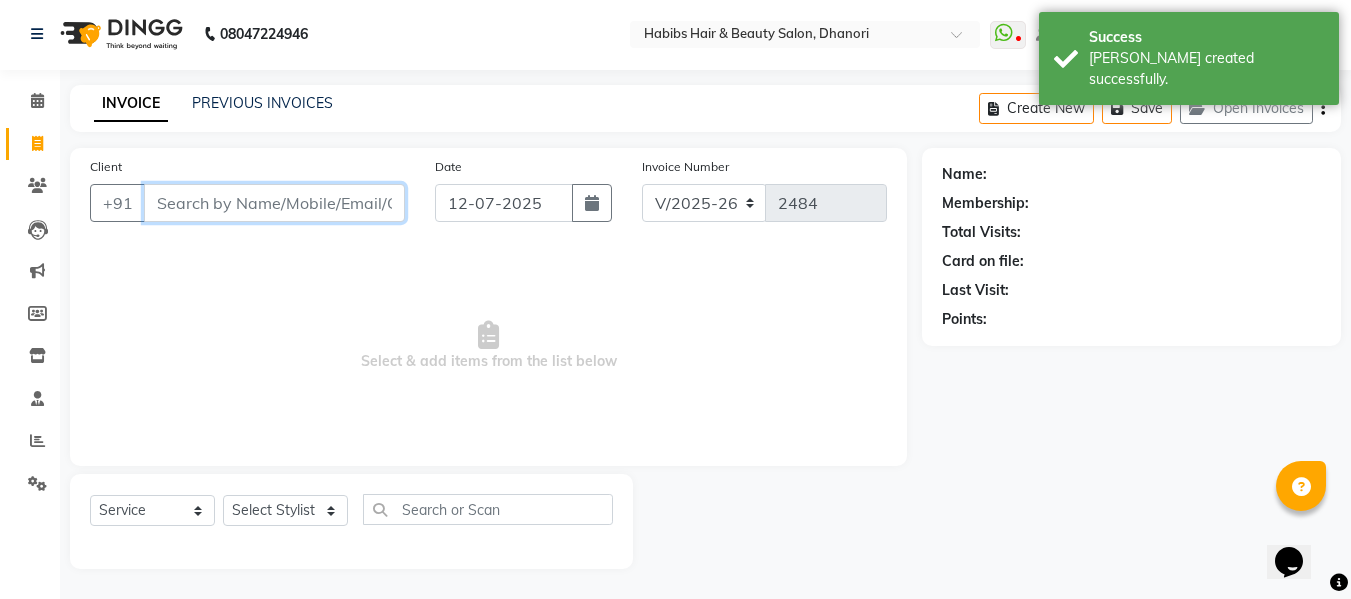 click on "Client" at bounding box center (274, 203) 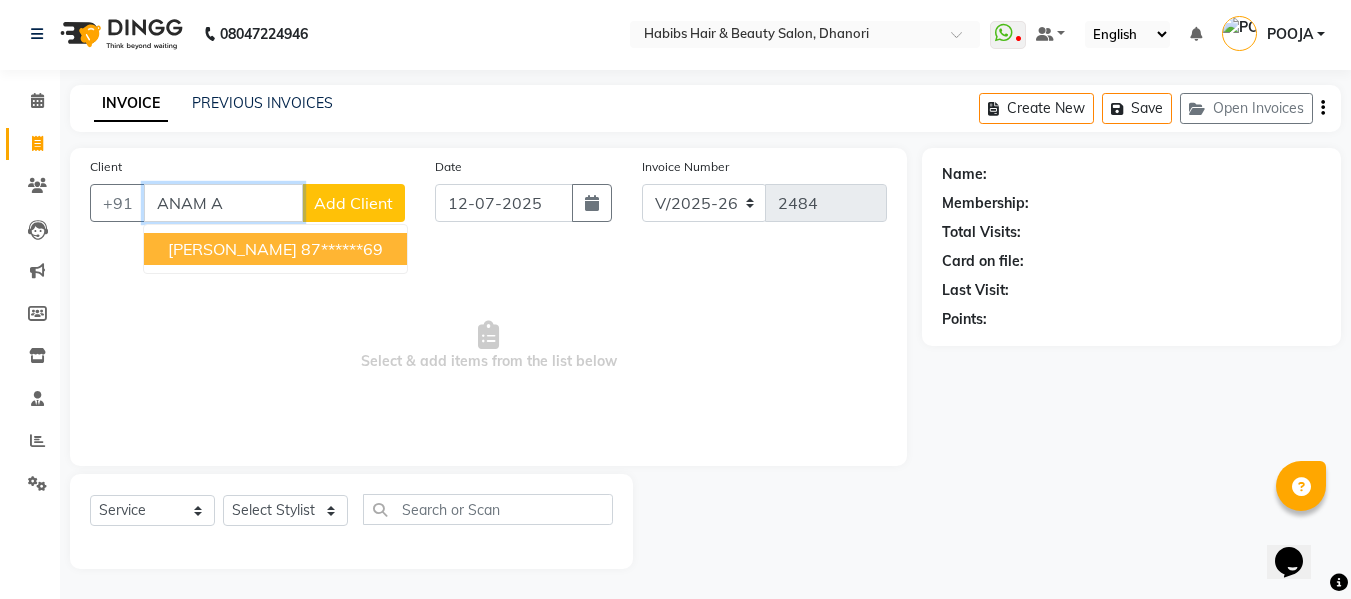 click on "87******69" at bounding box center (342, 249) 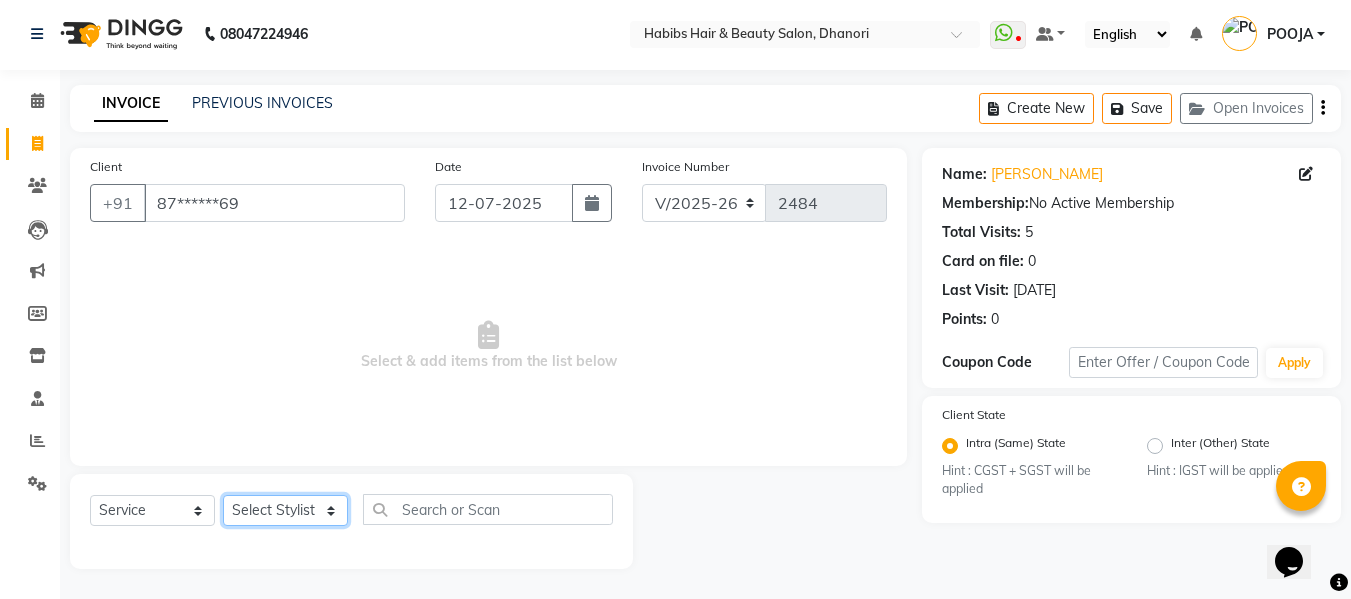 click on "Select Stylist Admin  [PERSON_NAME]  [PERSON_NAME] DARSHAN DIVYA [PERSON_NAME] POOJA POOJA J RAKESH [PERSON_NAME] [PERSON_NAME]" 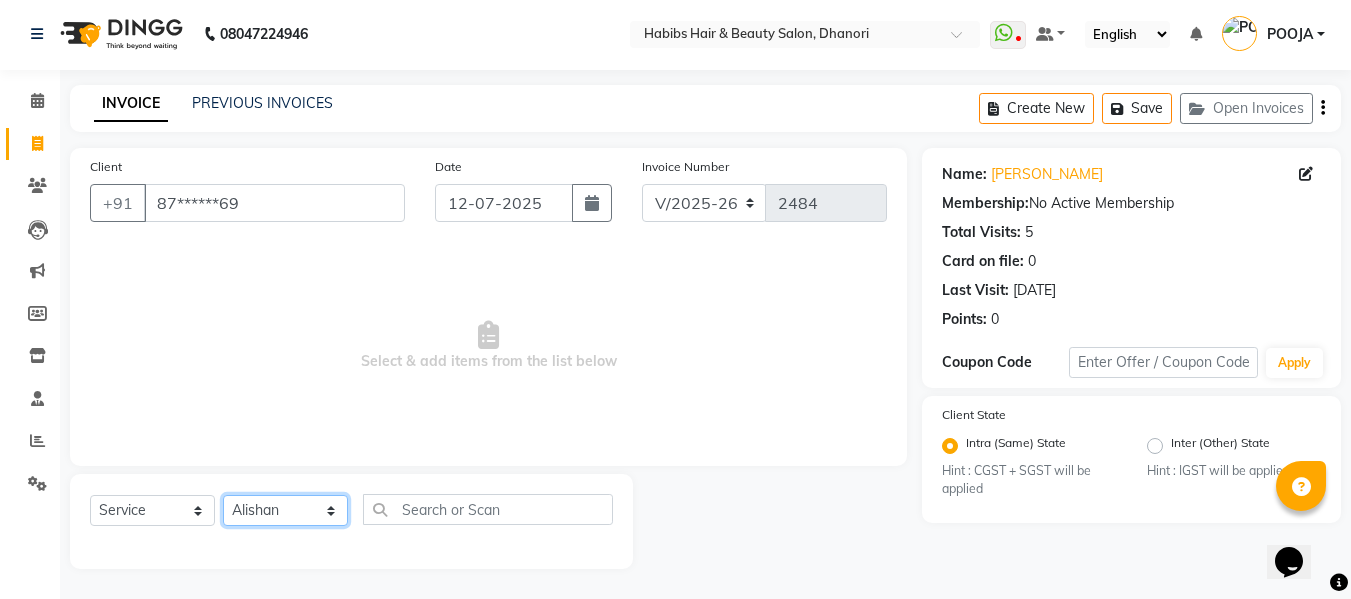 click on "Select Stylist Admin  [PERSON_NAME]  [PERSON_NAME] DARSHAN DIVYA [PERSON_NAME] POOJA POOJA J RAKESH [PERSON_NAME] [PERSON_NAME]" 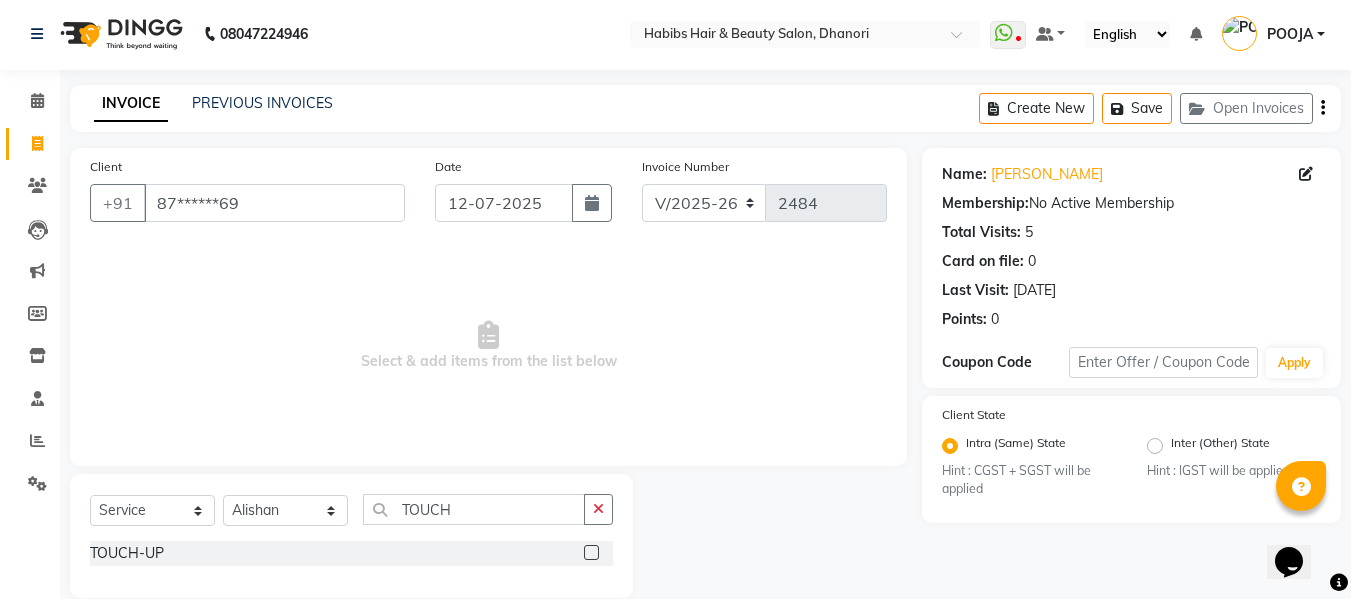 click 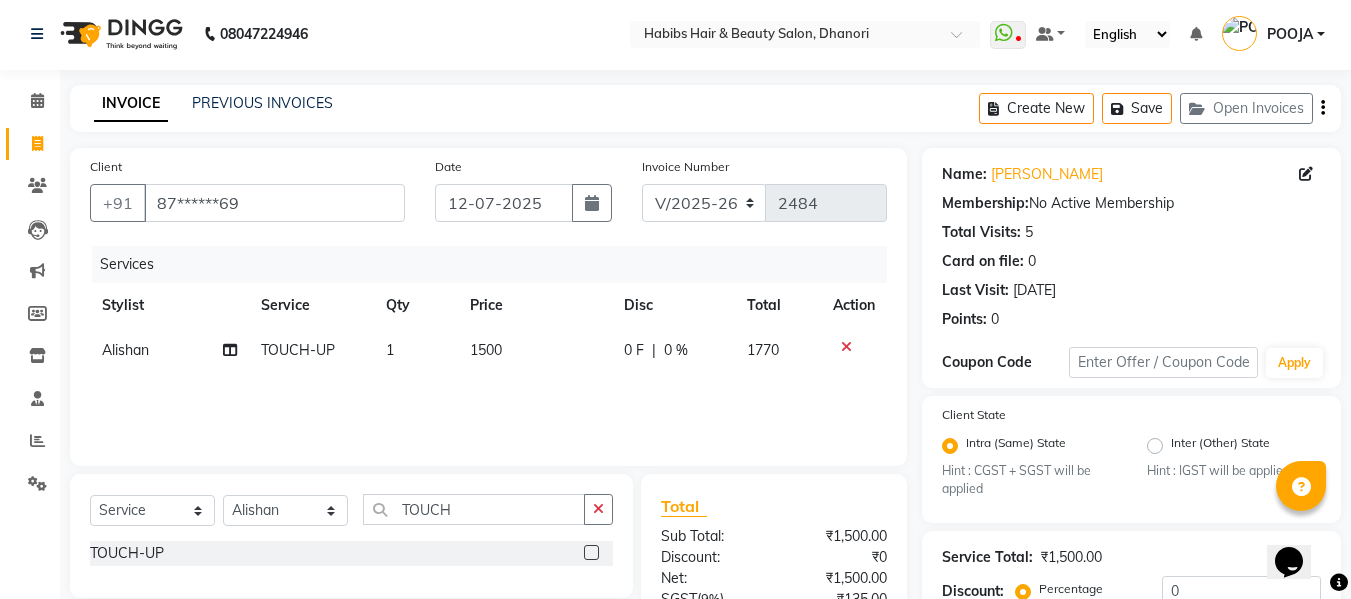 click on "1500" 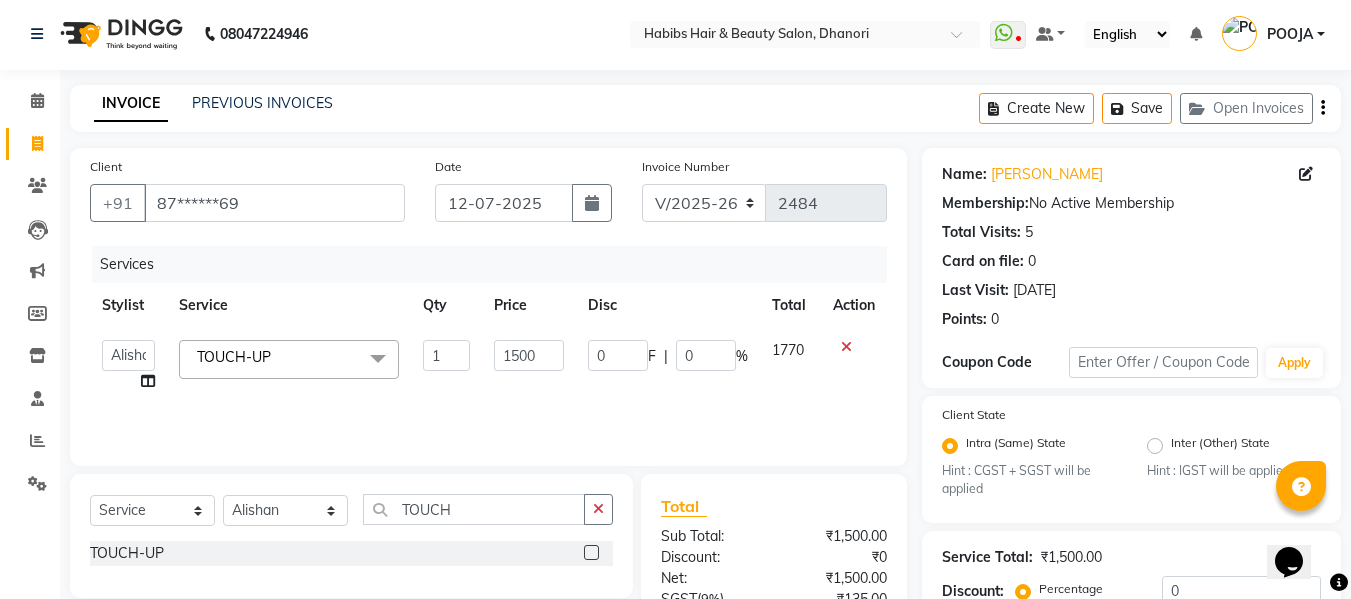 click on "1500" 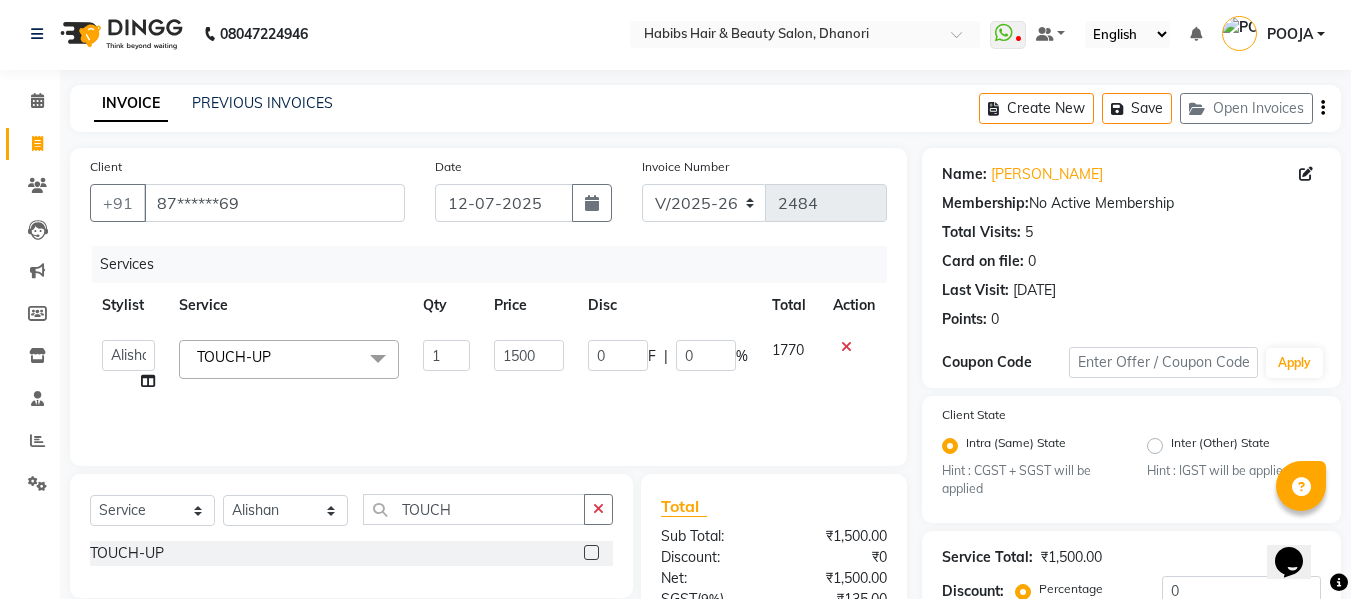 click on "1500" 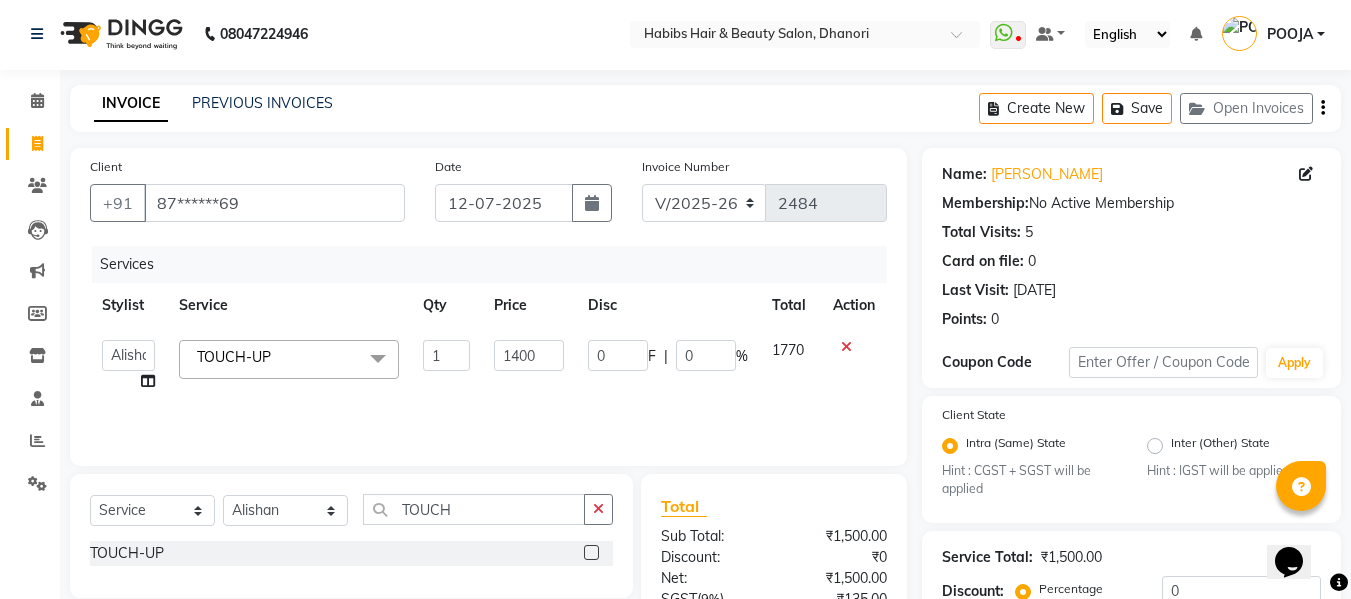 click on "Services Stylist Service Qty Price Disc Total Action  Admin    Alishan    [PERSON_NAME]   DARSHAN   DIVYA   [PERSON_NAME]   POOJA   POOJA J   RAKESH   [PERSON_NAME]   [PERSON_NAME]  TOUCH-UP  x B Wax Upperlips (Brazilian) [MEDICAL_DATA] Pixi Hair Cut D-Tan o3 Clean UP Basic Clean Up NANO Treatment HAIR CUT & B.Triming NAIL POLISH APPLICATION EYEBROW UPPERLIPS EYEBROWS CHIN UPPERLIPS FOOT MASSAGE HYDRA FACIAL O3+ ADVANCE PEDICURE Back Massage Basic Manicure Basic Pedicure Spa Manicure Spa Pedicure [PERSON_NAME] Colour [PERSON_NAME] Colour([MEDICAL_DATA] Free) [PERSON_NAME] Trimming Head Shave Blow Dry Boy Hair Cut Dry Haircut [DEMOGRAPHIC_DATA] Dry Haircut [DEMOGRAPHIC_DATA] Girl Hair Cut Hair-Set Shaving Wash Haircut [DEMOGRAPHIC_DATA] Wash Haircut [DEMOGRAPHIC_DATA] Hair Wash & Blow Dry F HAIR CUT WASH BLOW DRY M HAIR CUT WASH [PERSON_NAME] [PERSON_NAME] BLOWDRY F HAIRCUT & BLOW DRY Bridal Makeup Engagement Makeup Party Makeup(Sider Makeup) Reception Makeup Bwax Rica - Full Body(Without Bikini) Rica - Full Hands Rica - Full Legs Half Legs Ubderarms (Rica) Cheryals Luxuzry Facial O3+ Facial Chin Eyebrow Tong" 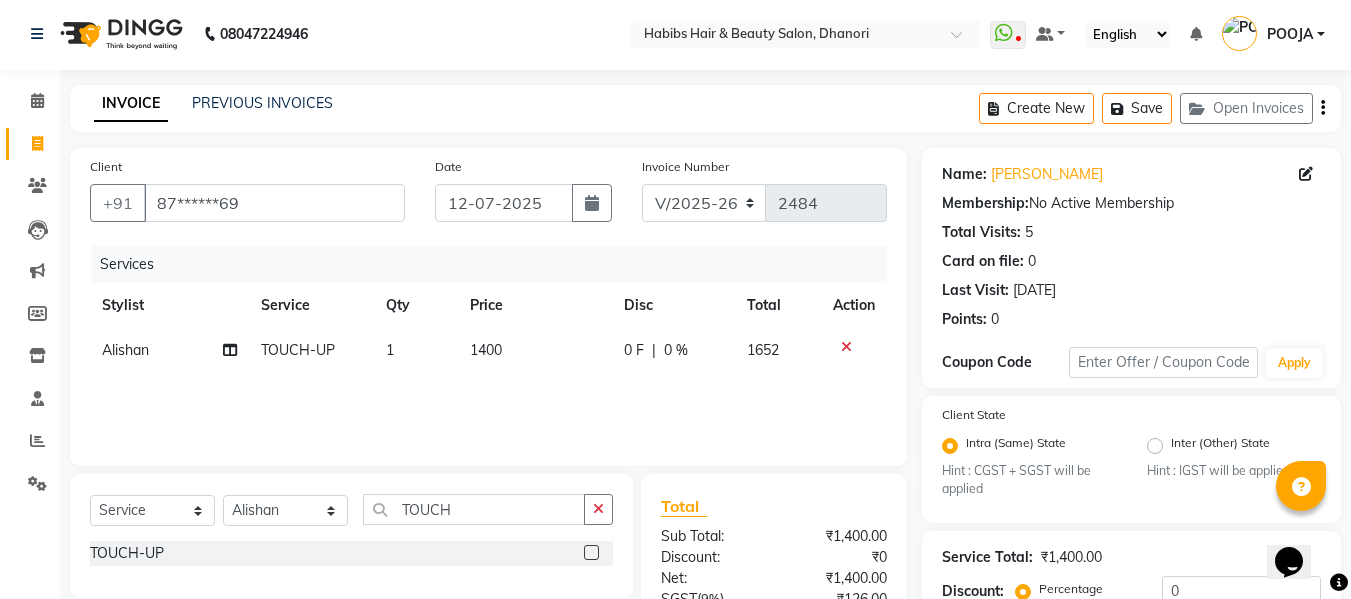 click on "Select  Service  Product  Membership  Package Voucher Prepaid Gift Card  Select Stylist Admin  Alishan  [PERSON_NAME] DARSHAN DIVYA [PERSON_NAME] POOJA POOJA J RAKESH [PERSON_NAME] [PERSON_NAME] TOUCH" 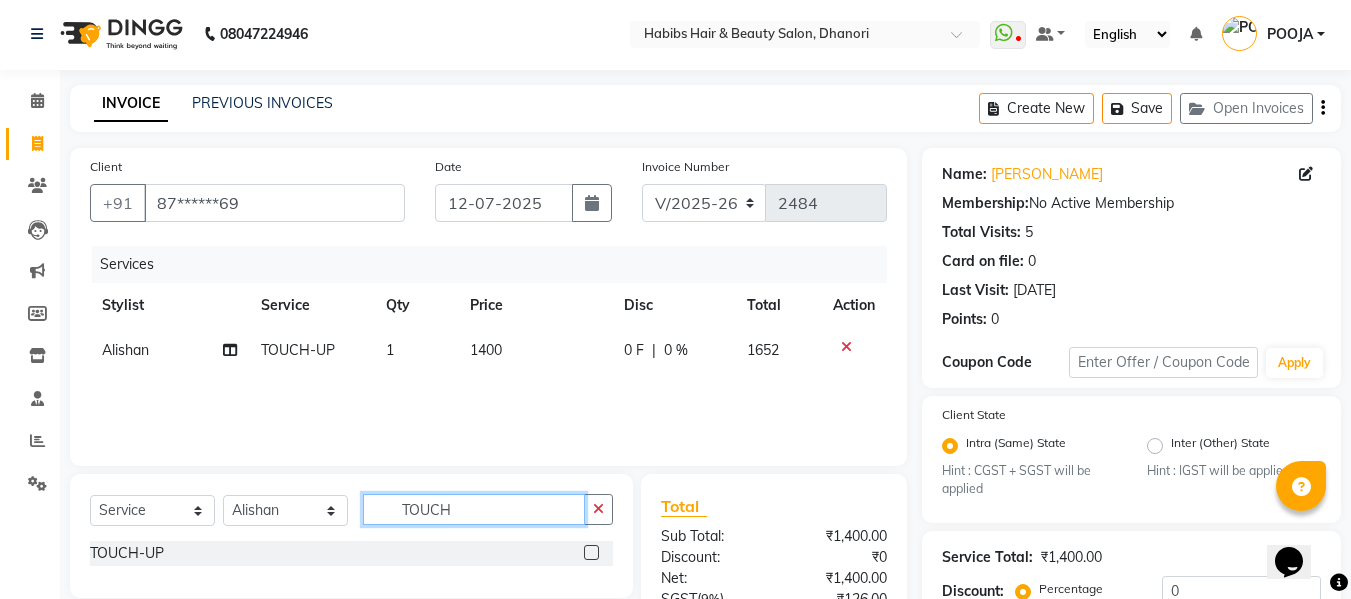 click on "TOUCH" 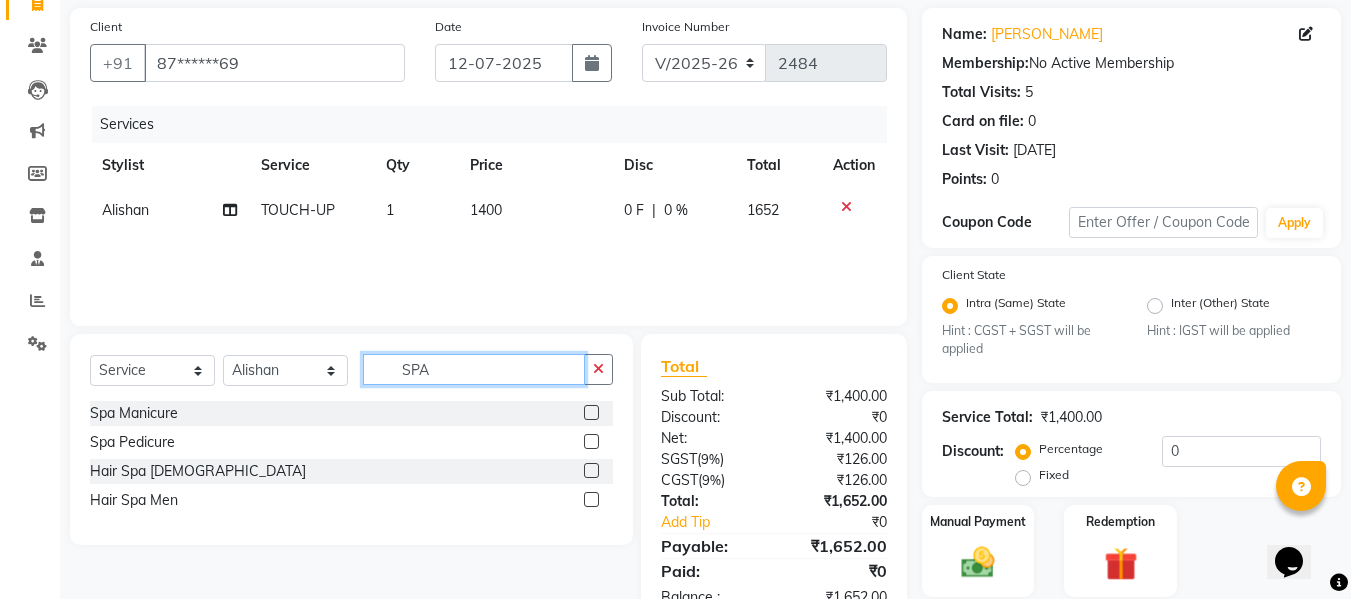 scroll, scrollTop: 211, scrollLeft: 0, axis: vertical 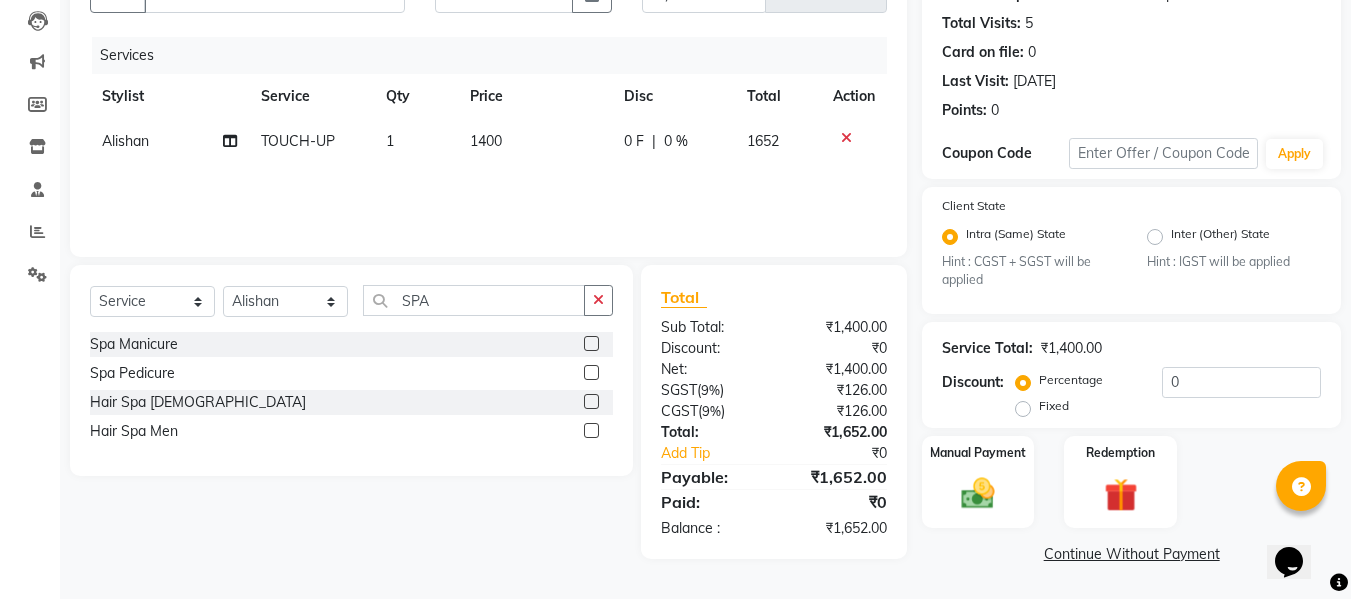 click 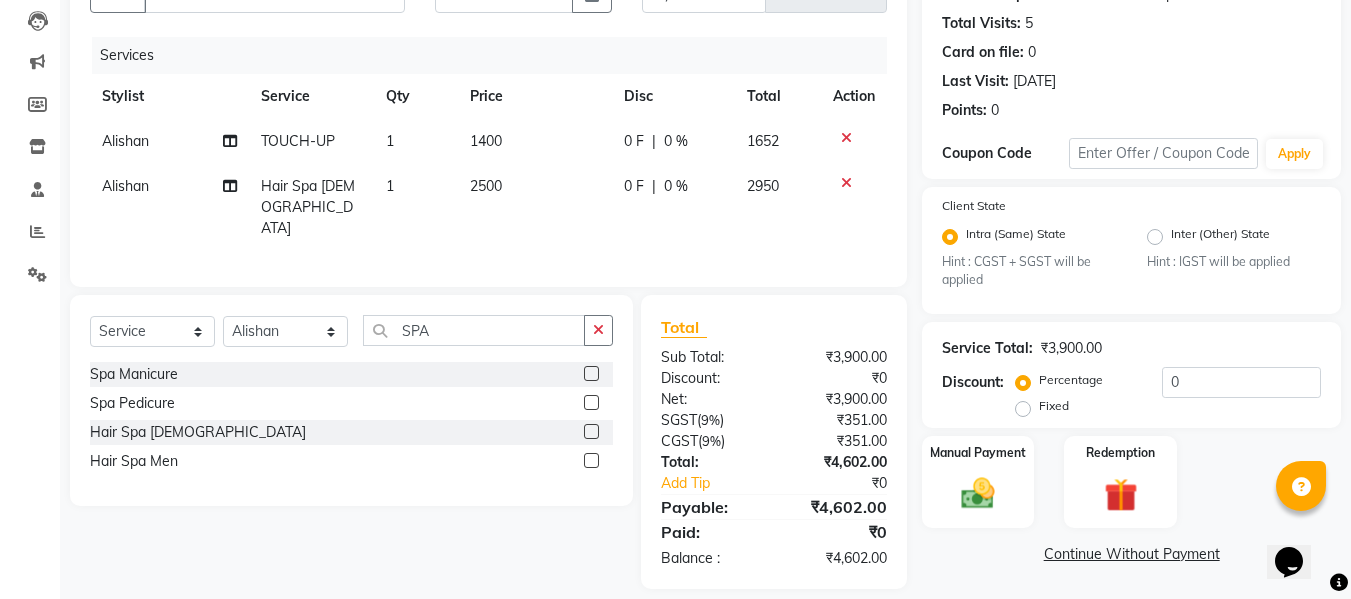 click on "2500" 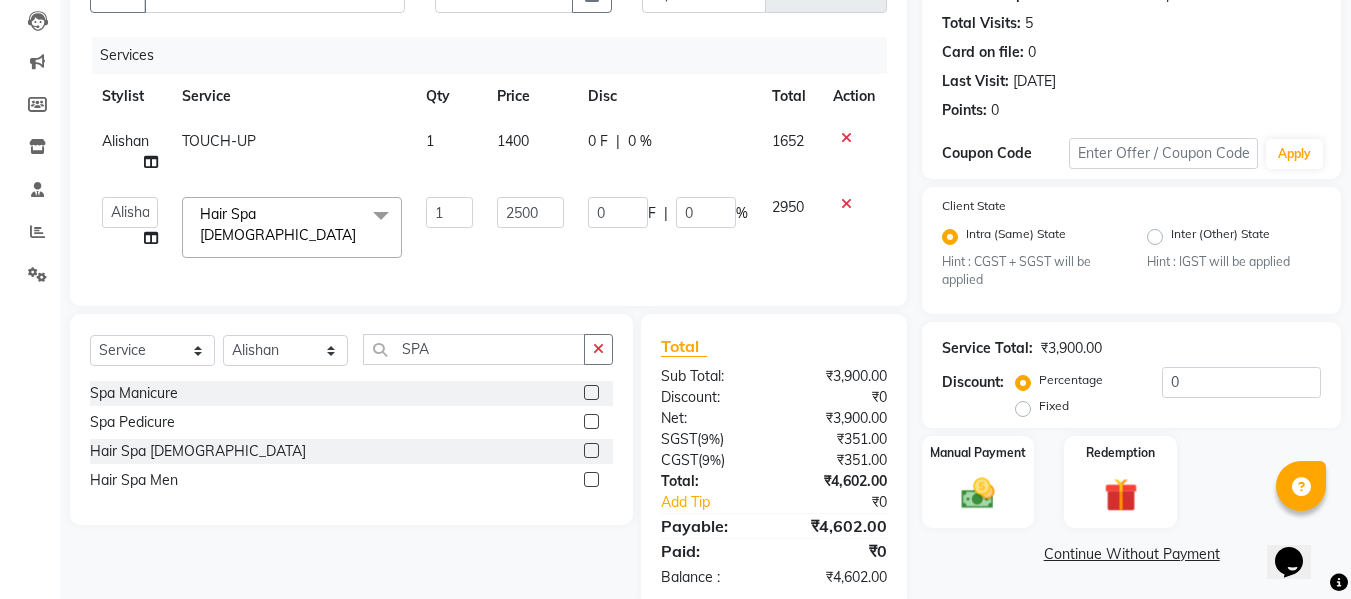 click on "2500" 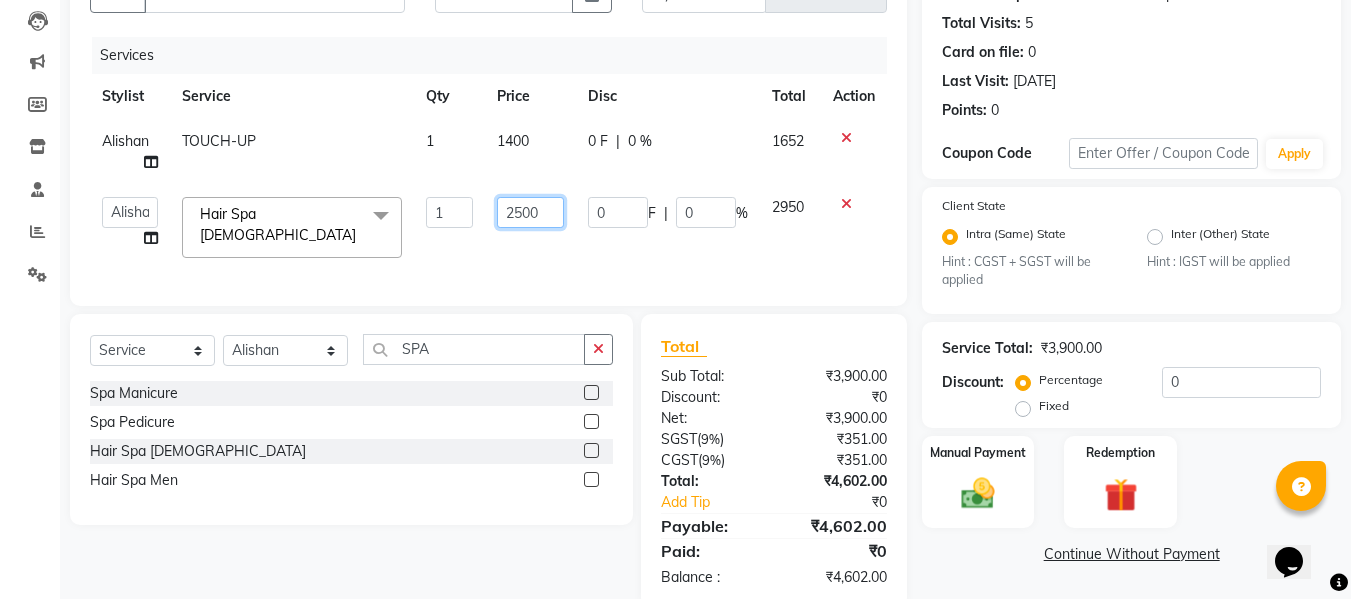 click on "2500" 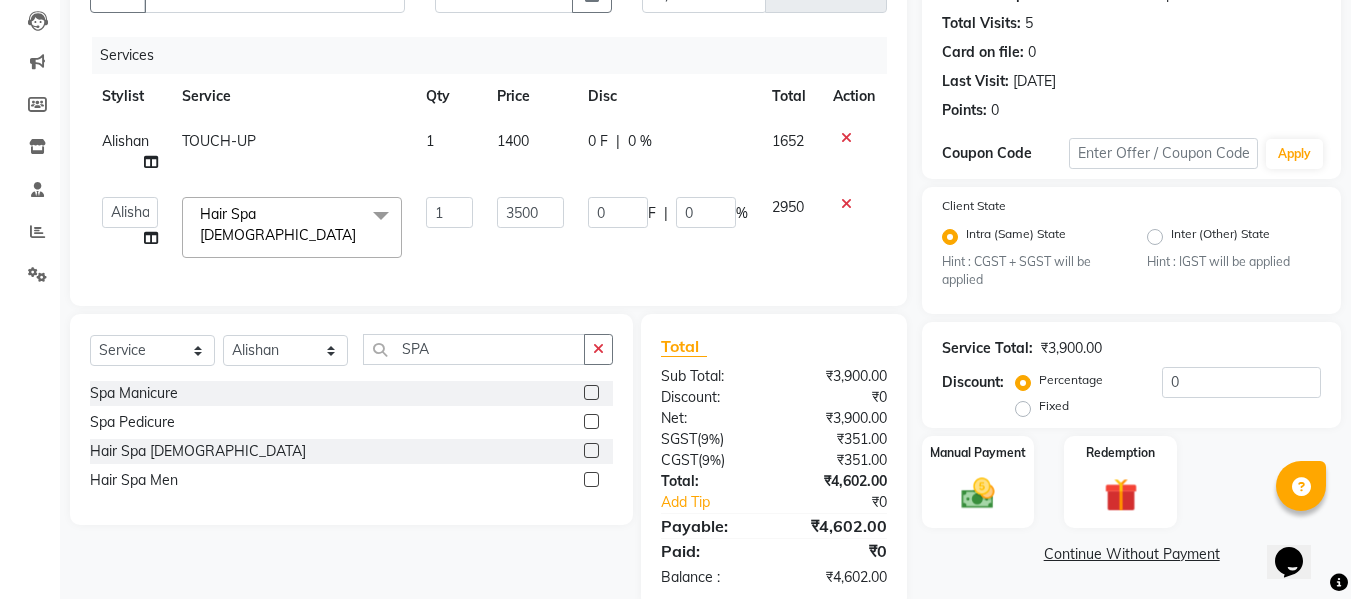 click on "1400" 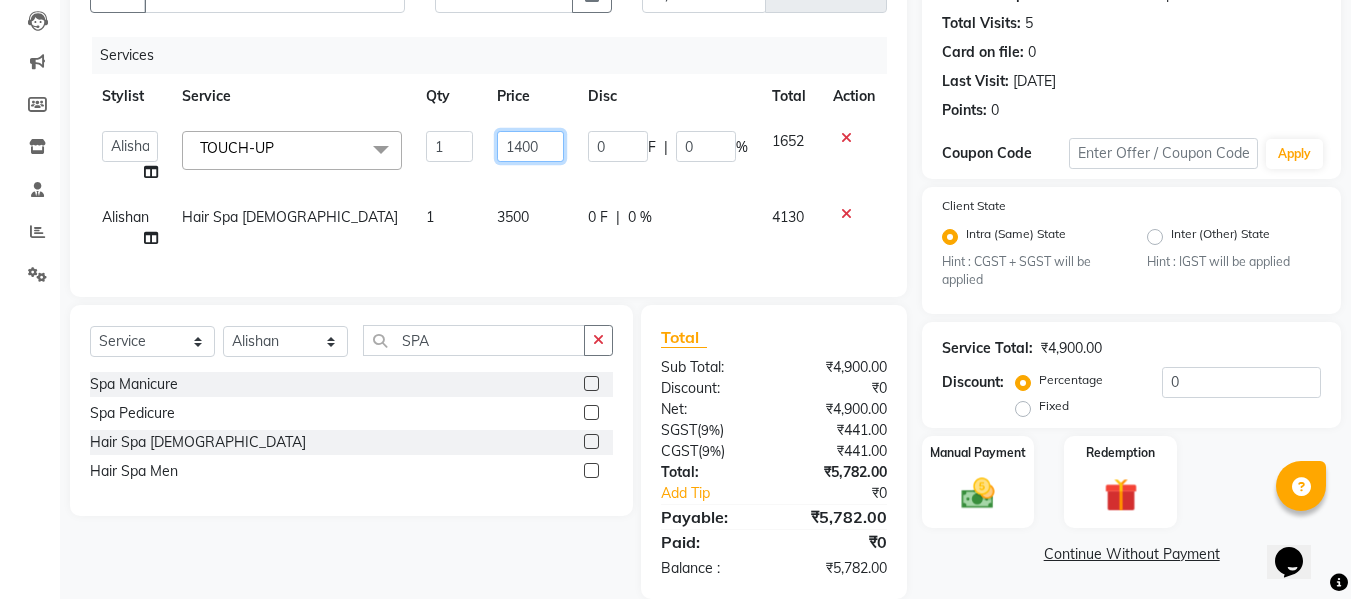 click on "1400" 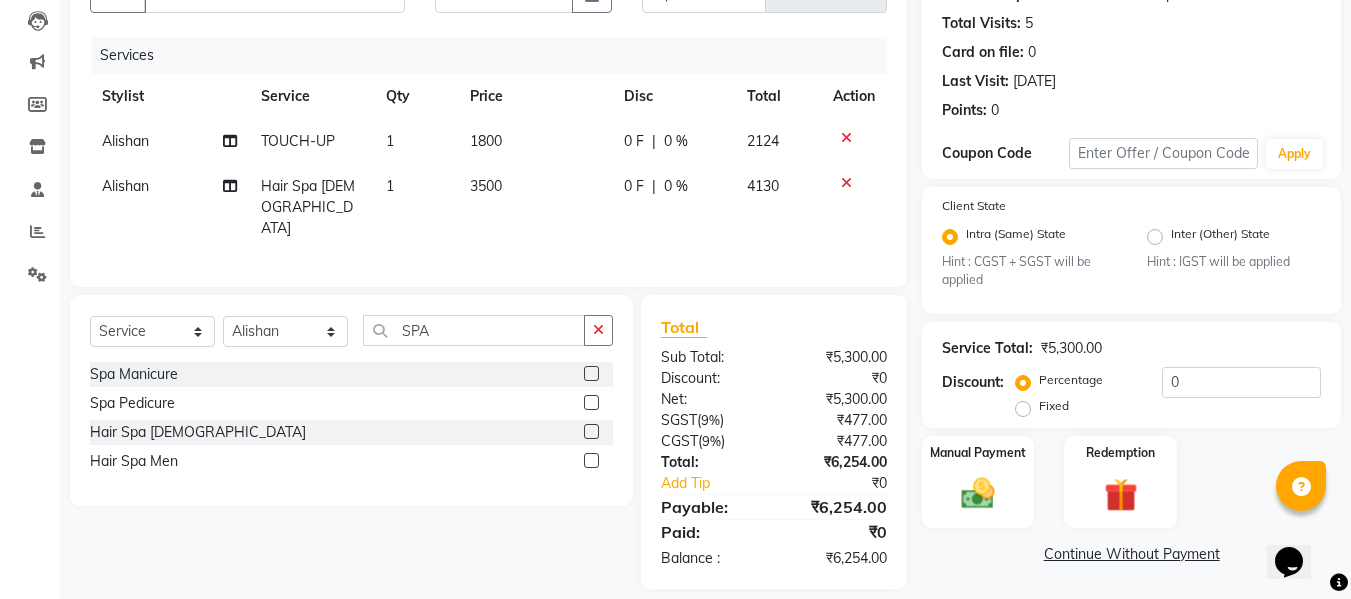 click on "Alishan  TOUCH-UP 1 1800 0 F | 0 % 2124 Alishan  Hair Spa [DEMOGRAPHIC_DATA] 1 3500 0 F | 0 % 4130" 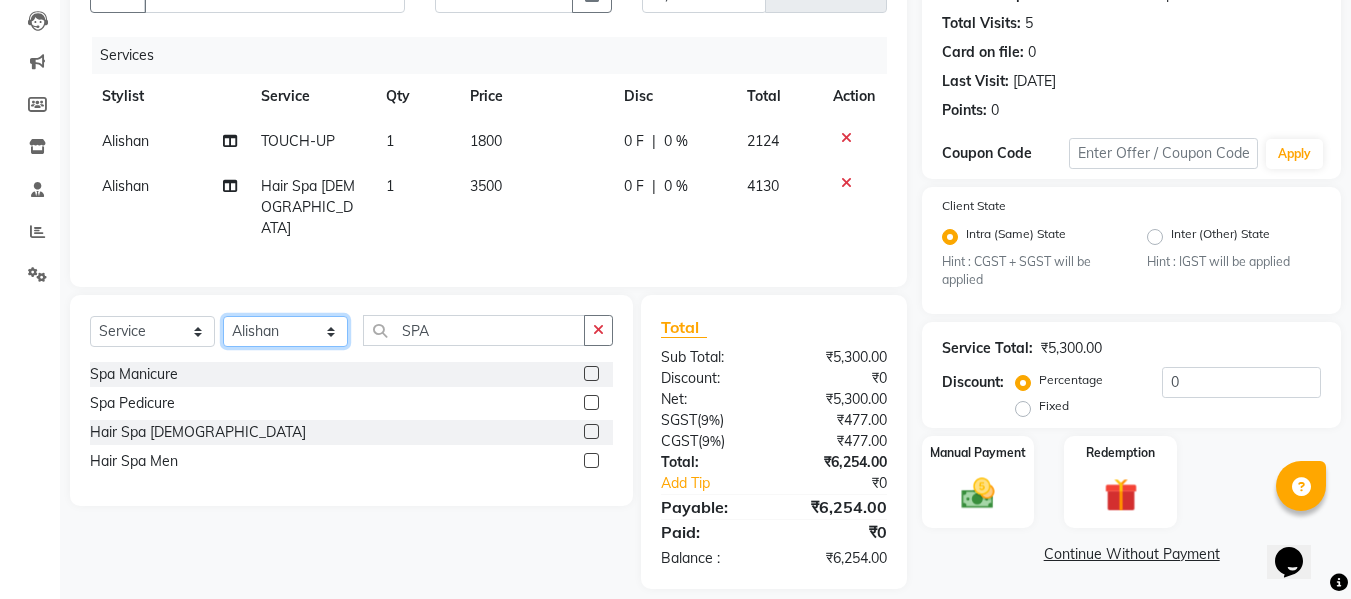 click on "Select Stylist Admin  [PERSON_NAME]  [PERSON_NAME] DARSHAN DIVYA [PERSON_NAME] POOJA POOJA J RAKESH [PERSON_NAME] [PERSON_NAME]" 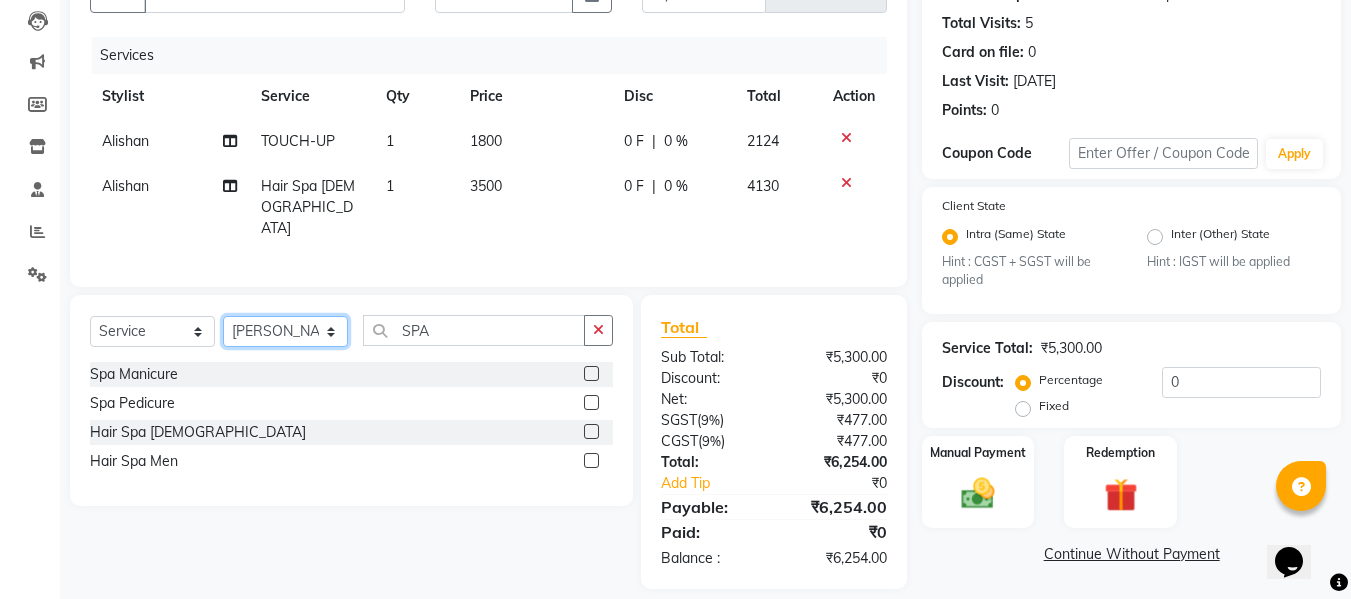 click on "Select Stylist Admin  [PERSON_NAME]  [PERSON_NAME] DARSHAN DIVYA [PERSON_NAME] POOJA POOJA J RAKESH [PERSON_NAME] [PERSON_NAME]" 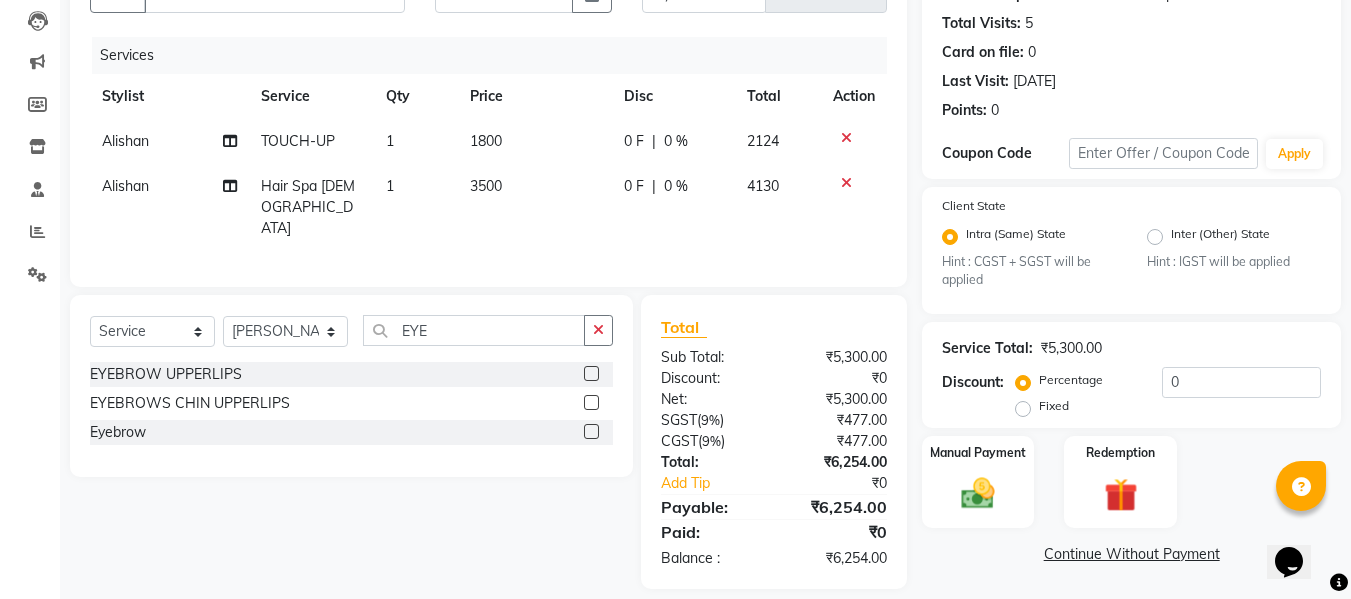 click 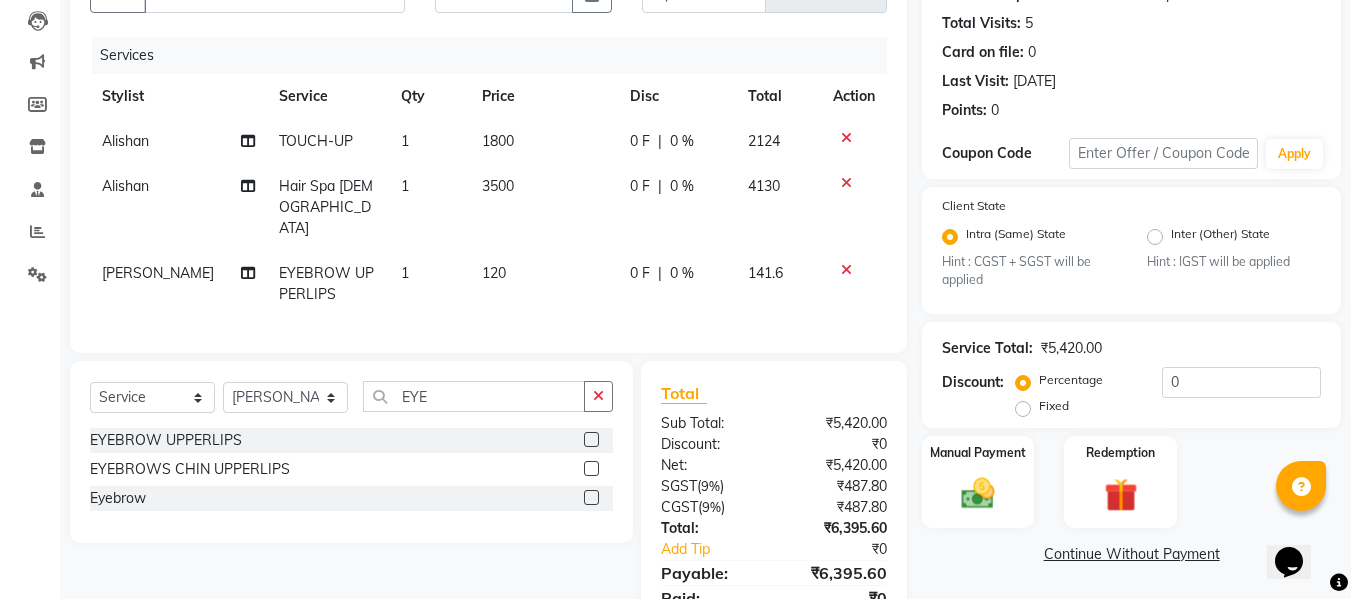 click on "120" 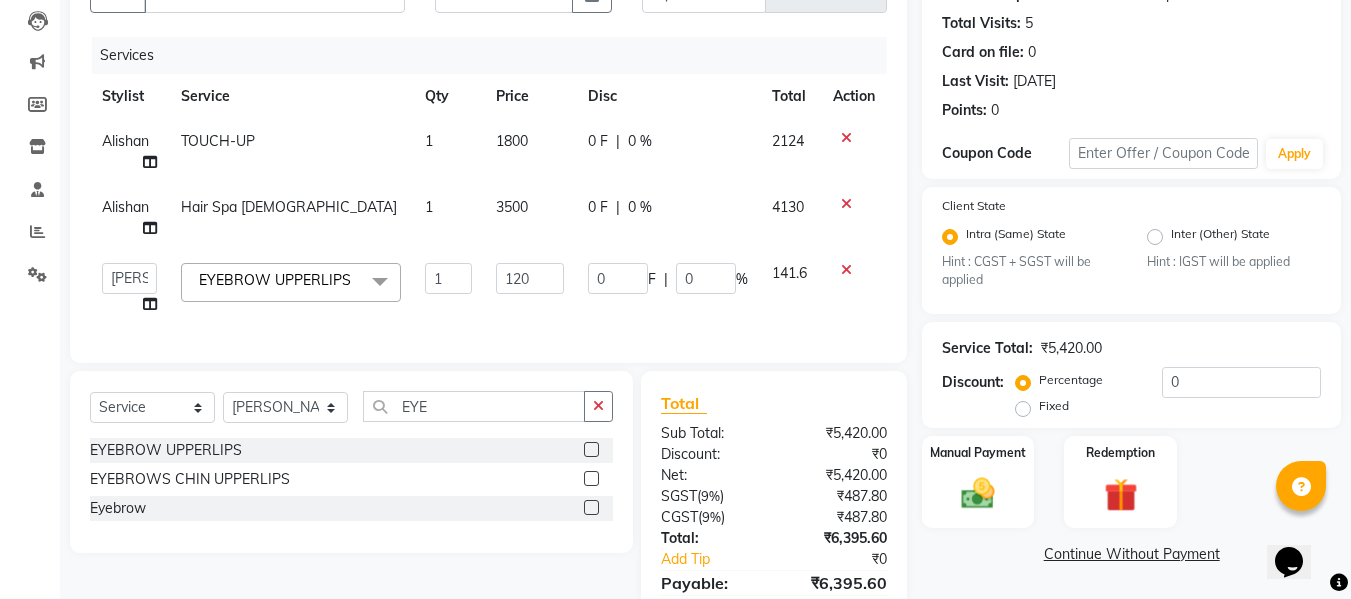 click on "3500" 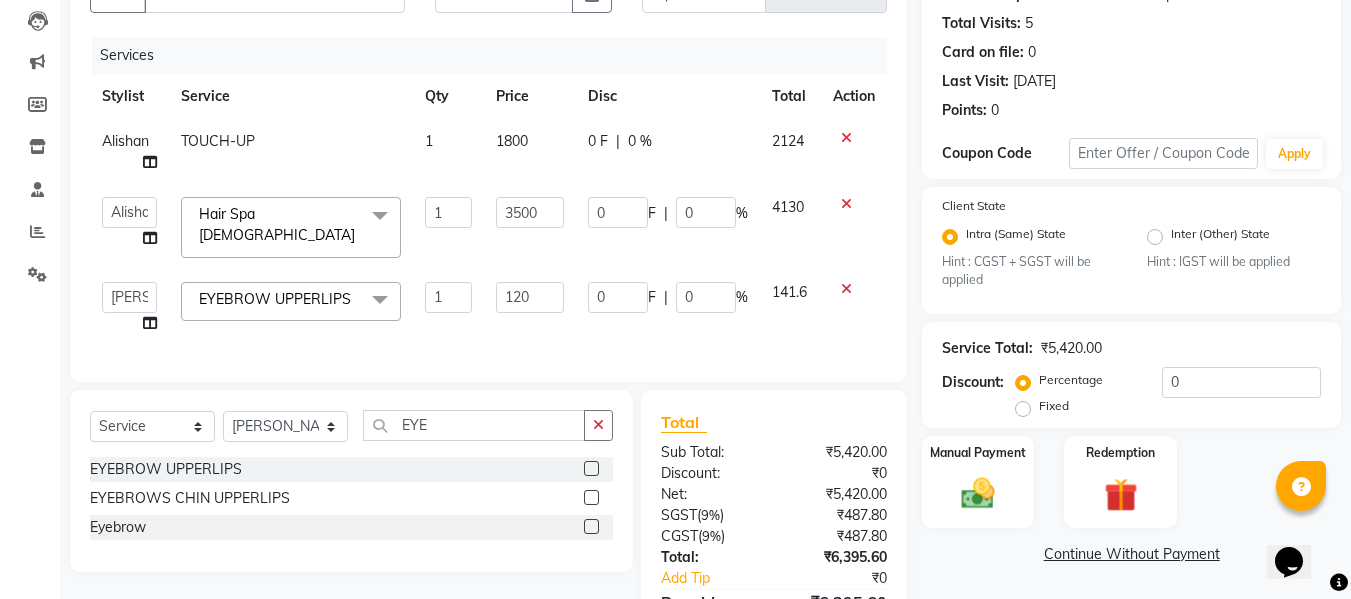 click on "3500" 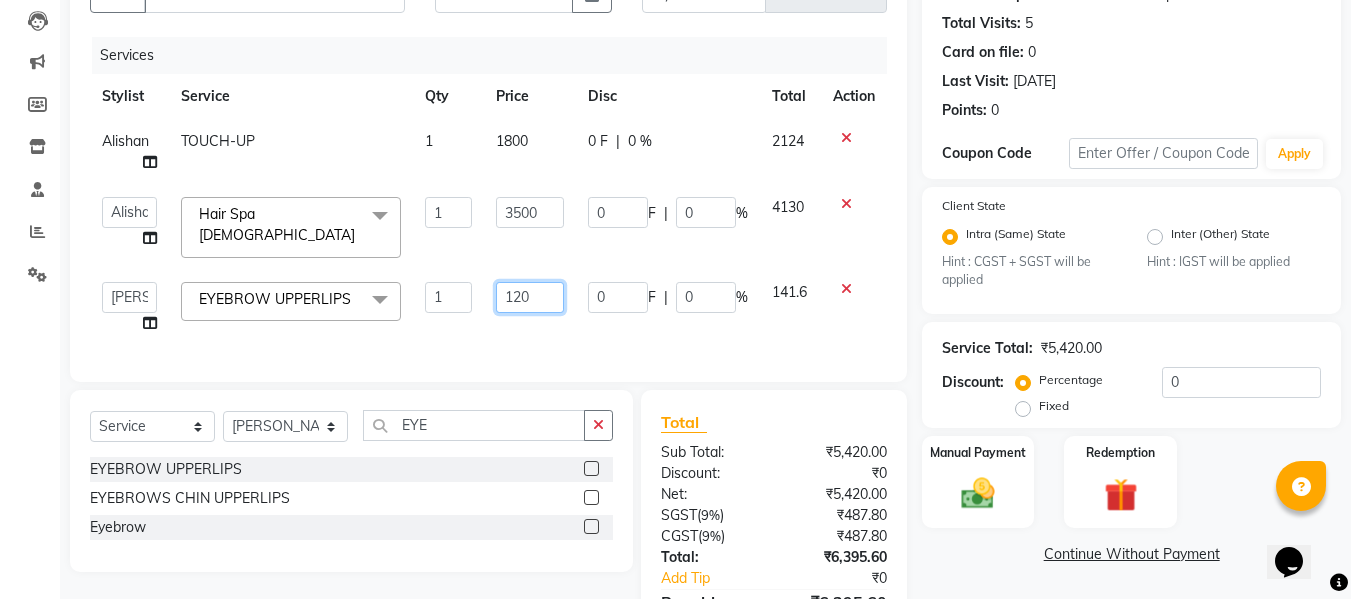 click on "120" 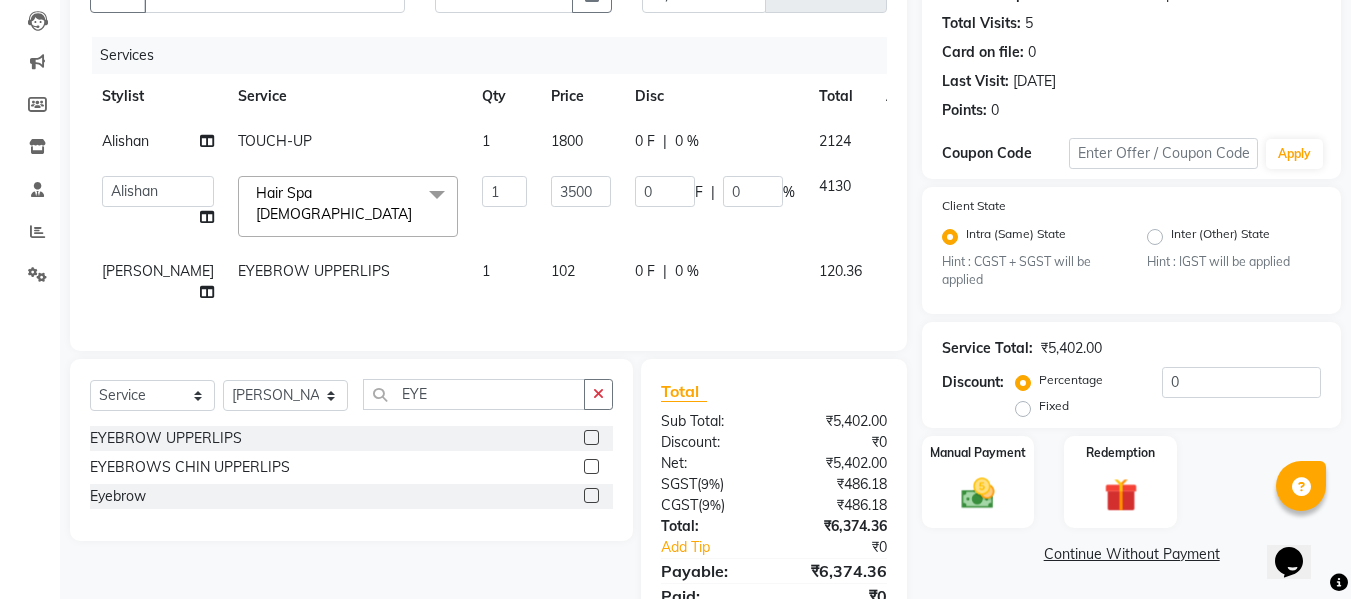 click on "Services Stylist Service Qty Price Disc Total Action Alishan  TOUCH-UP 1 1800 0 F | 0 % 2124  Admin    Alishan    [PERSON_NAME]   DARSHAN   DIVYA   [PERSON_NAME]   POOJA   POOJA J   RAKESH   [PERSON_NAME]   [PERSON_NAME]  Hair Spa [DEMOGRAPHIC_DATA]  x B Wax Upperlips (Brazilian) [MEDICAL_DATA] Pixi Hair Cut D-Tan o3 Clean UP Basic Clean Up NANO Treatment HAIR CUT & B.Triming NAIL POLISH APPLICATION EYEBROW UPPERLIPS EYEBROWS CHIN UPPERLIPS FOOT MASSAGE HYDRA FACIAL O3+ ADVANCE PEDICURE Back Massage Basic Manicure Basic Pedicure Spa Manicure Spa Pedicure [PERSON_NAME] Colour [PERSON_NAME] Colour([MEDICAL_DATA] Free) [PERSON_NAME] Trimming Head Shave Blow Dry Boy Hair Cut Dry Haircut [DEMOGRAPHIC_DATA] Dry Haircut [DEMOGRAPHIC_DATA] Girl Hair Cut Hair-Set Shaving Wash Haircut [DEMOGRAPHIC_DATA] Wash Haircut [DEMOGRAPHIC_DATA] Hair Wash & Blow Dry F HAIR CUT WASH BLOW DRY M HAIR CUT WASH [PERSON_NAME] [PERSON_NAME] BLOWDRY F HAIRCUT & BLOW DRY Bridal Makeup Engagement Makeup Party Makeup(Sider Makeup) Reception Makeup Bwax Rica - Full Body(Without Bikini) Rica - Full Hands Rica - Full Legs Half Legs Ubderarms (Rica) Chin 1" 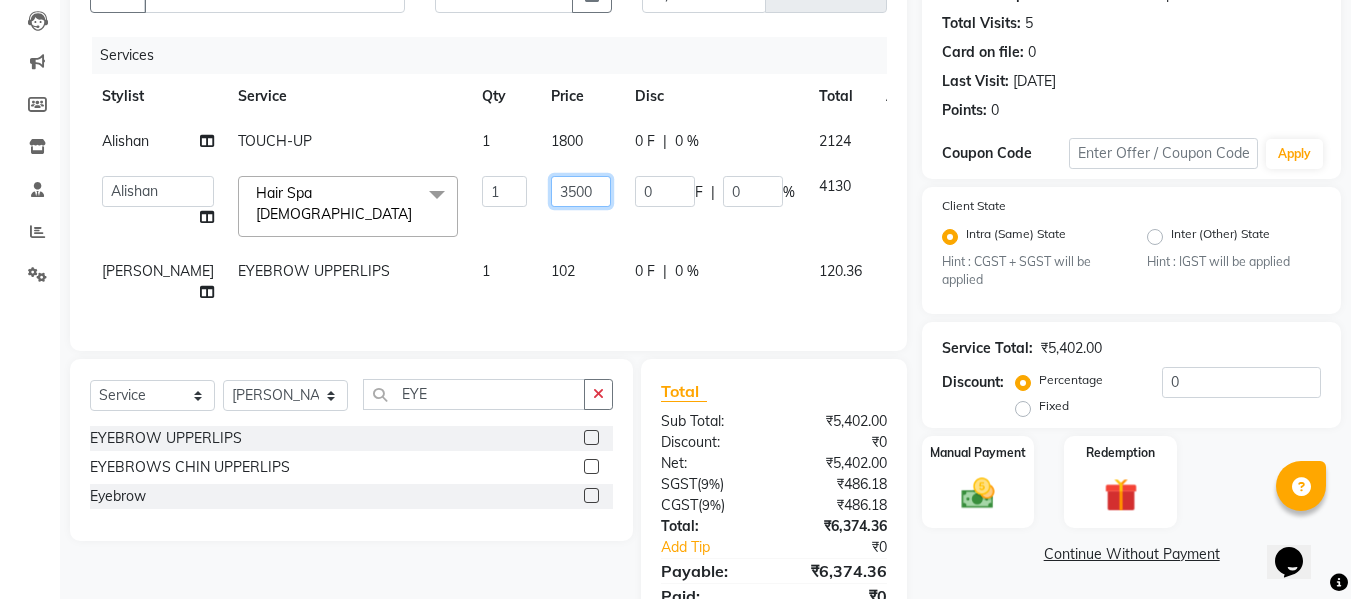 click on "3500" 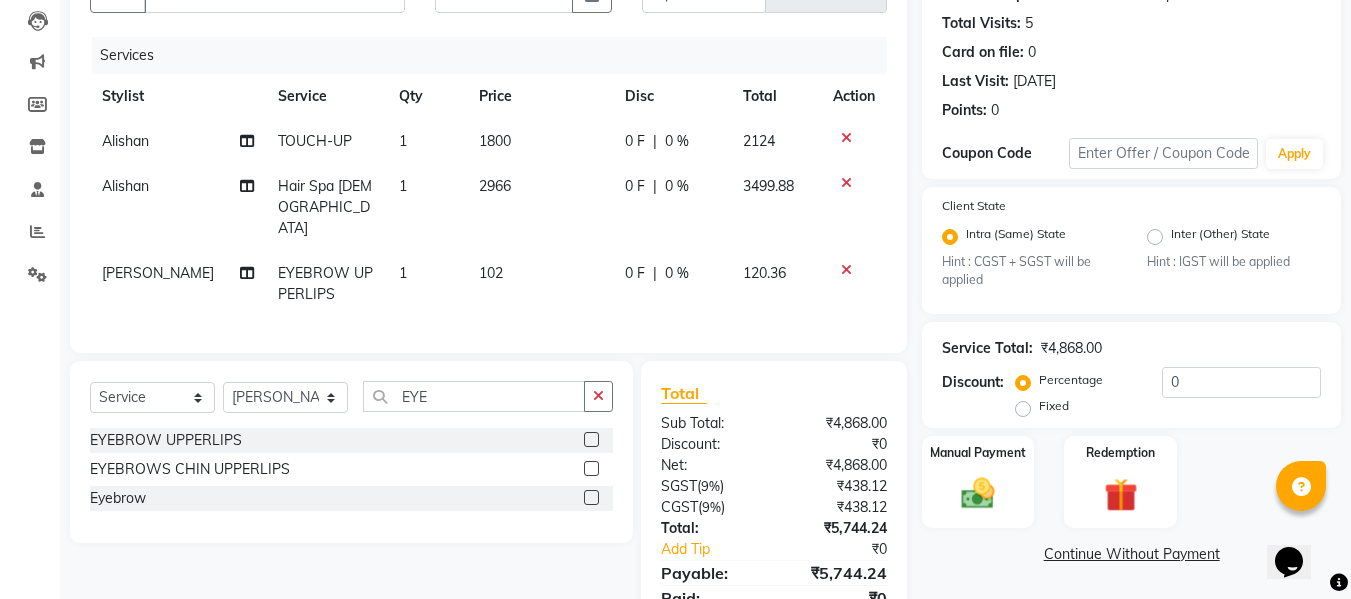 click on "1800" 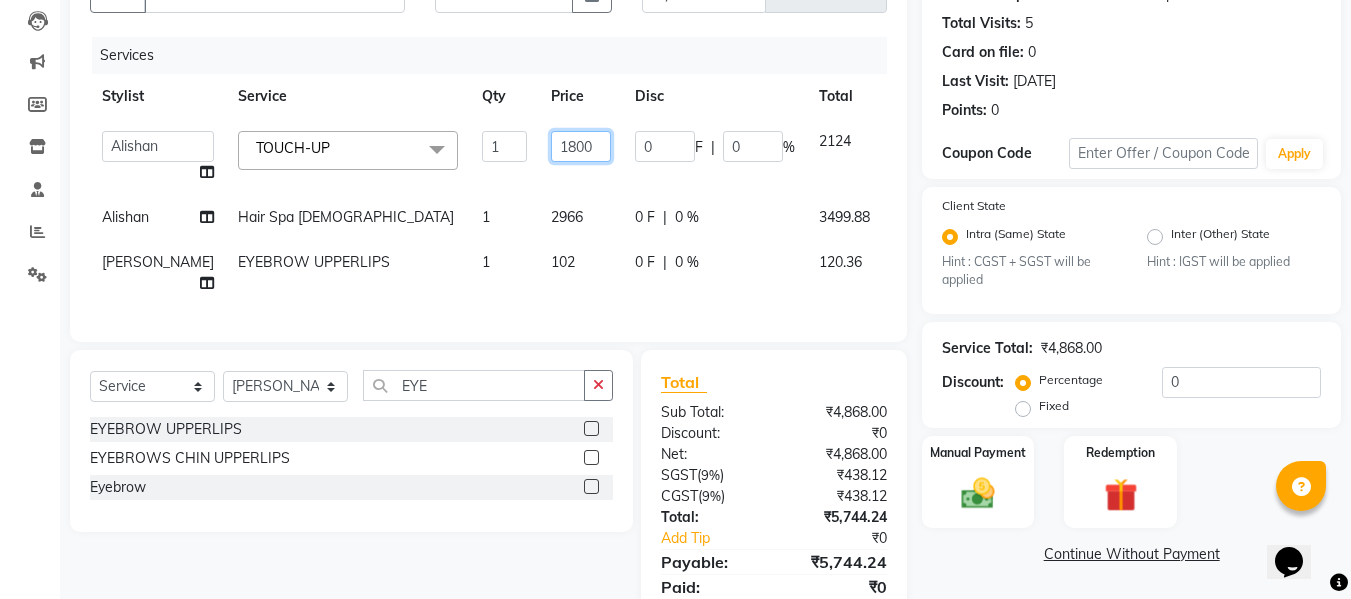 click on "1800" 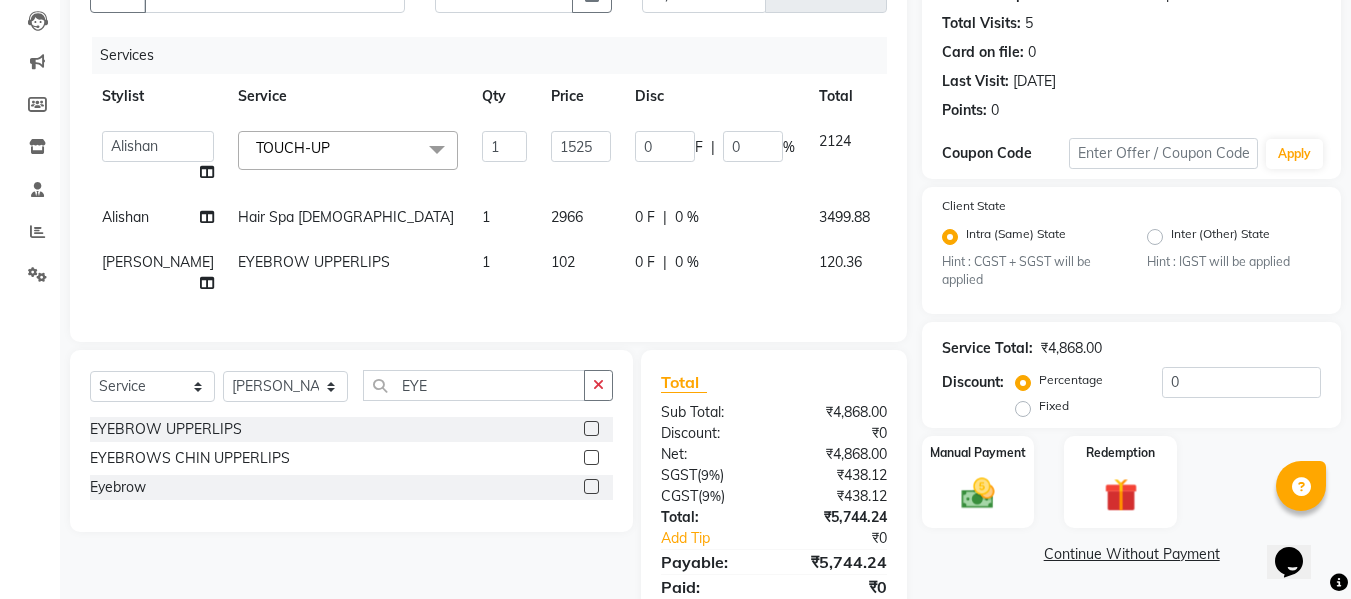 click on "Admin    Alishan    [PERSON_NAME]   DARSHAN   DIVYA   [PERSON_NAME]   POOJA   POOJA J   RAKESH   [PERSON_NAME]   [PERSON_NAME]  TOUCH-UP  x B Wax Upperlips (Brazilian) [MEDICAL_DATA] Pixi Hair Cut D-Tan o3 Clean UP Basic Clean Up NANO Treatment HAIR CUT & B.Triming NAIL POLISH APPLICATION EYEBROW UPPERLIPS EYEBROWS CHIN UPPERLIPS FOOT MASSAGE HYDRA FACIAL O3+ ADVANCE PEDICURE Back Massage Basic Manicure Basic Pedicure Spa Manicure Spa Pedicure [PERSON_NAME] Colour [PERSON_NAME] Colour([MEDICAL_DATA] Free) [PERSON_NAME] Trimming Head Shave Blow Dry Boy Hair Cut Dry Haircut [DEMOGRAPHIC_DATA] Dry Haircut [DEMOGRAPHIC_DATA] Girl Hair Cut Hair-Set Shaving Wash Haircut [DEMOGRAPHIC_DATA] Wash Haircut [DEMOGRAPHIC_DATA] Hair Wash & Blow Dry F HAIR CUT WASH BLOW DRY M HAIR CUT WASH [PERSON_NAME] [PERSON_NAME] BLOWDRY F HAIRCUT & BLOW DRY Bridal Makeup Engagement Makeup Party Makeup(Sider Makeup) Reception Makeup Bwax Rica - Full Body(Without Bikini) Rica - Full Hands Rica - Full Legs Half Legs Ubderarms (Rica) Cheryals Luxuzry Facial O3+ Facial Chin Eyebrow Forehead Threading - Full Face Lowerlips Sidelocks Ironing" 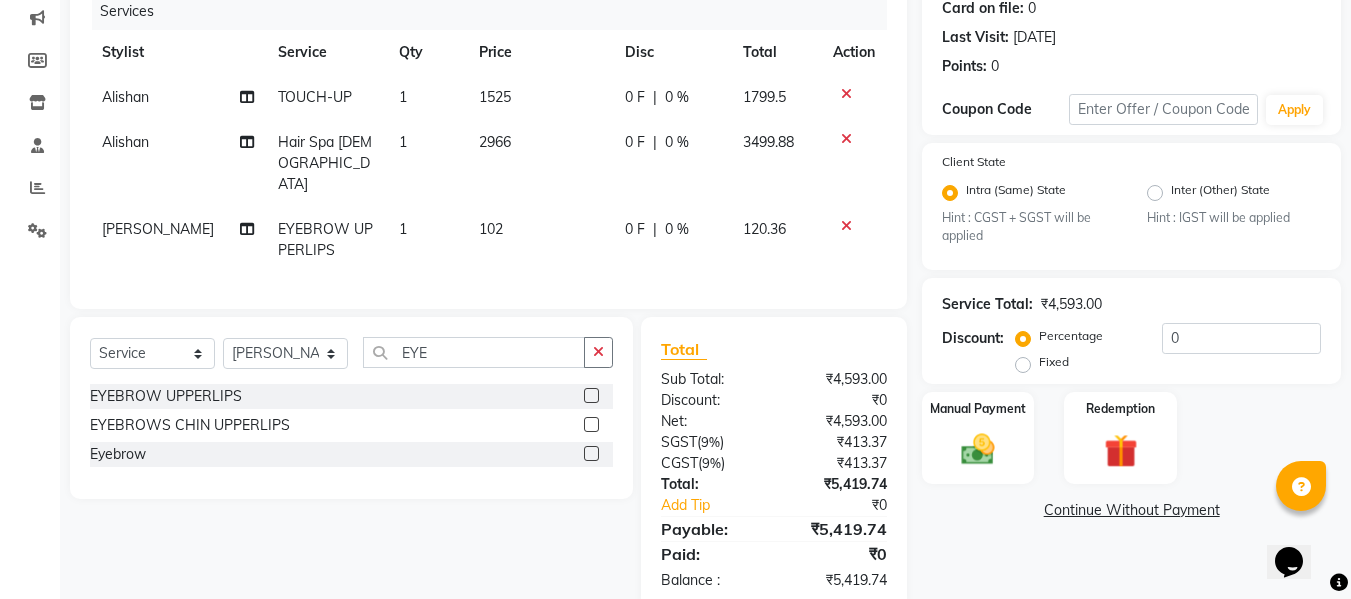 scroll, scrollTop: 291, scrollLeft: 0, axis: vertical 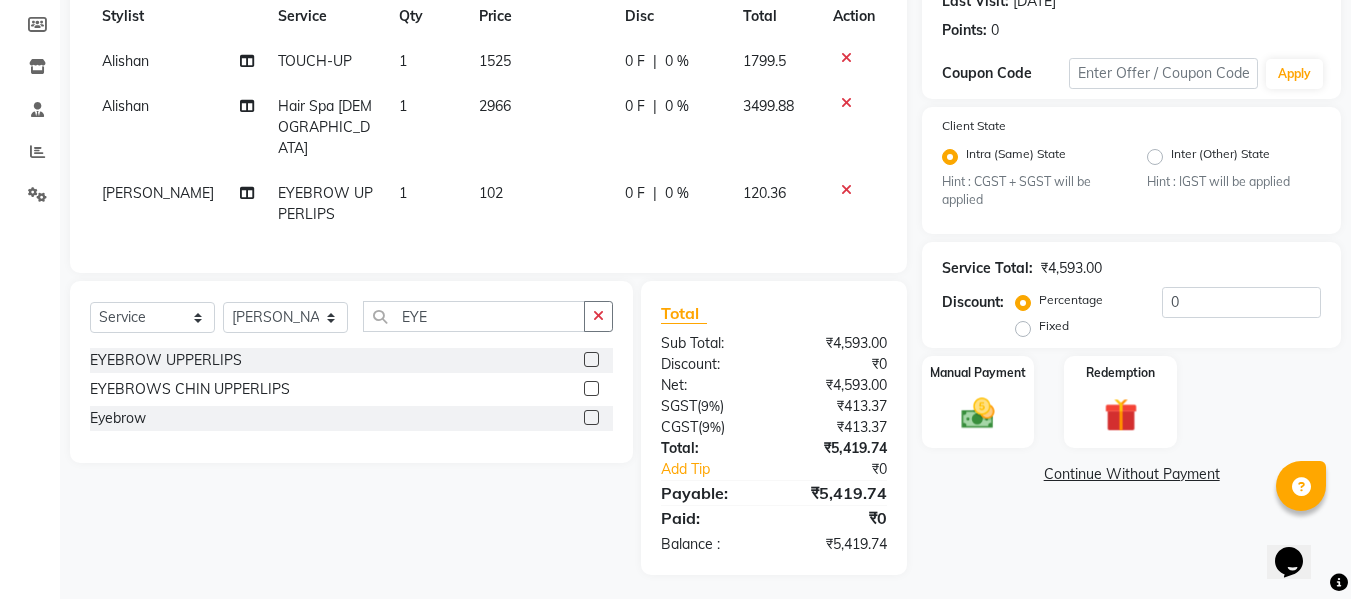 click on "1525" 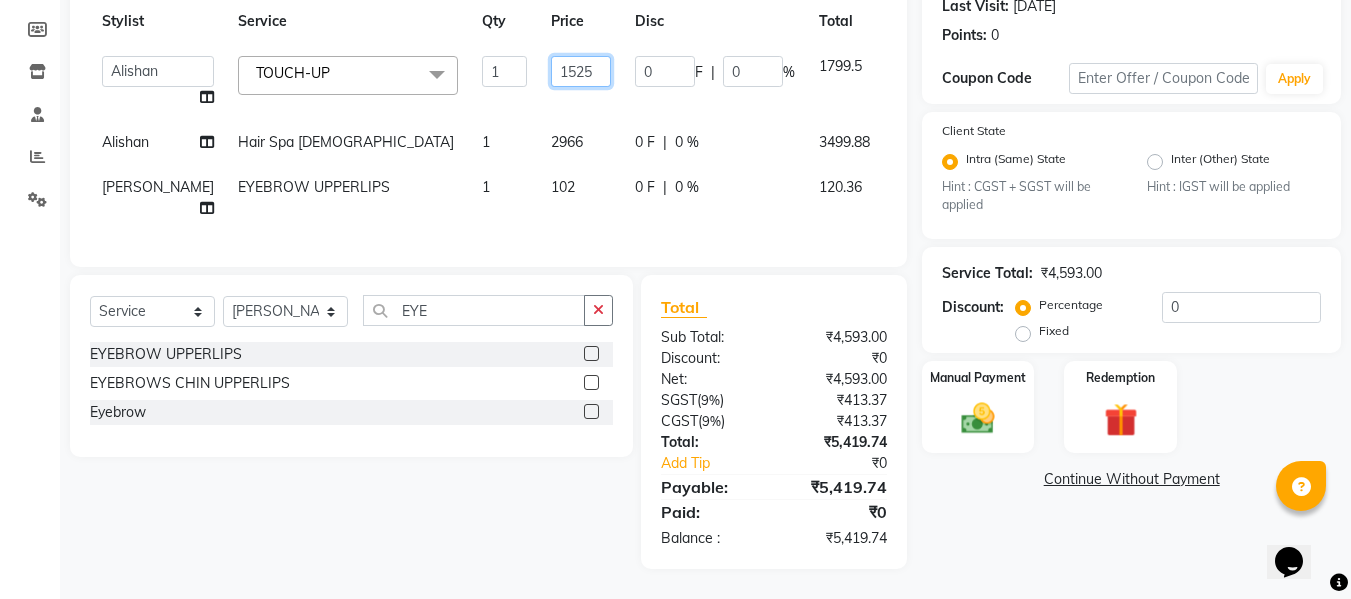 click on "1525" 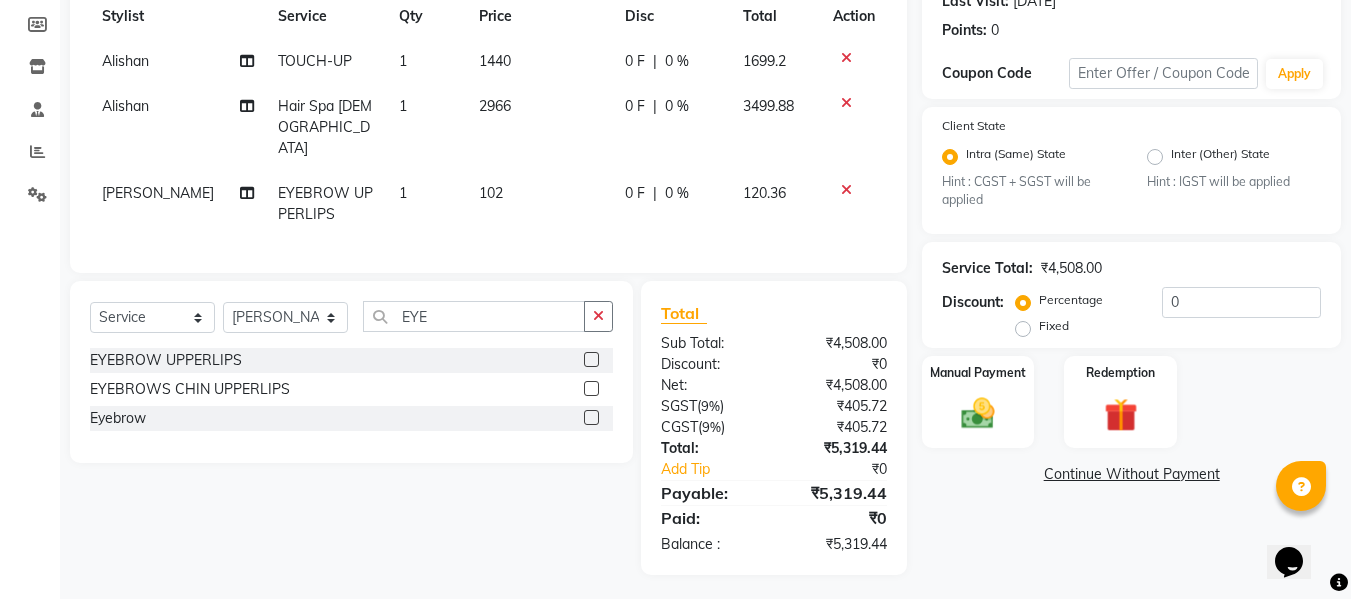 click on "Alishan  TOUCH-UP 1 1440 0 F | 0 % 1699.2 Alishan  Hair Spa [DEMOGRAPHIC_DATA] 1 2966 0 F | 0 % 3499.88 [PERSON_NAME] EYEBROW UPPERLIPS 1 102 0 F | 0 % 120.36" 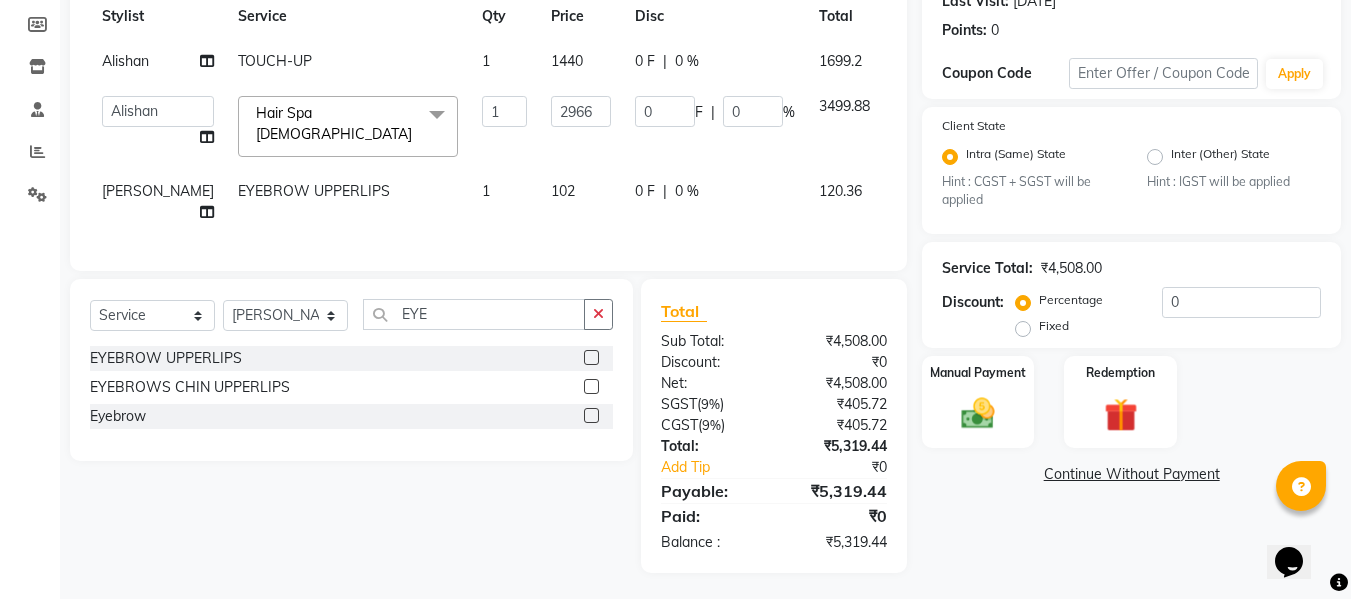 click on "2966" 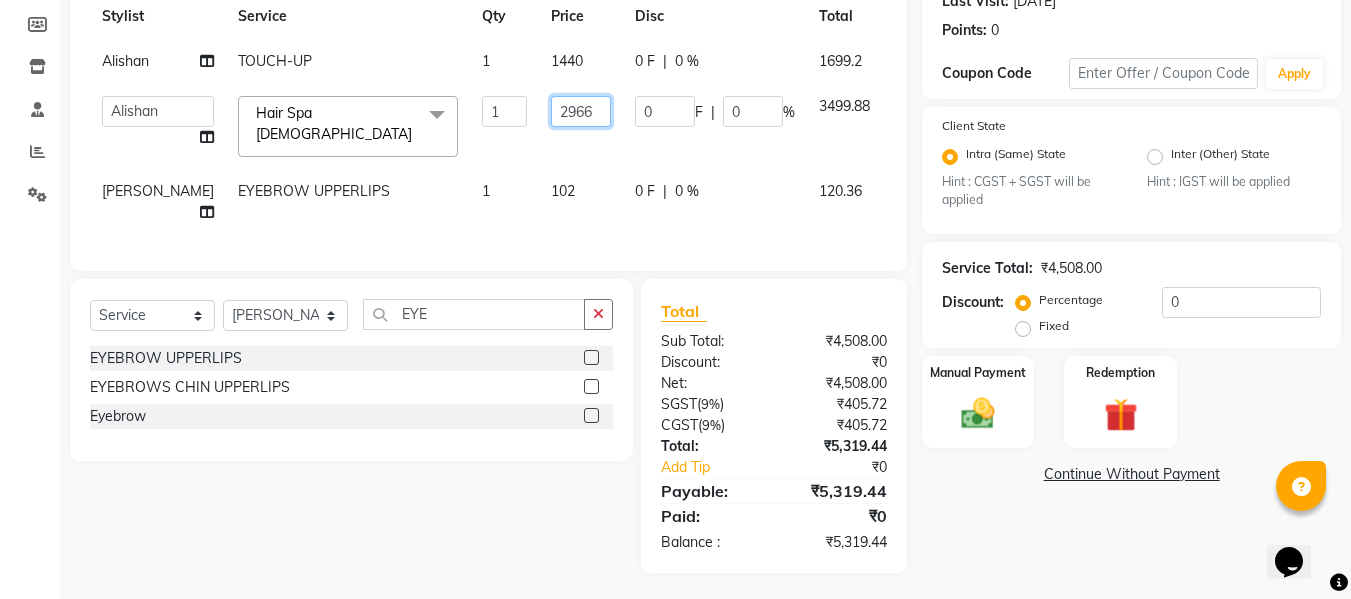 click on "2966" 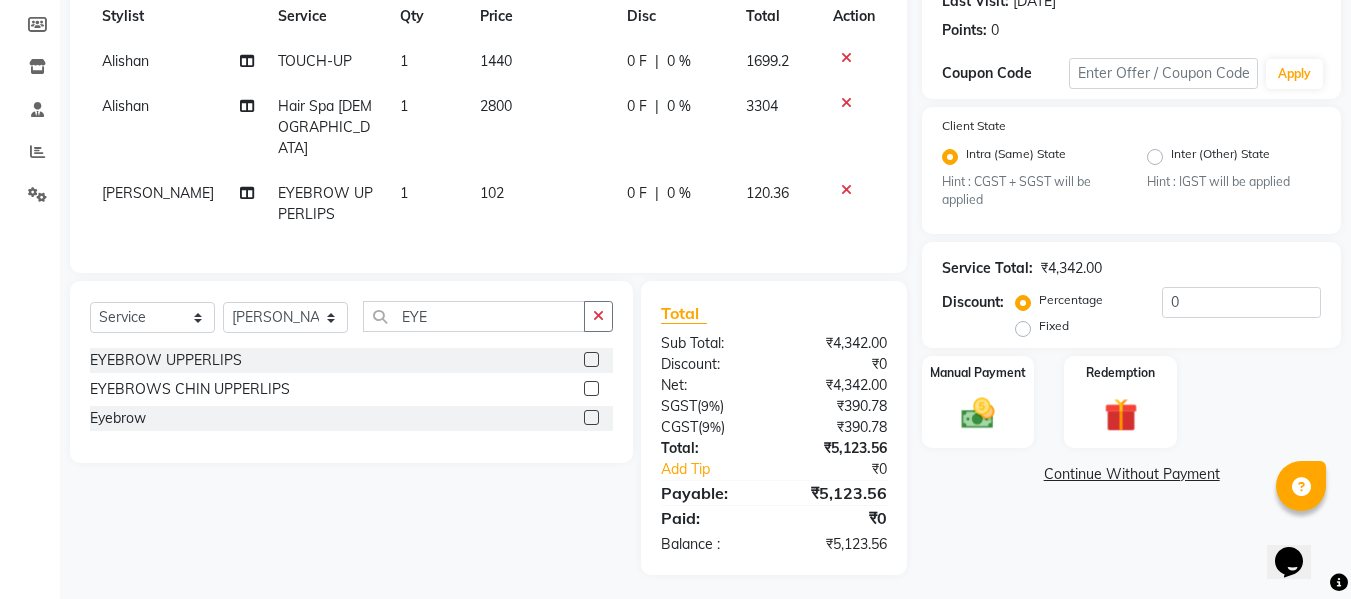 click on "Alishan  TOUCH-UP 1 1440 0 F | 0 % 1699.2 Alishan  Hair Spa [DEMOGRAPHIC_DATA] 1 2800 0 F | 0 % 3304 [PERSON_NAME] EYEBROW UPPERLIPS 1 102 0 F | 0 % 120.36" 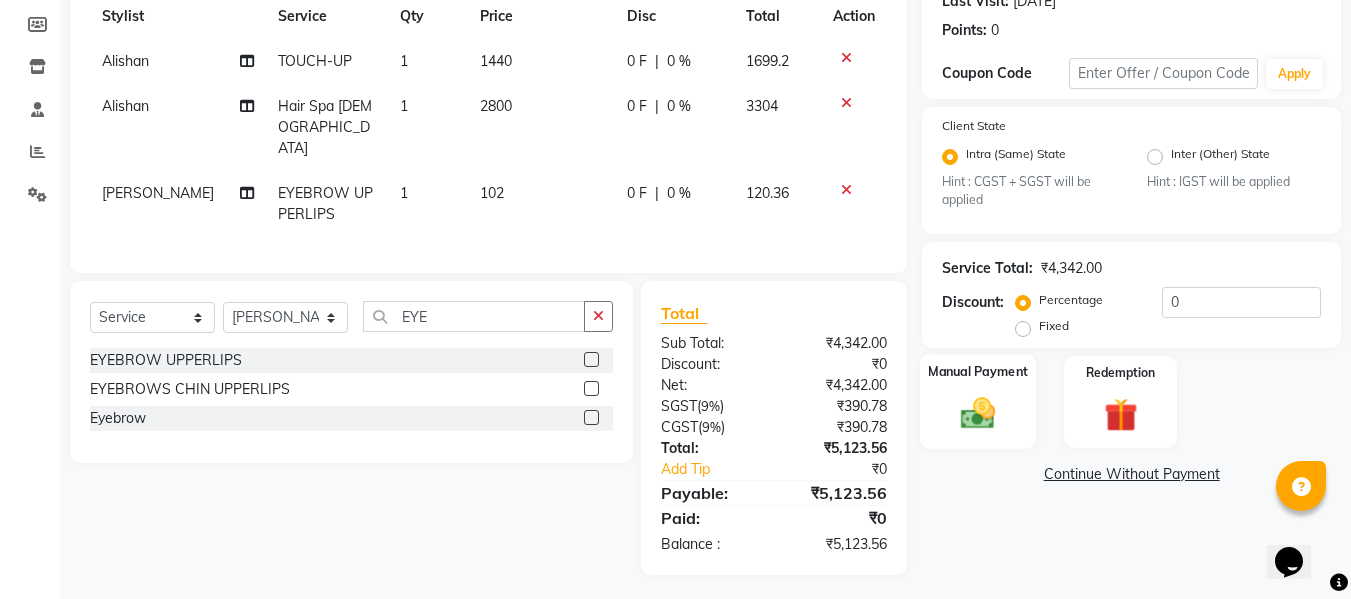 click 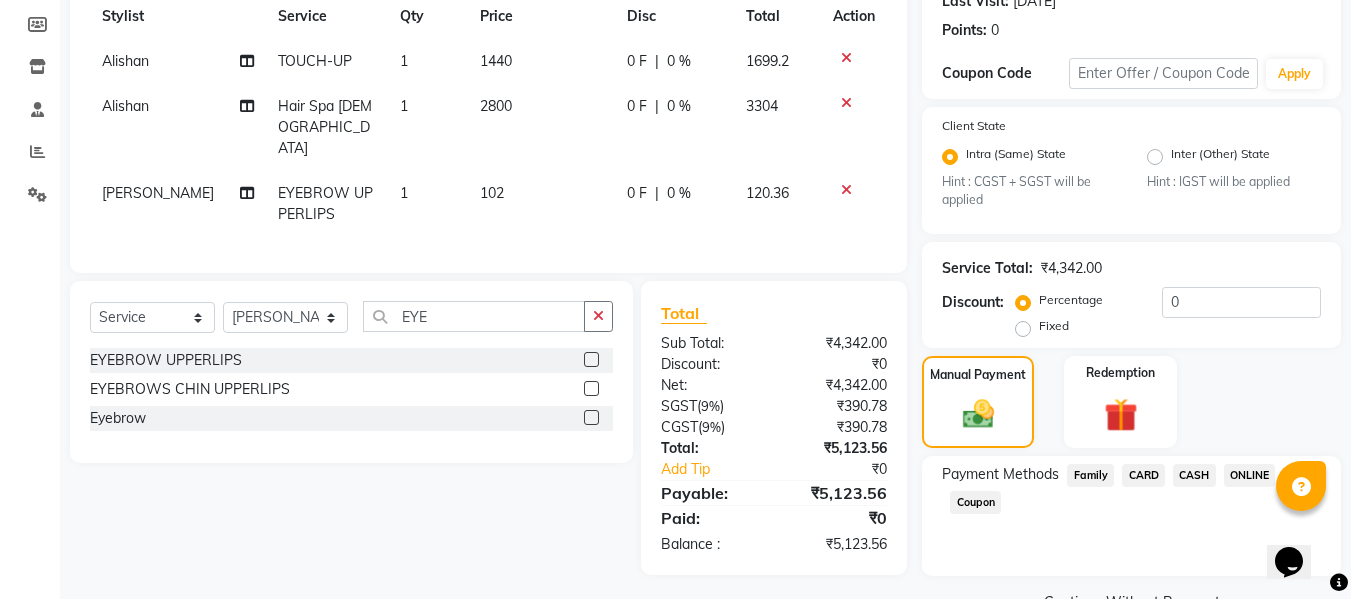 click on "CARD" 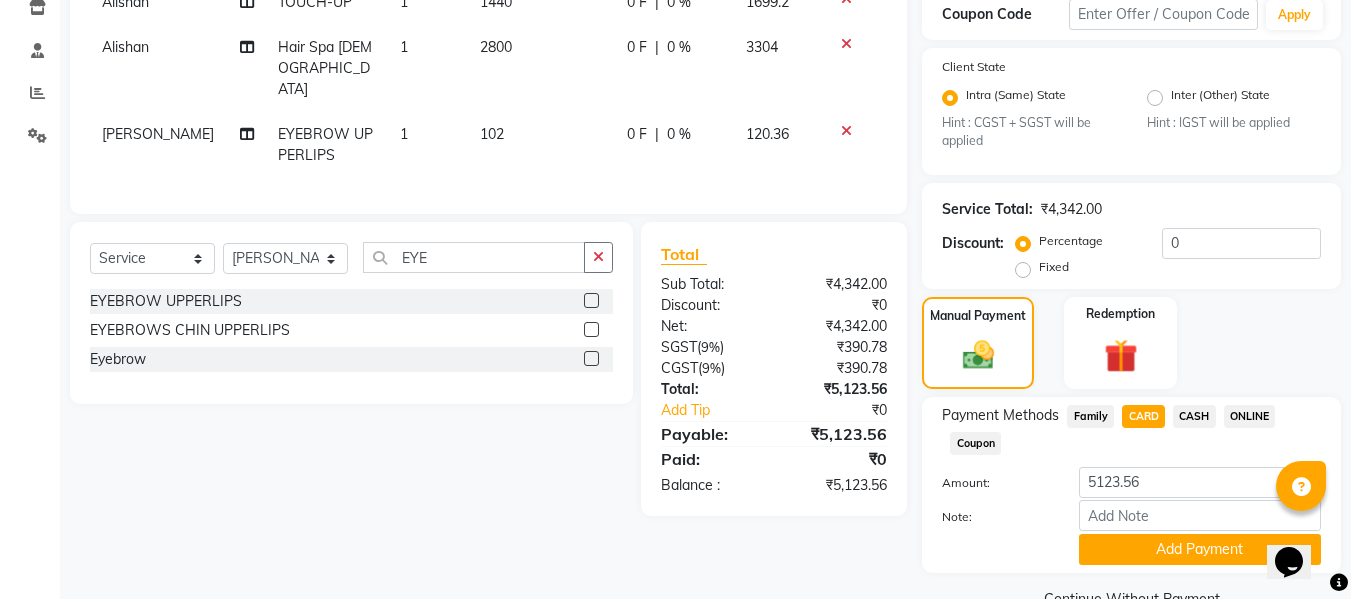 scroll, scrollTop: 395, scrollLeft: 0, axis: vertical 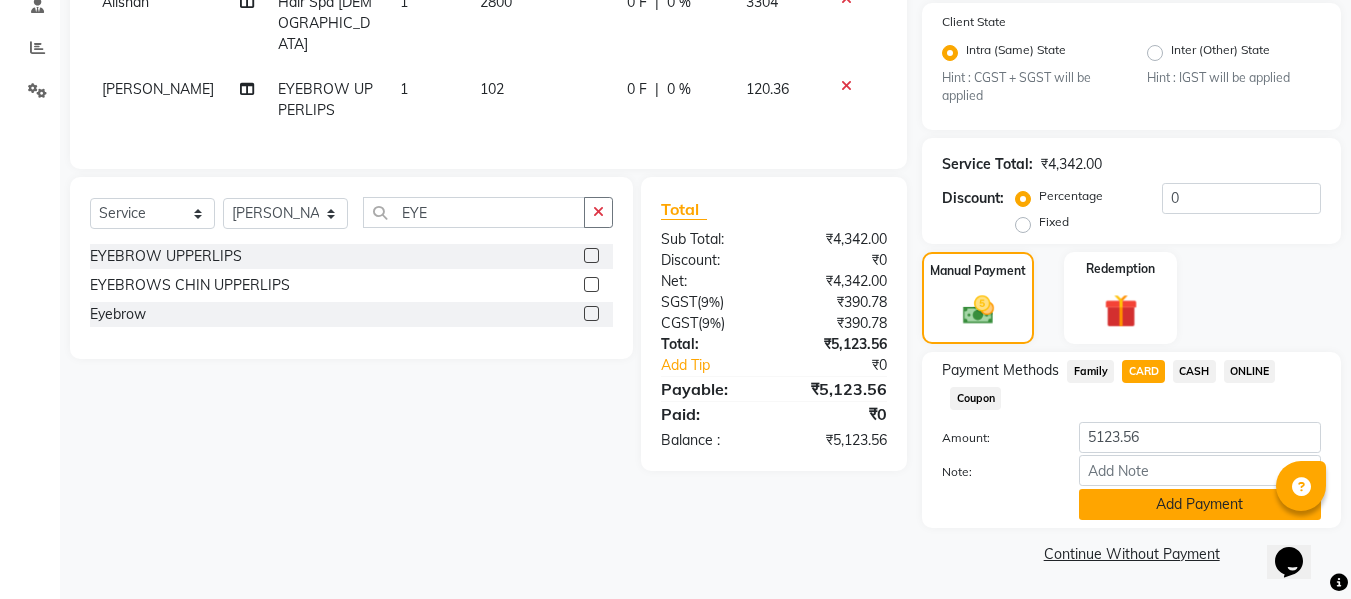 click on "Add Payment" 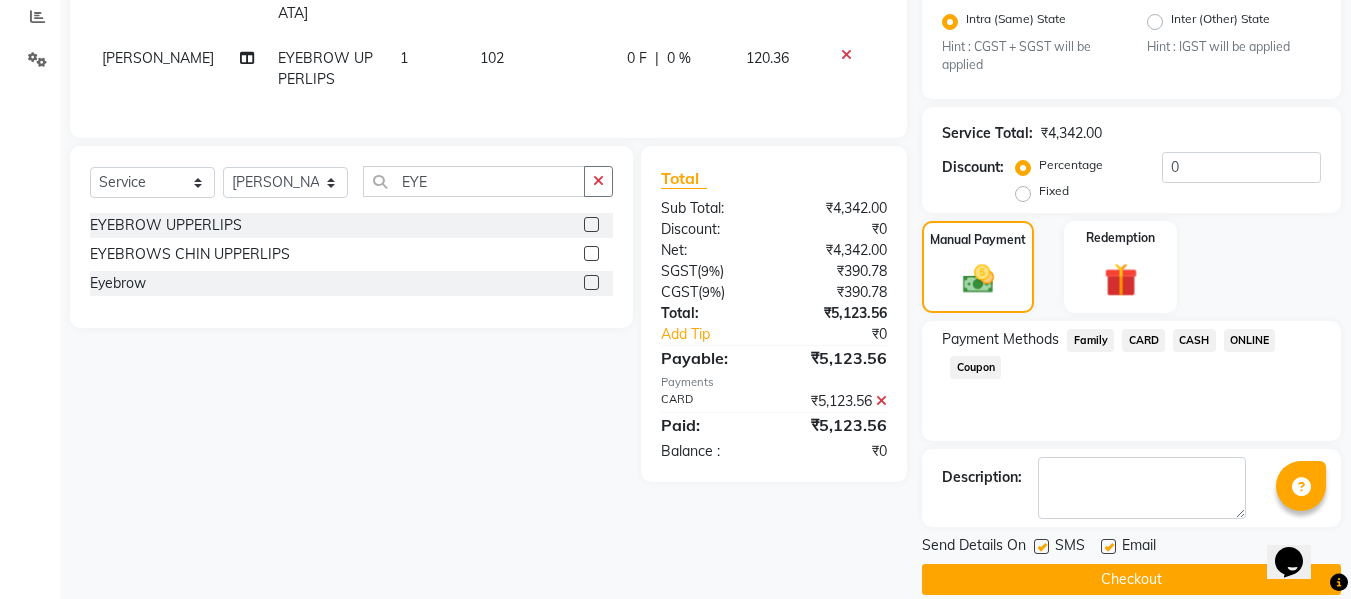 scroll, scrollTop: 452, scrollLeft: 0, axis: vertical 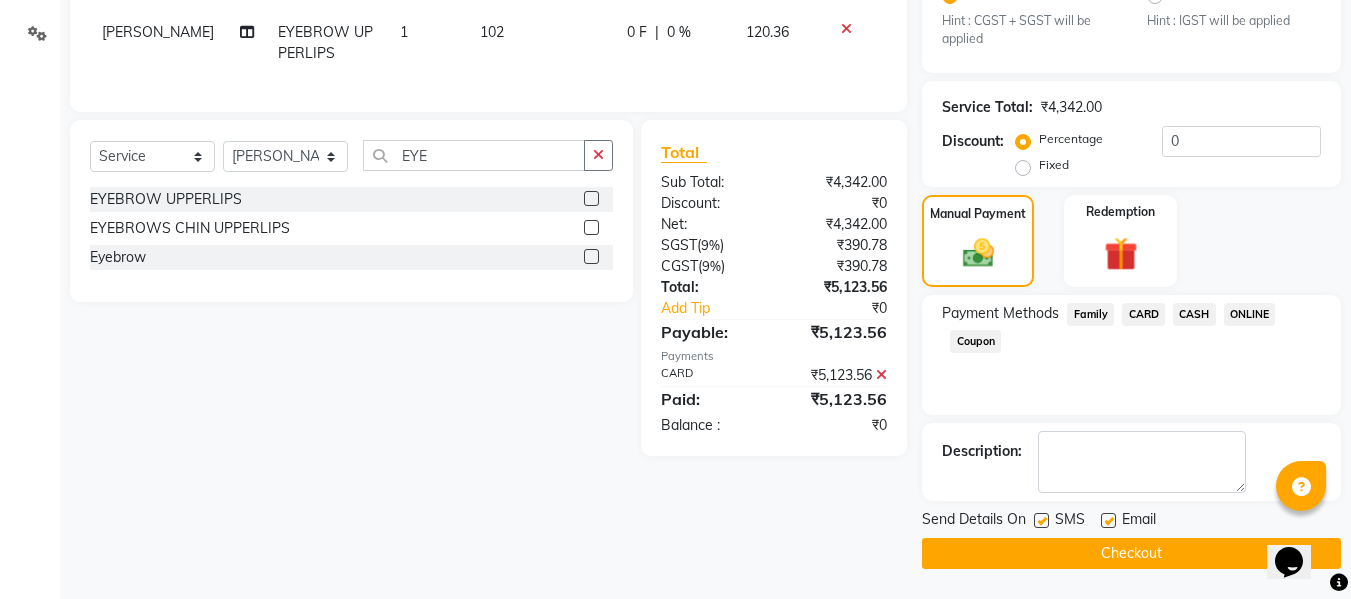 click on "Checkout" 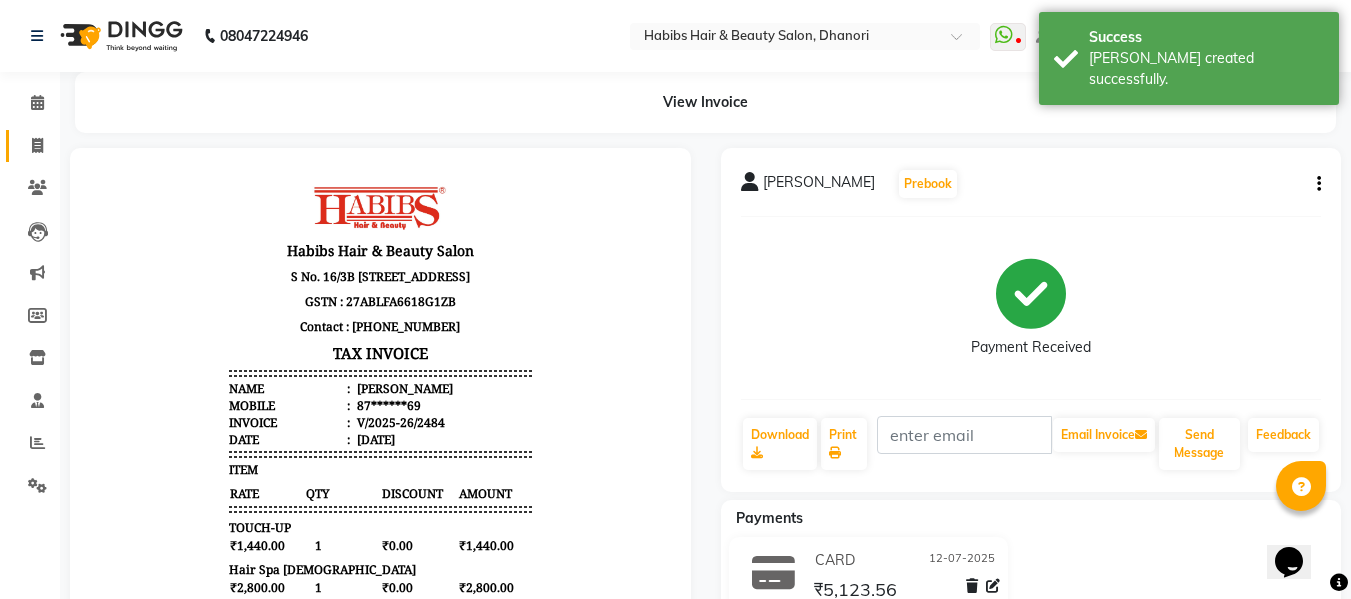 scroll, scrollTop: 0, scrollLeft: 0, axis: both 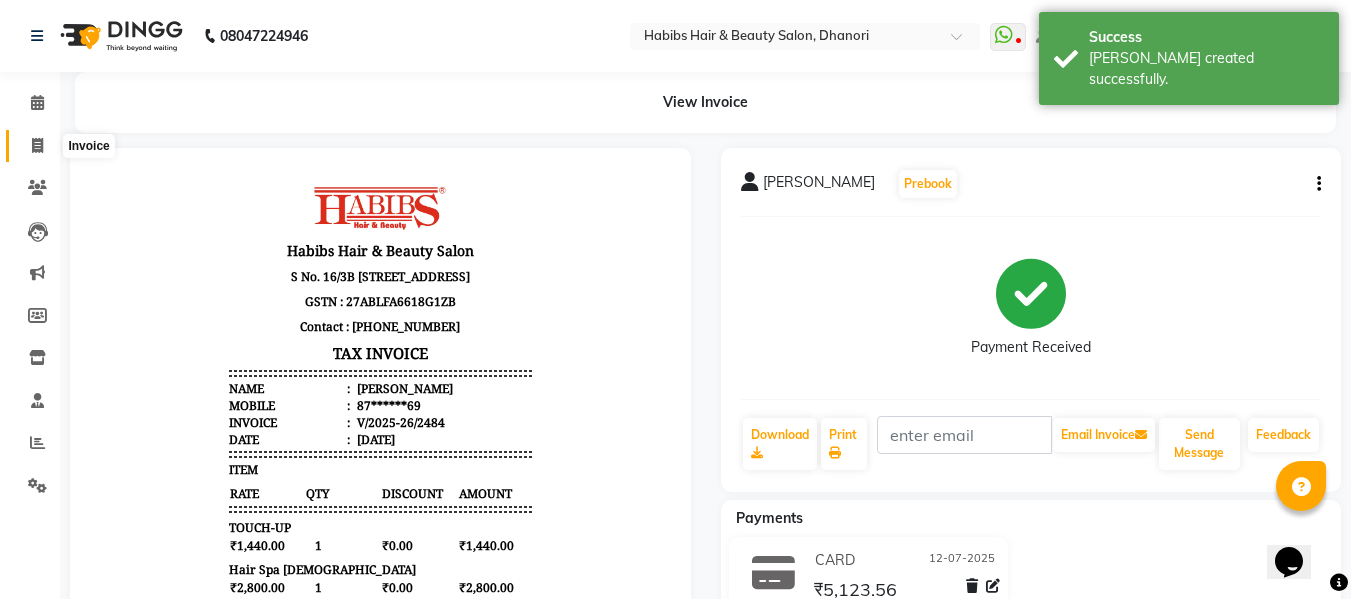 click 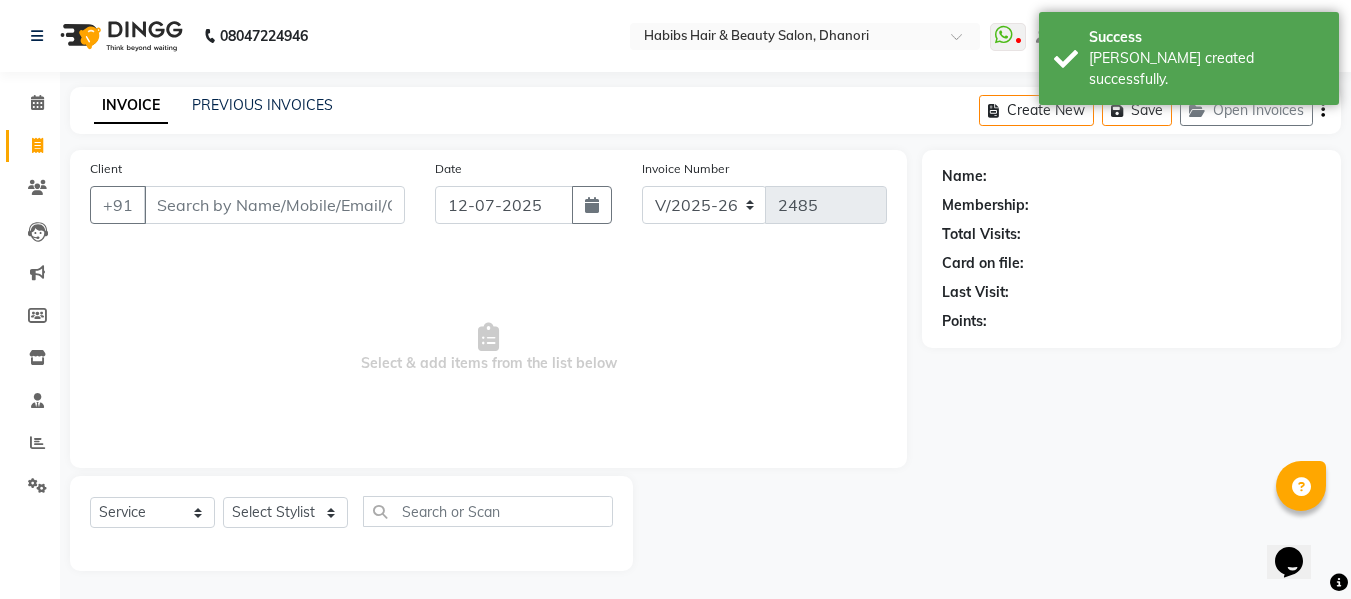 scroll, scrollTop: 2, scrollLeft: 0, axis: vertical 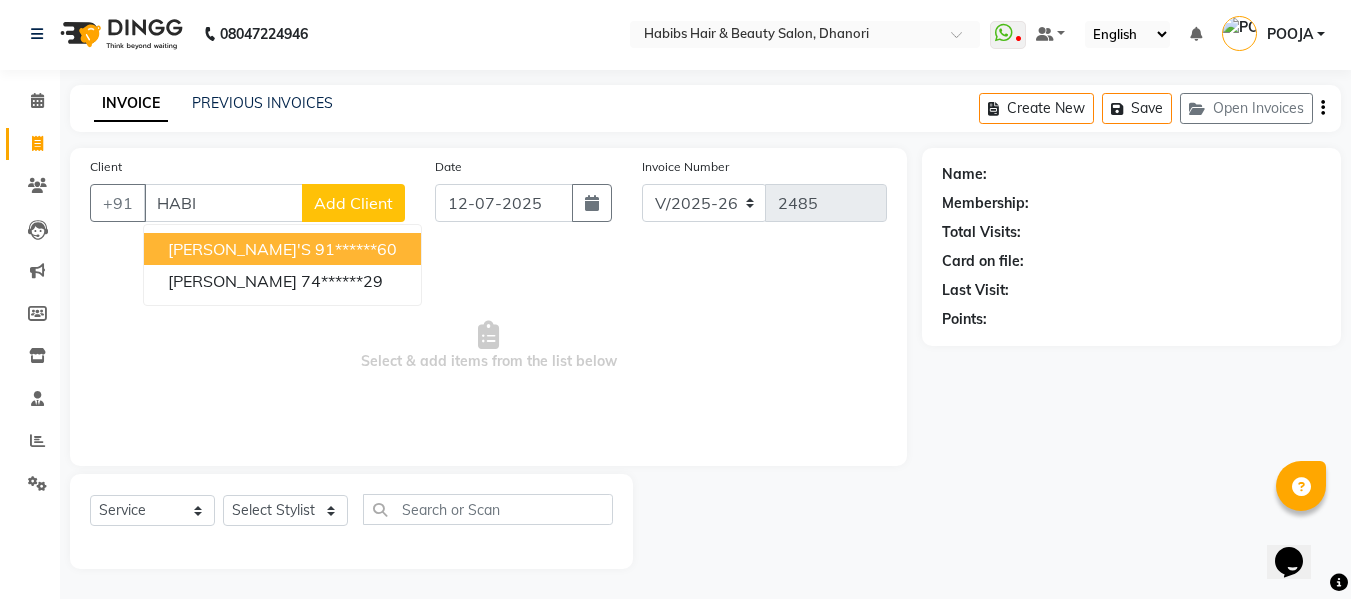 click on "91******60" at bounding box center (356, 249) 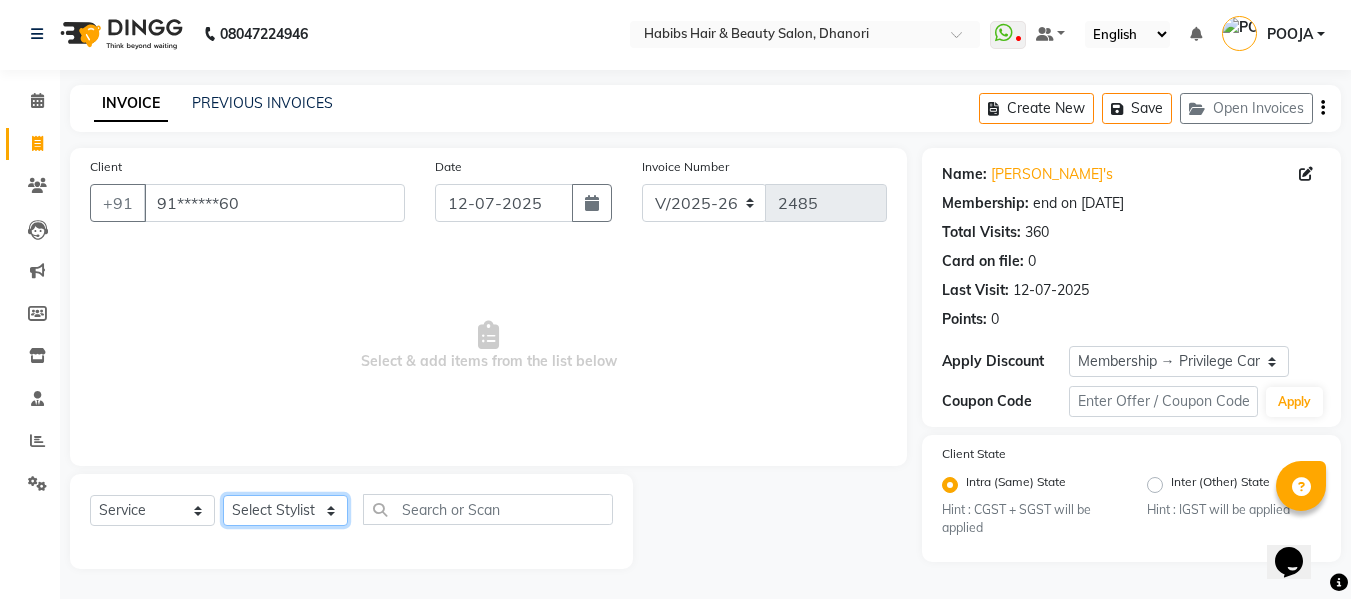 click on "Select Stylist Admin  [PERSON_NAME]  [PERSON_NAME] DARSHAN DIVYA [PERSON_NAME] POOJA POOJA J RAKESH [PERSON_NAME] [PERSON_NAME]" 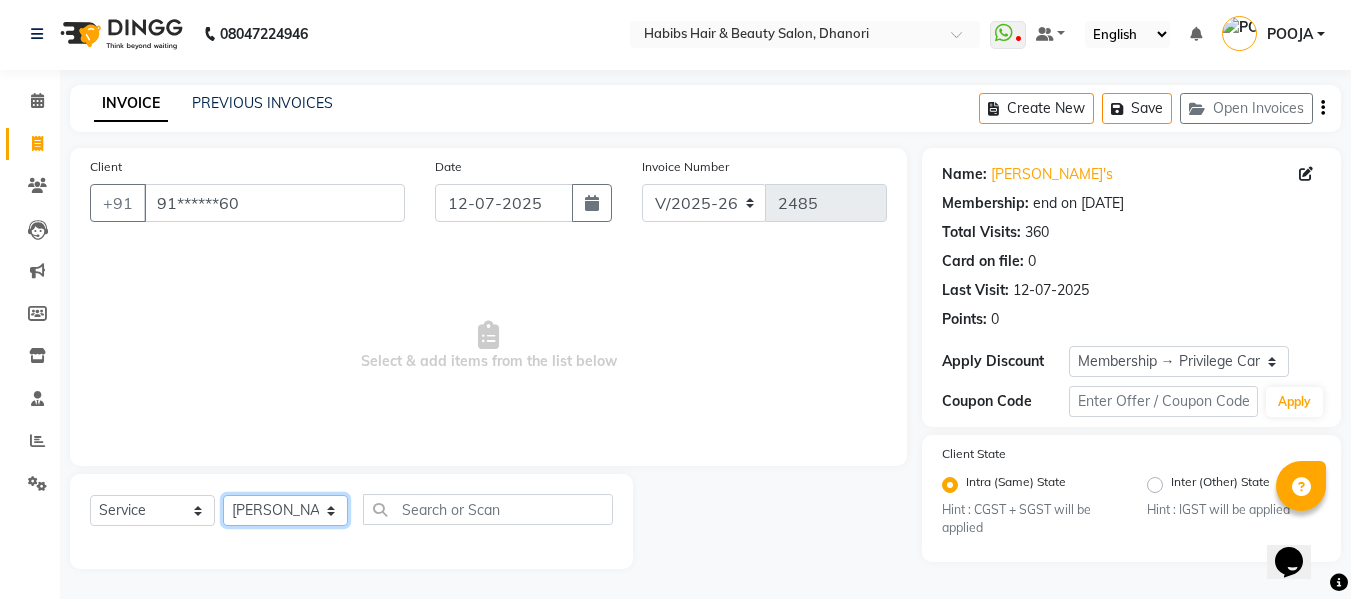 click on "Select Stylist Admin  [PERSON_NAME]  [PERSON_NAME] DARSHAN DIVYA [PERSON_NAME] POOJA POOJA J RAKESH [PERSON_NAME] [PERSON_NAME]" 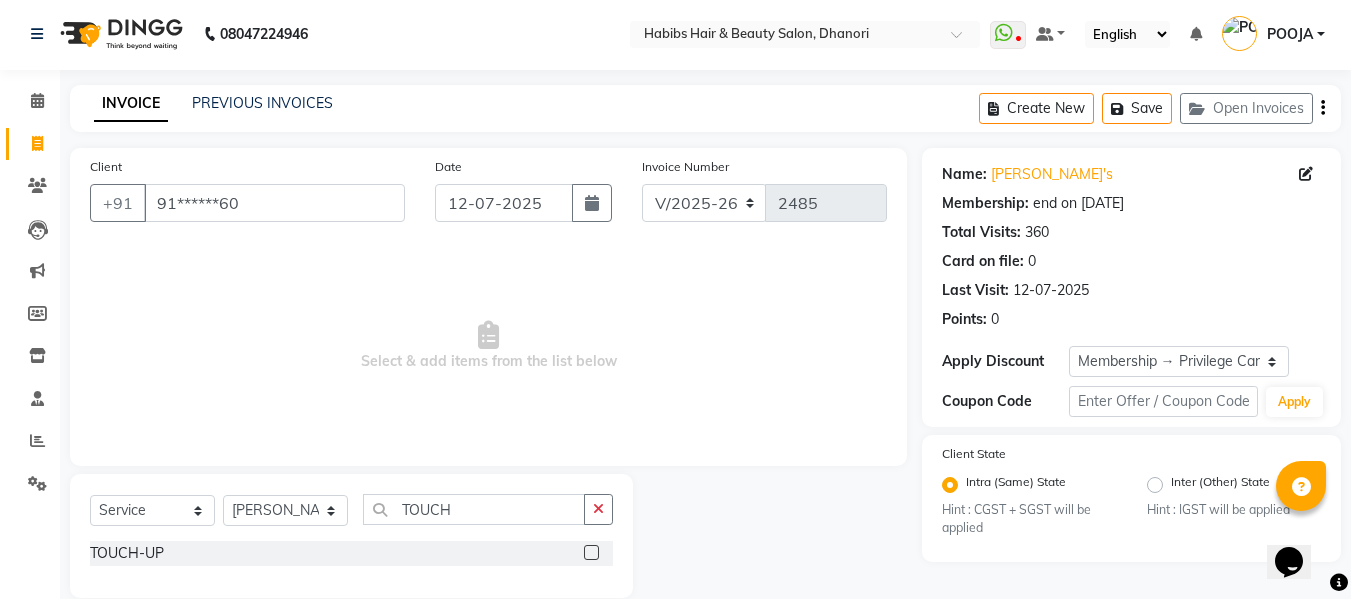 click 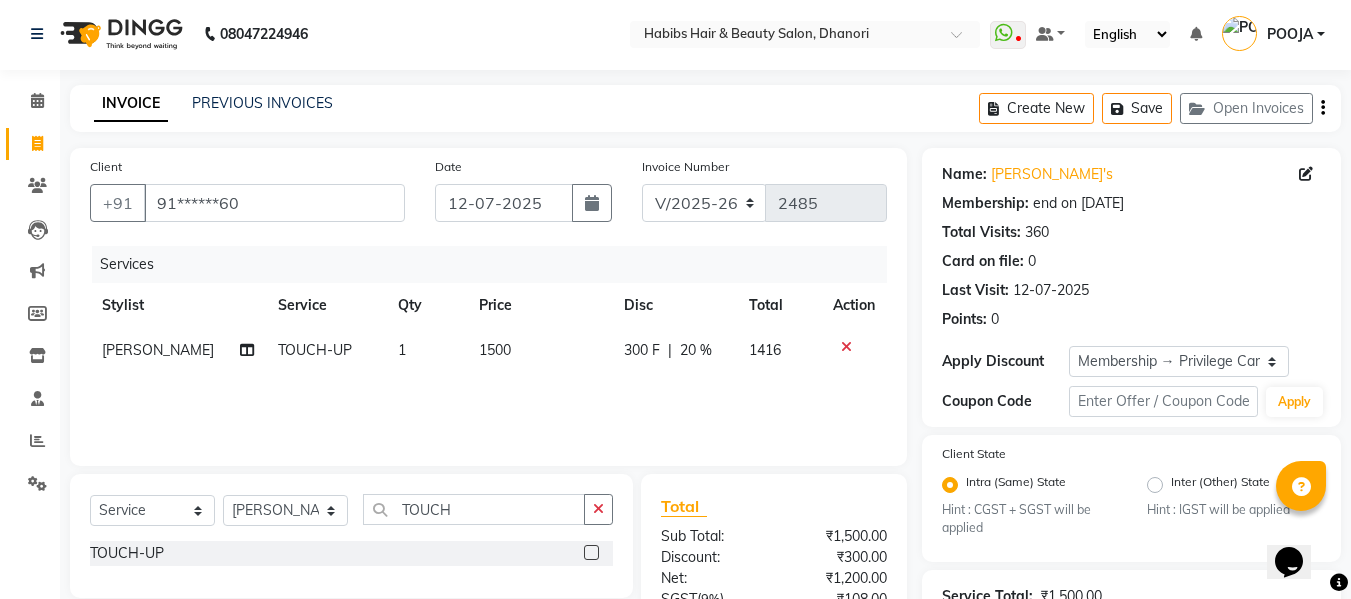 click on "1500" 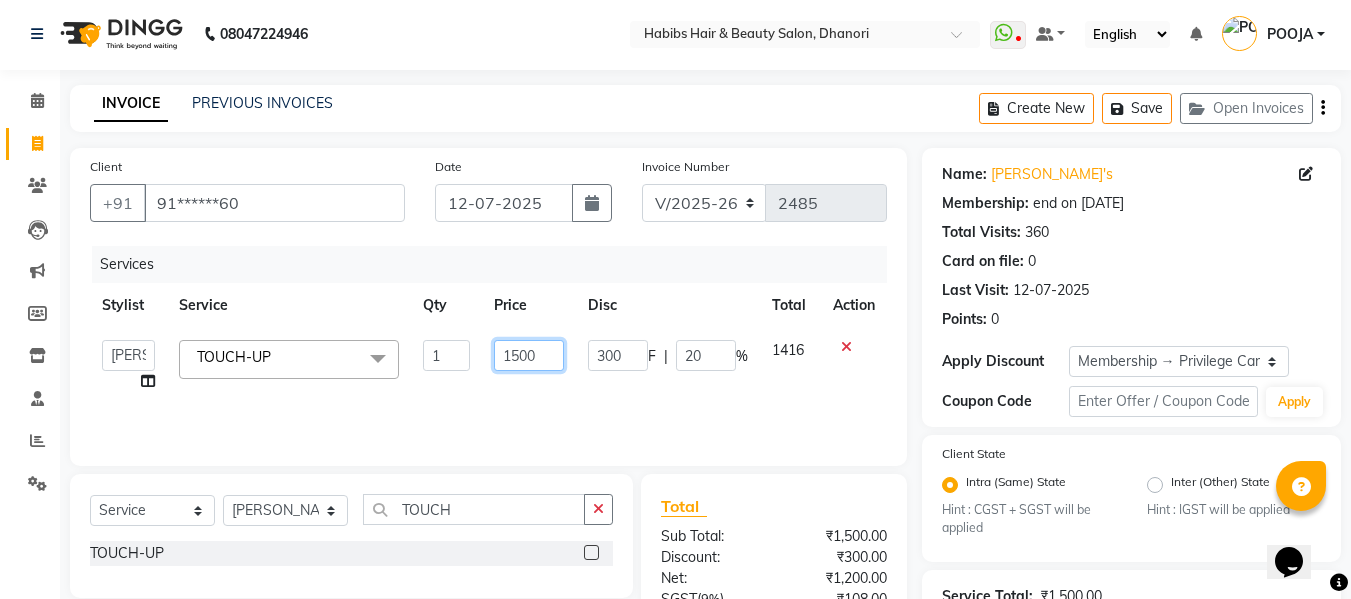 click on "1500" 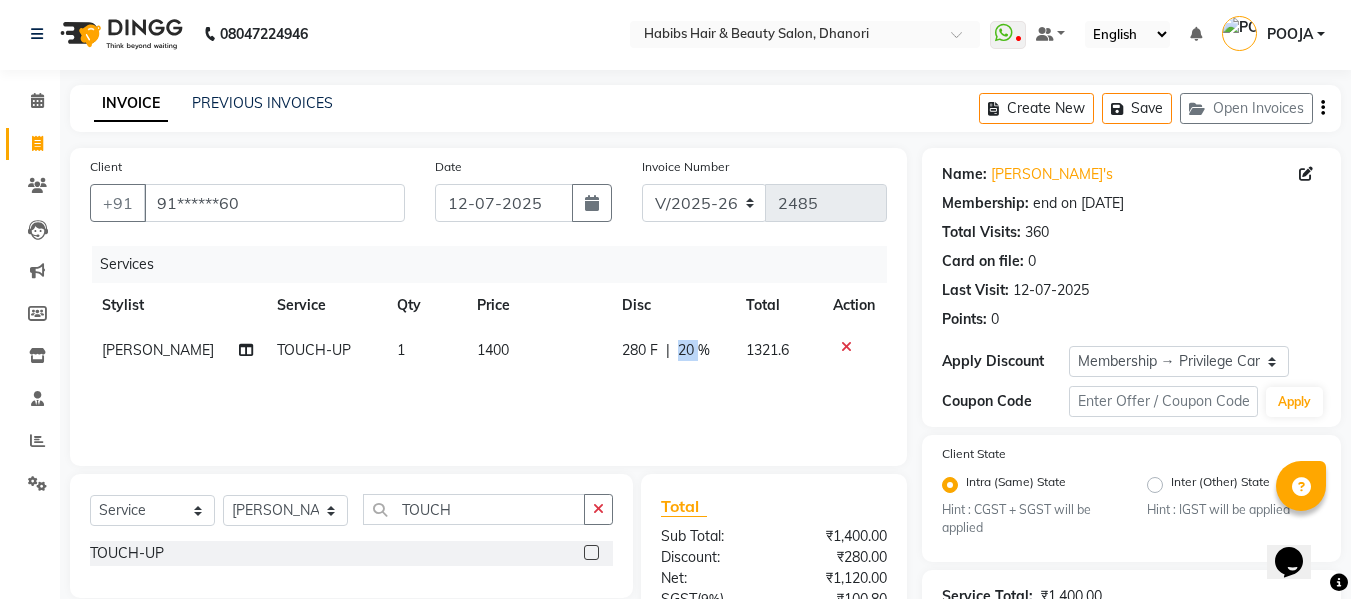 click on "20 %" 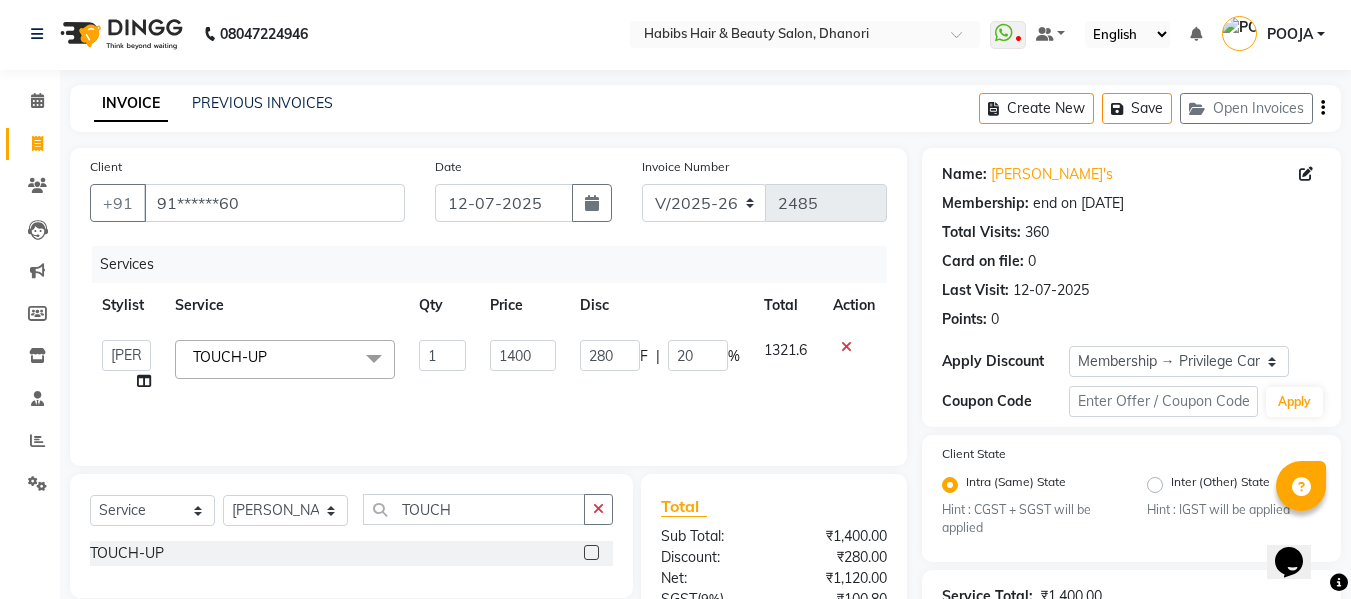 click on "20" 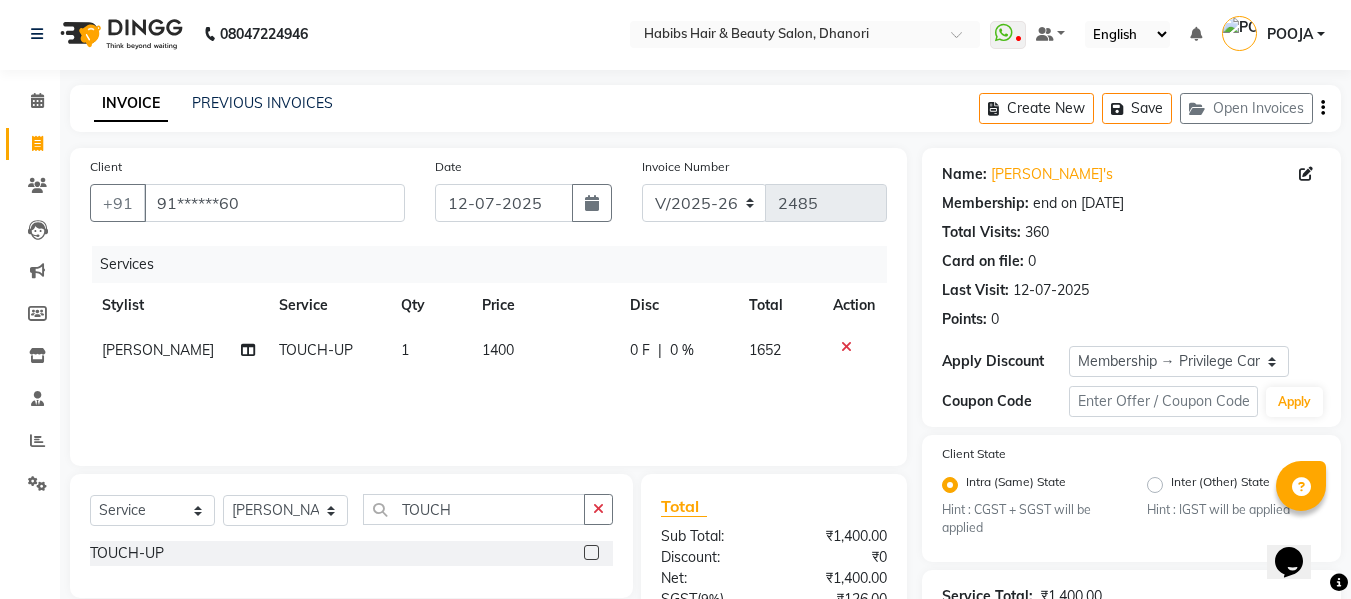 click on "Services Stylist Service Qty Price Disc Total Action [PERSON_NAME] TOUCH-UP 1 1400 0 F | 0 % 1652" 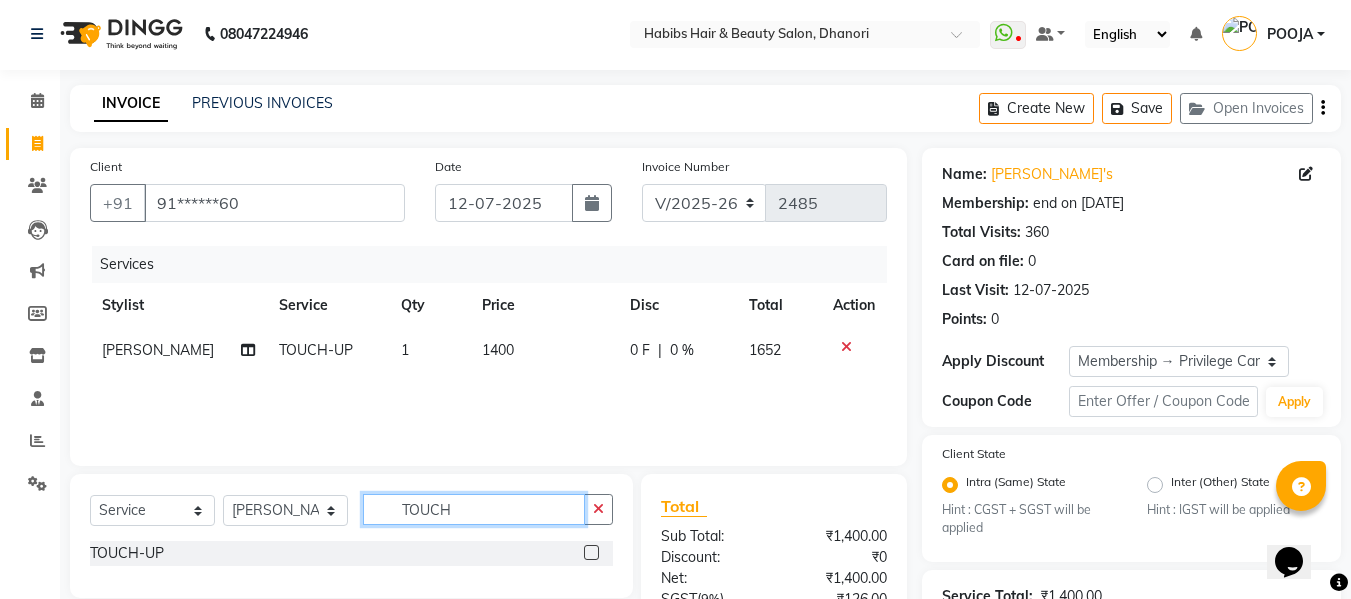 click on "TOUCH" 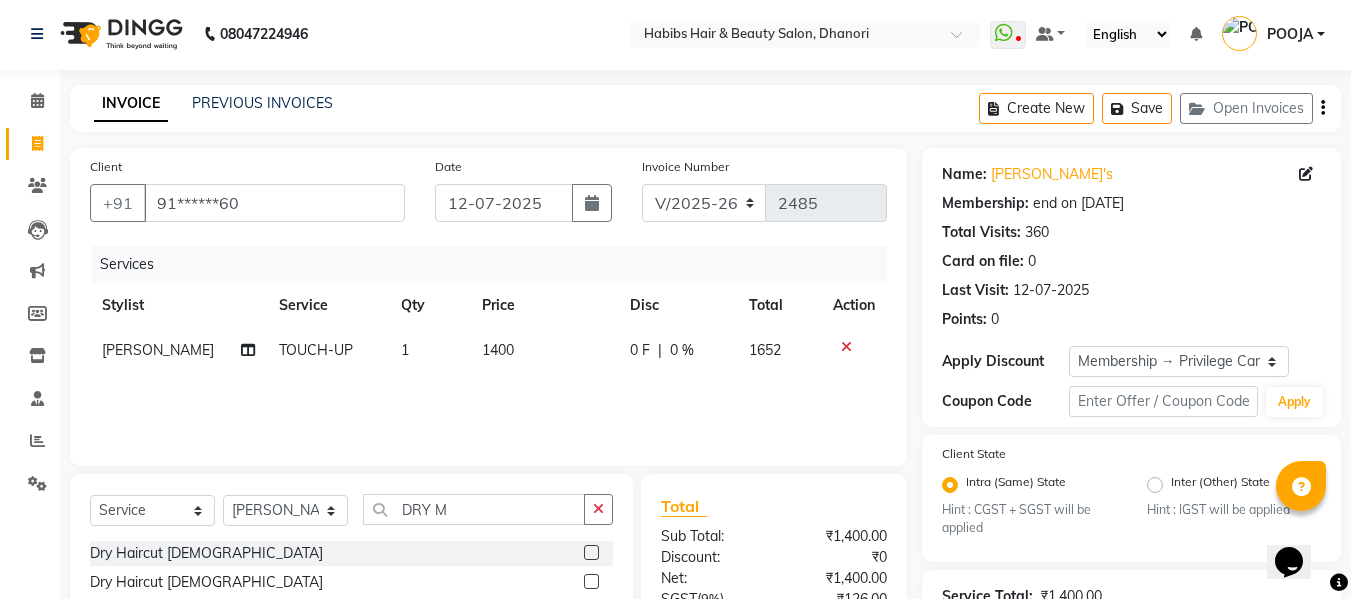 click 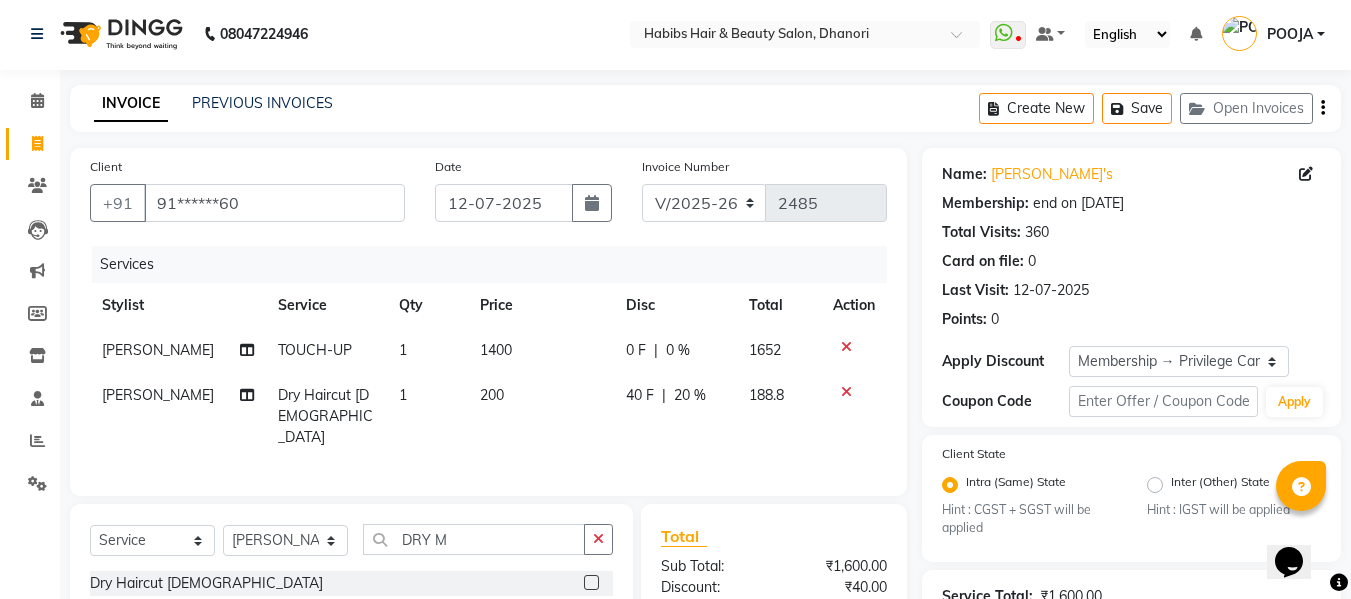 click on "200" 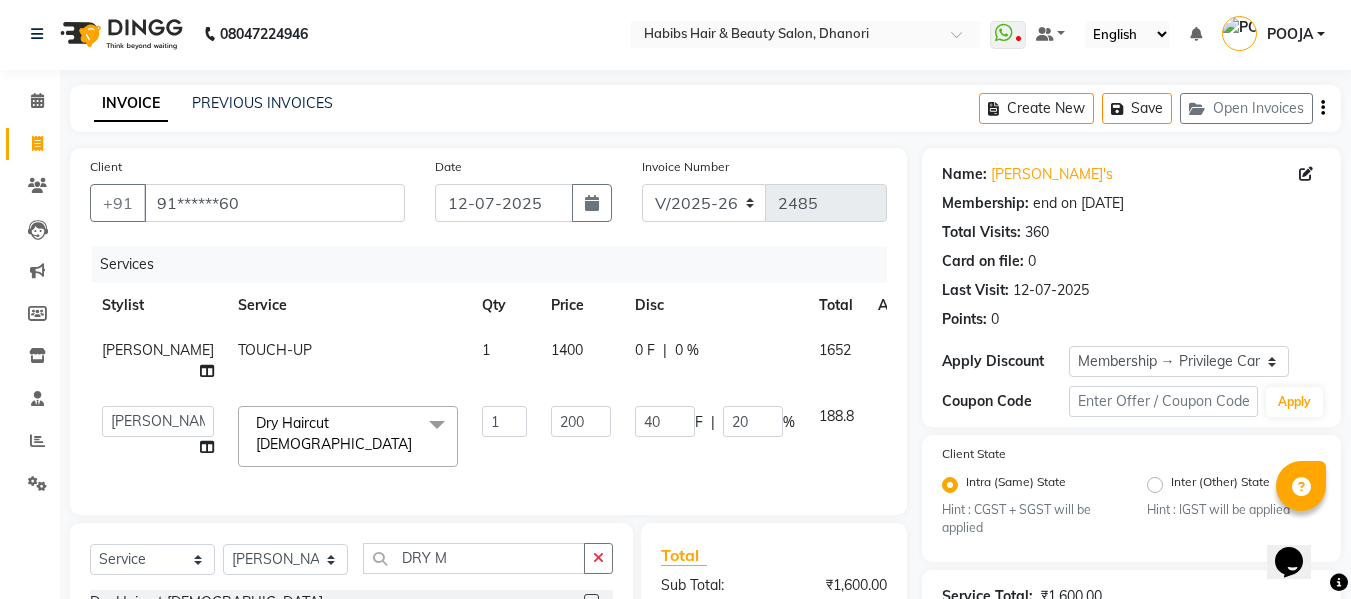 click on "200" 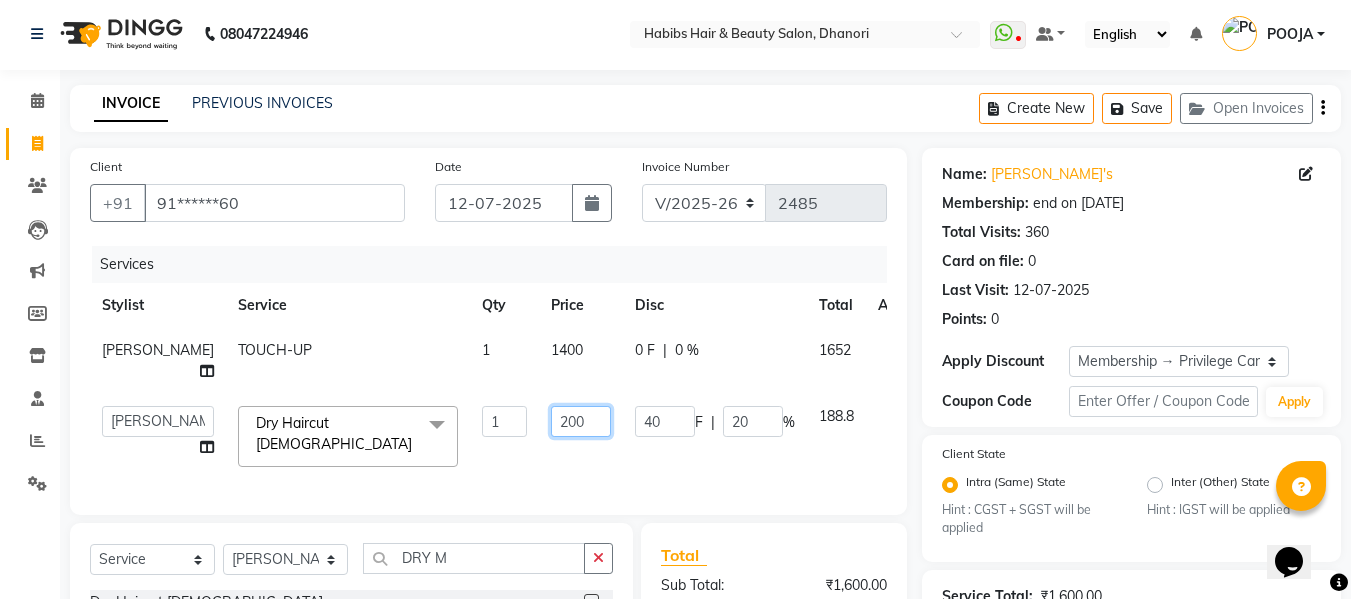 click on "200" 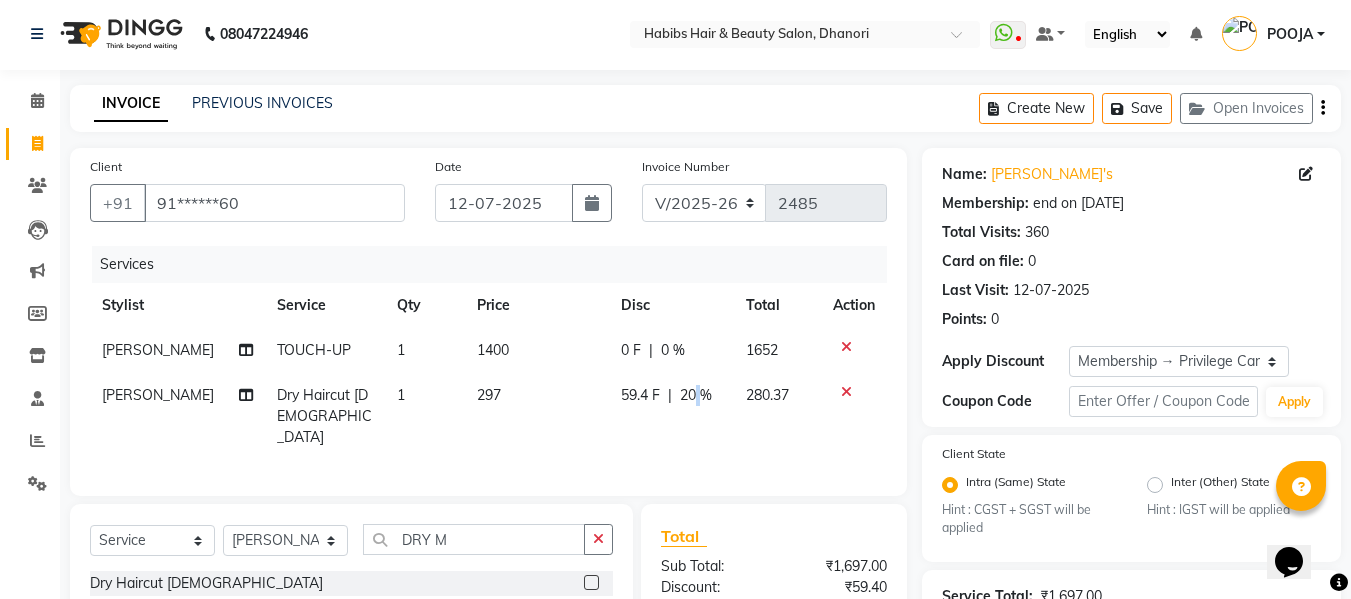 click on "59.4 F | 20 %" 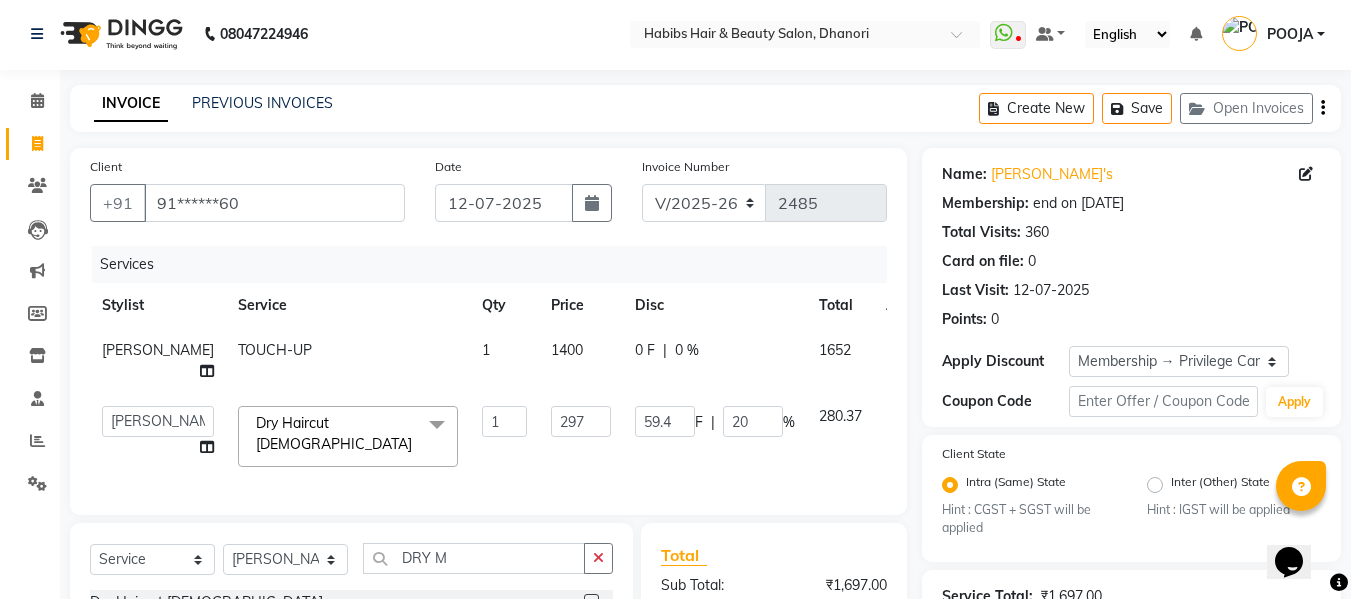 click on "20" 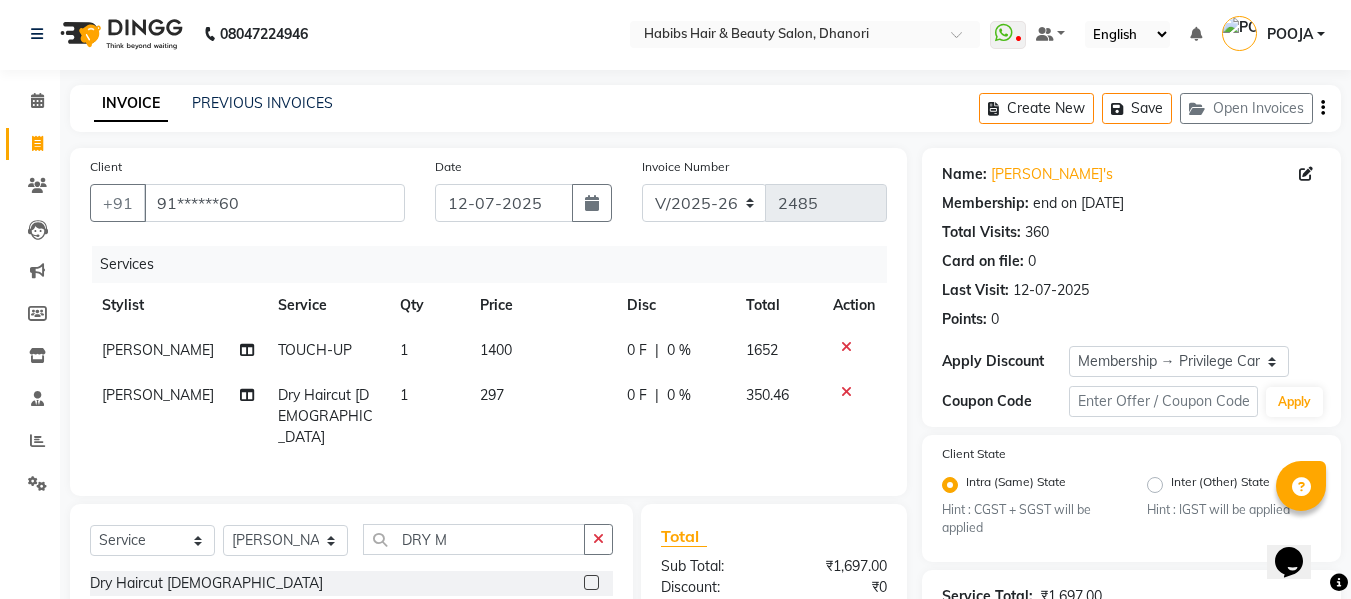 click on "Services Stylist Service Qty Price Disc Total Action [PERSON_NAME] TOUCH-UP 1 1400 0 F | 0 % 1652 [PERSON_NAME] Dry Haircut [DEMOGRAPHIC_DATA] 1 297 0 F | 0 % 350.46" 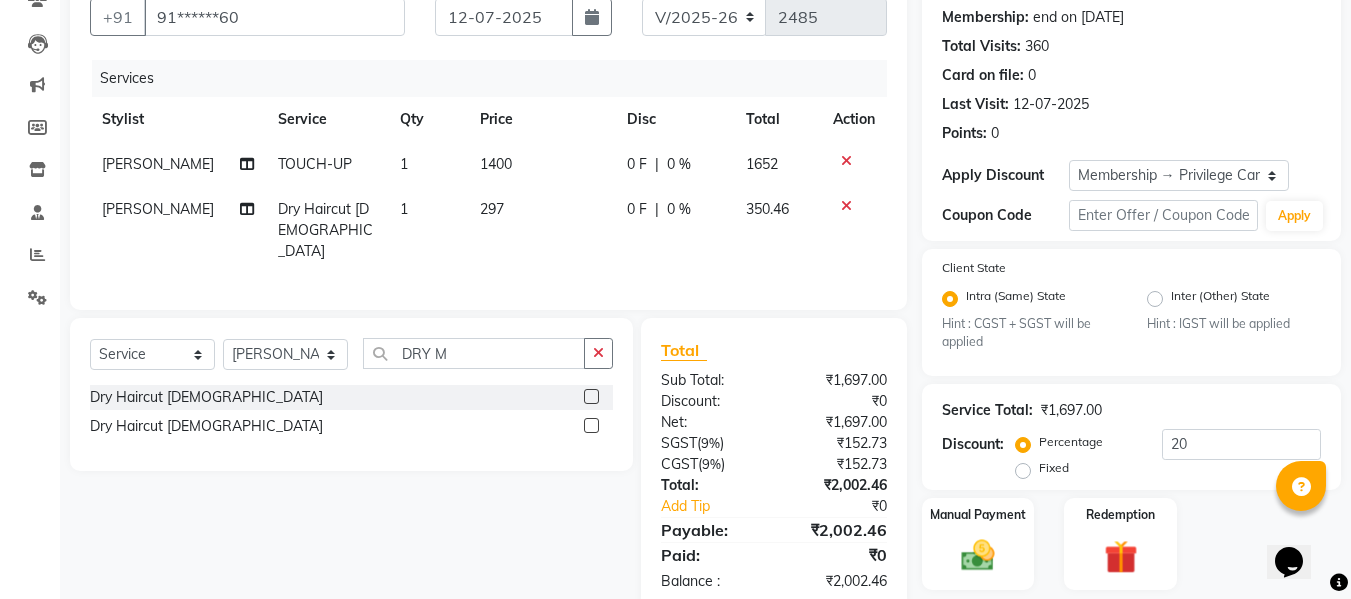 scroll, scrollTop: 250, scrollLeft: 0, axis: vertical 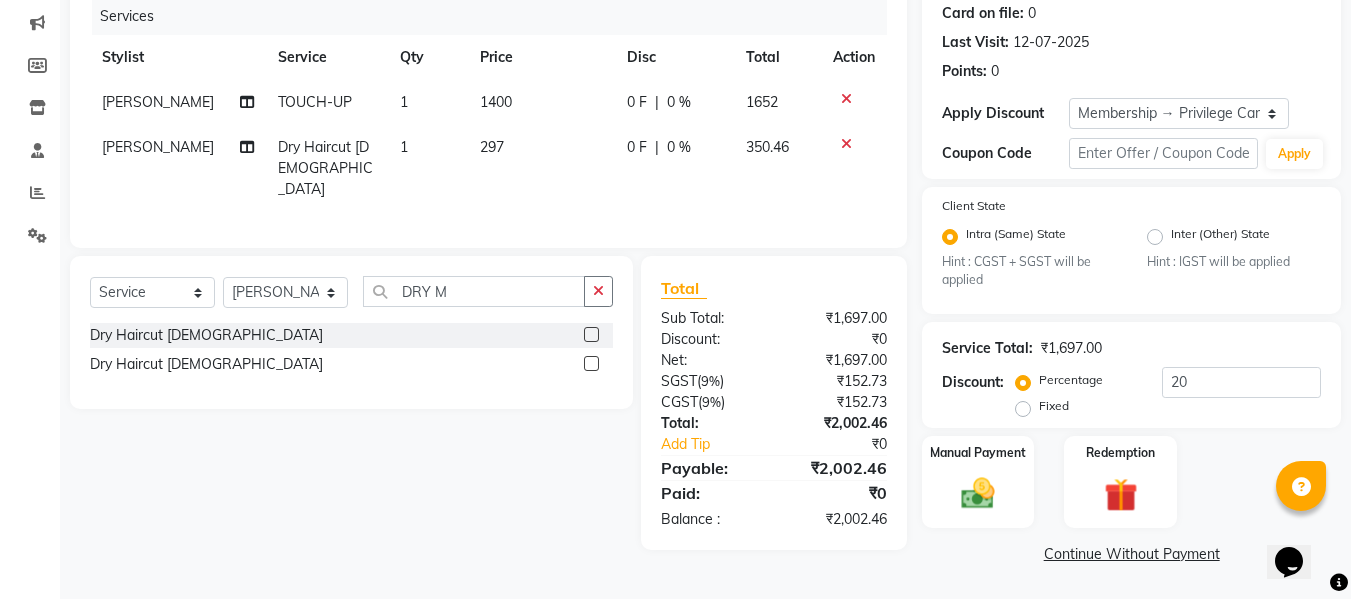 click on "1400" 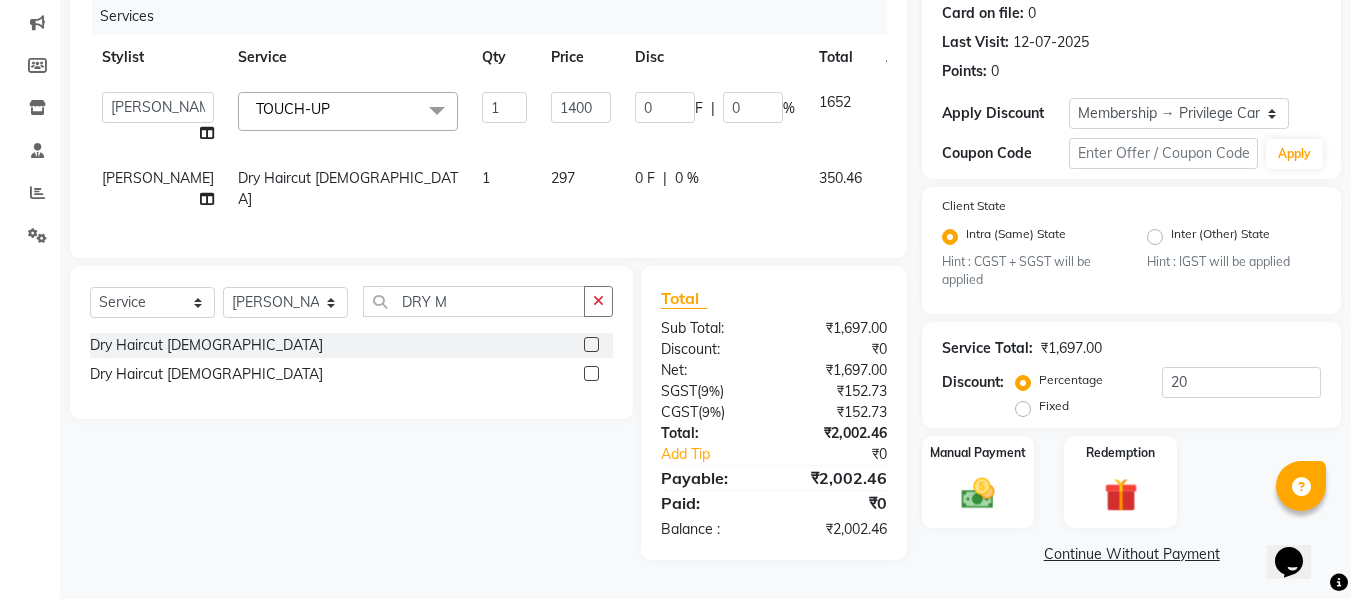 click on "1400" 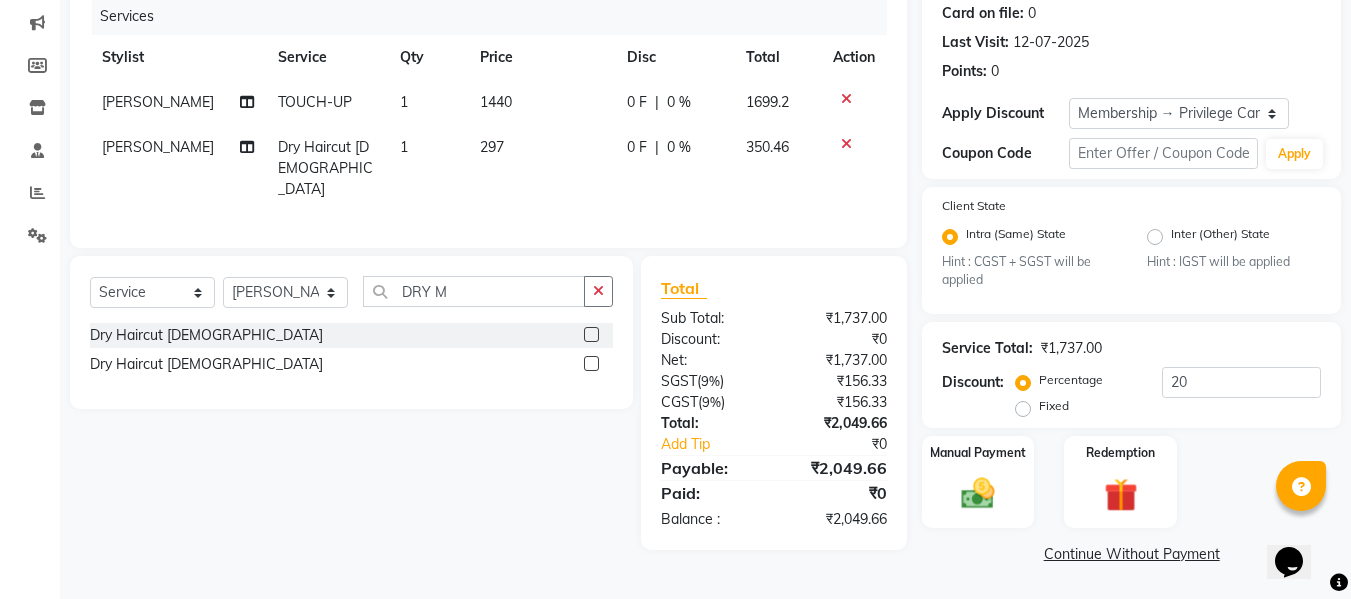 click on "[PERSON_NAME] TOUCH-UP 1 1440 0 F | 0 % 1699.2 [PERSON_NAME] Dry Haircut [DEMOGRAPHIC_DATA] 1 297 0 F | 0 % 350.46" 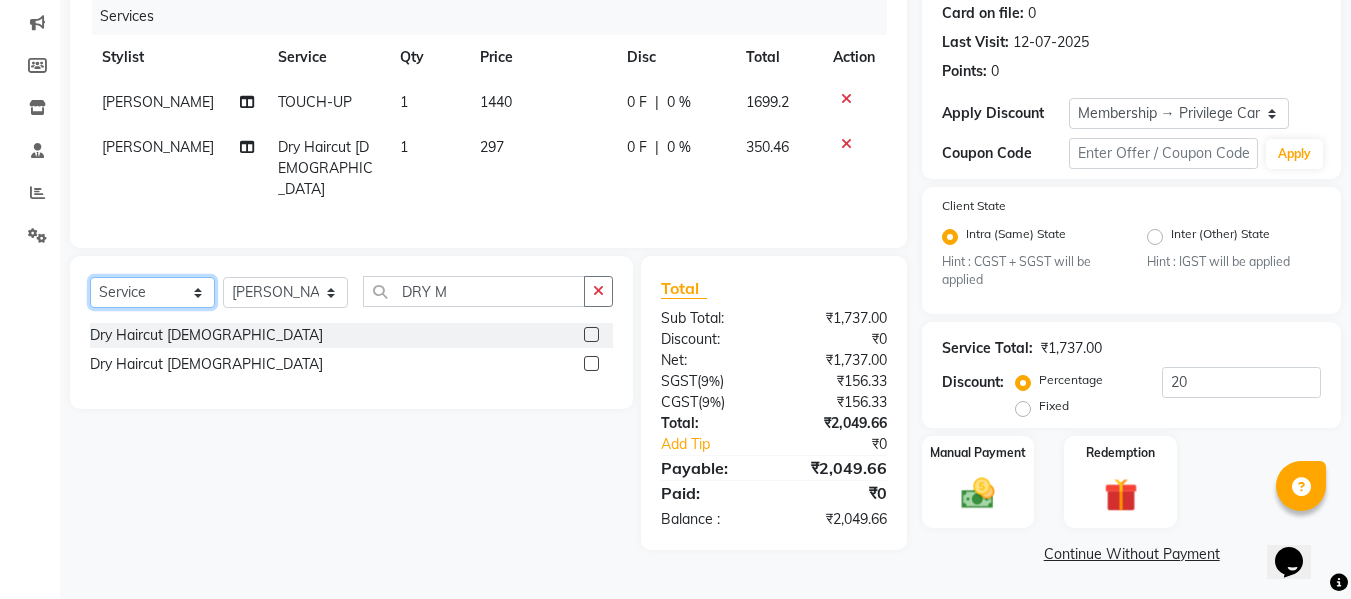 click on "Select  Service  Product  Membership  Package Voucher Prepaid Gift Card" 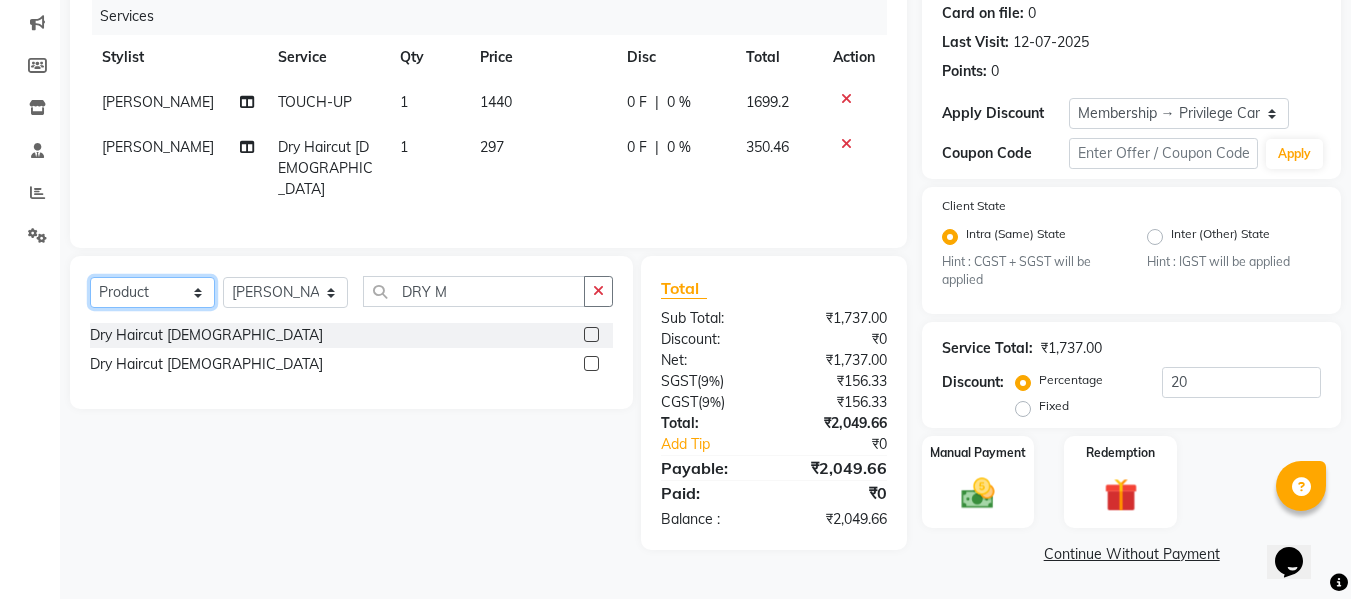 click on "Select  Service  Product  Membership  Package Voucher Prepaid Gift Card" 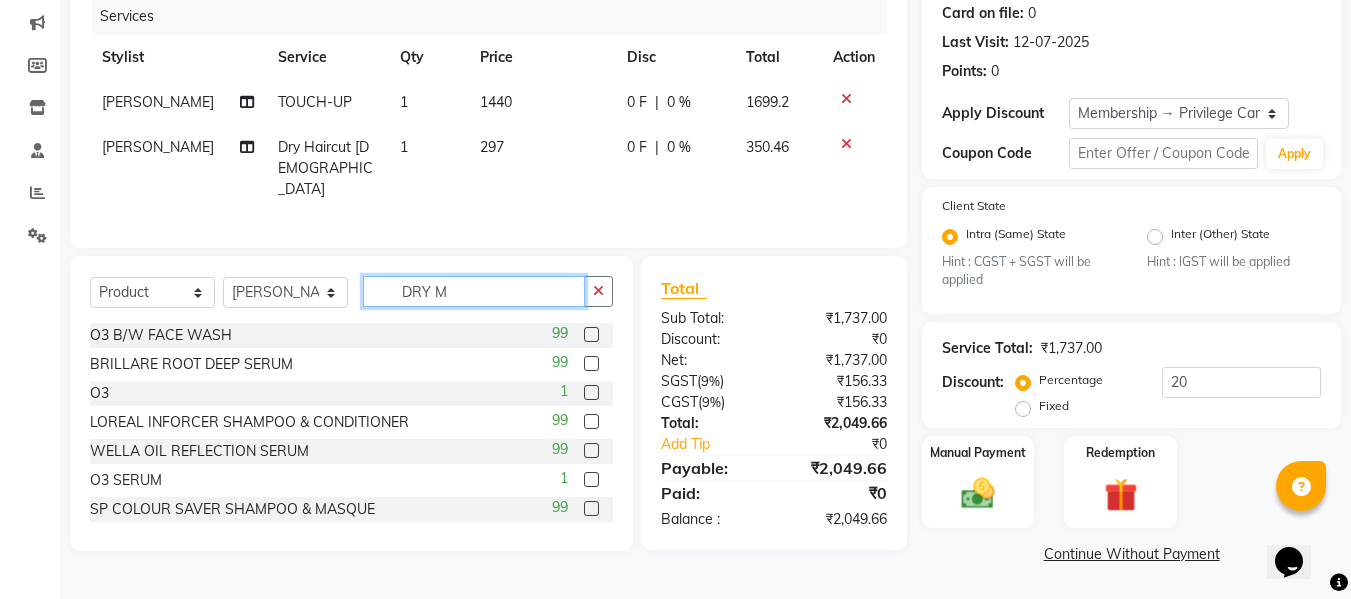 click on "DRY M" 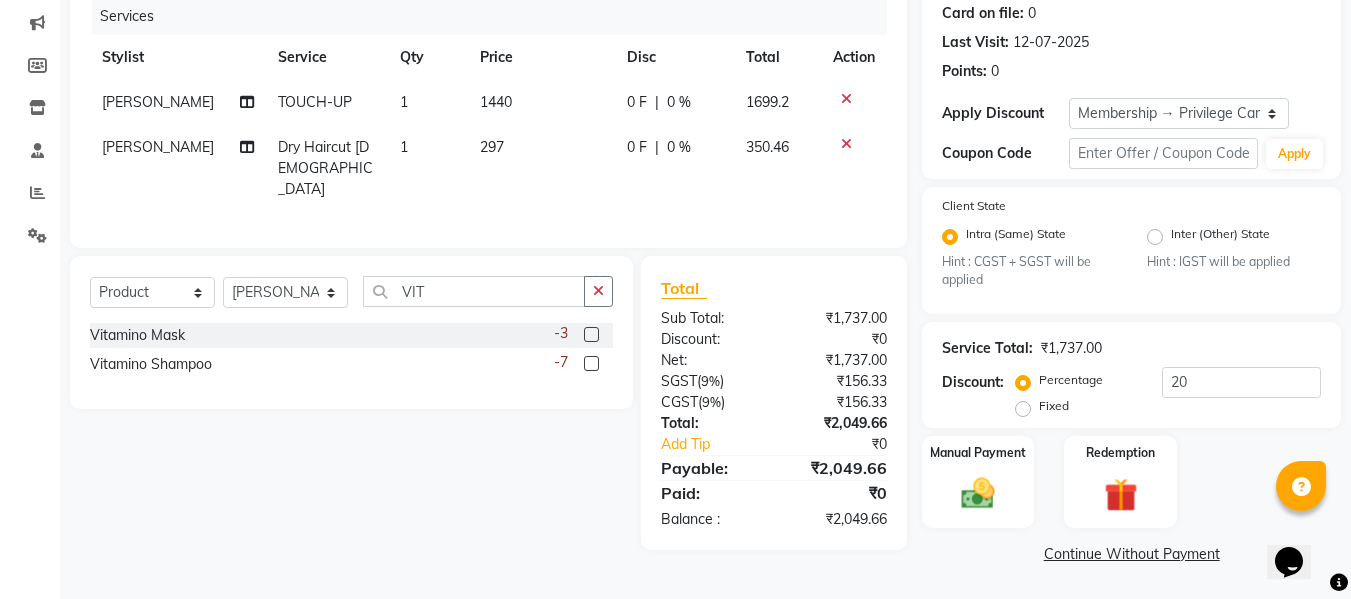 click 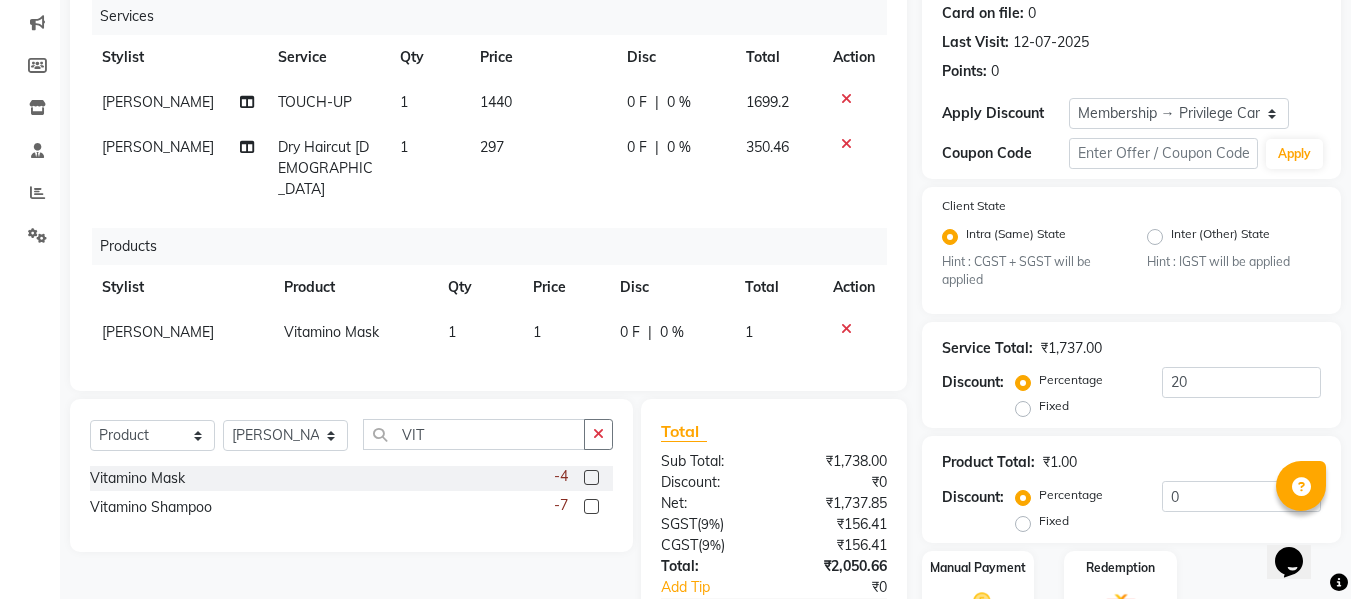 click 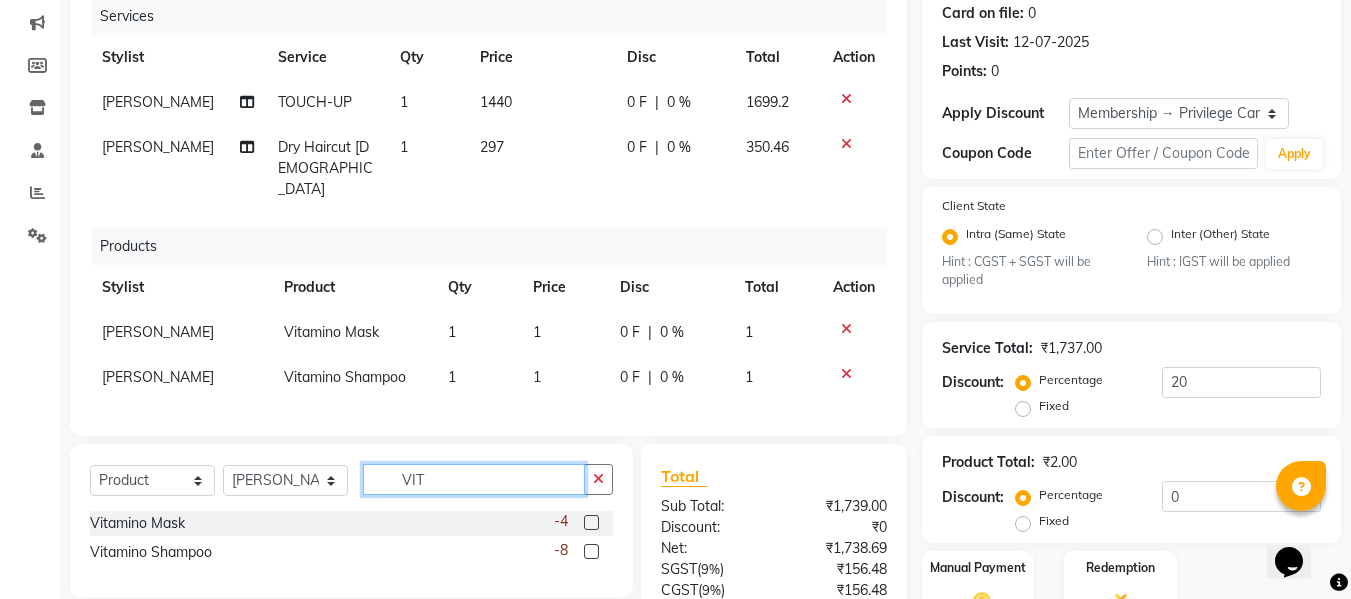 click on "VIT" 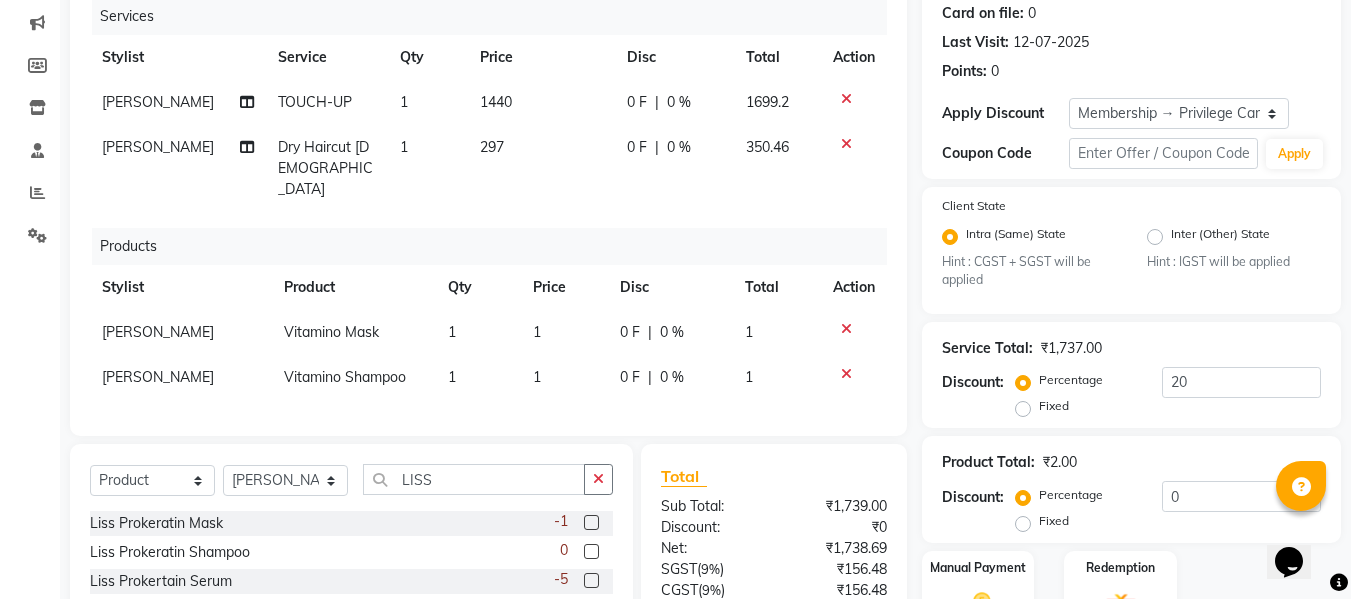 click 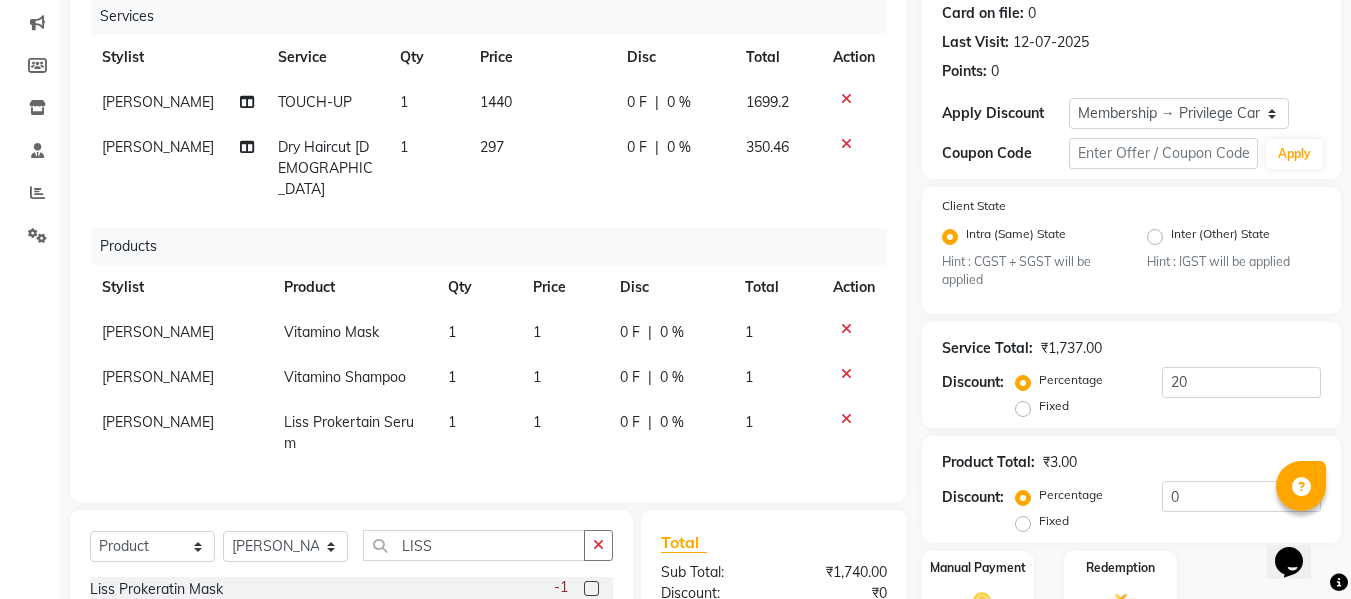 click on "1" 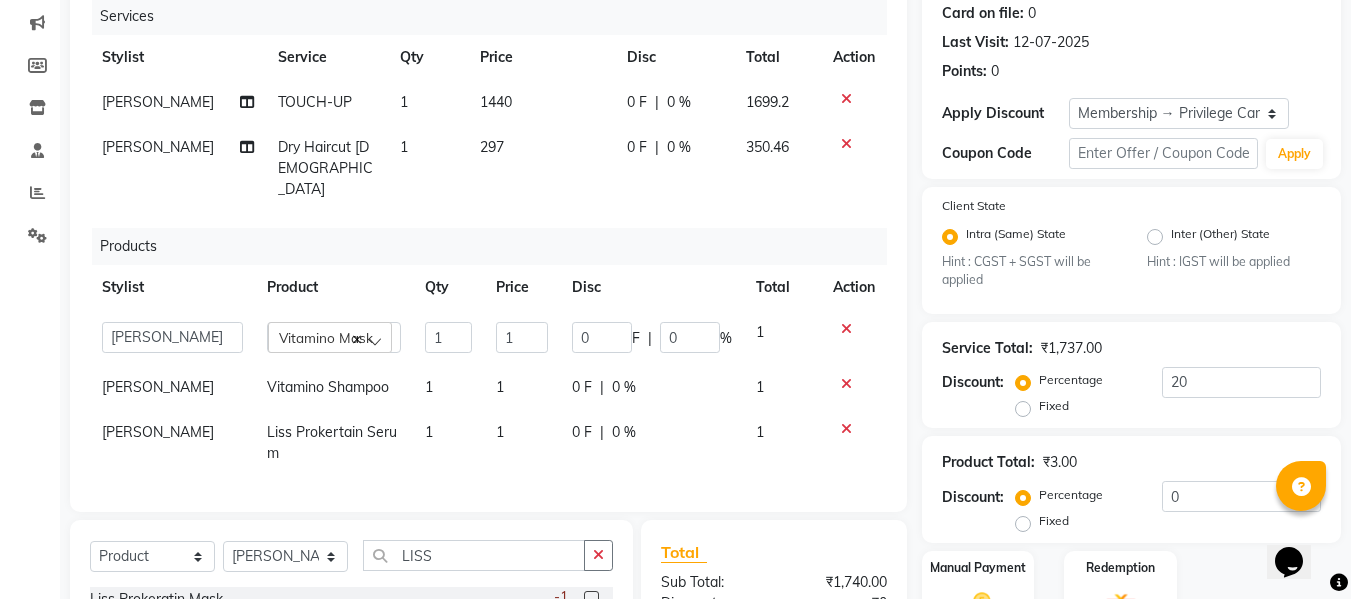 click on "1" 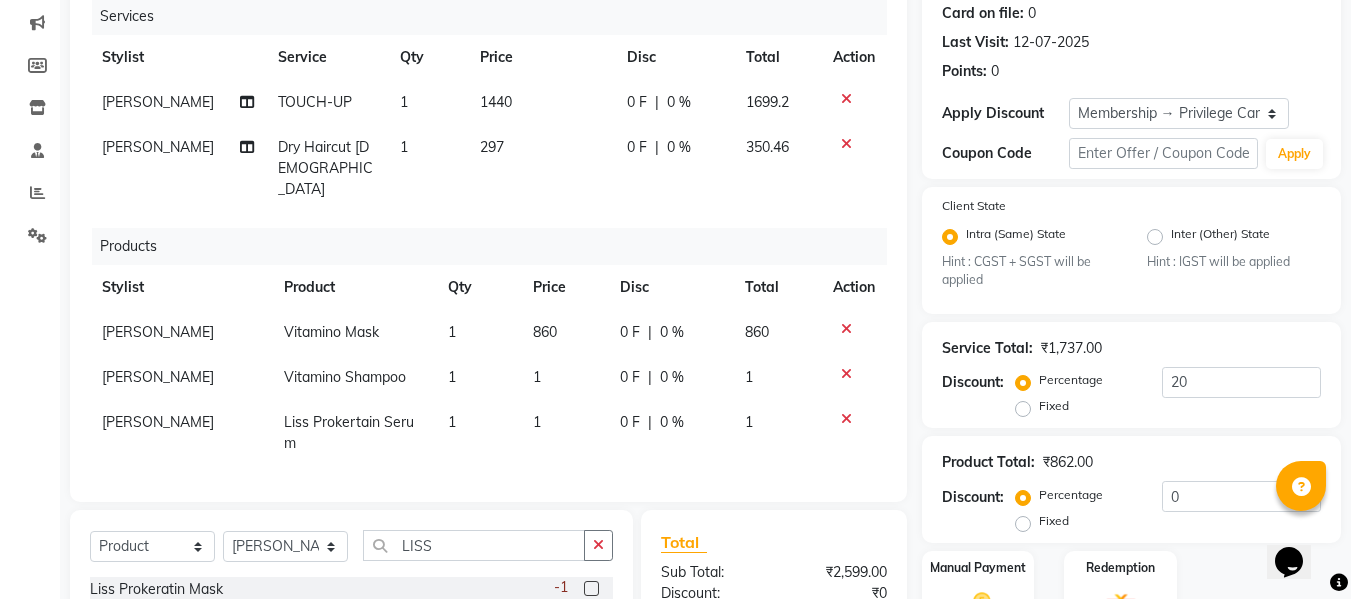 click on "[PERSON_NAME] Vitamino Mask 1 860 0 F | 0 % 860 [PERSON_NAME] Vitamino Shampoo 1 1 0 F | 0 % 1 [PERSON_NAME] Prokertain Serum 1 1 0 F | 0 % 1" 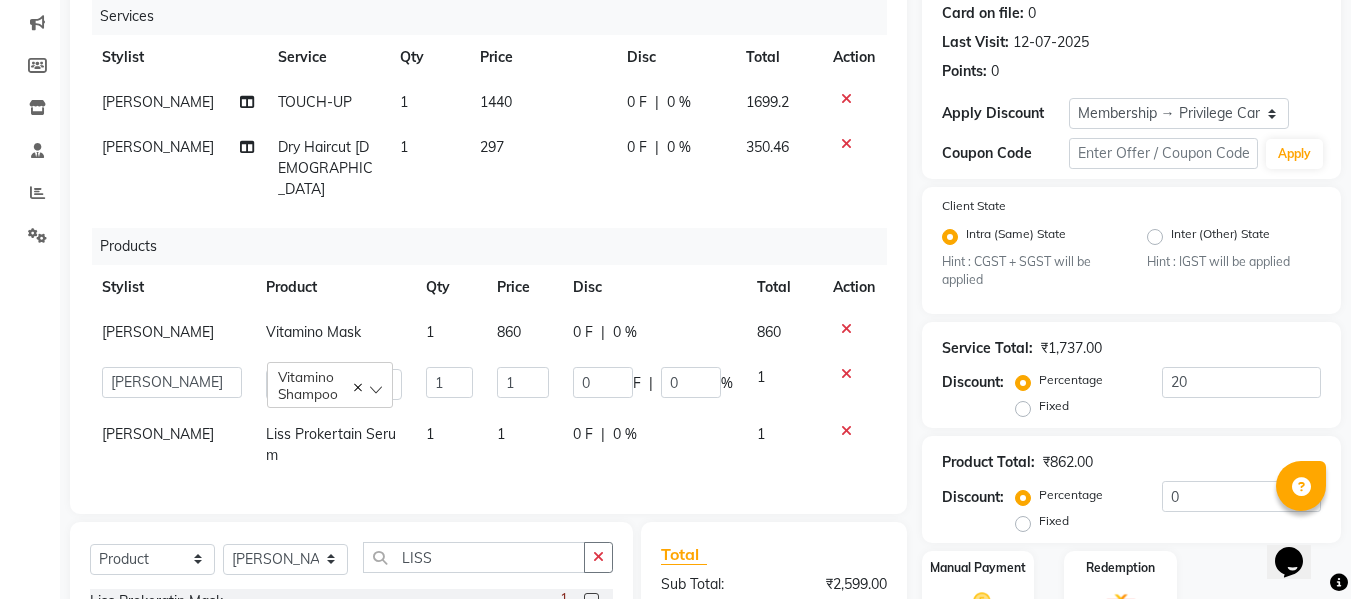 click on "1" 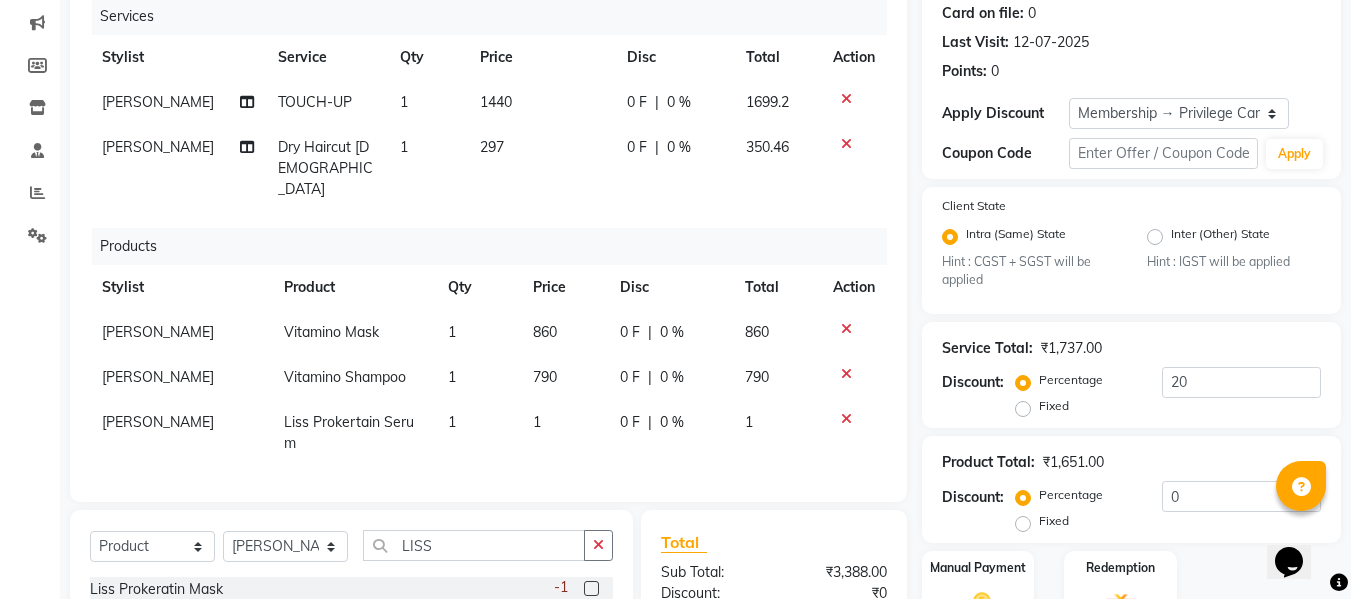 click on "1" 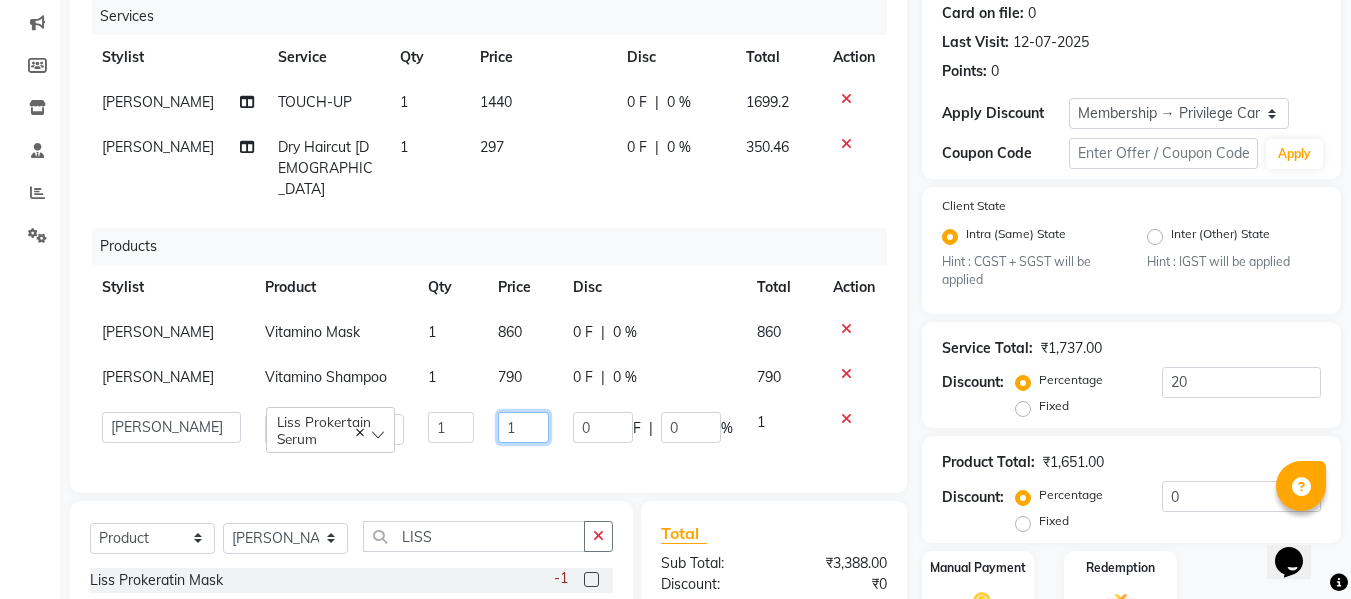 click on "1" 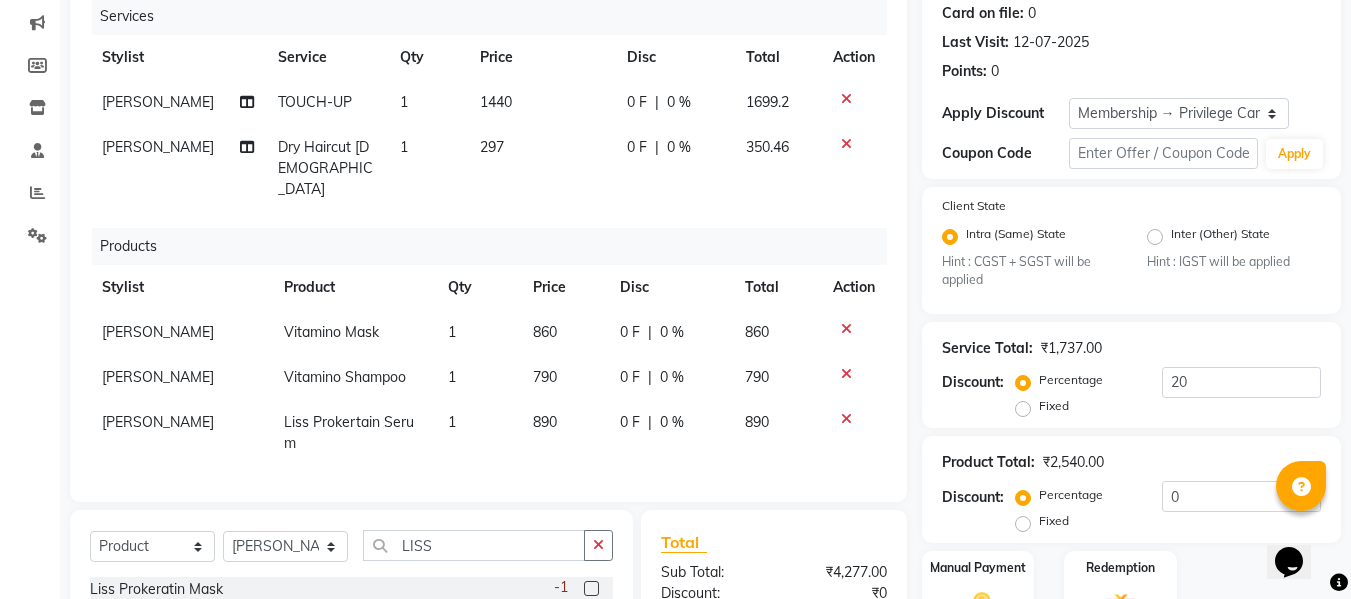click on "Services Stylist Service Qty Price Disc Total Action [PERSON_NAME] TOUCH-UP 1 1440 0 F | 0 % 1699.2 [PERSON_NAME] Dry Haircut [DEMOGRAPHIC_DATA] 1 297 0 F | 0 % 350.46 Products Stylist Product Qty Price Disc Total Action [PERSON_NAME] Vitamino Mask 1 860 0 F | 0 % 860 [PERSON_NAME] Vitamino Shampoo 1 790 0 F | 0 % 790 [PERSON_NAME] Prokertain Serum 1 890 0 F | 0 % 890" 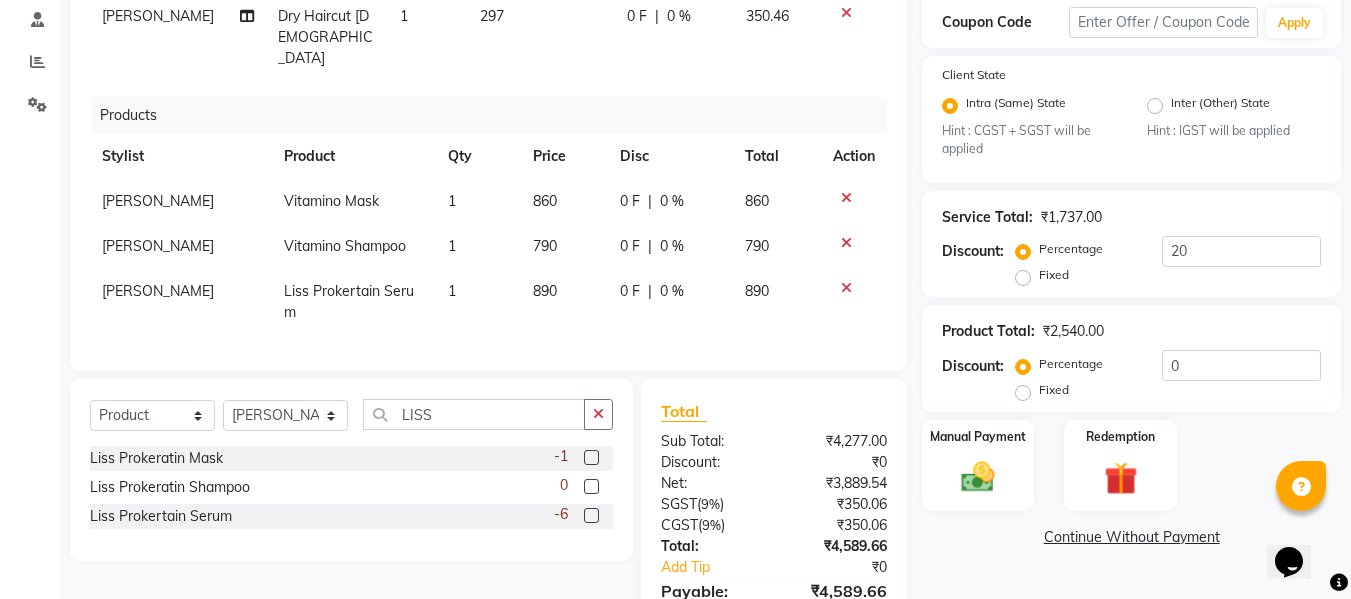 scroll, scrollTop: 458, scrollLeft: 0, axis: vertical 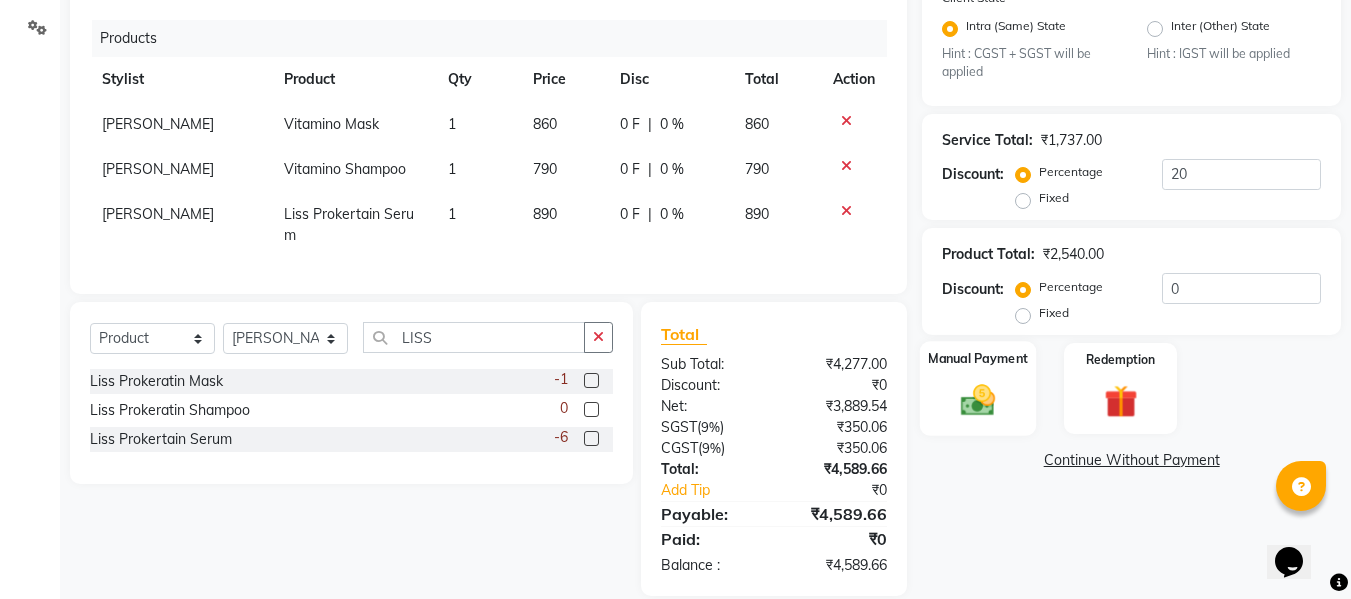 click on "Manual Payment" 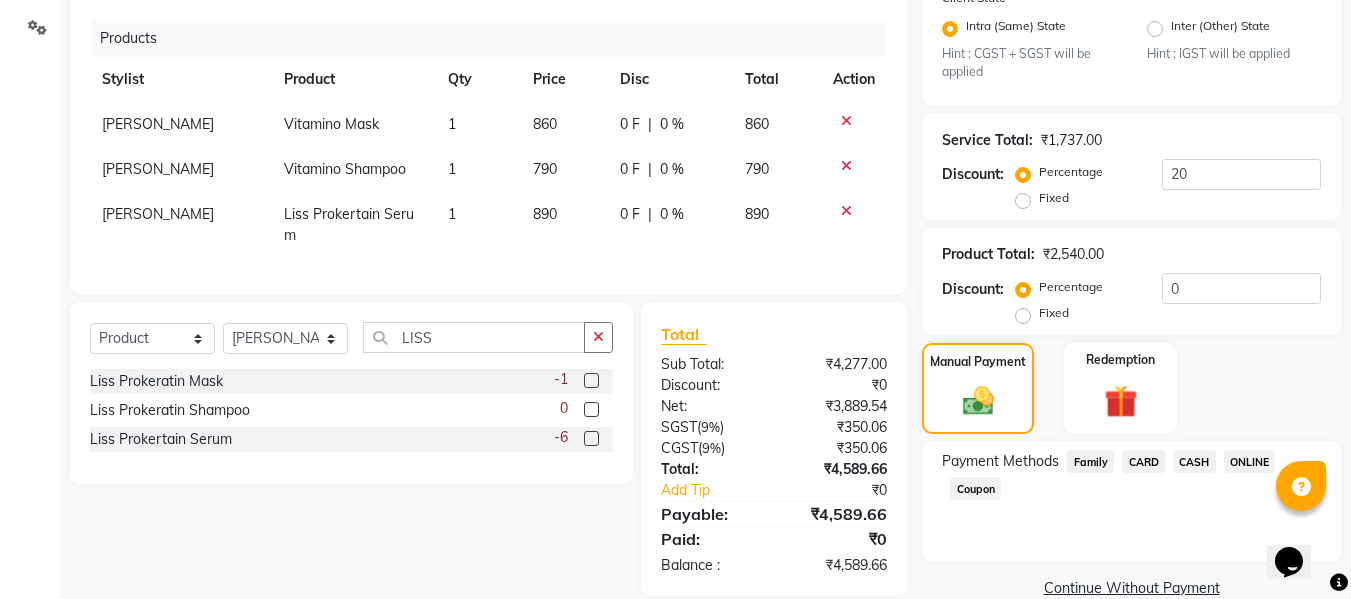 click on "CASH" 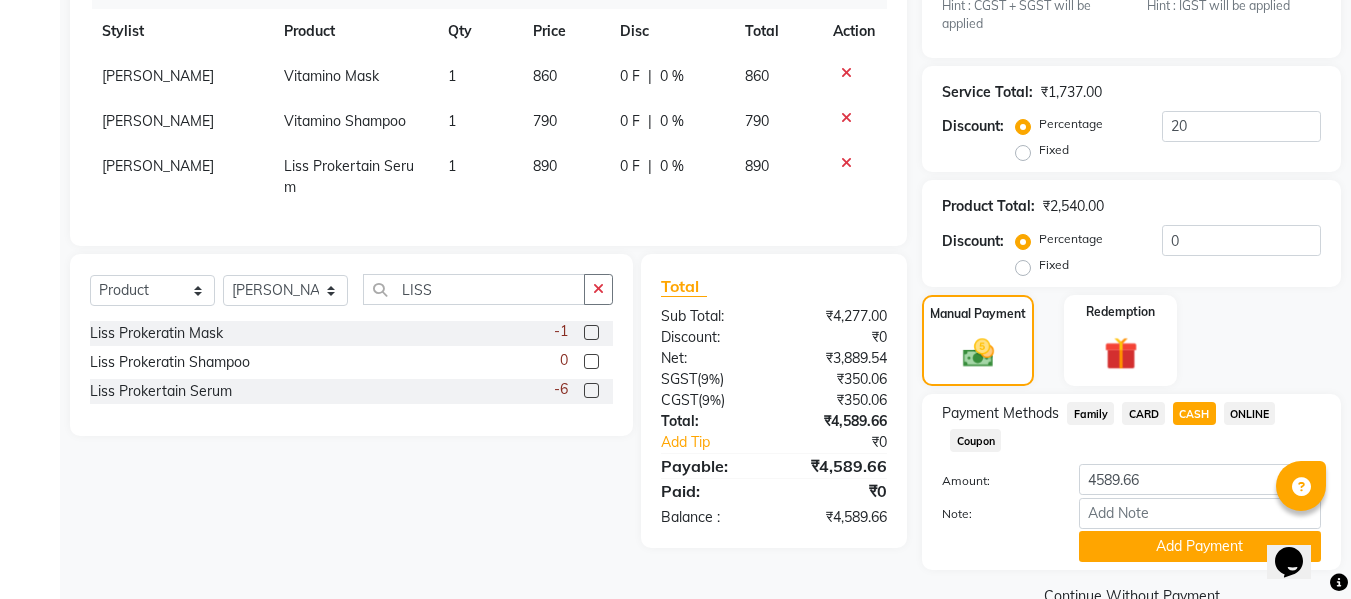 scroll, scrollTop: 548, scrollLeft: 0, axis: vertical 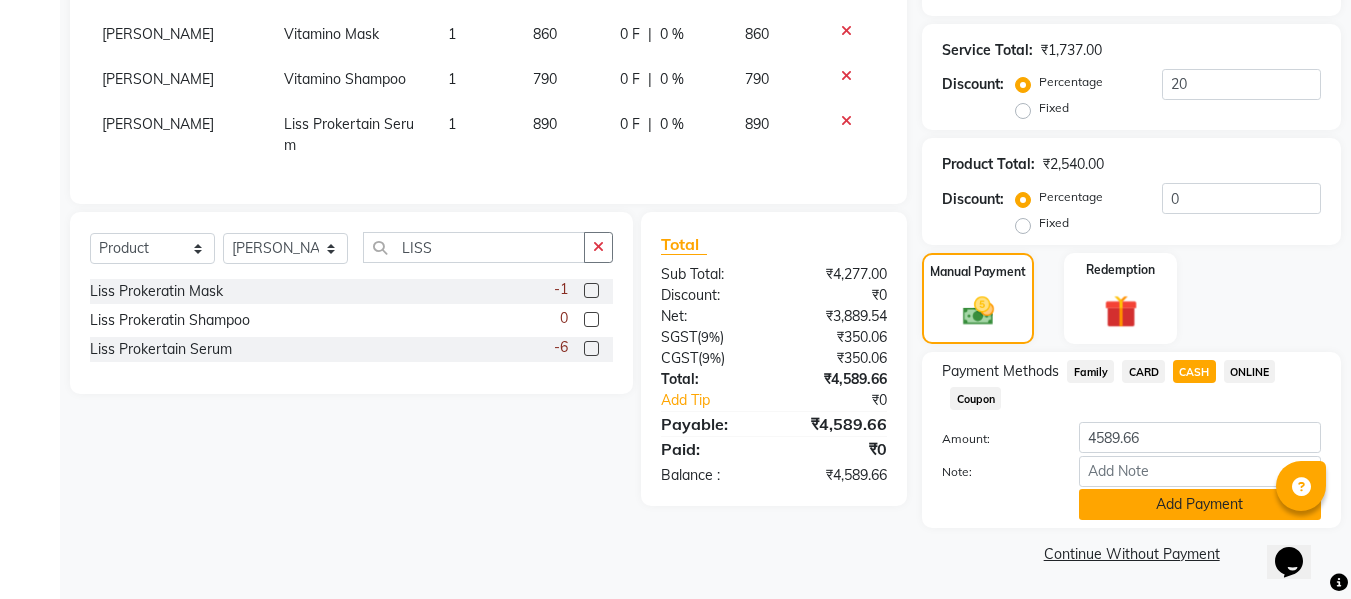click on "Add Payment" 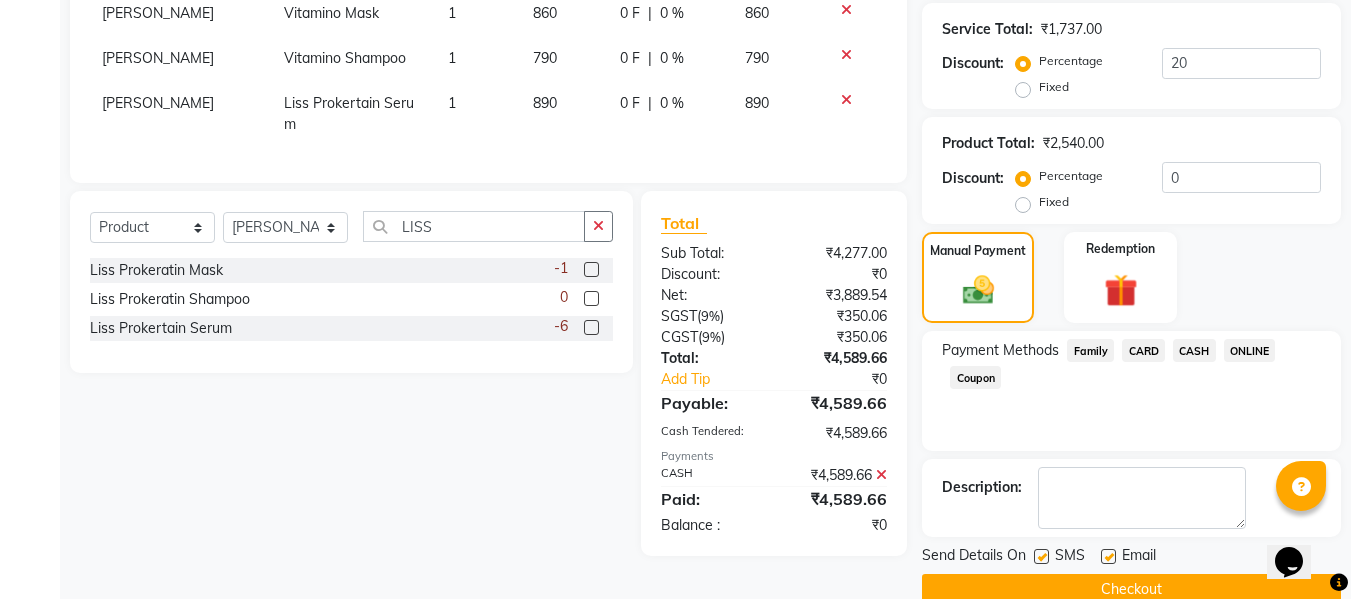 scroll, scrollTop: 588, scrollLeft: 0, axis: vertical 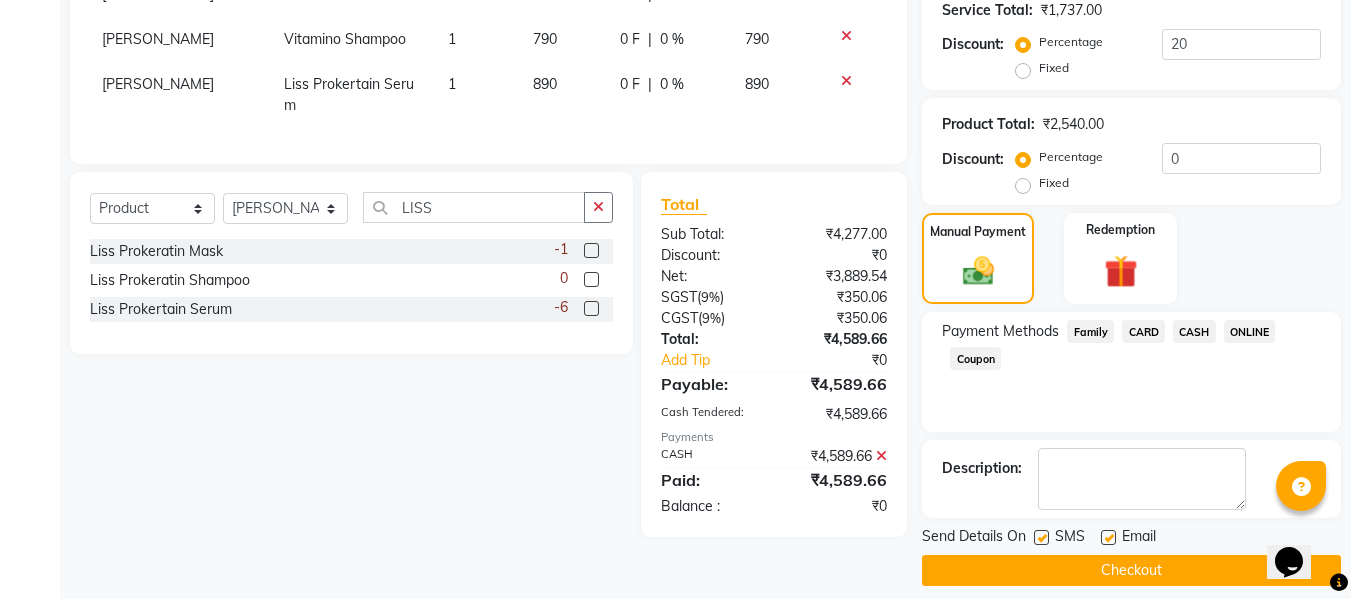 click on "Checkout" 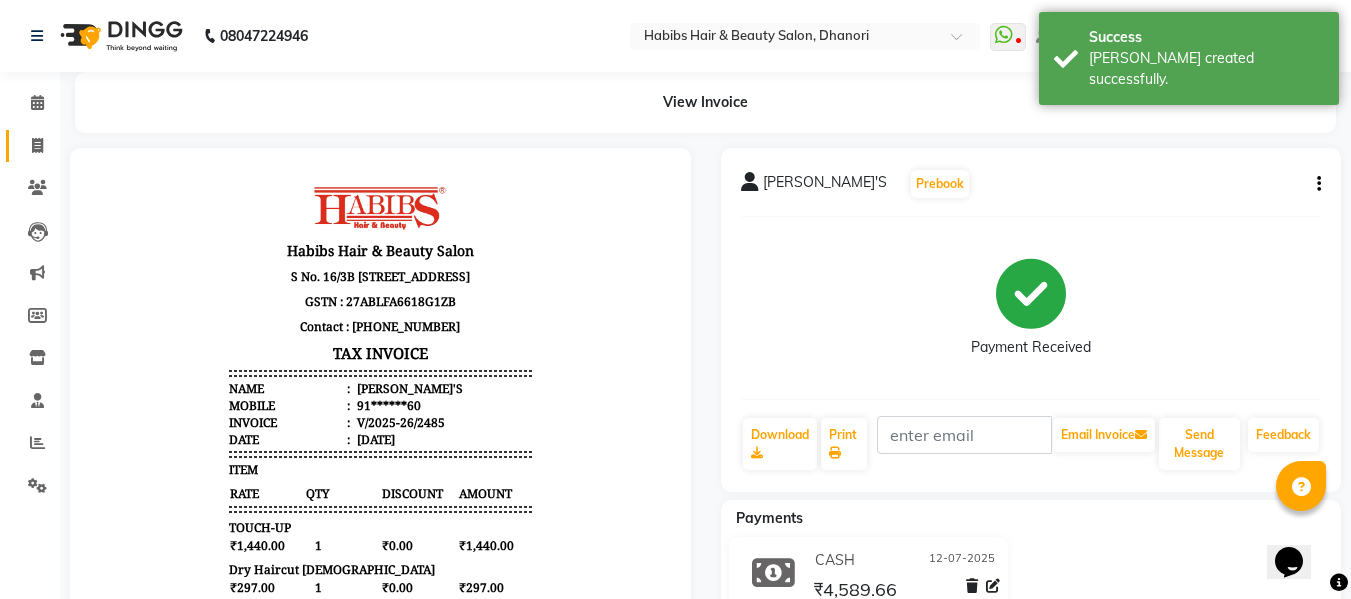 scroll, scrollTop: 0, scrollLeft: 0, axis: both 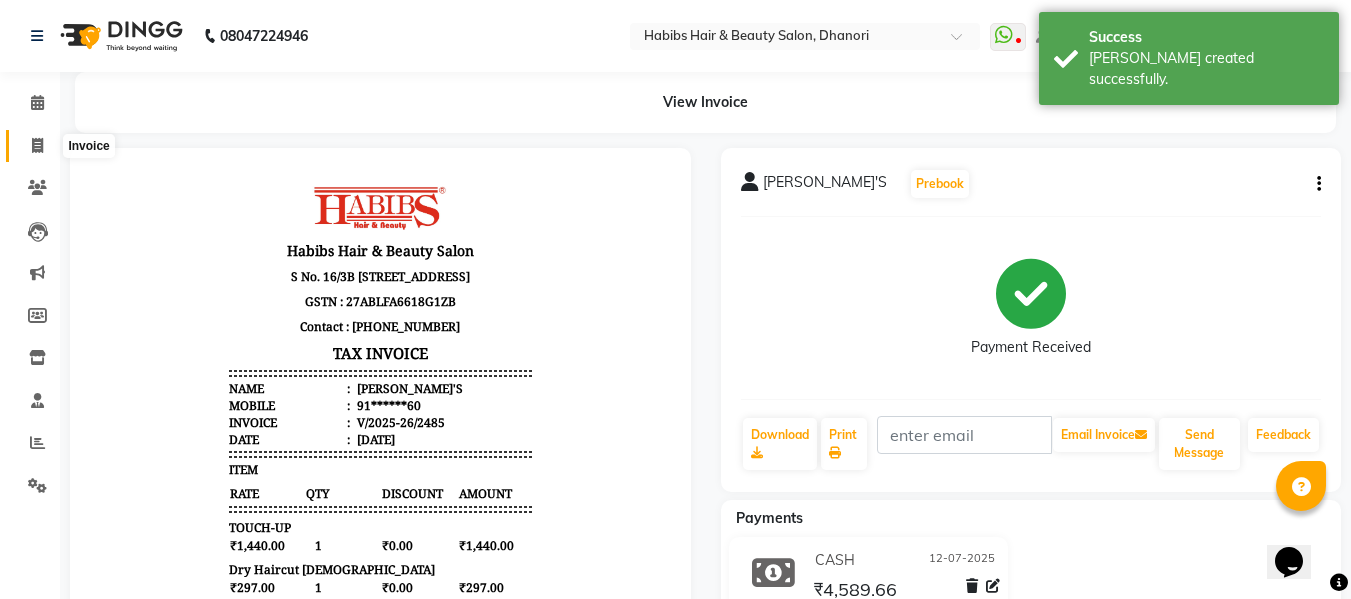 click 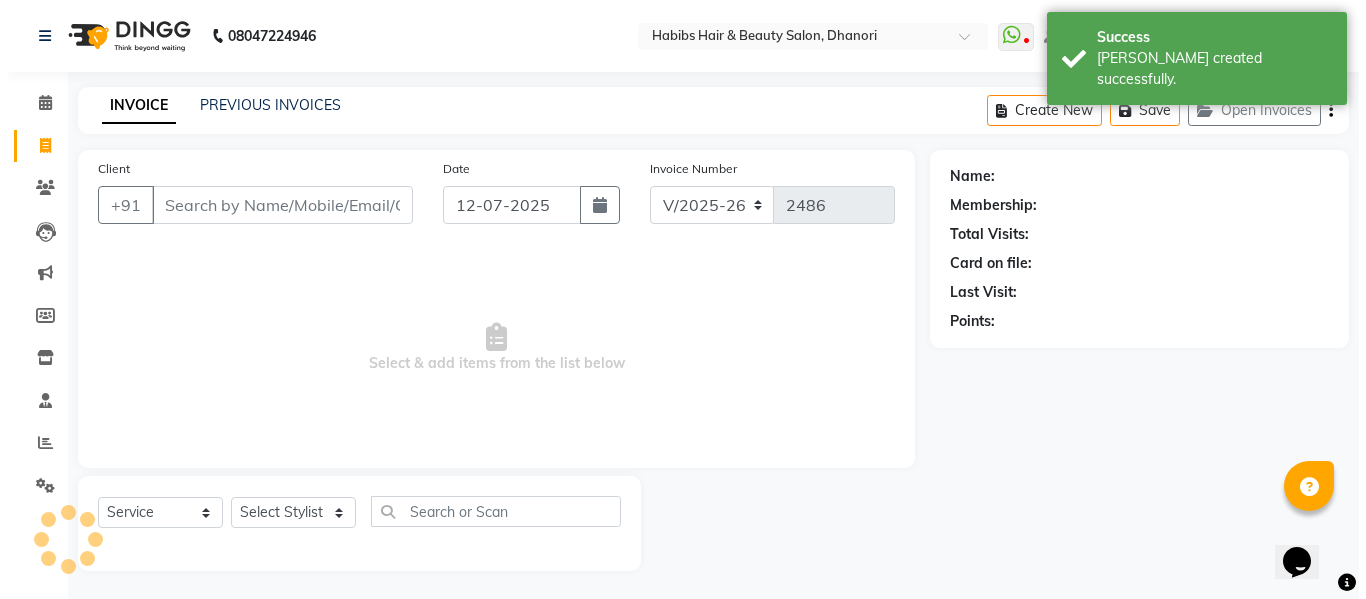 scroll, scrollTop: 2, scrollLeft: 0, axis: vertical 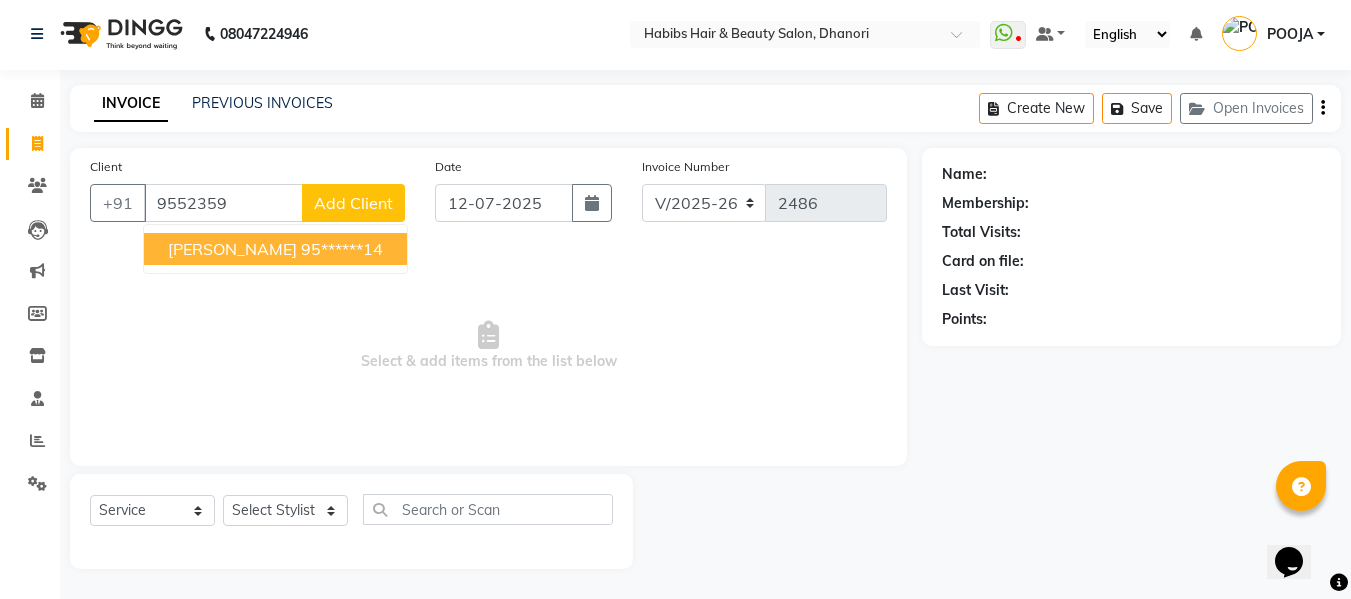 click on "[PERSON_NAME]" at bounding box center [232, 249] 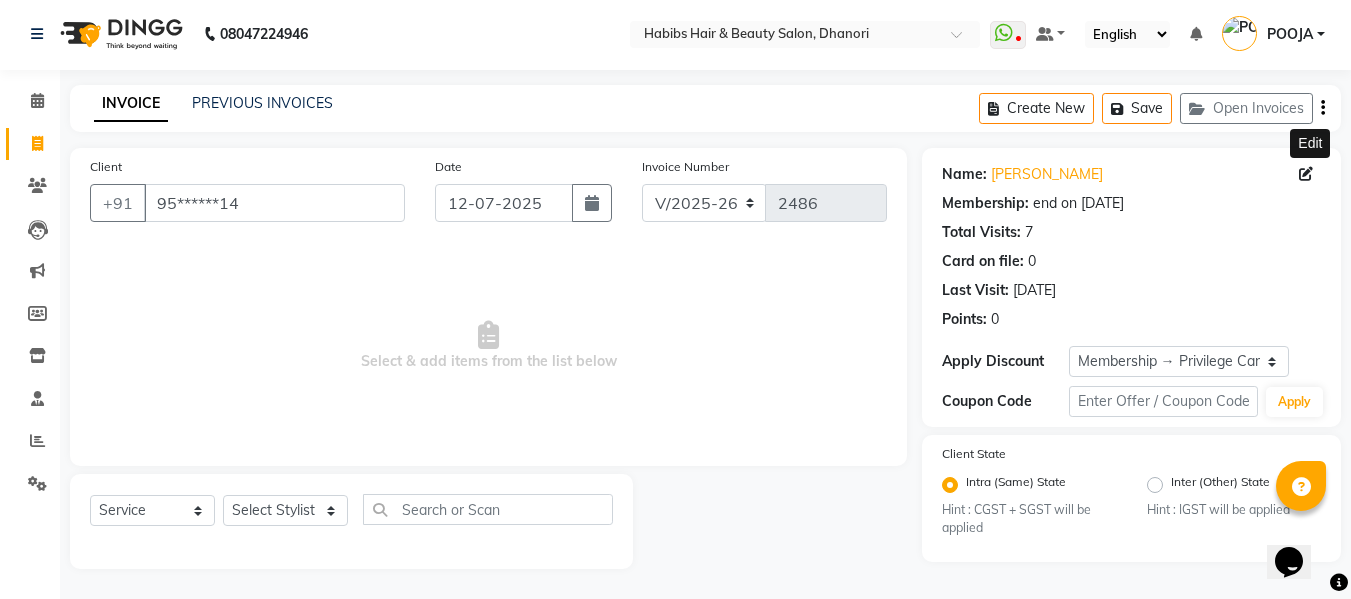 click 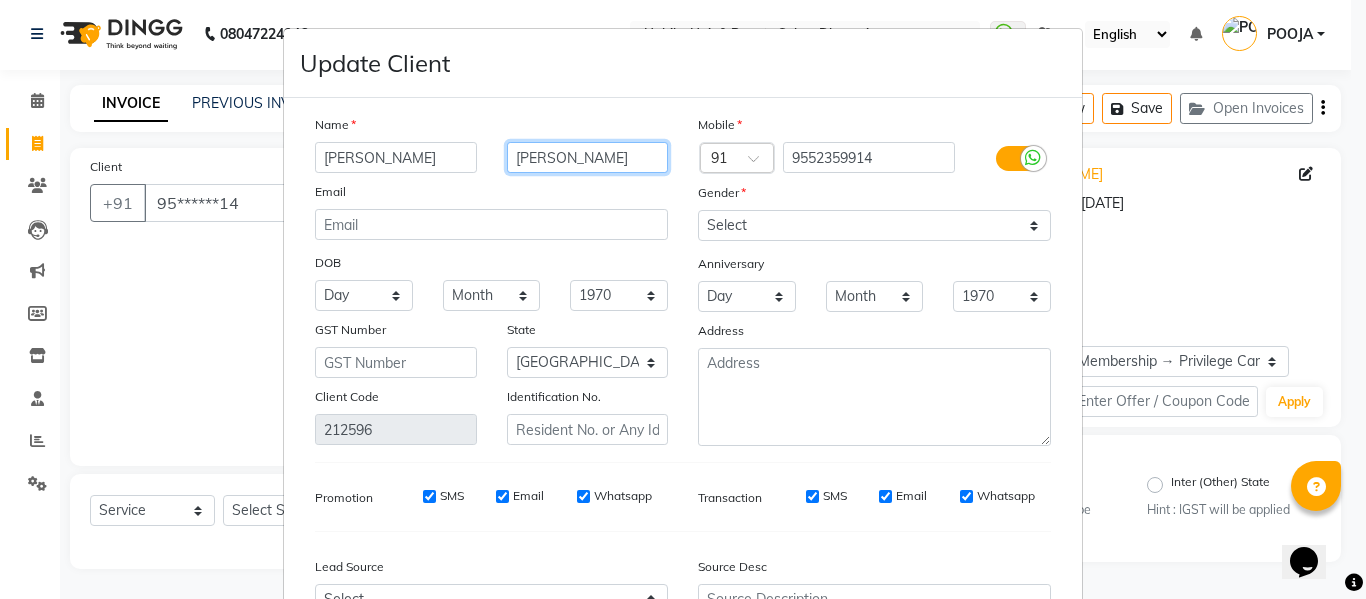click on "[PERSON_NAME]" at bounding box center (588, 157) 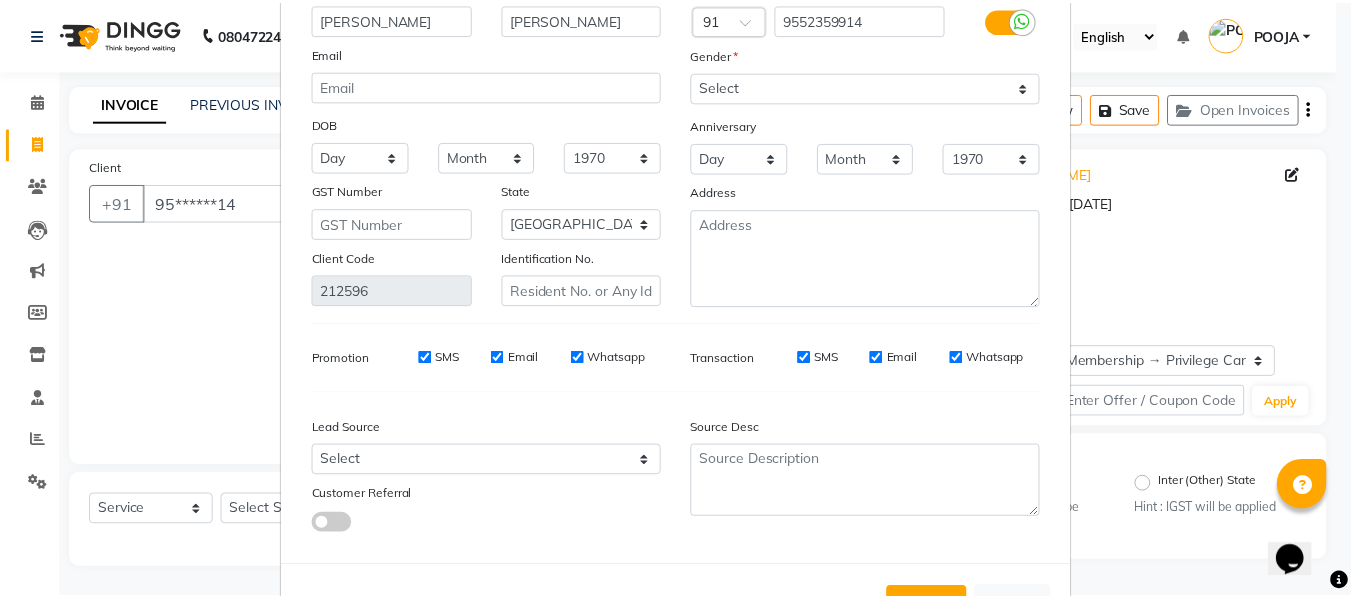 scroll, scrollTop: 214, scrollLeft: 0, axis: vertical 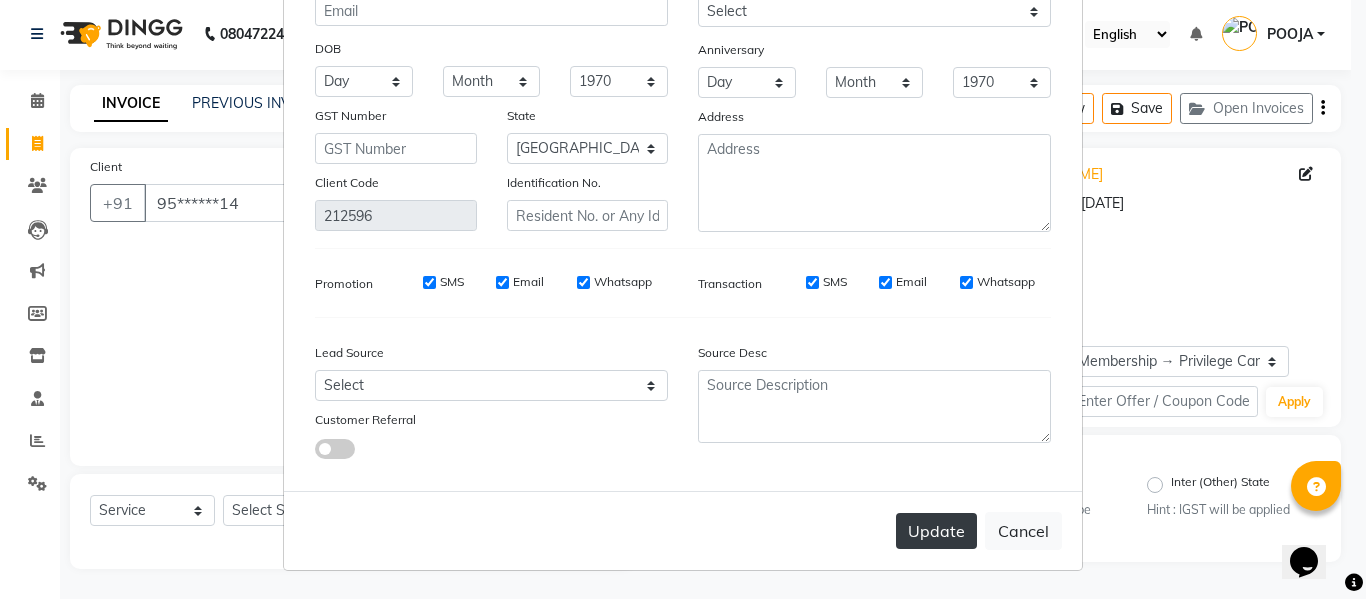 click on "Update" at bounding box center [936, 531] 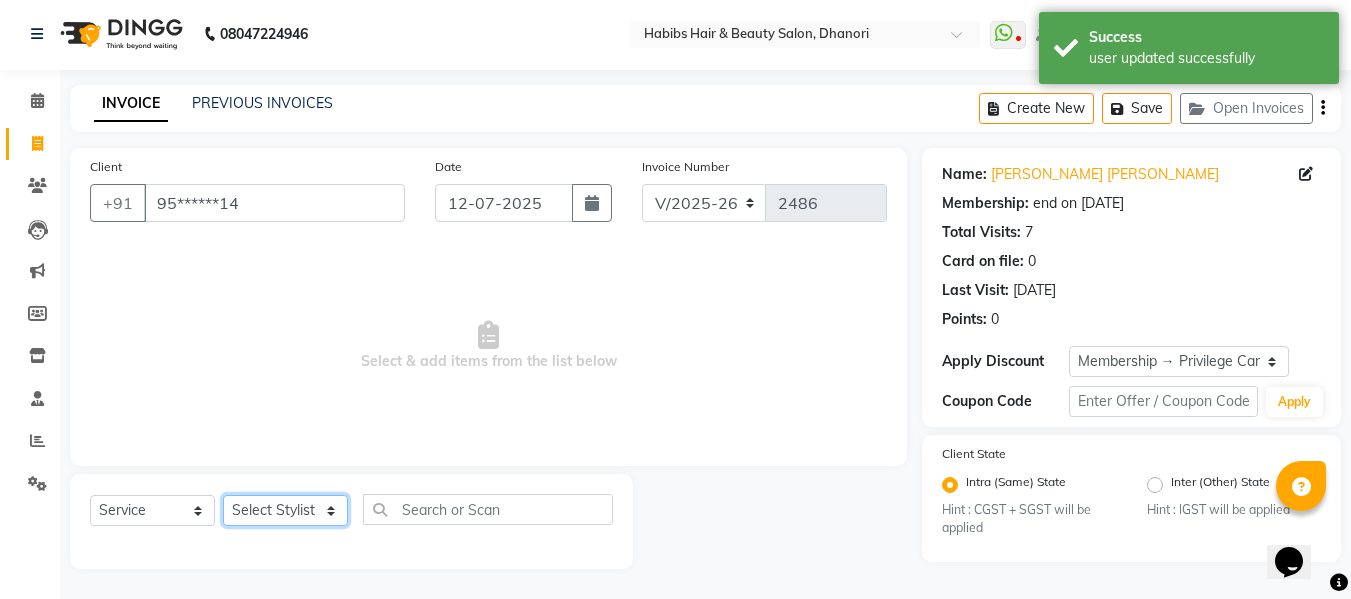 click on "Select Stylist Admin  [PERSON_NAME]  [PERSON_NAME] DARSHAN DIVYA [PERSON_NAME] POOJA POOJA J RAKESH [PERSON_NAME] [PERSON_NAME]" 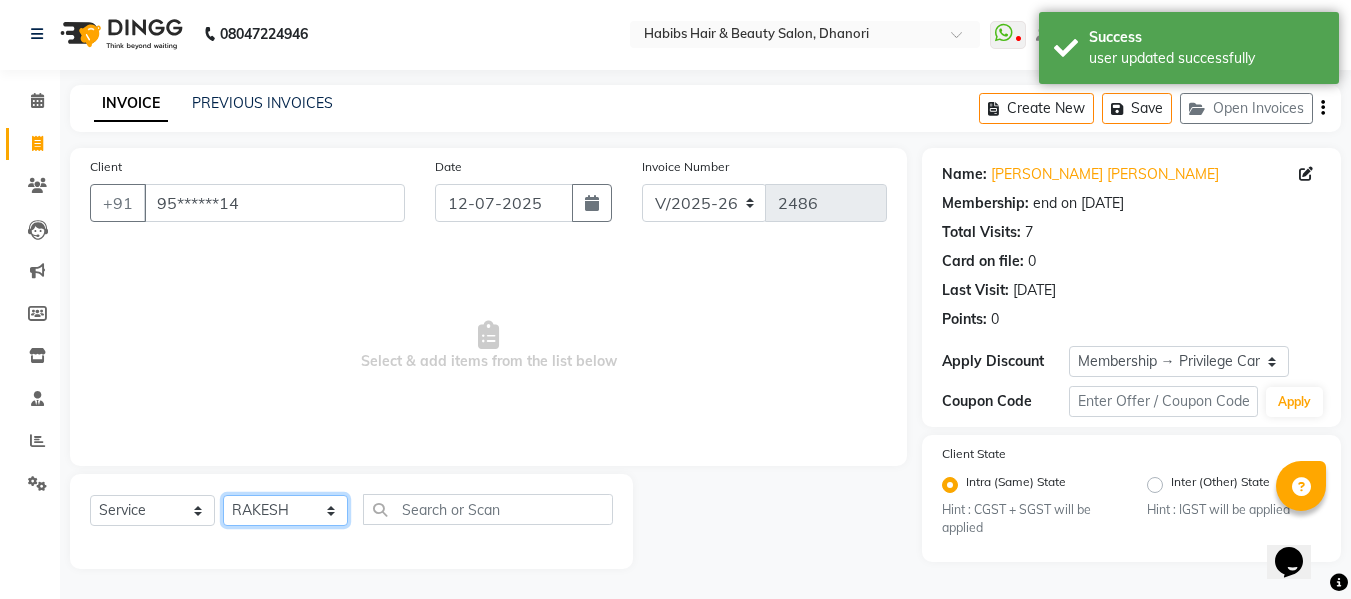 click on "Select Stylist Admin  [PERSON_NAME]  [PERSON_NAME] DARSHAN DIVYA [PERSON_NAME] POOJA POOJA J RAKESH [PERSON_NAME] [PERSON_NAME]" 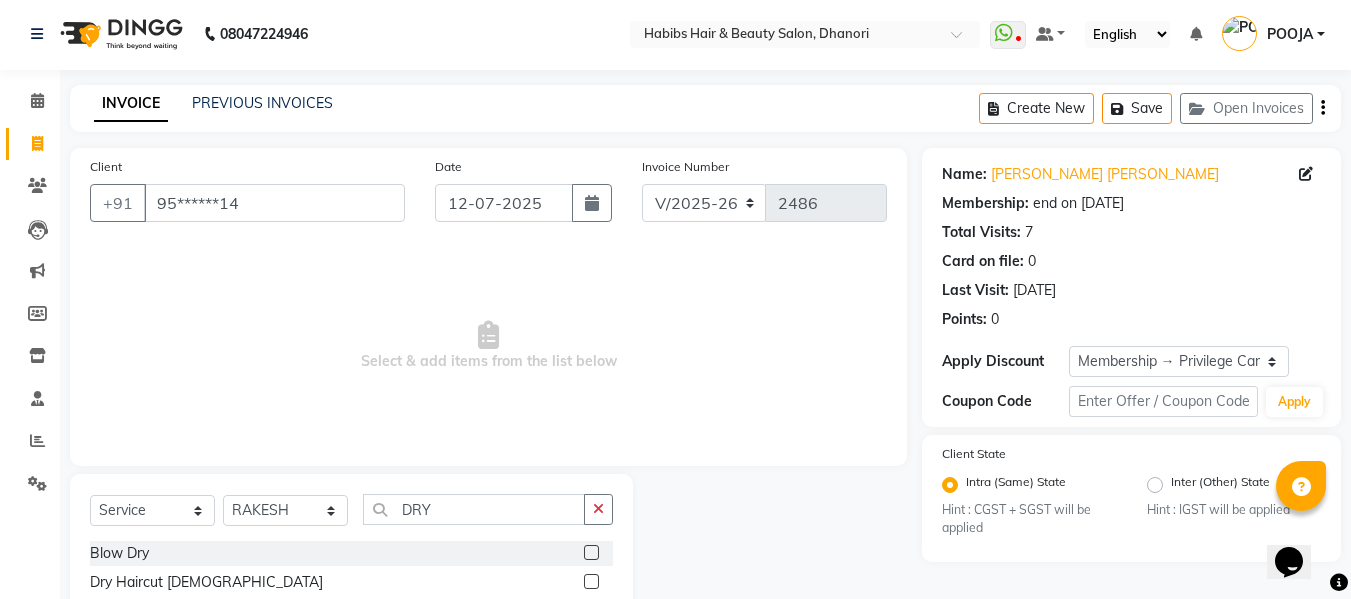 click 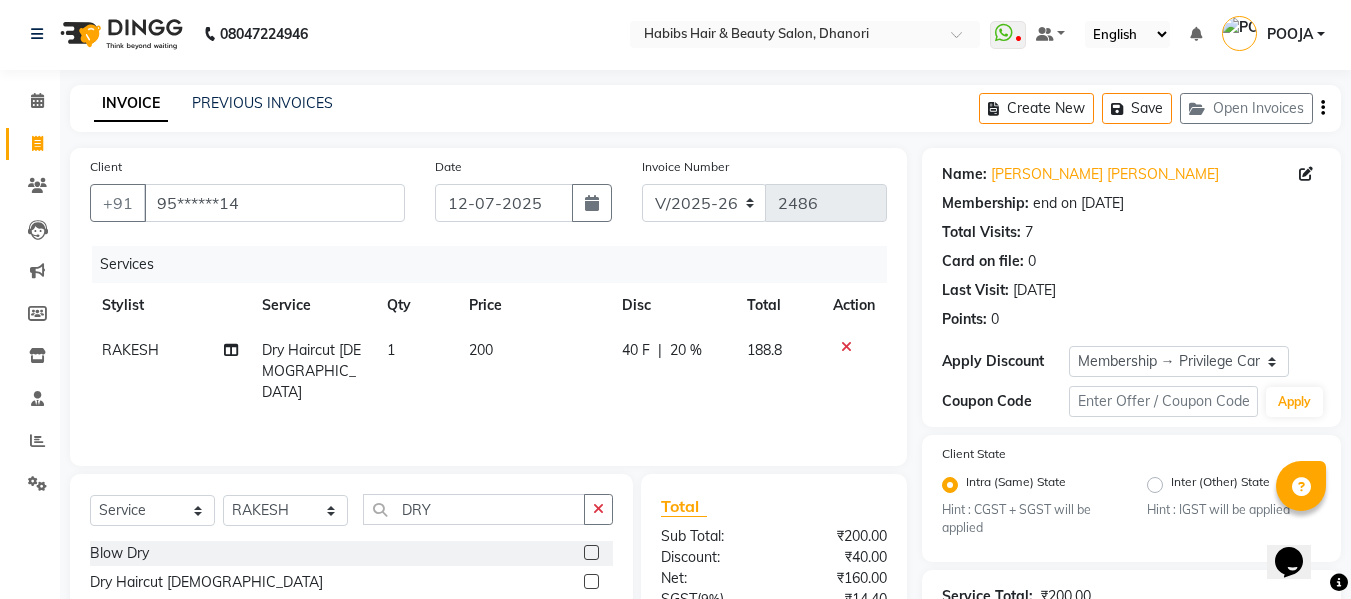 click 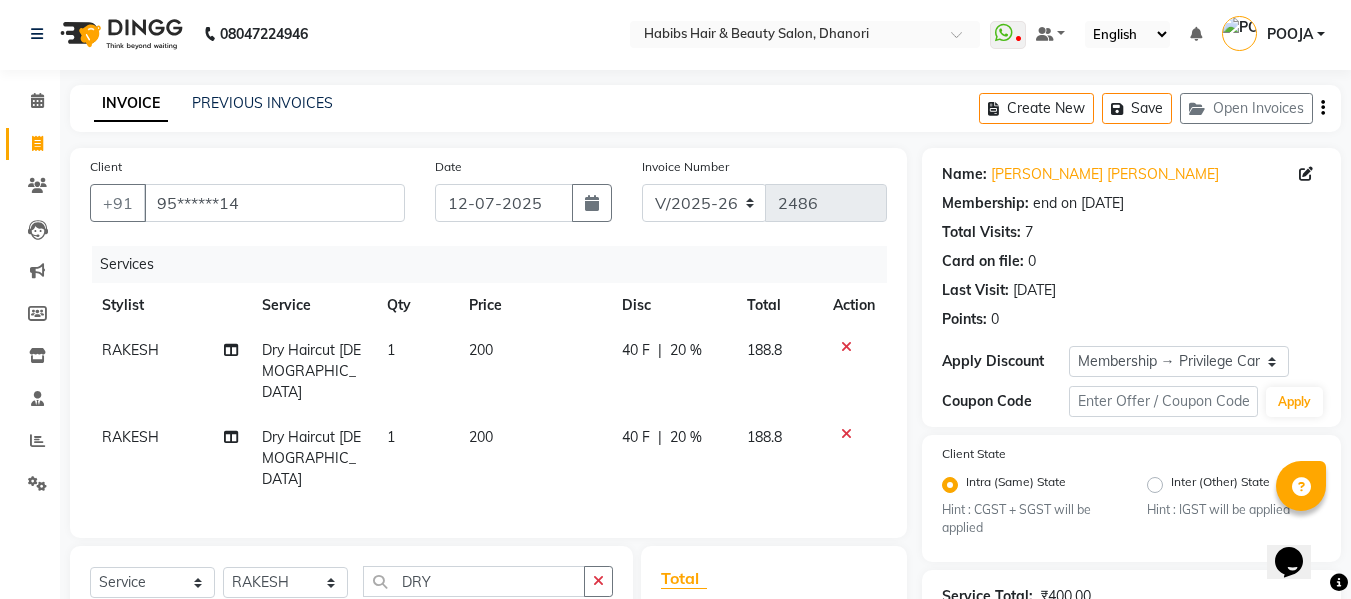 click on "200" 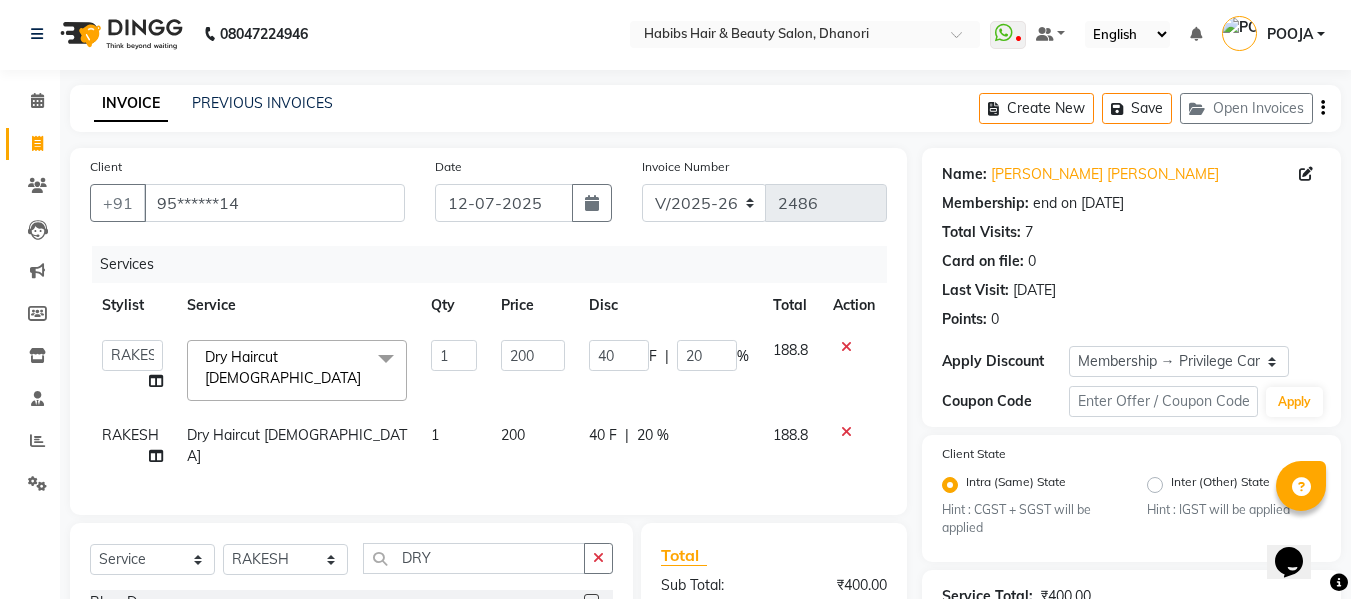 click on "200" 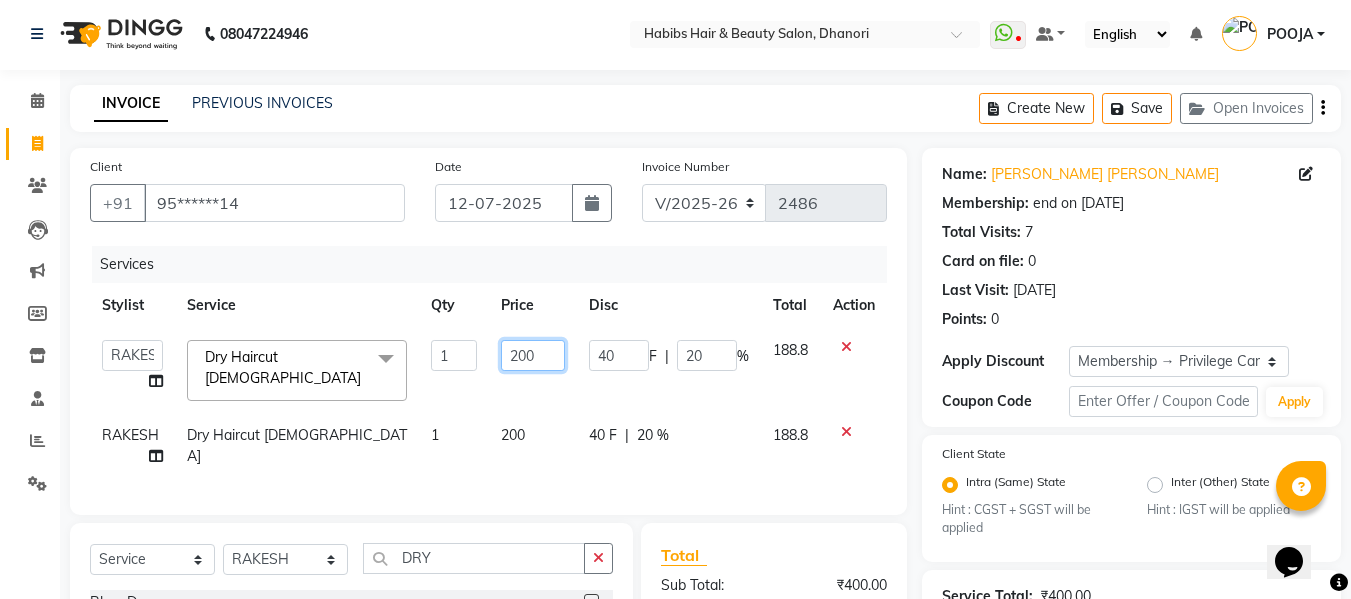 click on "200" 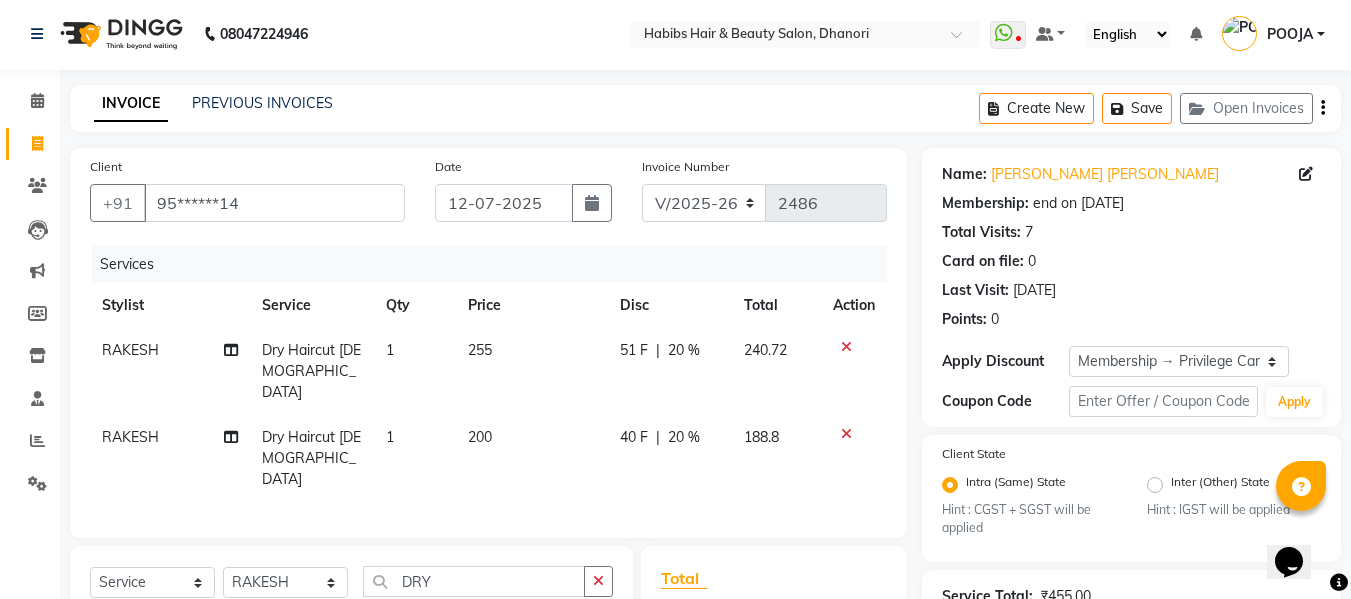 click on "200" 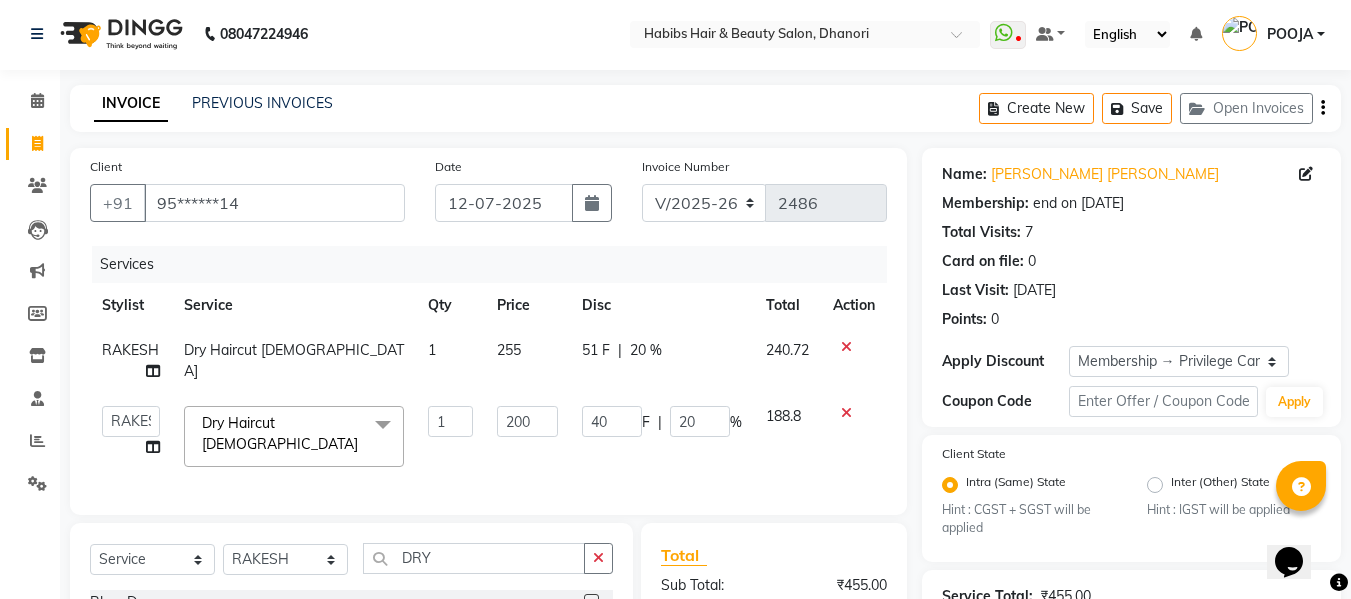 click on "200" 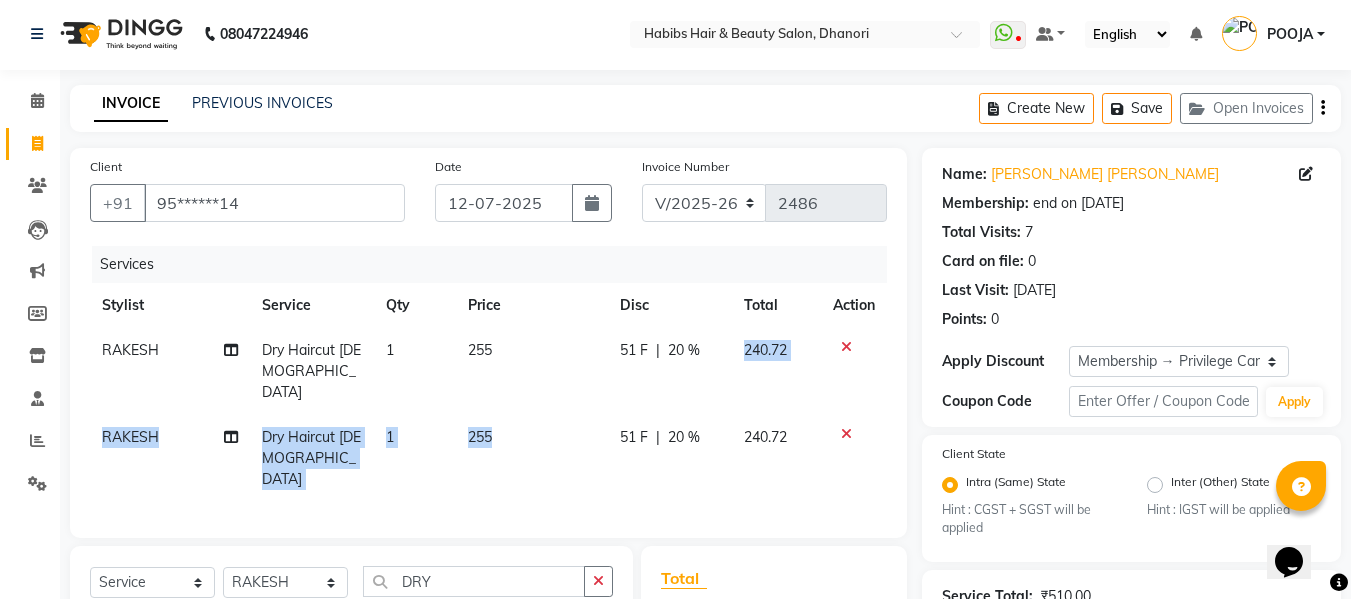 drag, startPoint x: 556, startPoint y: 459, endPoint x: 691, endPoint y: 356, distance: 169.80577 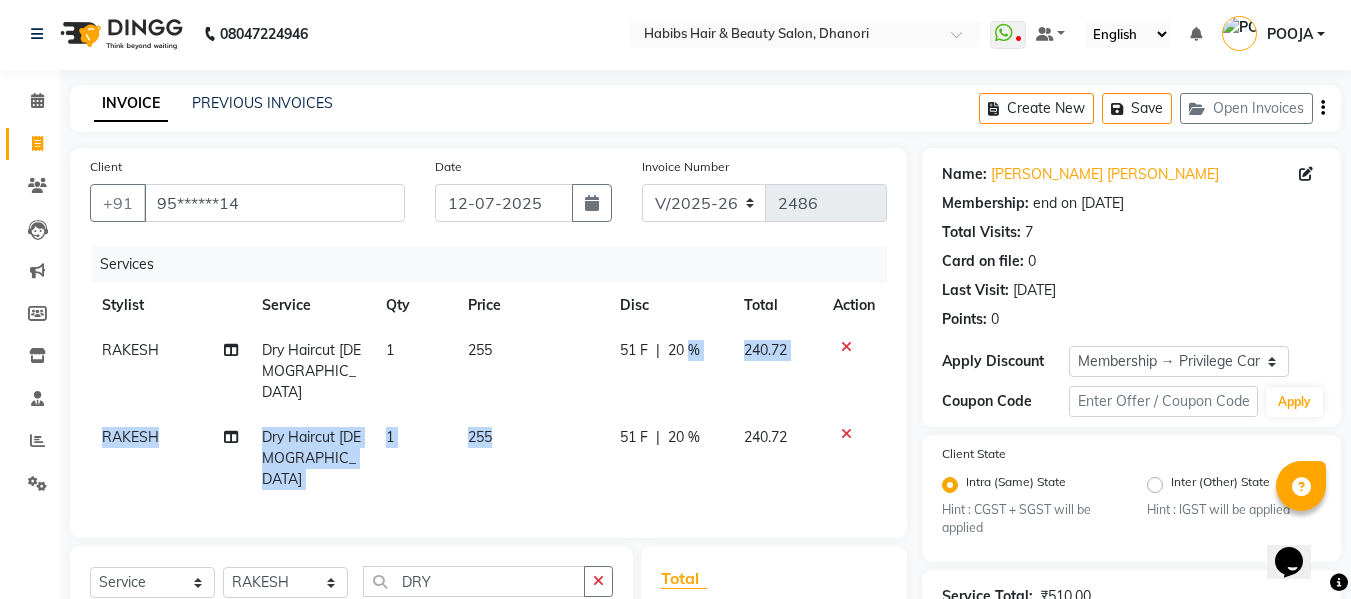 click on "20 %" 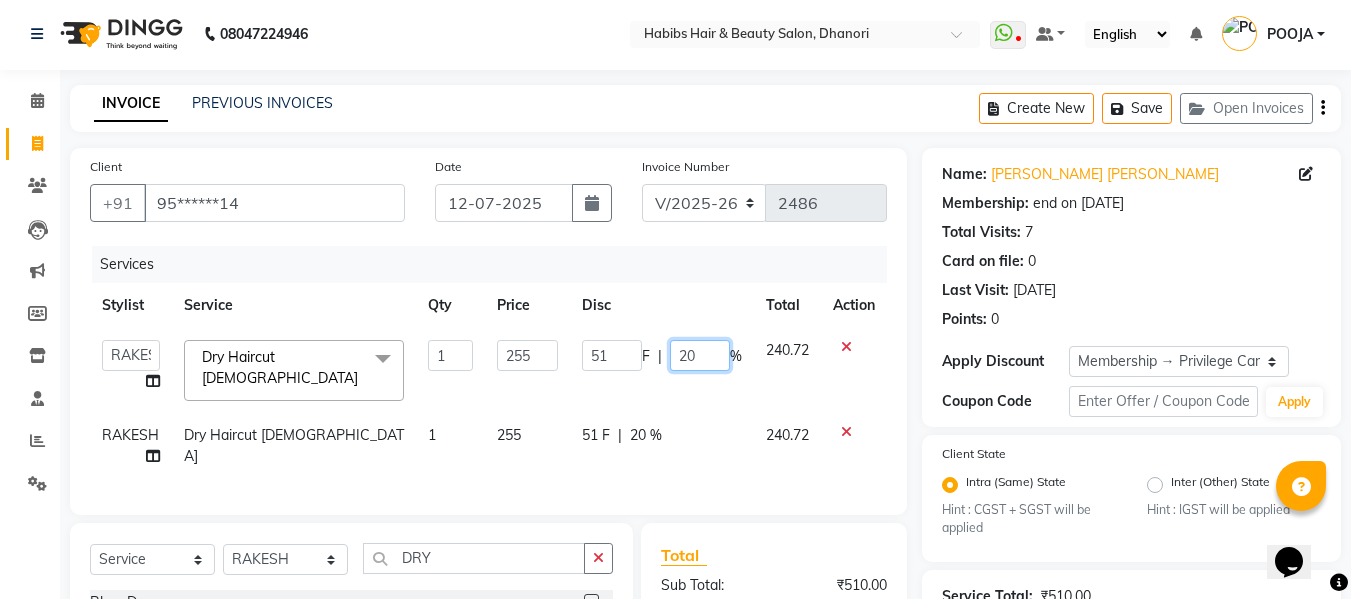 click on "20" 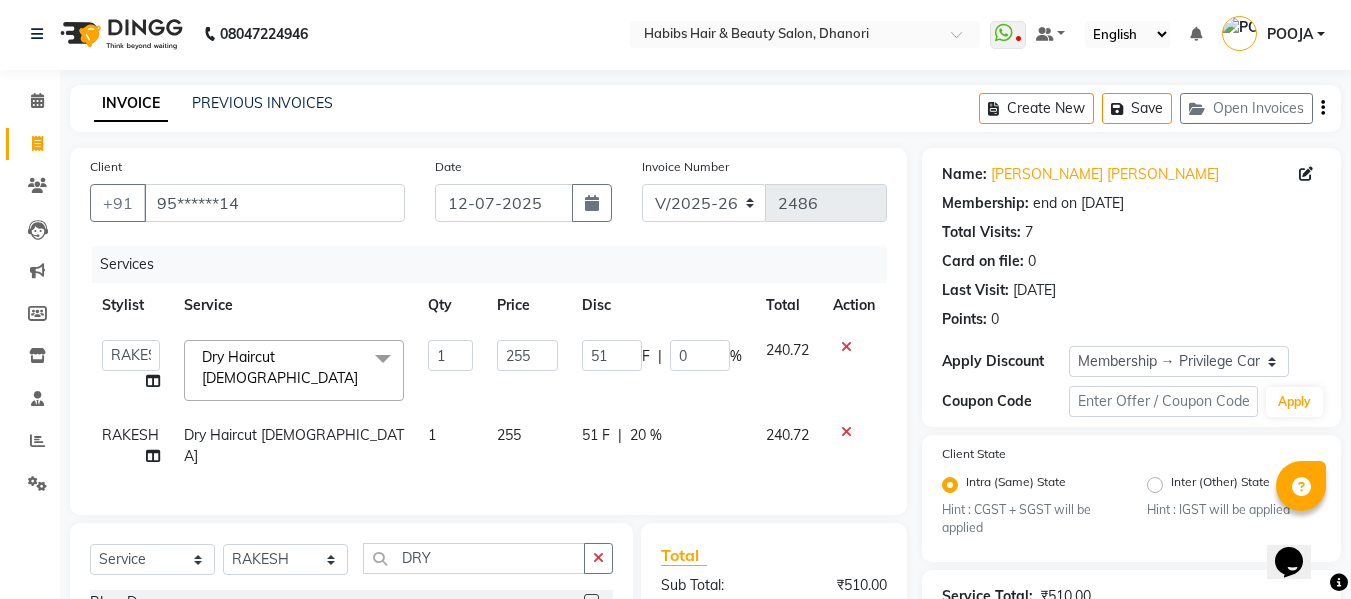 click on "51 F | 20 %" 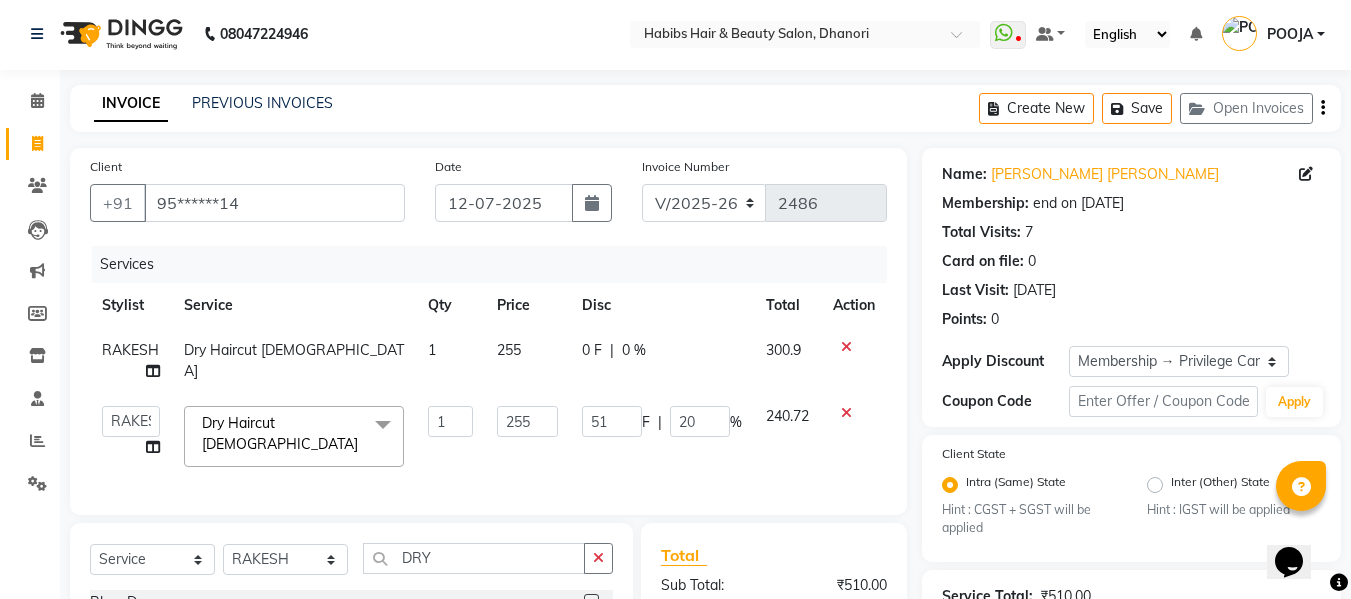 click on "51 F | 20 %" 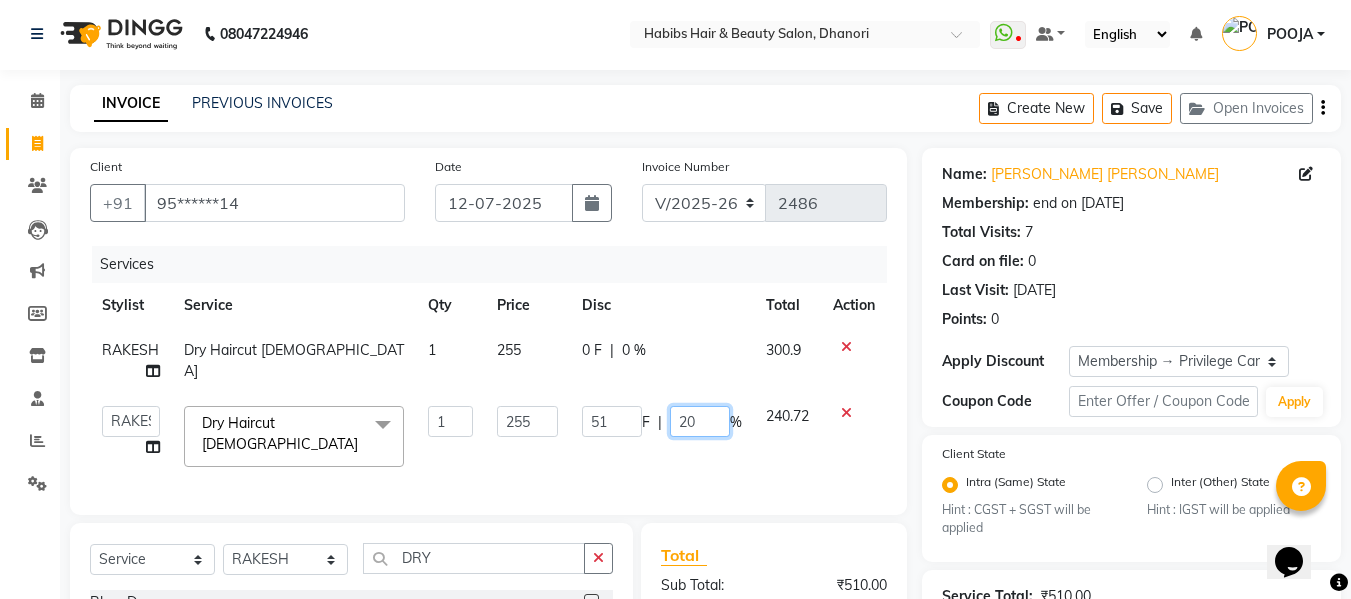click on "20" 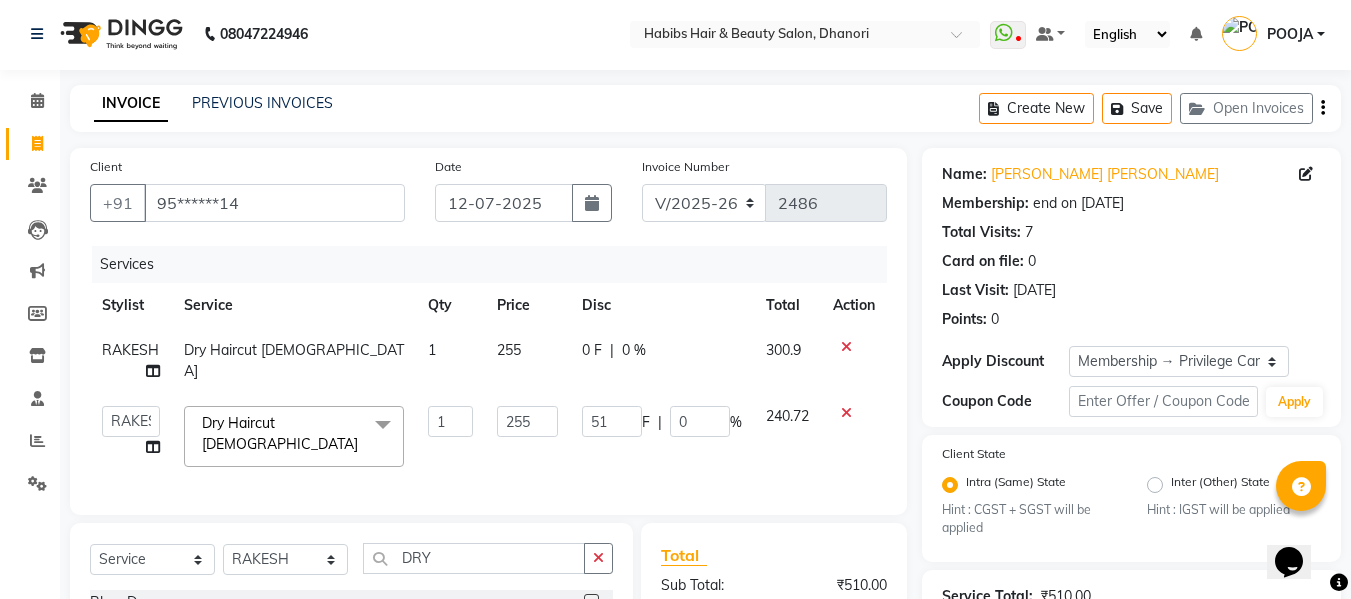 click on "Services Stylist Service Qty Price Disc Total Action RAKESH Dry Haircut [DEMOGRAPHIC_DATA] 1 255 0 F | 0 % 300.9  Admin    Alishan    [PERSON_NAME]   DARSHAN   DIVYA   [PERSON_NAME]   POOJA   POOJA J   RAKESH   [PERSON_NAME]   [PERSON_NAME]  Dry Haircut [DEMOGRAPHIC_DATA]  x B Wax Upperlips (Brazilian) [MEDICAL_DATA] Pixi Hair Cut D-Tan o3 Clean UP Basic Clean Up NANO Treatment HAIR CUT & B.Triming NAIL POLISH APPLICATION EYEBROW UPPERLIPS EYEBROWS CHIN UPPERLIPS FOOT MASSAGE HYDRA FACIAL O3+ ADVANCE PEDICURE Back Massage Basic Manicure Basic Pedicure Spa Manicure Spa Pedicure [PERSON_NAME] Colour [PERSON_NAME] Colour([MEDICAL_DATA] Free) [PERSON_NAME] Trimming Head Shave Blow Dry Boy Hair Cut Dry Haircut [DEMOGRAPHIC_DATA] Dry Haircut [DEMOGRAPHIC_DATA] Girl Hair Cut Hair-Set Shaving Wash Haircut [DEMOGRAPHIC_DATA] Wash Haircut [DEMOGRAPHIC_DATA] Hair Wash & Blow Dry F HAIR CUT WASH BLOW DRY M HAIR CUT WASH [PERSON_NAME] [PERSON_NAME] BLOWDRY F HAIRCUT & BLOW DRY Bridal Makeup Engagement Makeup Party Makeup(Sider Makeup) Reception Makeup Bwax Rica - Full Body(Without Bikini) Rica - Full Hands Rica - Full Legs Half Legs Cheryals 1 F" 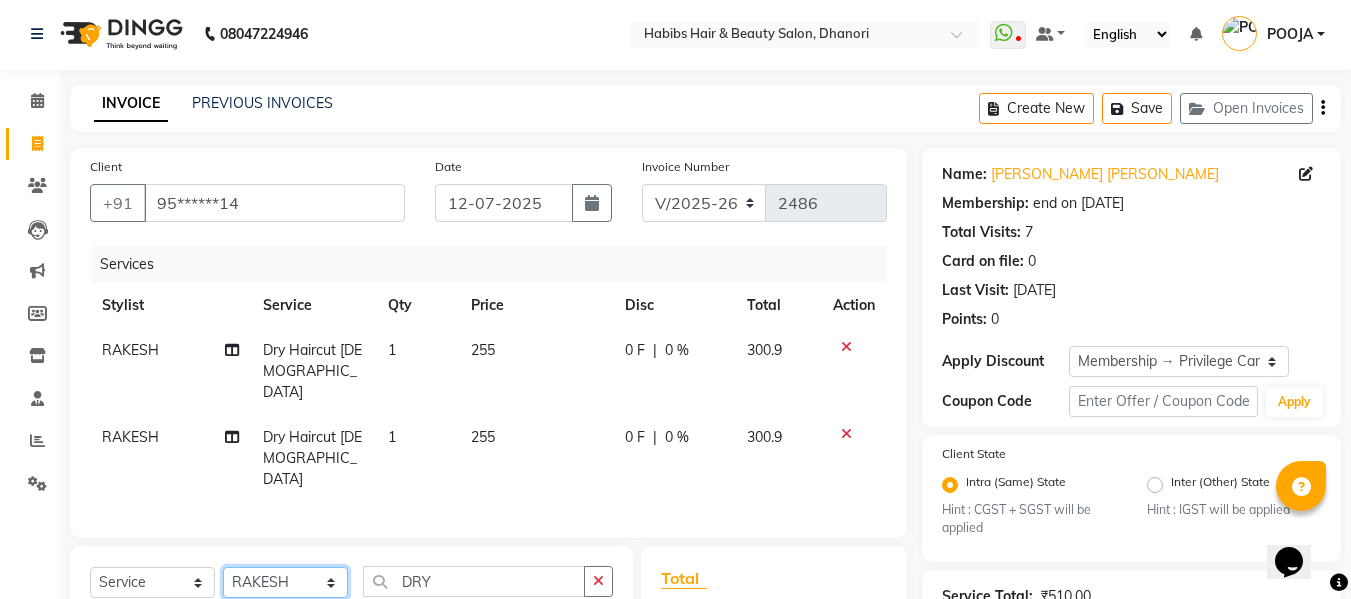 click on "Select Stylist Admin  [PERSON_NAME]  [PERSON_NAME] DARSHAN DIVYA [PERSON_NAME] POOJA POOJA J RAKESH [PERSON_NAME] [PERSON_NAME]" 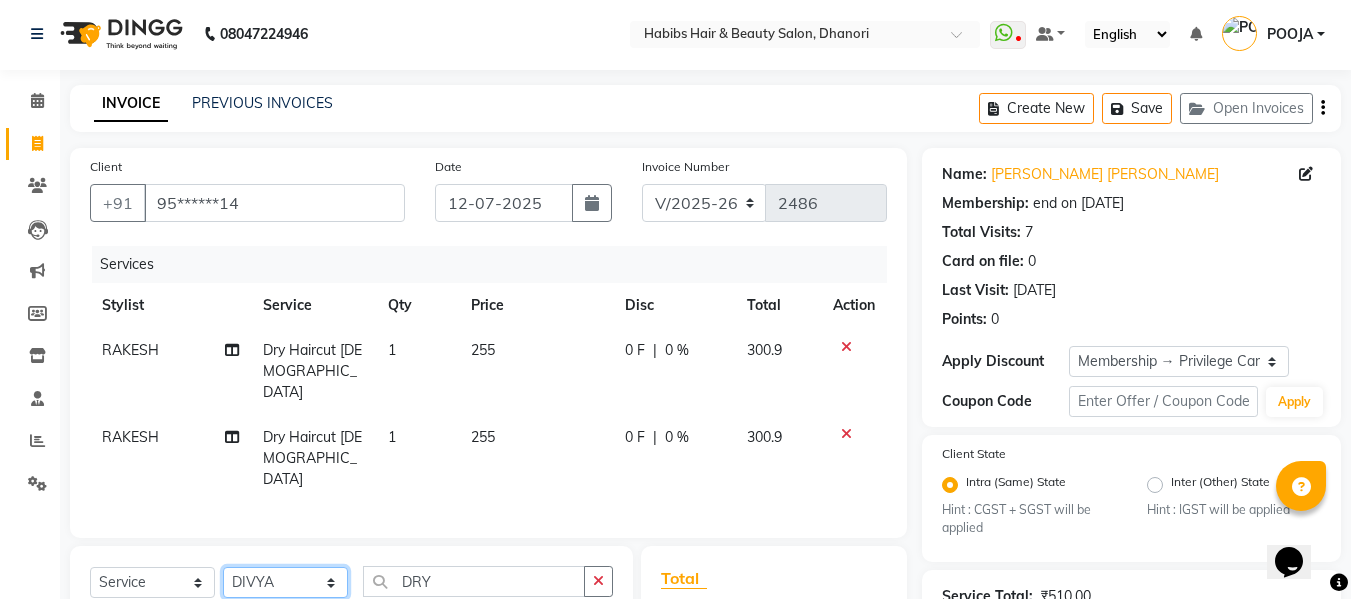 click on "Select Stylist Admin  [PERSON_NAME]  [PERSON_NAME] DARSHAN DIVYA [PERSON_NAME] POOJA POOJA J RAKESH [PERSON_NAME] [PERSON_NAME]" 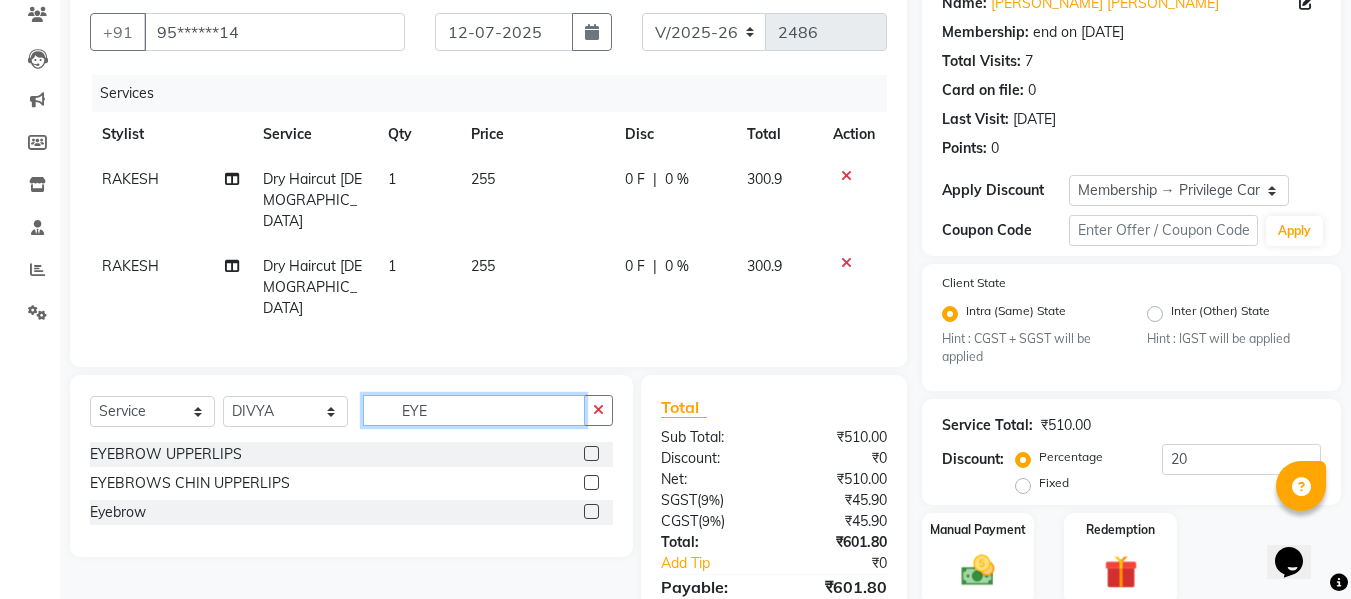 scroll, scrollTop: 250, scrollLeft: 0, axis: vertical 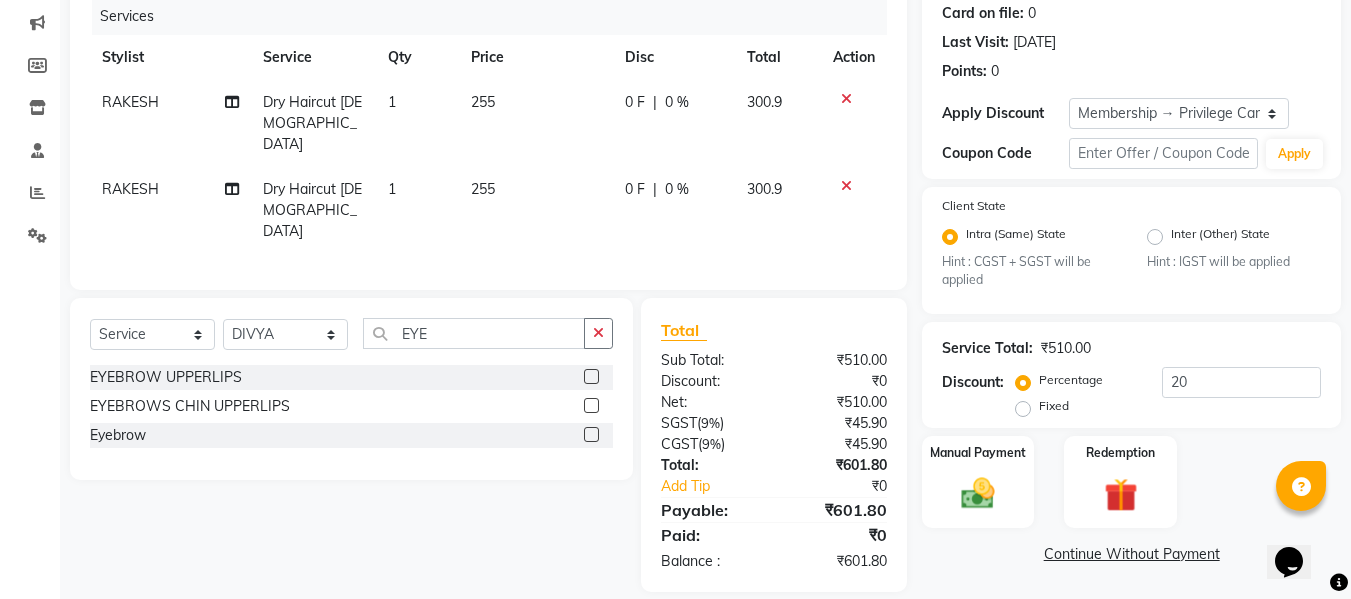 click 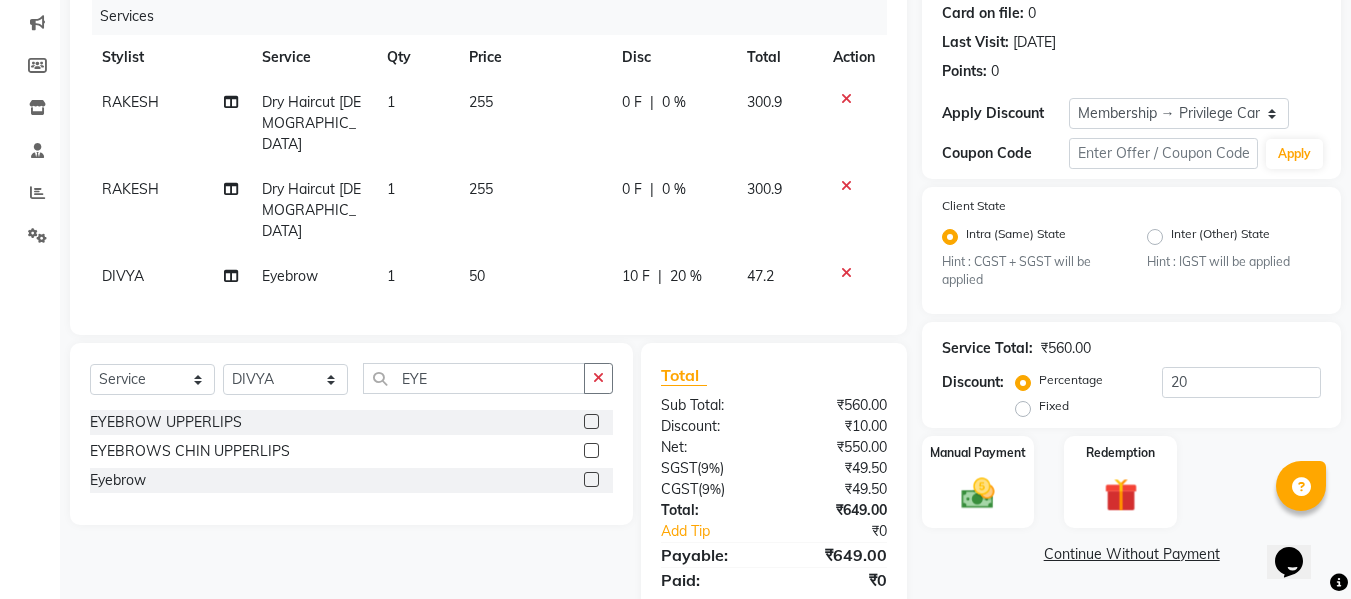 click on "20 %" 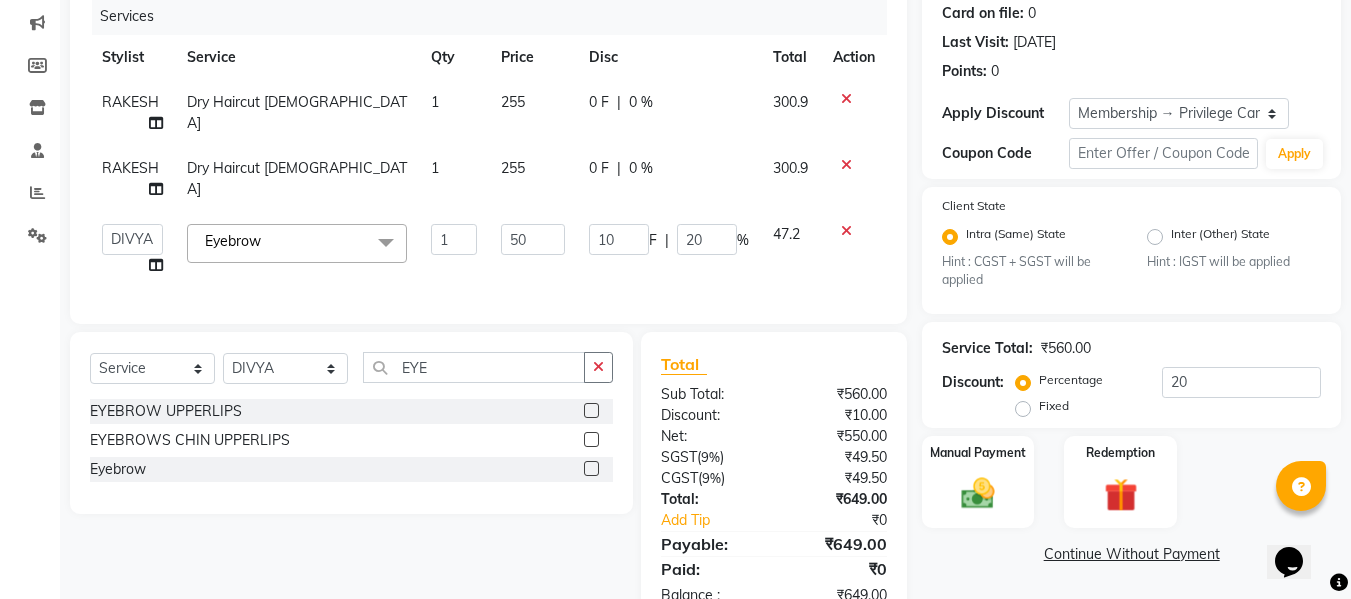 click on "20" 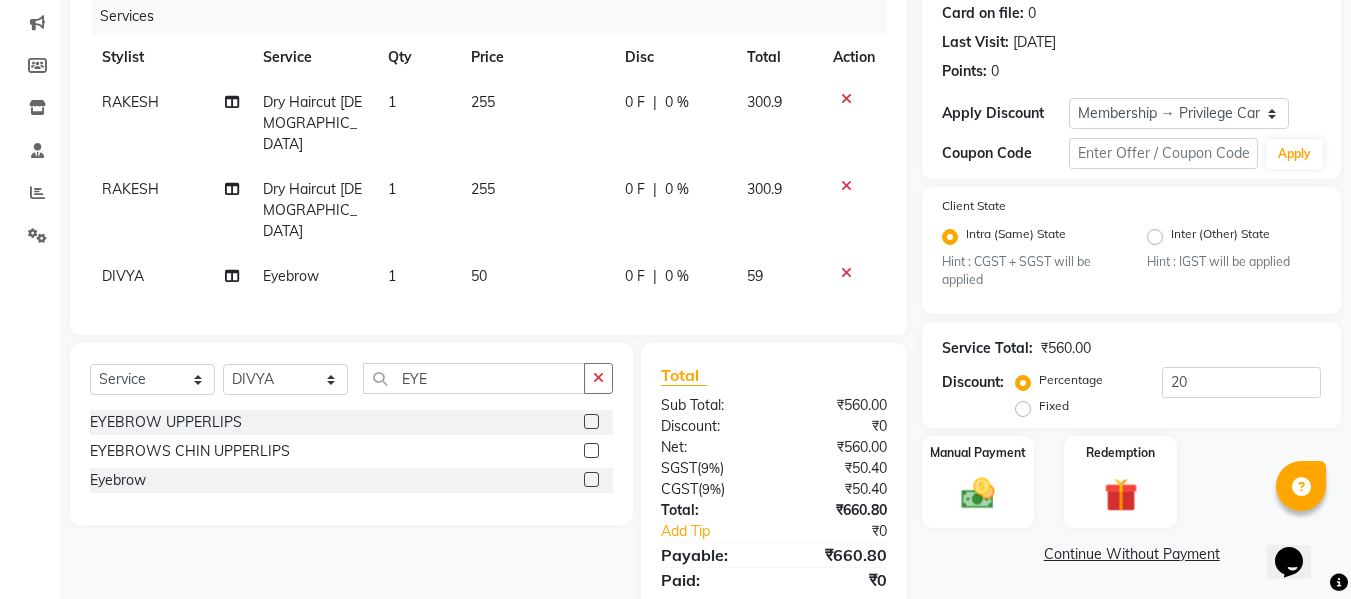 click on "Services Stylist Service Qty Price Disc Total Action RAKESH Dry Haircut [DEMOGRAPHIC_DATA] 1 255 0 F | 0 % 300.9 RAKESH Dry Haircut [DEMOGRAPHIC_DATA] 1 255 0 F | 0 % 300.9 DIVYA Eyebrow 1 50 0 F | 0 % 59" 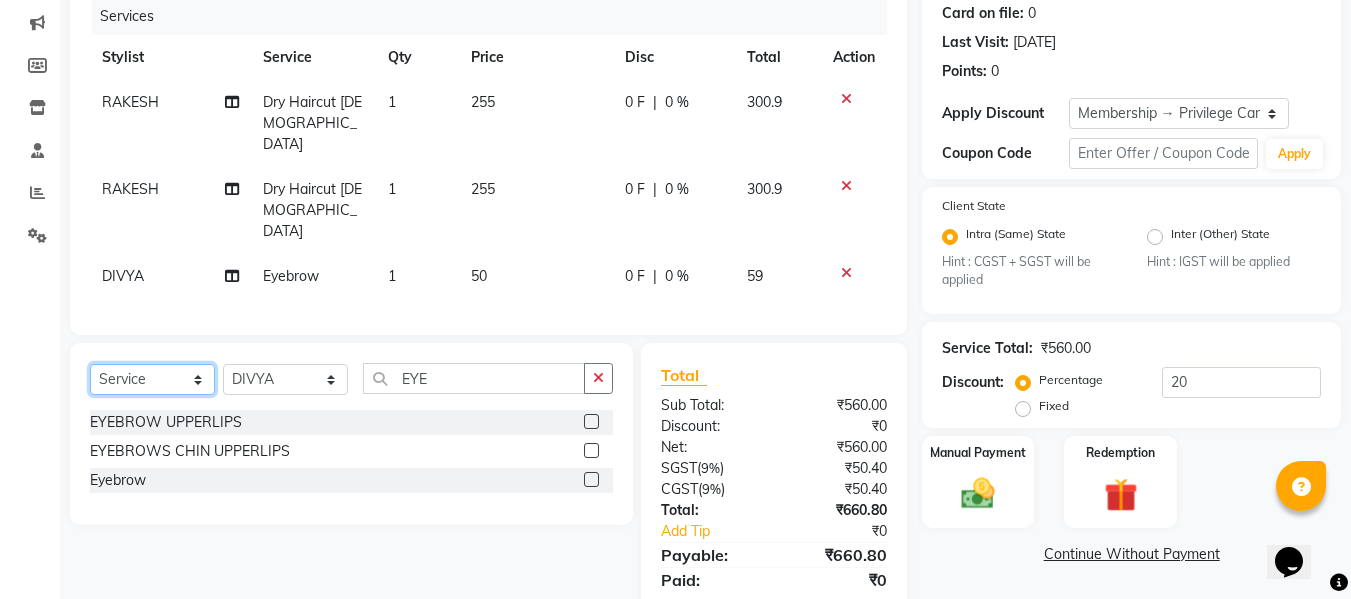 click on "Select  Service  Product  Membership  Package Voucher Prepaid Gift Card" 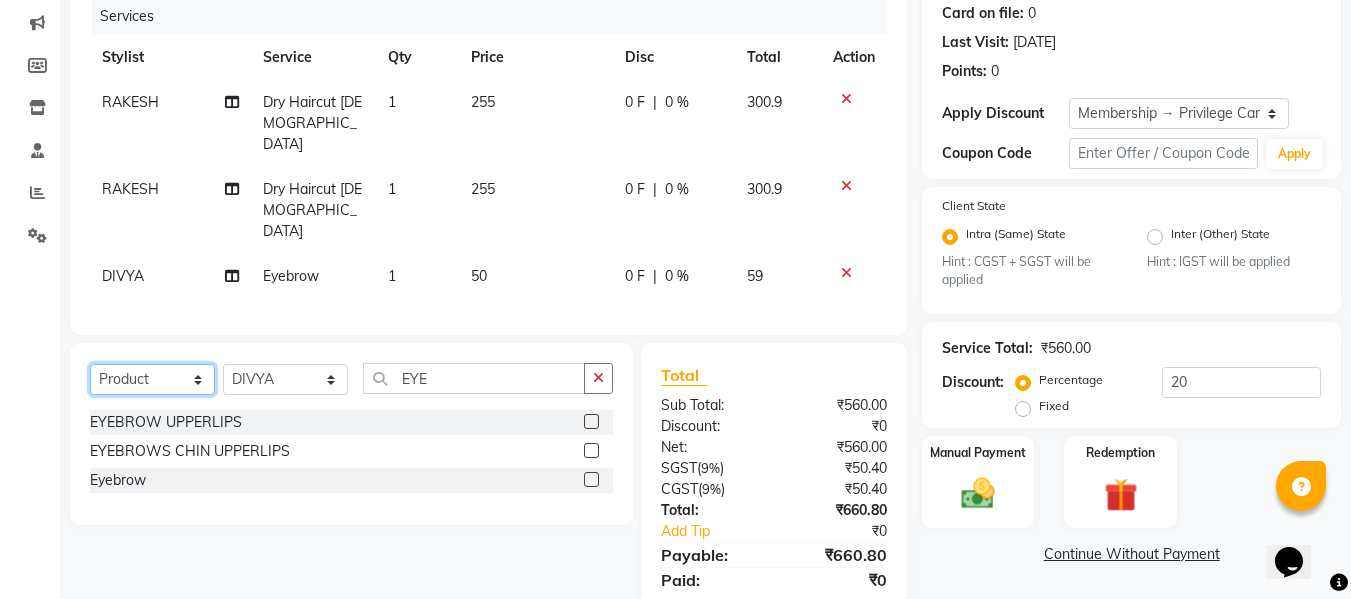 click on "Select  Service  Product  Membership  Package Voucher Prepaid Gift Card" 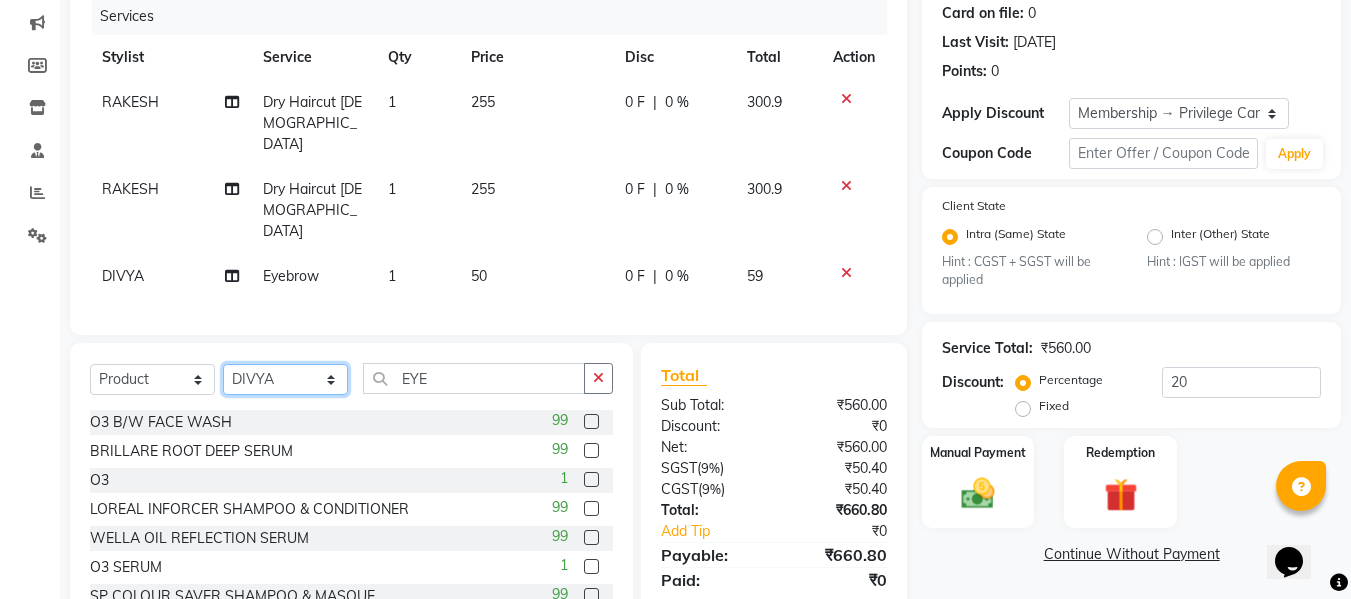 click on "Select Stylist Admin  [PERSON_NAME]  [PERSON_NAME] DARSHAN DIVYA [PERSON_NAME] POOJA POOJA J RAKESH [PERSON_NAME] [PERSON_NAME]" 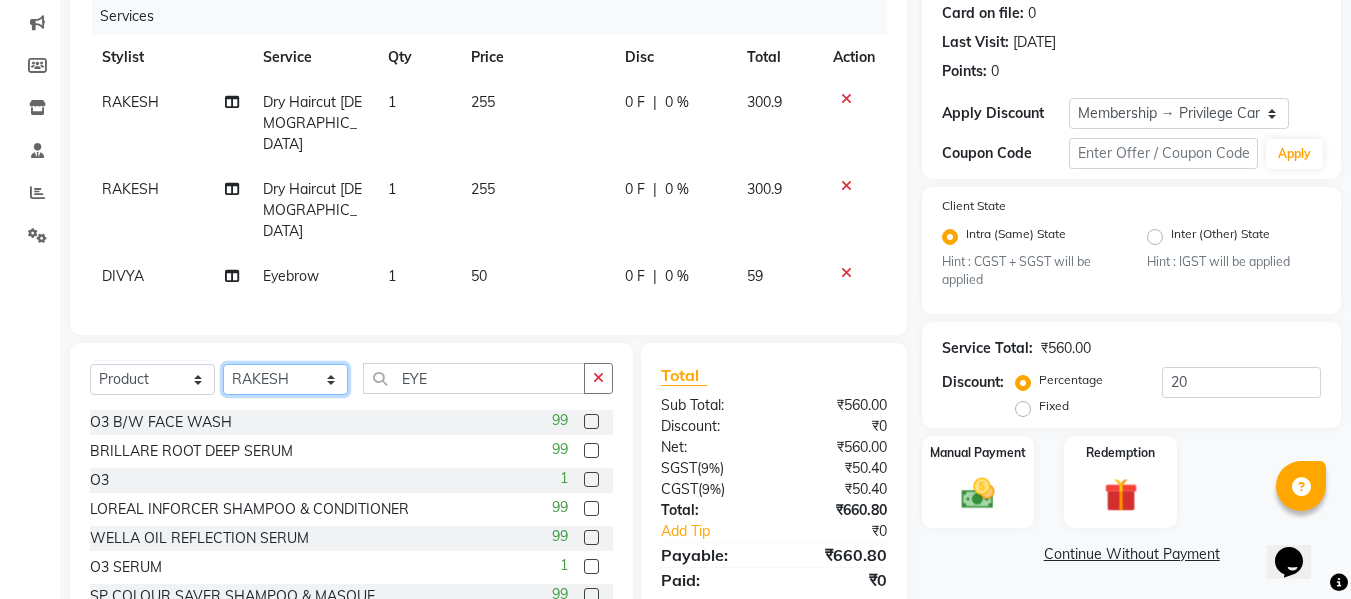 click on "Select Stylist Admin  [PERSON_NAME]  [PERSON_NAME] DARSHAN DIVYA [PERSON_NAME] POOJA POOJA J RAKESH [PERSON_NAME] [PERSON_NAME]" 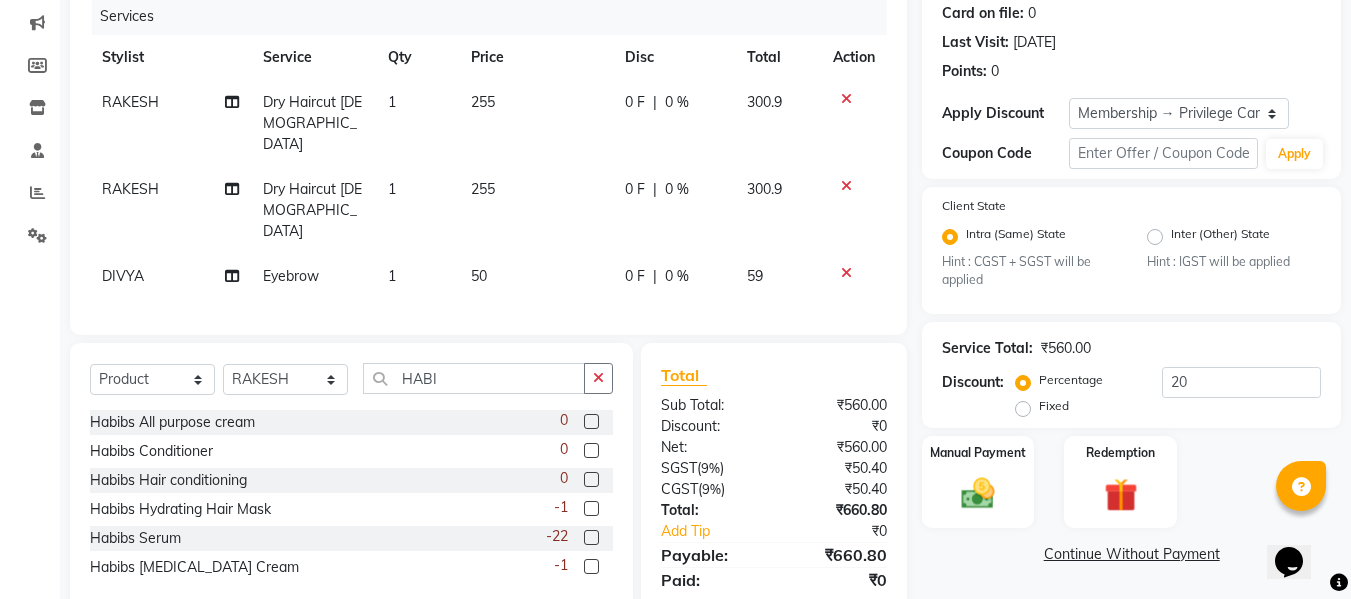 click 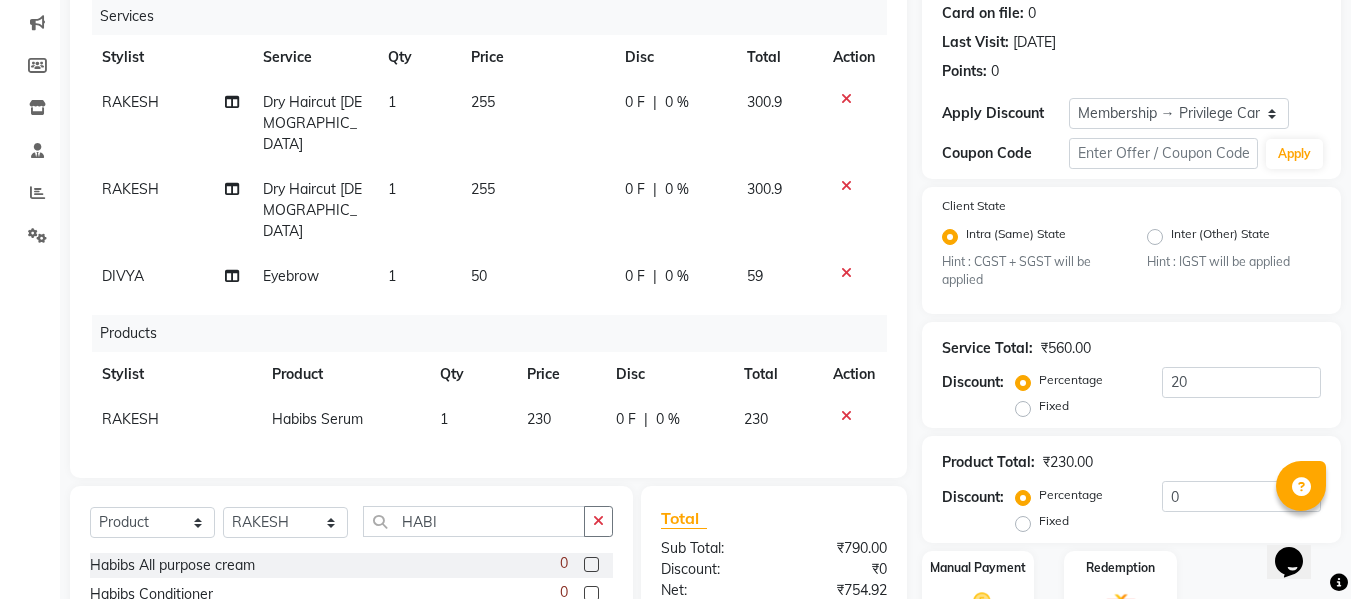 click on "230" 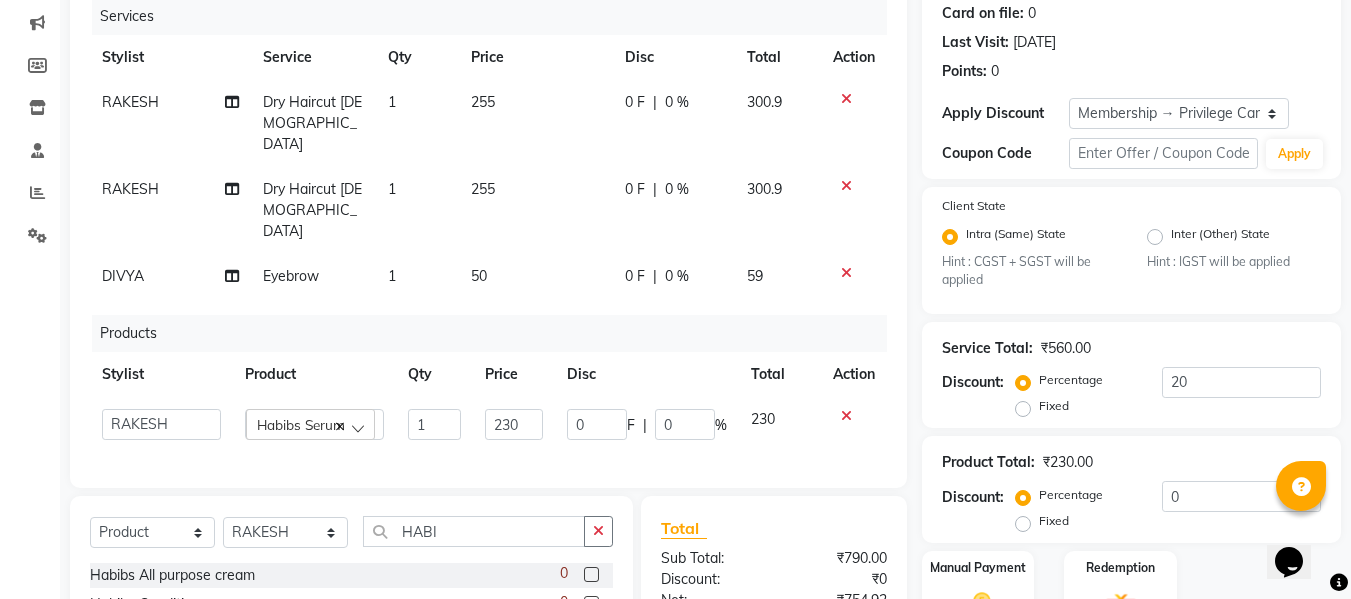 click on "0 F | 0 %" 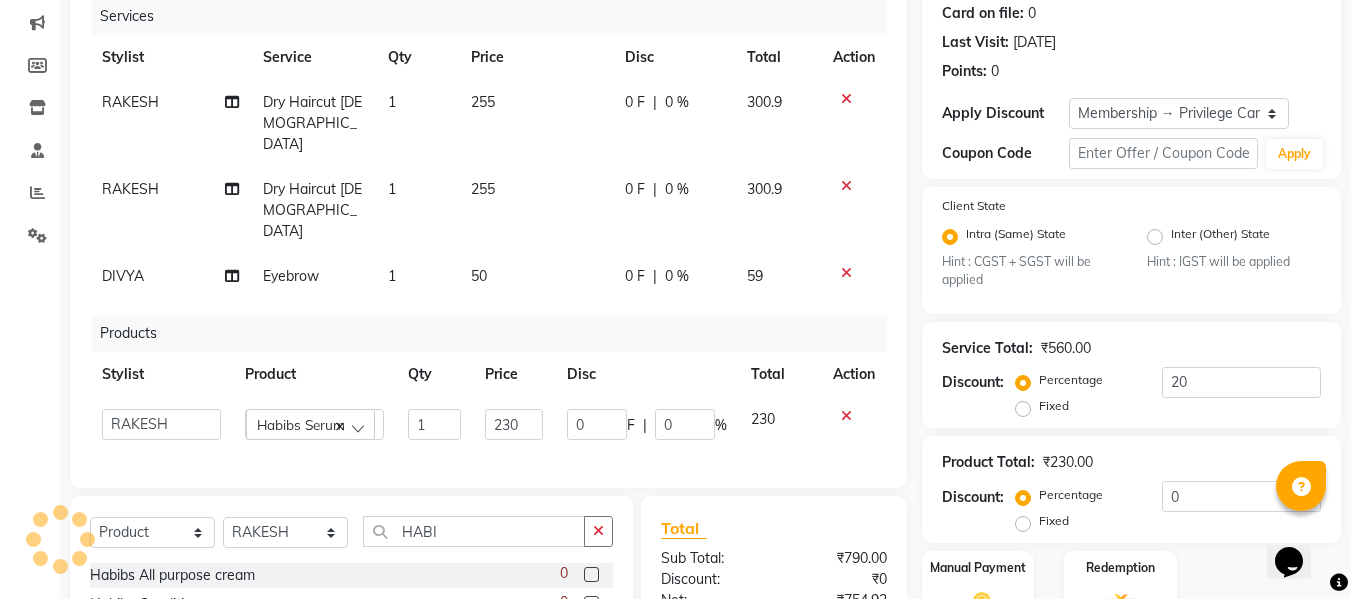 click on "0 F | 0 %" 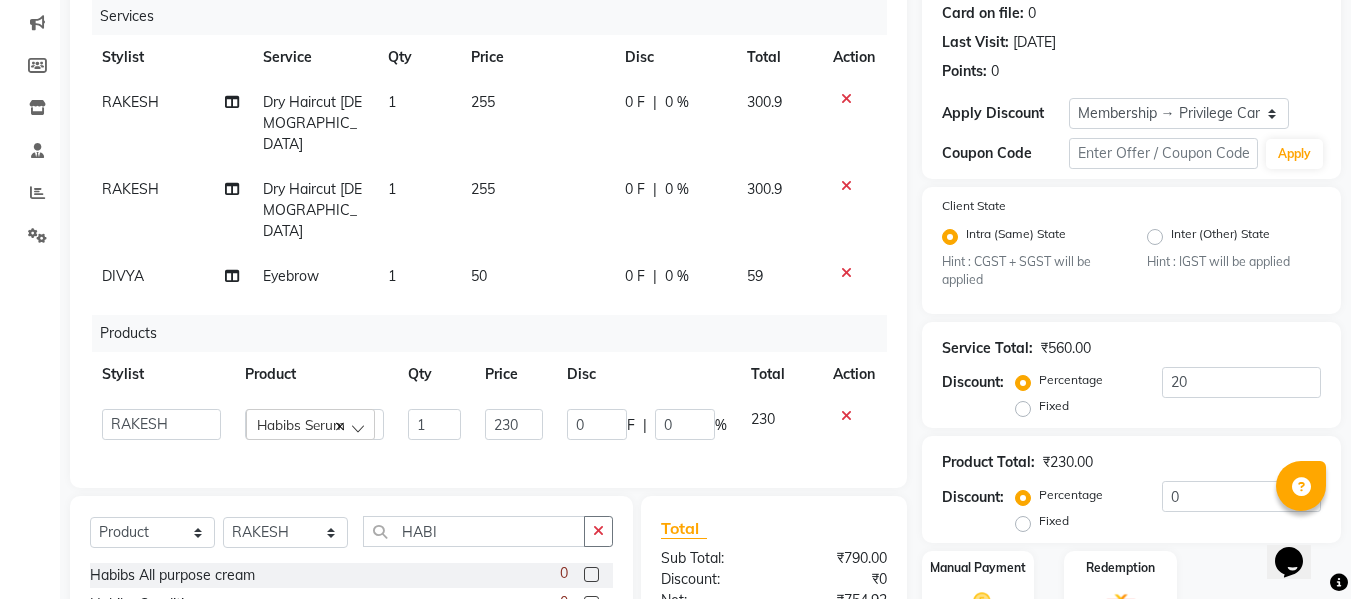 drag, startPoint x: 560, startPoint y: 385, endPoint x: 499, endPoint y: 382, distance: 61.073727 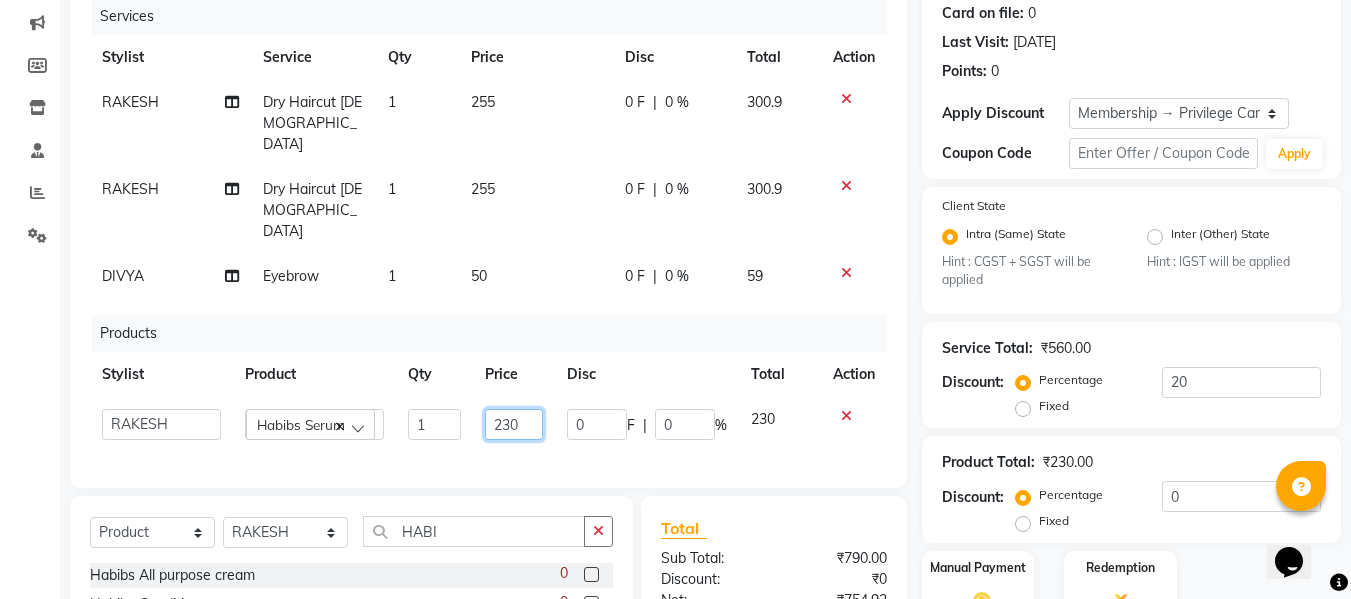 click on "230" 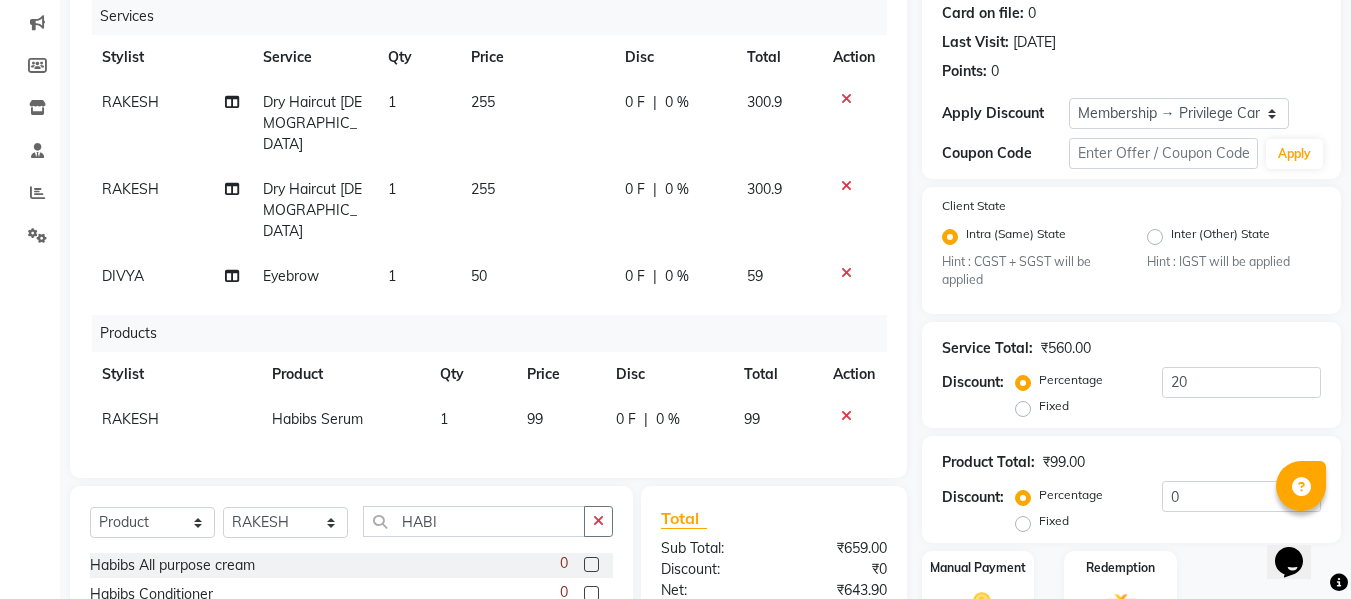 click on "Services Stylist Service Qty Price Disc Total Action RAKESH Dry Haircut [DEMOGRAPHIC_DATA] 1 255 0 F | 0 % 300.9 RAKESH Dry Haircut [DEMOGRAPHIC_DATA] 1 255 0 F | 0 % 300.9 DIVYA Eyebrow 1 50 0 F | 0 % 59 Products Stylist Product Qty Price Disc Total Action RAKESH Habibs Serum 1 99 0 F | 0 % 99" 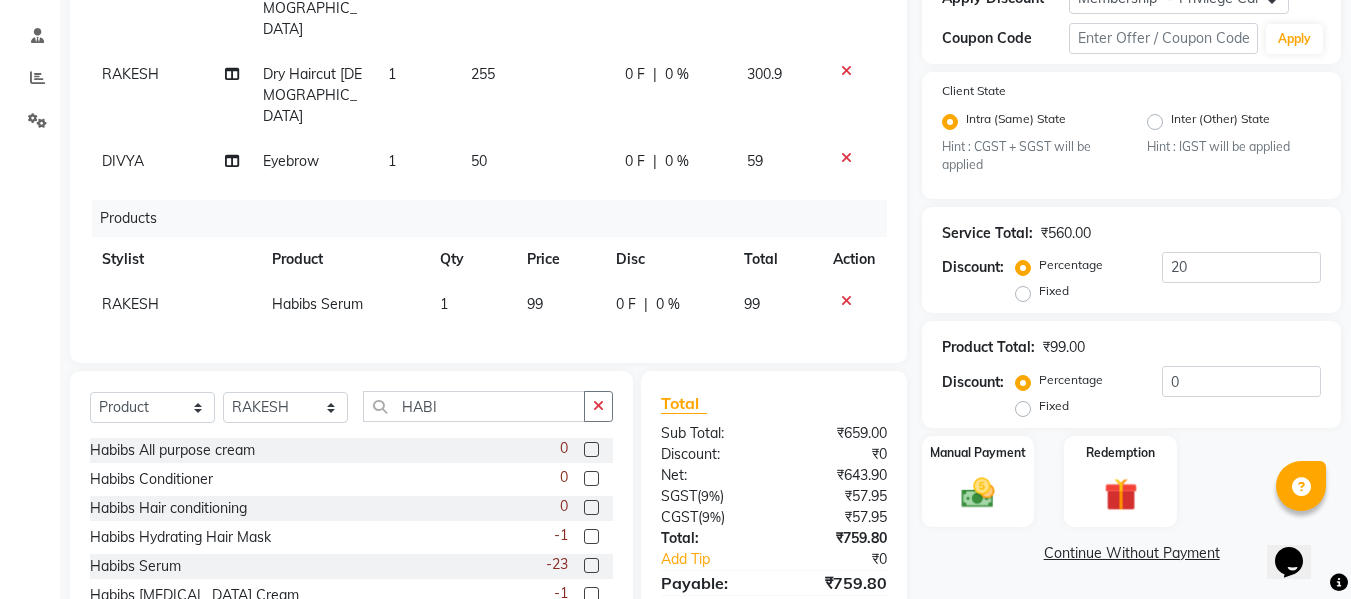 scroll, scrollTop: 434, scrollLeft: 0, axis: vertical 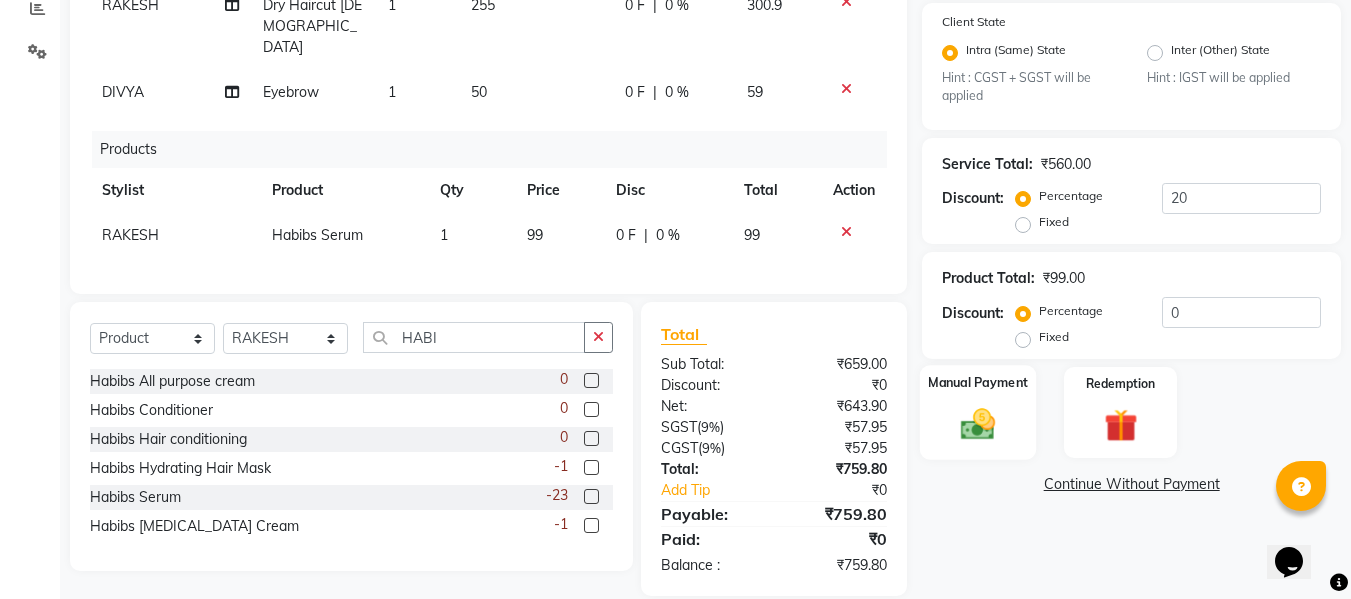 click 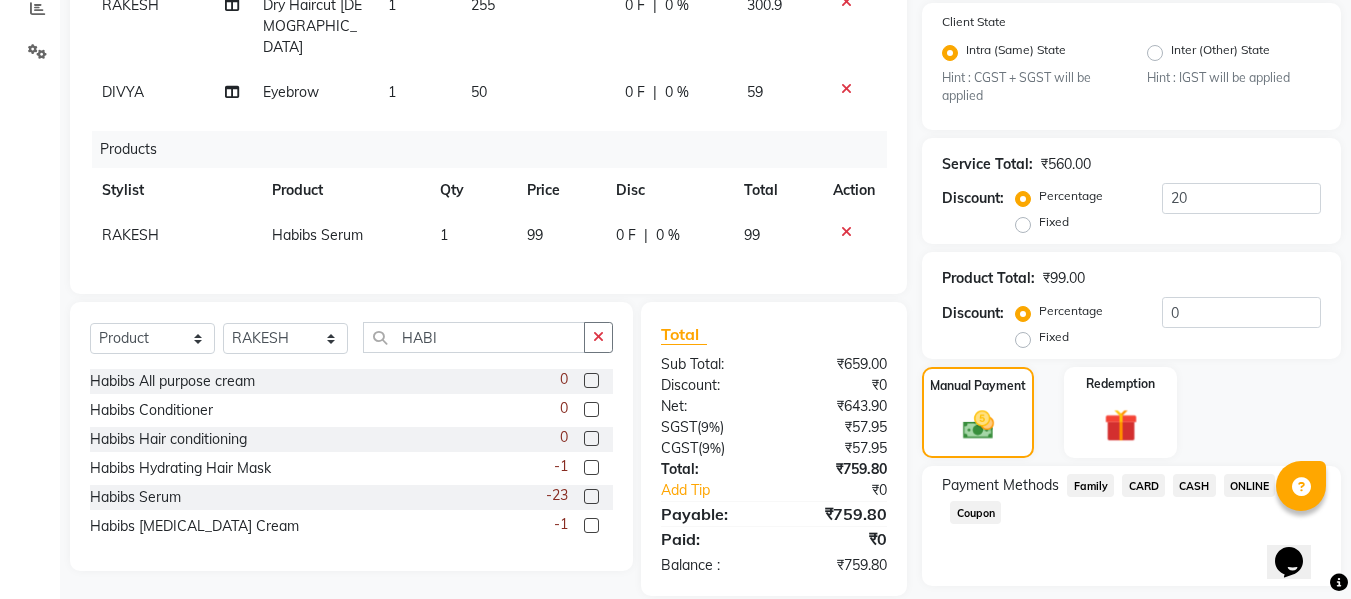 click on "ONLINE" 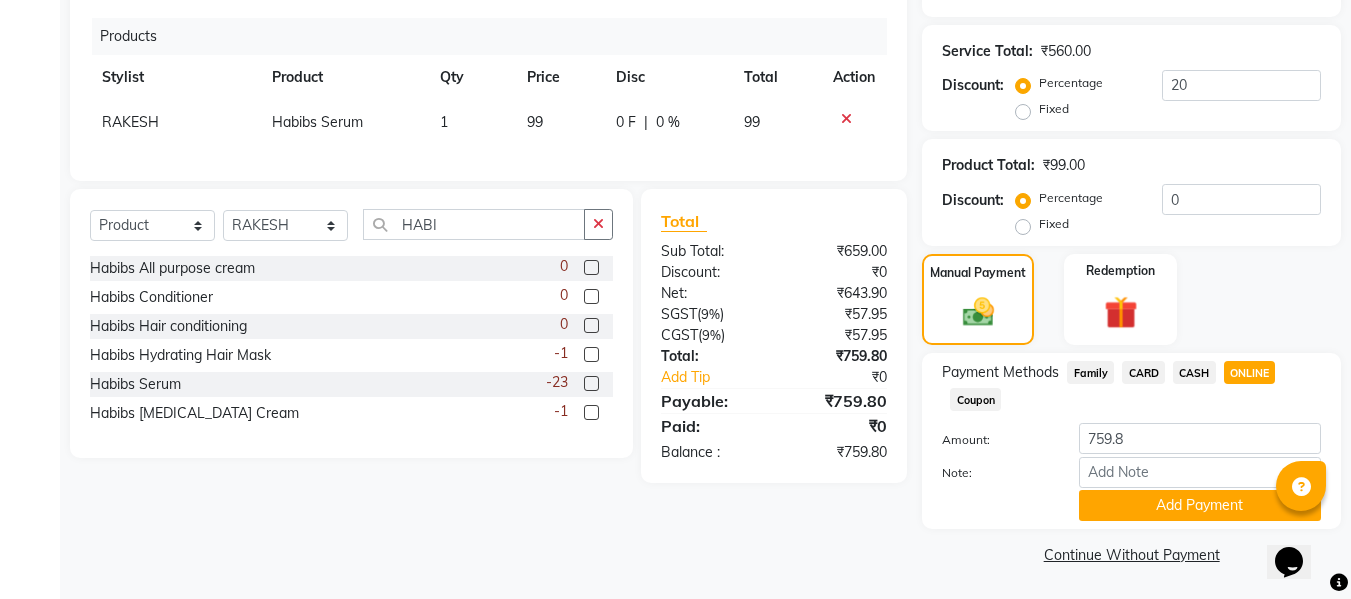 scroll, scrollTop: 548, scrollLeft: 0, axis: vertical 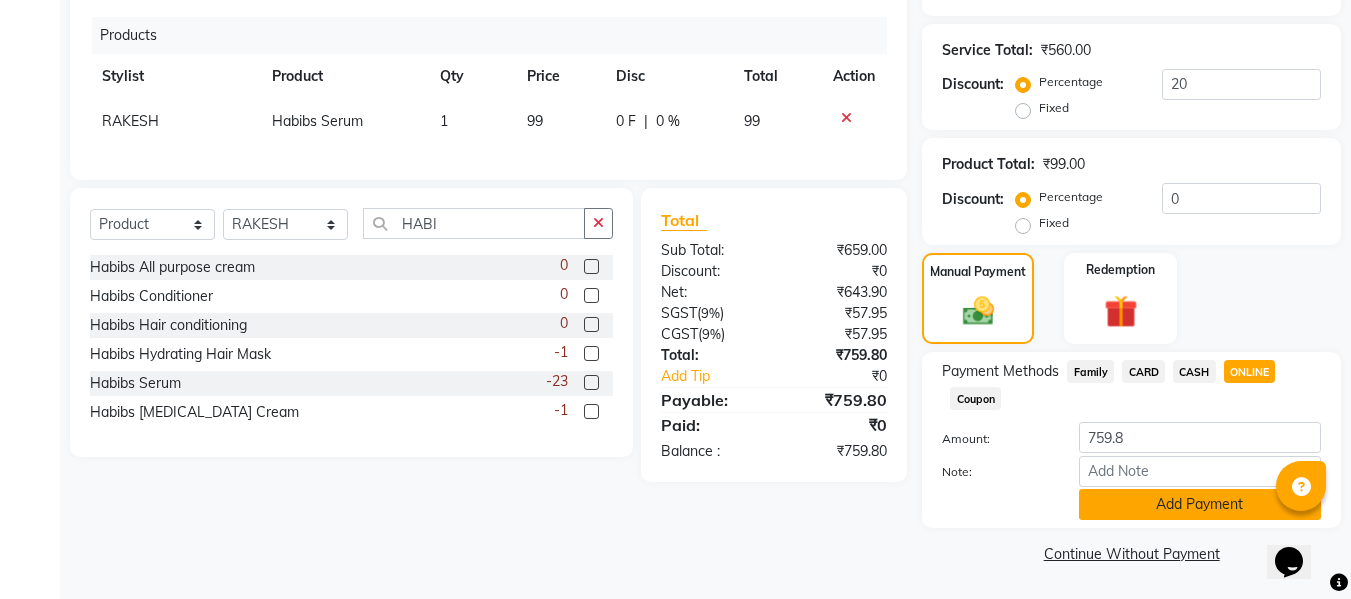 click on "Add Payment" 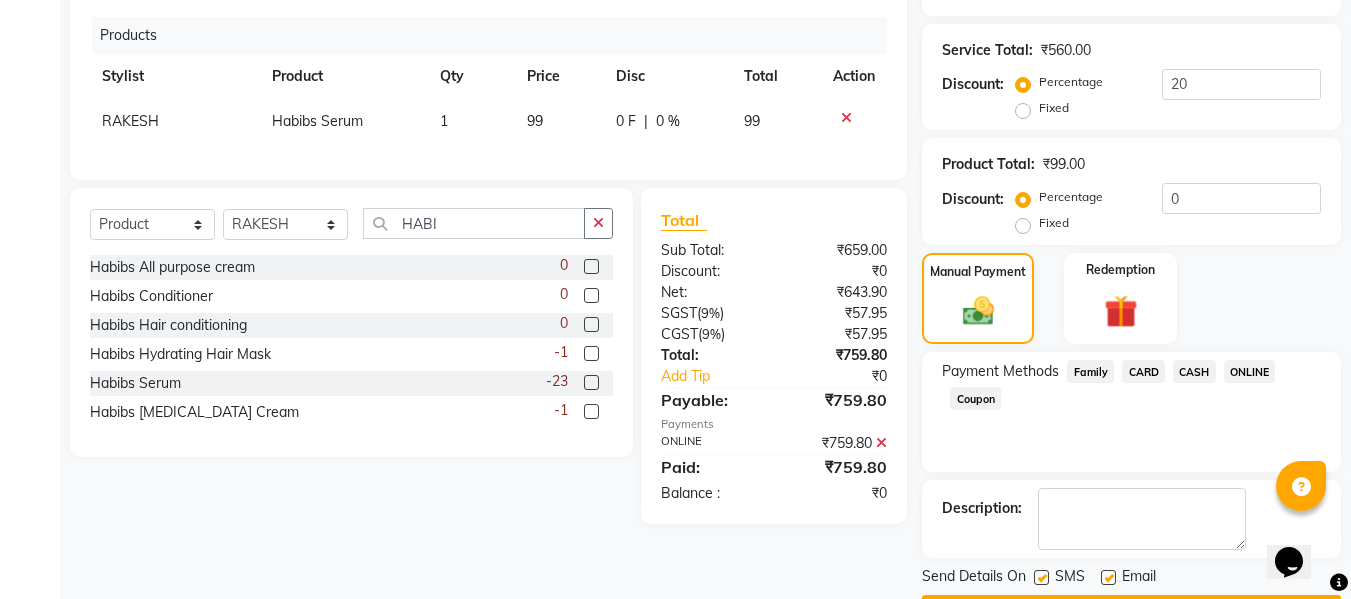 scroll, scrollTop: 605, scrollLeft: 0, axis: vertical 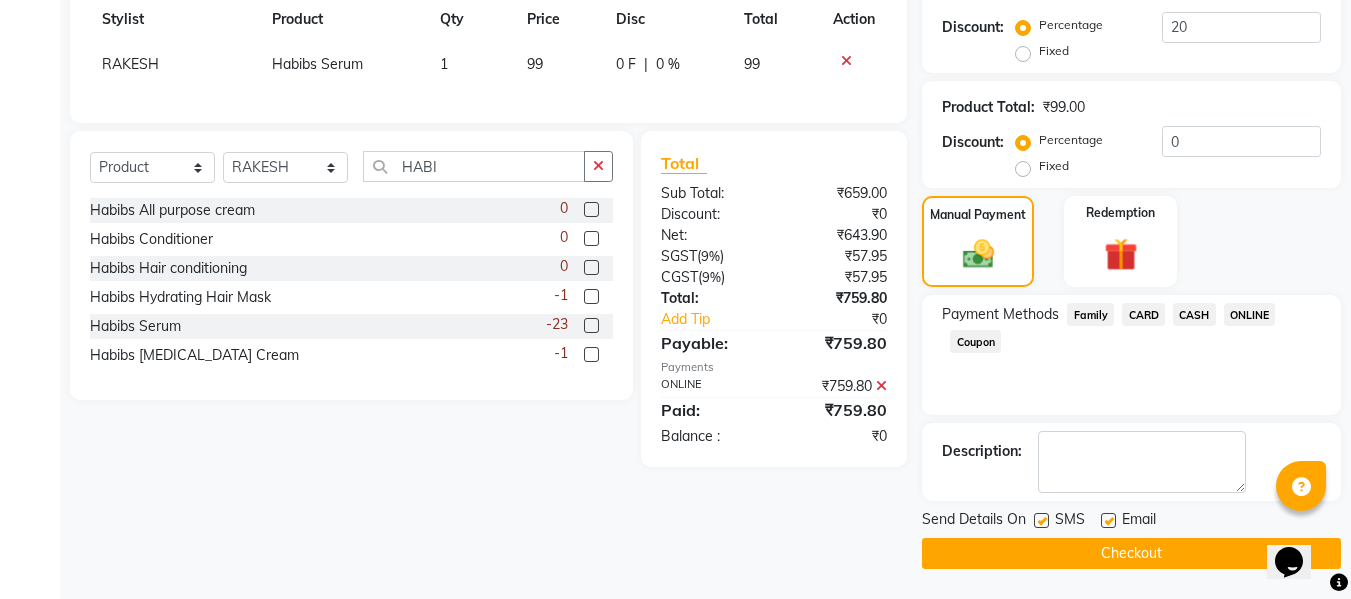 click on "Checkout" 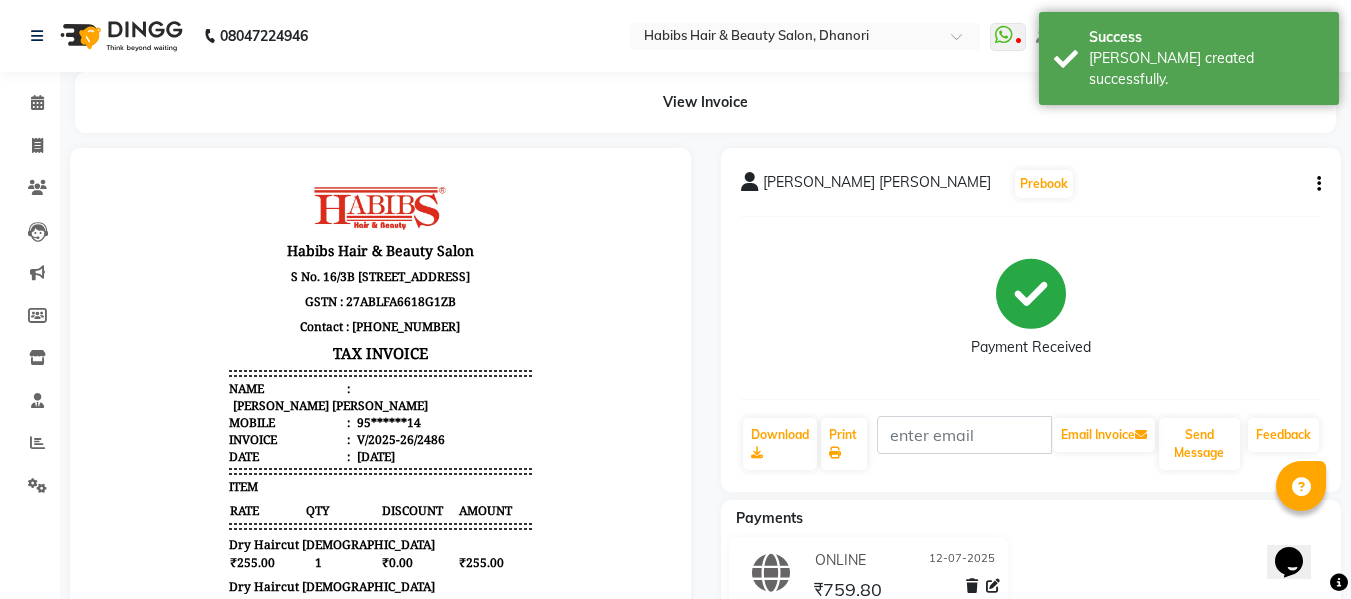 scroll, scrollTop: 0, scrollLeft: 0, axis: both 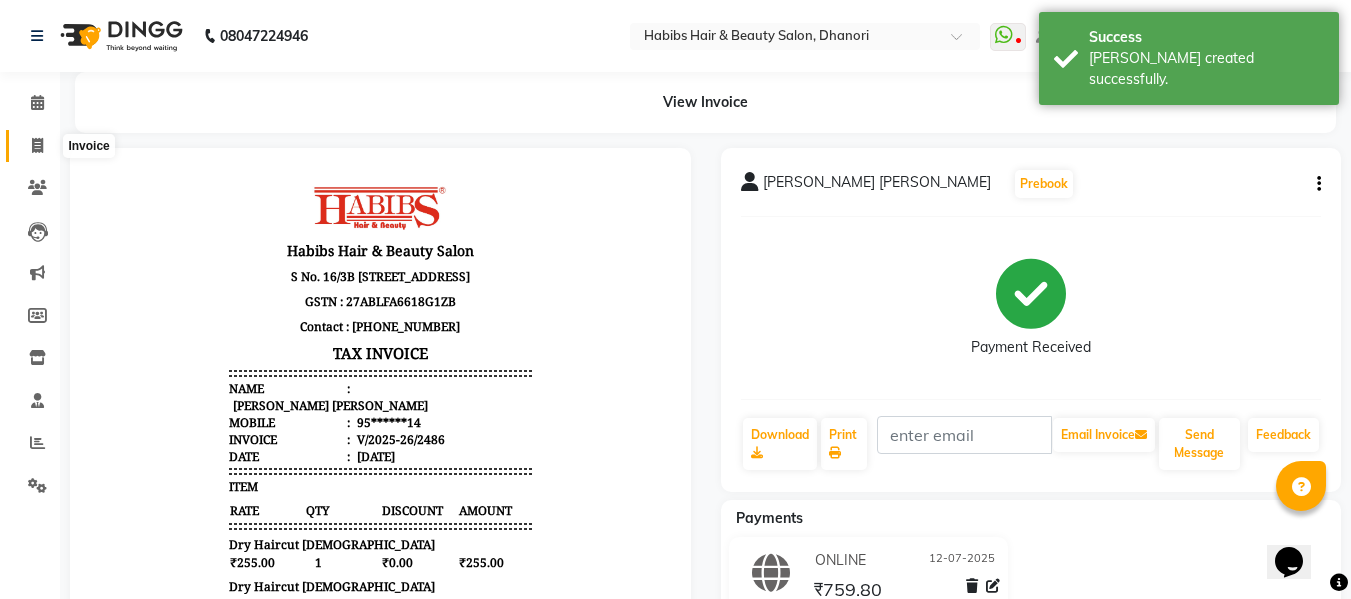 click 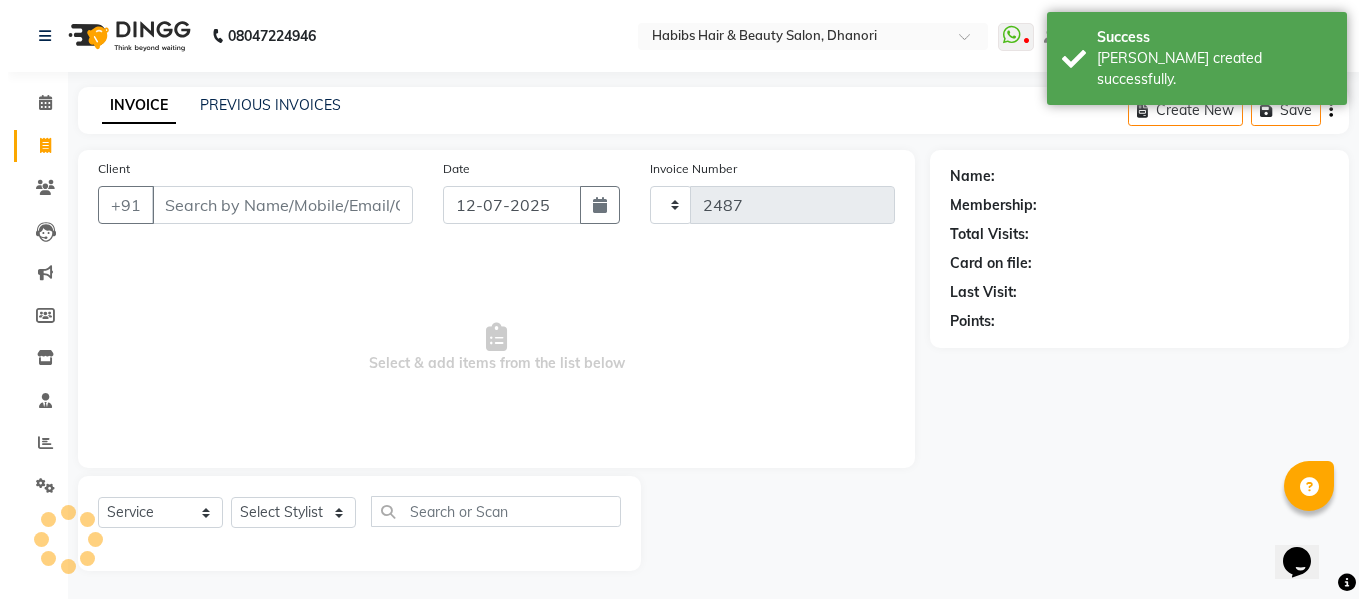scroll, scrollTop: 2, scrollLeft: 0, axis: vertical 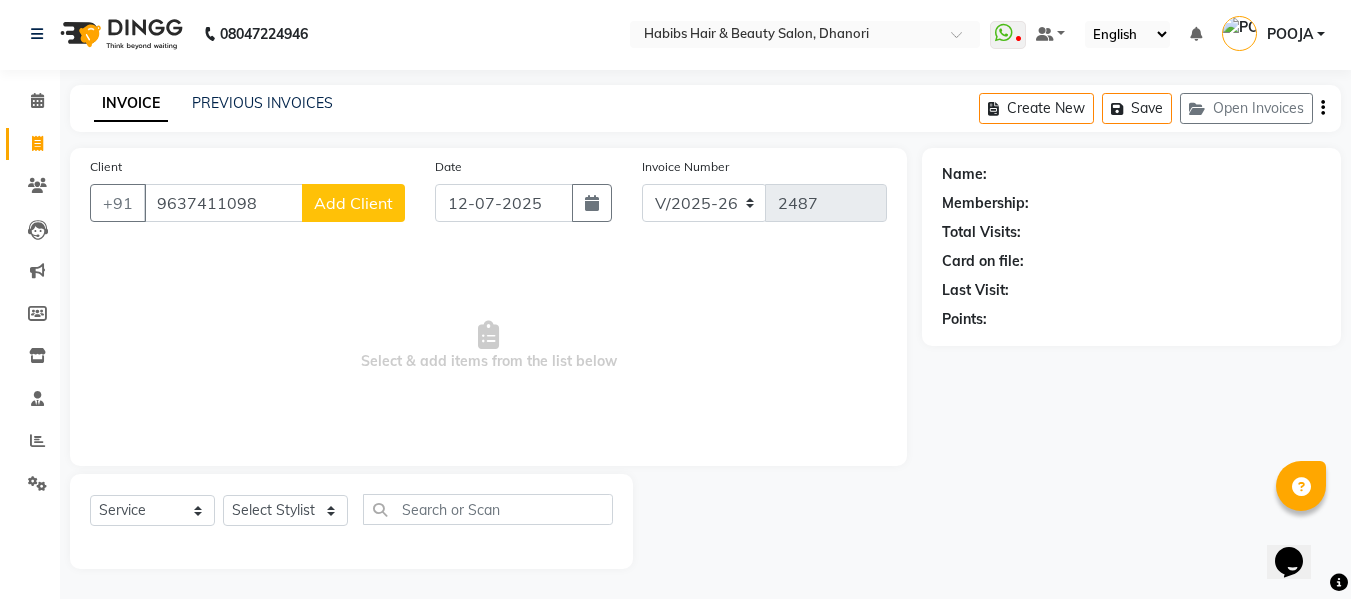 click on "Add Client" 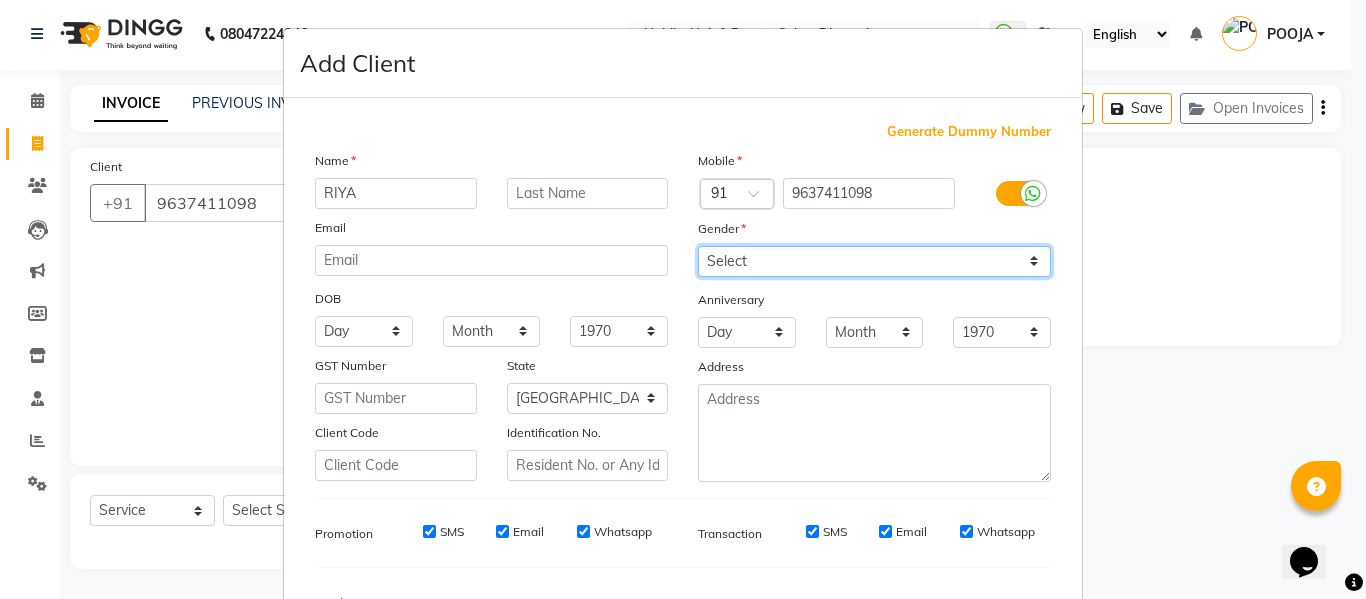 click on "Select [DEMOGRAPHIC_DATA] [DEMOGRAPHIC_DATA] Other Prefer Not To Say" at bounding box center [874, 261] 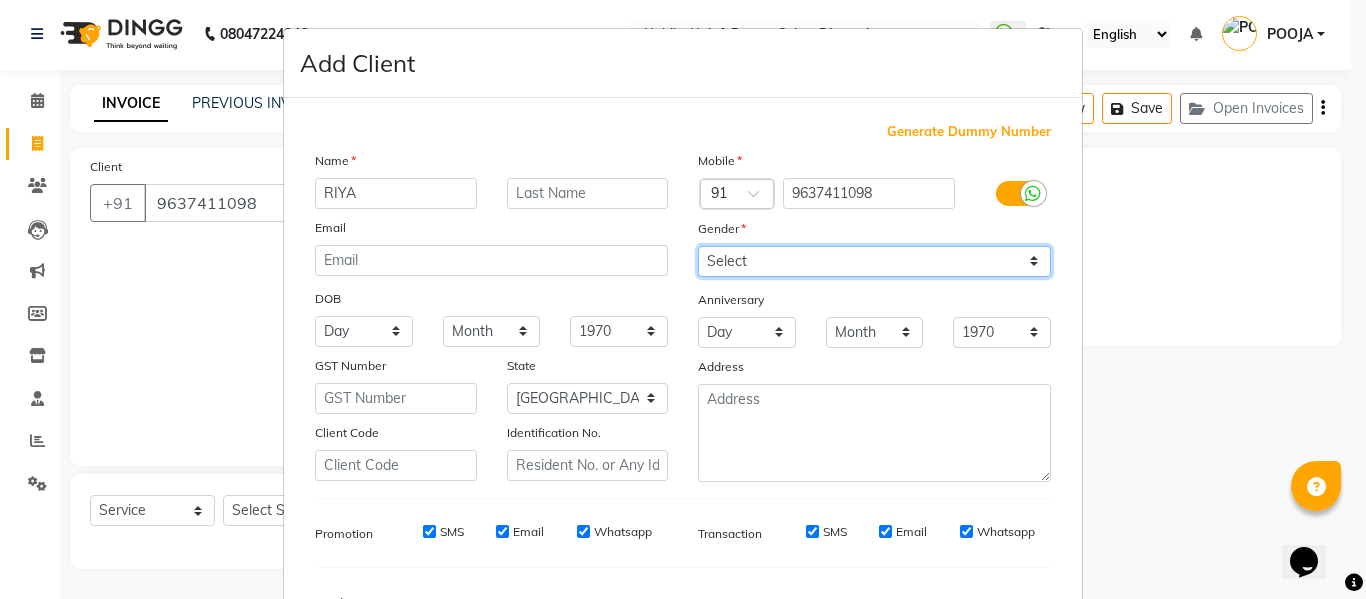 click on "Select [DEMOGRAPHIC_DATA] [DEMOGRAPHIC_DATA] Other Prefer Not To Say" at bounding box center (874, 261) 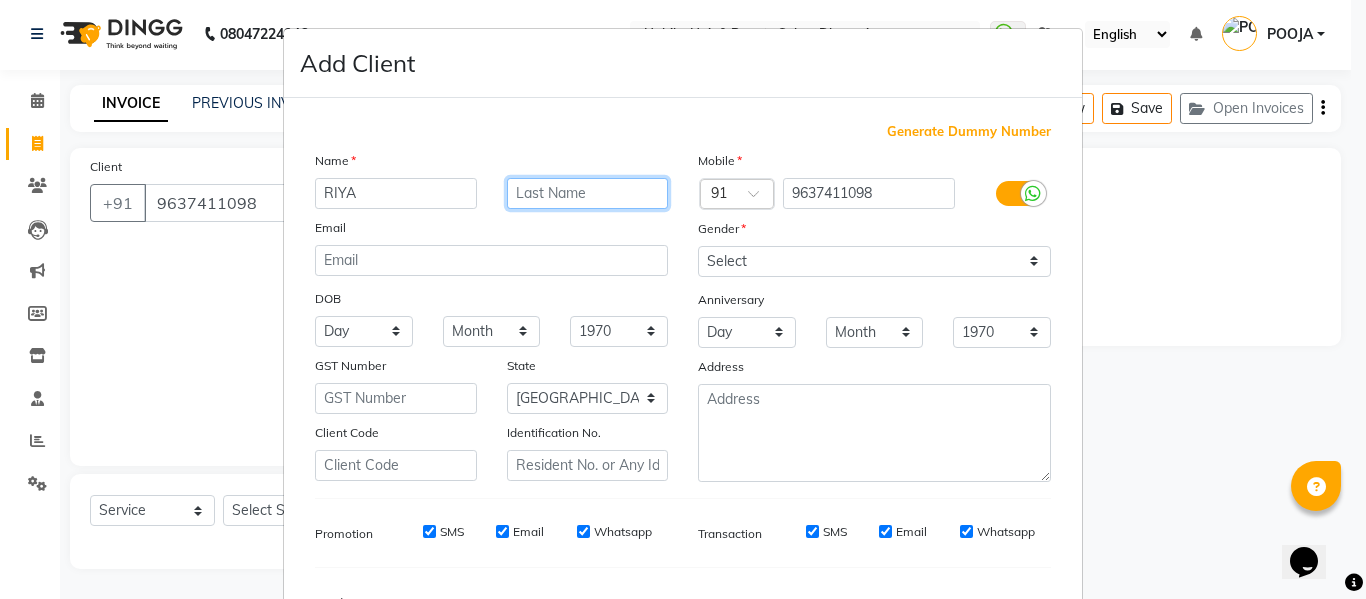 click at bounding box center (588, 193) 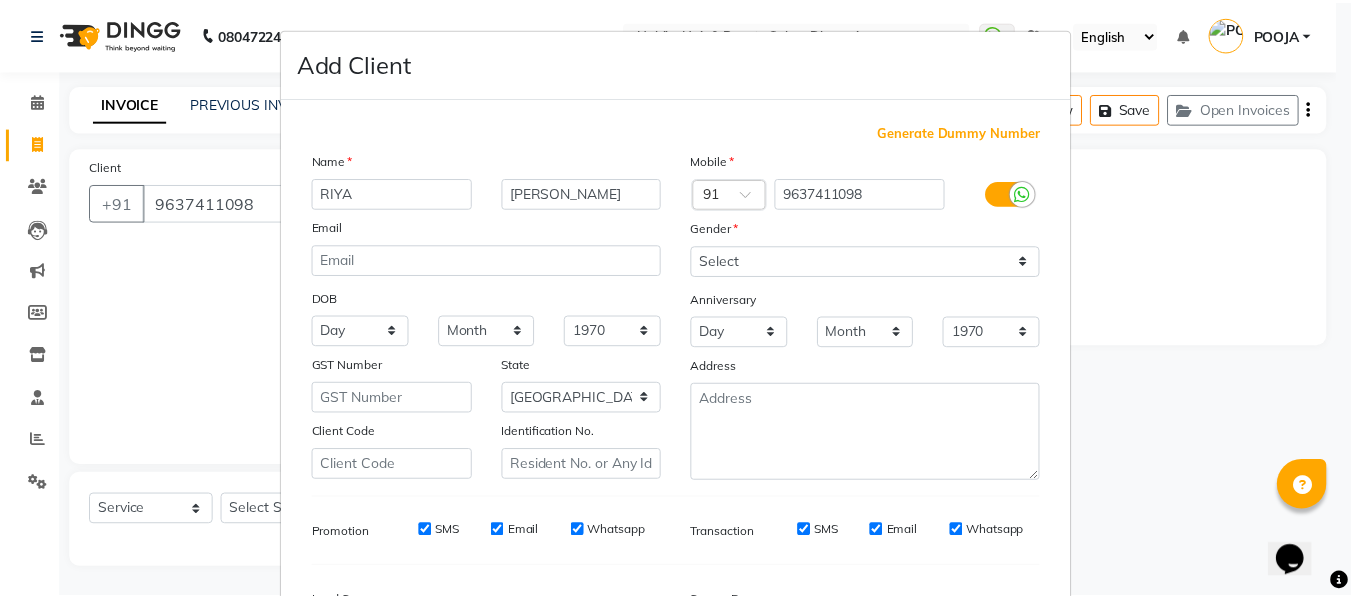 scroll, scrollTop: 250, scrollLeft: 0, axis: vertical 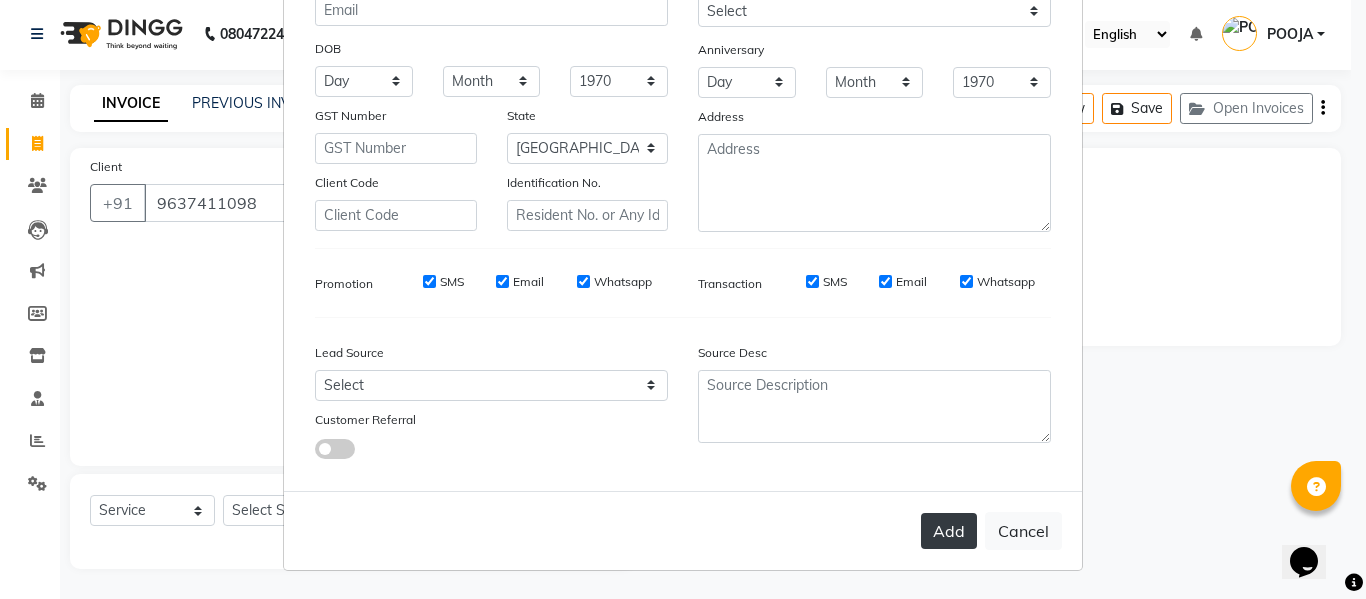 click on "Add" at bounding box center [949, 531] 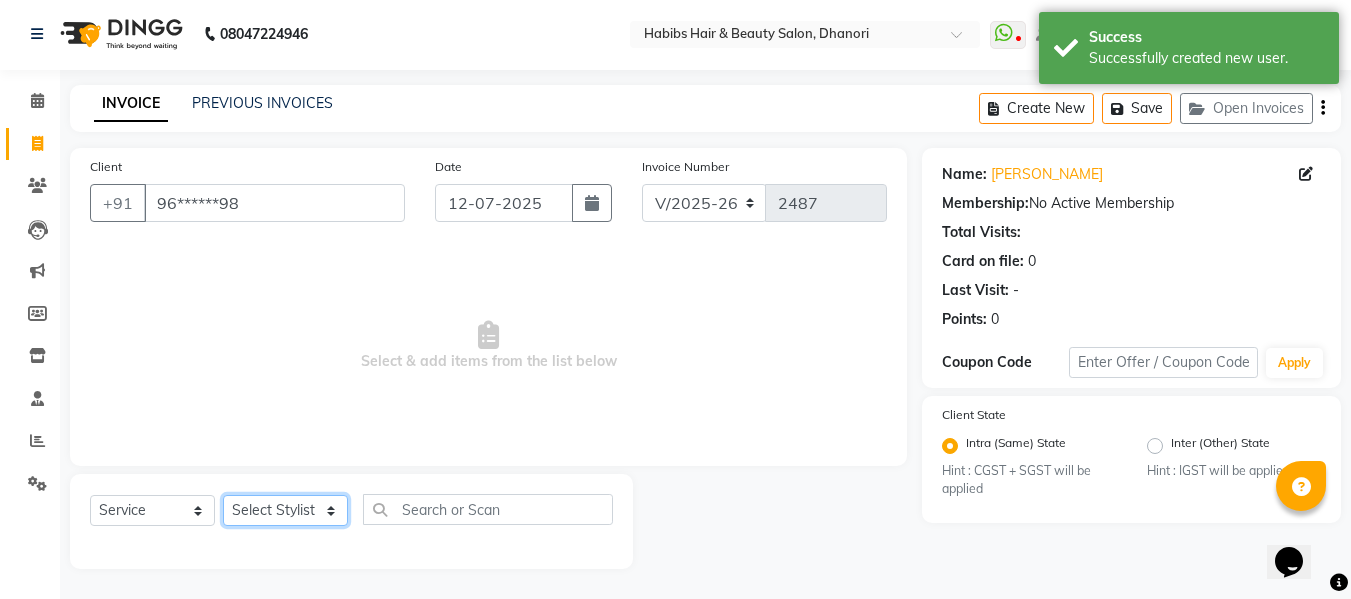 click on "Select Stylist Admin  [PERSON_NAME]  [PERSON_NAME] DARSHAN DIVYA [PERSON_NAME] POOJA POOJA J RAKESH [PERSON_NAME] [PERSON_NAME]" 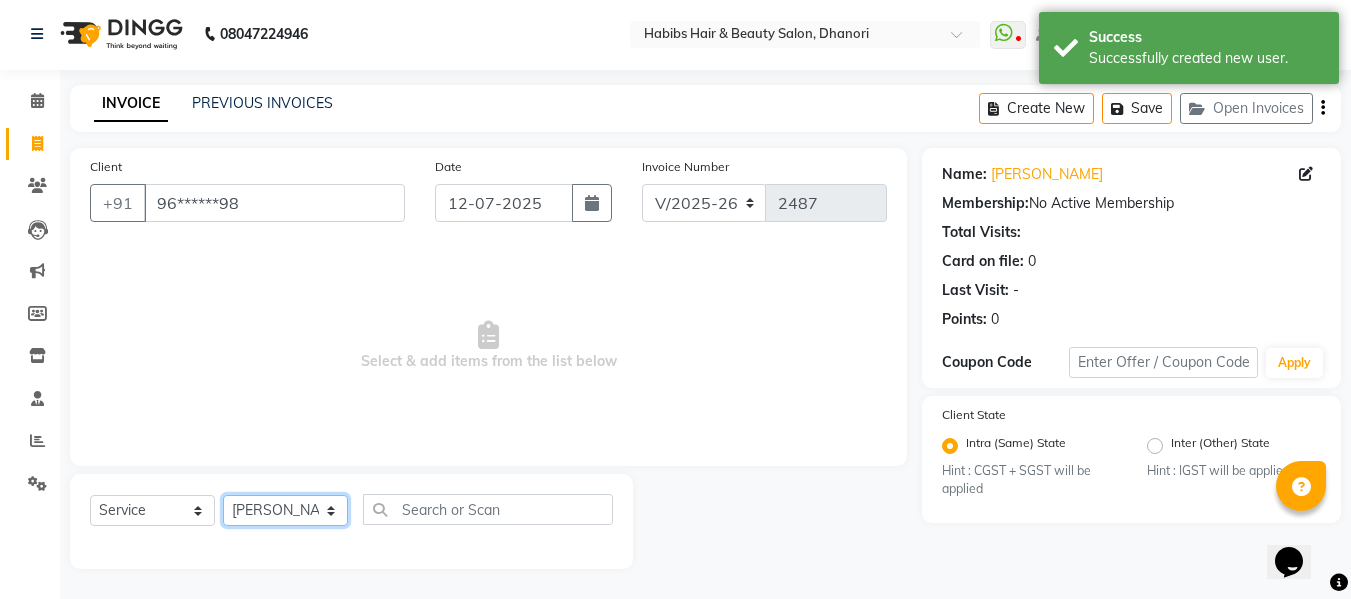 click on "Select Stylist Admin  [PERSON_NAME]  [PERSON_NAME] DARSHAN DIVYA [PERSON_NAME] POOJA POOJA J RAKESH [PERSON_NAME] [PERSON_NAME]" 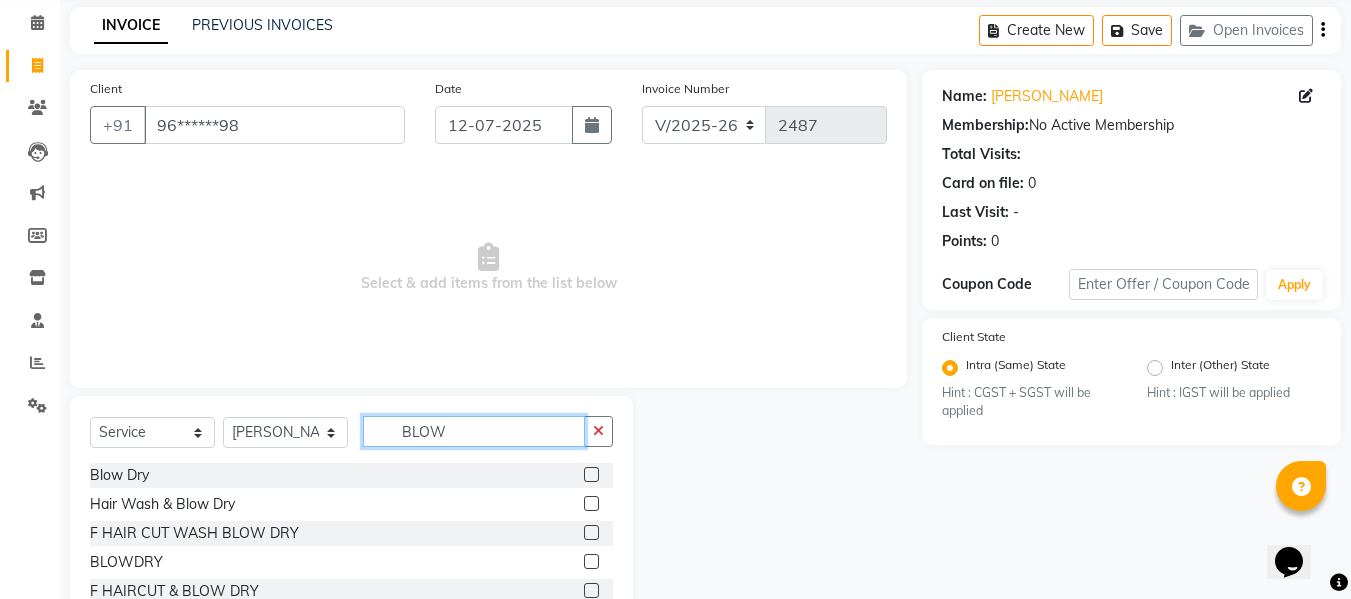 scroll, scrollTop: 147, scrollLeft: 0, axis: vertical 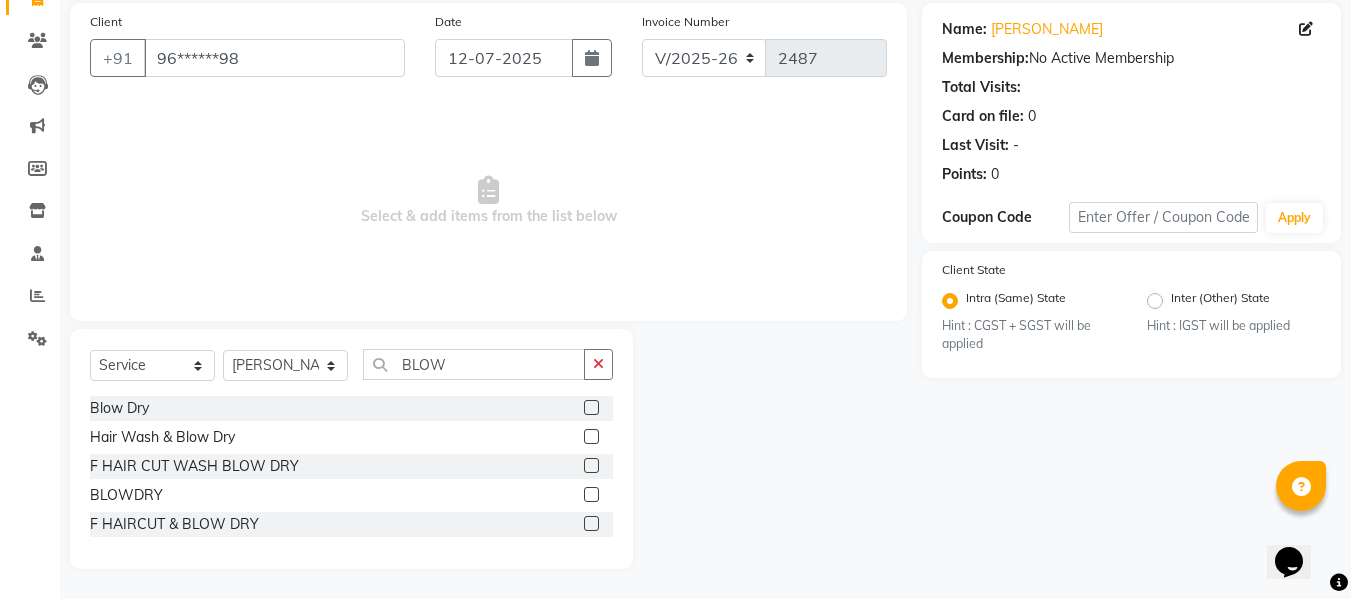 click 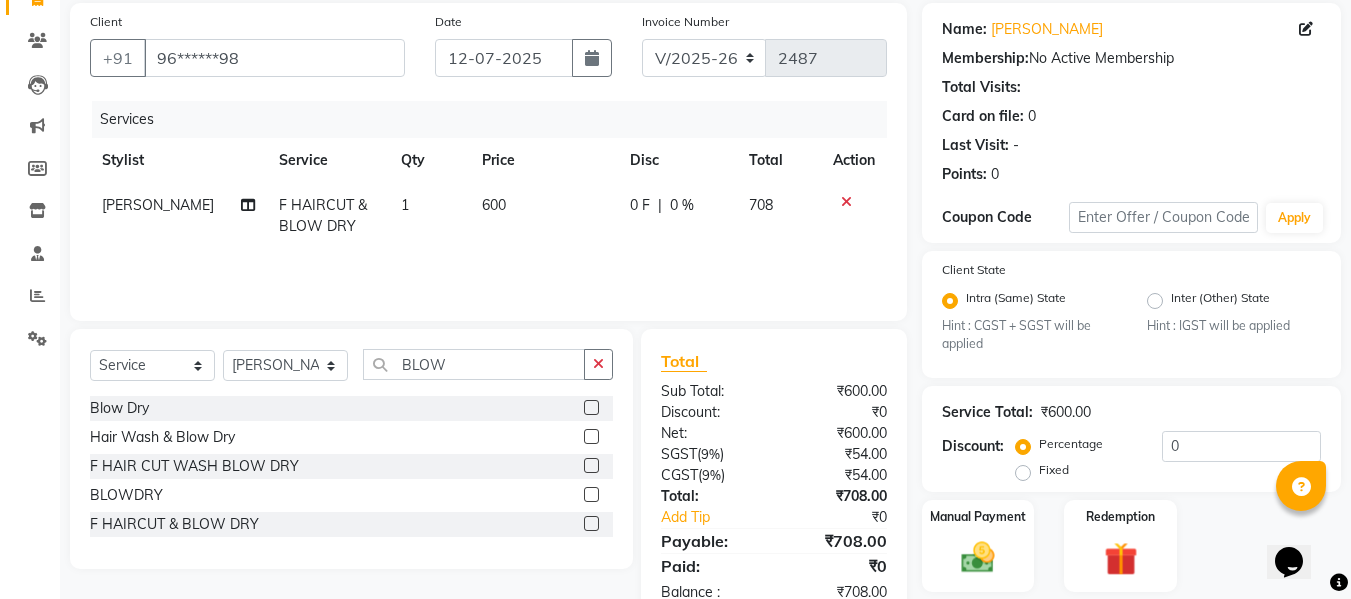 click on "600" 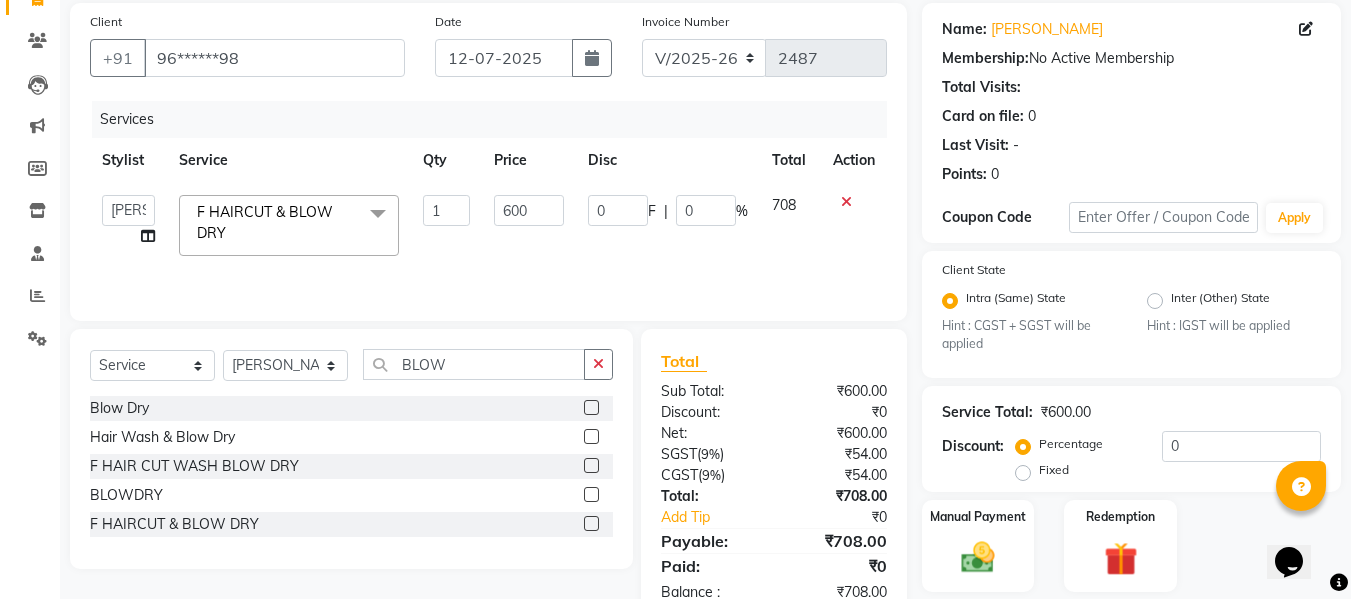 click on "600" 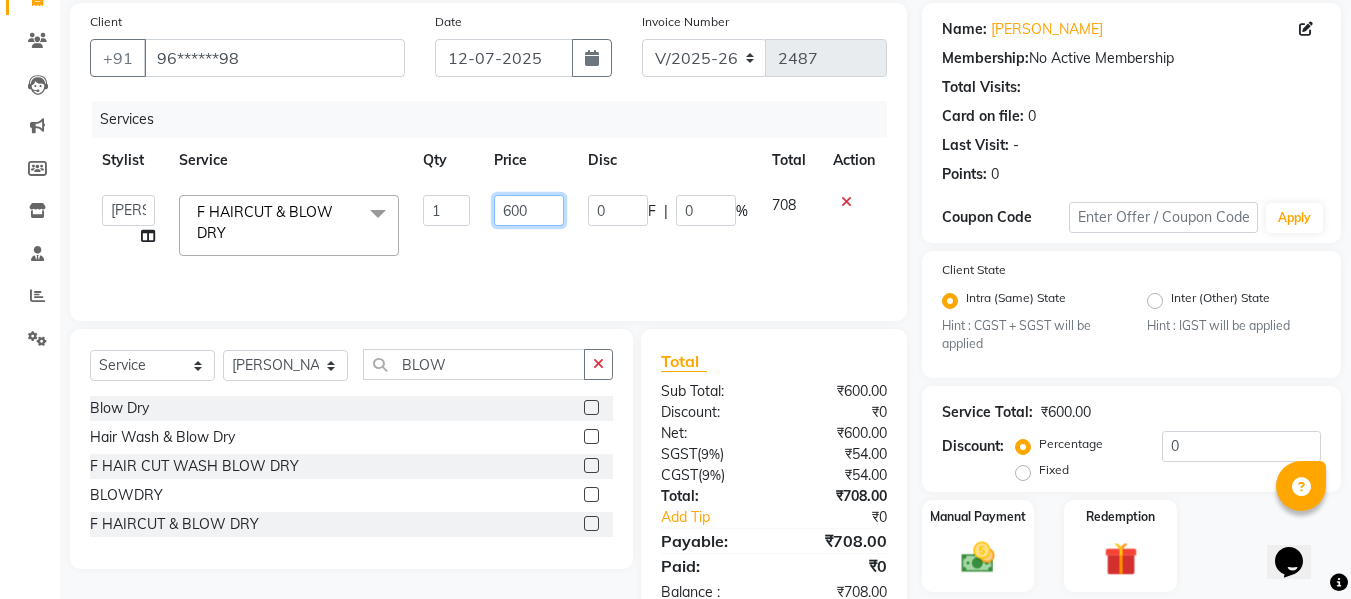 click on "600" 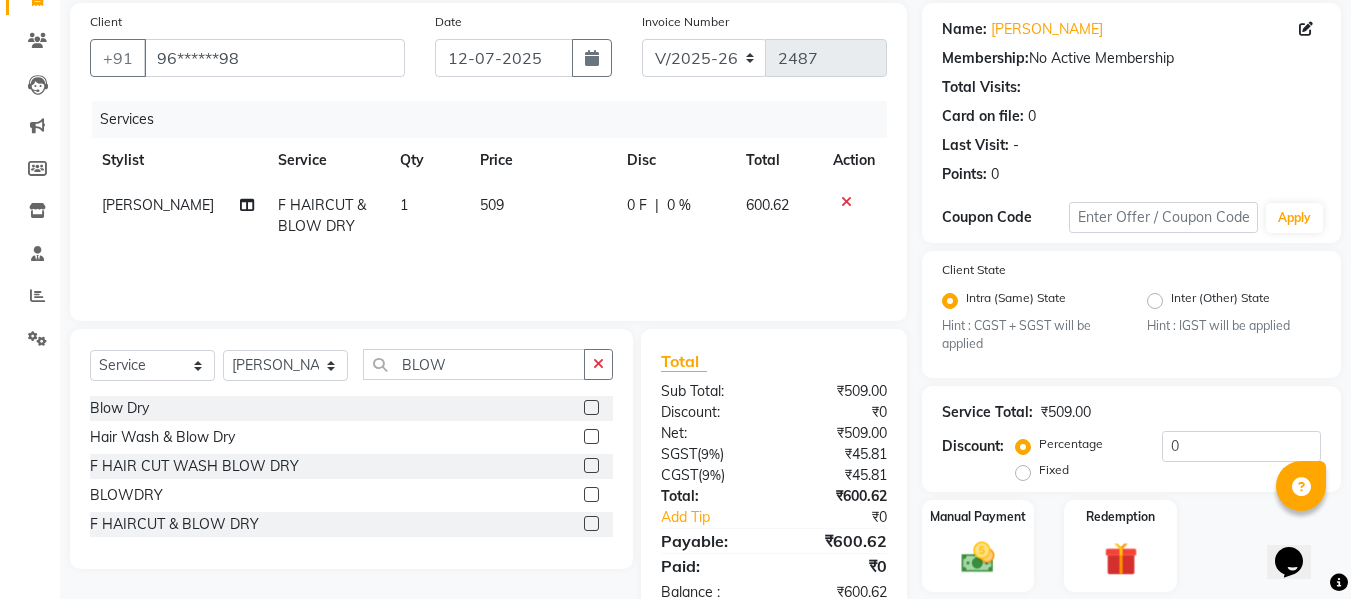 click on "509" 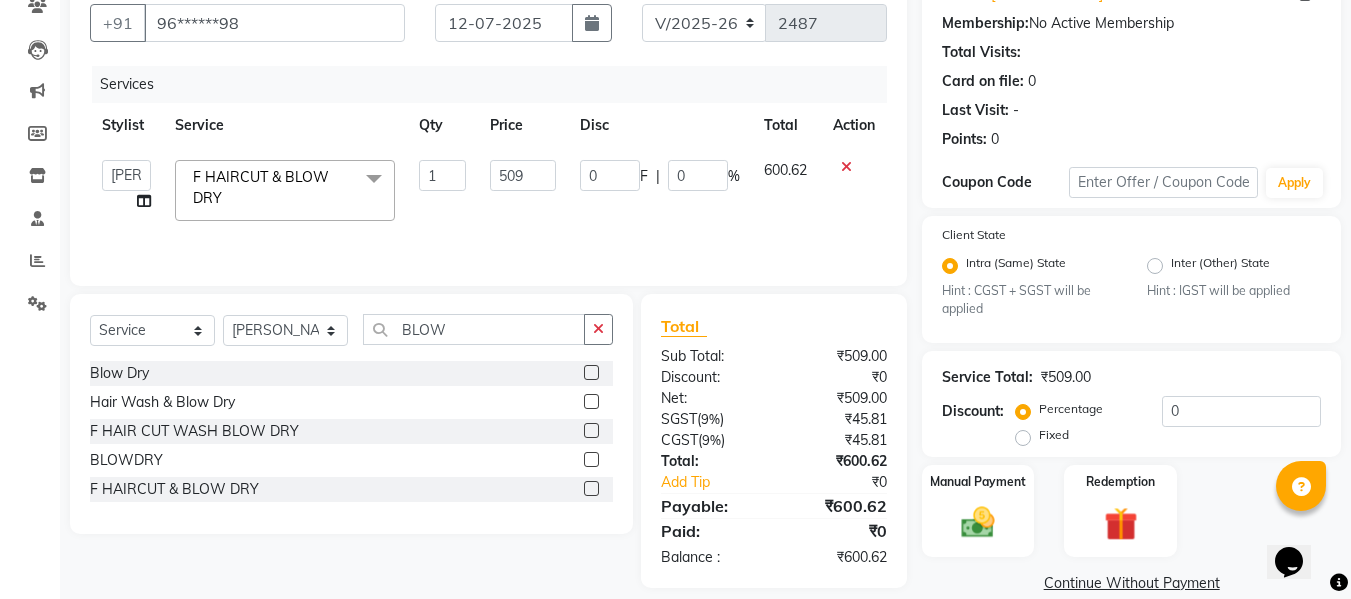 scroll, scrollTop: 211, scrollLeft: 0, axis: vertical 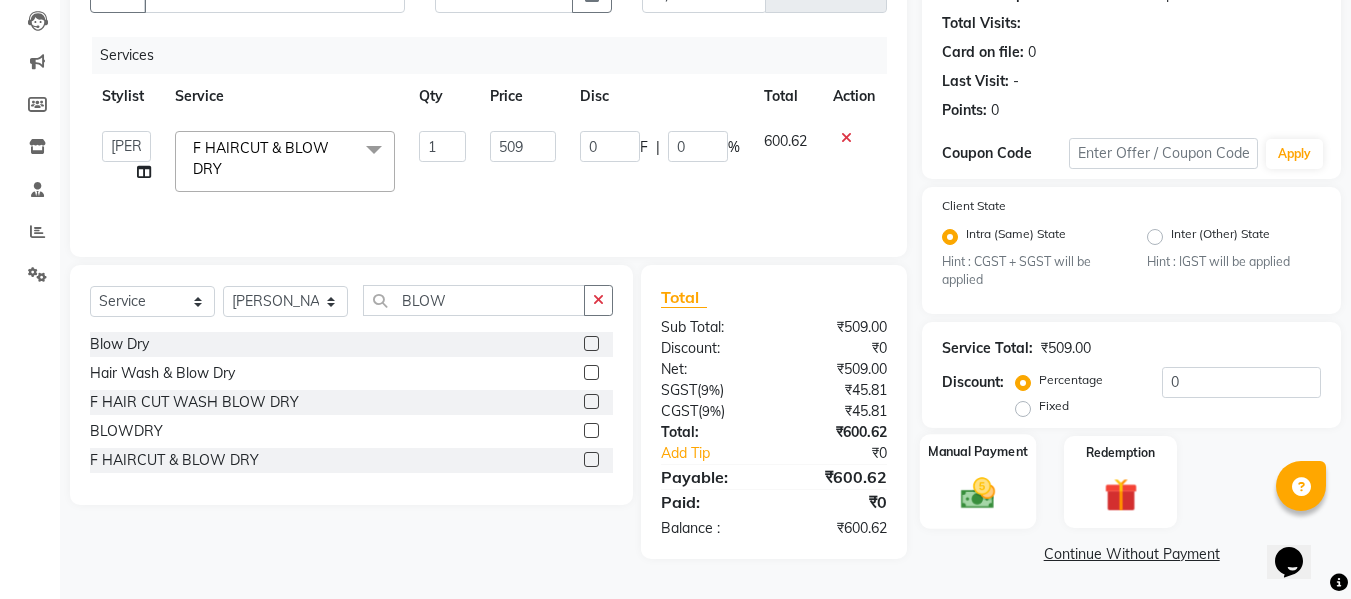 click 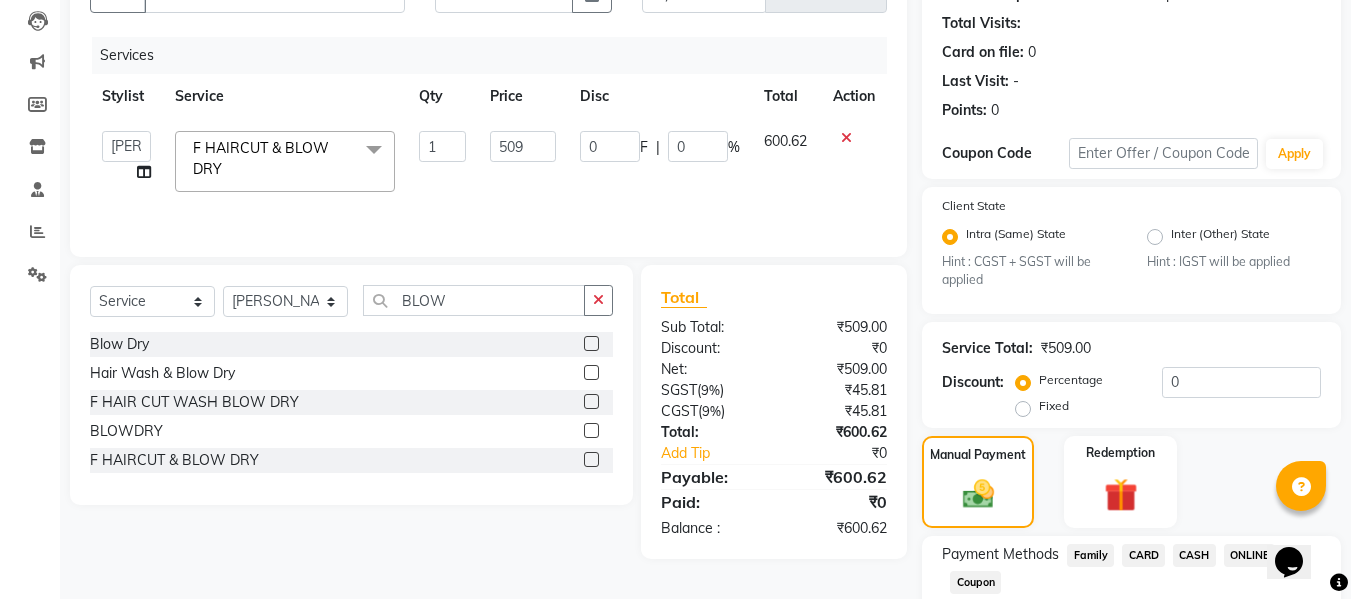 click on "ONLINE" 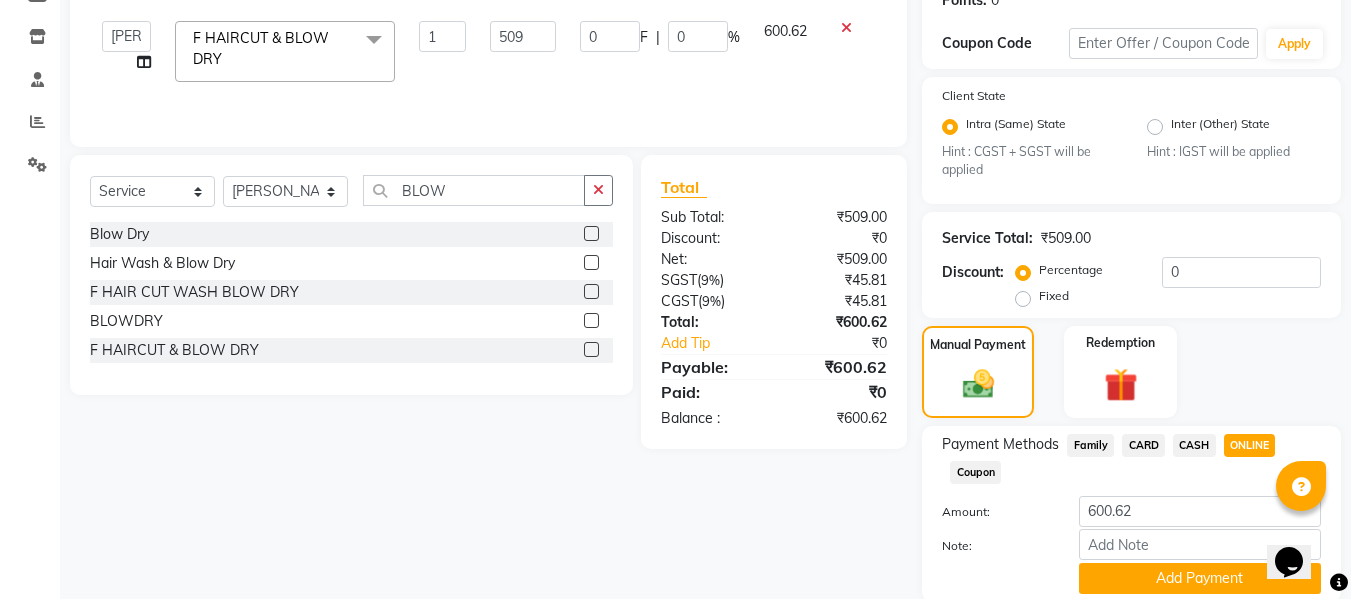 scroll, scrollTop: 395, scrollLeft: 0, axis: vertical 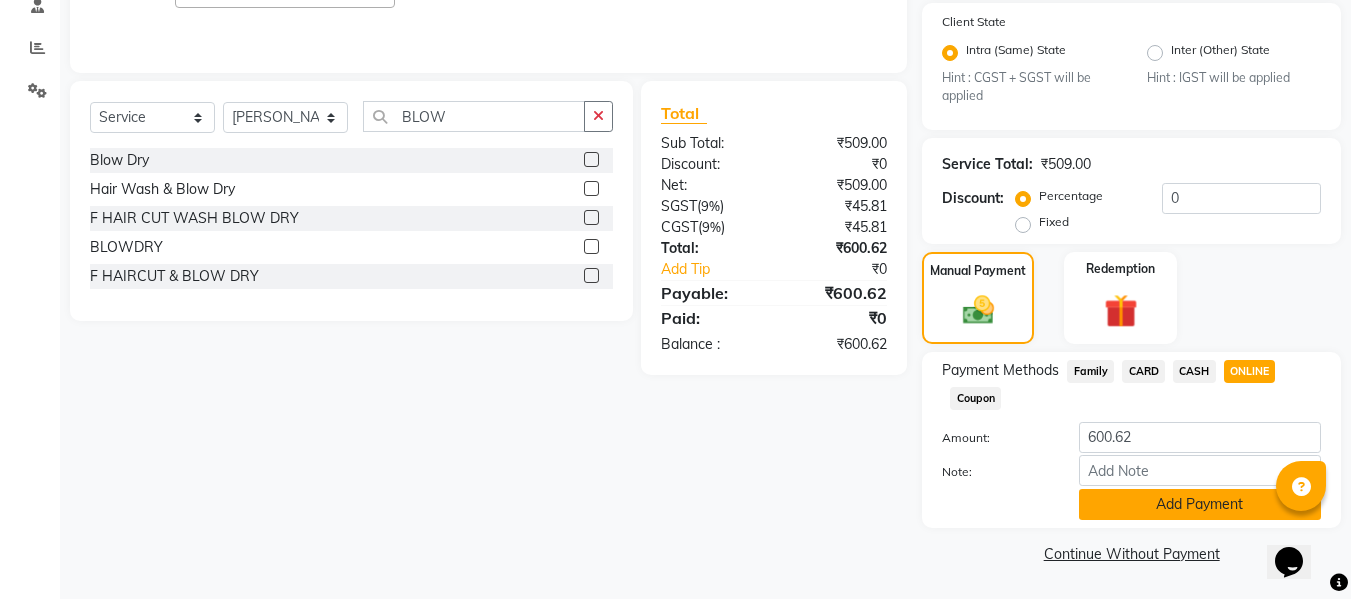 click on "Add Payment" 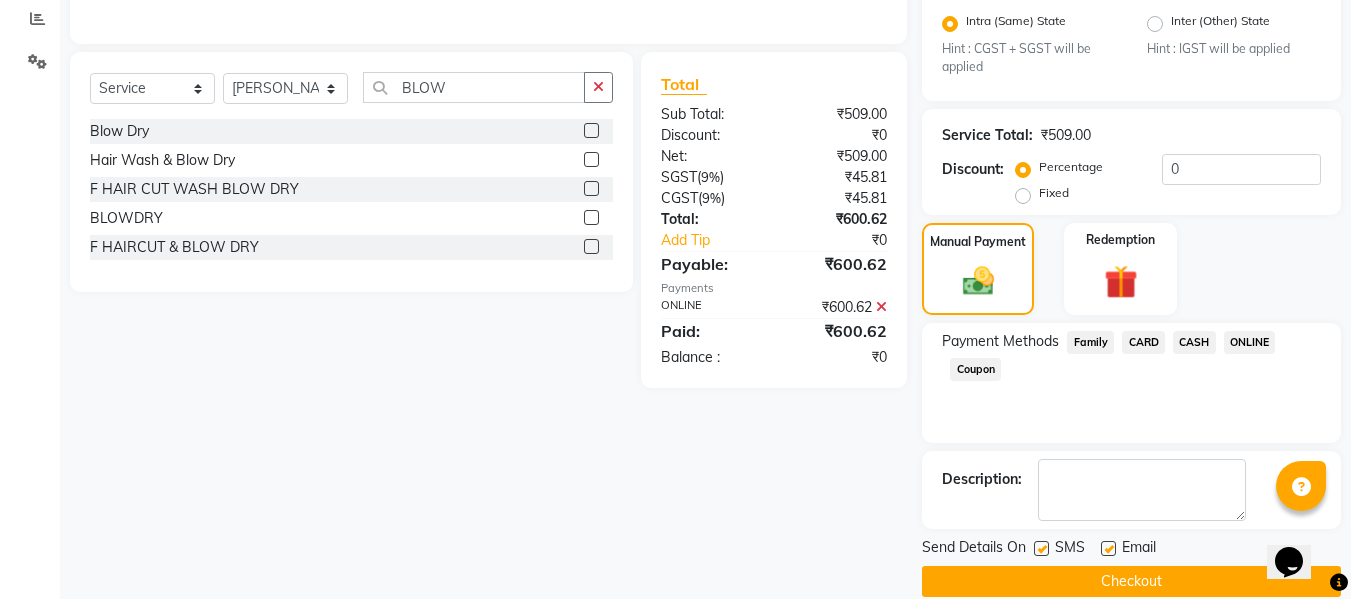 scroll, scrollTop: 452, scrollLeft: 0, axis: vertical 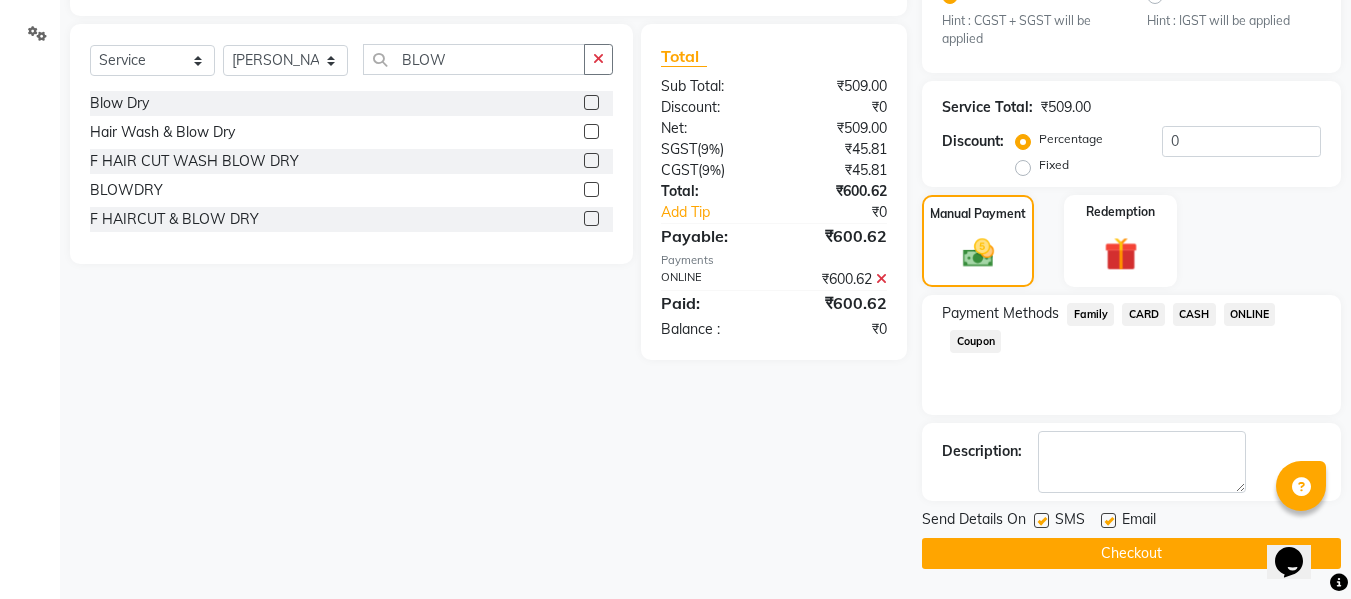 click on "Checkout" 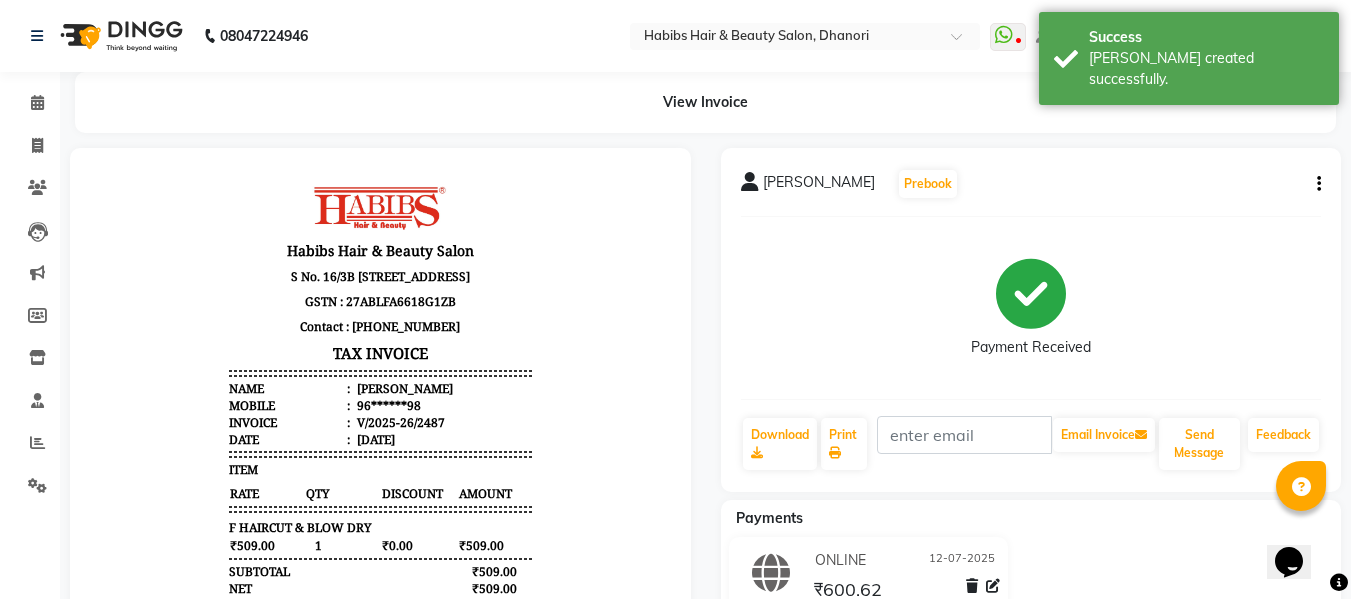 scroll, scrollTop: 0, scrollLeft: 0, axis: both 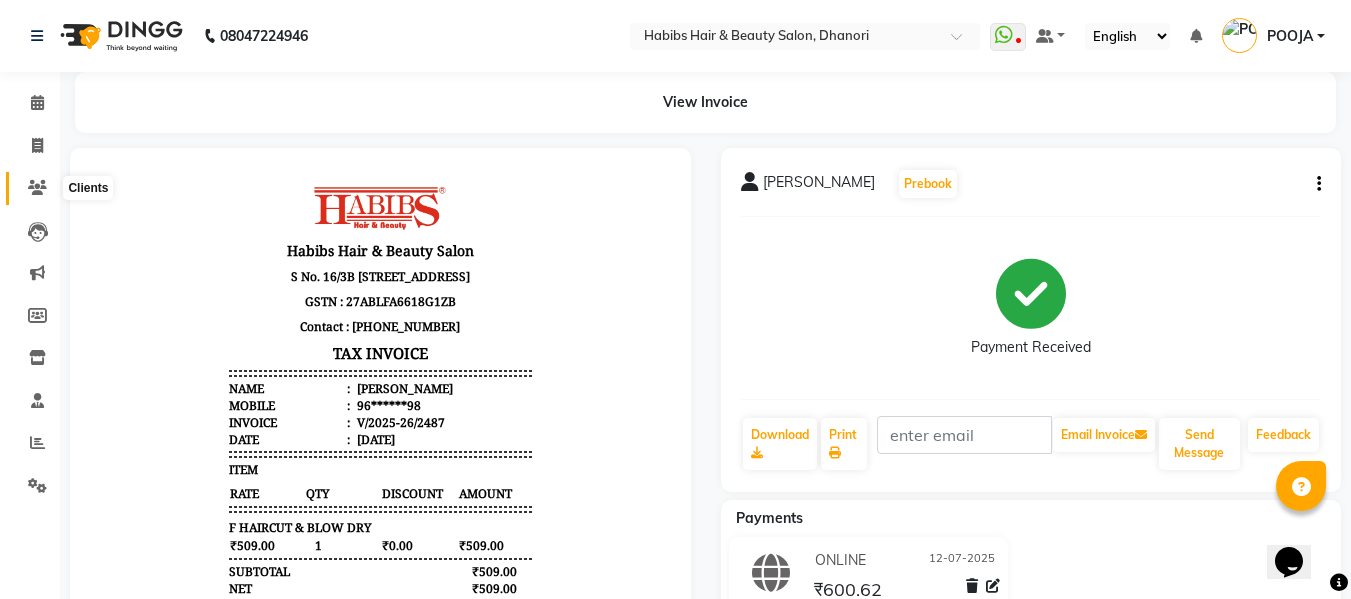click 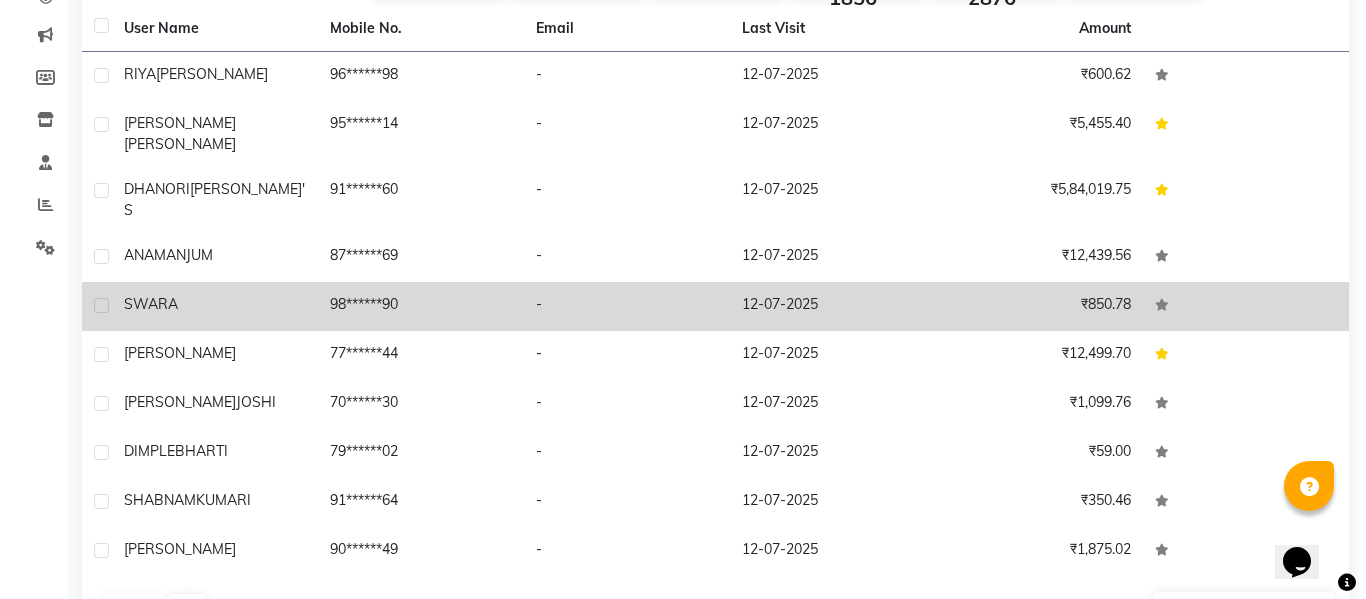 scroll, scrollTop: 240, scrollLeft: 0, axis: vertical 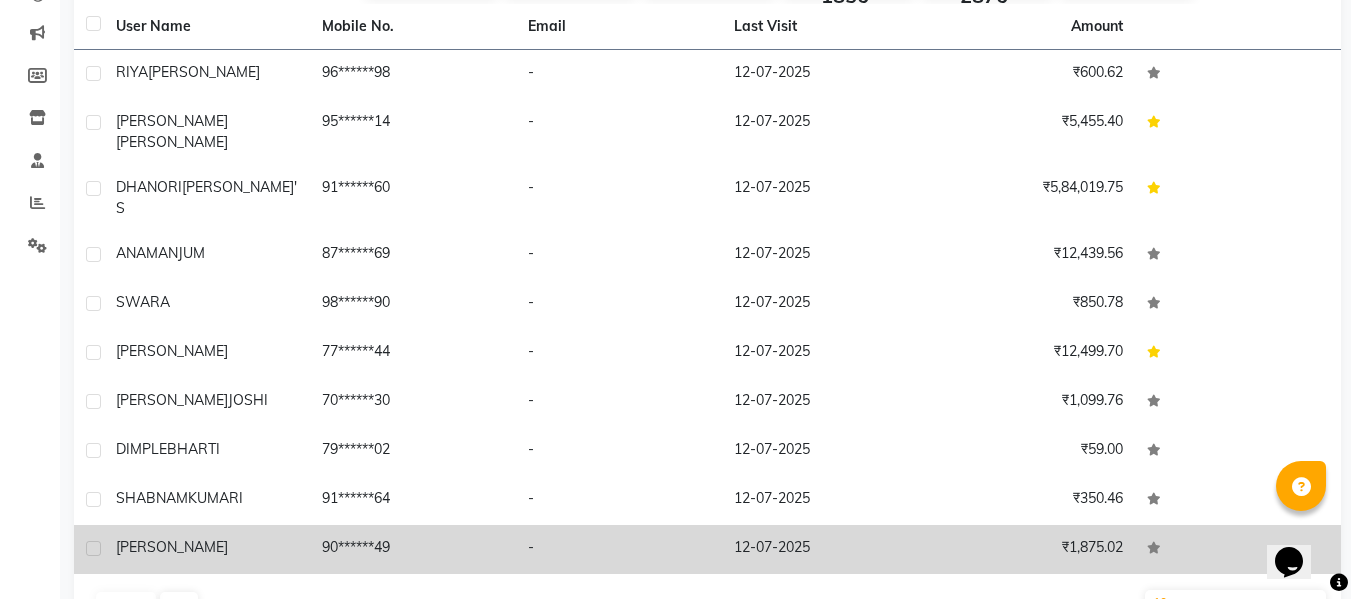 click on "90******49" 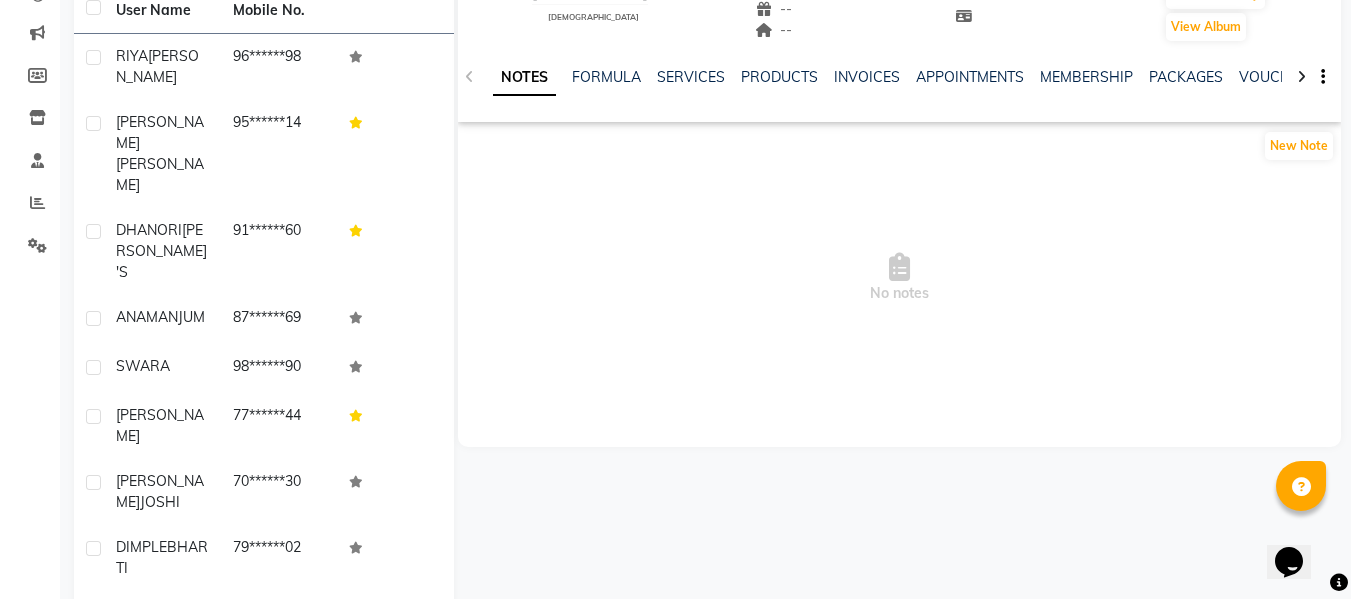 click on "NOTES FORMULA SERVICES PRODUCTS INVOICES APPOINTMENTS MEMBERSHIP PACKAGES VOUCHERS GIFTCARDS POINTS FORMS FAMILY CARDS WALLET" 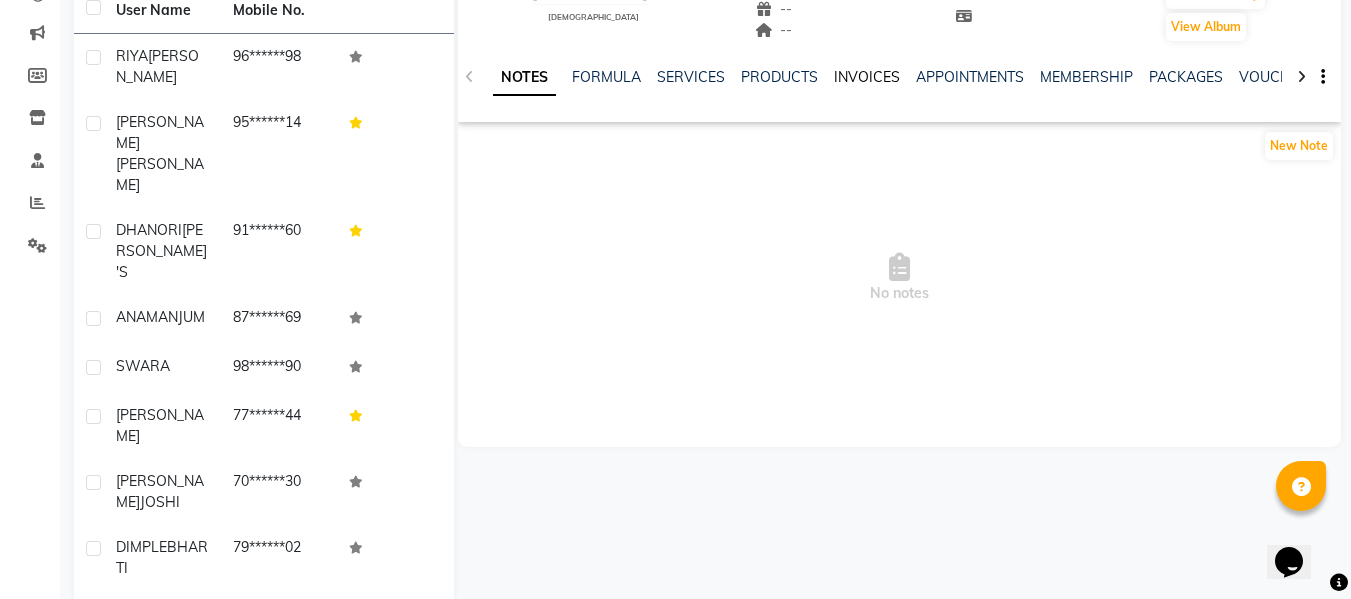 click on "INVOICES" 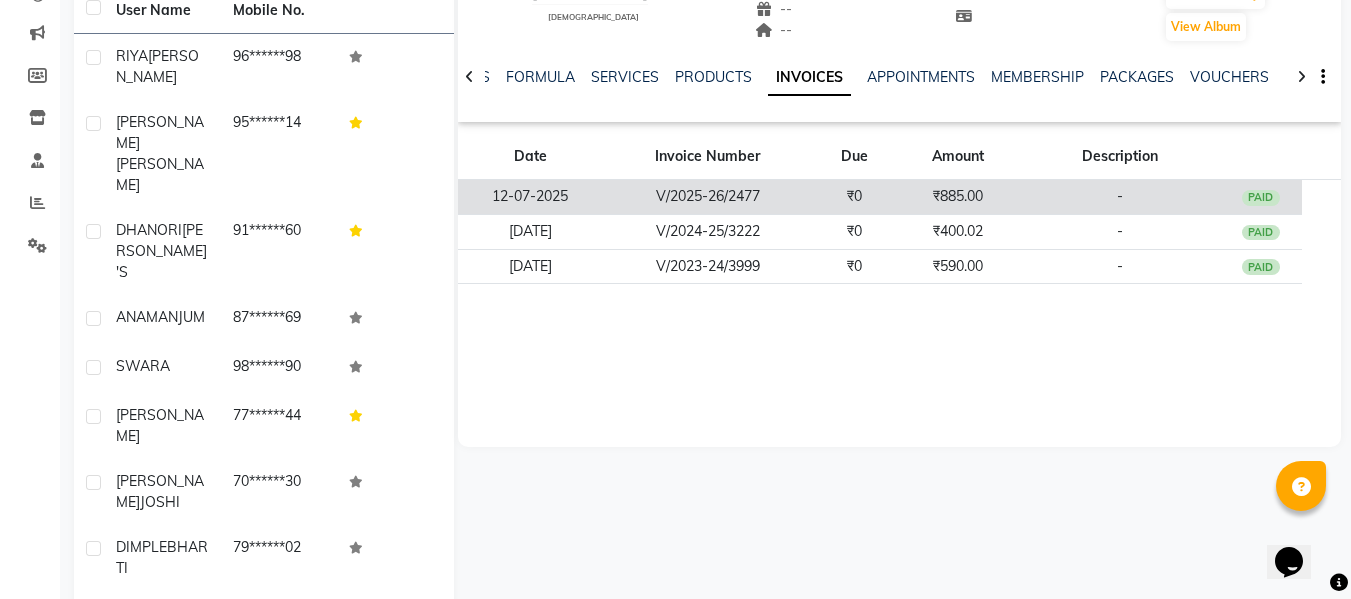 click on "₹0" 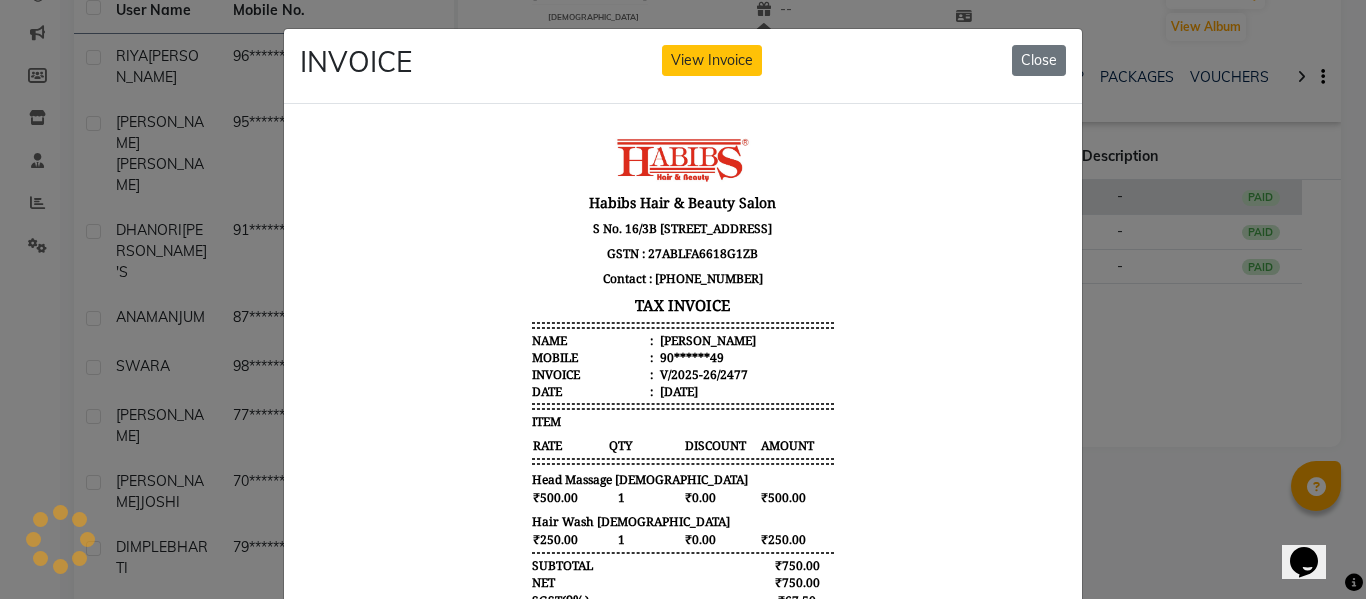 scroll, scrollTop: 0, scrollLeft: 0, axis: both 